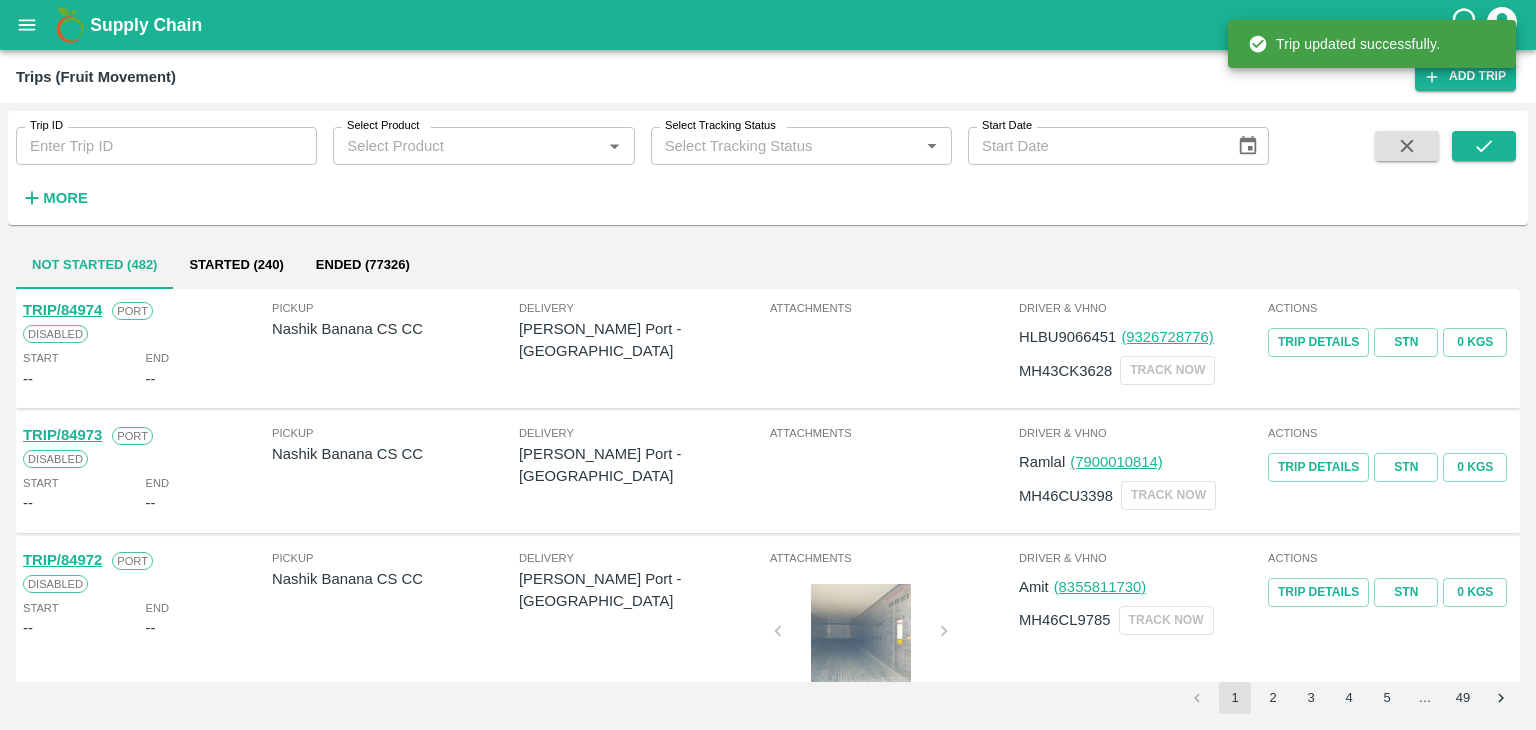 scroll, scrollTop: 0, scrollLeft: 0, axis: both 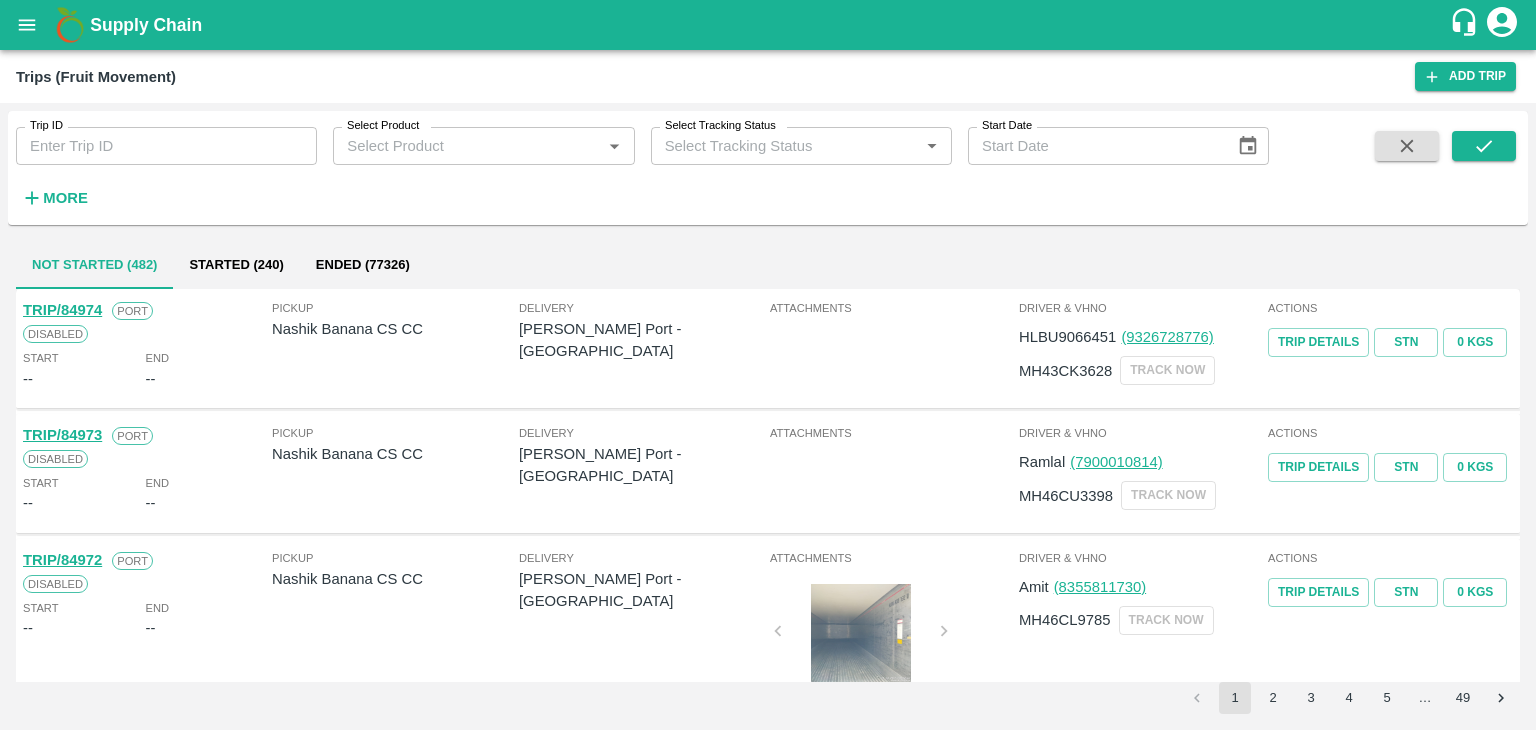 click on "Trips (Fruit Movement) Add Trip" at bounding box center [768, 76] 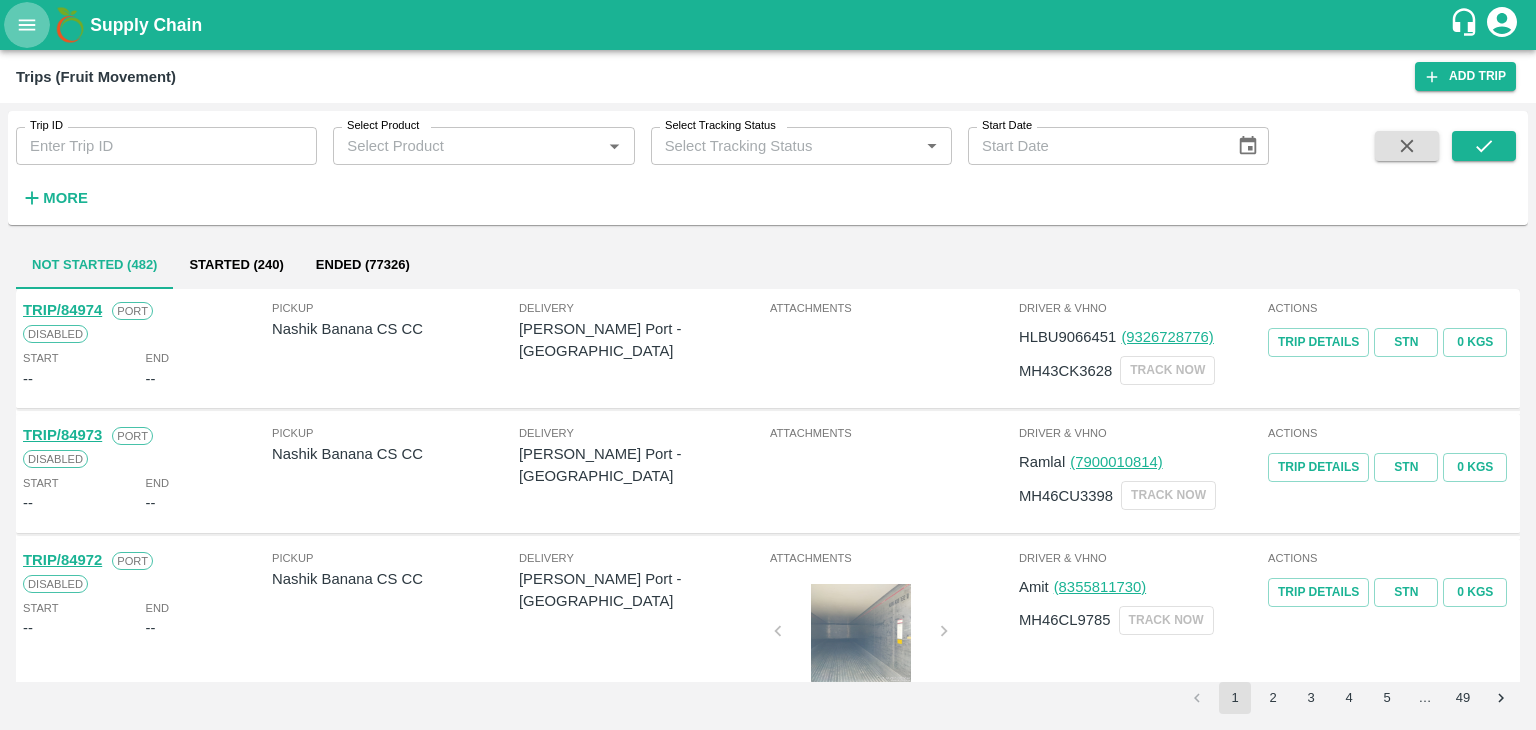 click at bounding box center (27, 25) 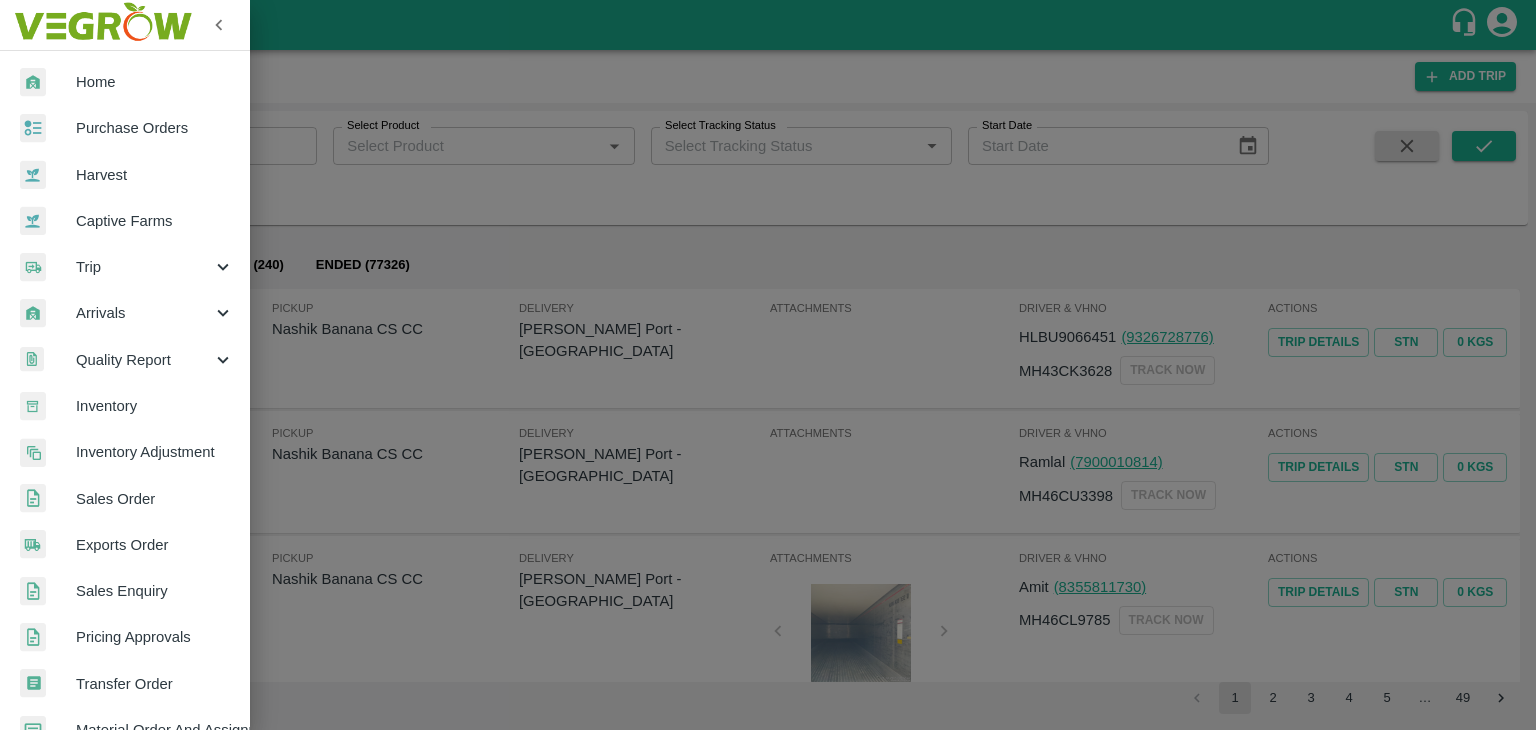 scroll, scrollTop: 409, scrollLeft: 0, axis: vertical 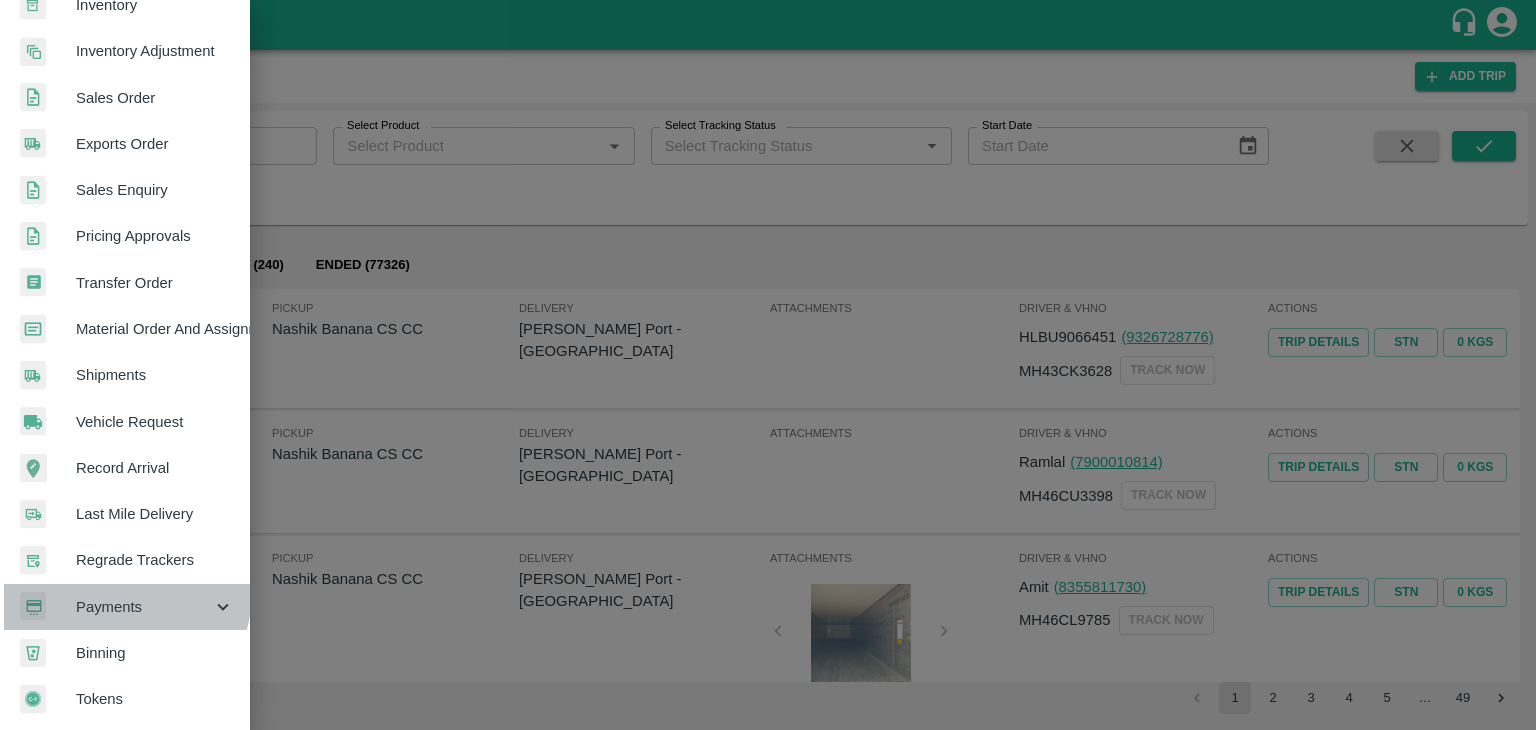 click on "Payments" at bounding box center [125, 607] 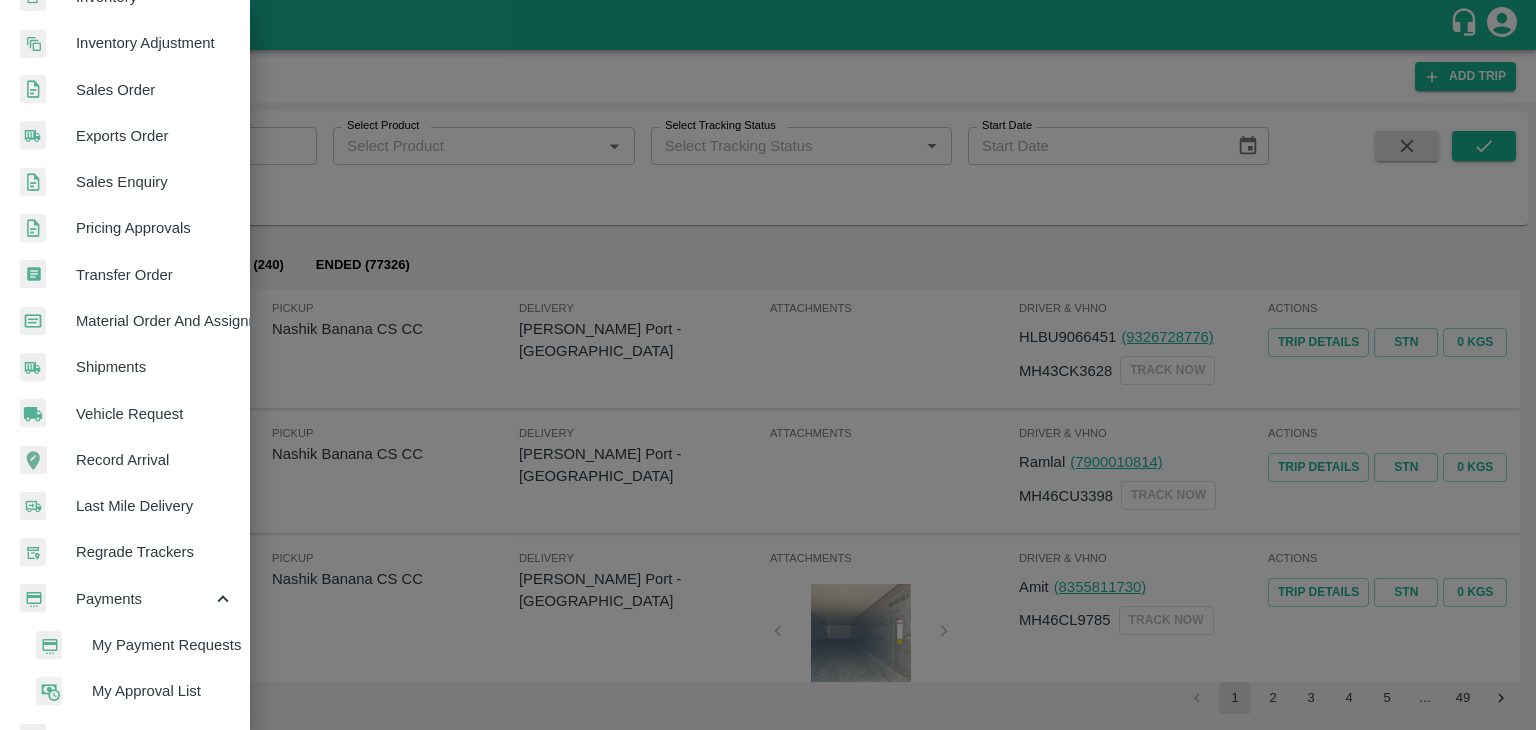 click on "My Payment Requests" at bounding box center (163, 645) 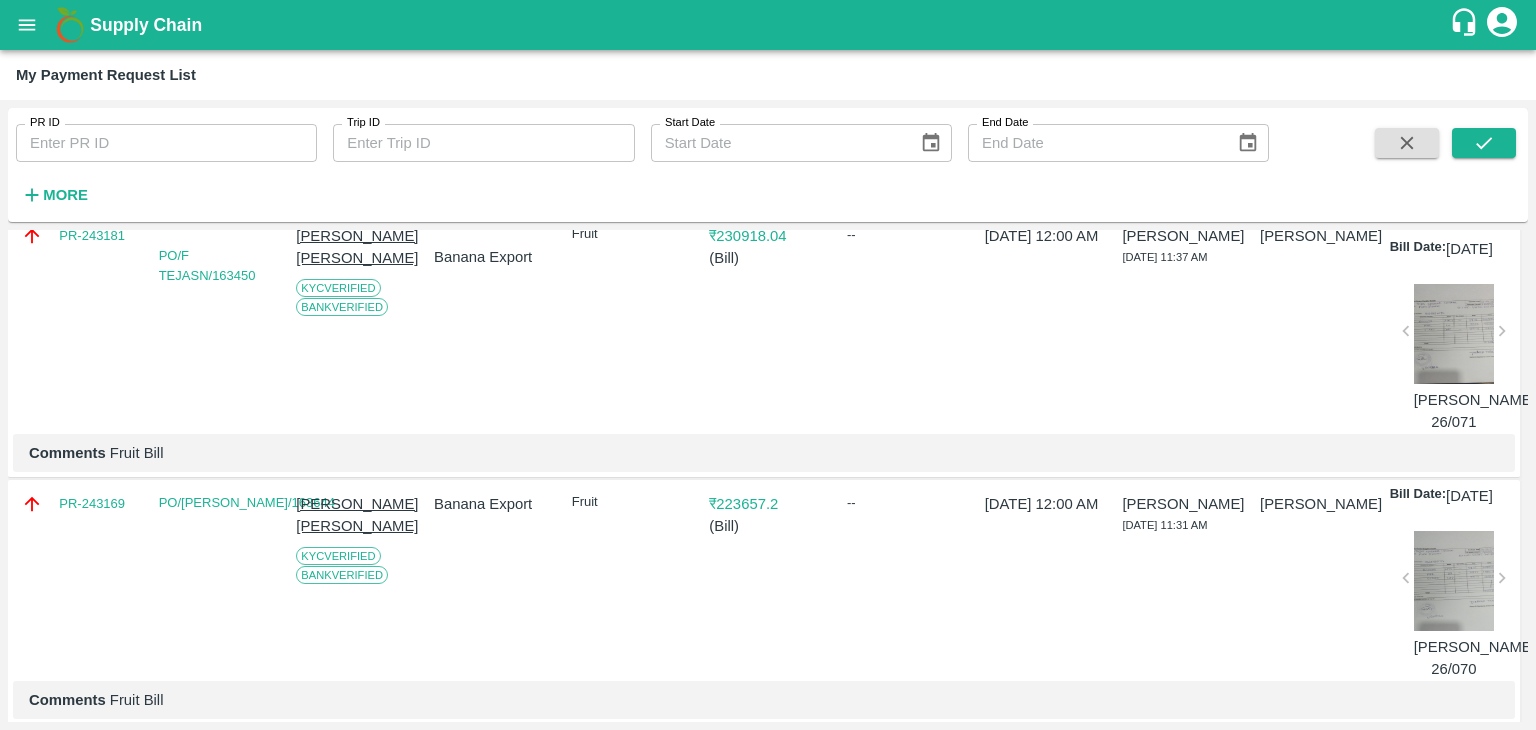 scroll, scrollTop: 0, scrollLeft: 0, axis: both 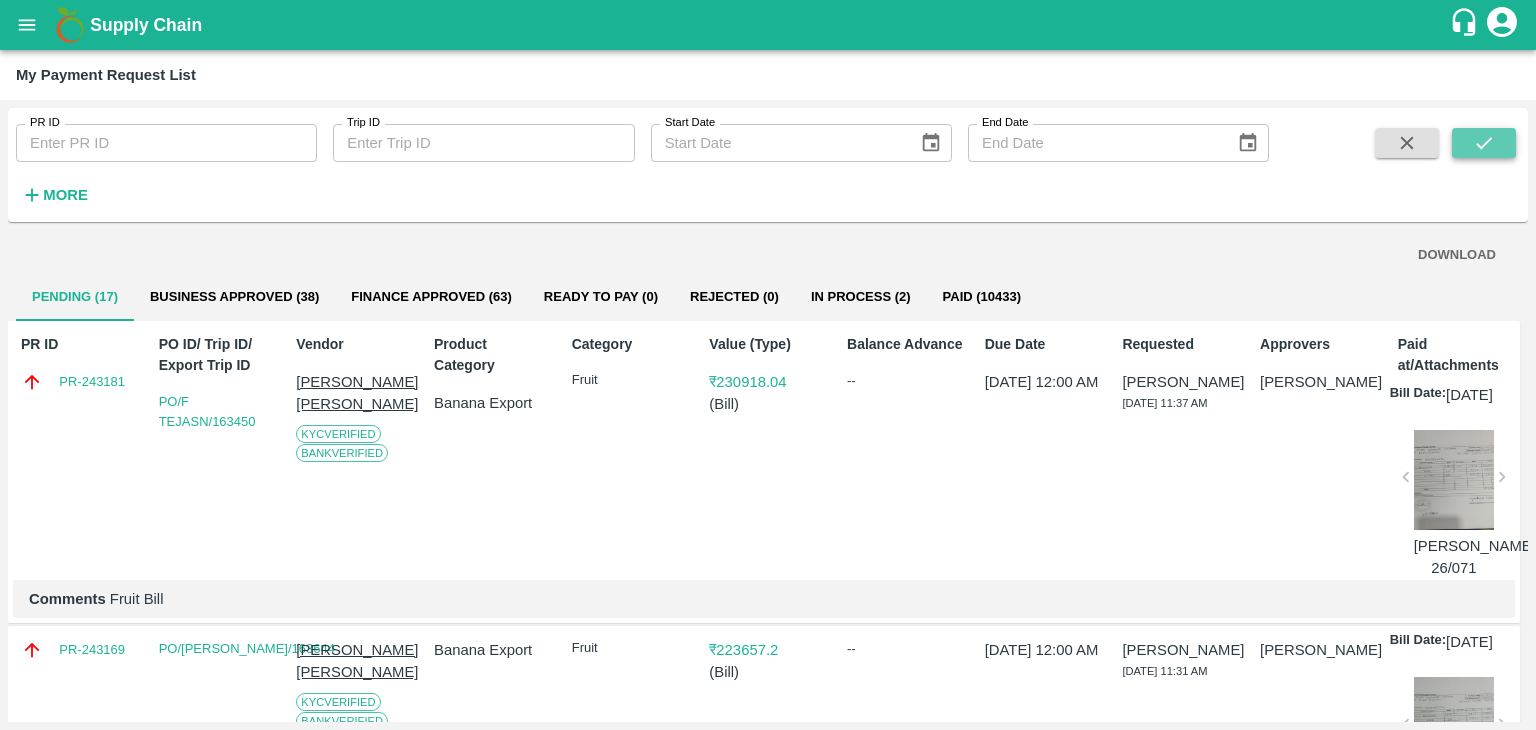 click at bounding box center [1484, 143] 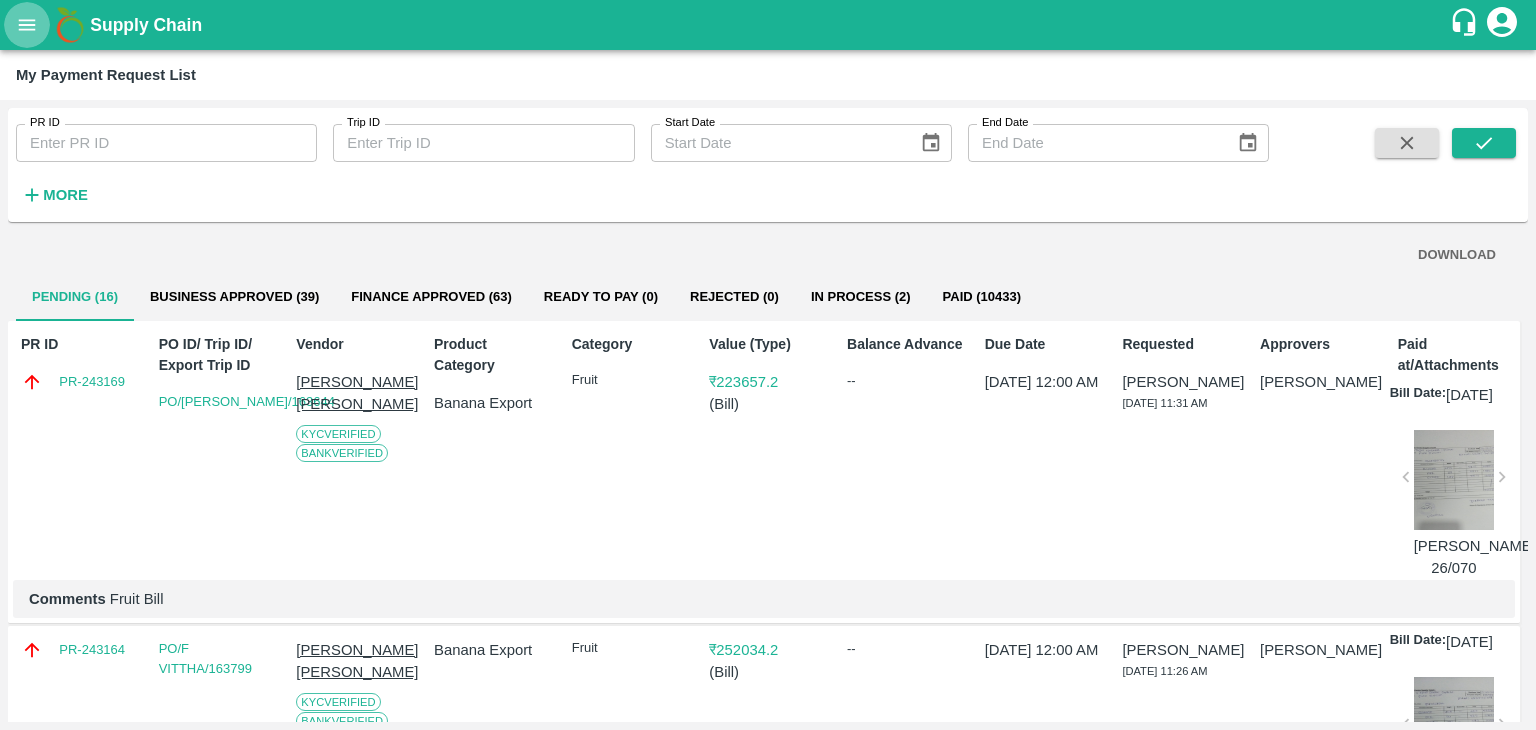 click 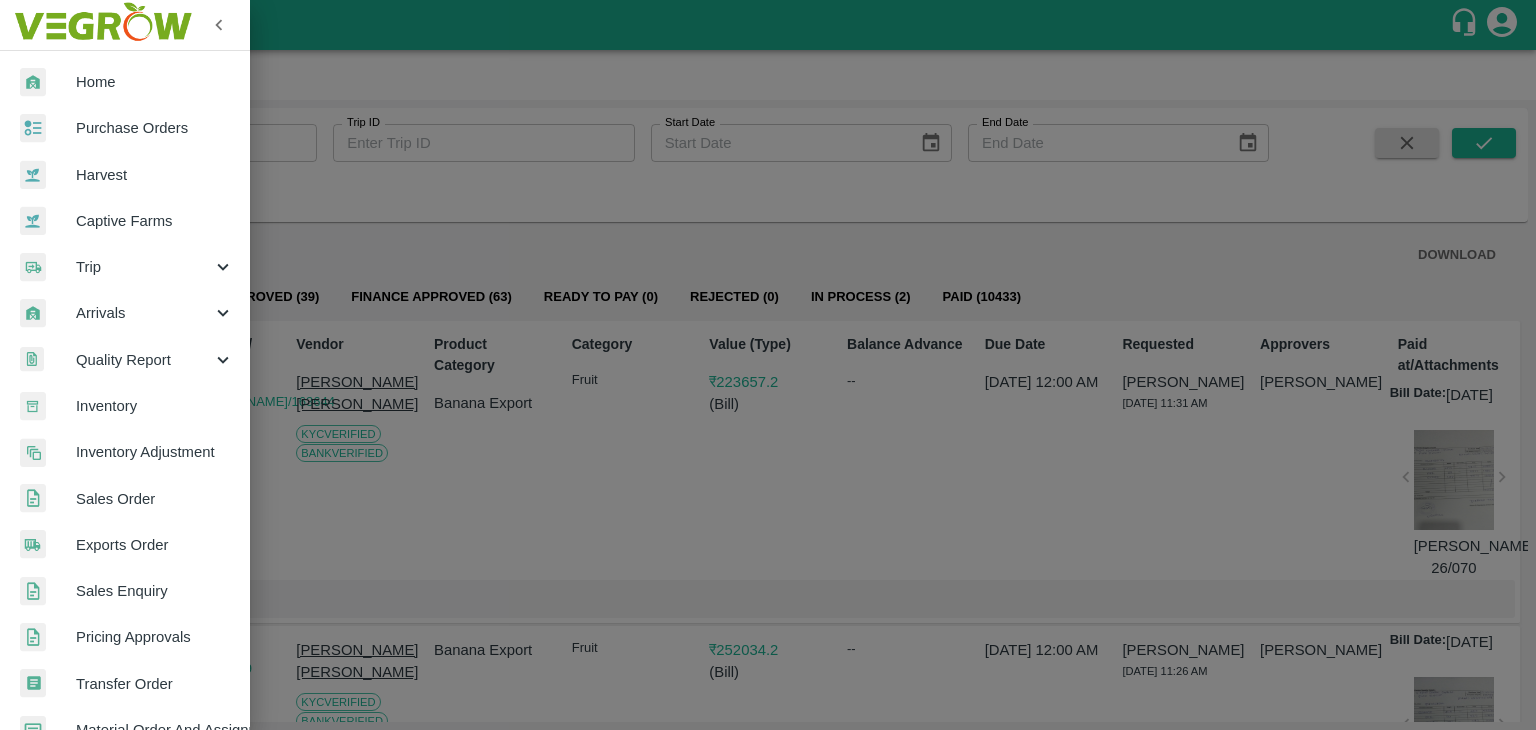 scroll, scrollTop: 502, scrollLeft: 0, axis: vertical 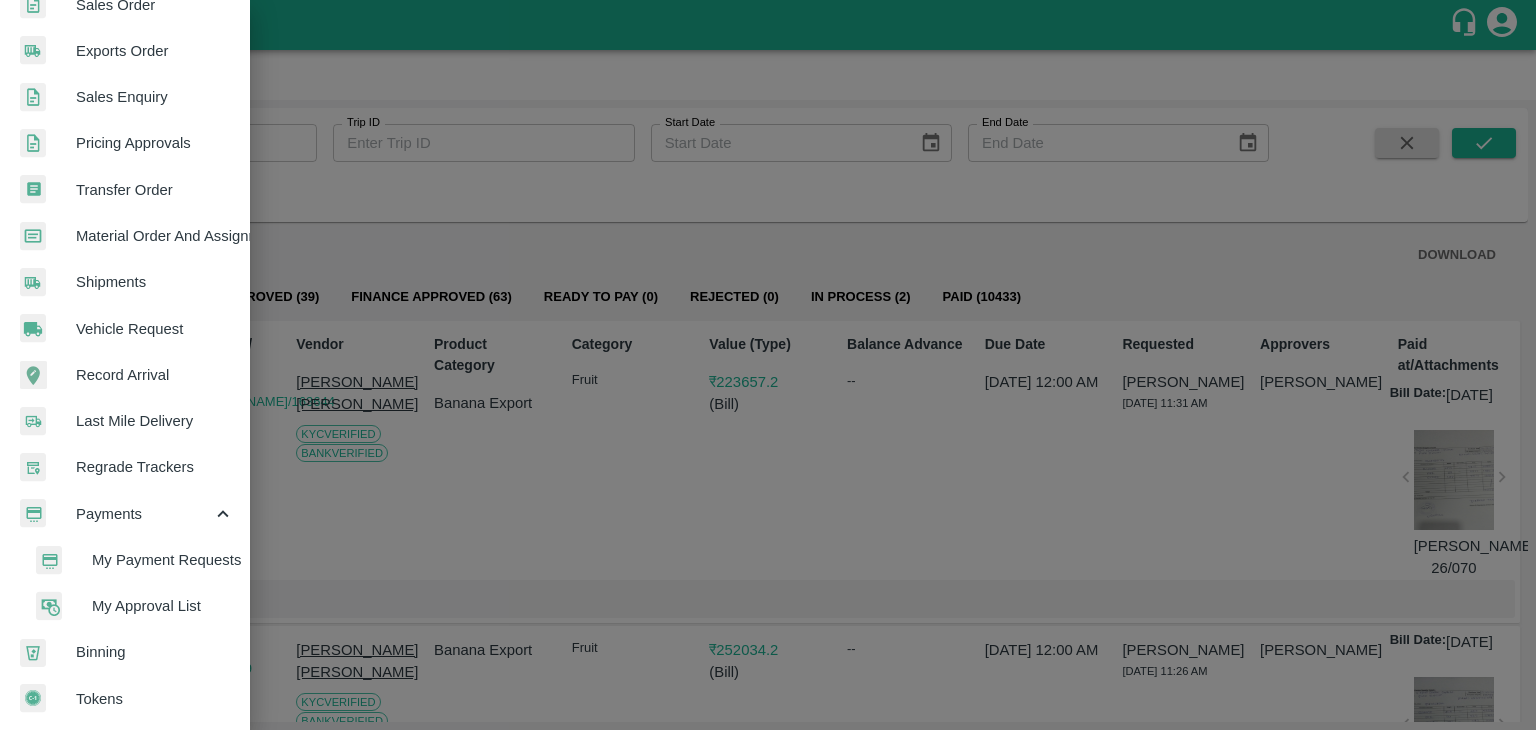 click on "My Payment Requests" at bounding box center (133, 560) 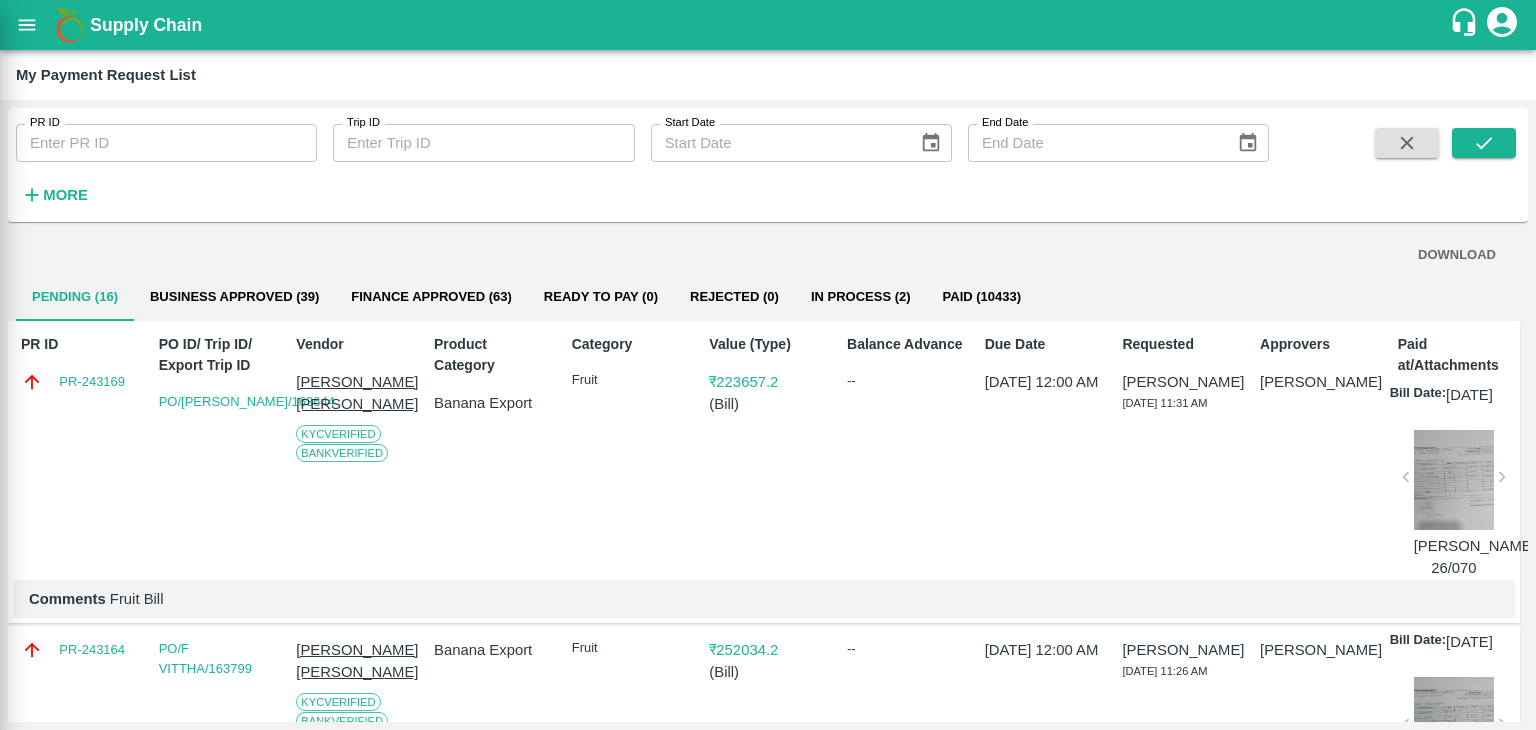 scroll, scrollTop: 494, scrollLeft: 0, axis: vertical 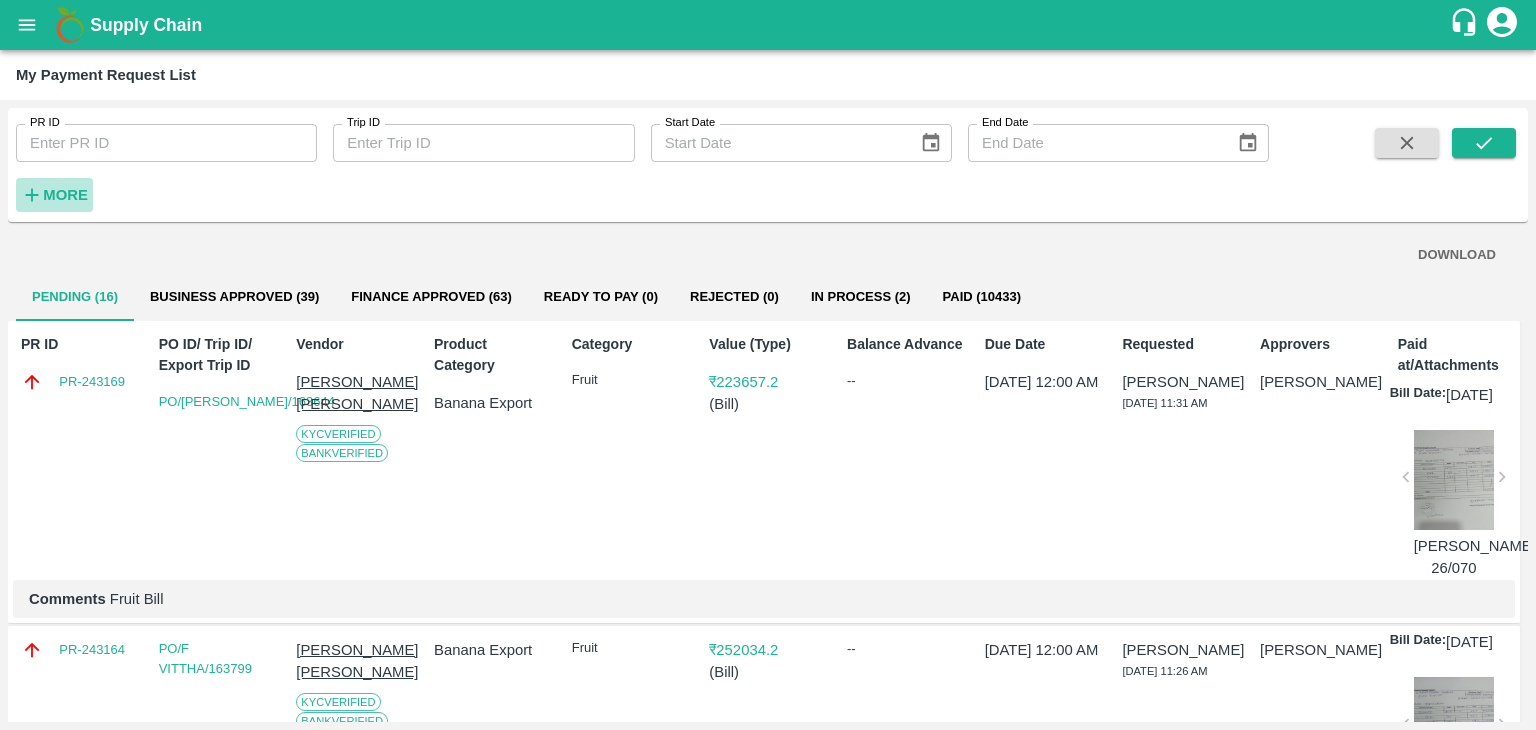 click on "More" at bounding box center (65, 195) 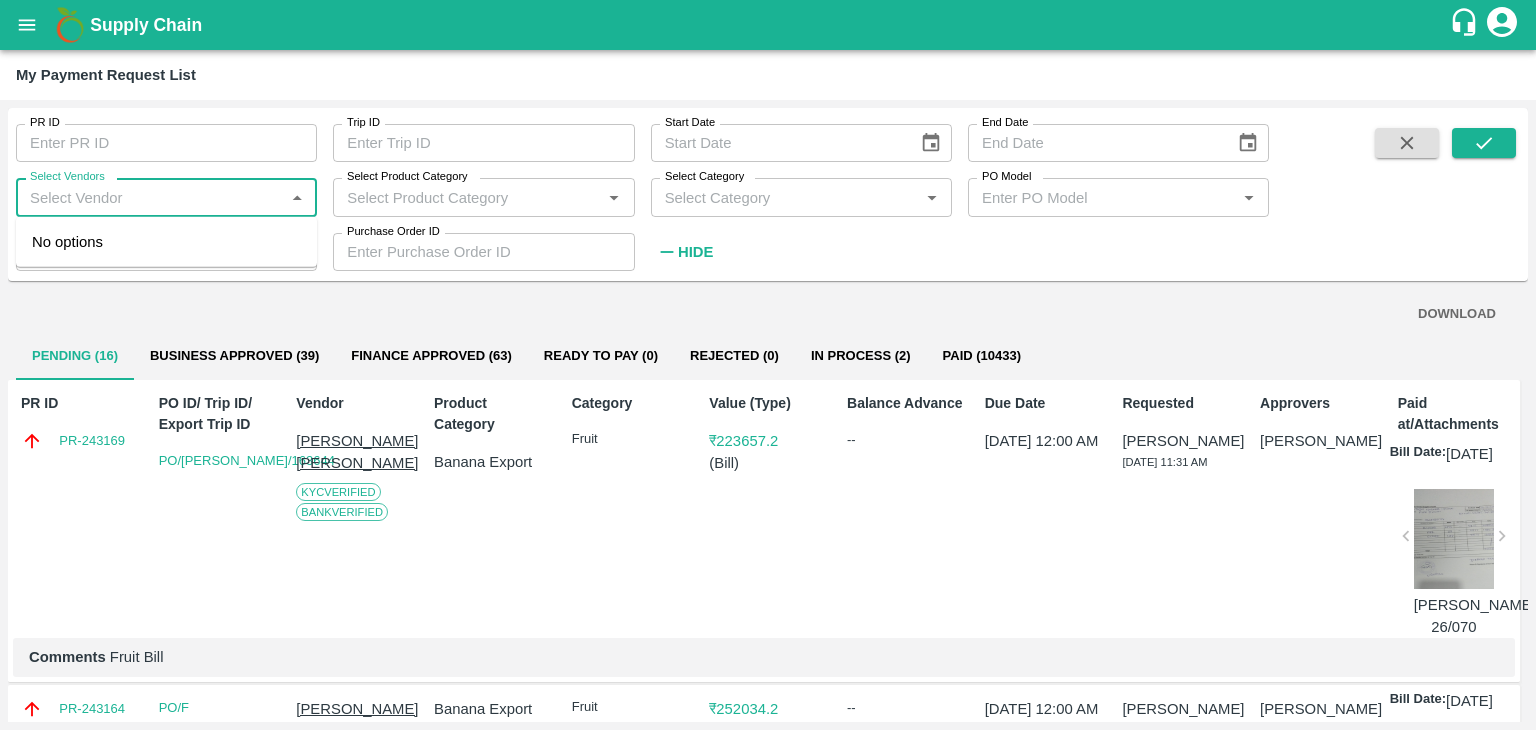 click on "Select Vendors" at bounding box center [150, 197] 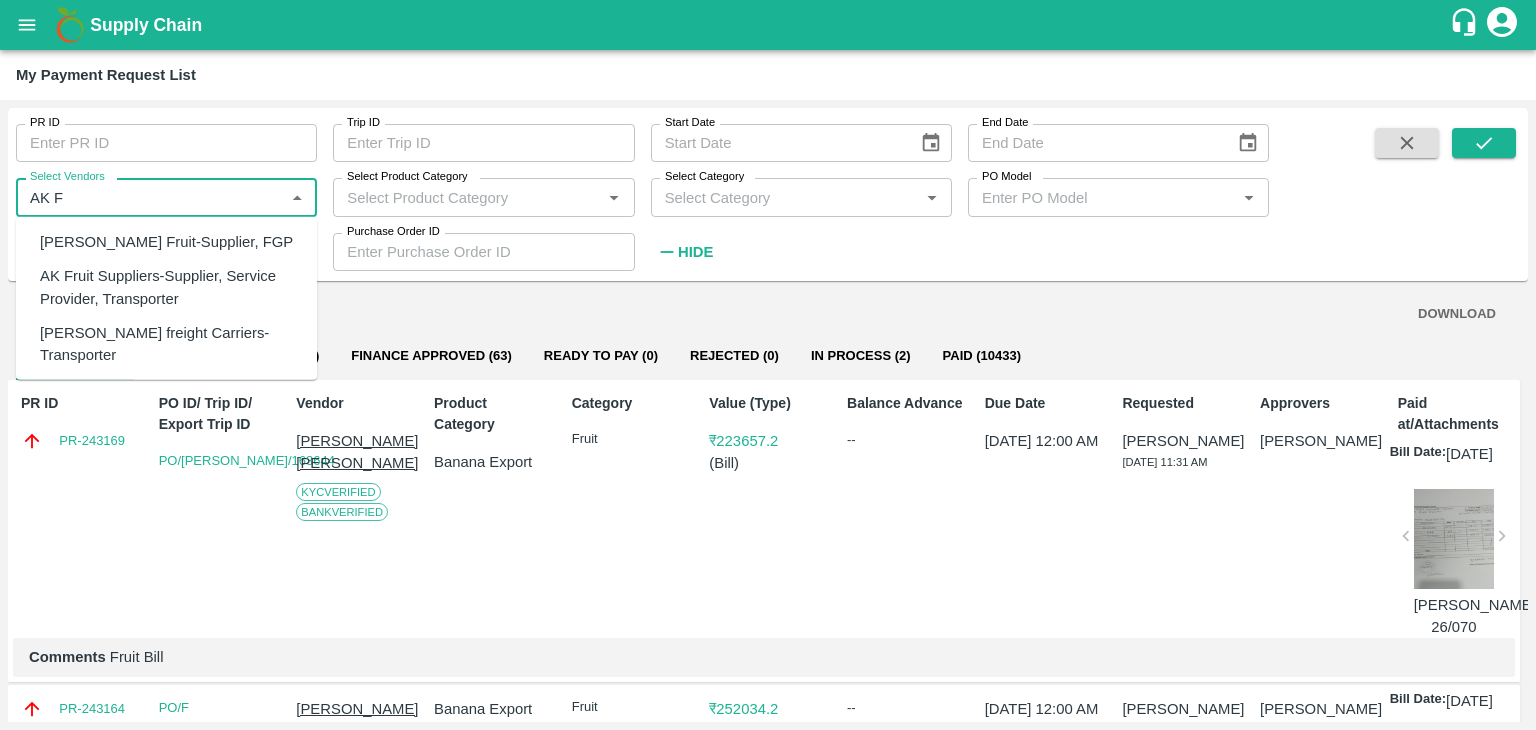 click on "AK Fruit Suppliers-Supplier, Service Provider, Transporter" at bounding box center [170, 287] 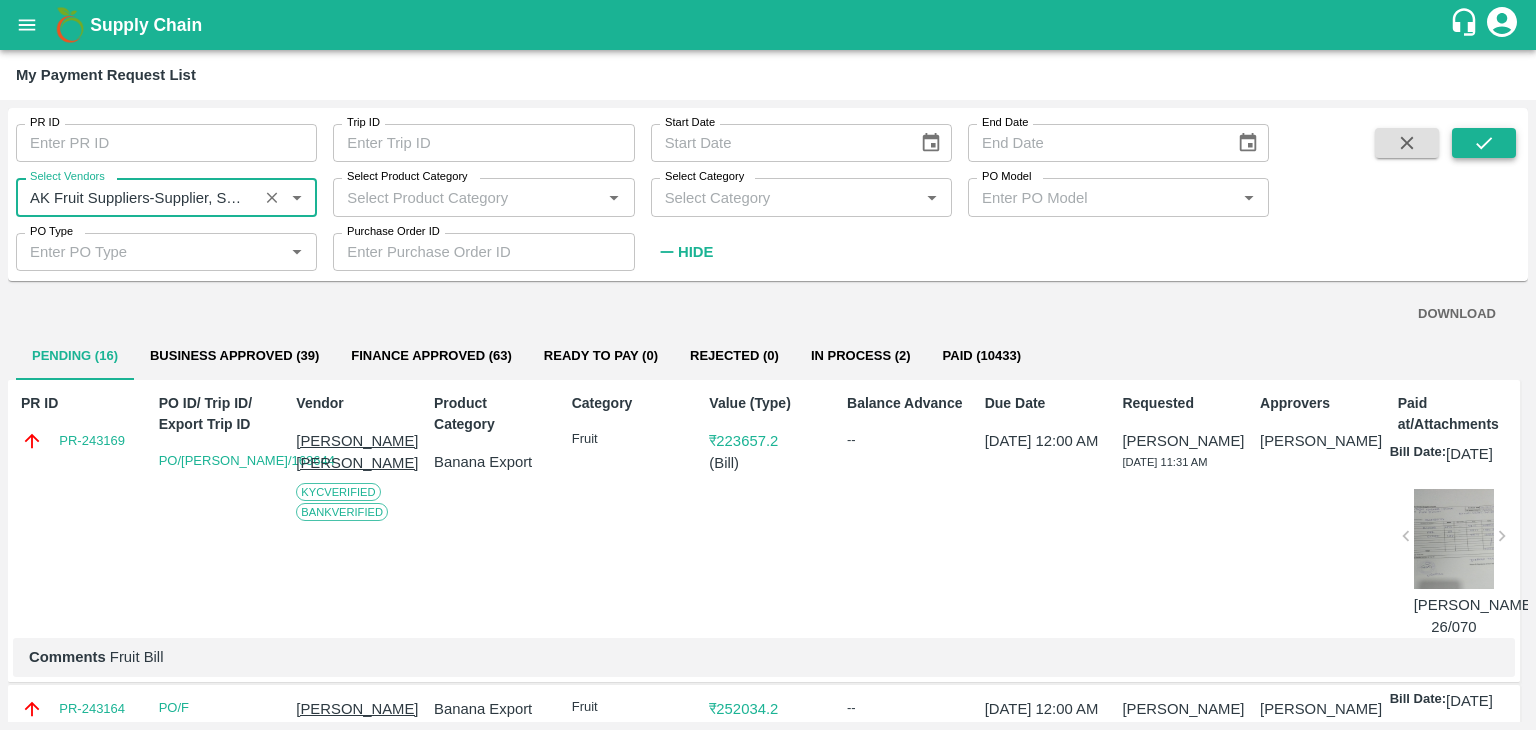 type on "AK Fruit Suppliers-Supplier, Service Provider, Transporter" 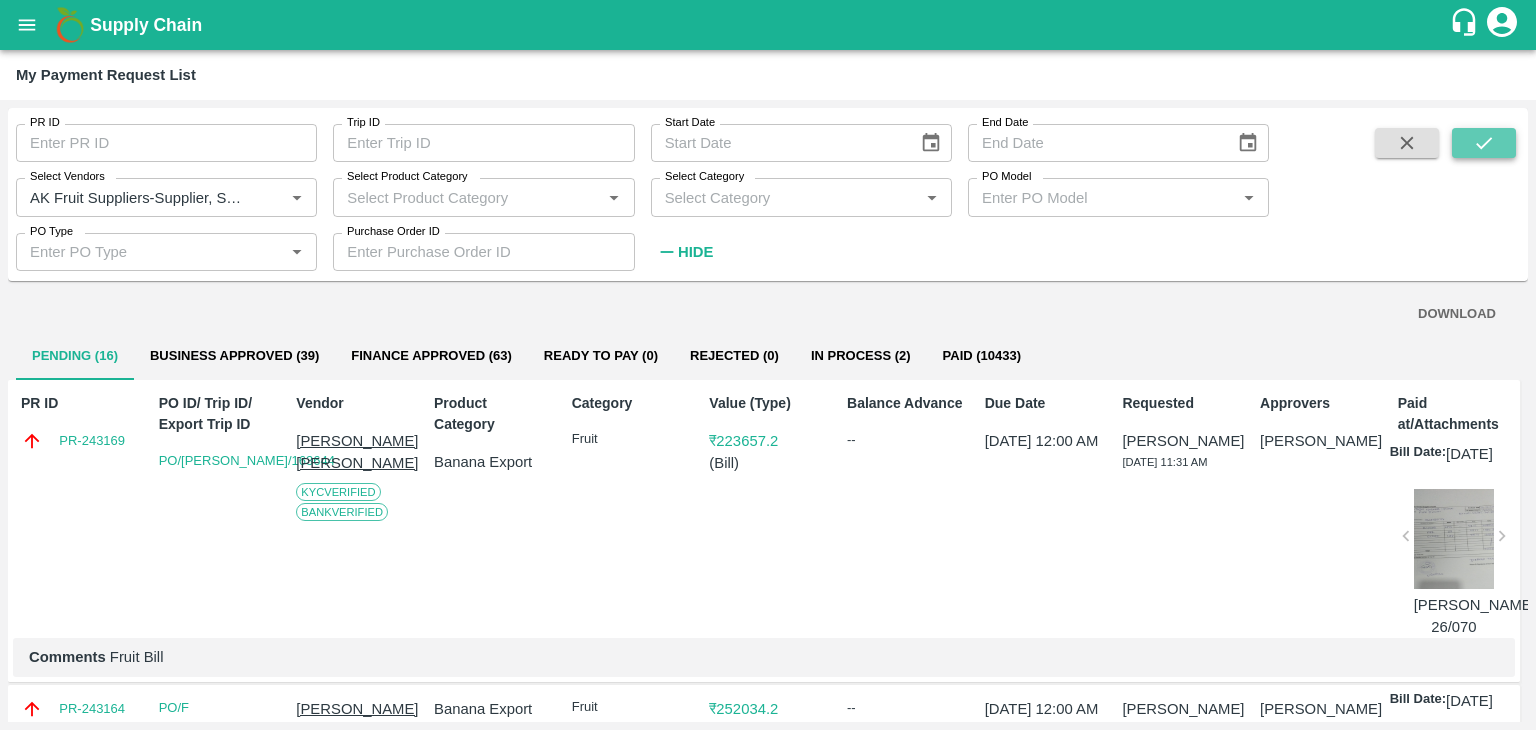 click at bounding box center (1484, 143) 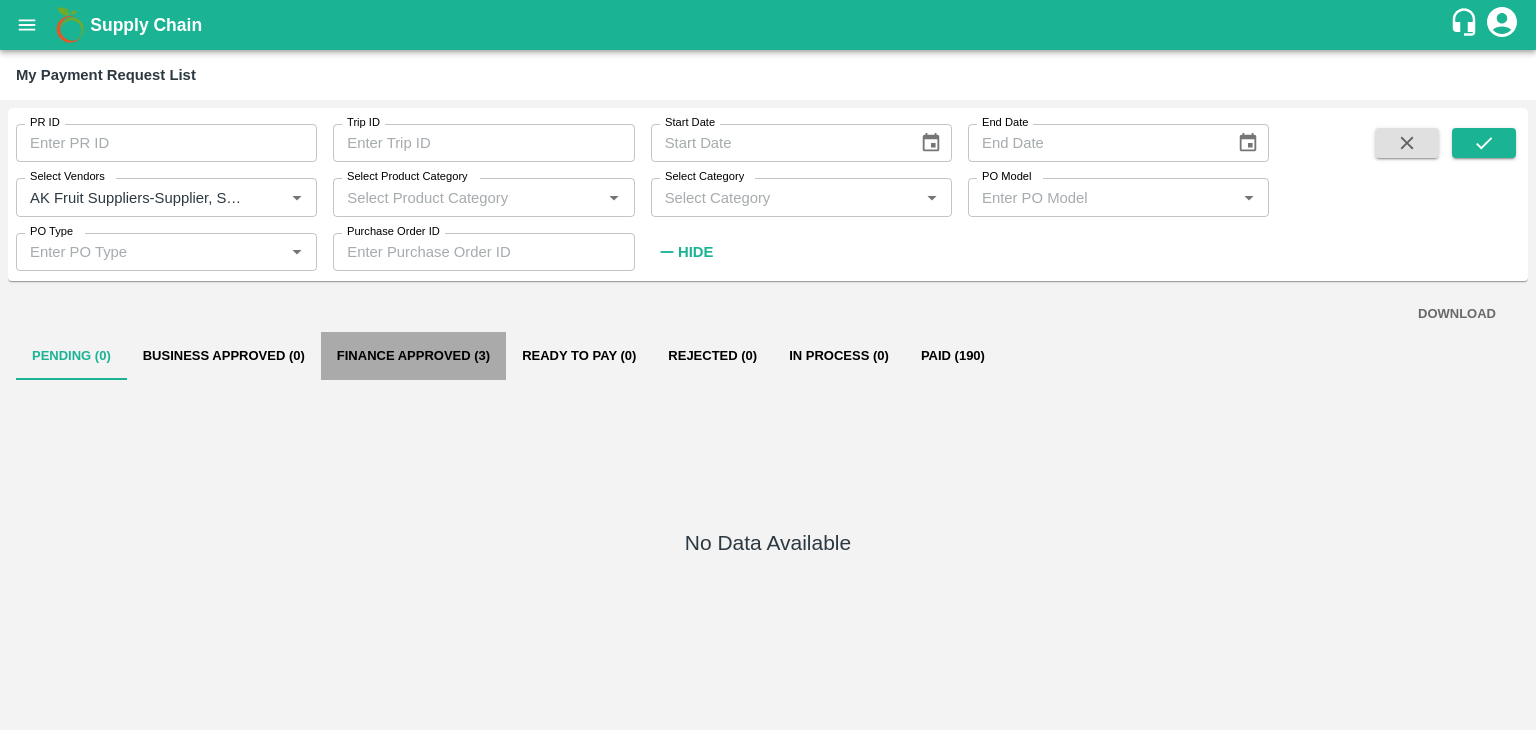 click on "Finance Approved (3)" at bounding box center (413, 356) 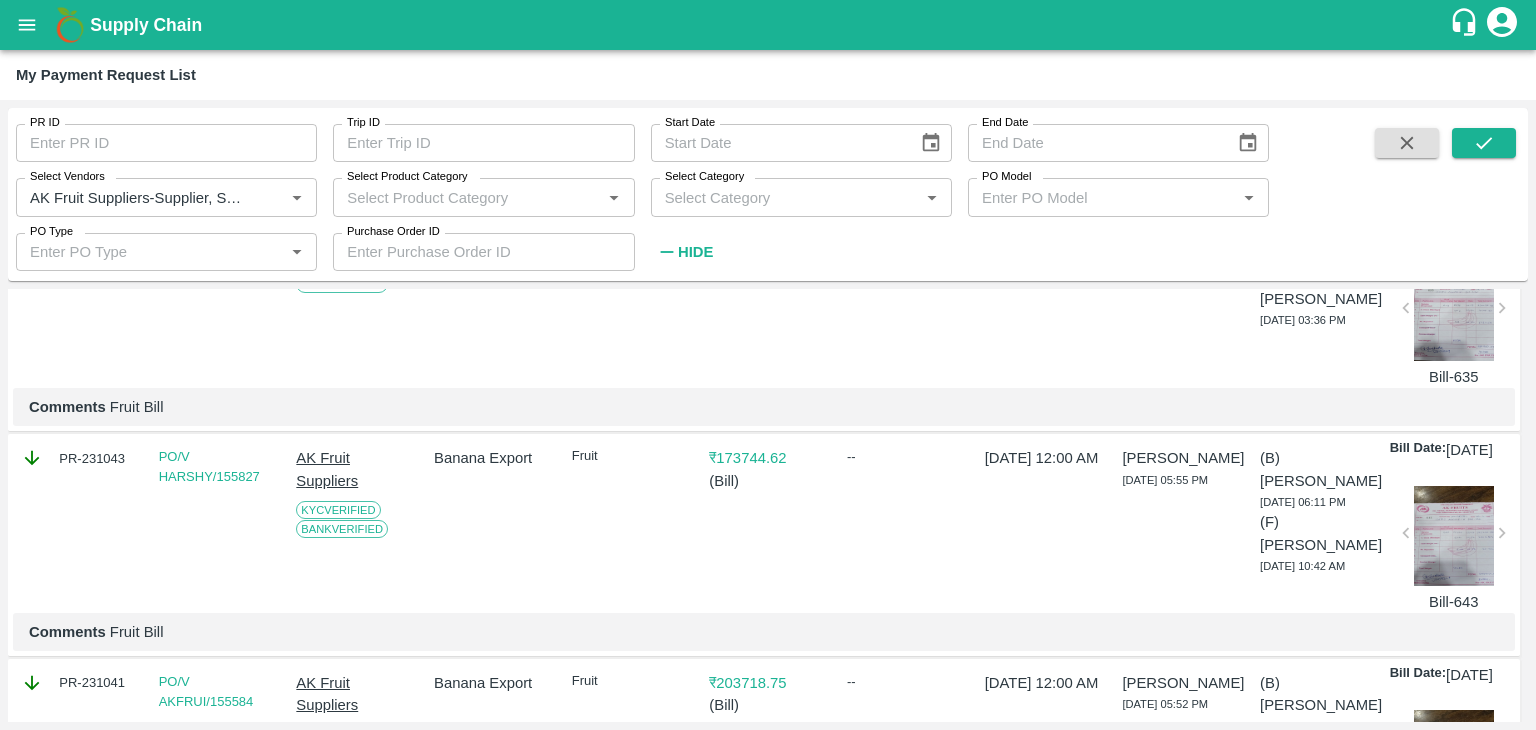 scroll, scrollTop: 0, scrollLeft: 0, axis: both 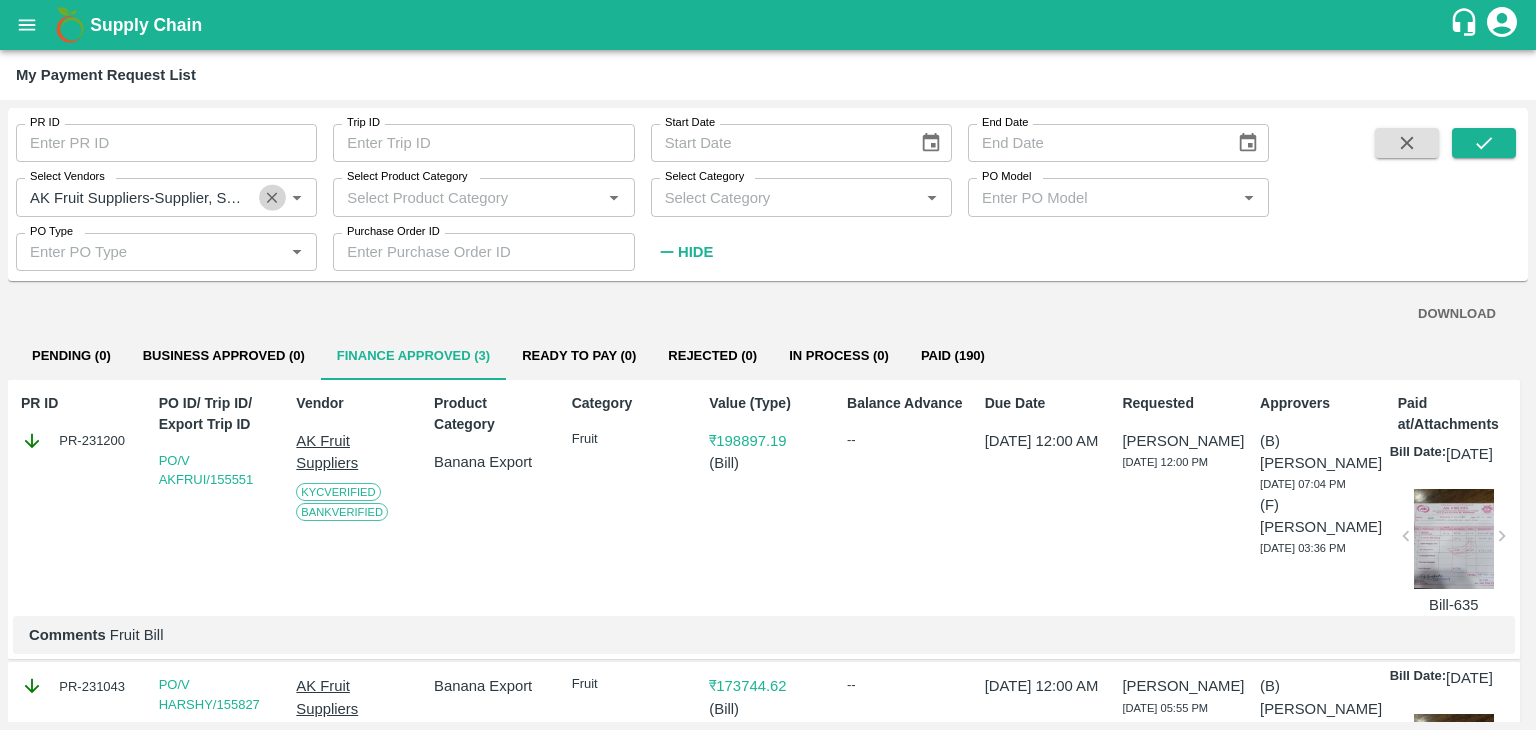 click 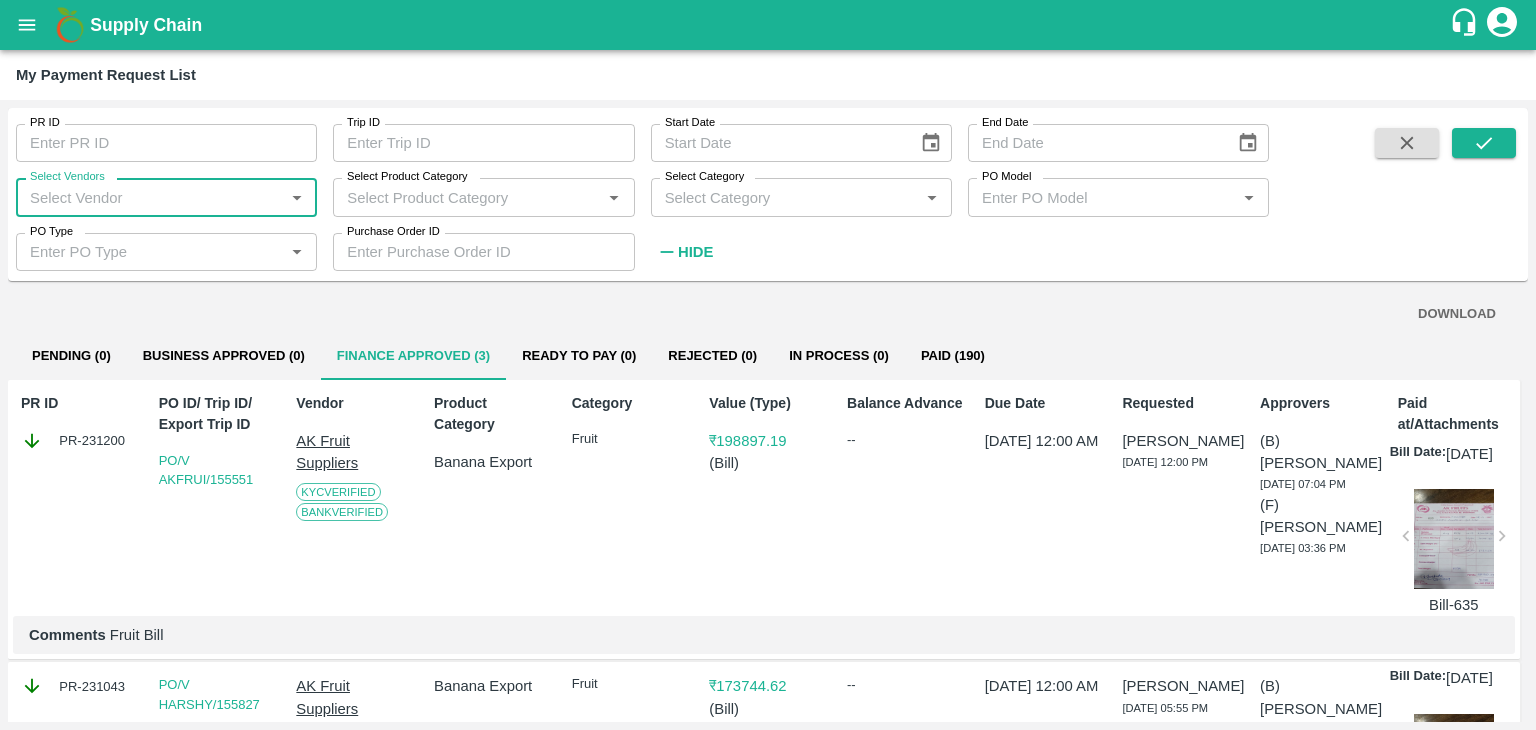 scroll, scrollTop: 0, scrollLeft: 0, axis: both 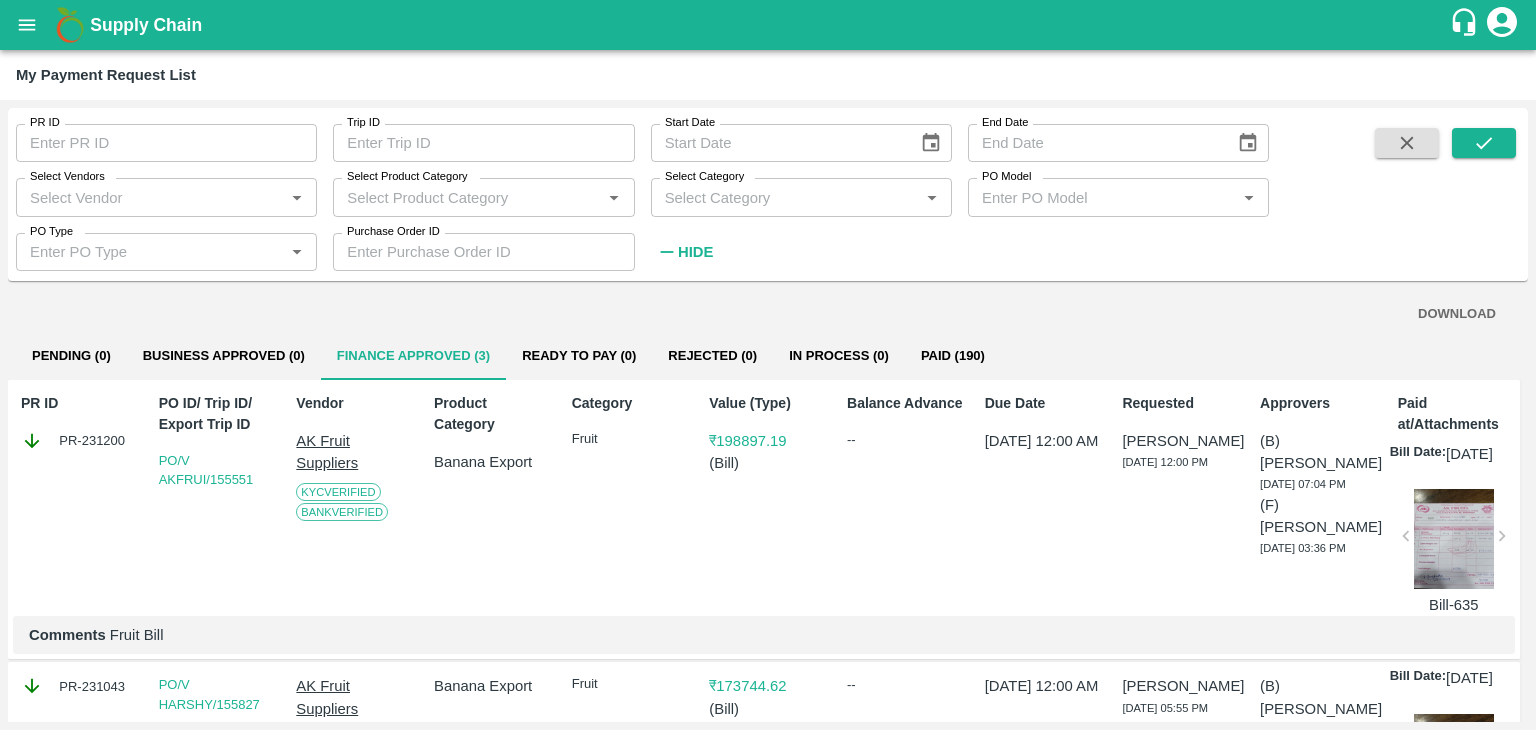 click on "PR ID PR ID Trip ID Trip ID Start Date Start Date End Date End Date Select Vendors Select Vendors   * Select Product Category Select Product Category   * Select Category Select Category   * PO Model PO Model   * PO Type PO Type   * Purchase Order ID Purchase Order ID Hide" at bounding box center (768, 194) 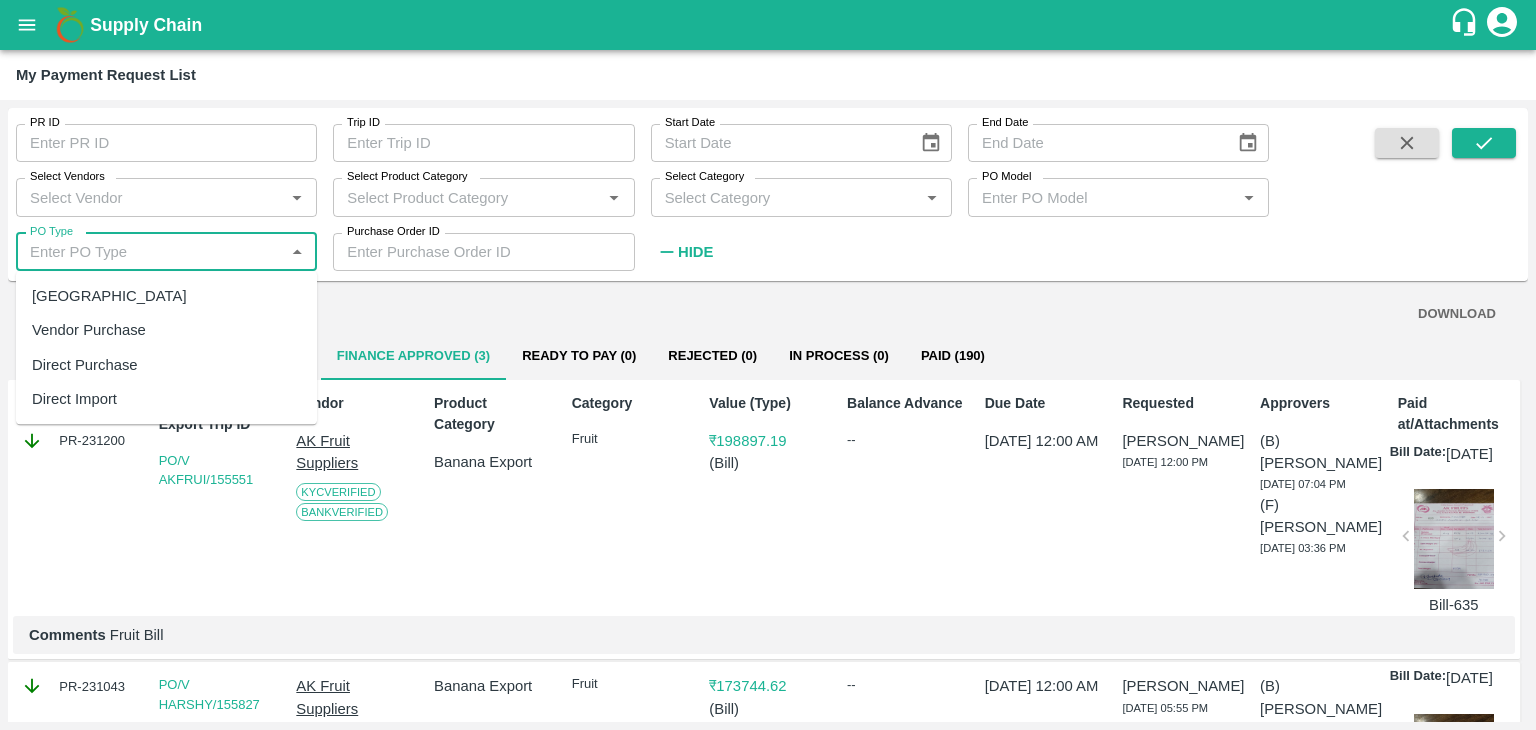 click on "PO Type" at bounding box center [150, 252] 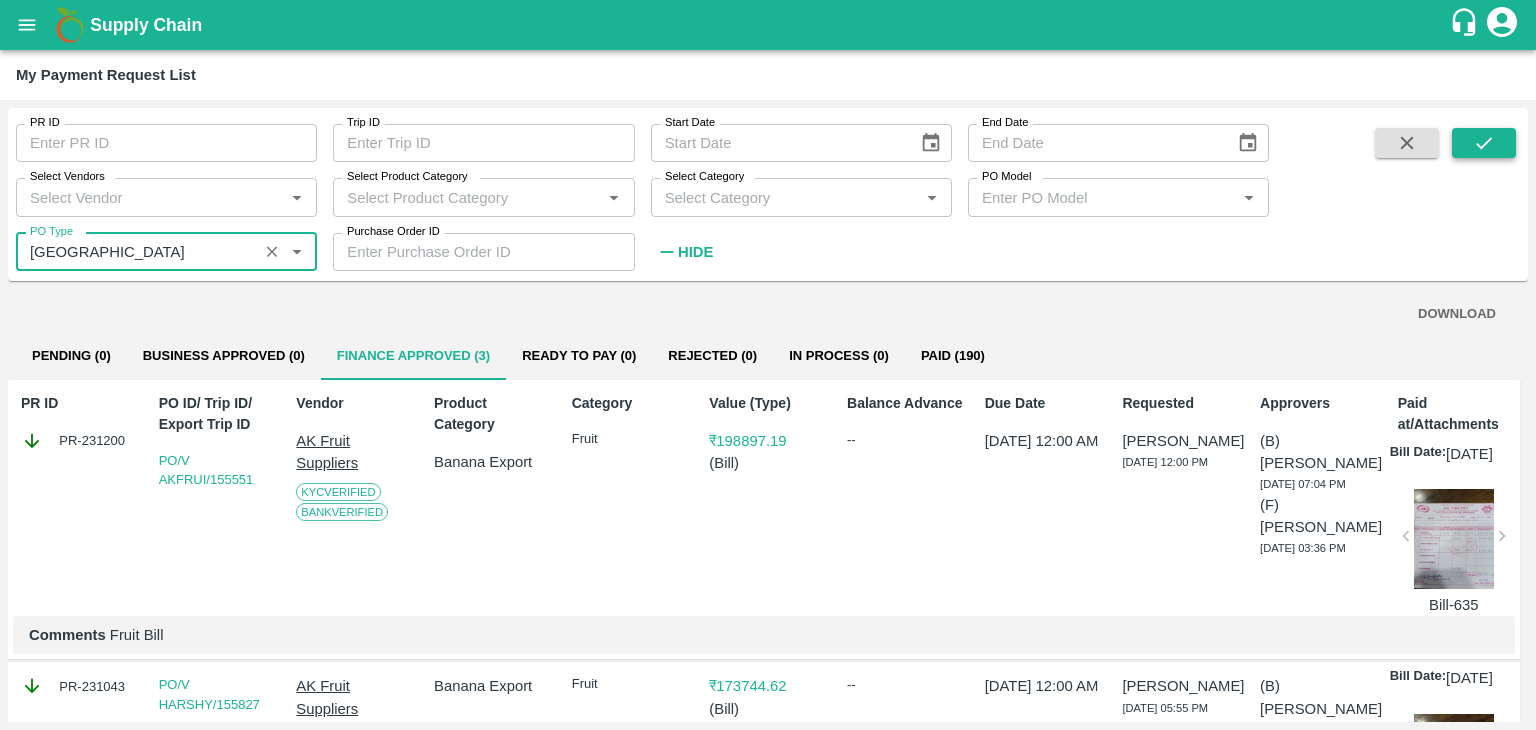 click at bounding box center (1484, 143) 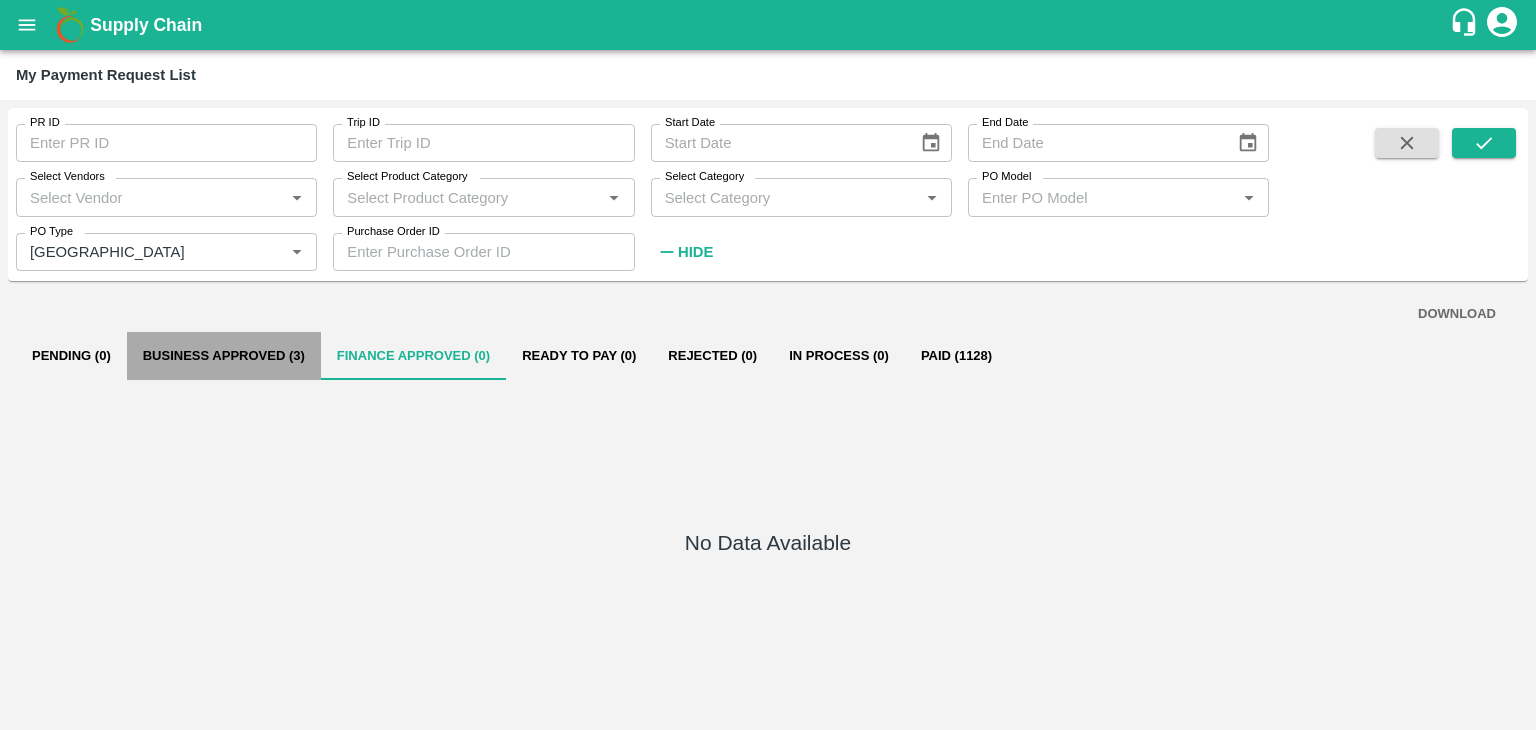 click on "Business Approved (3)" at bounding box center [224, 356] 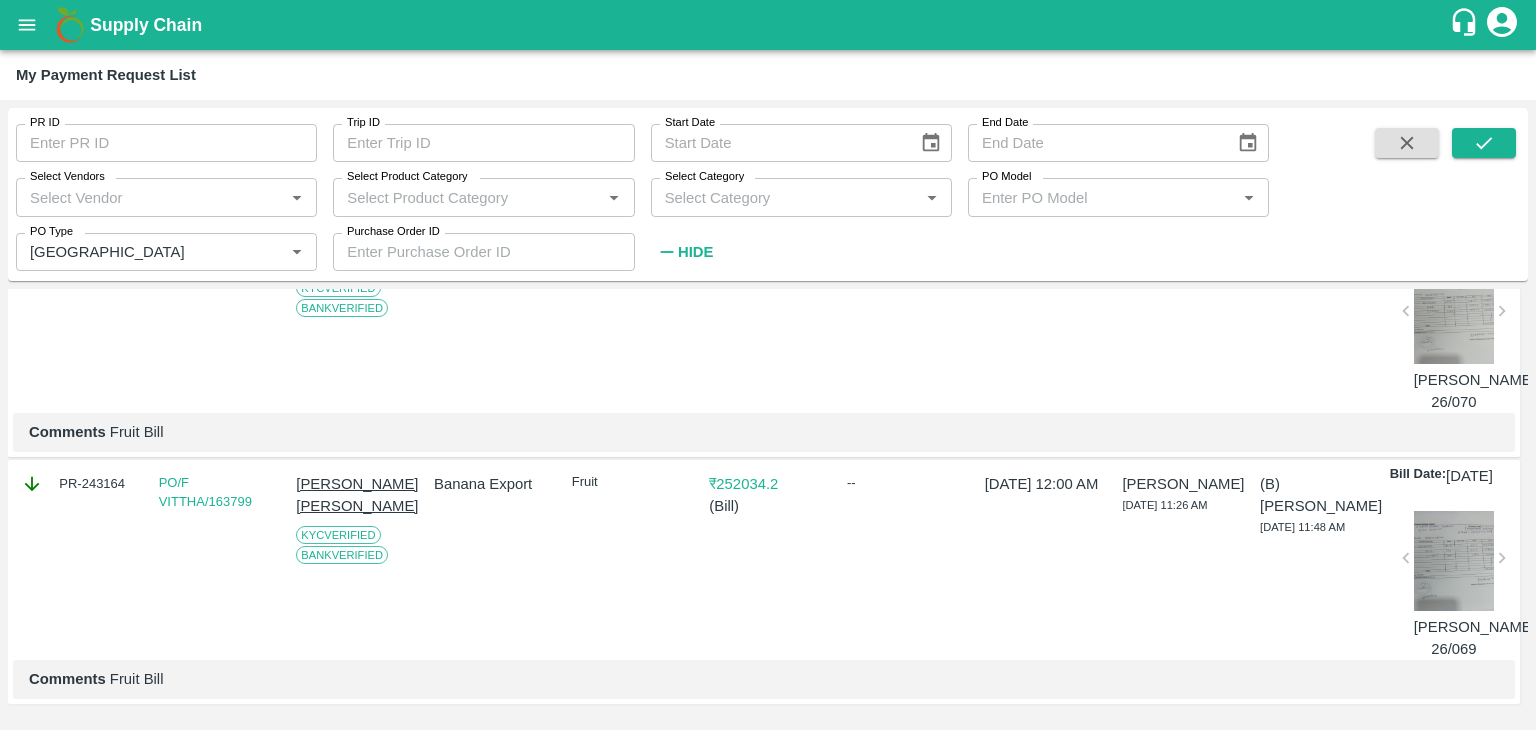 scroll, scrollTop: 0, scrollLeft: 0, axis: both 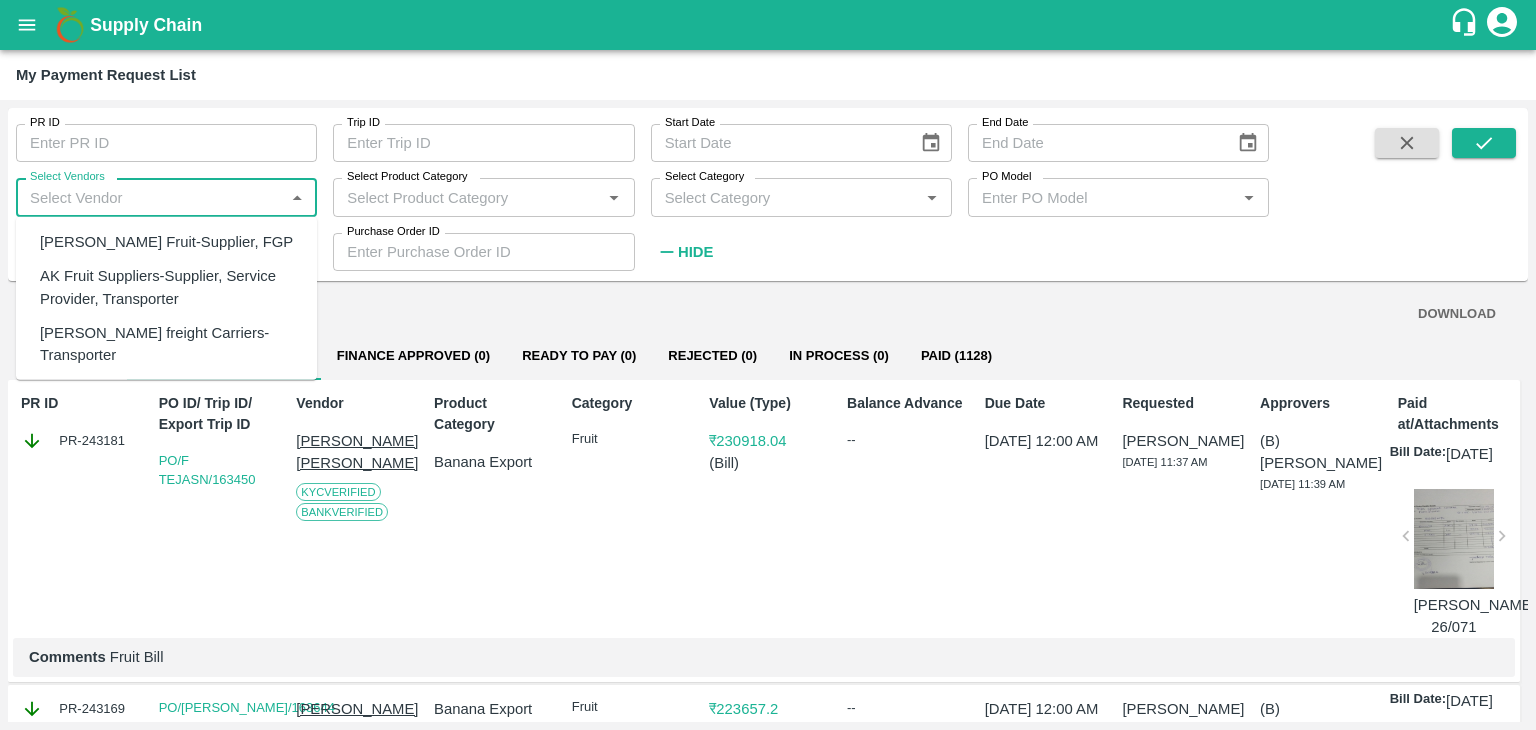 click on "Select Vendors" at bounding box center [150, 197] 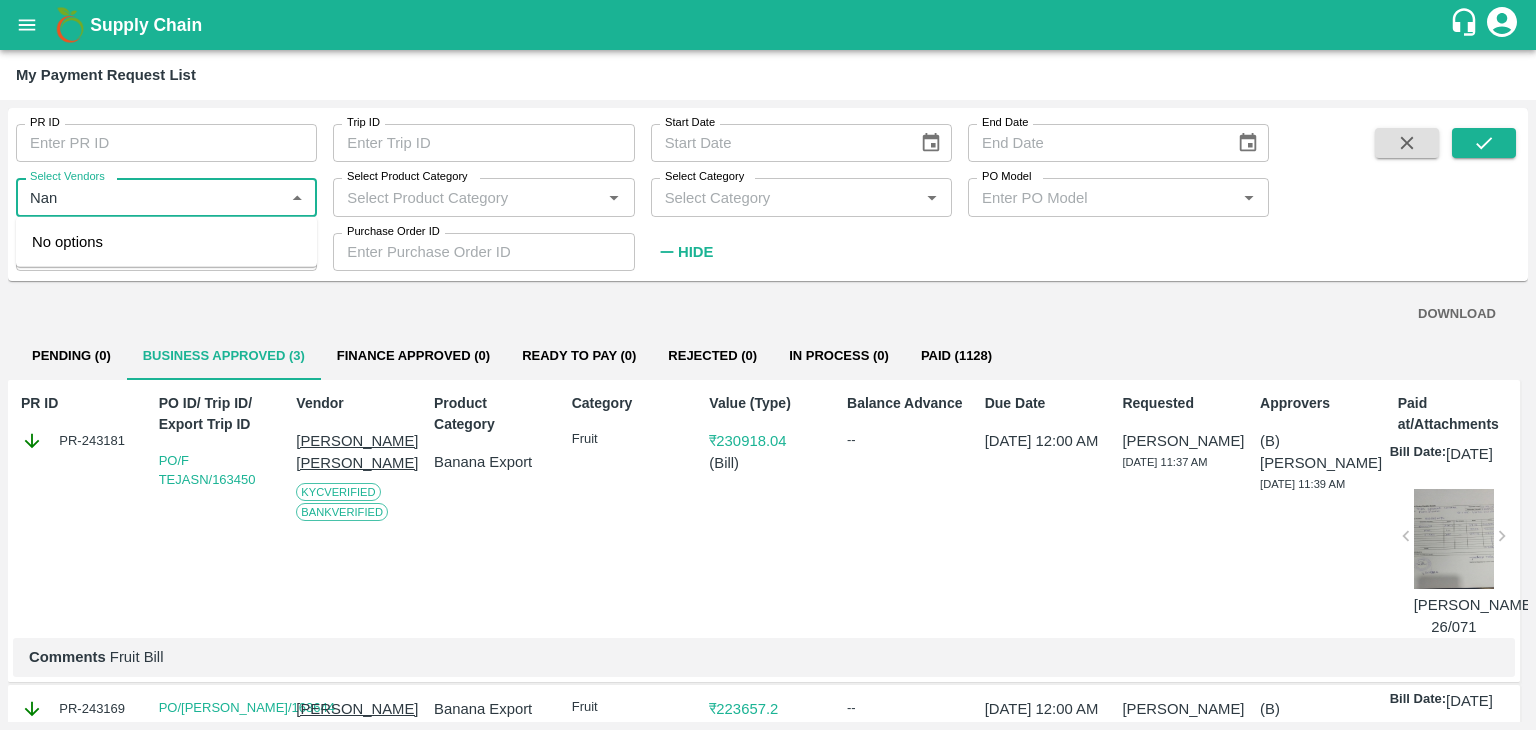 type on "Nand" 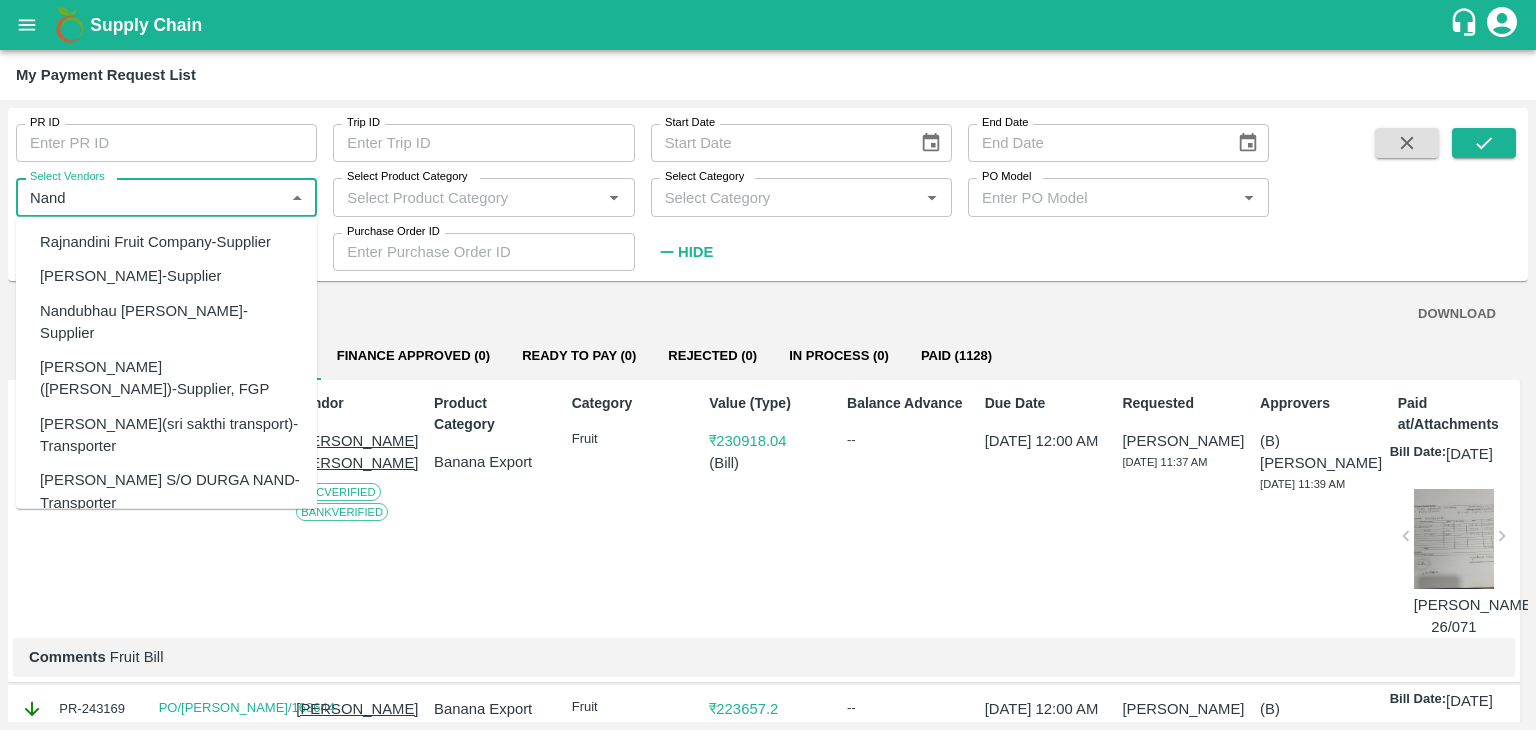 type 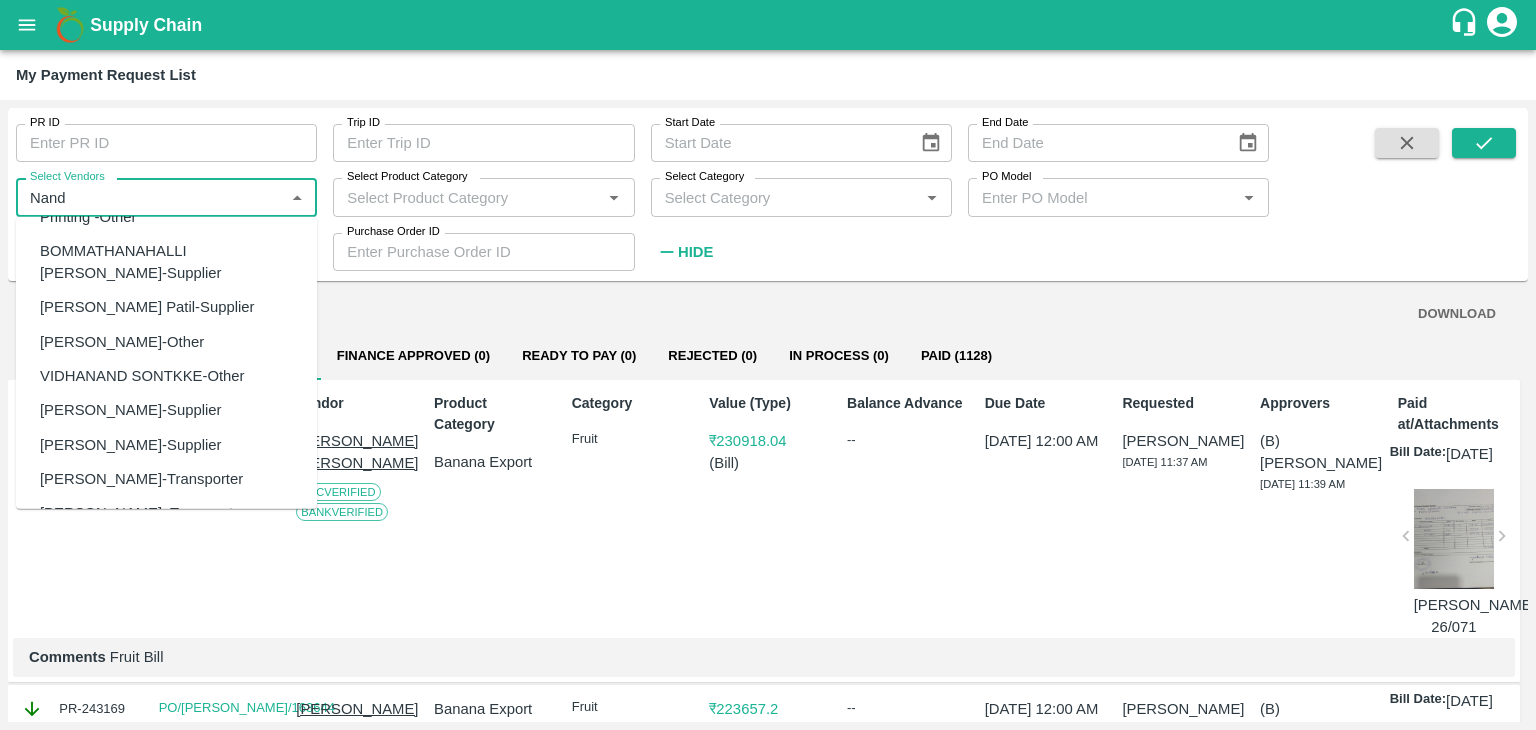 scroll, scrollTop: 1812, scrollLeft: 0, axis: vertical 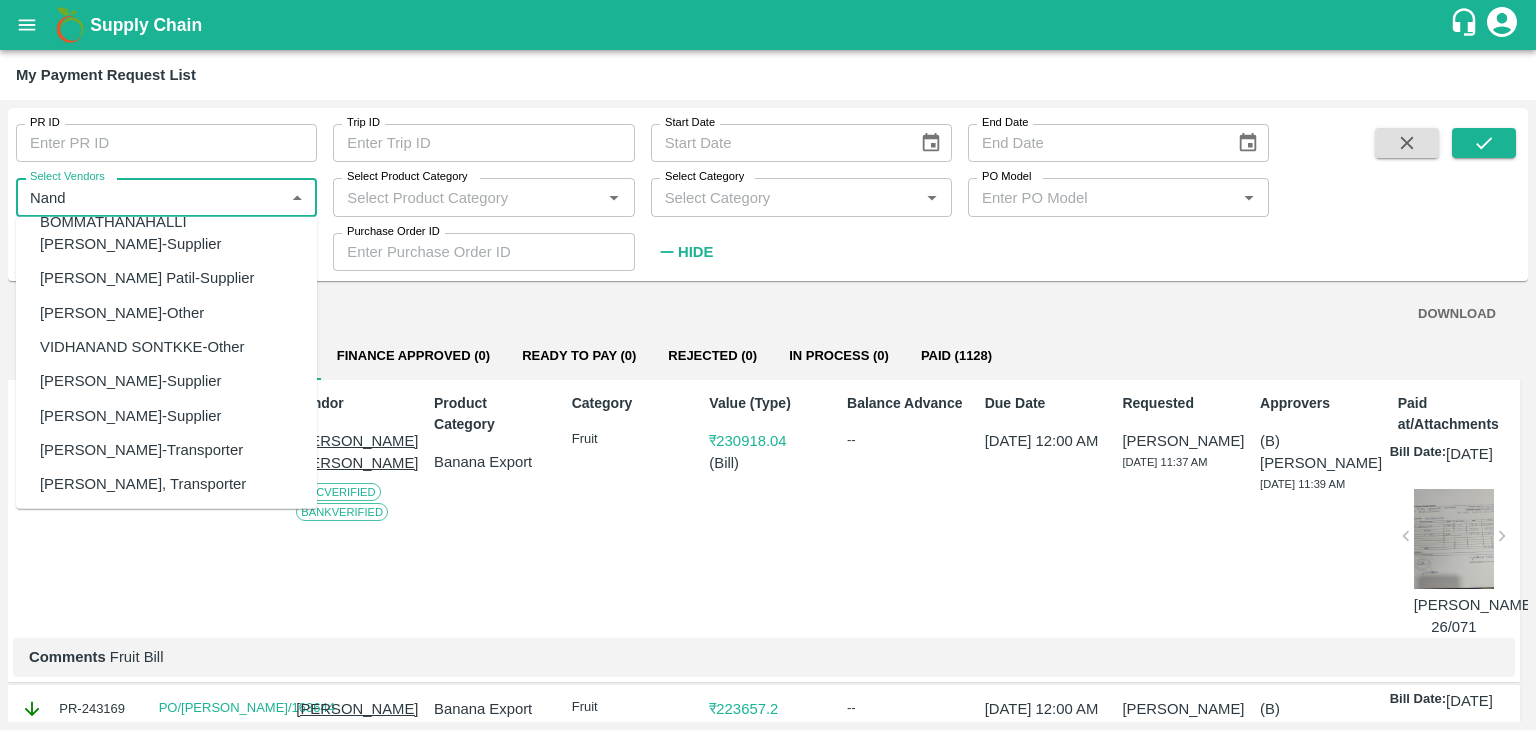 click on "Nandkumar Subhash Patil-Supplier" at bounding box center (147, 278) 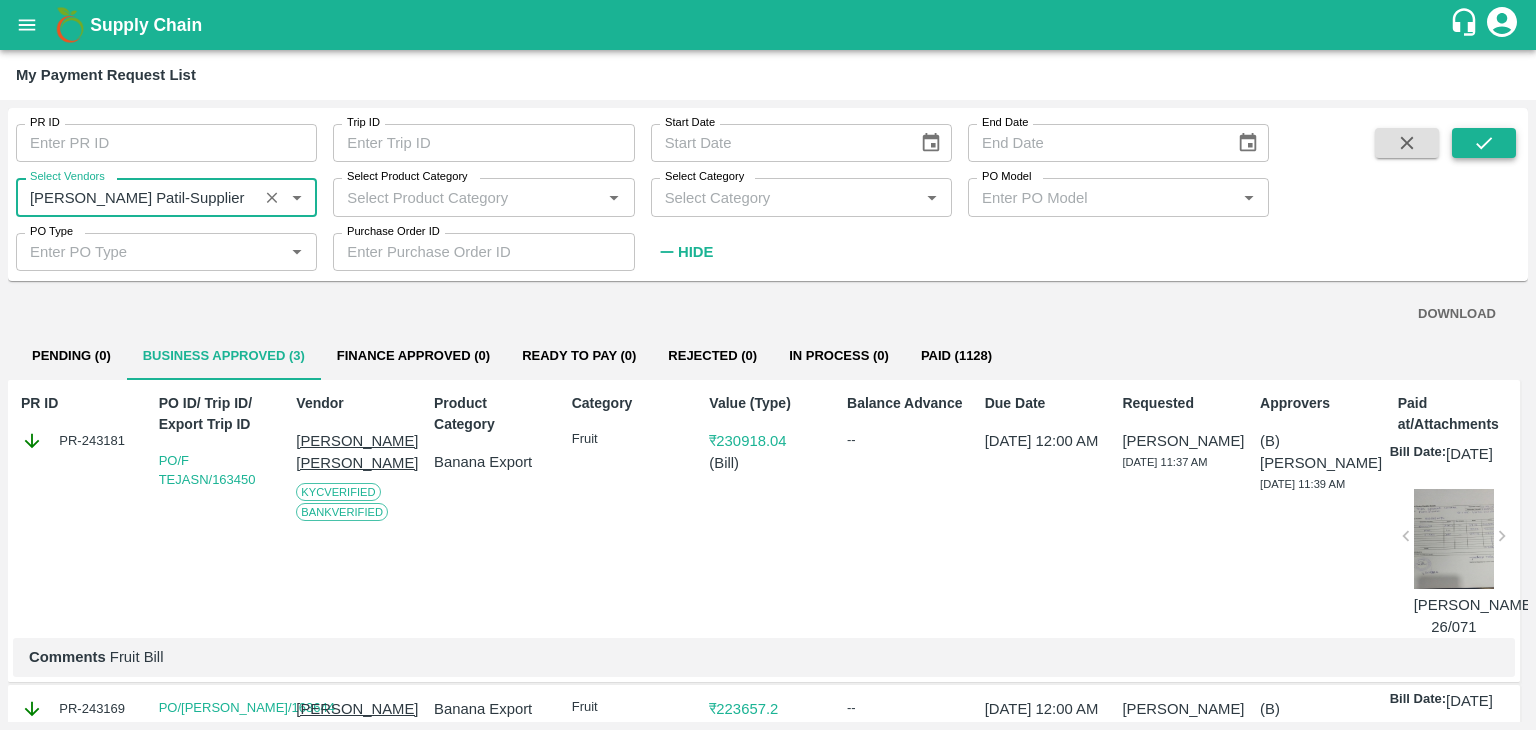 type on "Nandkumar Subhash Patil-Supplier" 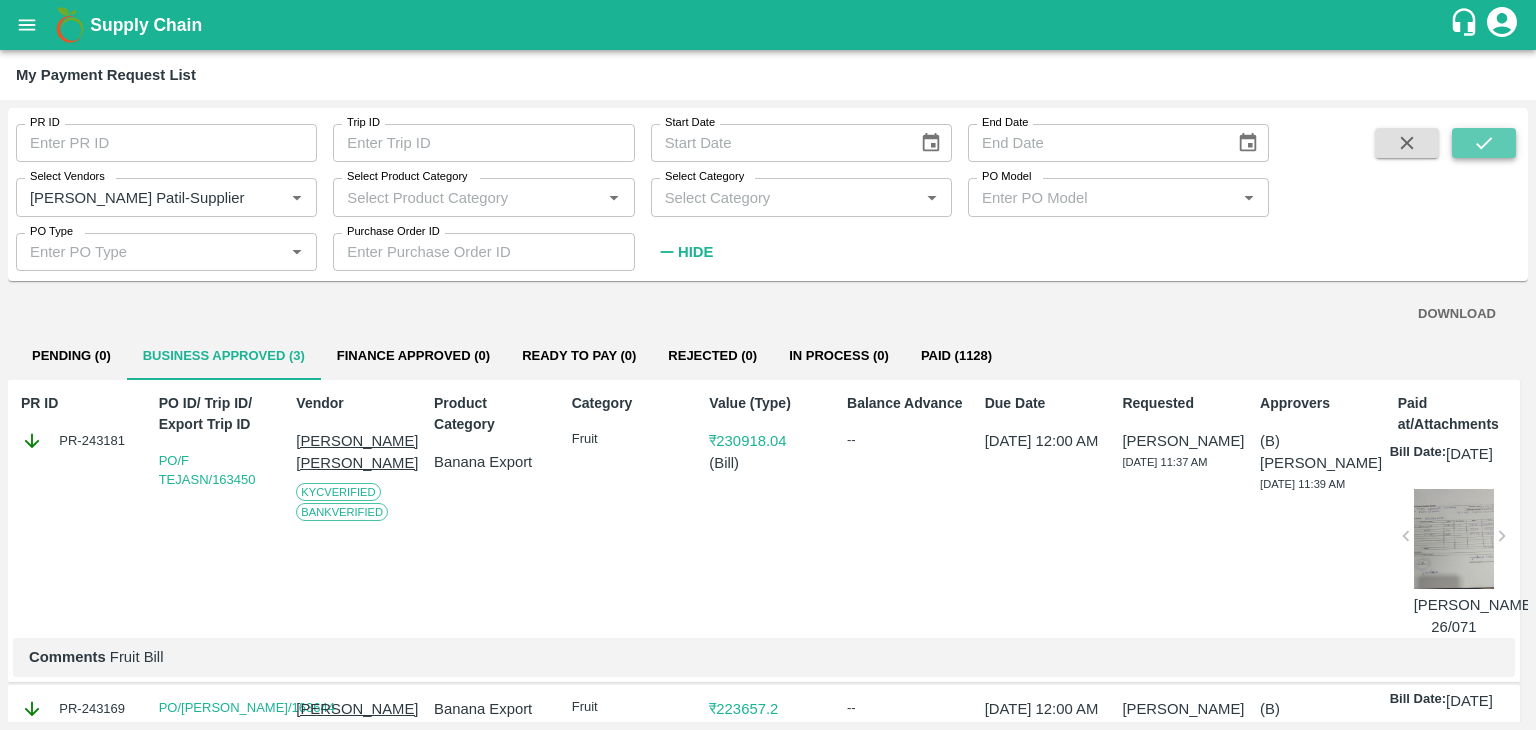 click at bounding box center [1484, 143] 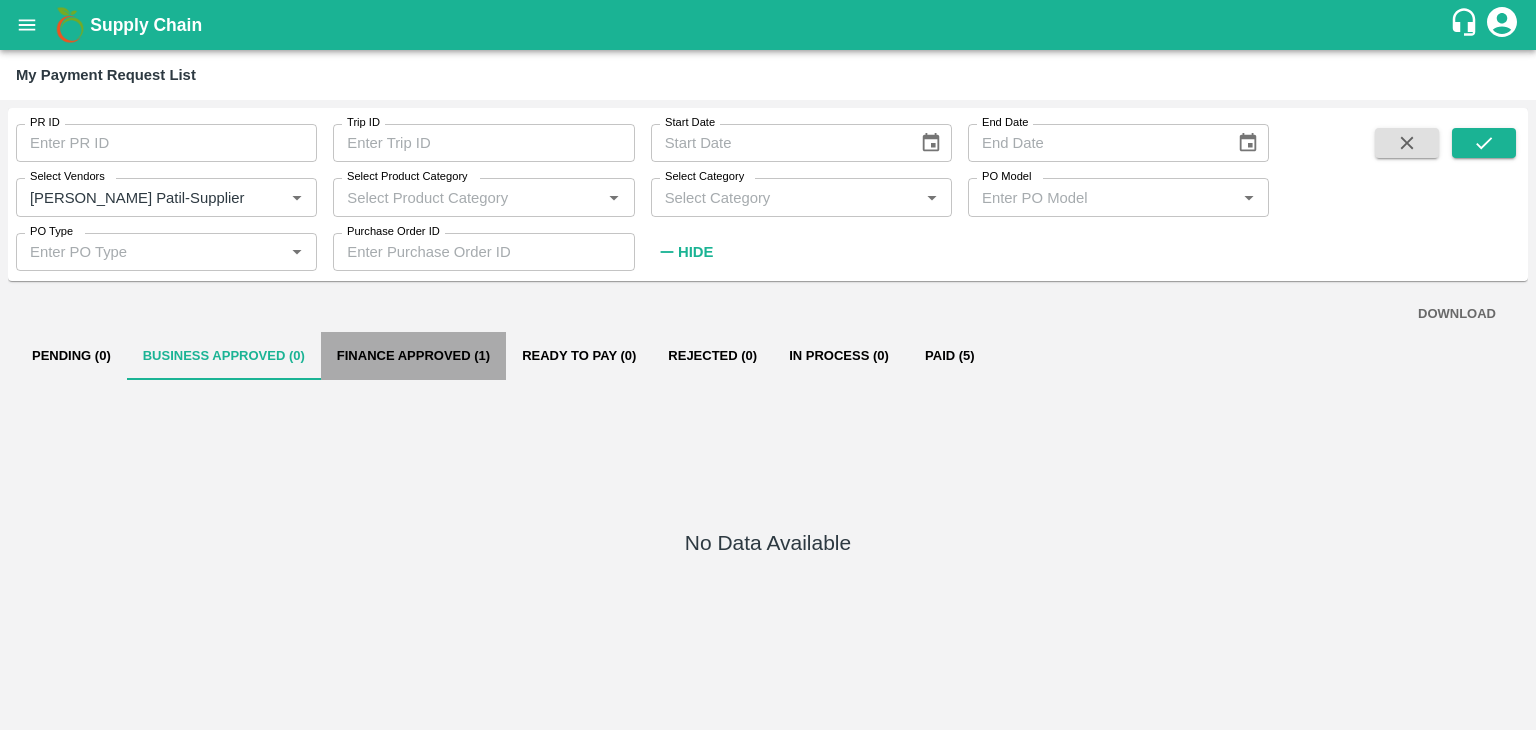 click on "Finance Approved (1)" at bounding box center (413, 356) 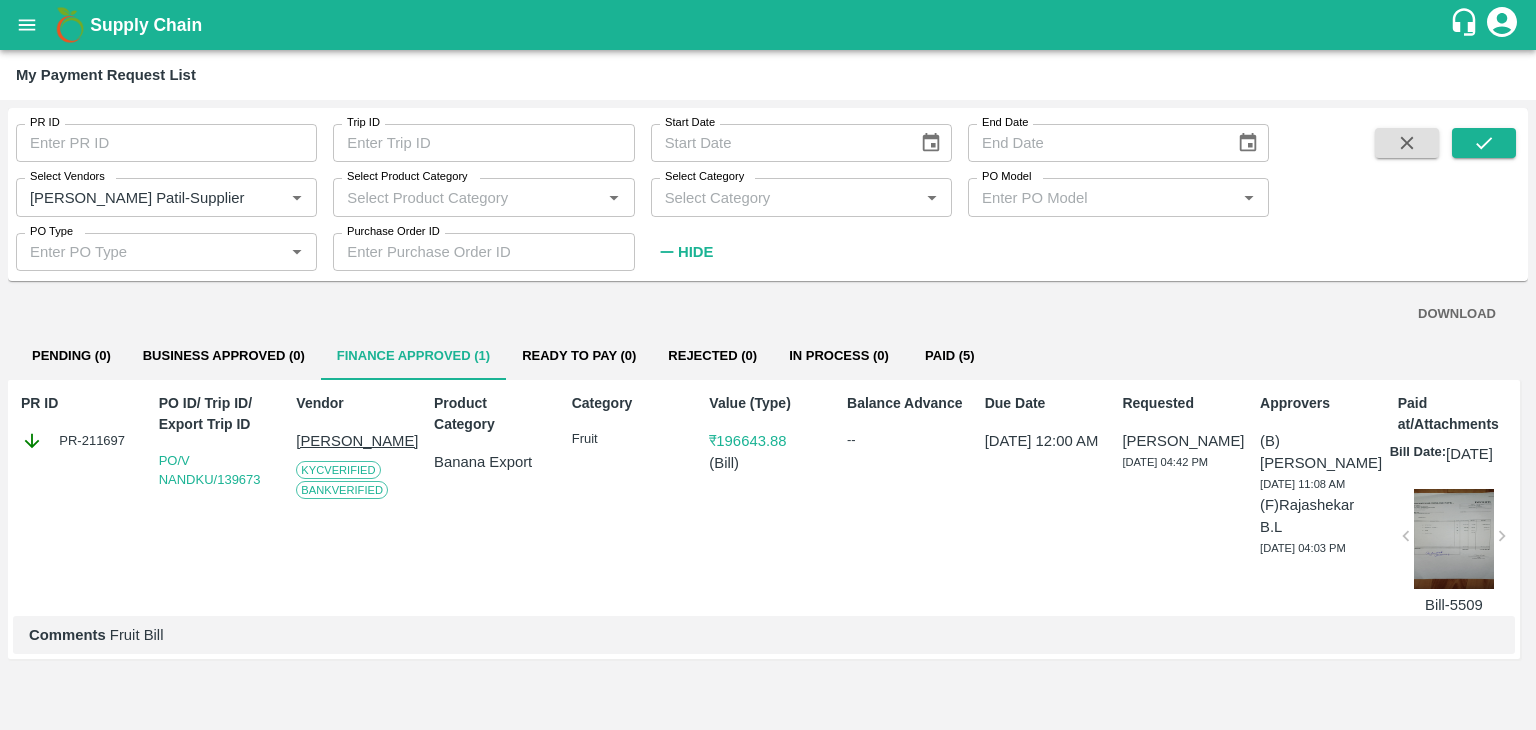 click 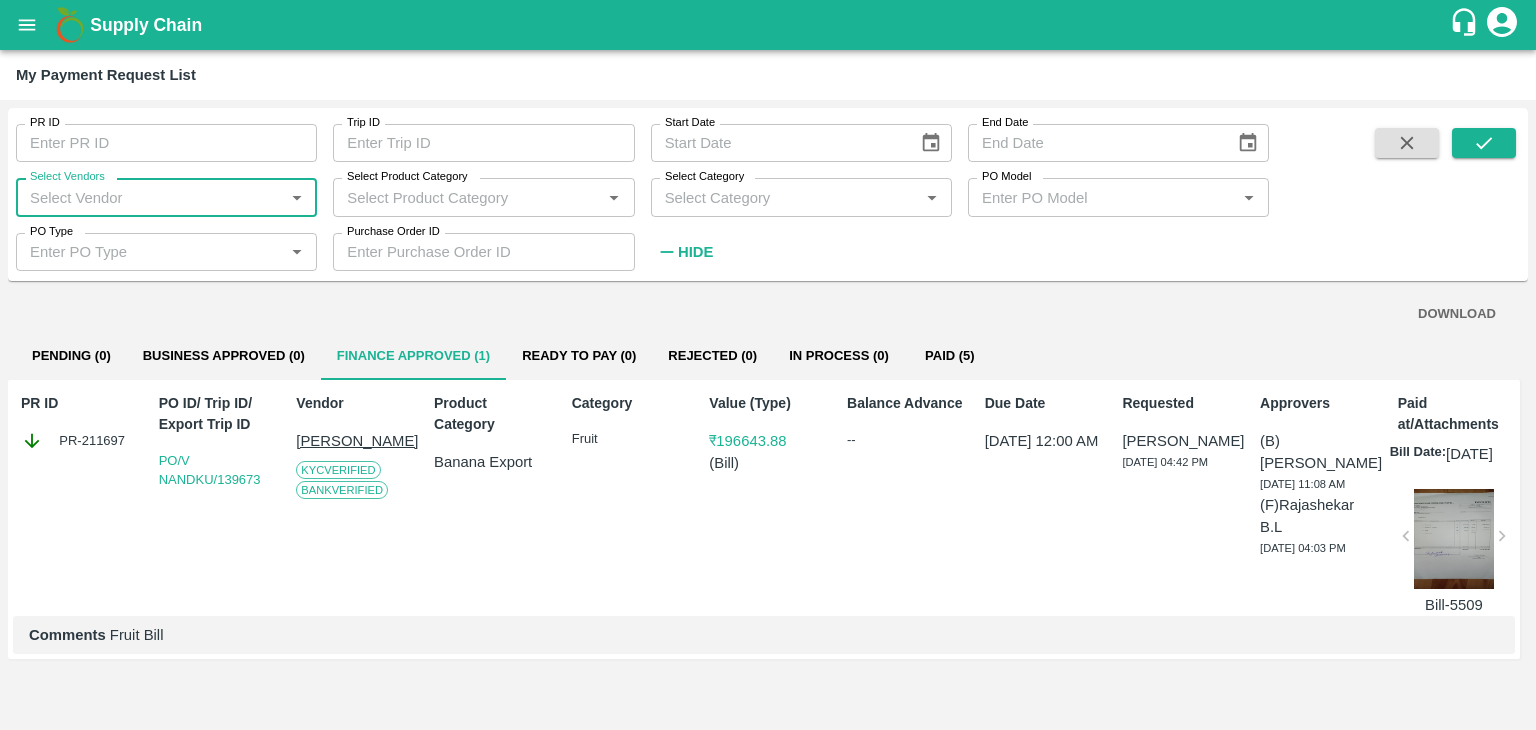 scroll, scrollTop: 0, scrollLeft: 0, axis: both 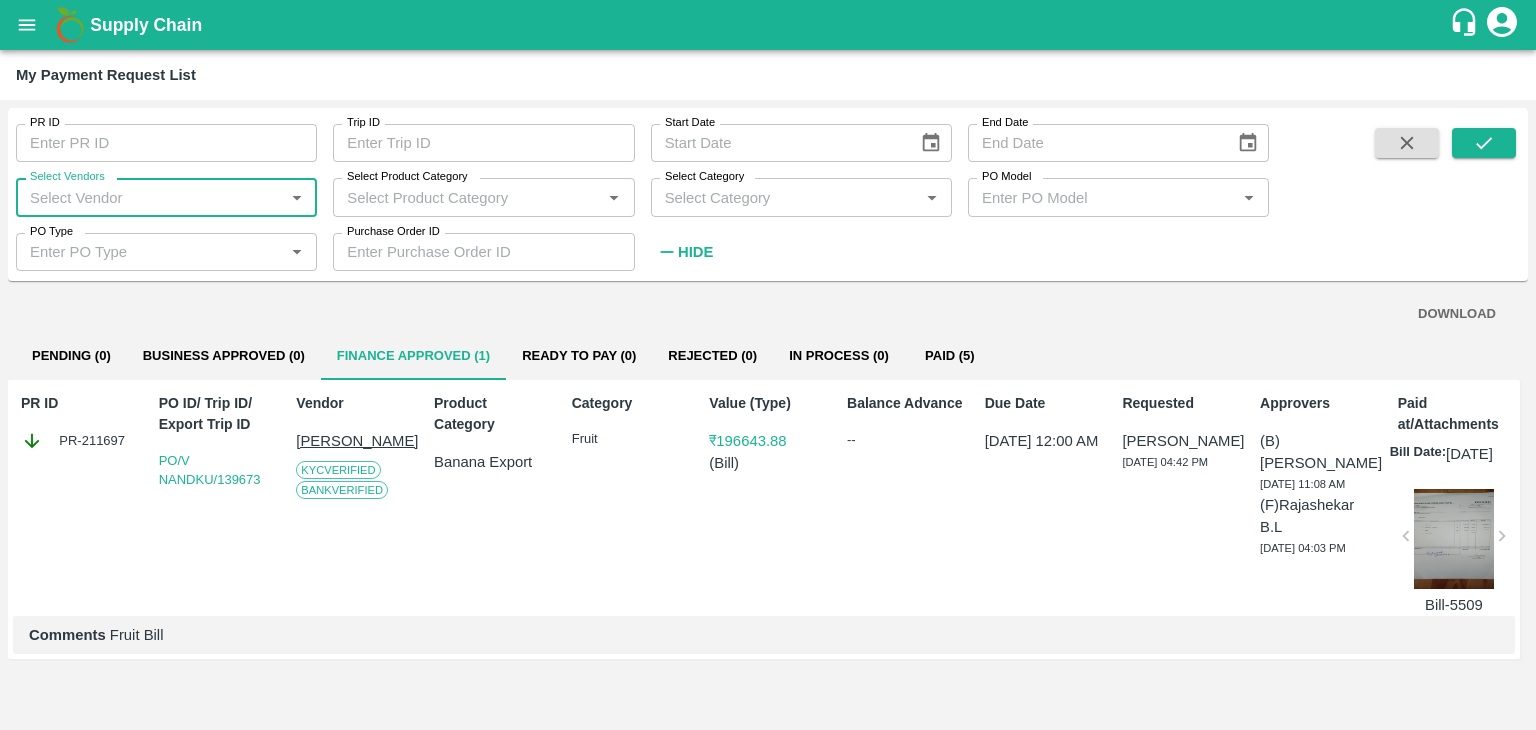 click on "PO Type   *" at bounding box center [166, 252] 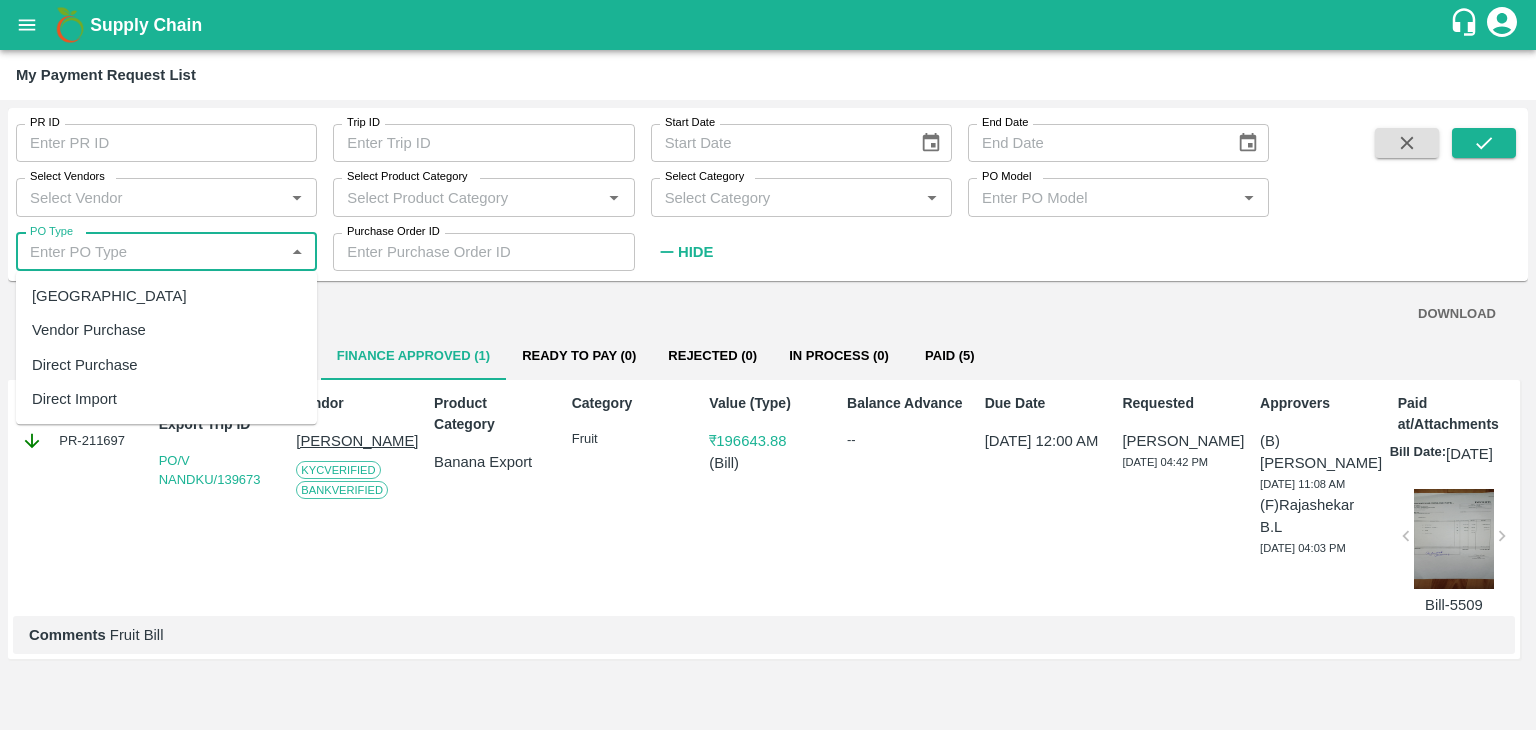 click on "Farm Gate" at bounding box center [166, 296] 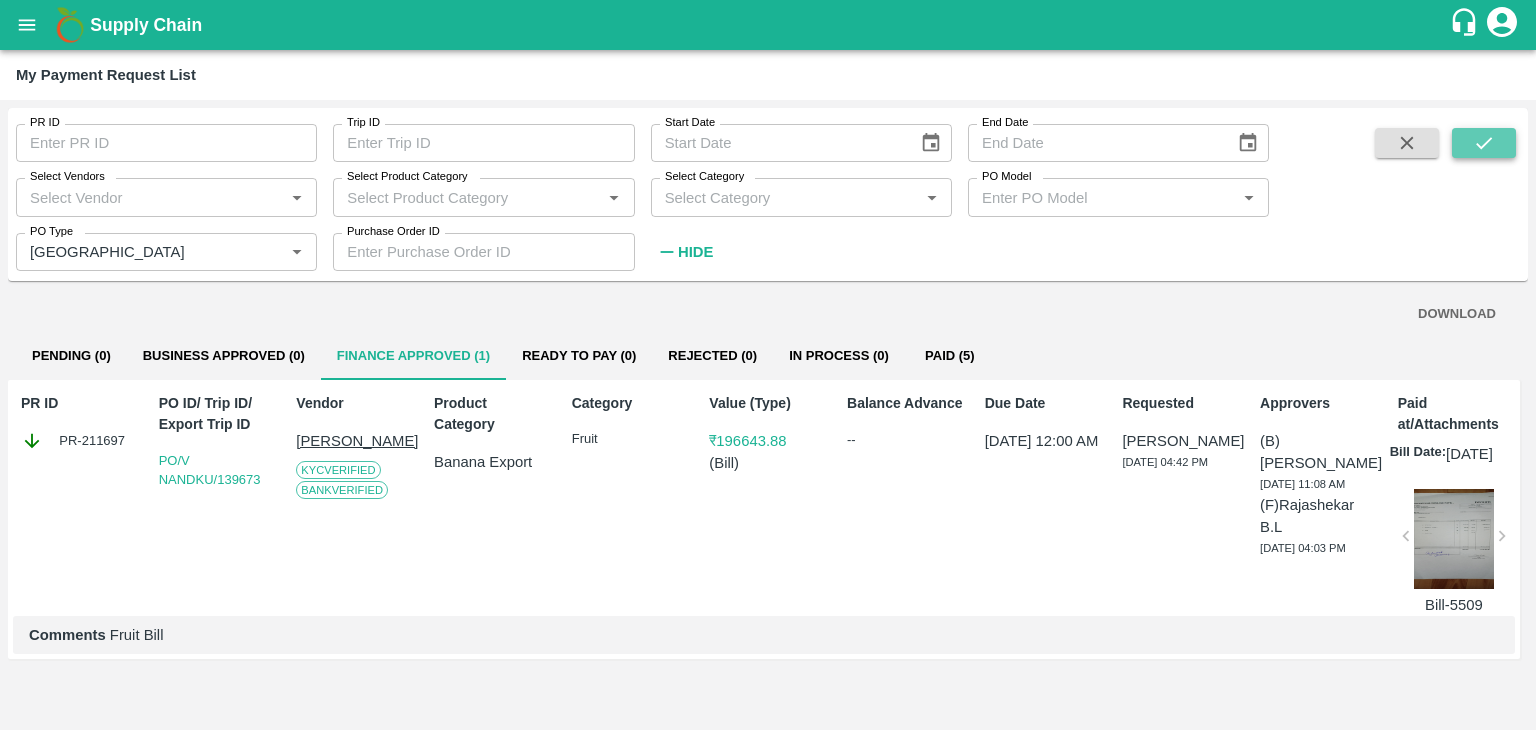 click 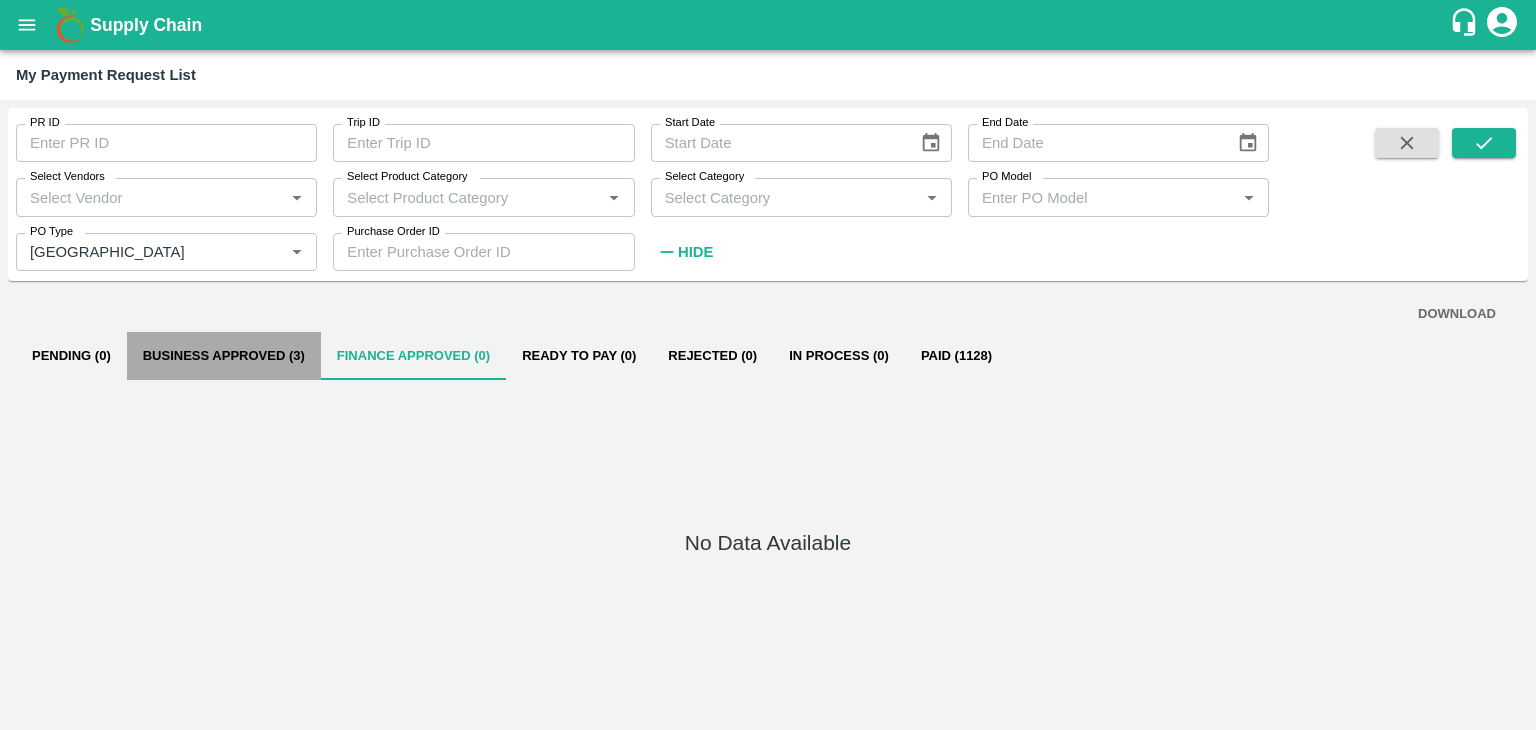 click on "Business Approved (3)" at bounding box center (224, 356) 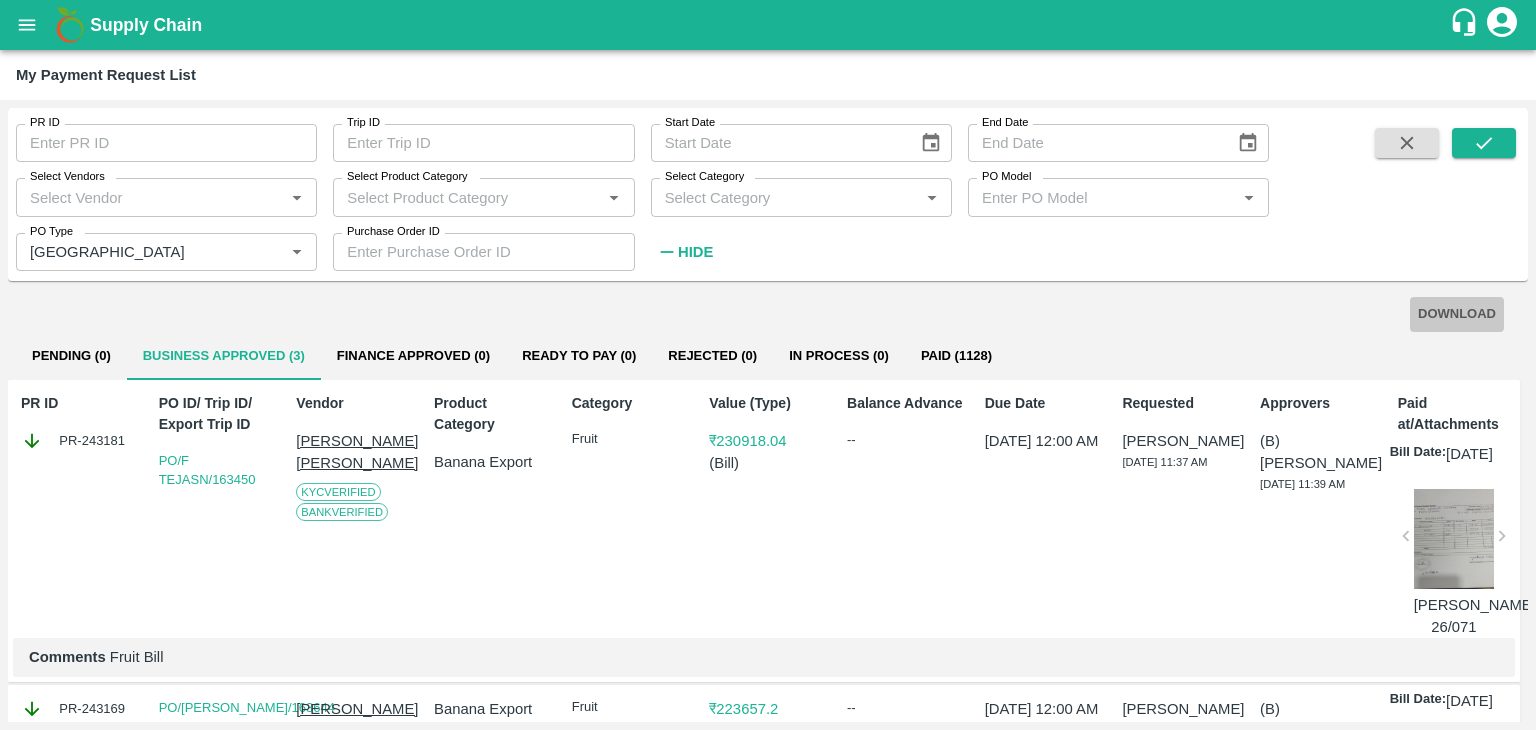 click on "DOWNLOAD" at bounding box center [1457, 314] 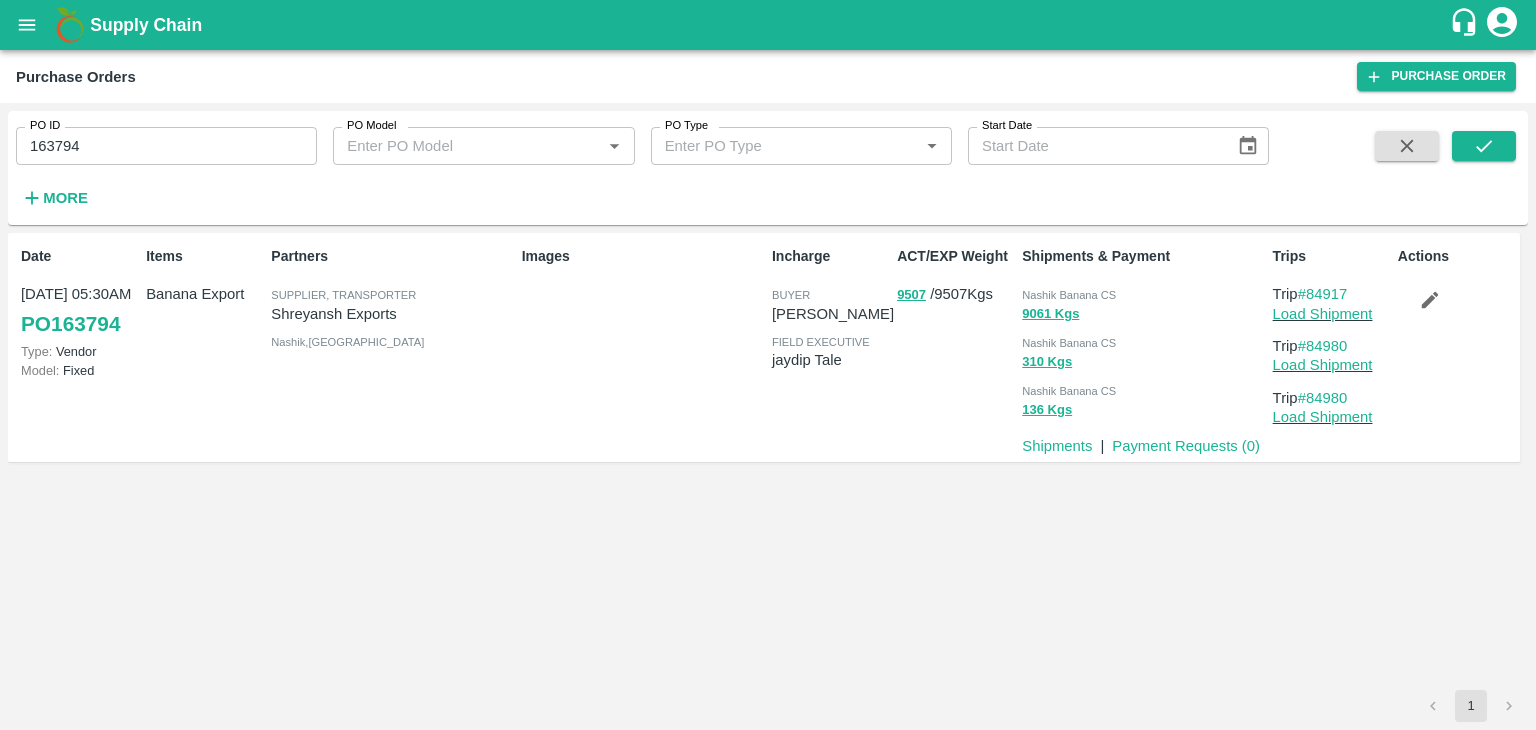 scroll, scrollTop: 0, scrollLeft: 0, axis: both 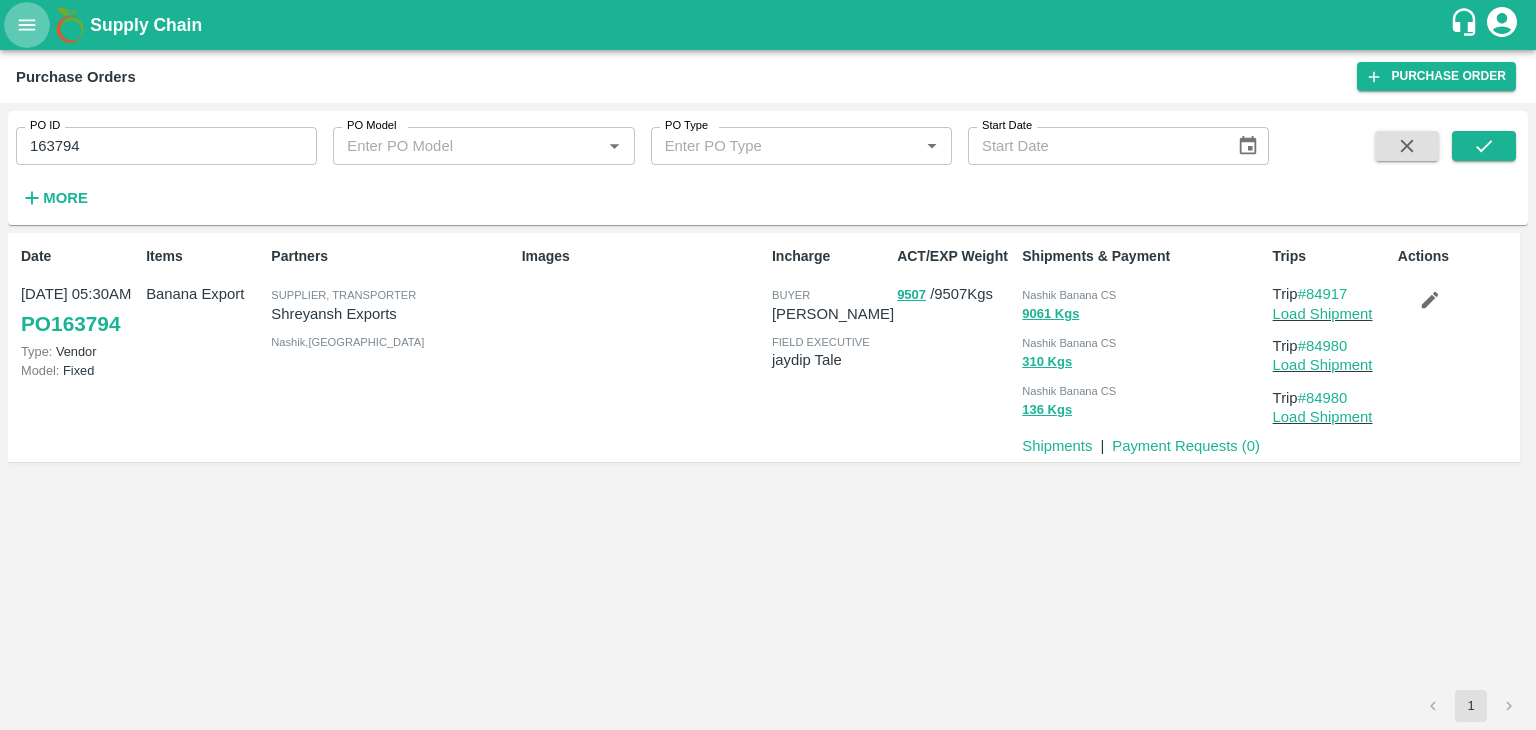 click 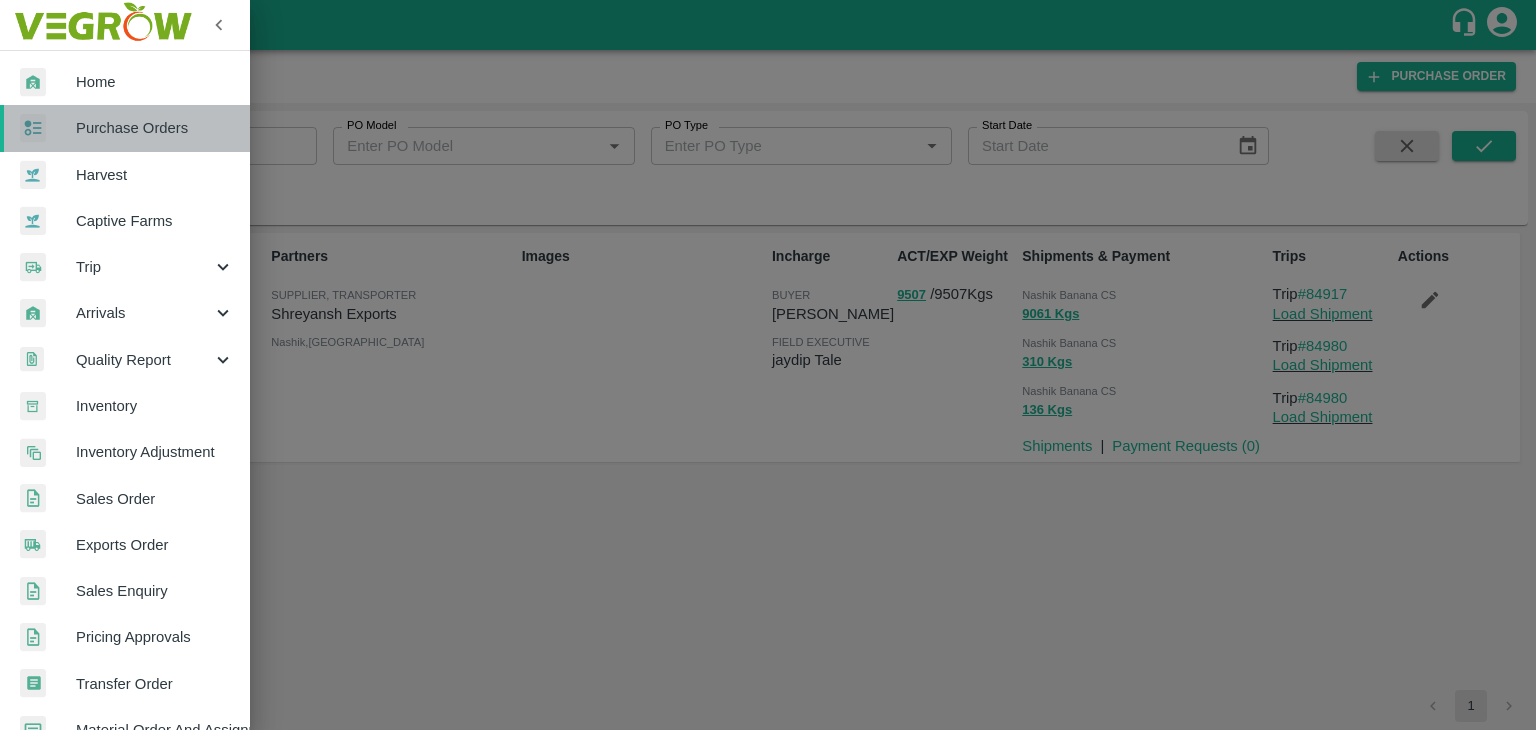 click on "Purchase Orders" at bounding box center (155, 128) 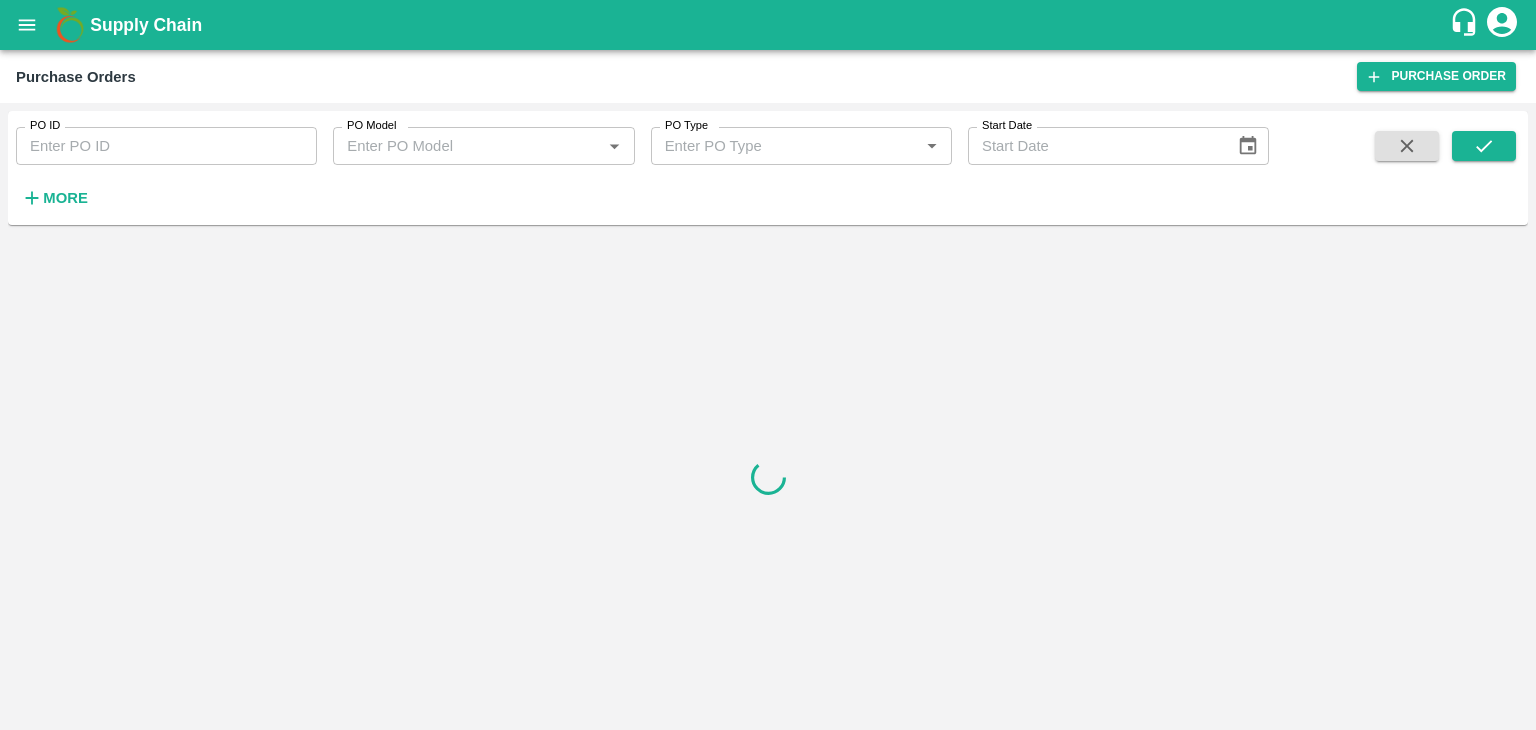 click on "More" at bounding box center [65, 198] 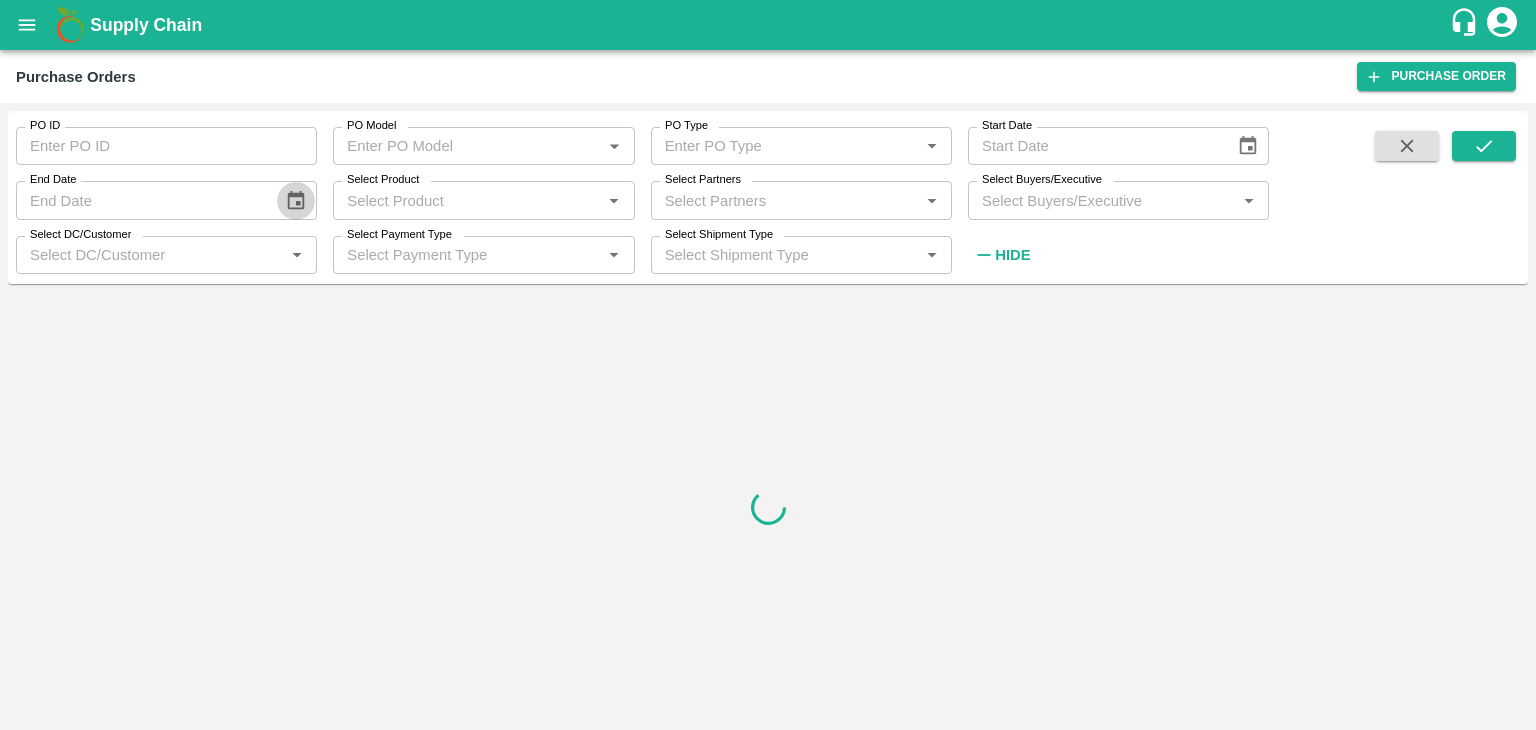 click 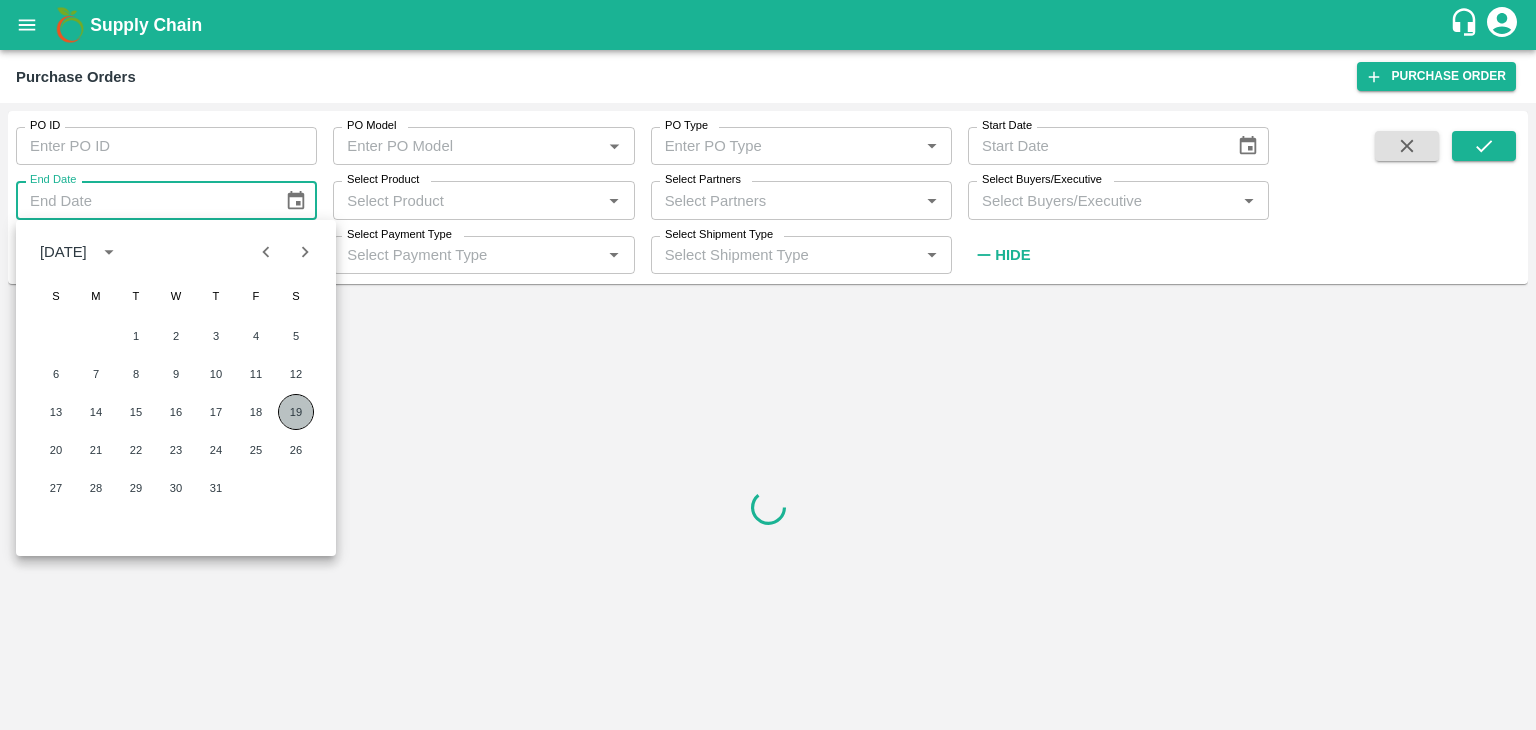 click on "19" at bounding box center (296, 412) 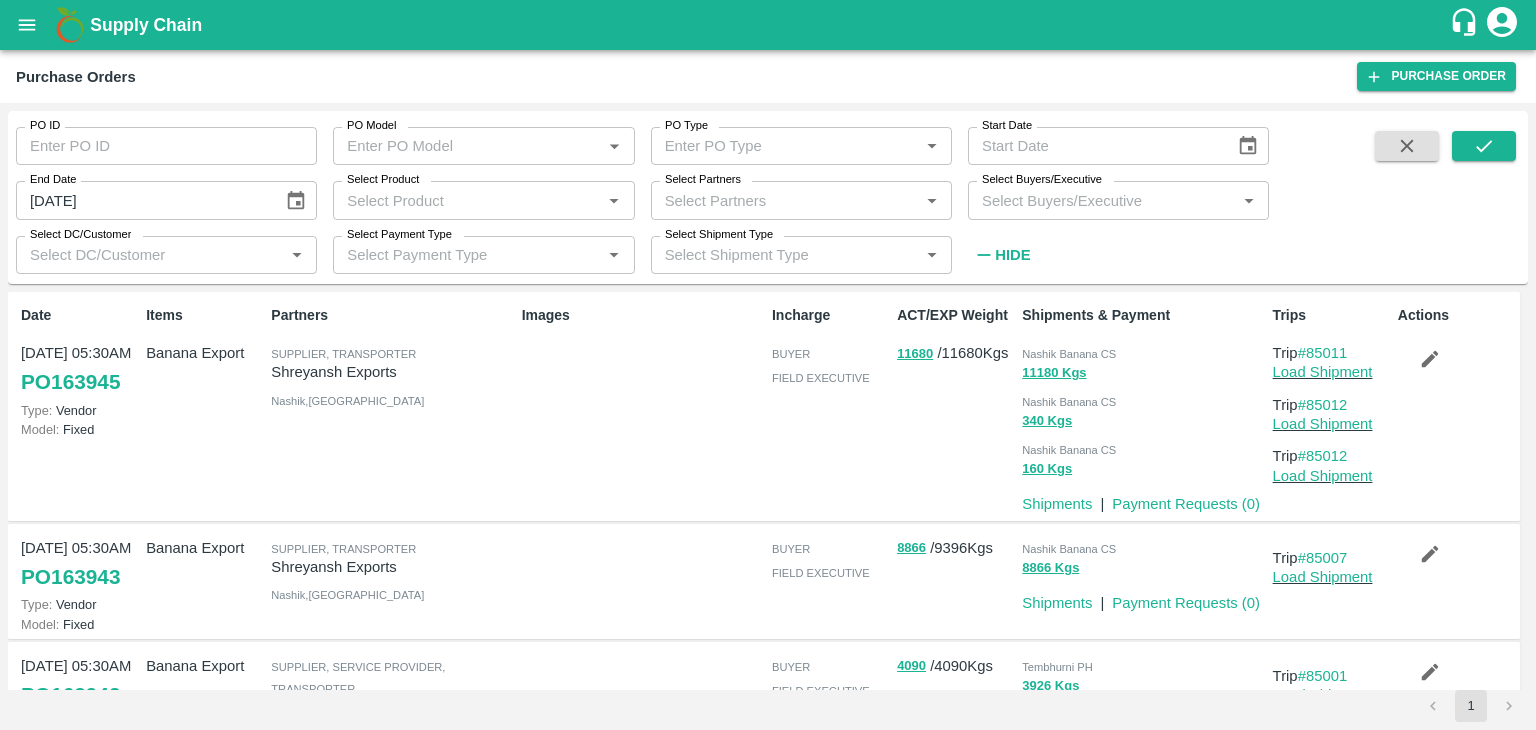 click 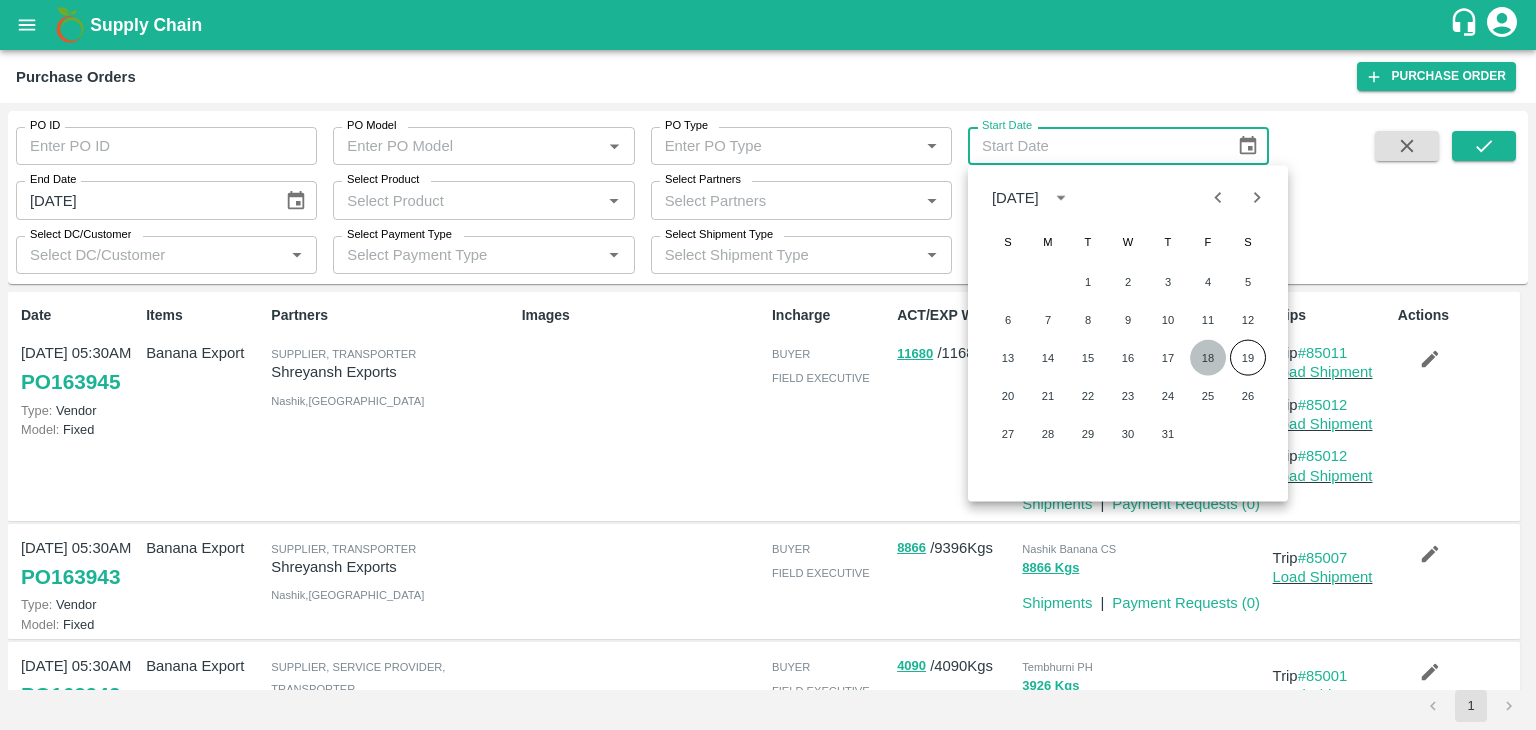 click on "18" at bounding box center (1208, 358) 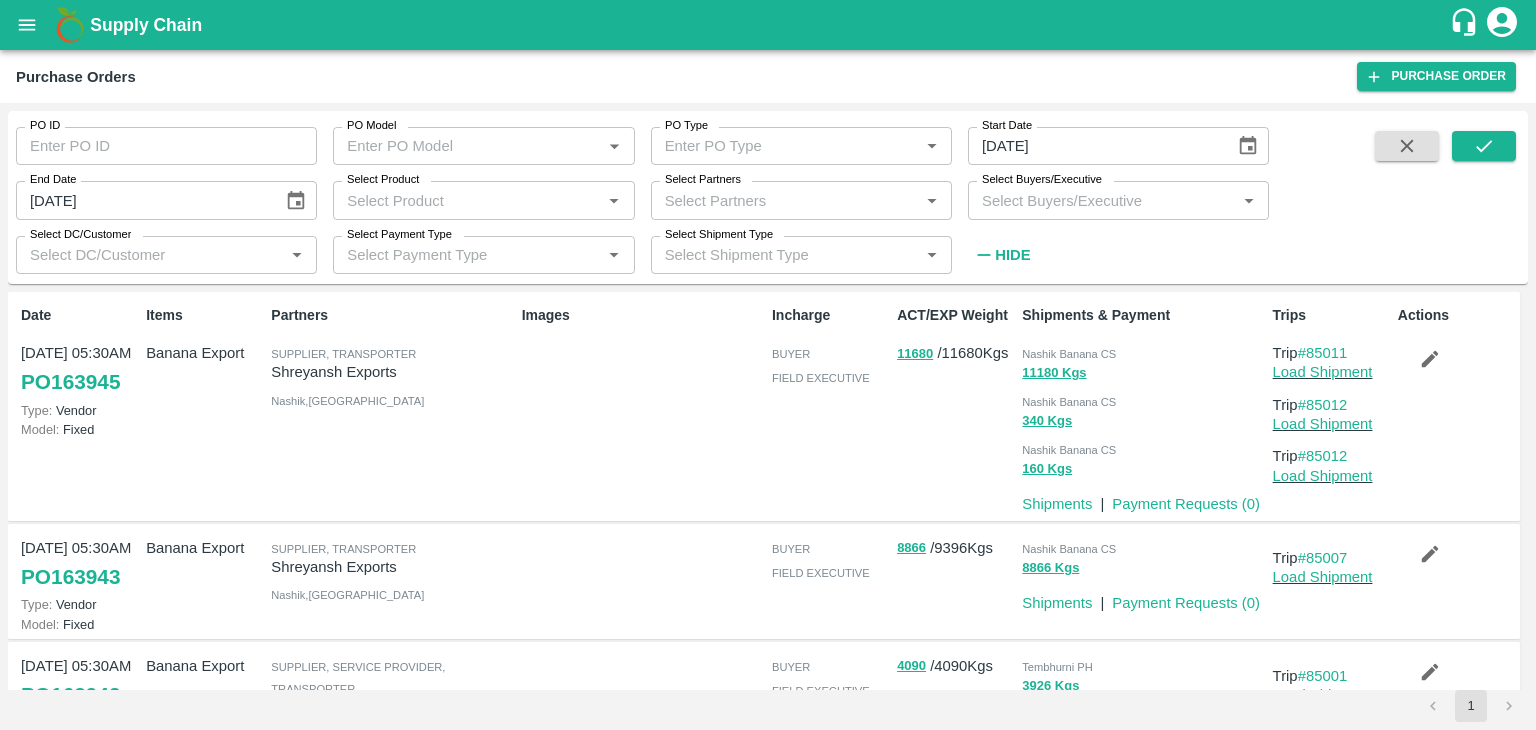 type on "18/07/2025" 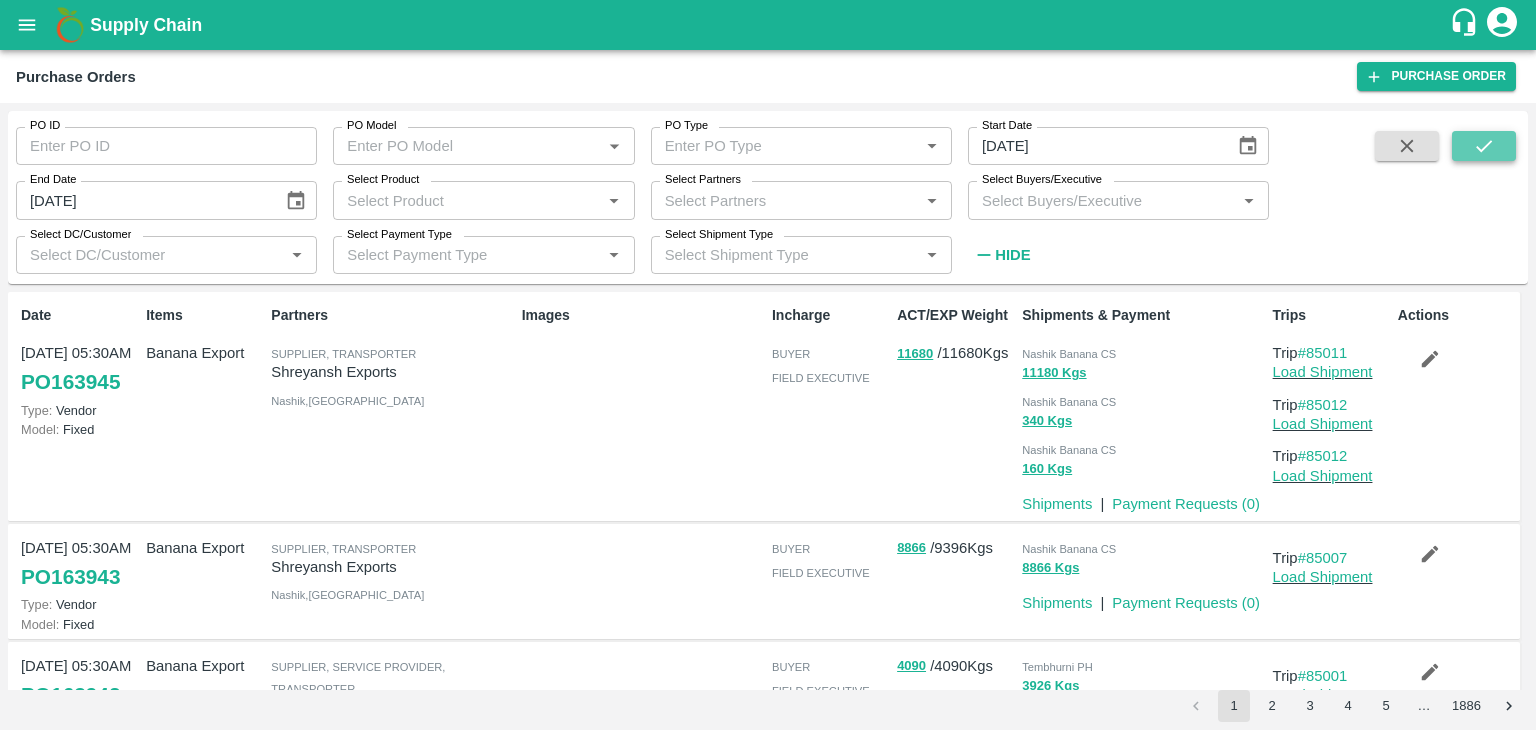 click 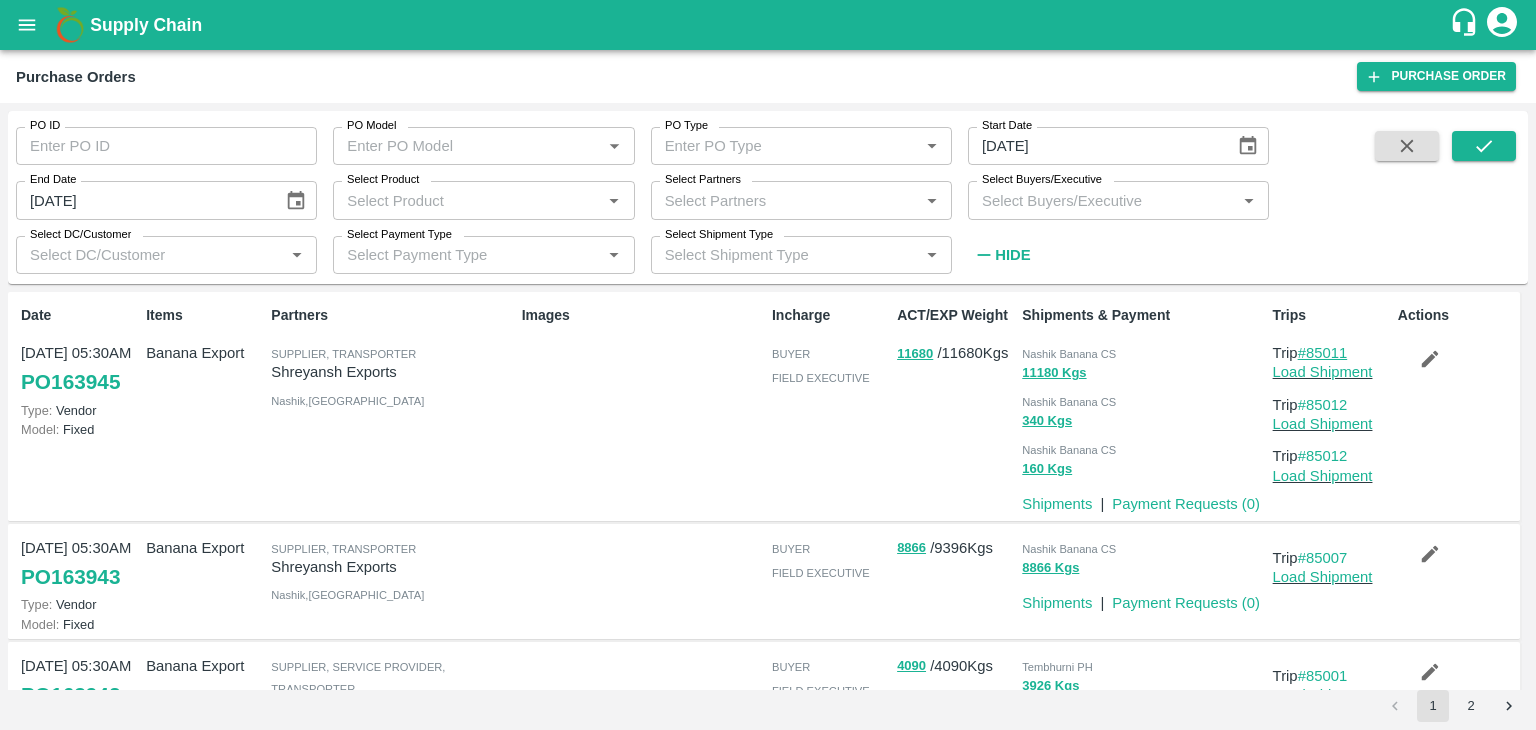 click on "#85011" at bounding box center (1323, 353) 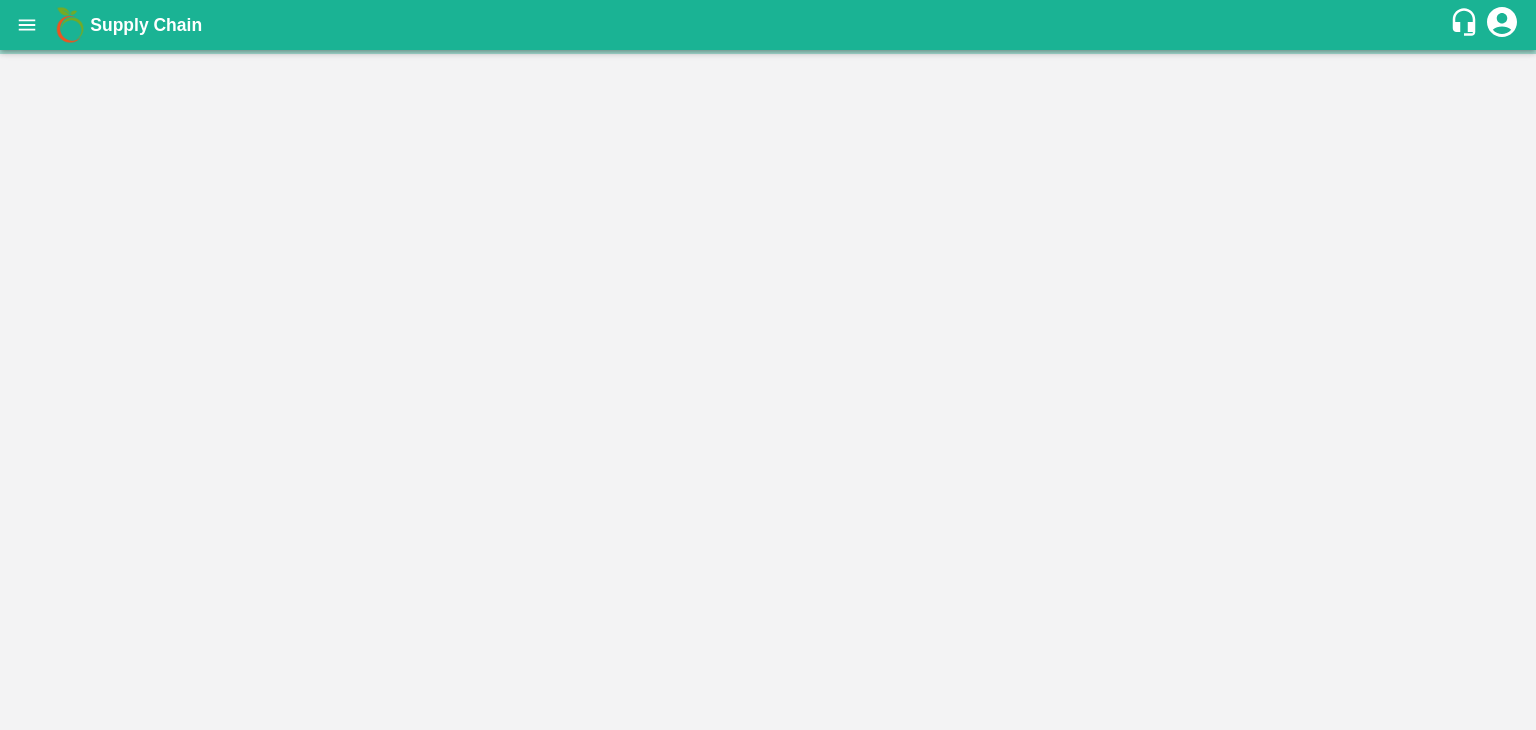 scroll, scrollTop: 0, scrollLeft: 0, axis: both 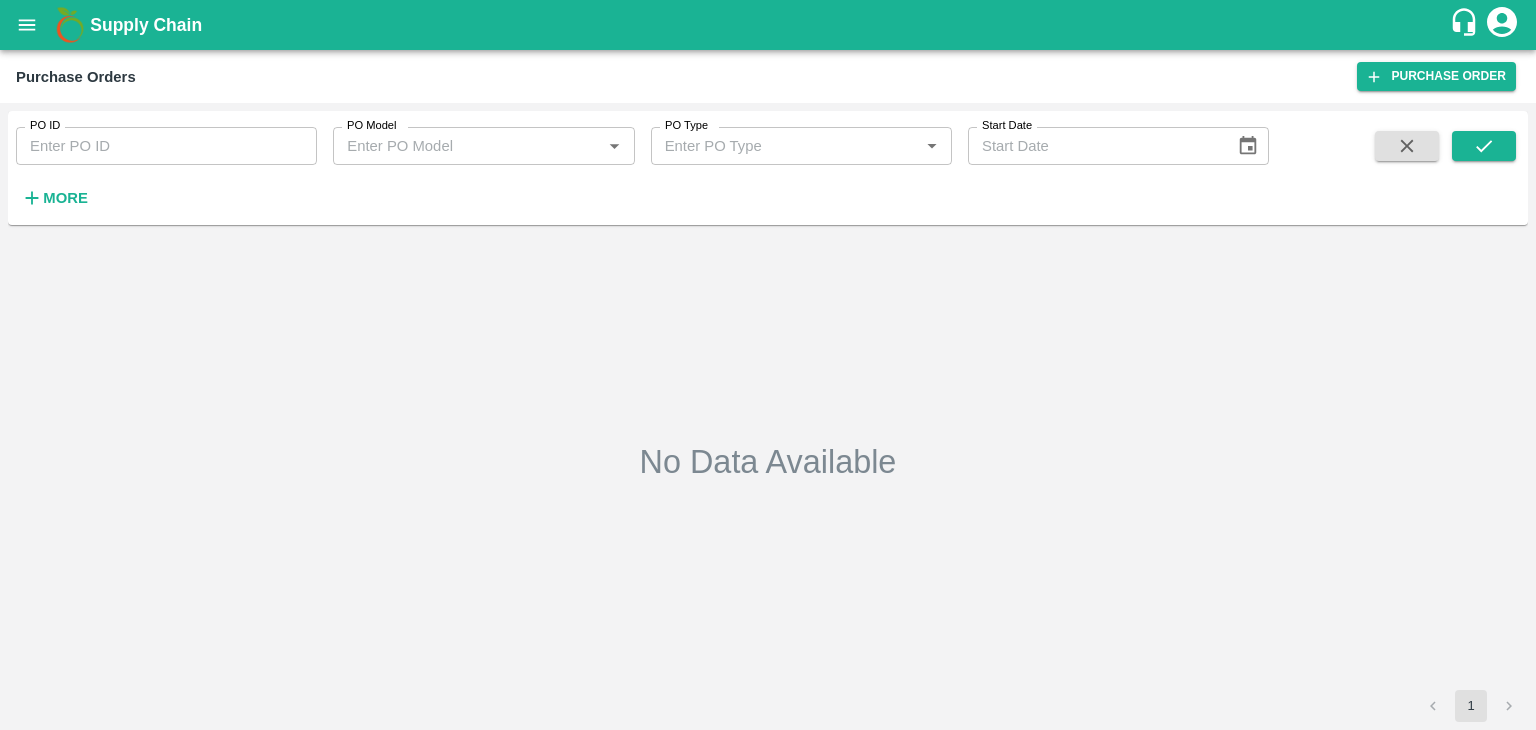 type on "[DATE]" 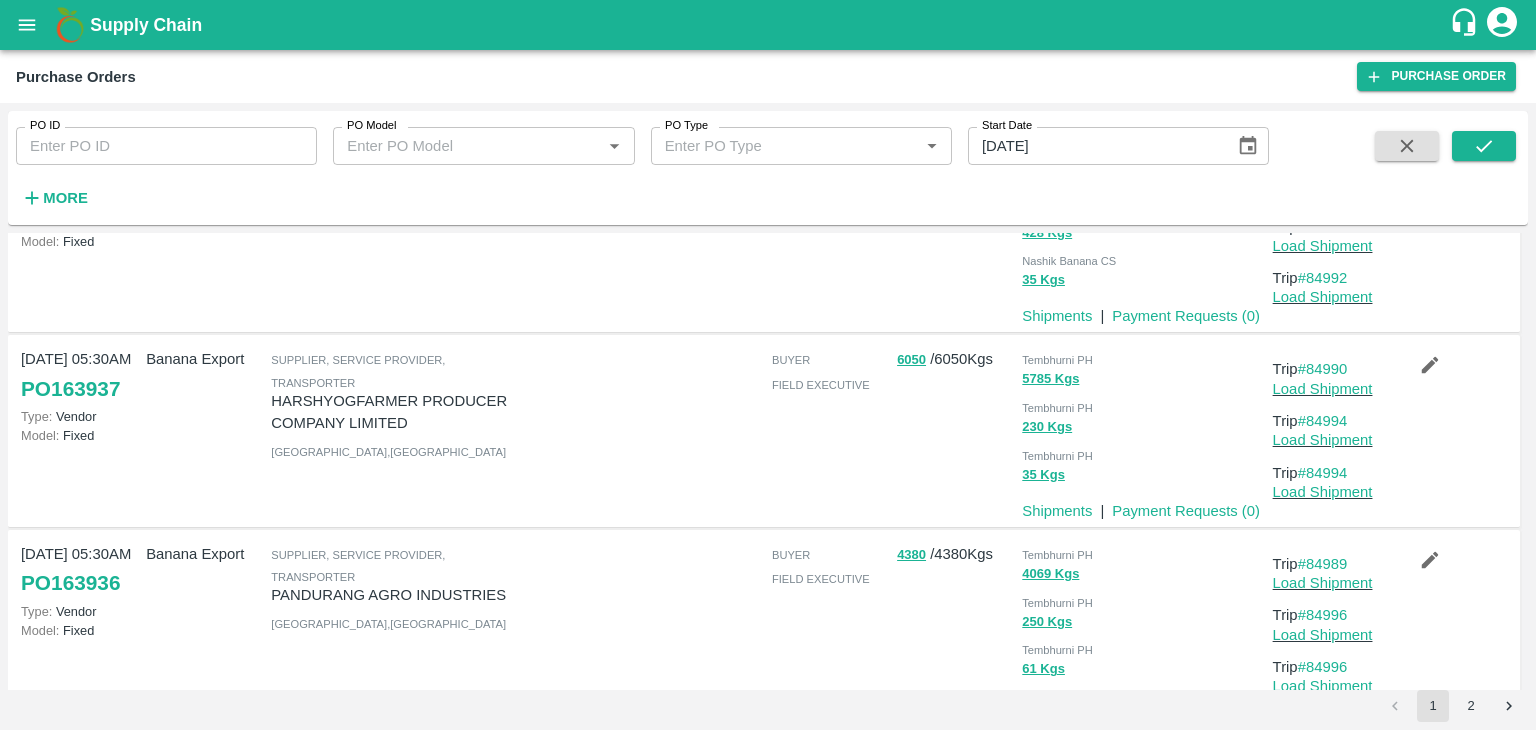 scroll, scrollTop: 1465, scrollLeft: 0, axis: vertical 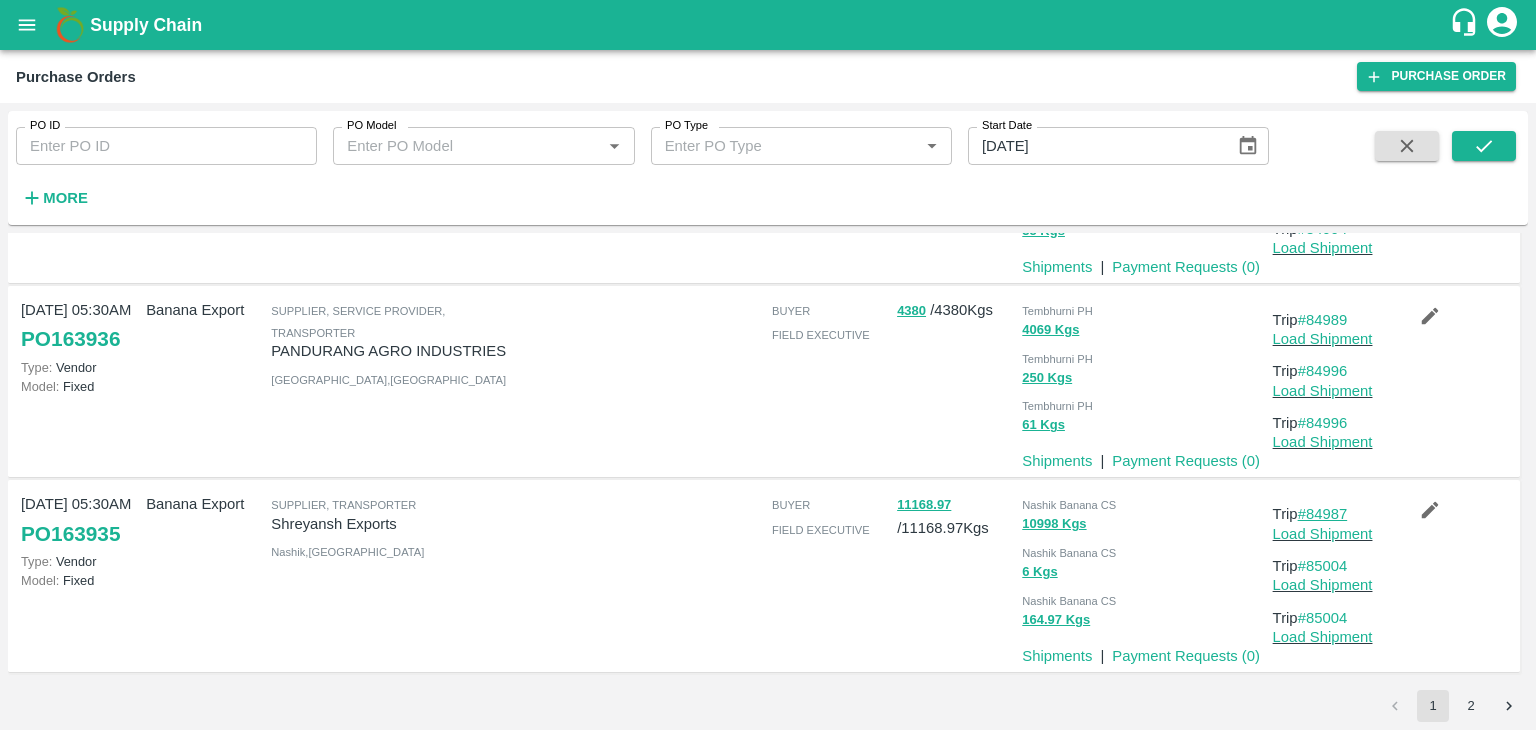 click on "#84987" at bounding box center (1323, 514) 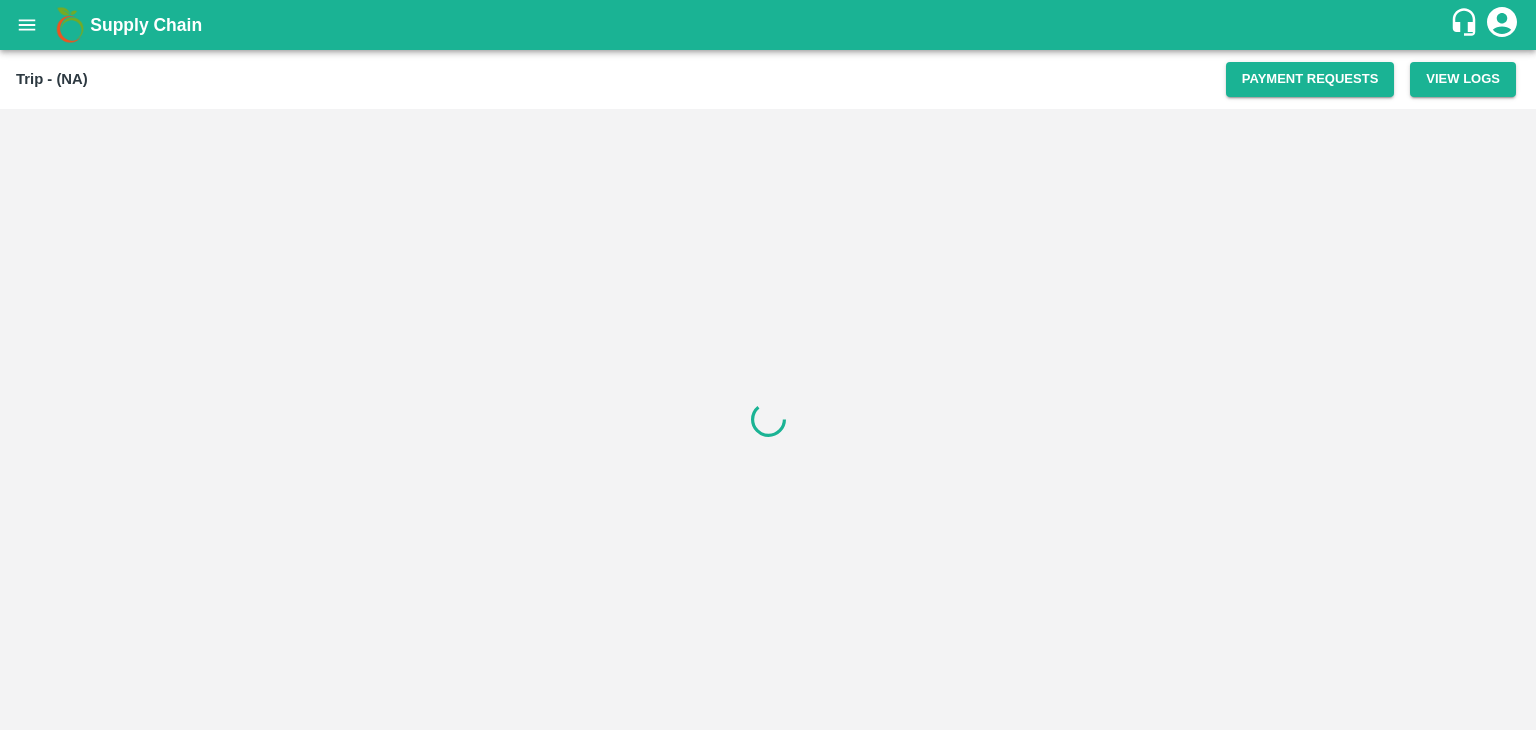 scroll, scrollTop: 0, scrollLeft: 0, axis: both 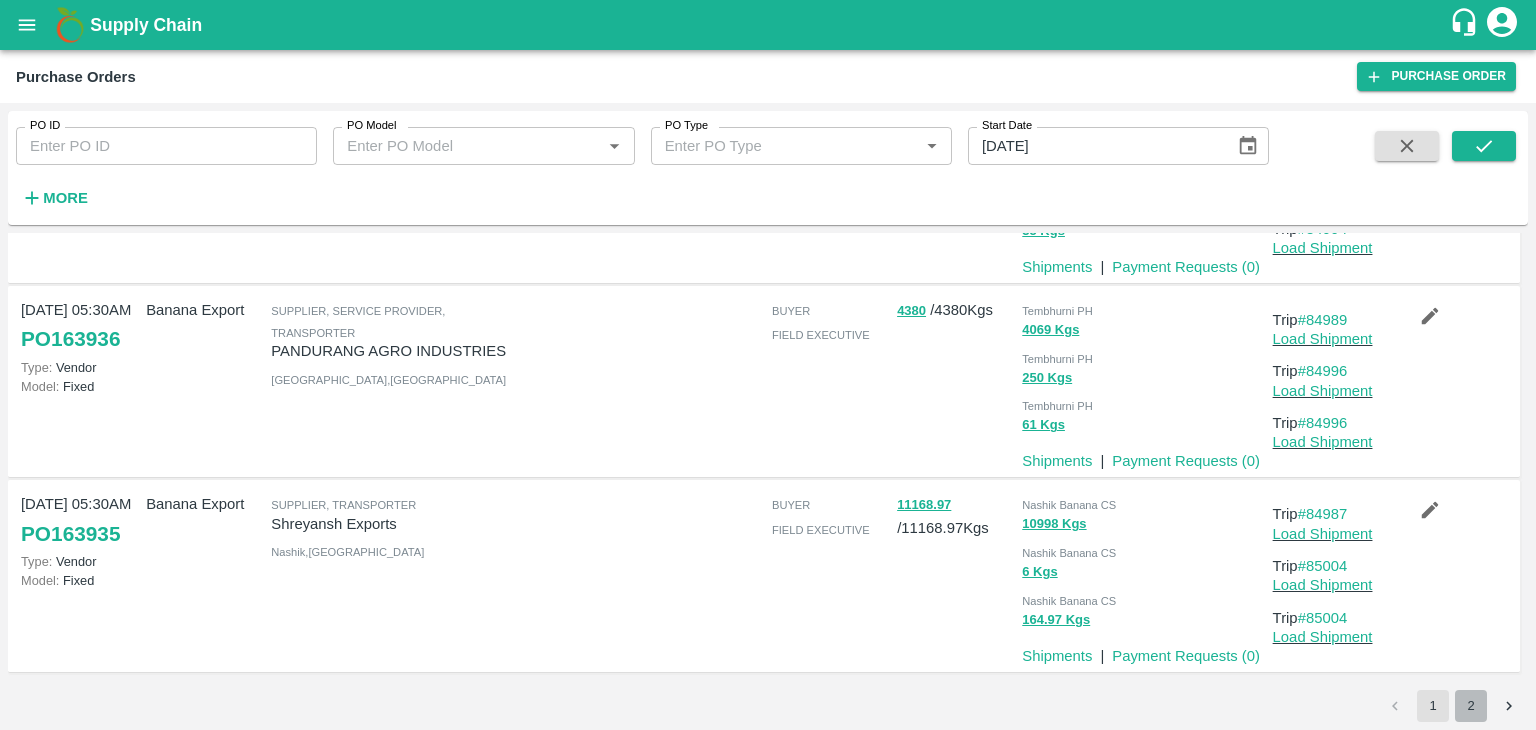 click on "2" at bounding box center (1471, 706) 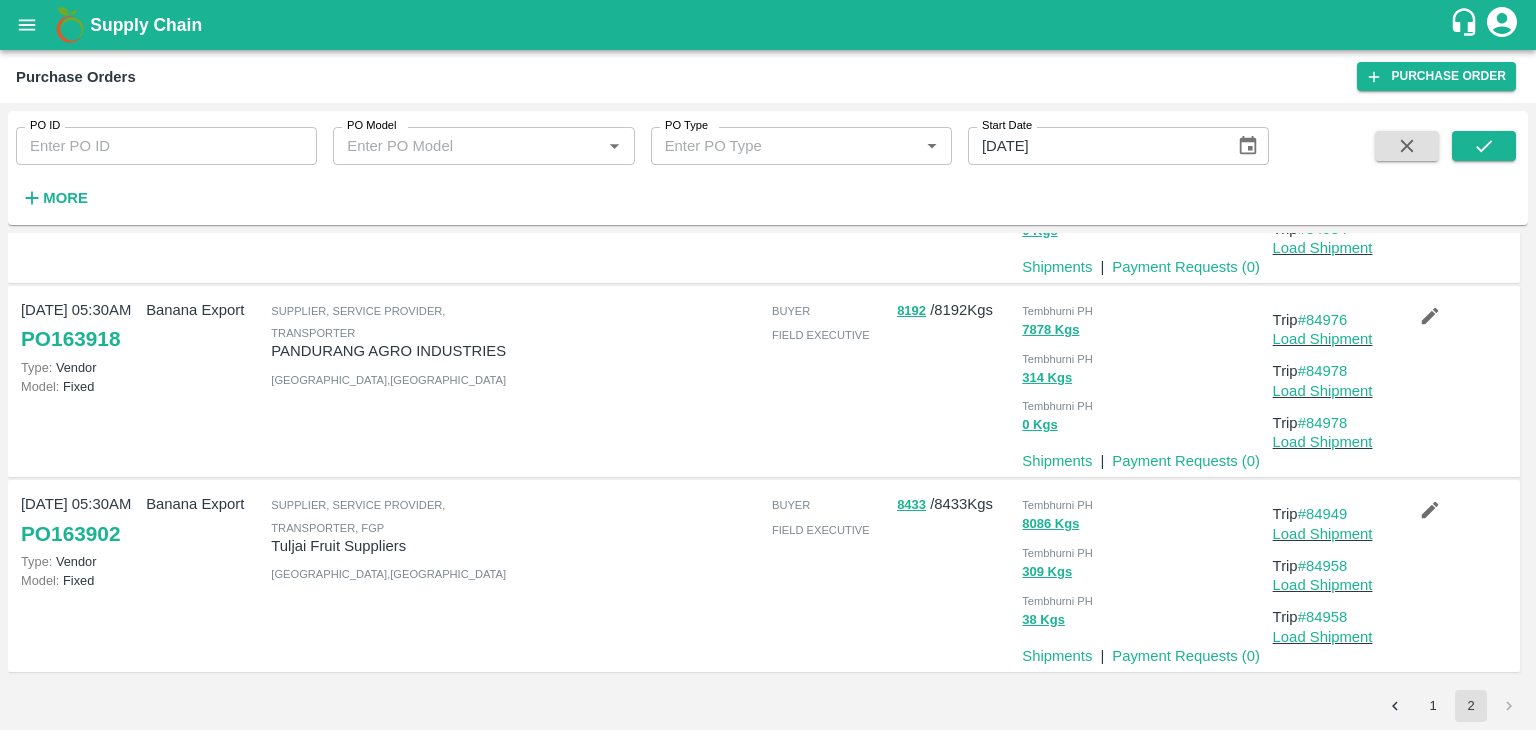 scroll, scrollTop: 0, scrollLeft: 0, axis: both 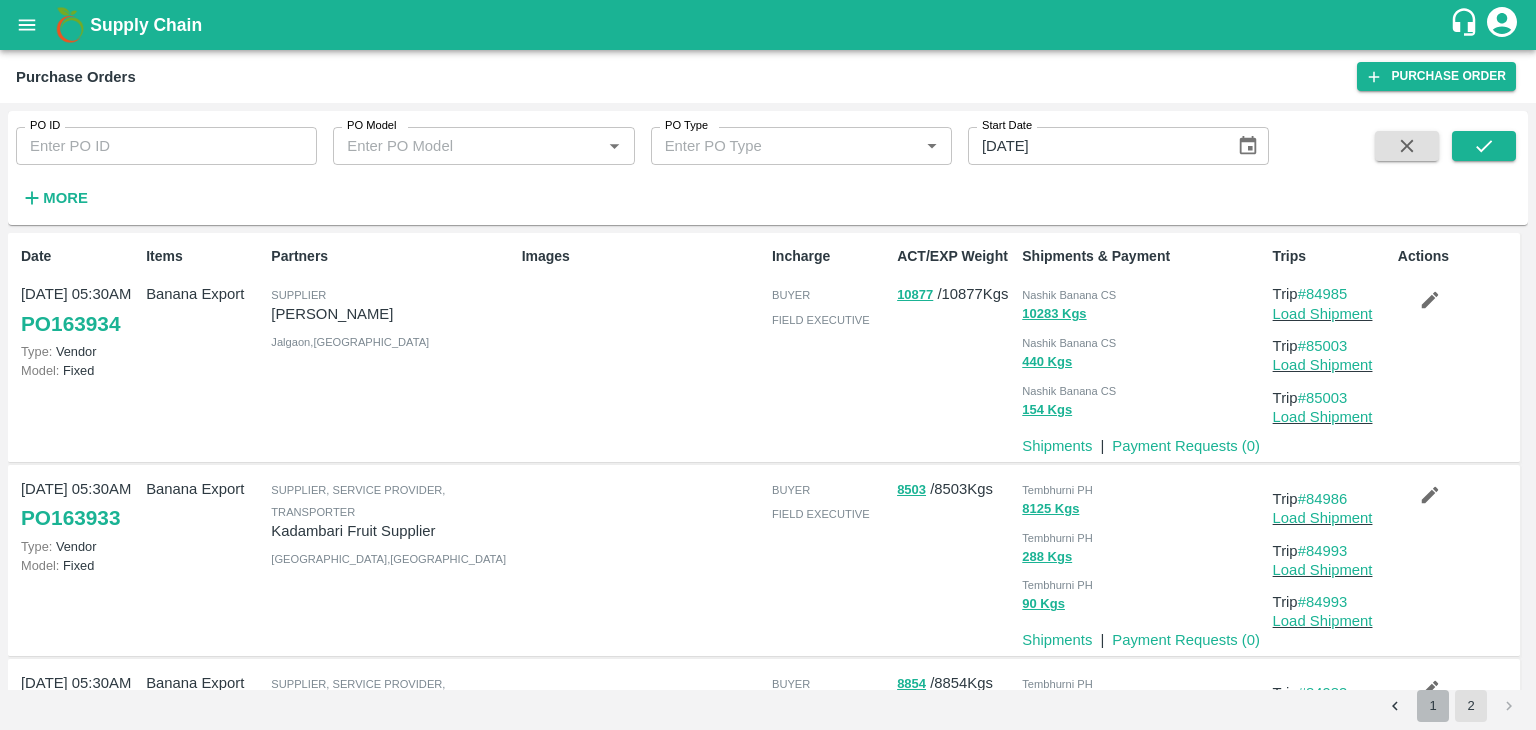 click on "1" at bounding box center (1433, 706) 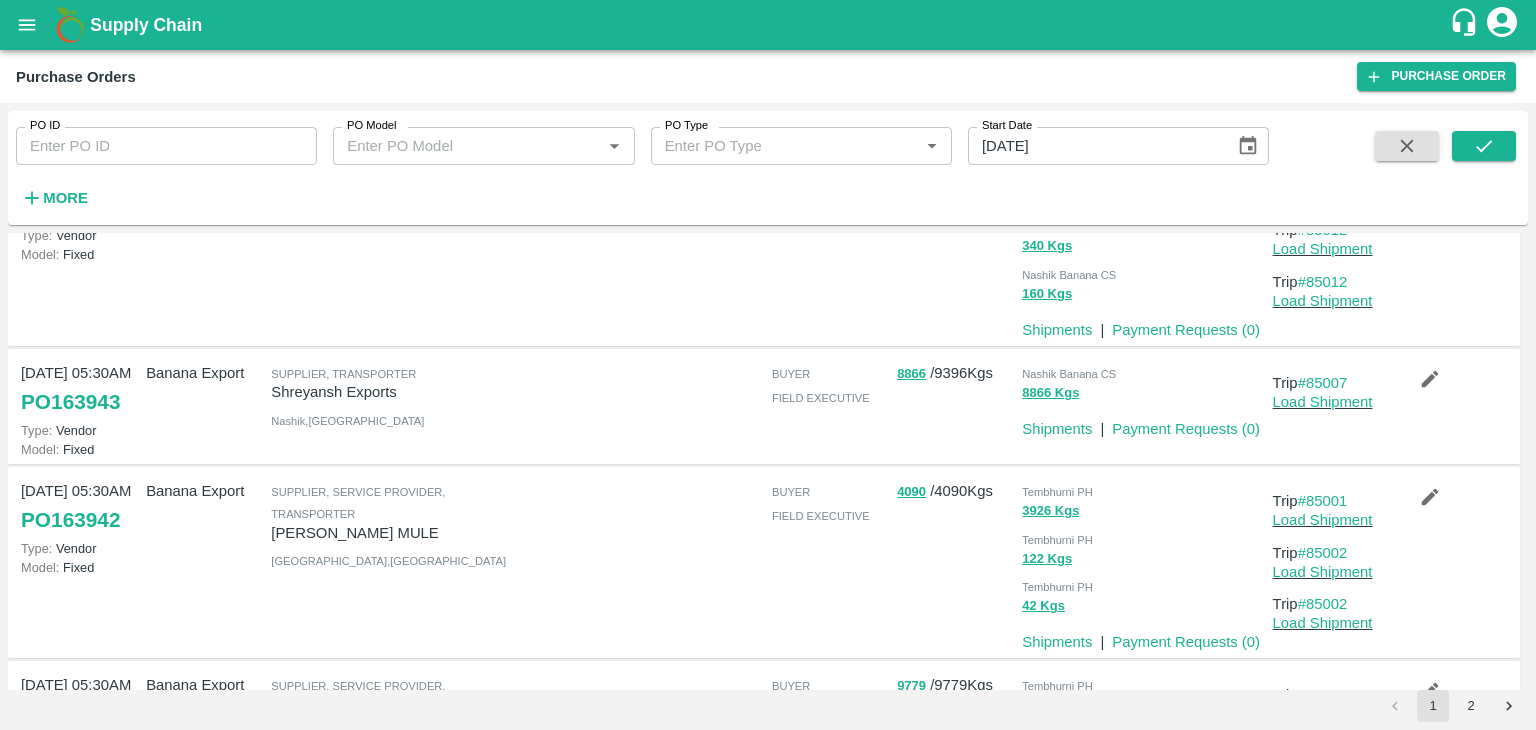 scroll, scrollTop: 89, scrollLeft: 0, axis: vertical 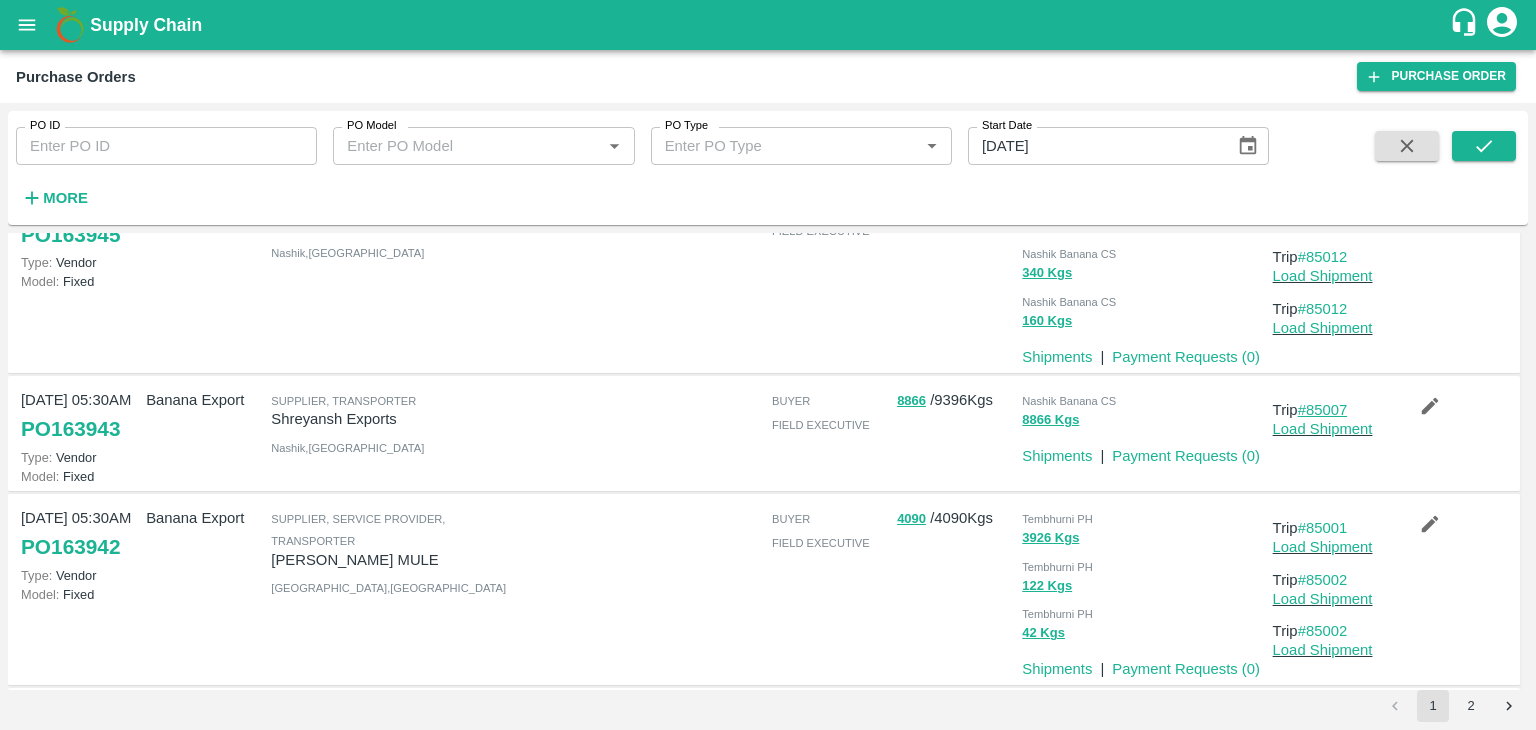 click on "#85007" at bounding box center (1323, 410) 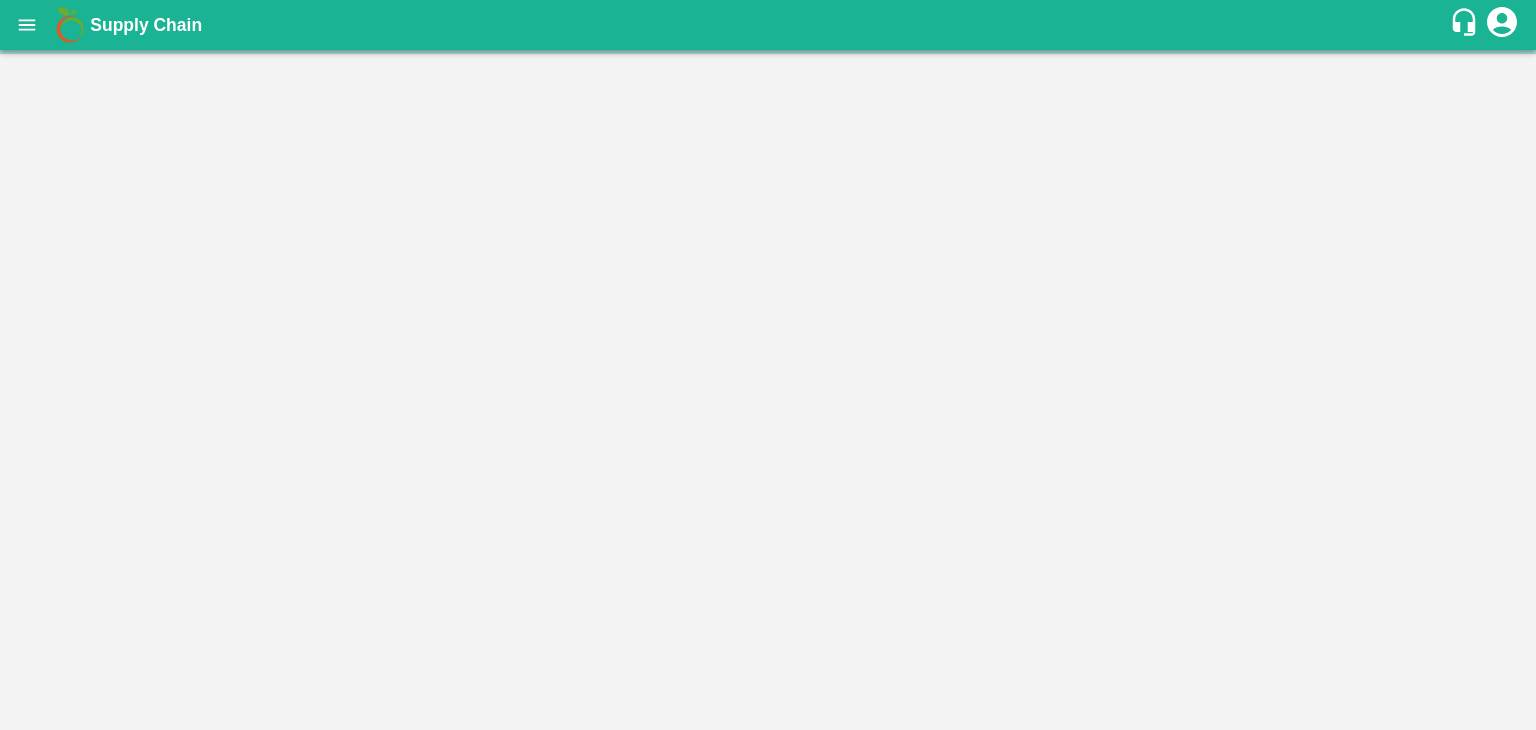 scroll, scrollTop: 0, scrollLeft: 0, axis: both 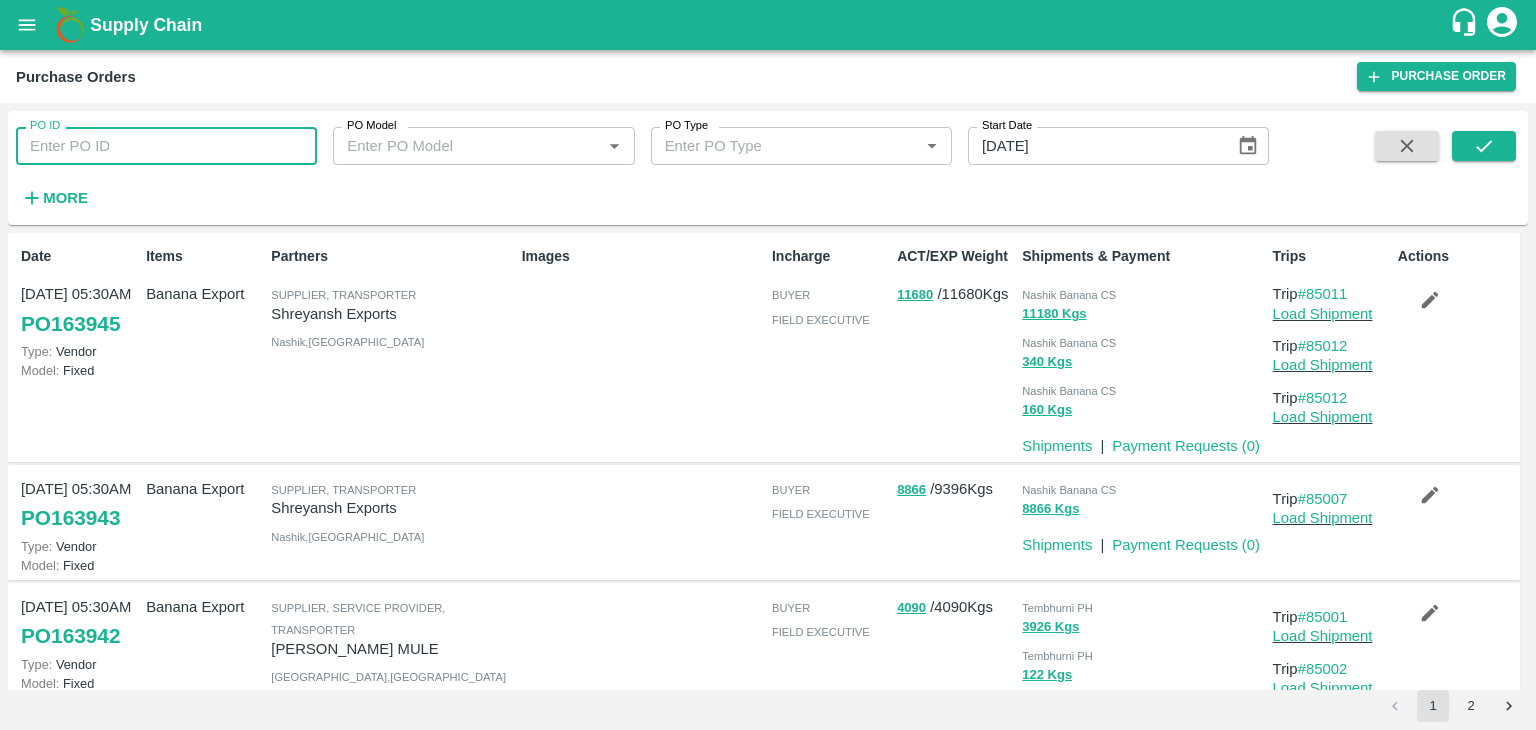 click on "PO ID" at bounding box center [166, 146] 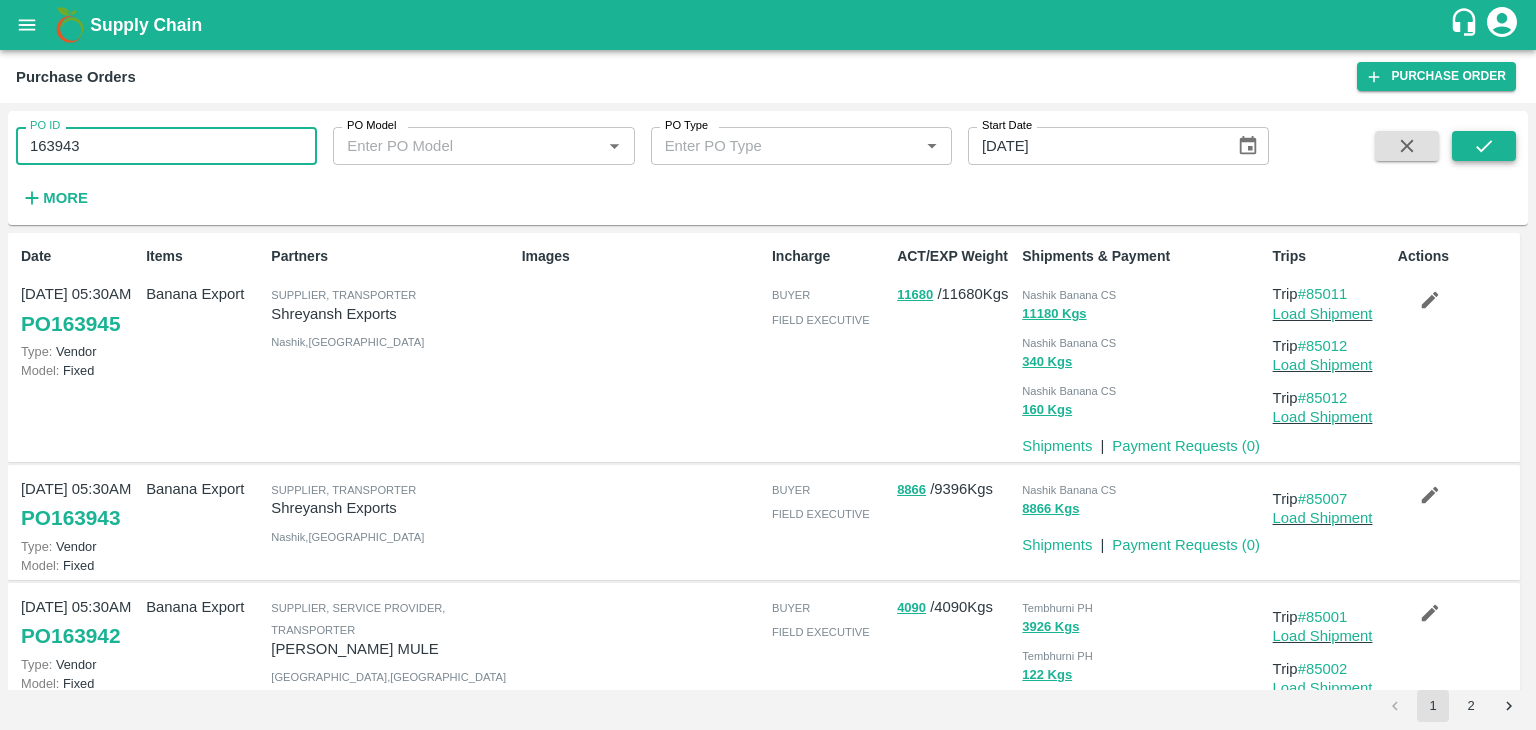 type on "163943" 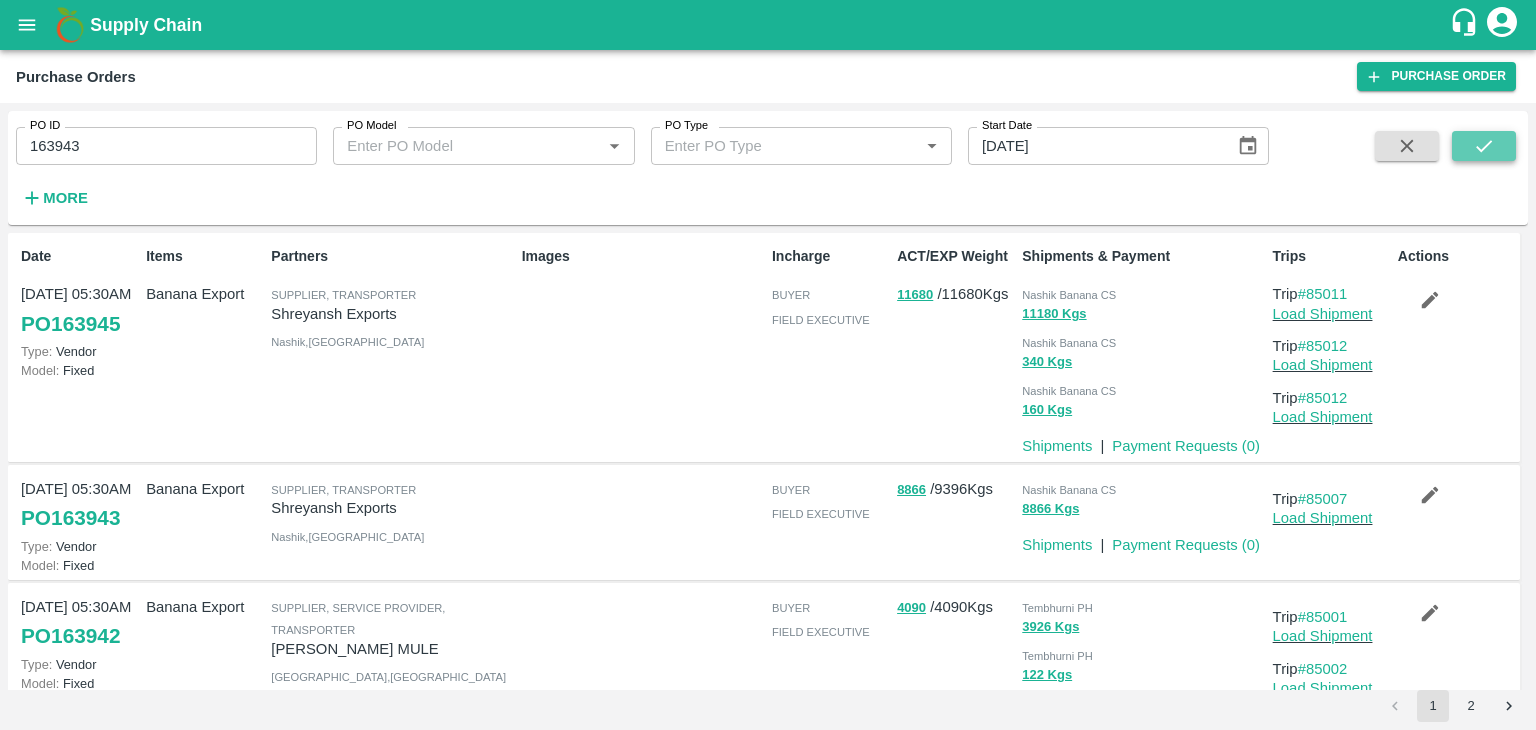 click 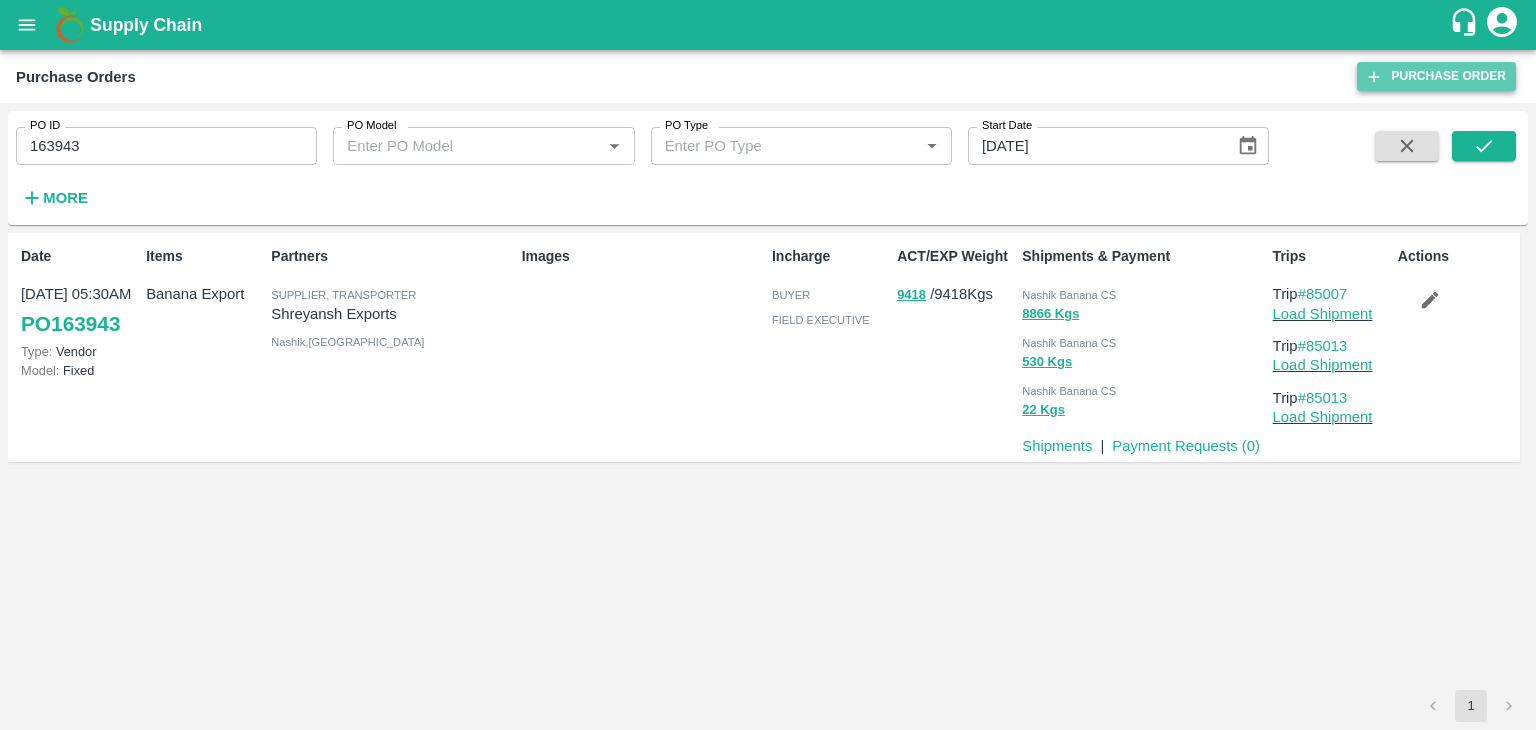 click on "Purchase Order" at bounding box center (1436, 76) 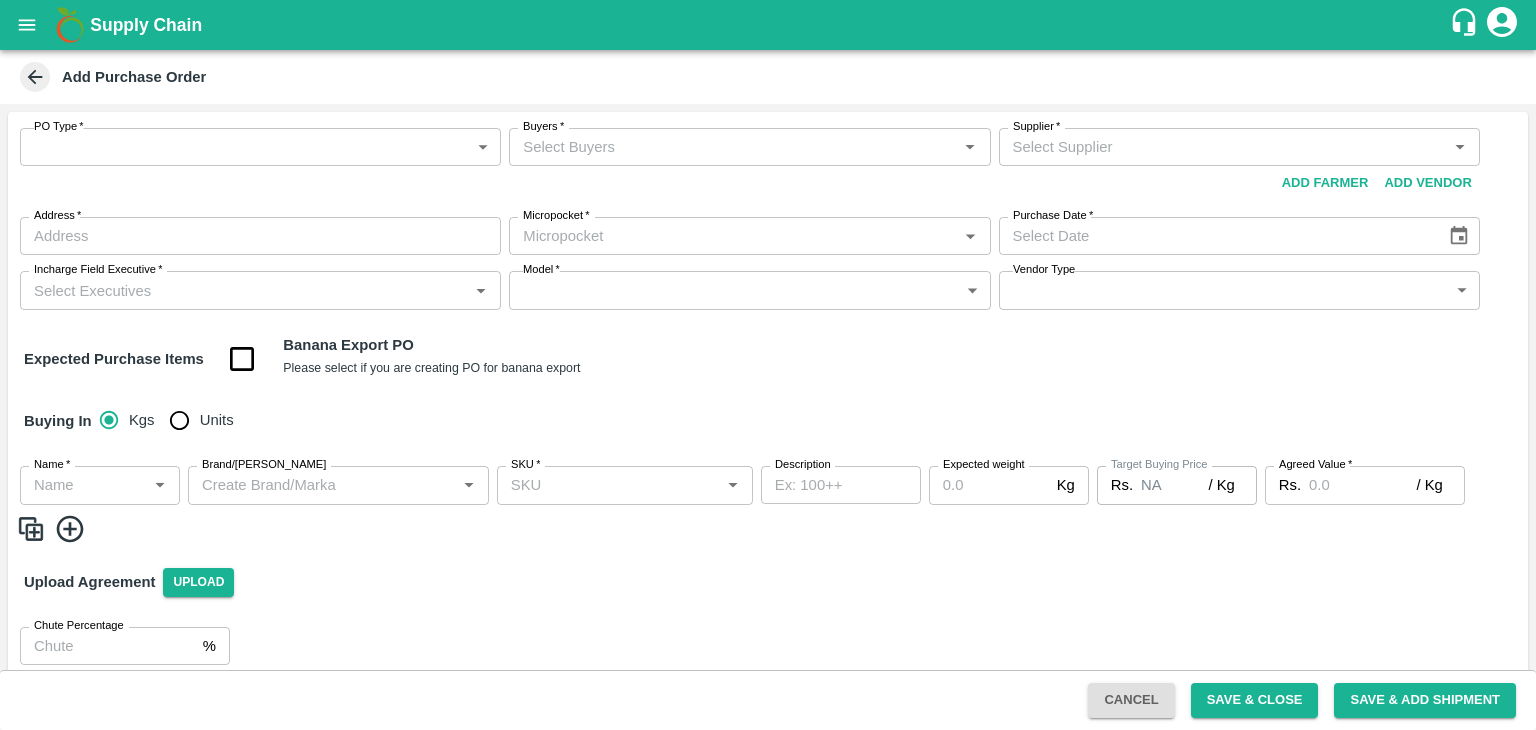 scroll, scrollTop: 0, scrollLeft: 0, axis: both 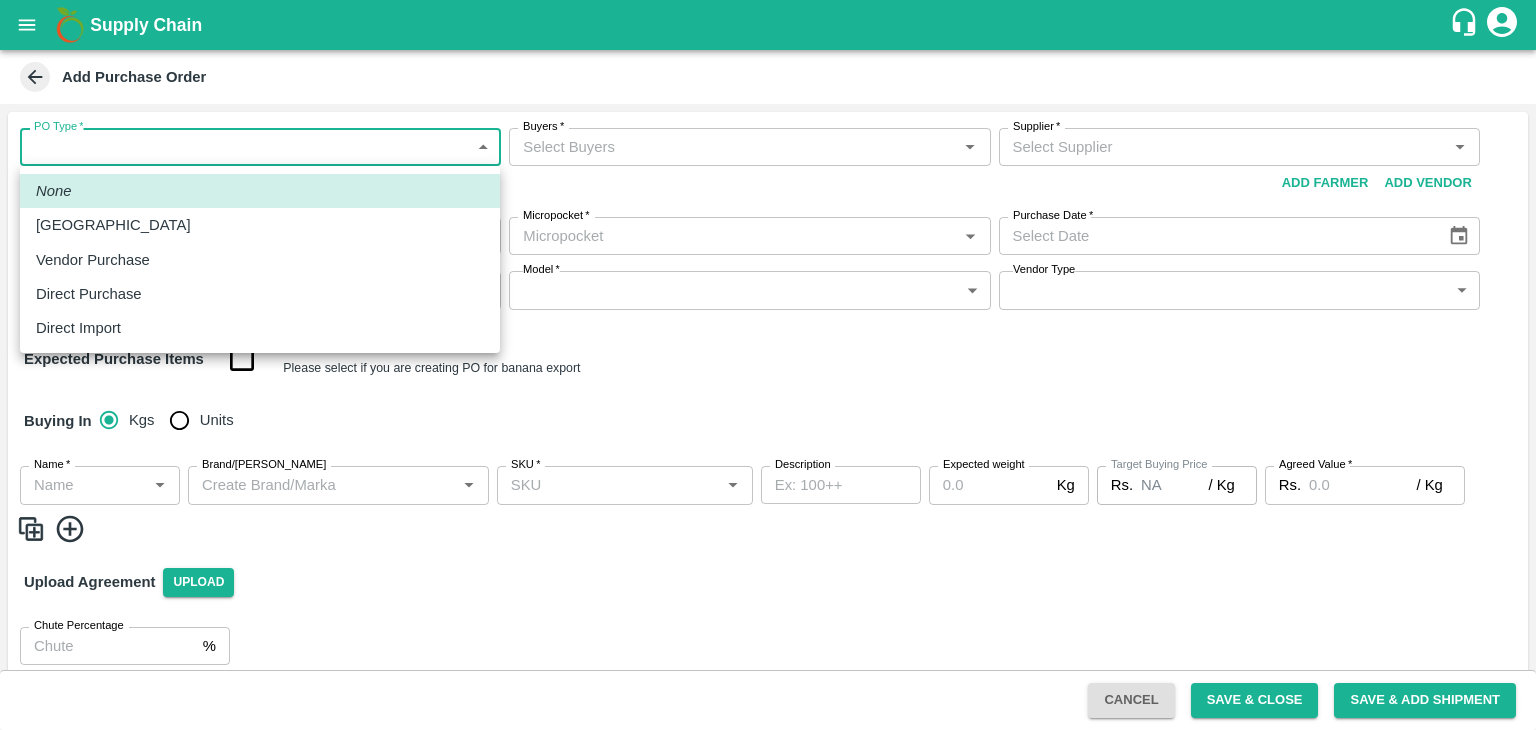 click on "Supply Chain Add Purchase Order PO Type   * ​ PO Type Buyers   * Buyers   * Supplier   * Supplier   * Add Vendor Add Farmer Address   * Address Micropocket   * Micropocket   * Purchase Date   * Purchase Date Incharge Field Executive   * Incharge Field Executive   * Model   * ​ Model Vendor Type ​ Vendor Type Expected Purchase Items Banana Export PO Please select if you are creating PO for banana export Buying In Kgs Units Name   * Name   * Brand/Marka Brand/[PERSON_NAME]   * SKU   * Description x Description Expected weight Kg Expected weight Target Buying Price Rs. NA / Kg Target Buying Price Agreed Value   * Rs. / Kg Agreed Value Upload Agreement Upload Chute Percentage % Chute Percentage Cancel Save & Close Save & Add Shipment Tembhurni PH Nashik CC Shahada Banana Export PH Savda Banana Export PH Nashik Banana CS [PERSON_NAME] Logout None Farm Gate Vendor Purchase Direct Purchase Direct Import" at bounding box center (768, 365) 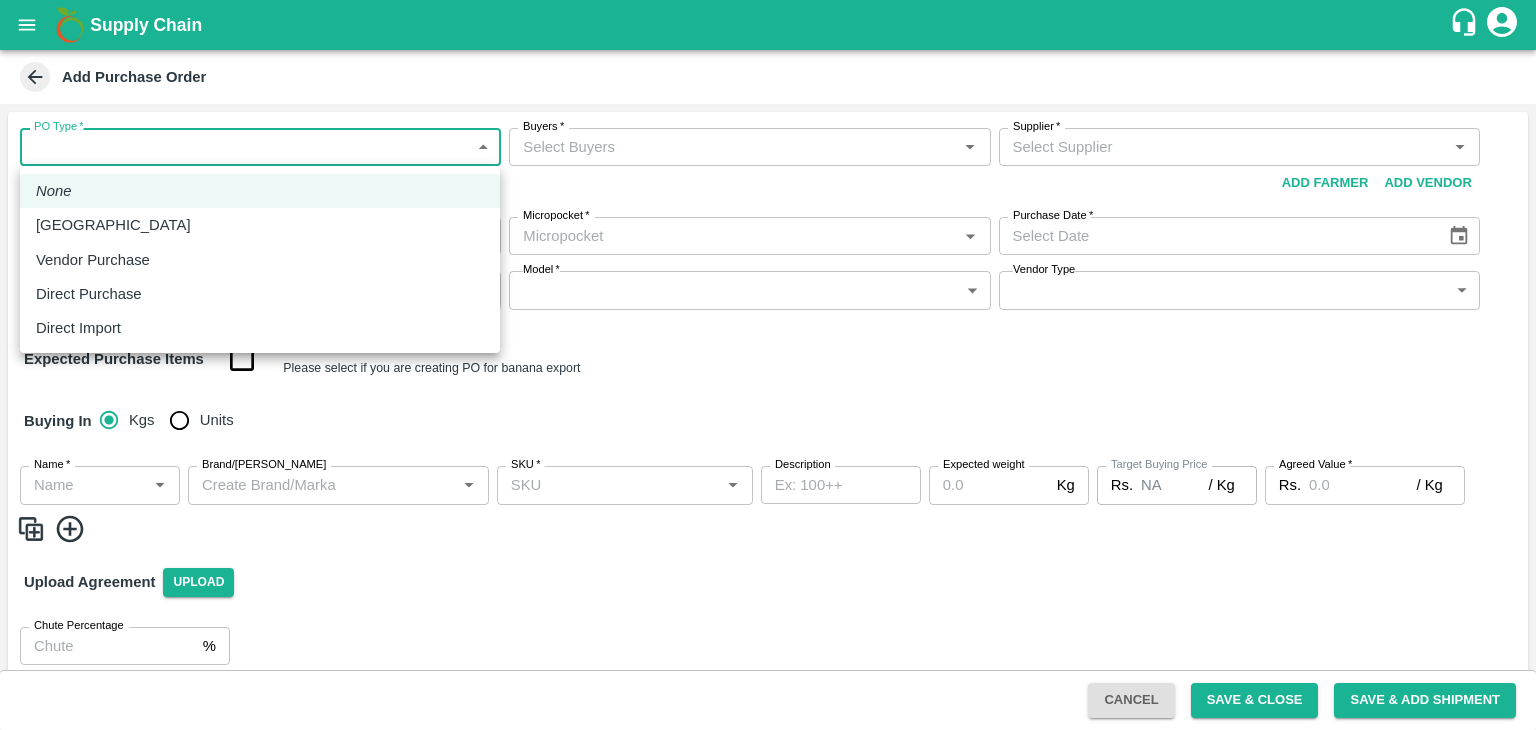 click at bounding box center (768, 365) 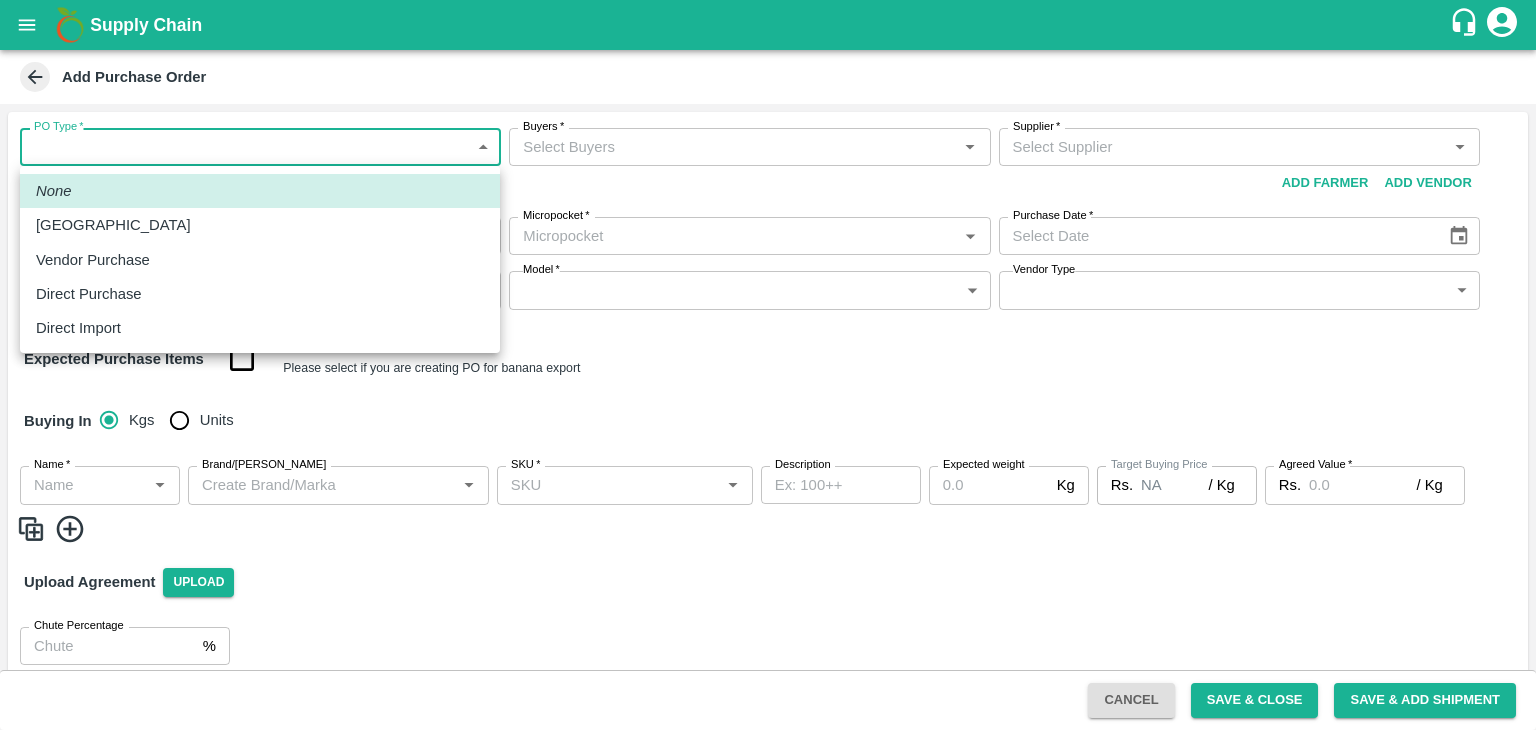 click on "Supply Chain Add Purchase Order PO Type   * ​ PO Type Buyers   * Buyers   * Supplier   * Supplier   * Add Vendor Add Farmer Address   * Address Micropocket   * Micropocket   * Purchase Date   * Purchase Date Incharge Field Executive   * Incharge Field Executive   * Model   * ​ Model Vendor Type ​ Vendor Type Expected Purchase Items Banana Export PO Please select if you are creating PO for banana export Buying In Kgs Units Name   * Name   * Brand/Marka Brand/Marka SKU   * SKU   * Description x Description Expected weight Kg Expected weight Target Buying Price Rs. NA / Kg Target Buying Price Agreed Value   * Rs. / Kg Agreed Value Upload Agreement Upload Chute Percentage % Chute Percentage Cancel Save & Close Save & Add Shipment Tembhurni PH Nashik CC Shahada Banana Export PH Savda Banana Export PH Nashik Banana CS Vijaykumar Fartade Logout None Farm Gate Vendor Purchase Direct Purchase Direct Import" at bounding box center [768, 365] 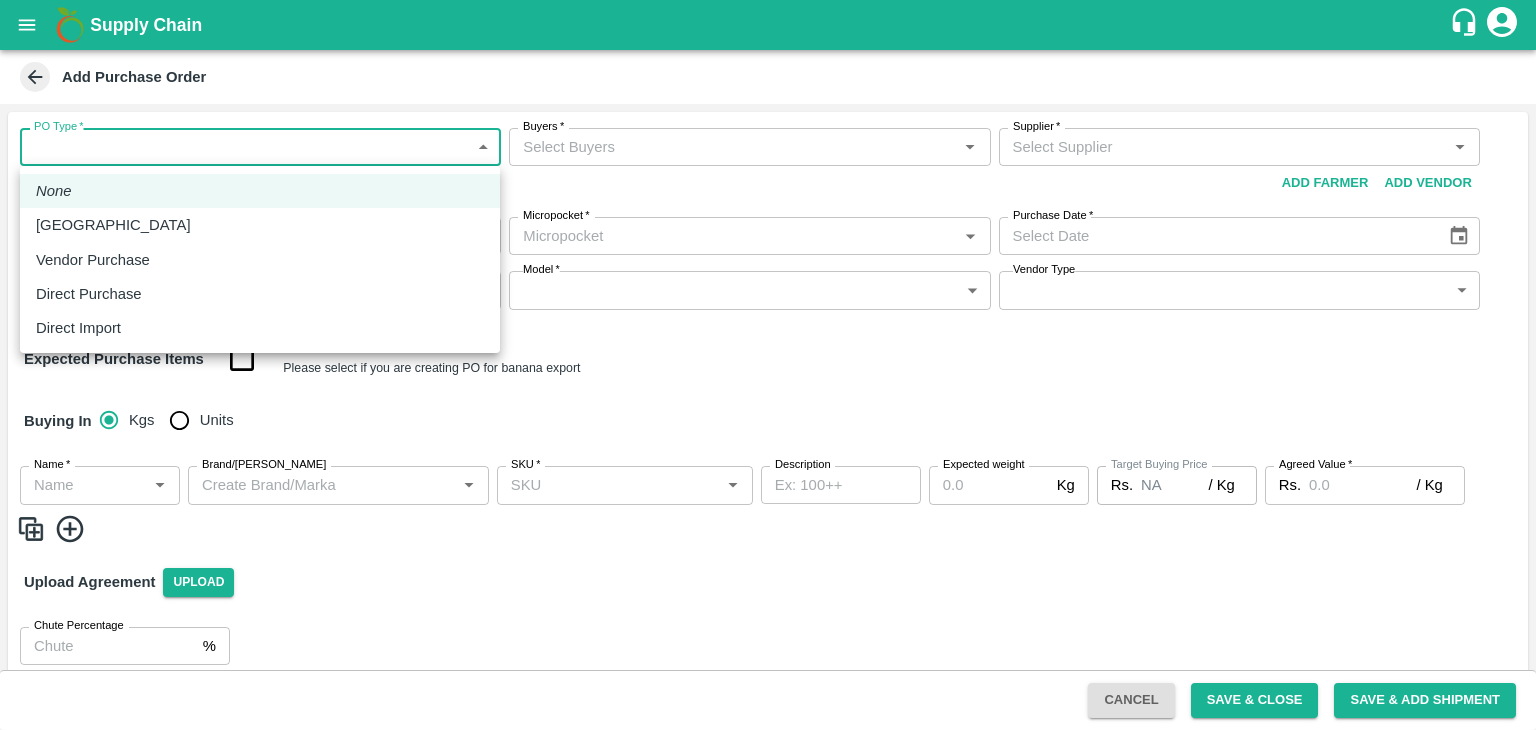 click at bounding box center (768, 365) 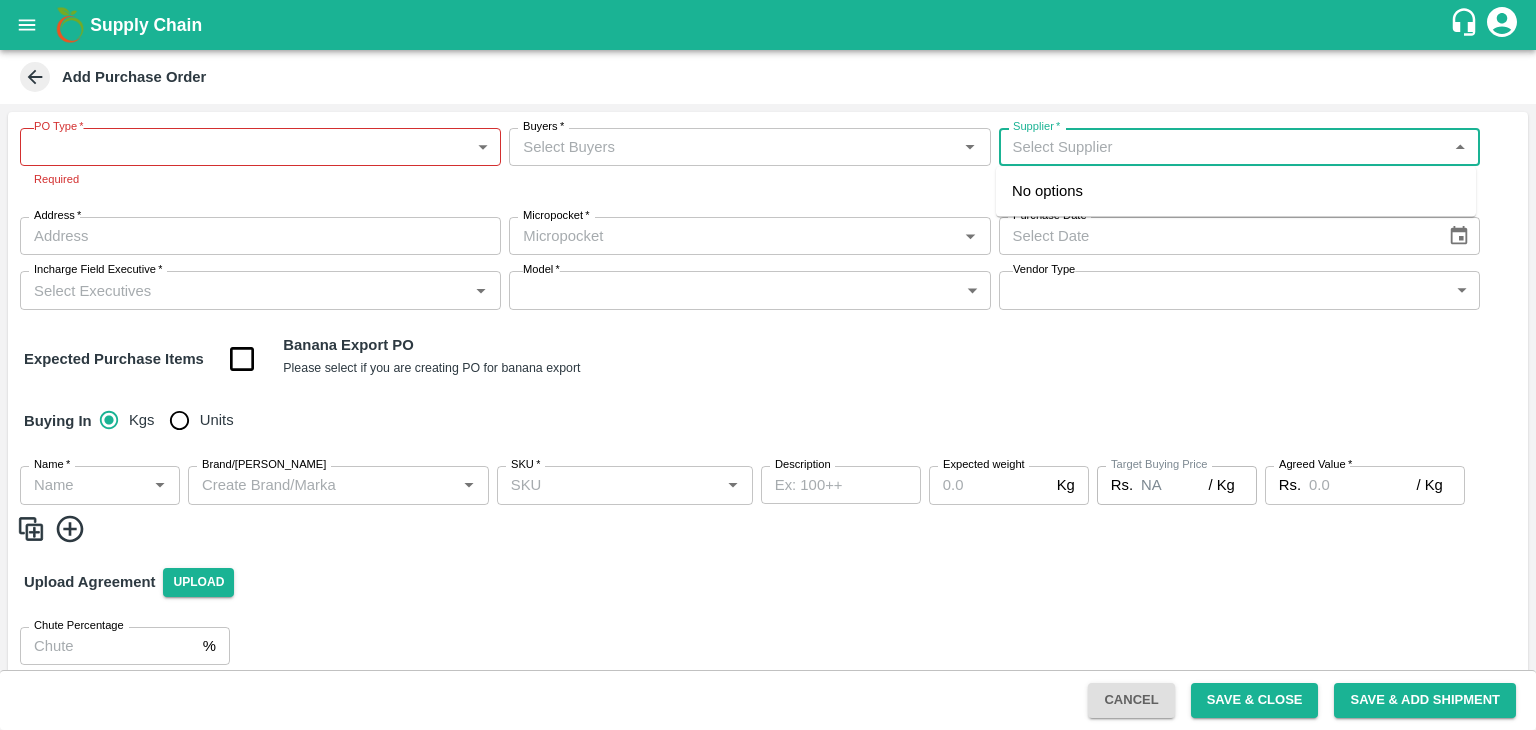 click on "Supplier   *" at bounding box center (1223, 147) 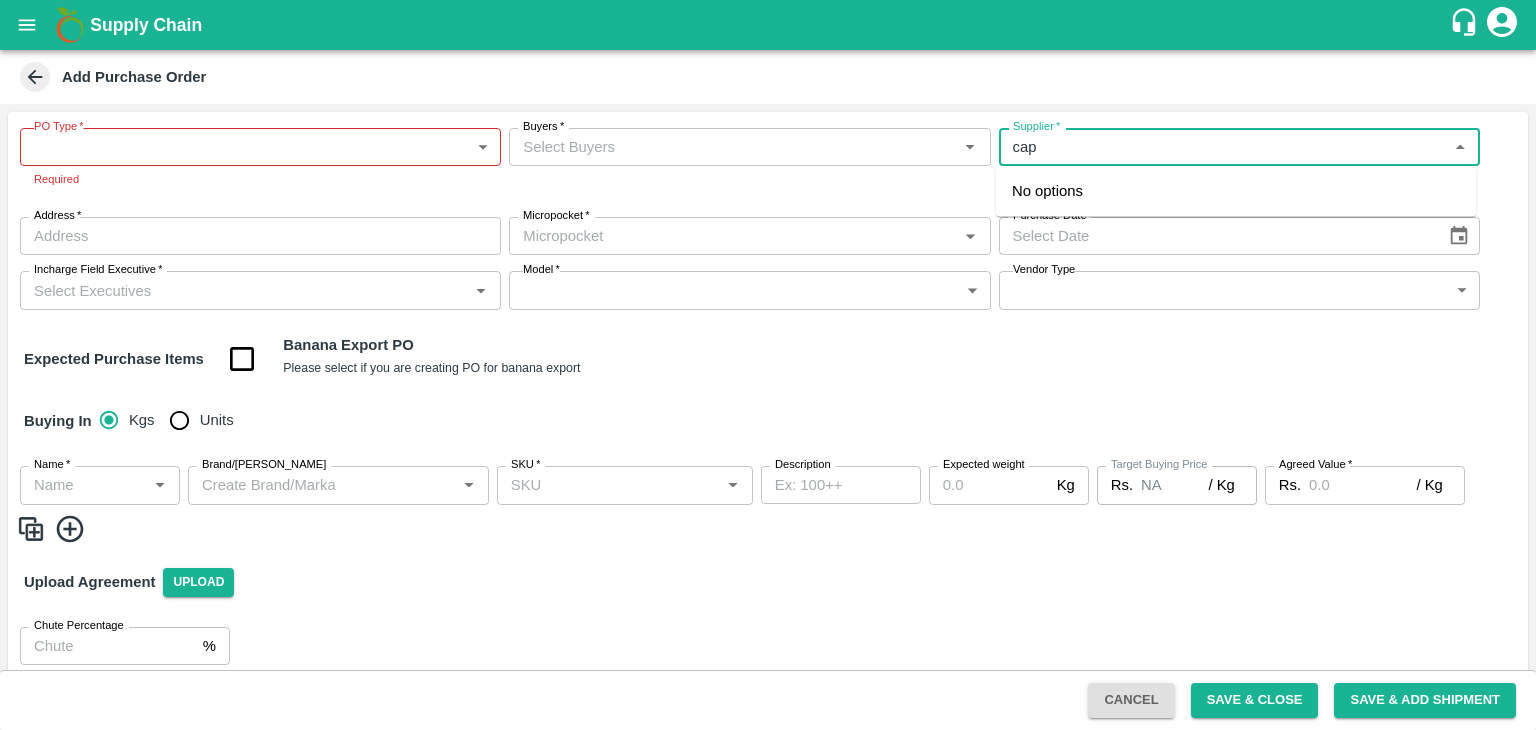 type on "cap" 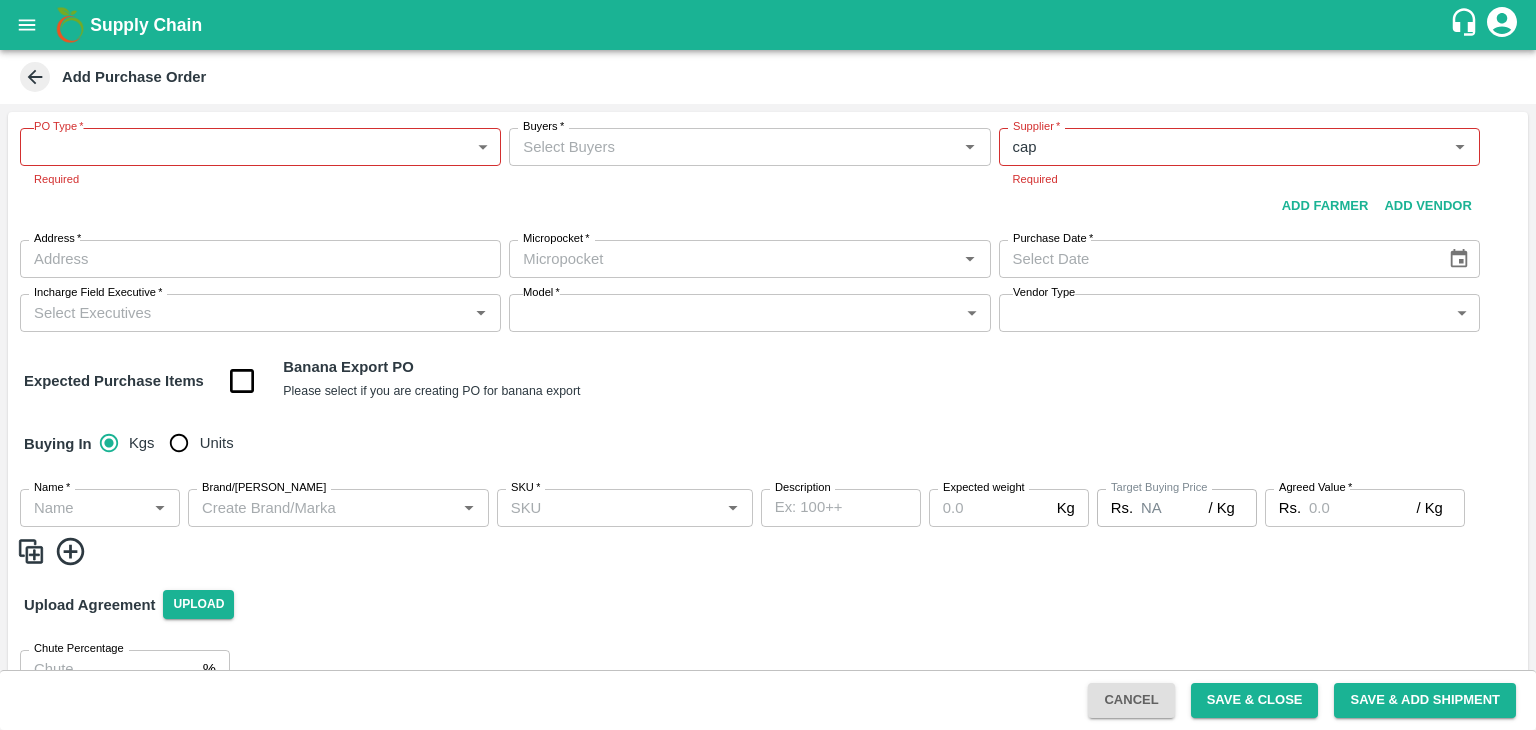 type 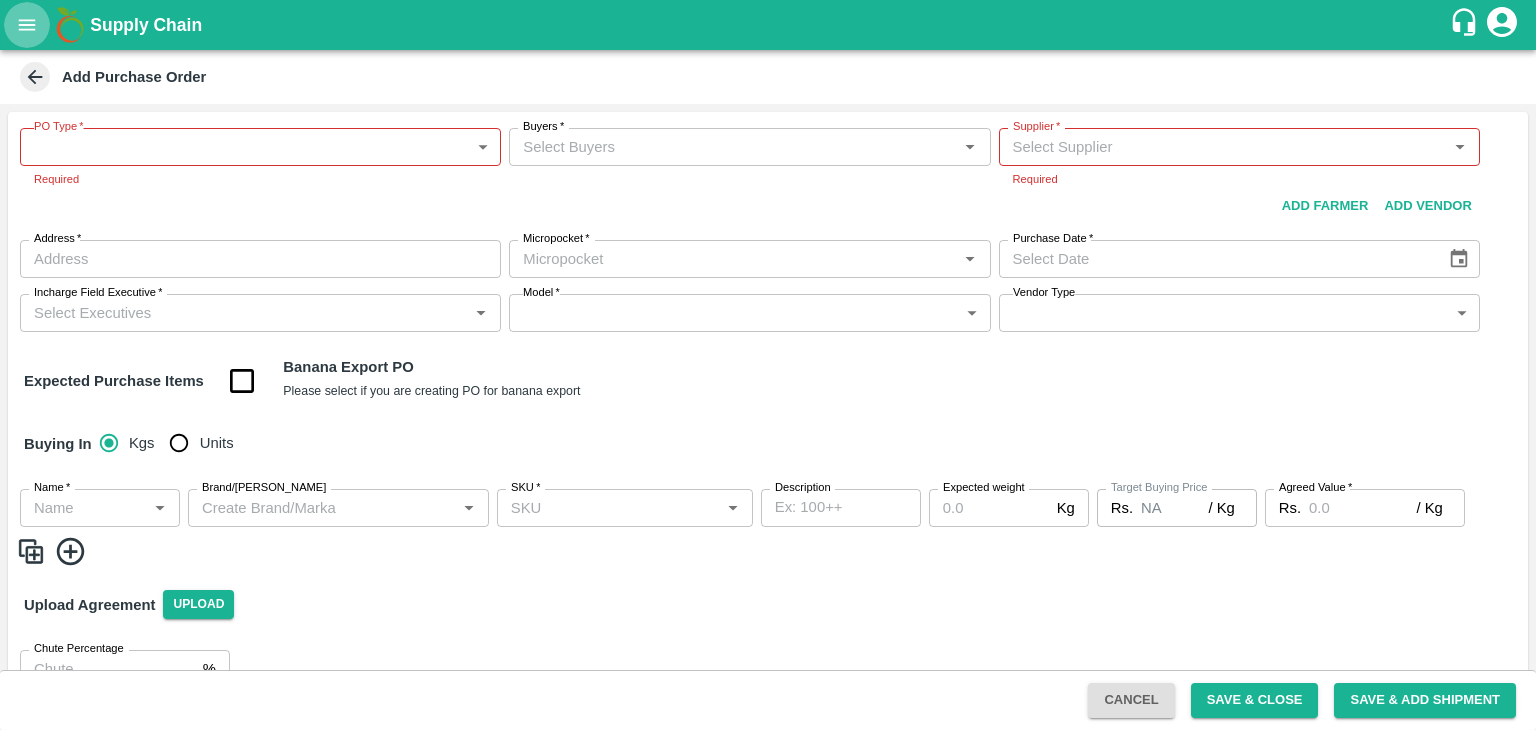 click 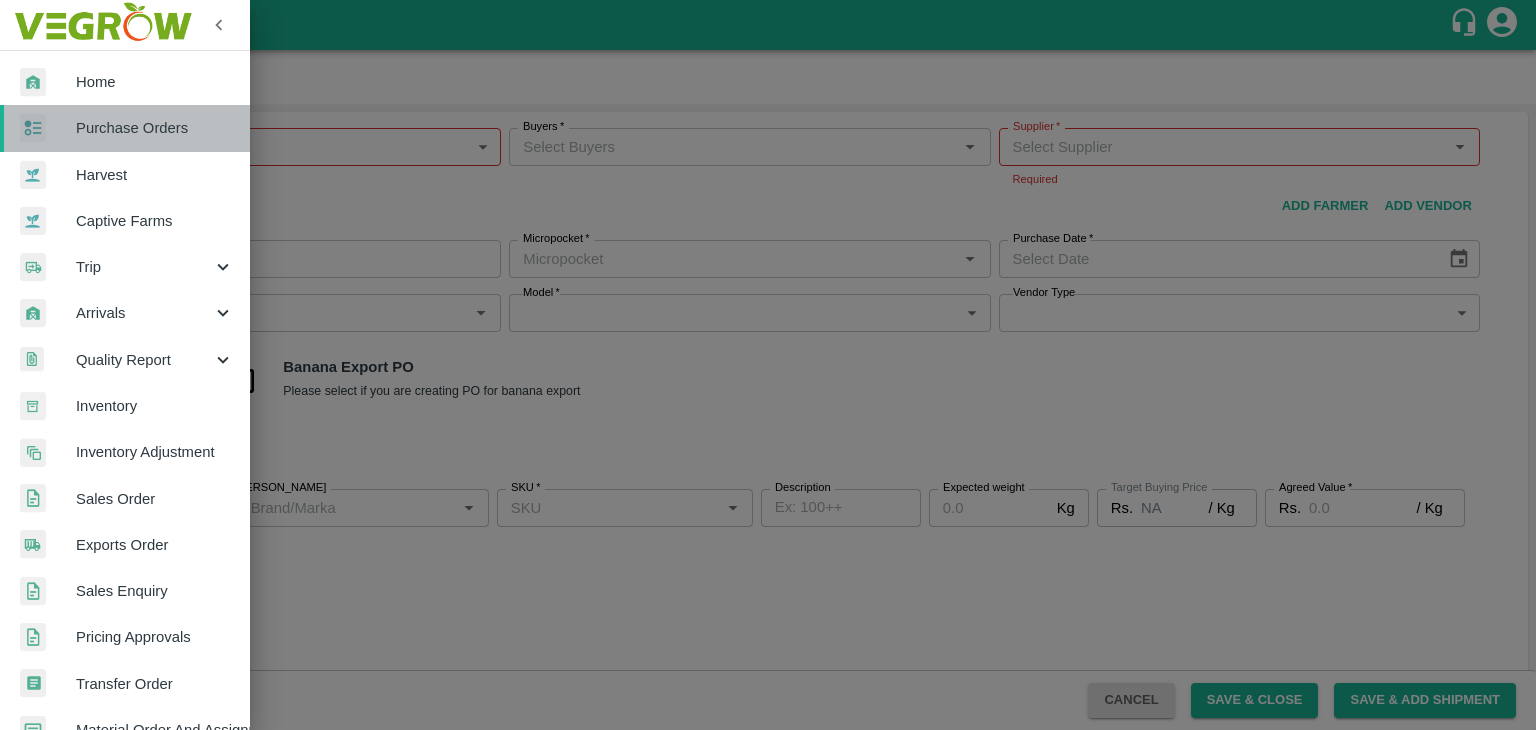 click on "Purchase Orders" at bounding box center (155, 128) 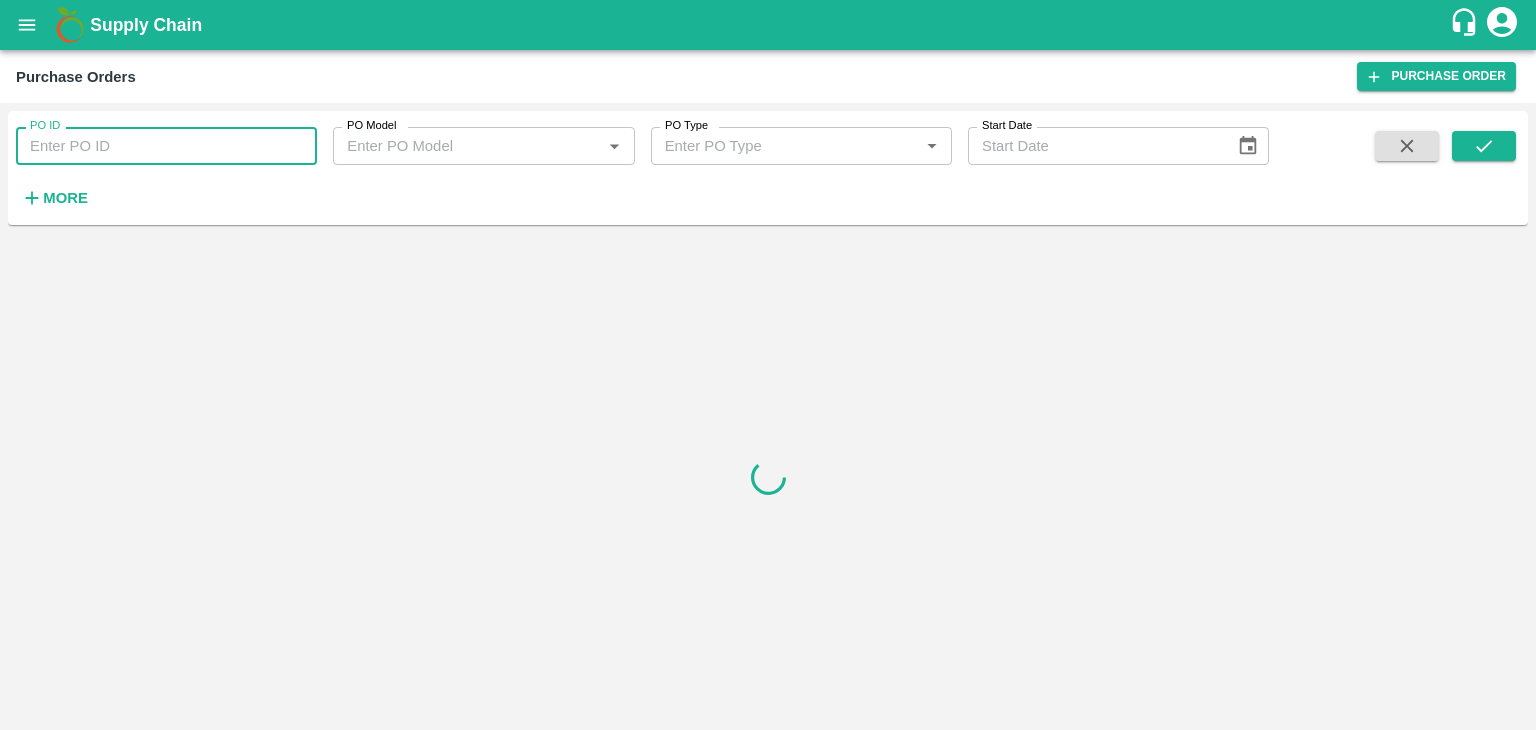 click on "PO ID" at bounding box center (166, 146) 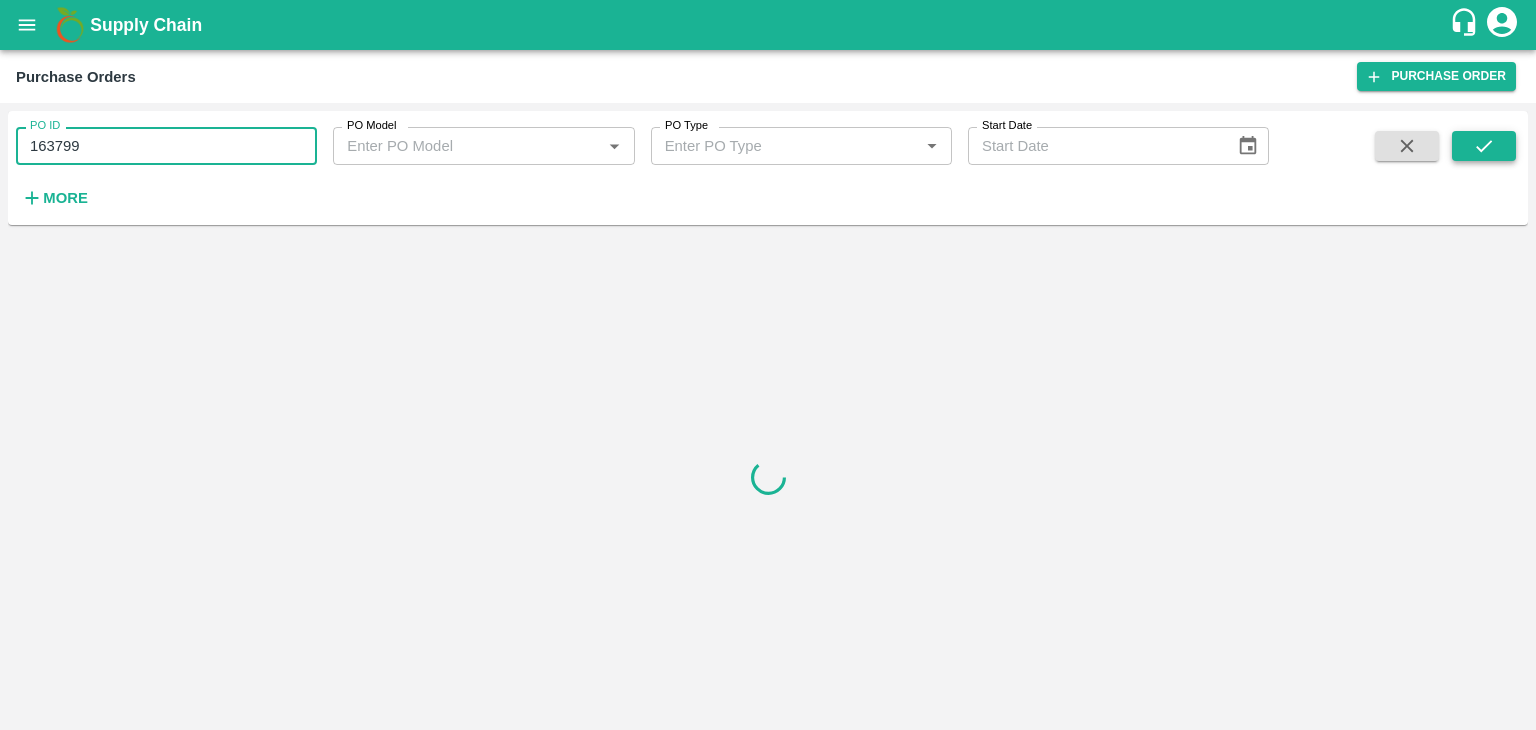 type on "163799" 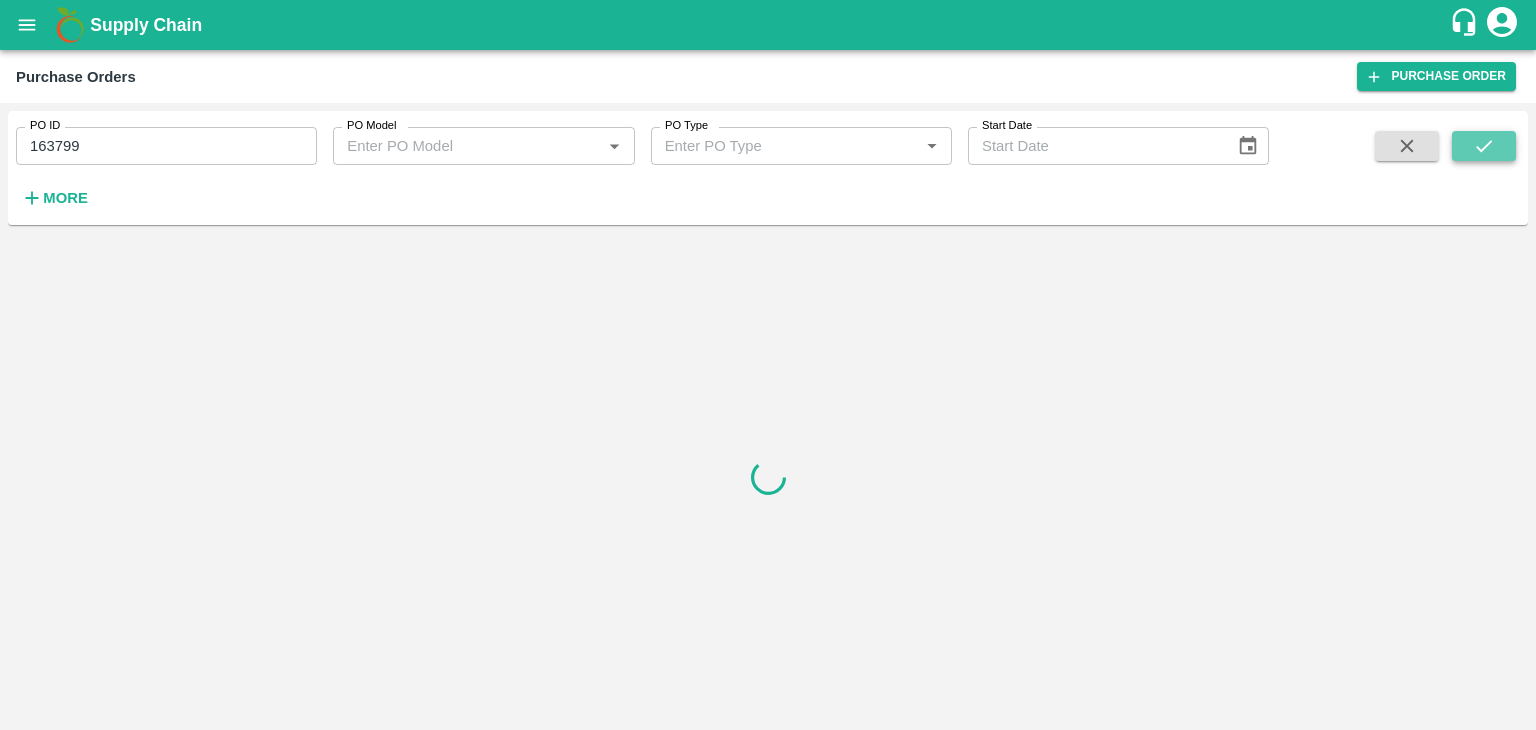 click 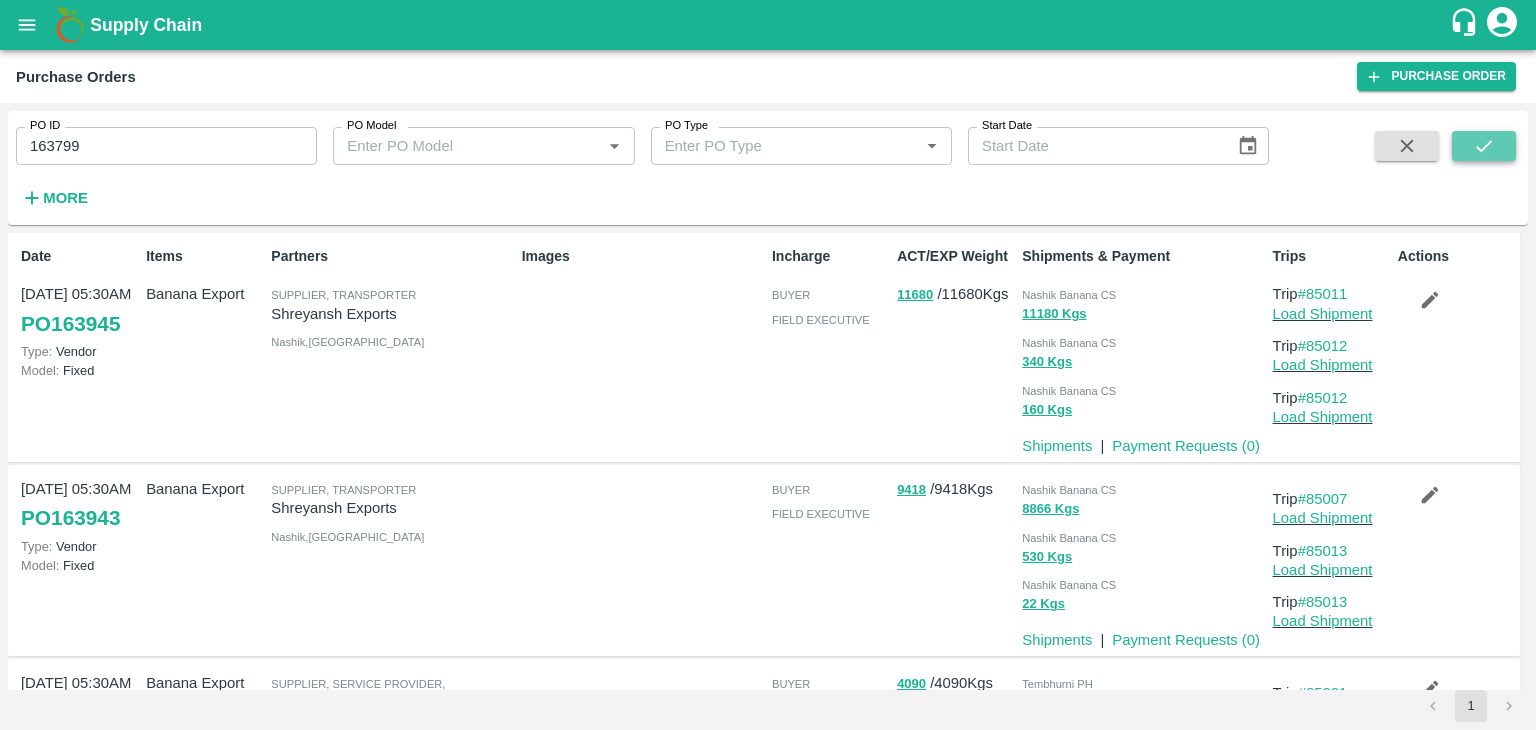 click at bounding box center [1484, 146] 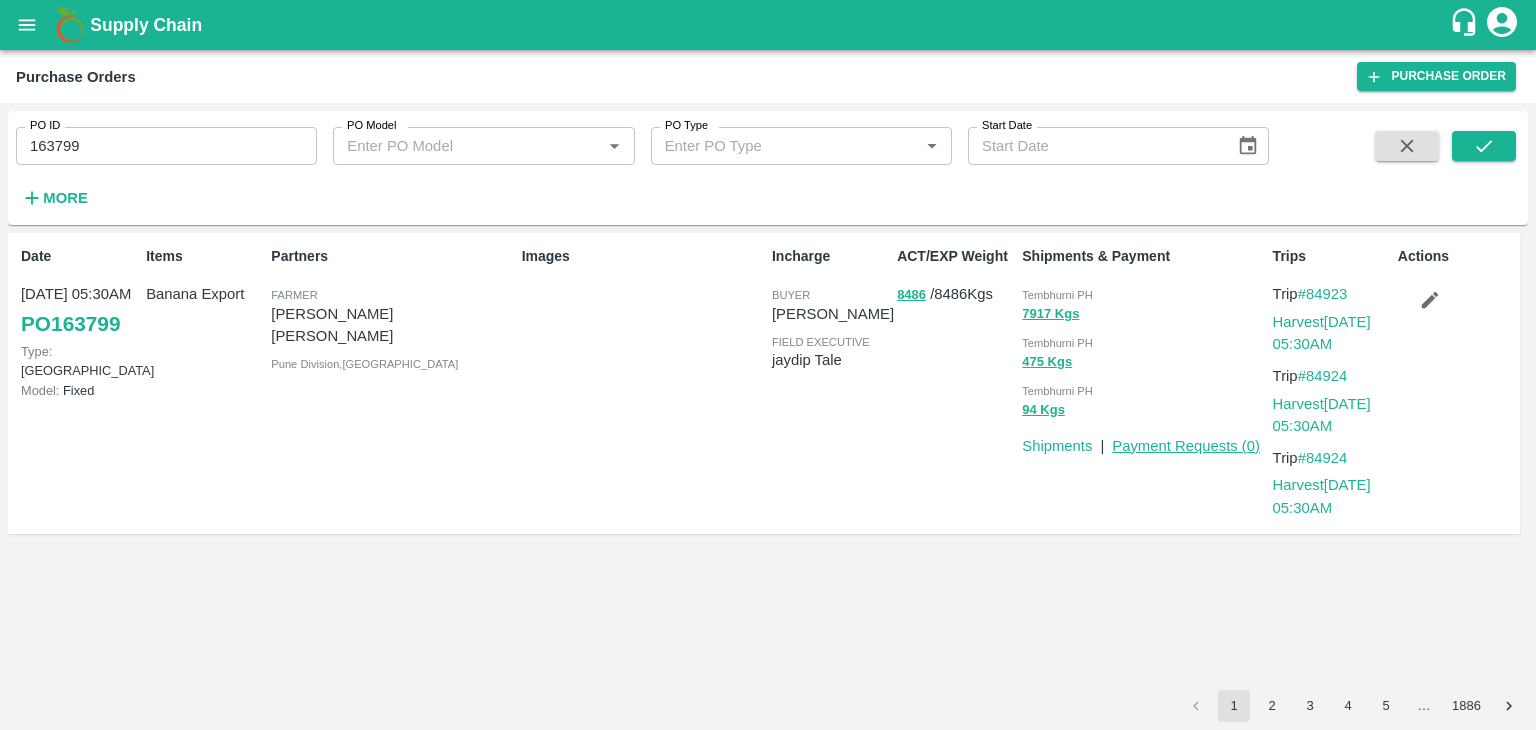 click on "Payment Requests ( 0 )" at bounding box center [1186, 446] 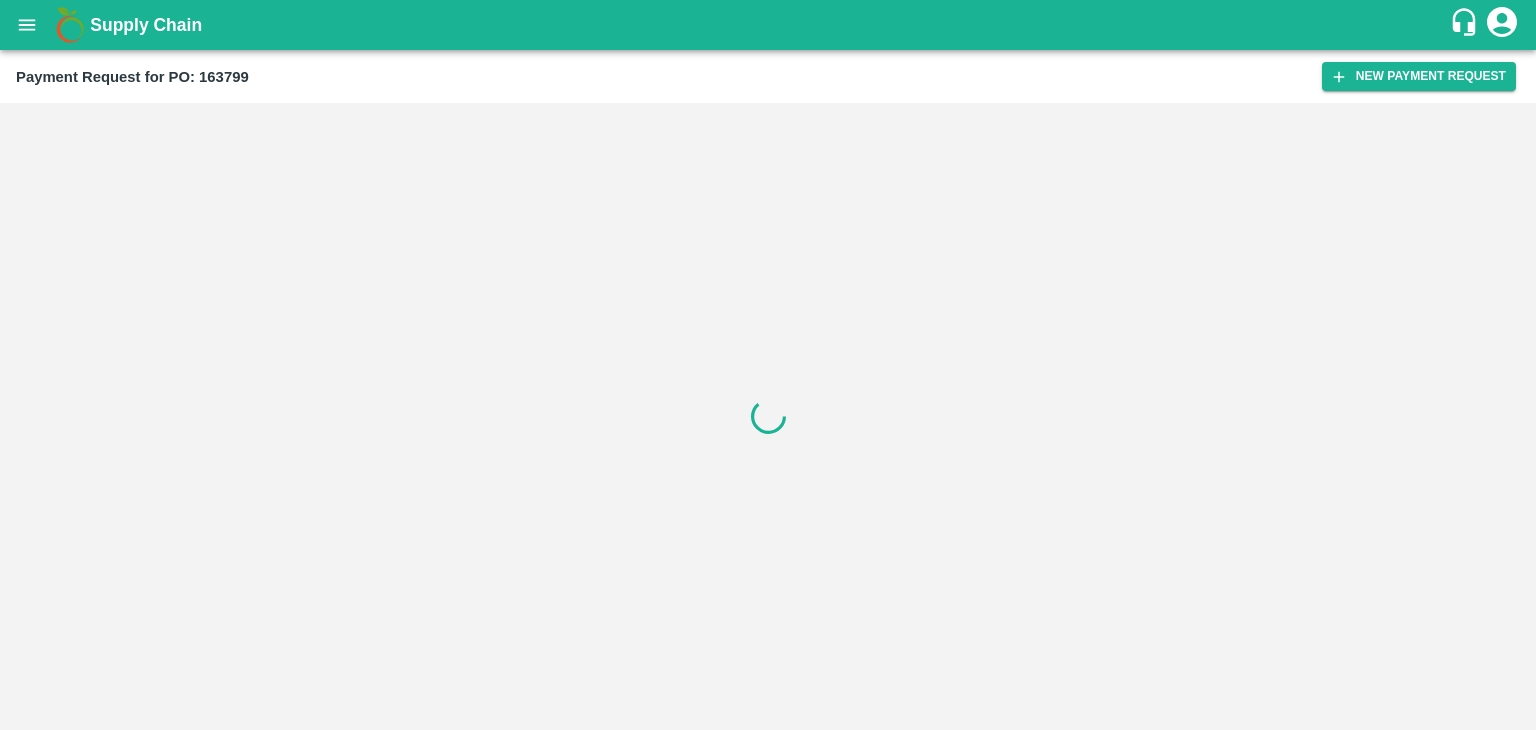 scroll, scrollTop: 0, scrollLeft: 0, axis: both 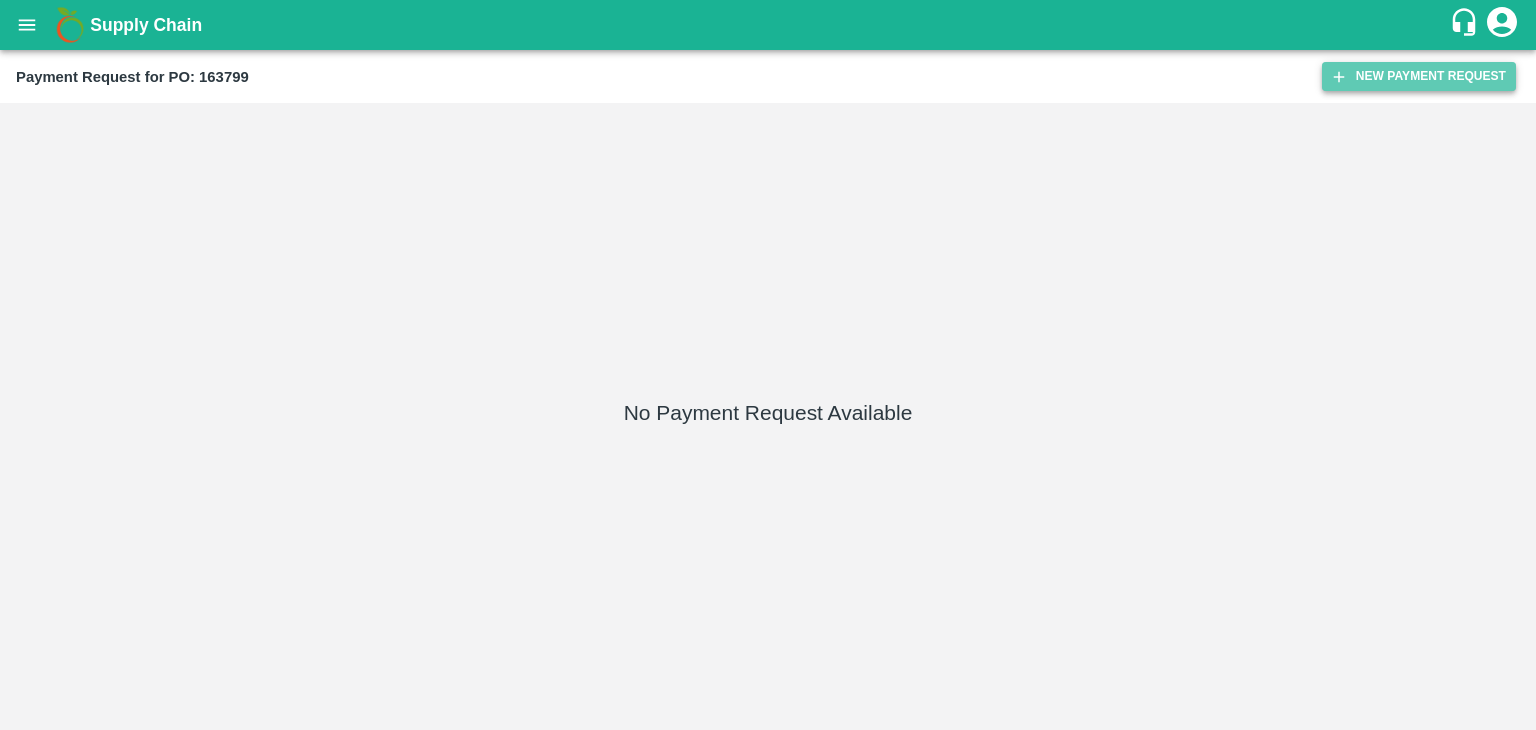 click on "New Payment Request" at bounding box center (1419, 76) 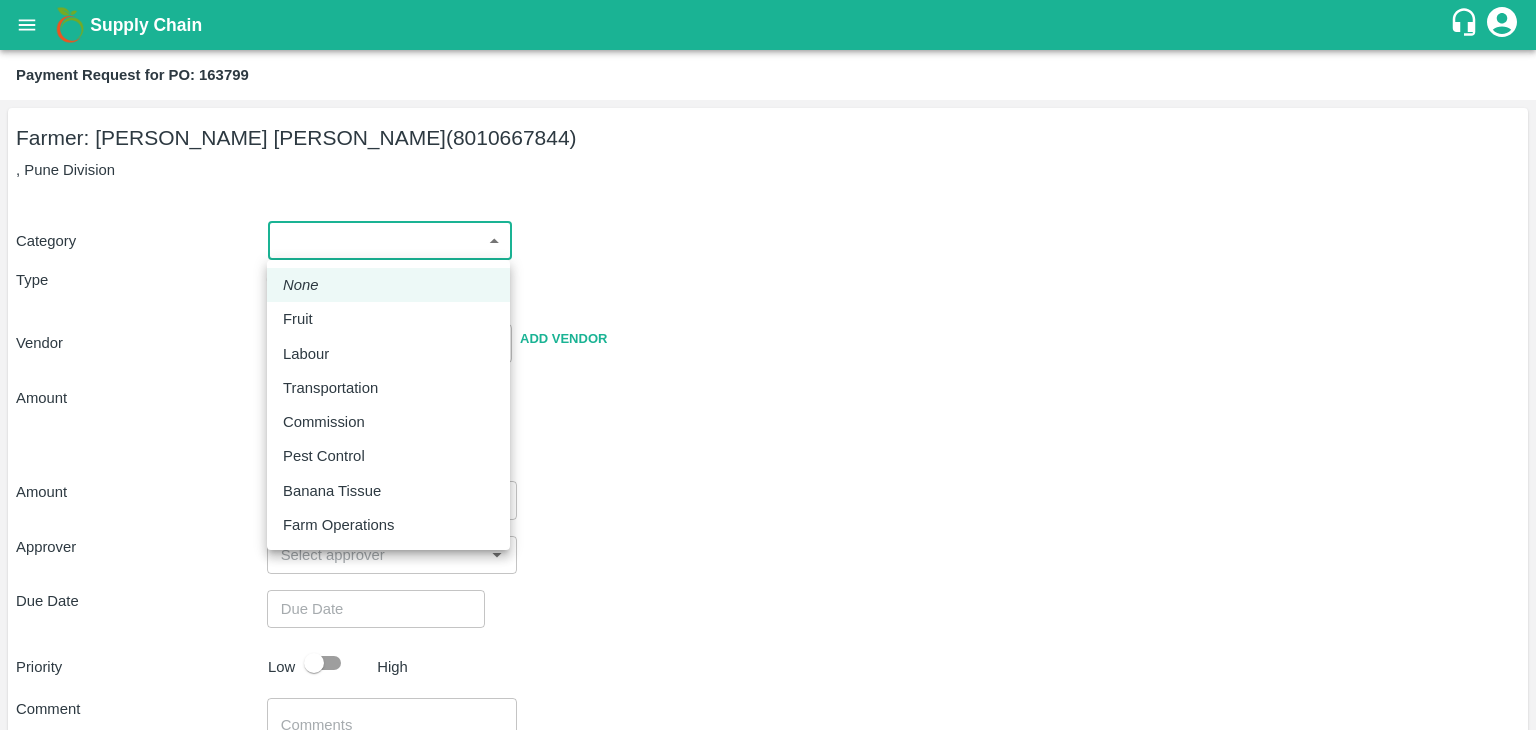 drag, startPoint x: 294, startPoint y: 229, endPoint x: 332, endPoint y: 339, distance: 116.37869 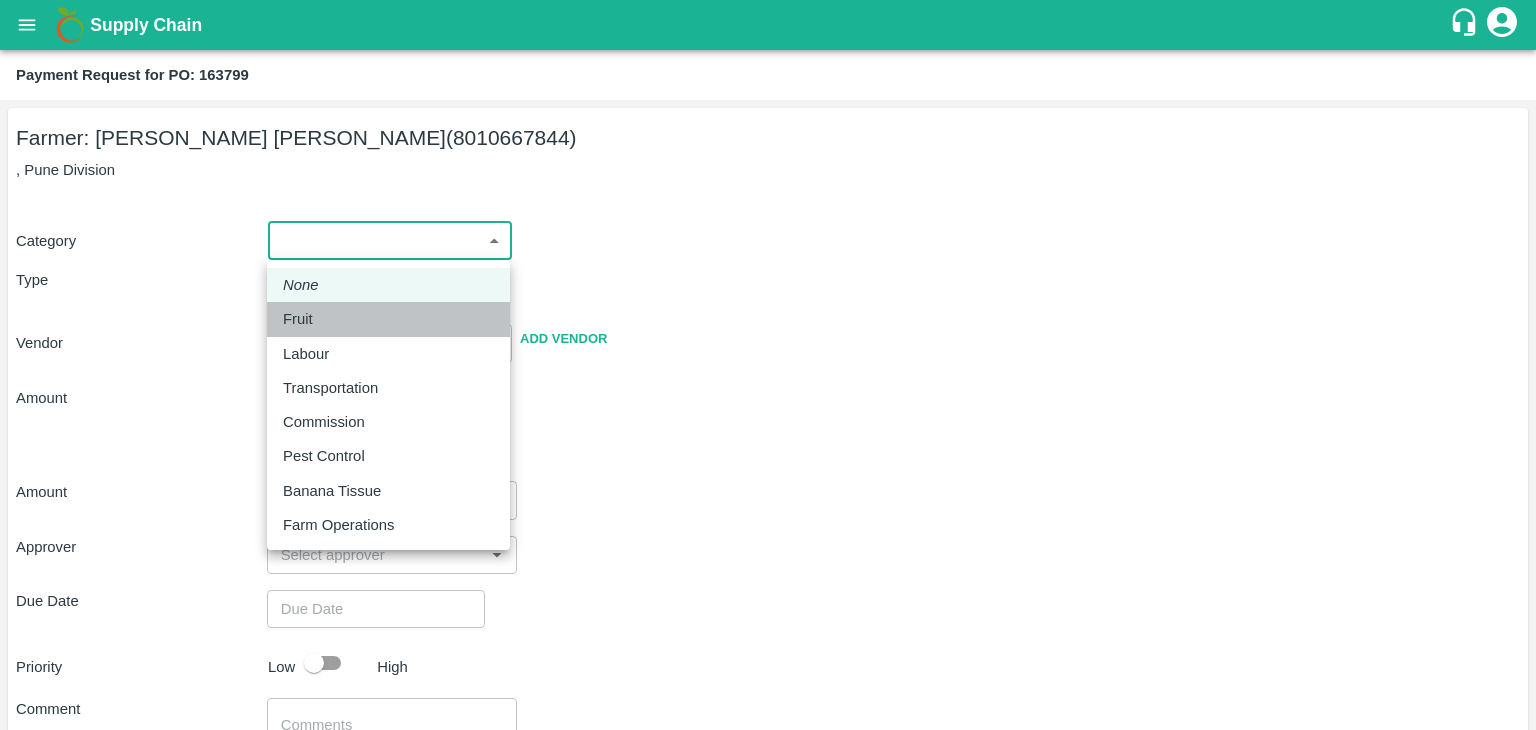 click on "Fruit" at bounding box center [388, 319] 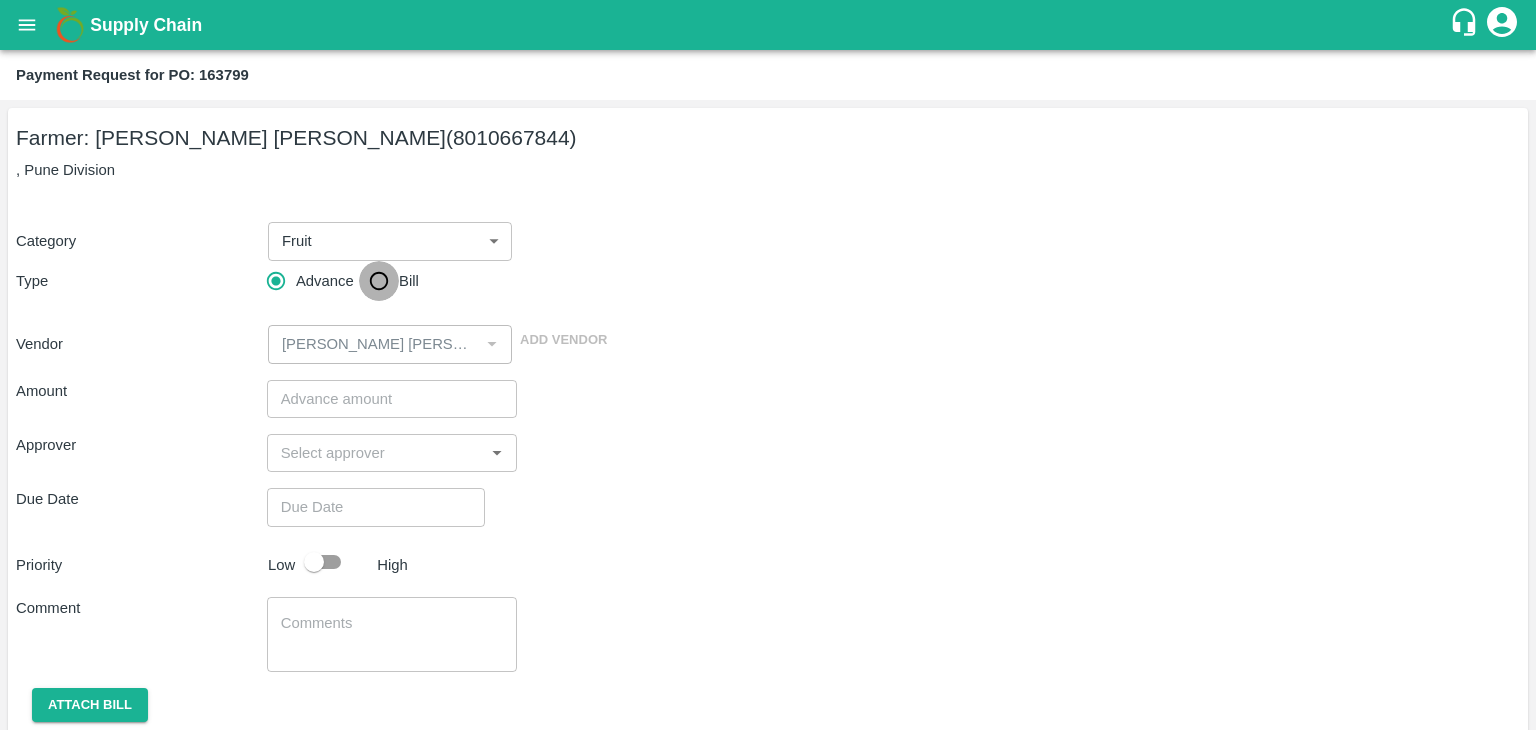 click on "Bill" at bounding box center (379, 281) 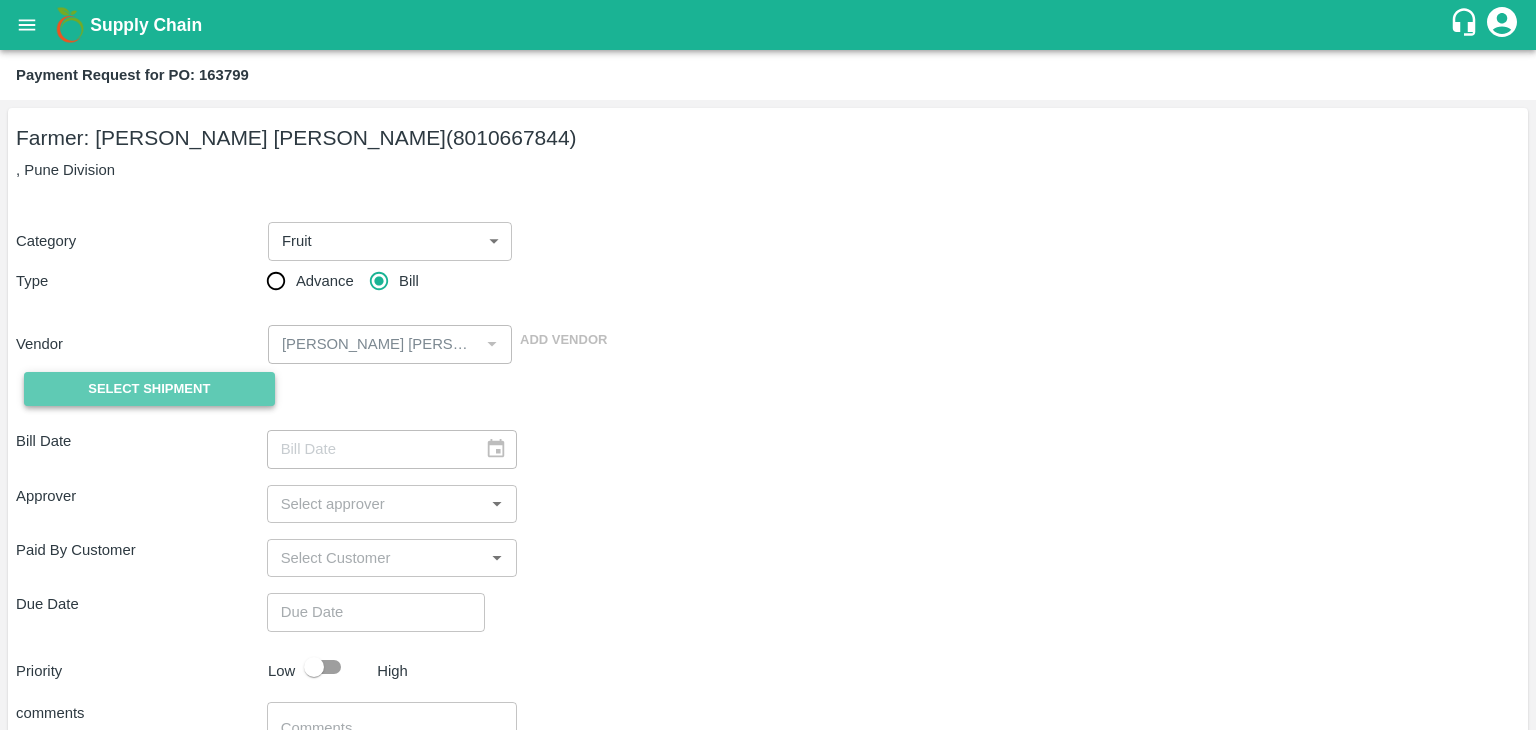 click on "Select Shipment" at bounding box center [149, 389] 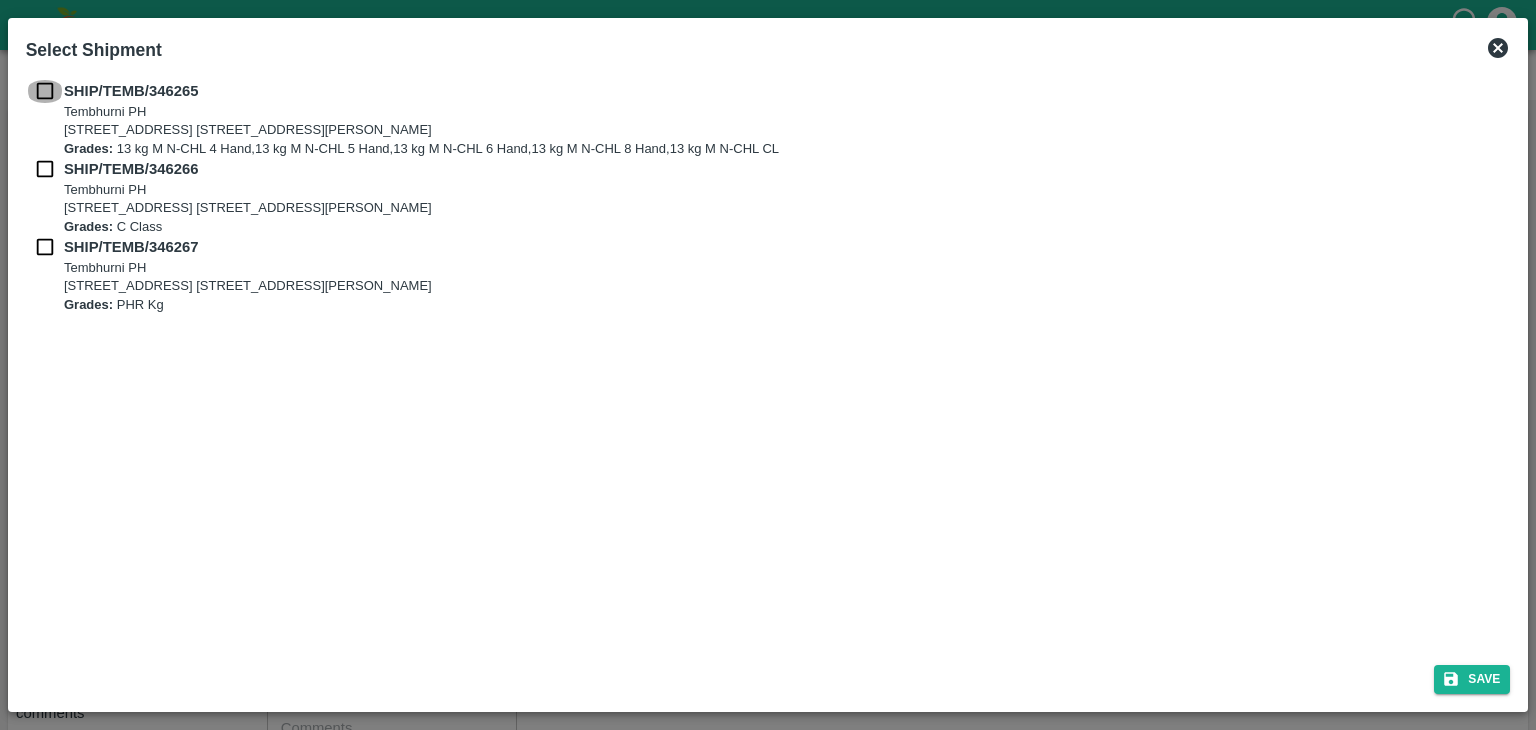 click at bounding box center [45, 91] 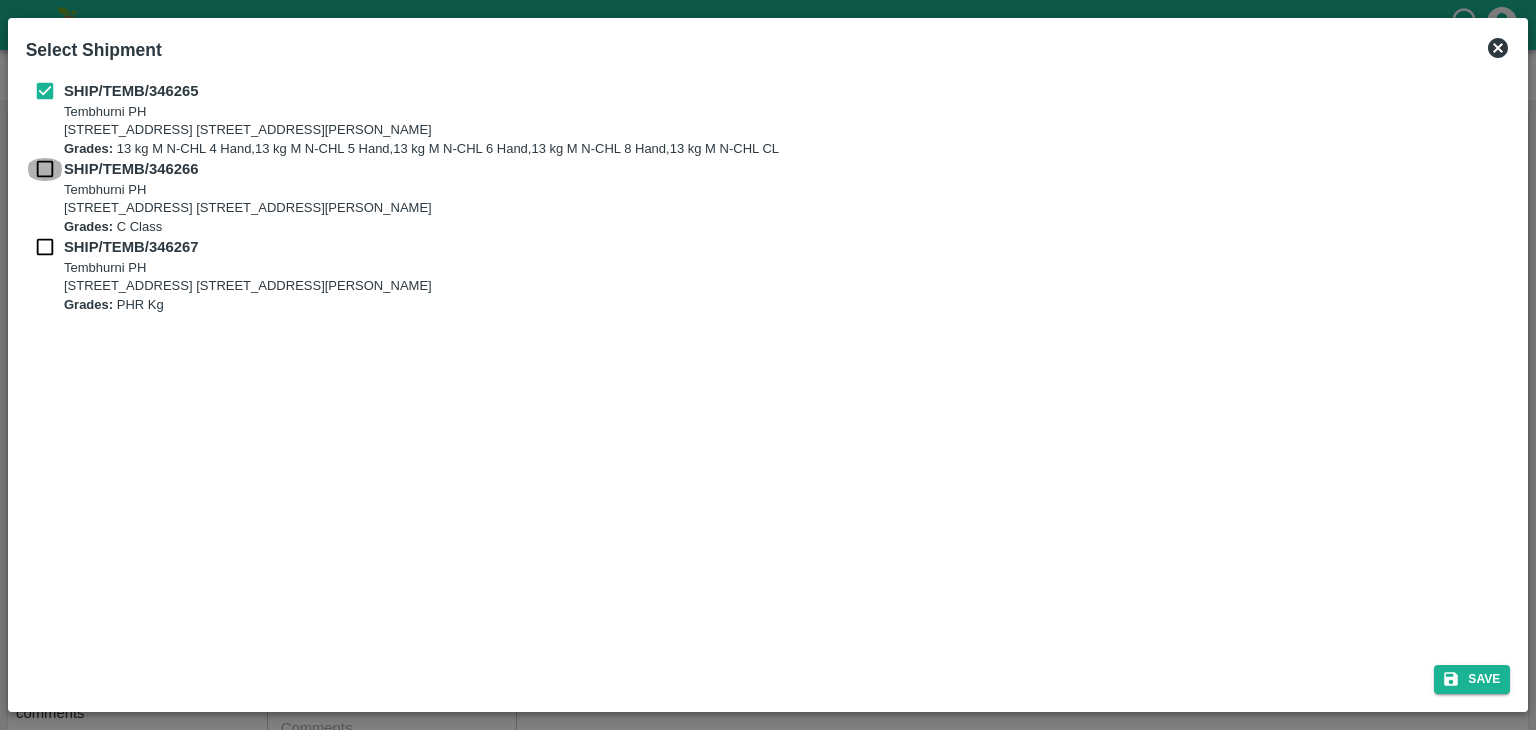 click at bounding box center [45, 169] 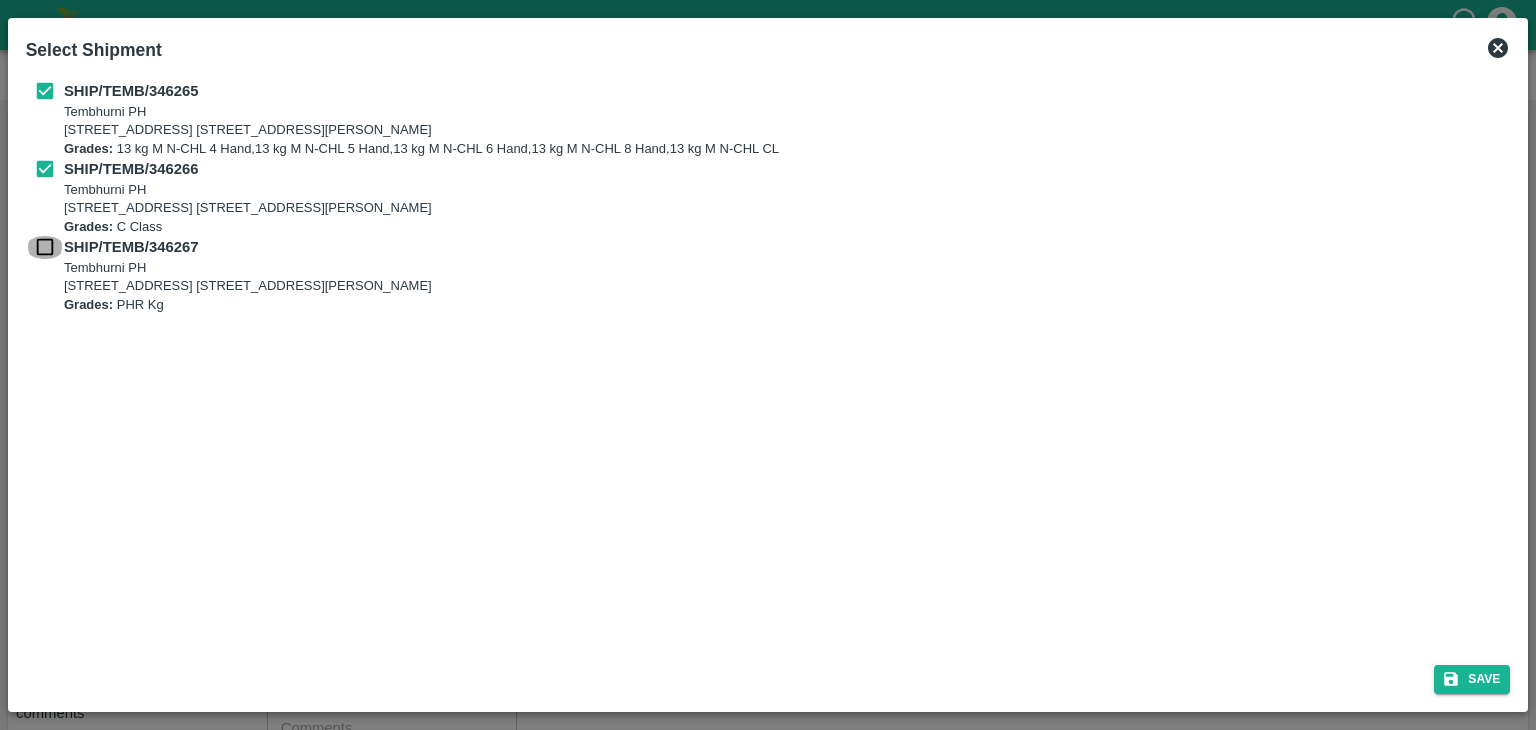 click at bounding box center [45, 247] 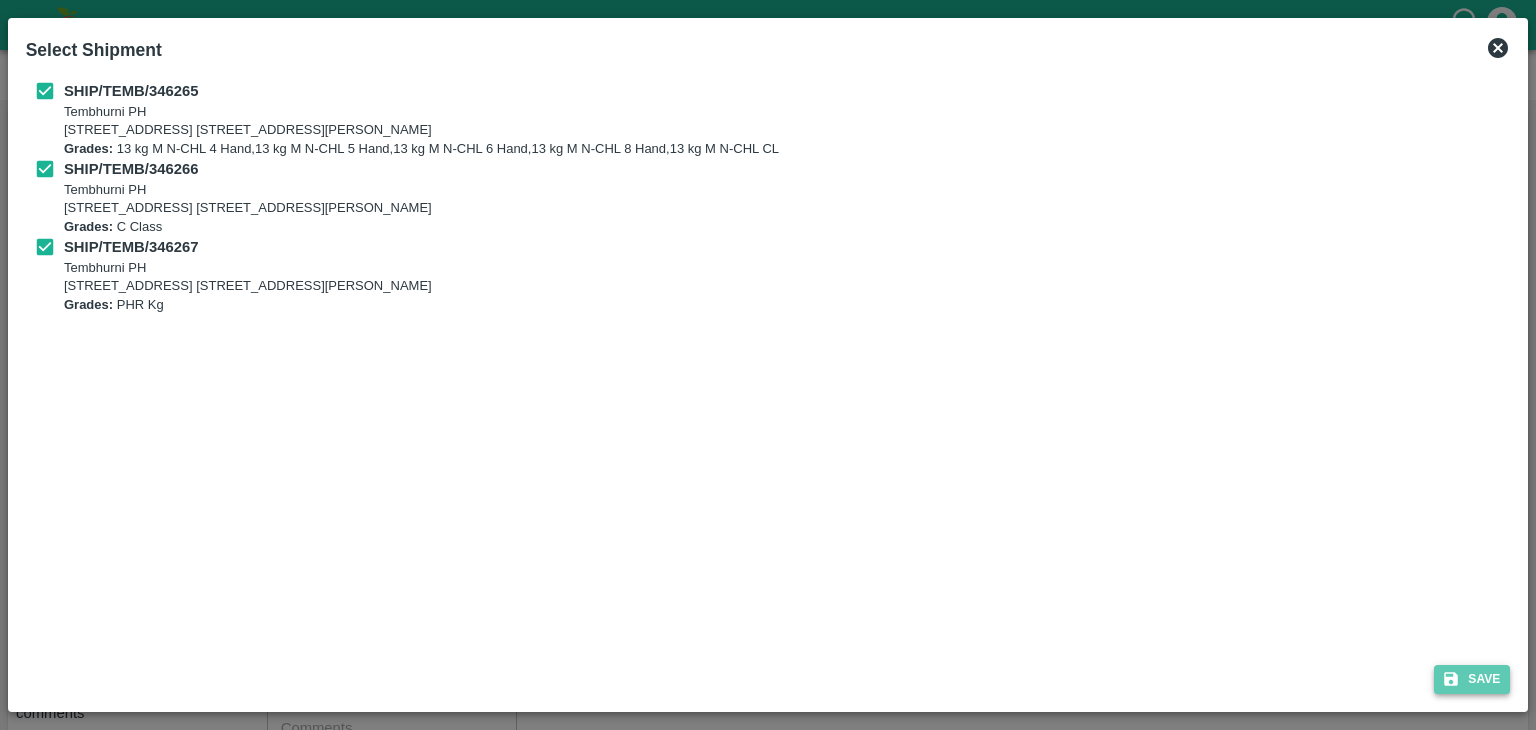 click on "Save" at bounding box center [1472, 679] 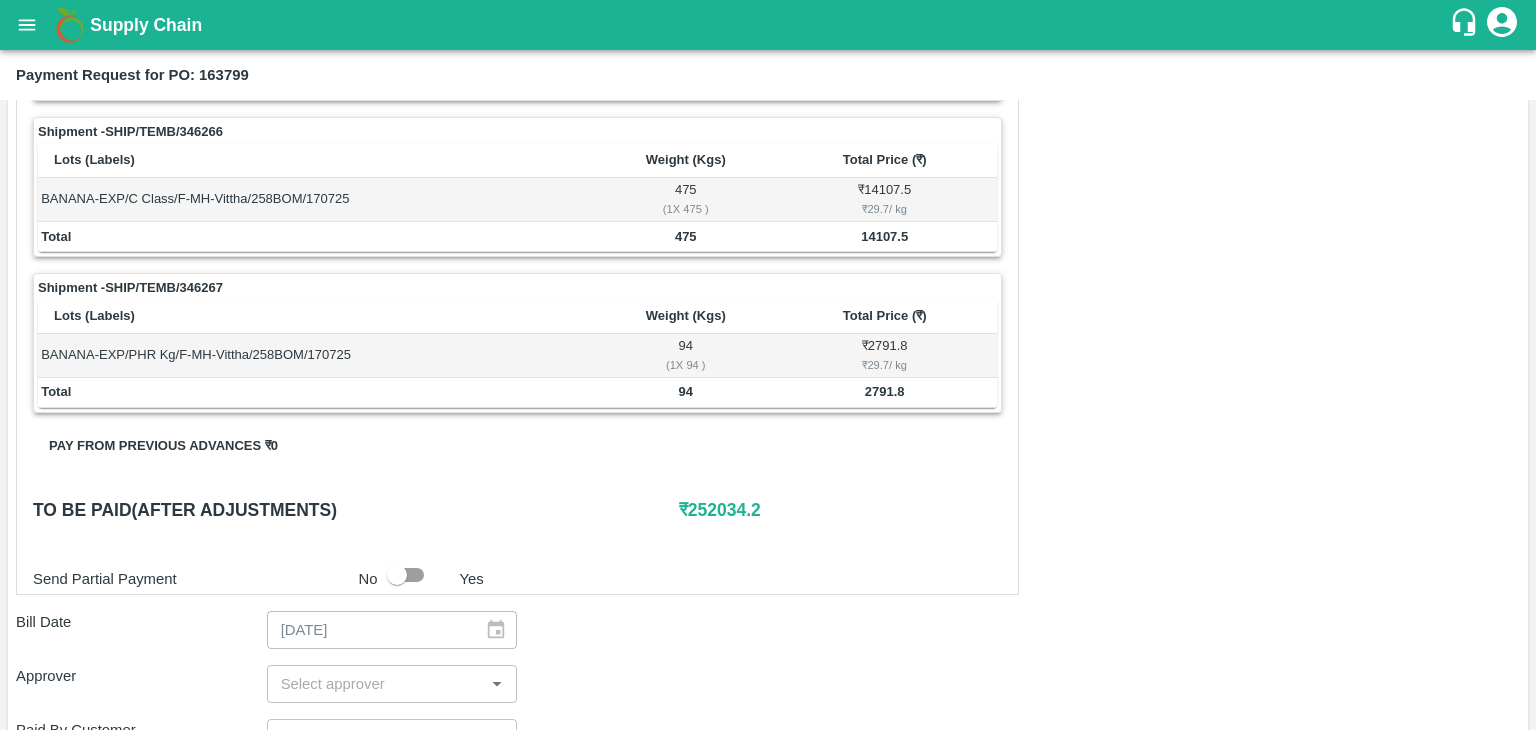 scroll, scrollTop: 936, scrollLeft: 0, axis: vertical 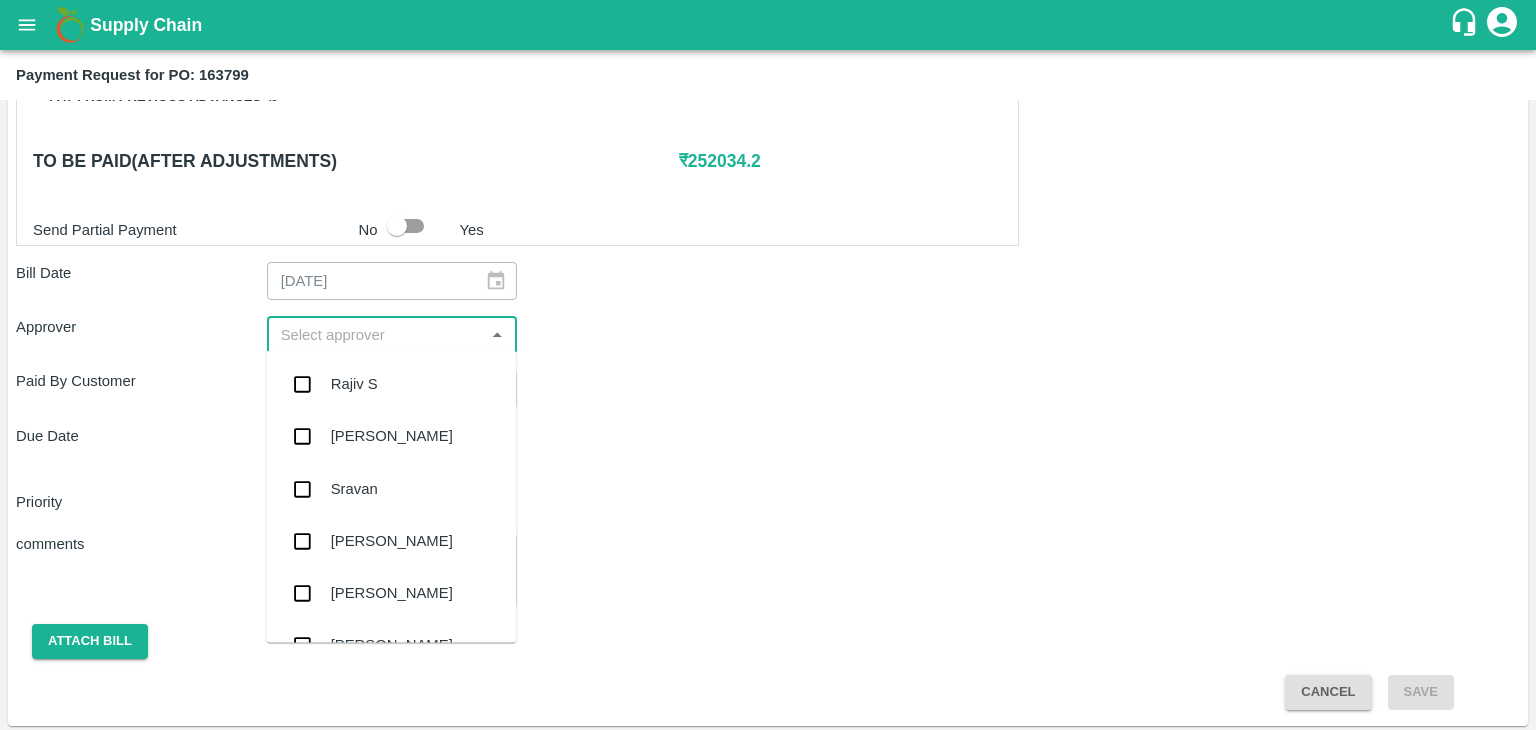 click at bounding box center (376, 335) 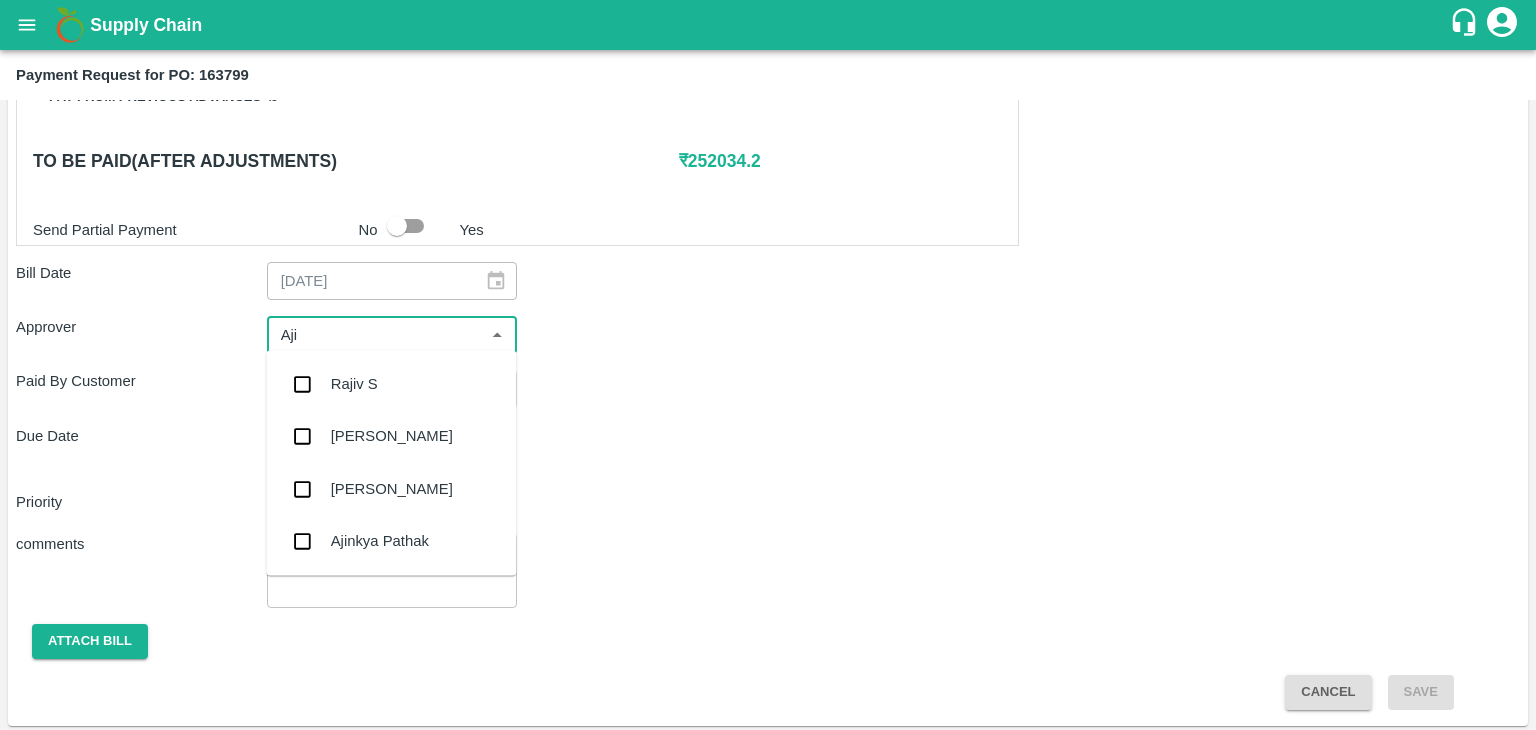 type on "Ajit" 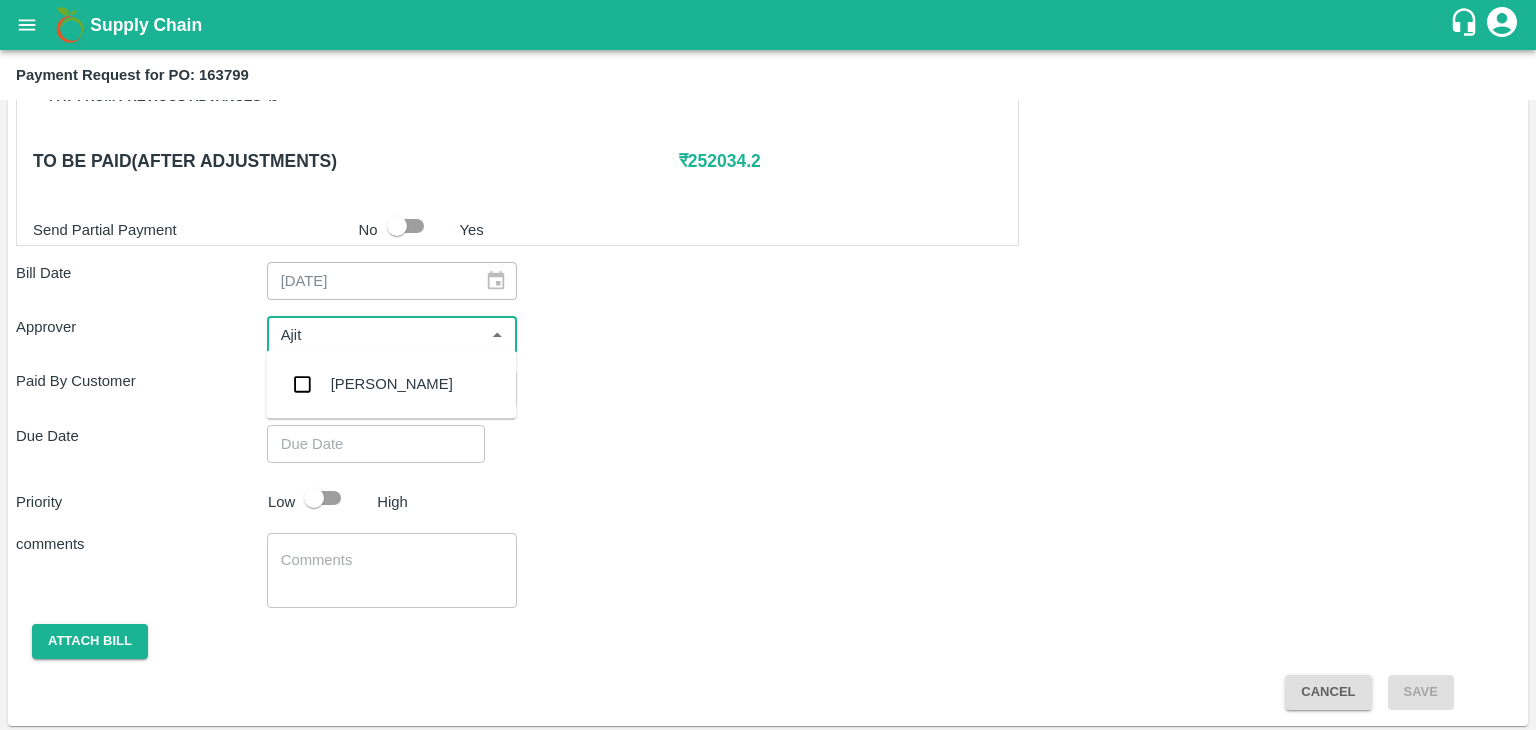 click on "[PERSON_NAME]" at bounding box center [392, 384] 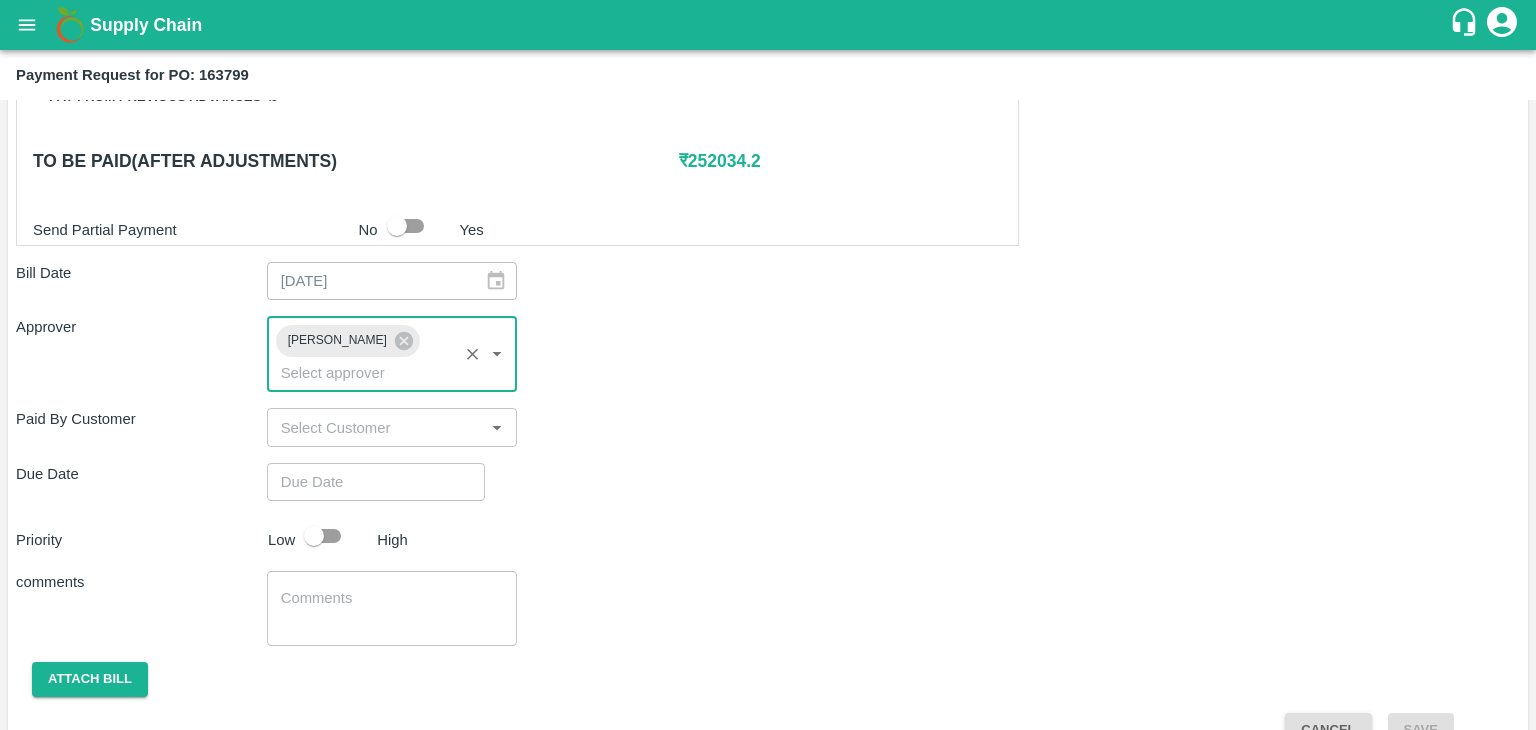 type on "DD/MM/YYYY hh:mm aa" 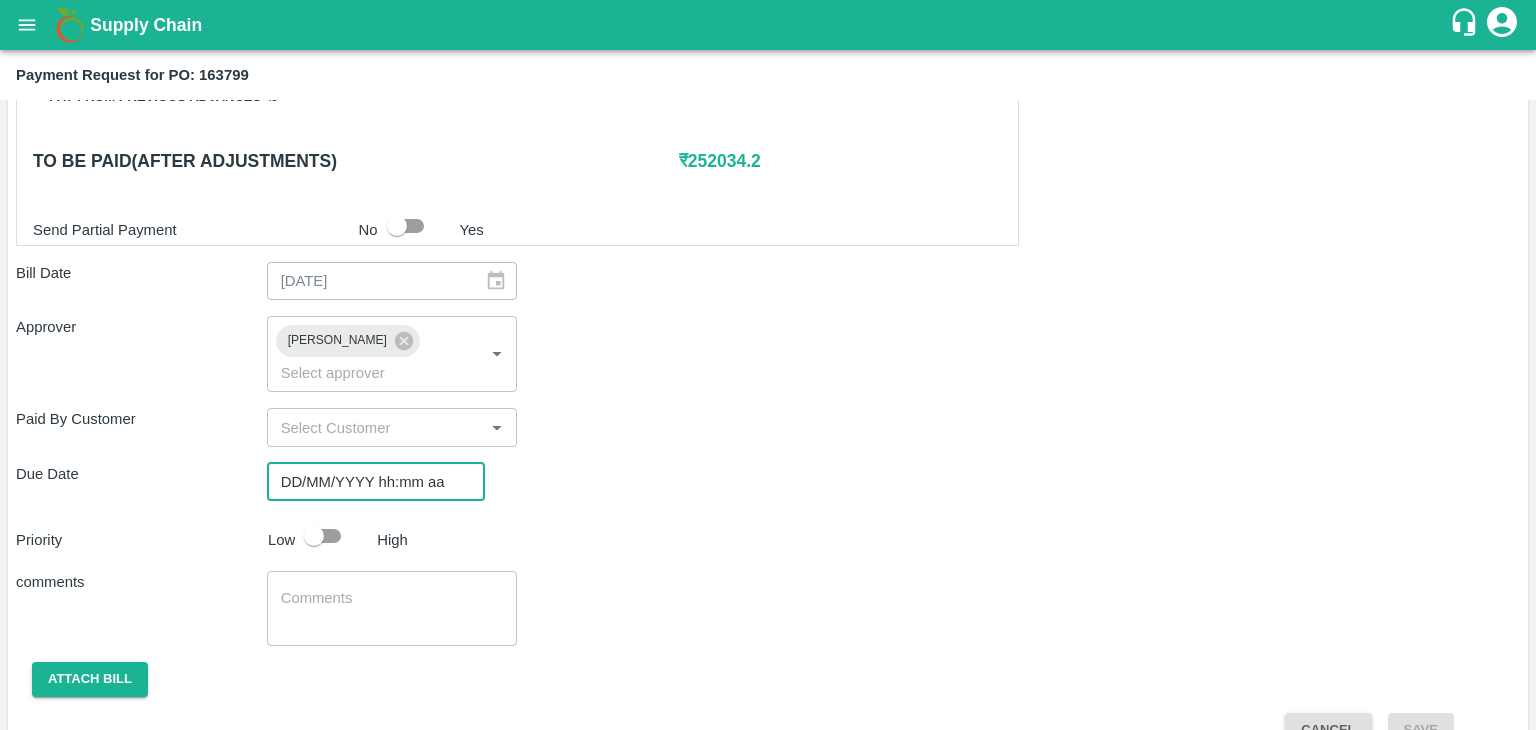 click on "DD/MM/YYYY hh:mm aa" at bounding box center [369, 482] 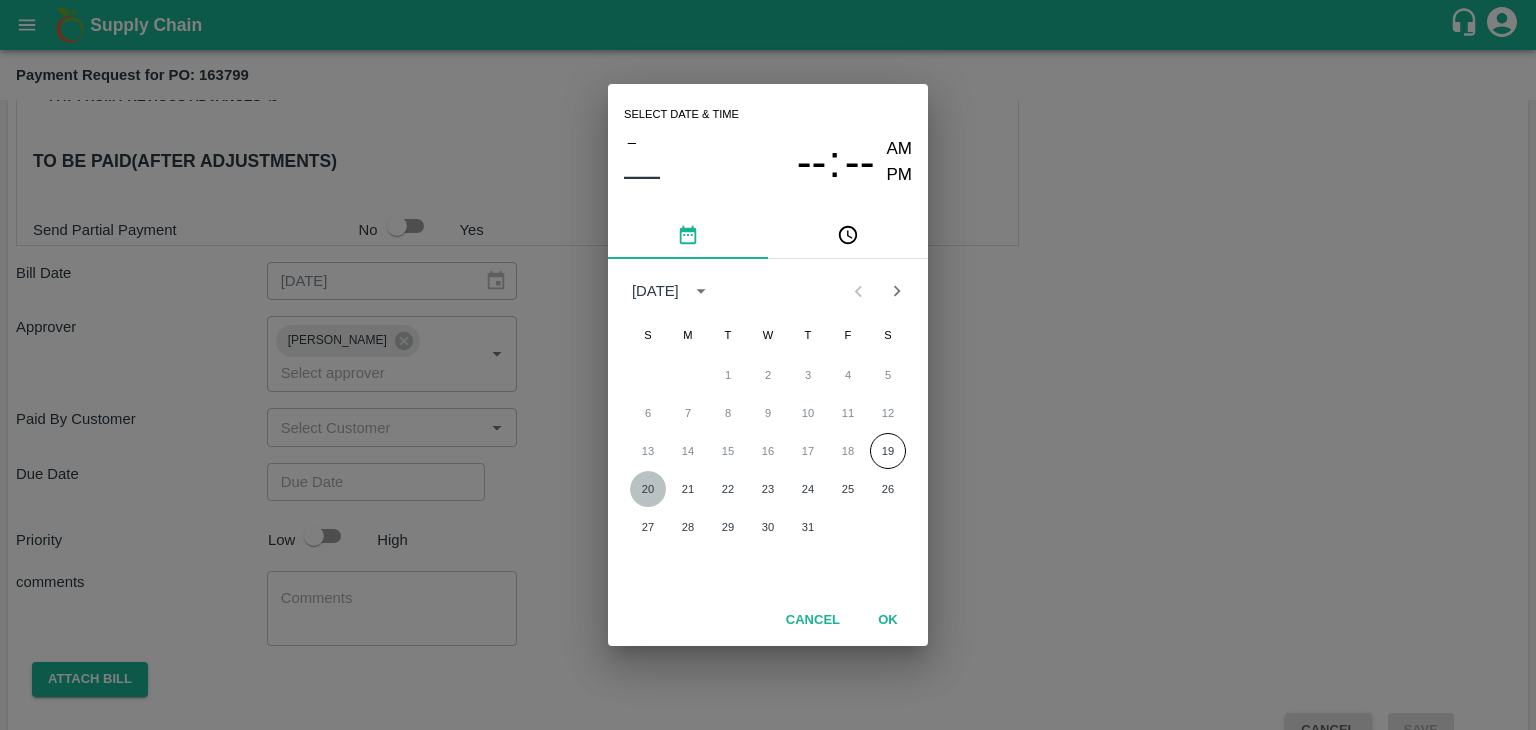 click on "20" at bounding box center (648, 489) 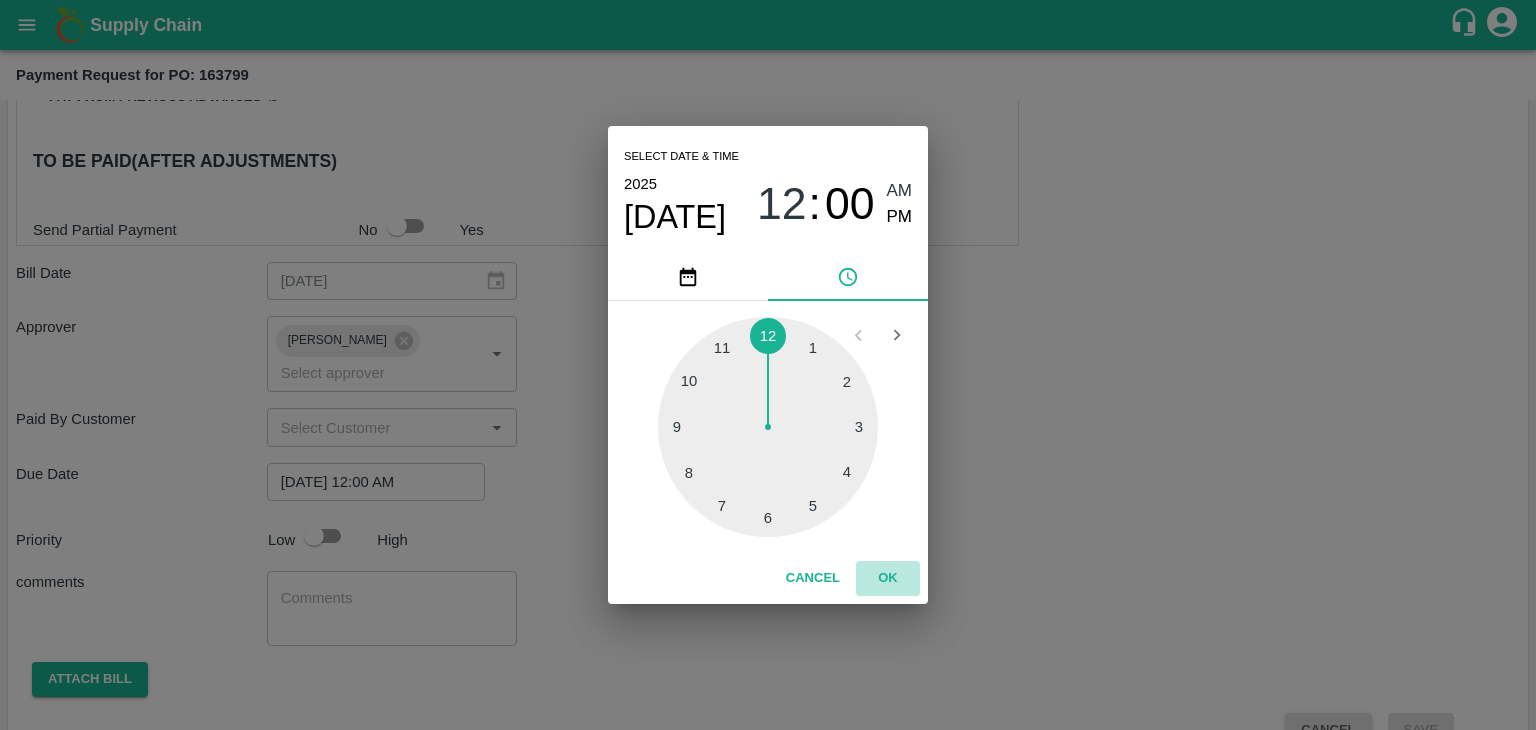 click on "OK" at bounding box center (888, 578) 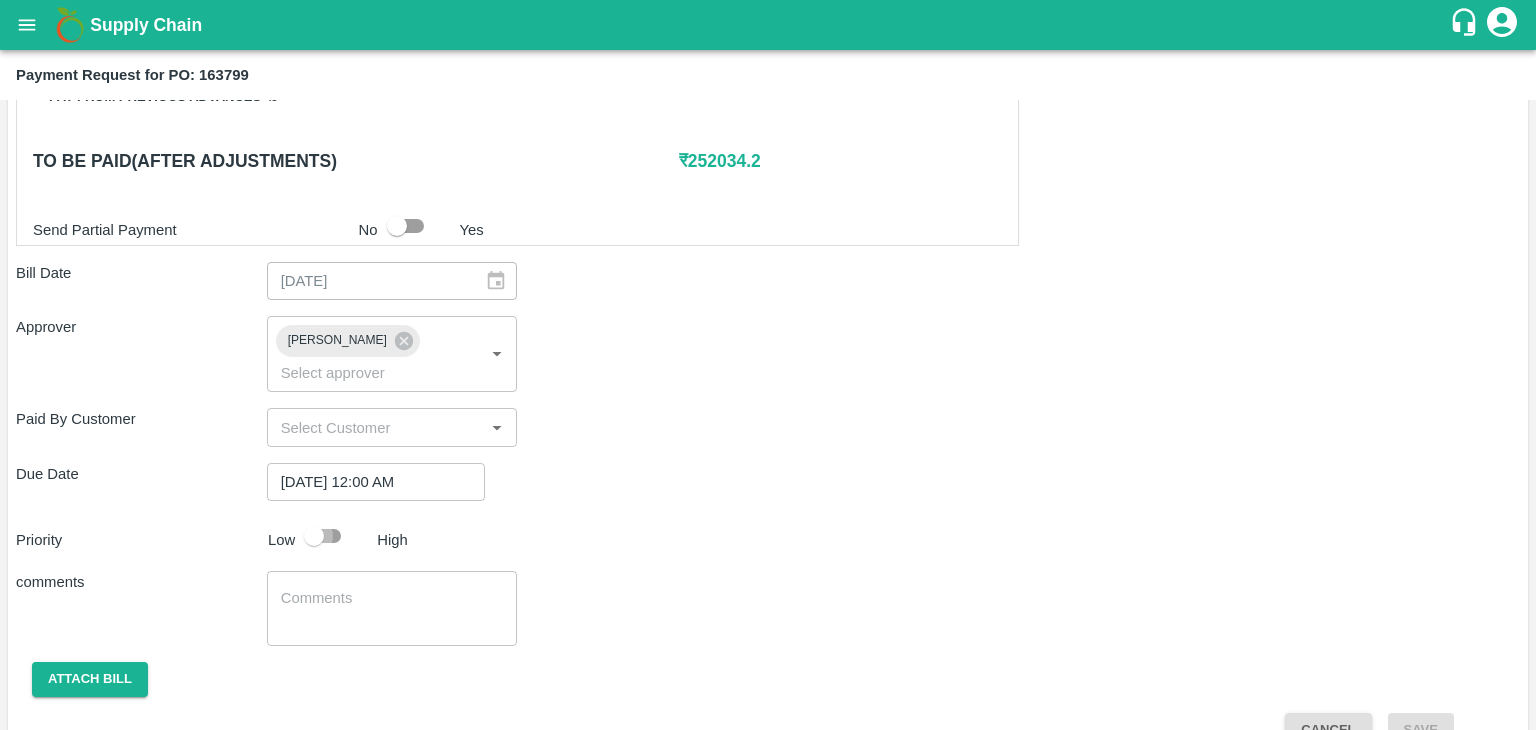 click at bounding box center (314, 536) 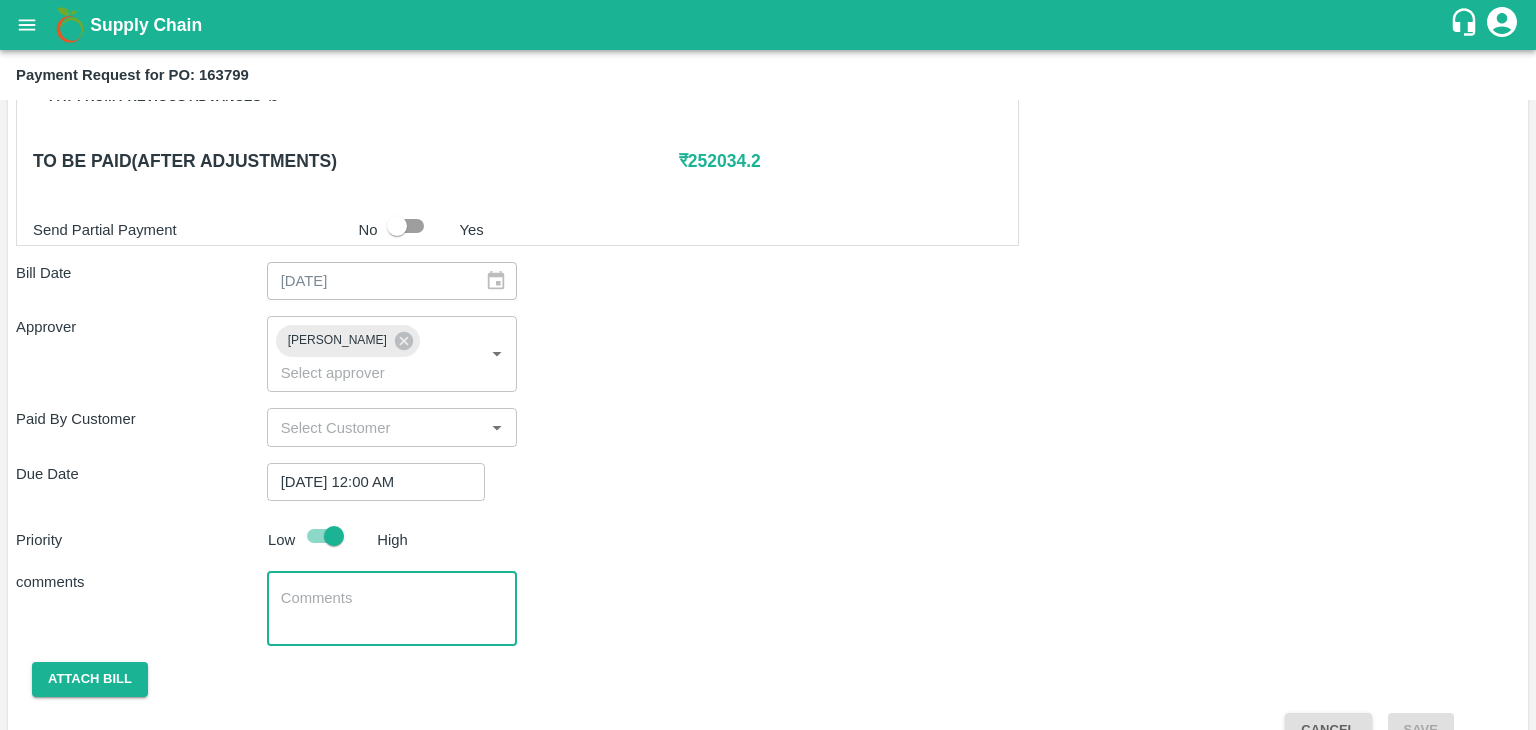 click at bounding box center [392, 609] 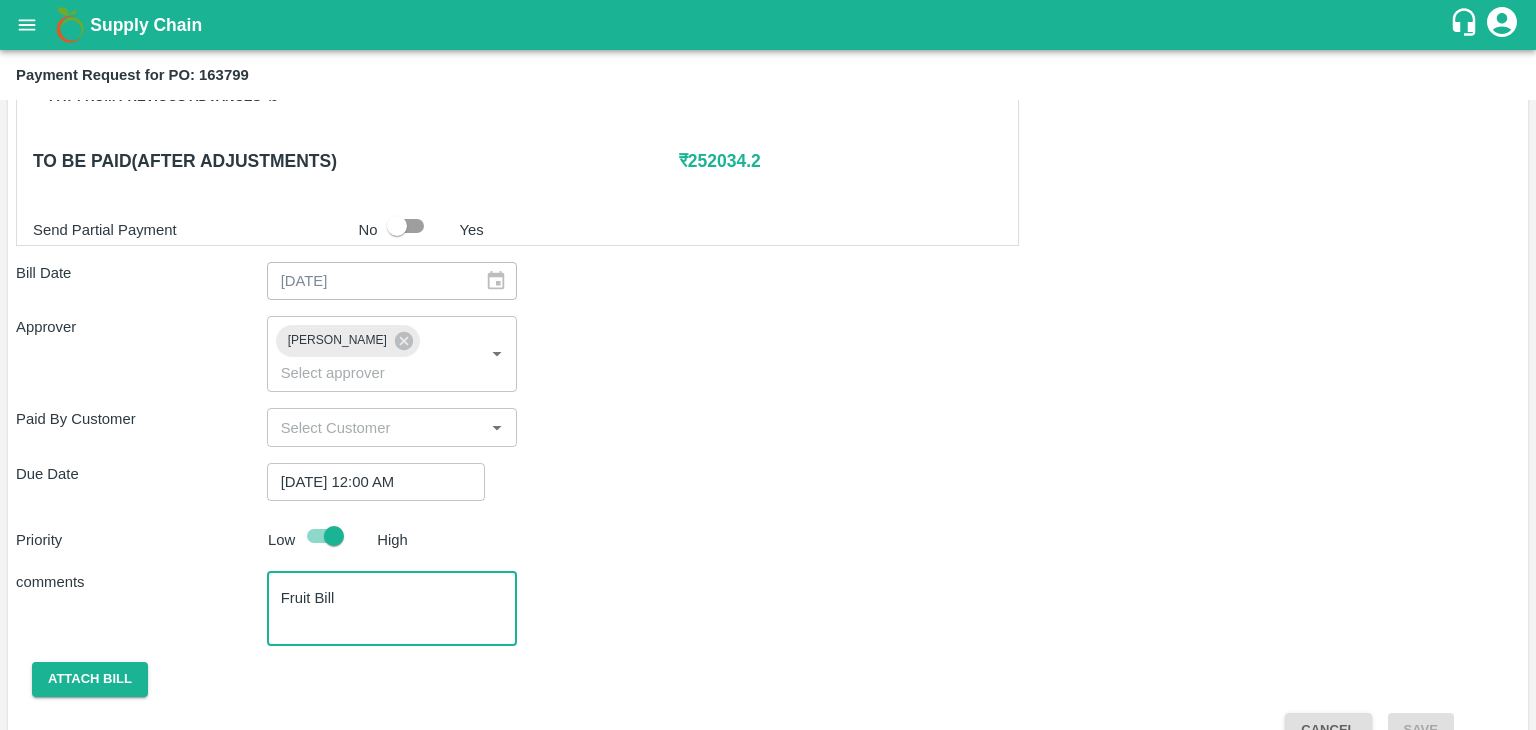 scroll, scrollTop: 948, scrollLeft: 0, axis: vertical 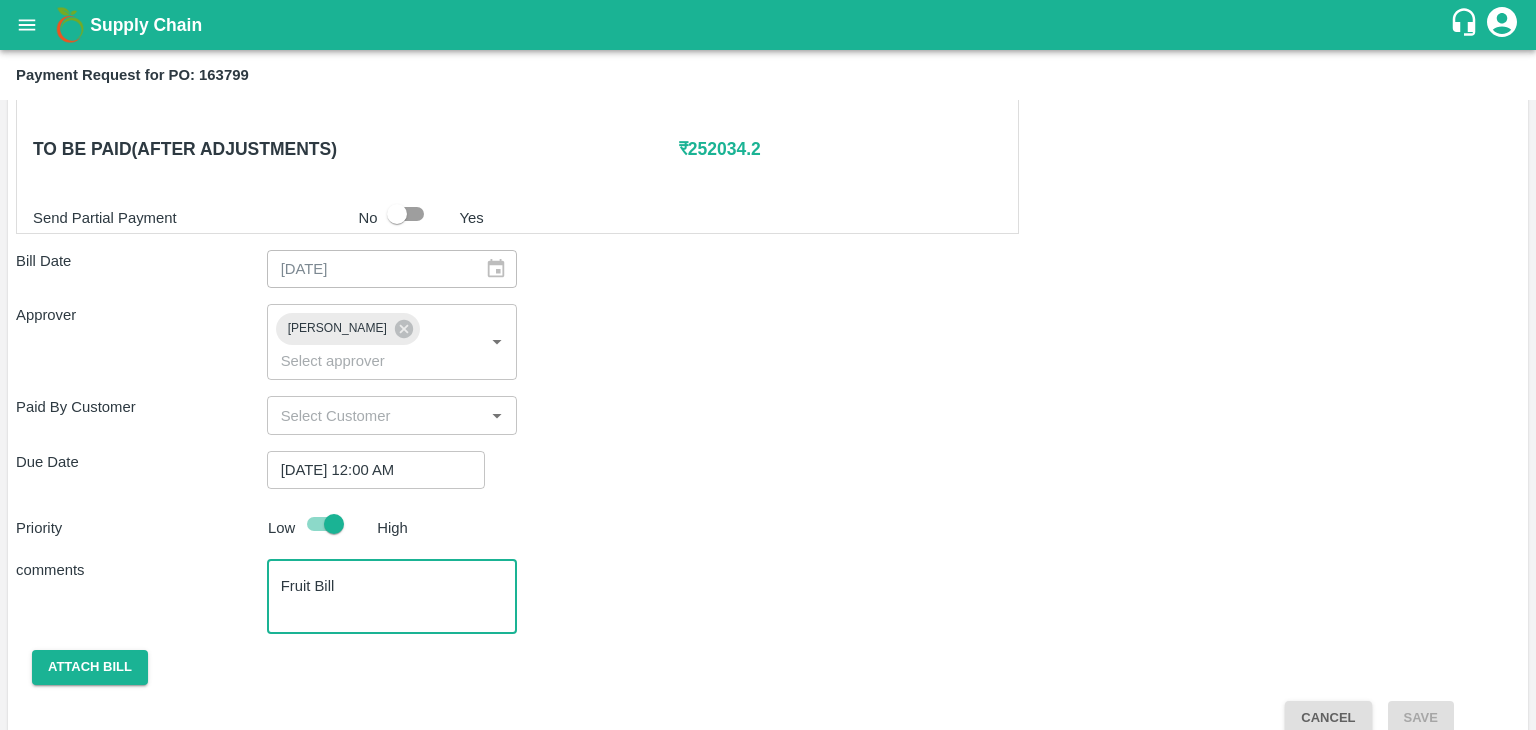type on "Fruit Bill" 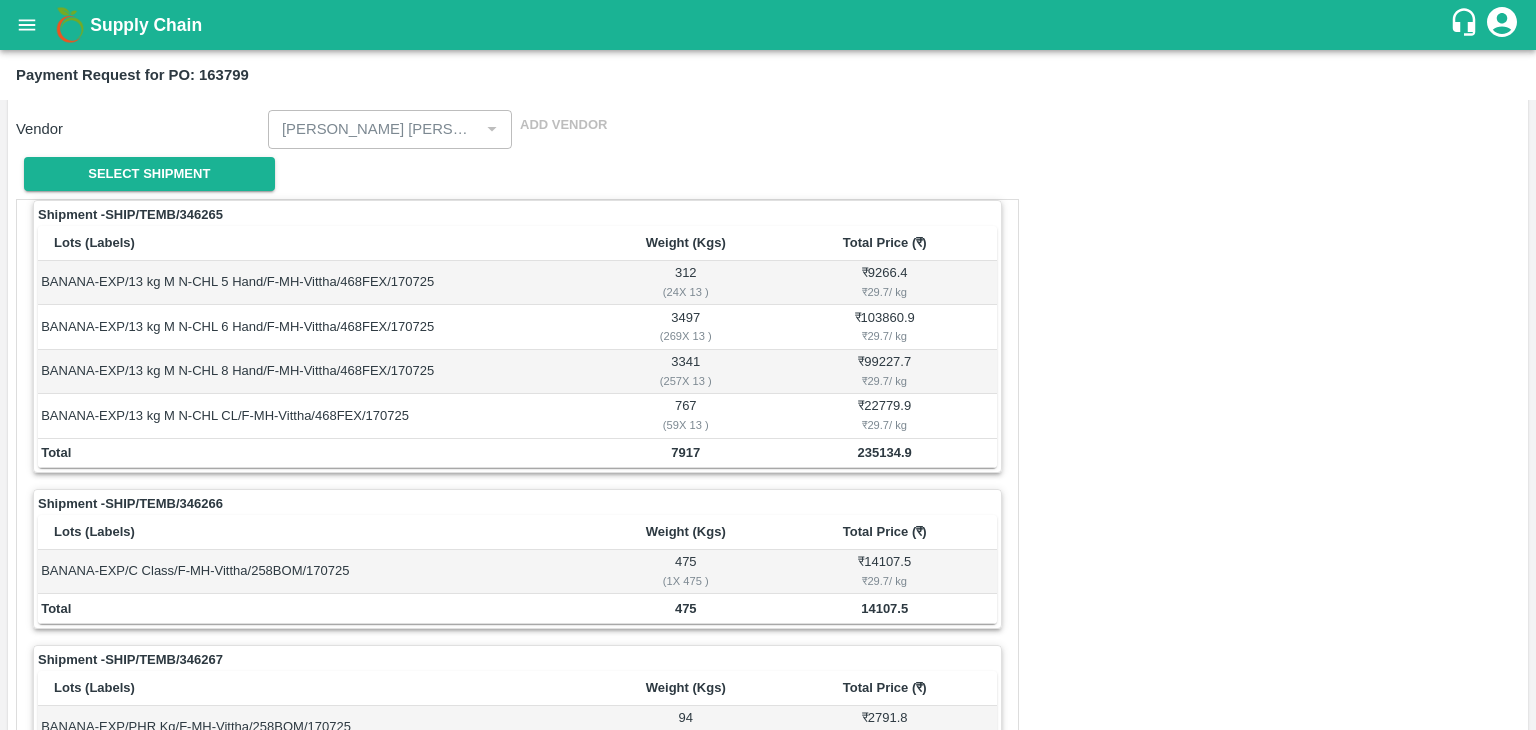 scroll, scrollTop: 0, scrollLeft: 0, axis: both 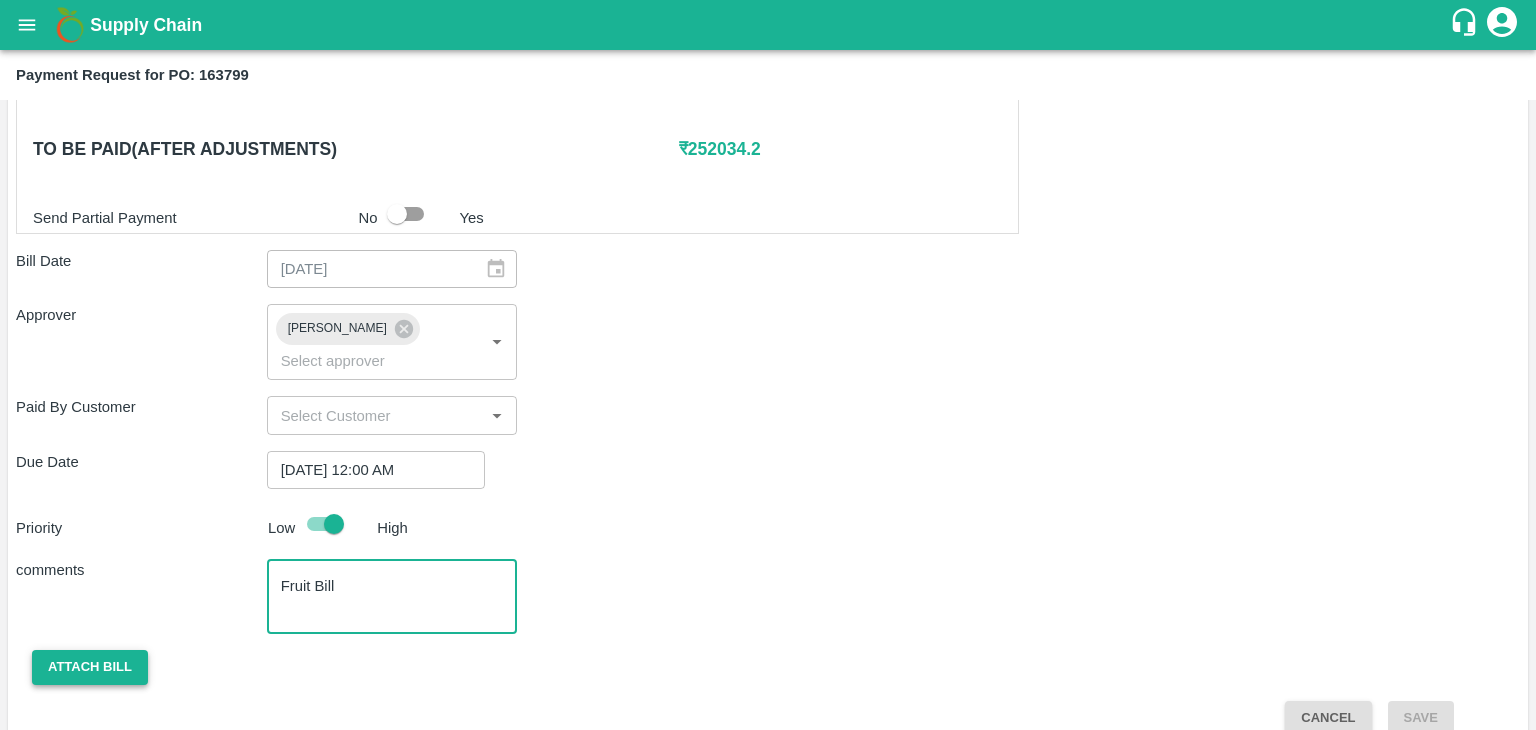 click on "Attach bill" at bounding box center [90, 667] 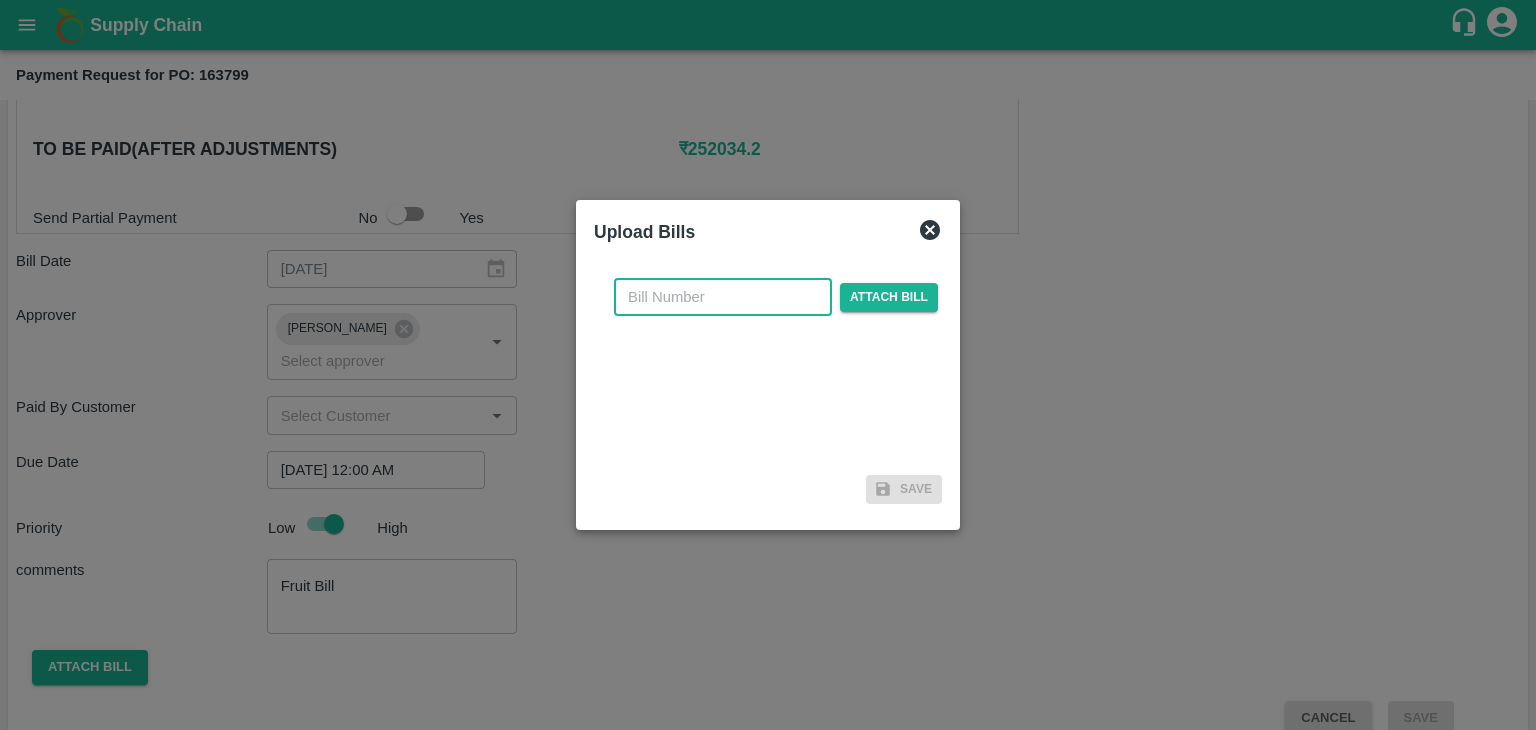 click at bounding box center [723, 297] 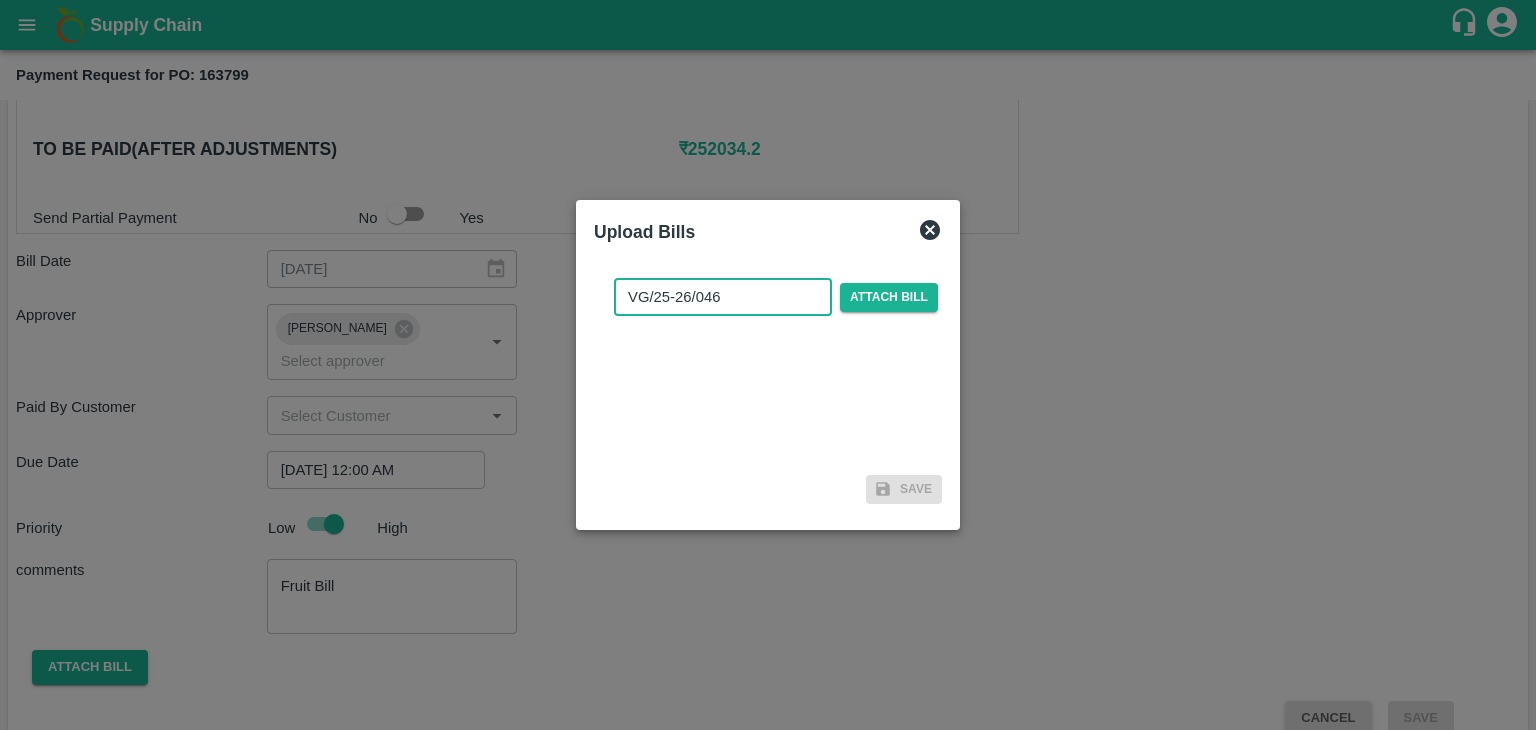 click on "VG/25-26/046" at bounding box center (723, 297) 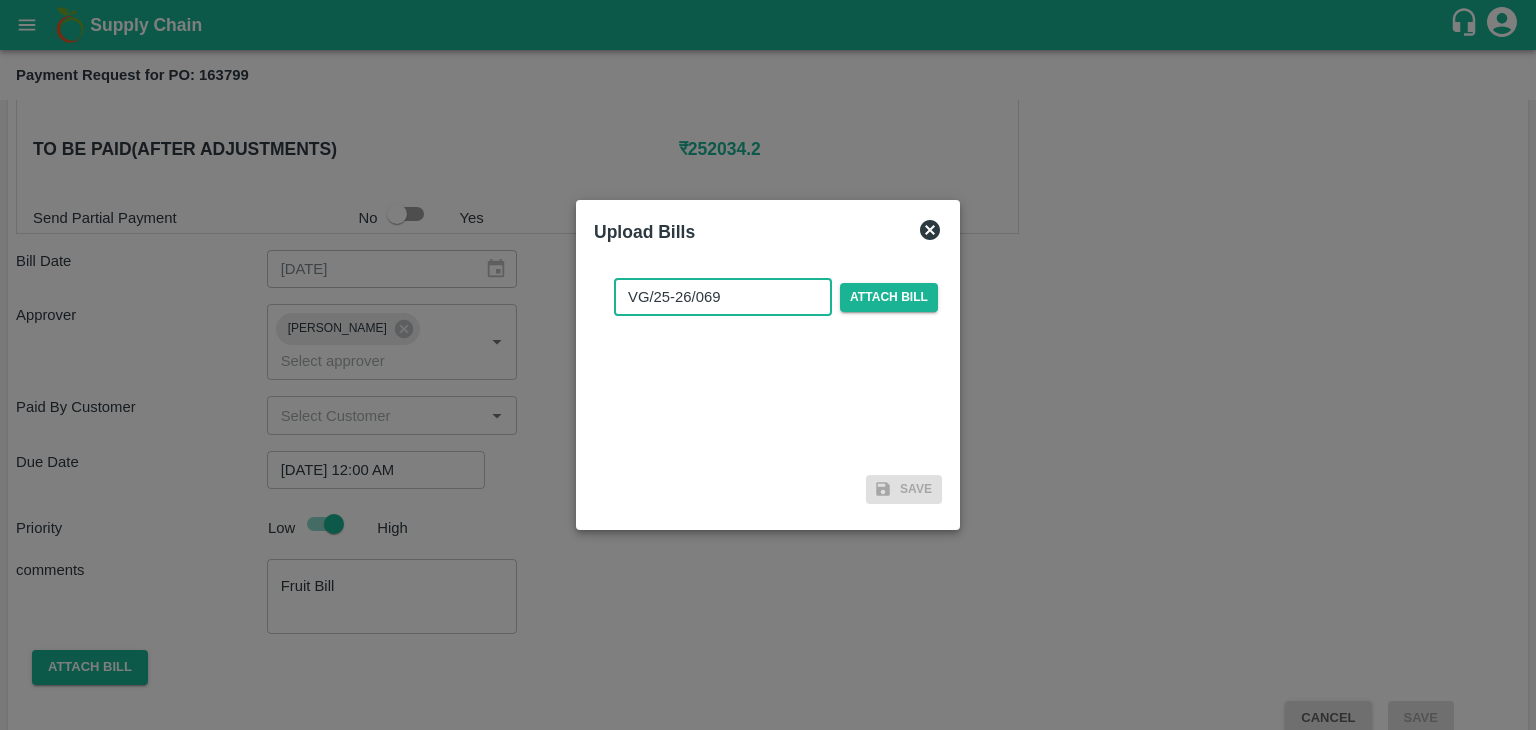 type on "VG/25-26/069" 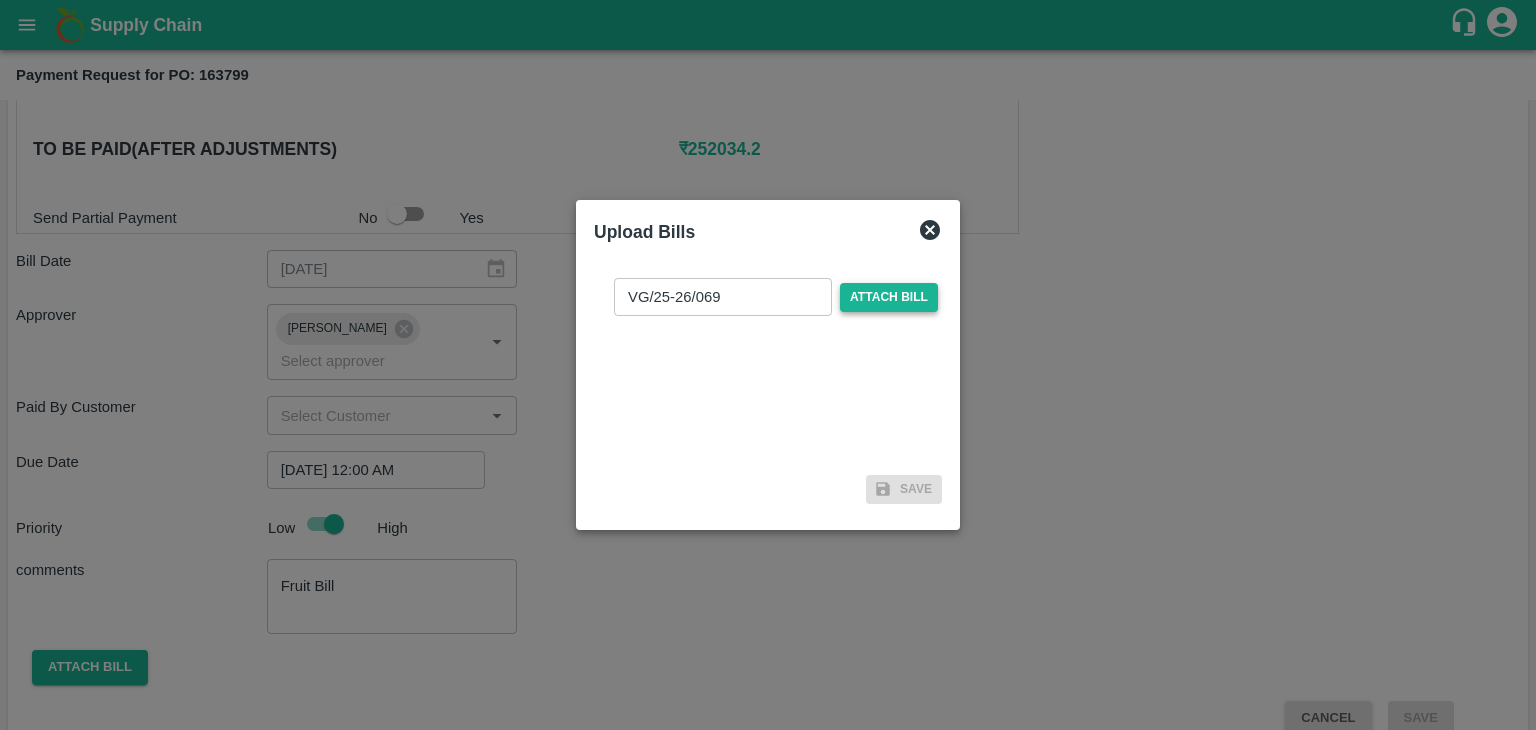 drag, startPoint x: 862, startPoint y: 274, endPoint x: 879, endPoint y: 292, distance: 24.758837 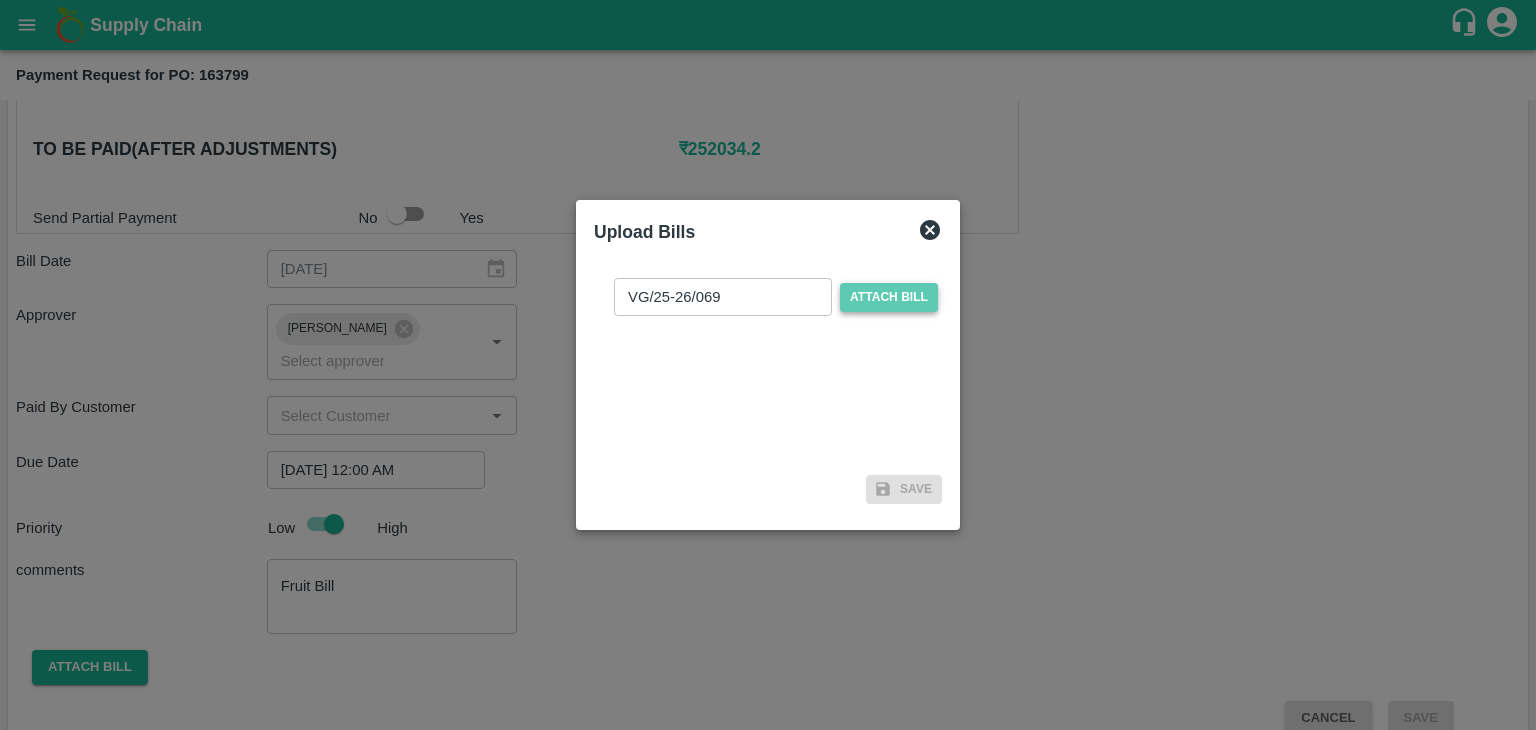 click on "Attach bill" at bounding box center (889, 297) 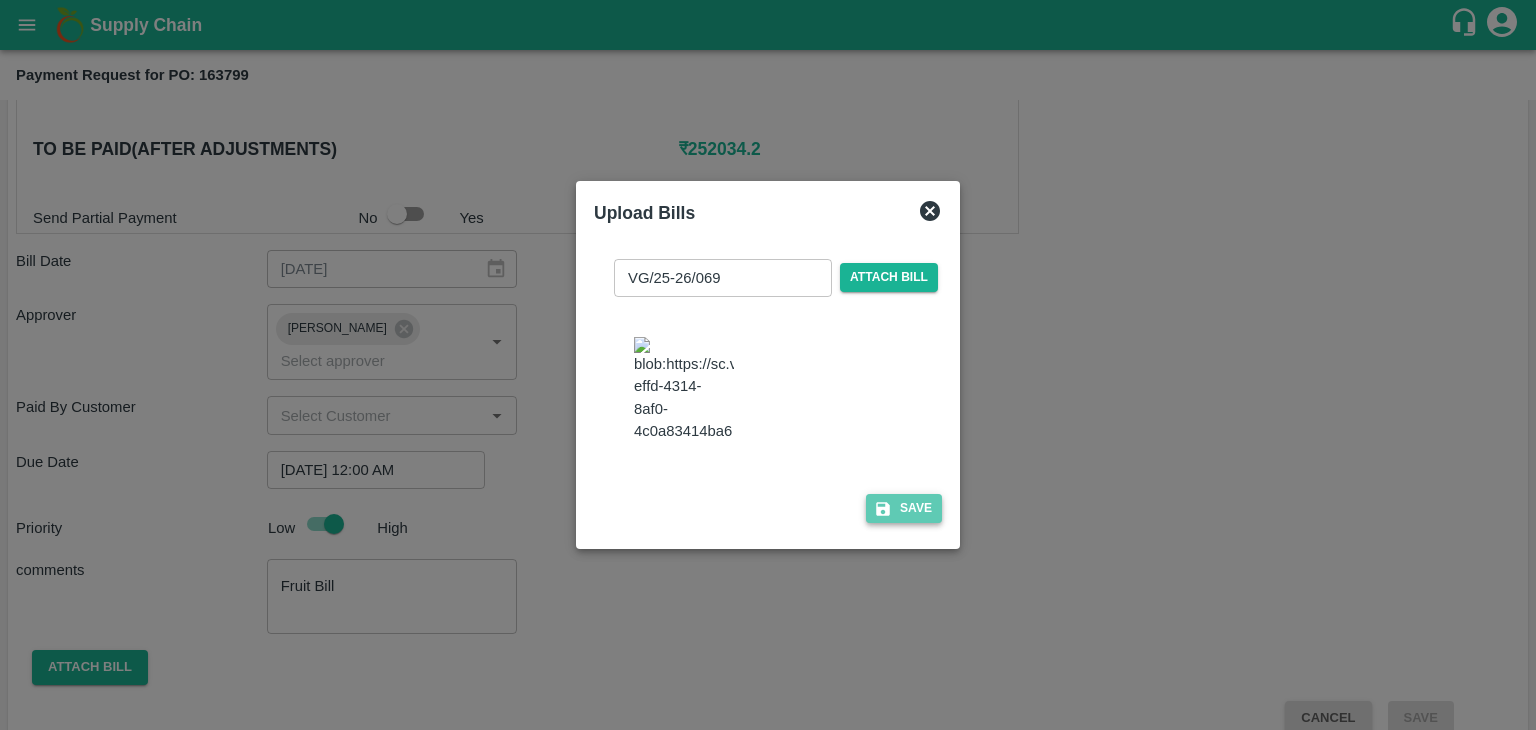 click on "Save" at bounding box center (904, 508) 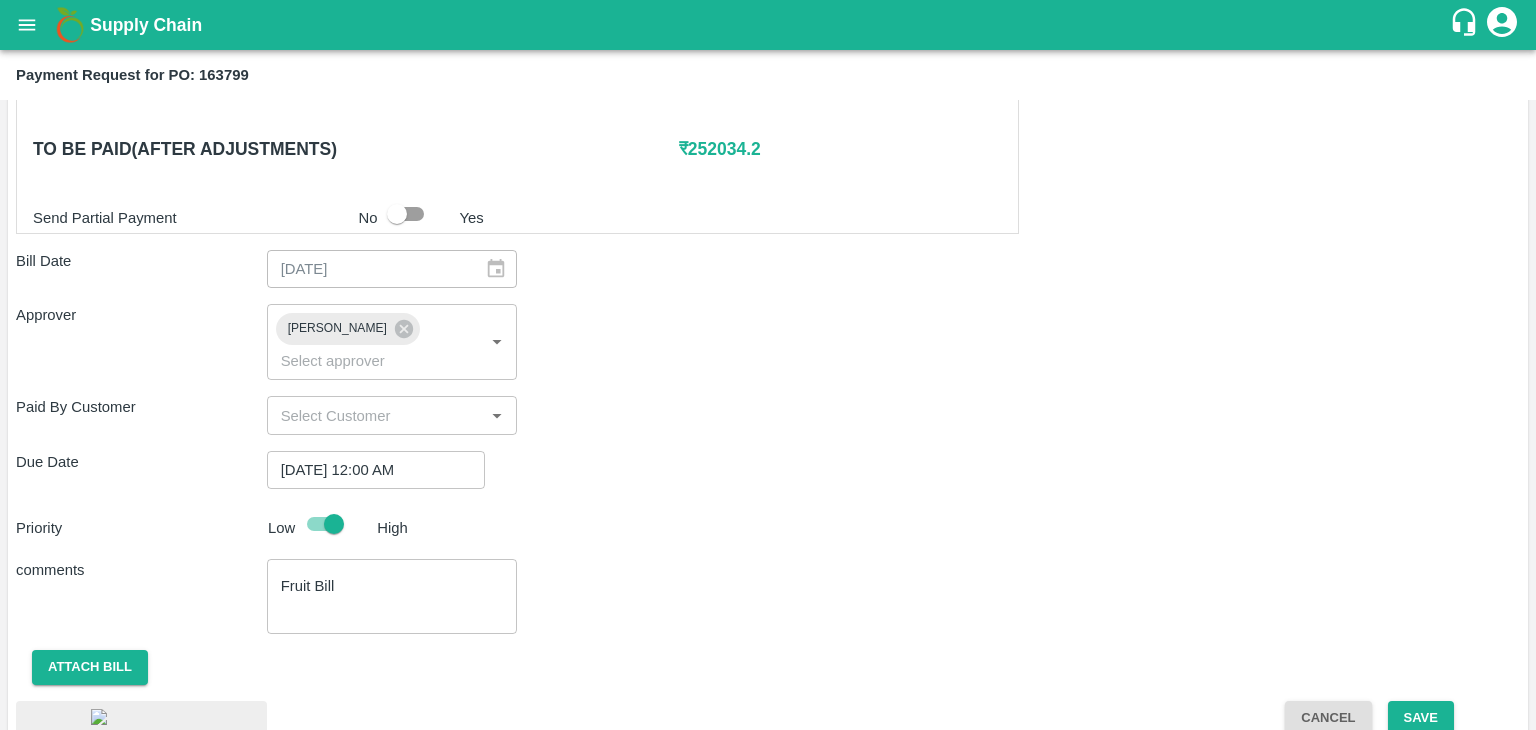 scroll, scrollTop: 1077, scrollLeft: 0, axis: vertical 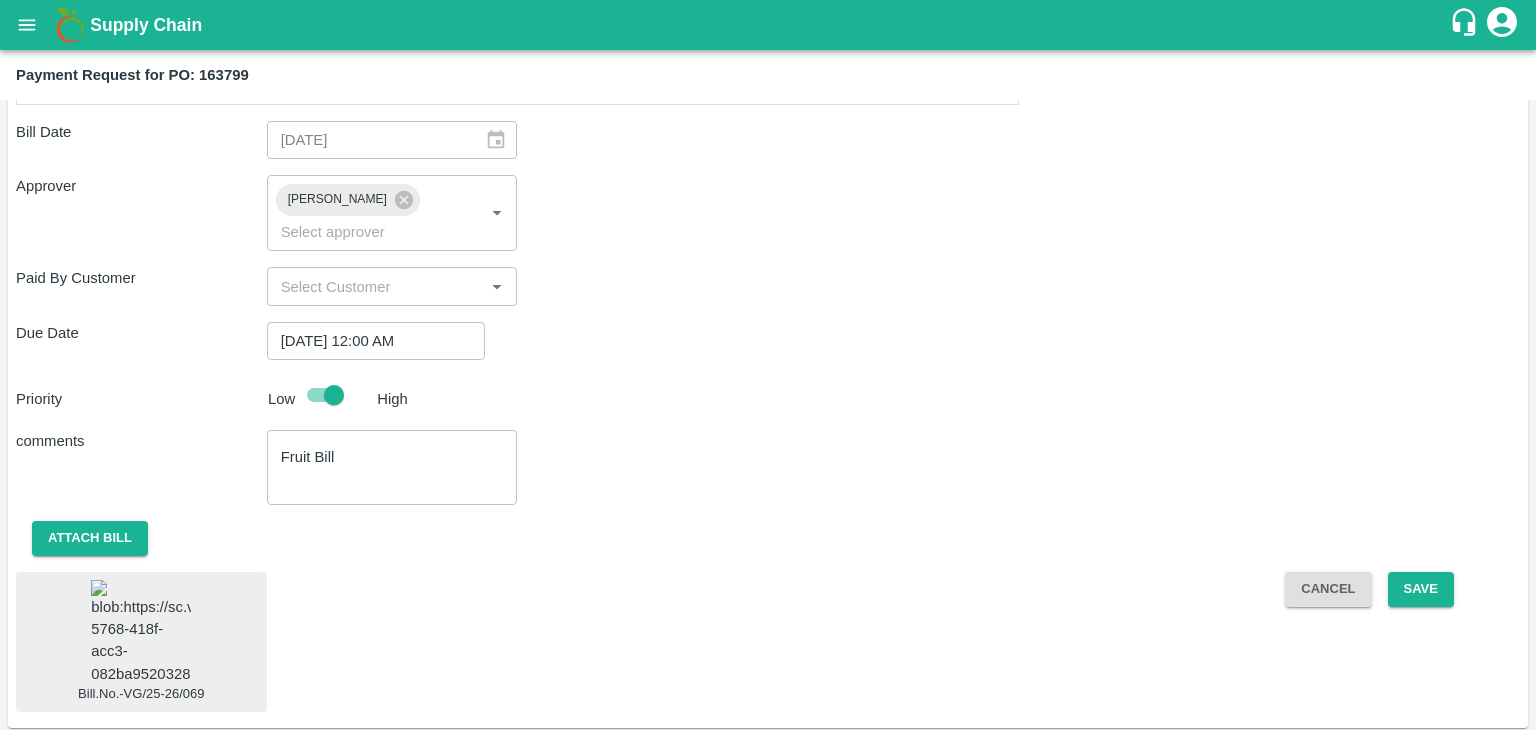 click at bounding box center (141, 632) 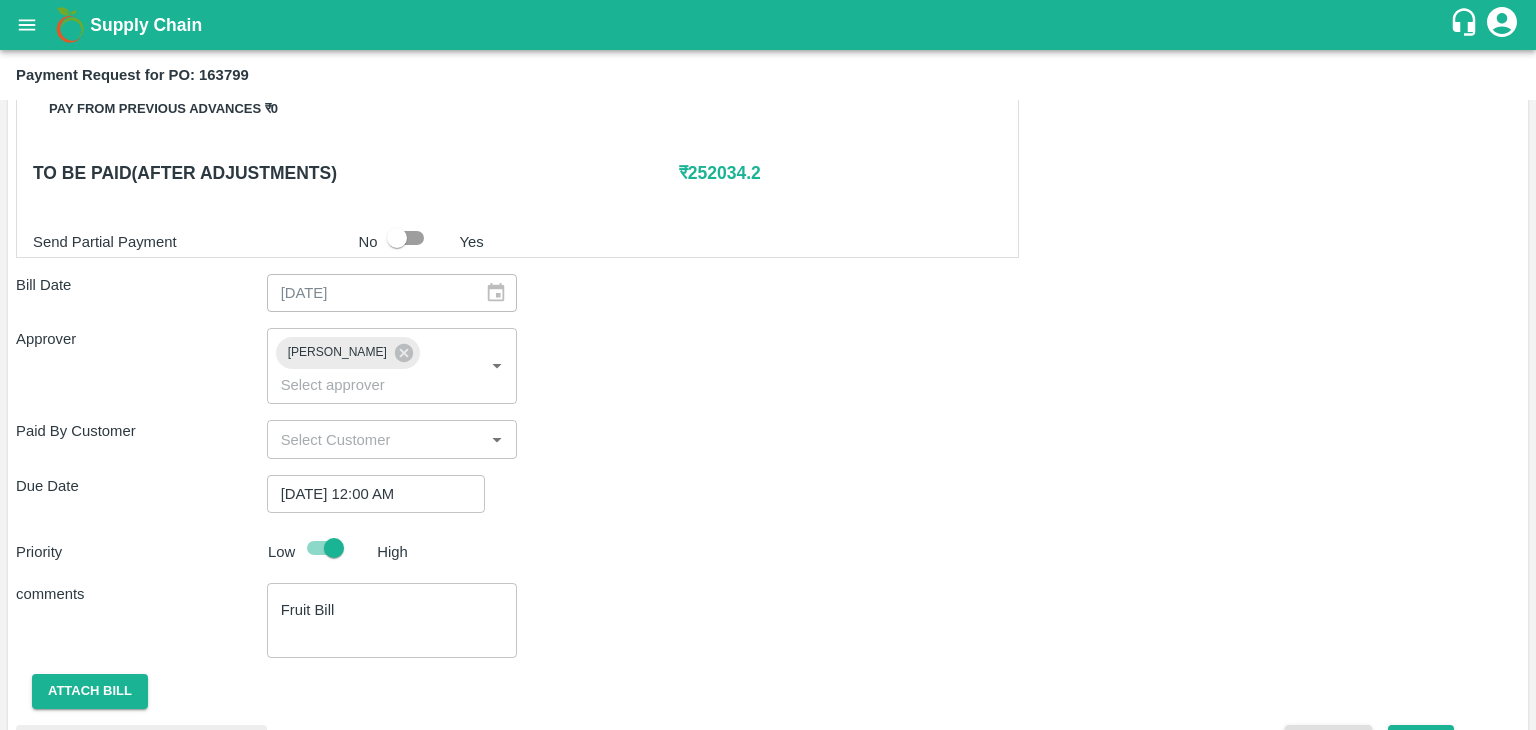 scroll, scrollTop: 1077, scrollLeft: 0, axis: vertical 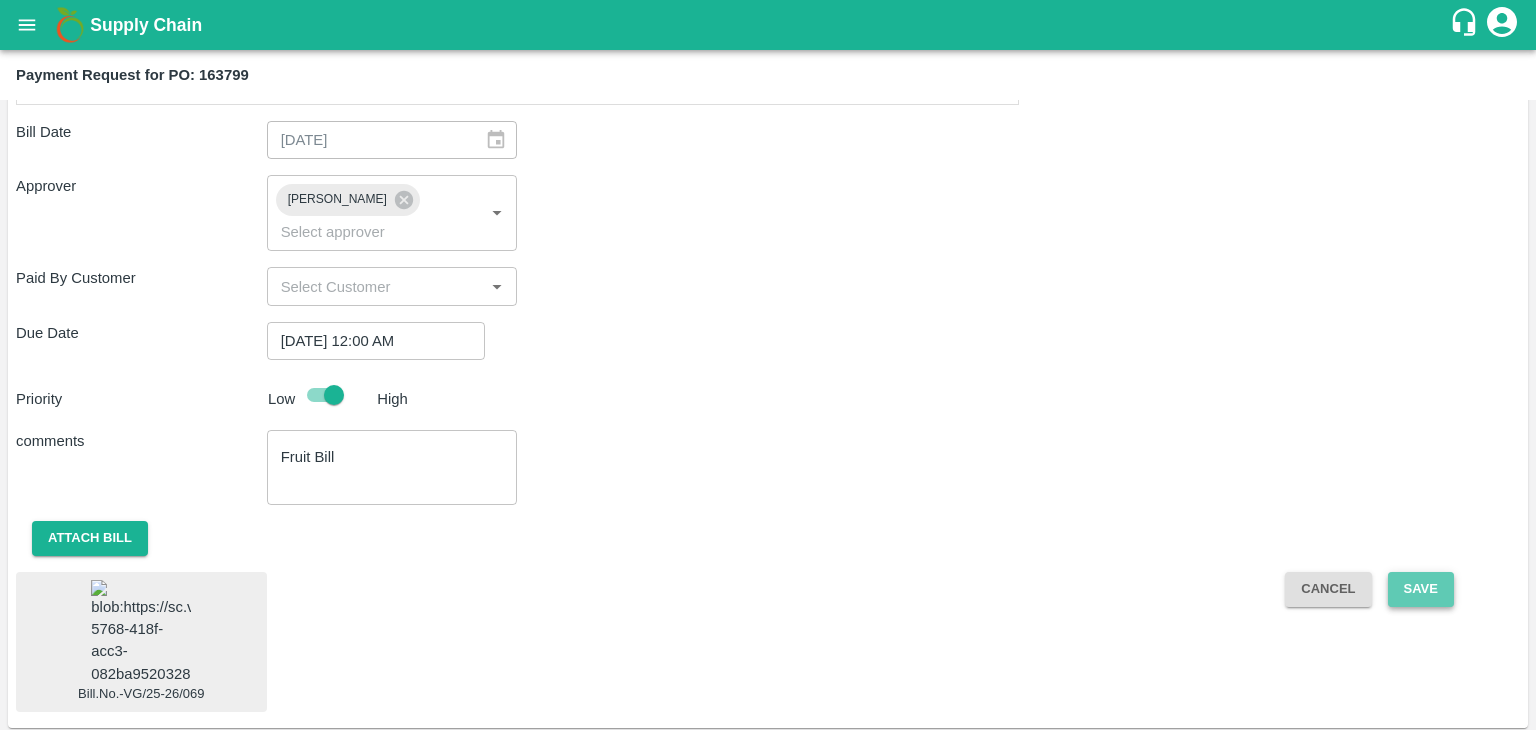click on "Save" at bounding box center [1421, 589] 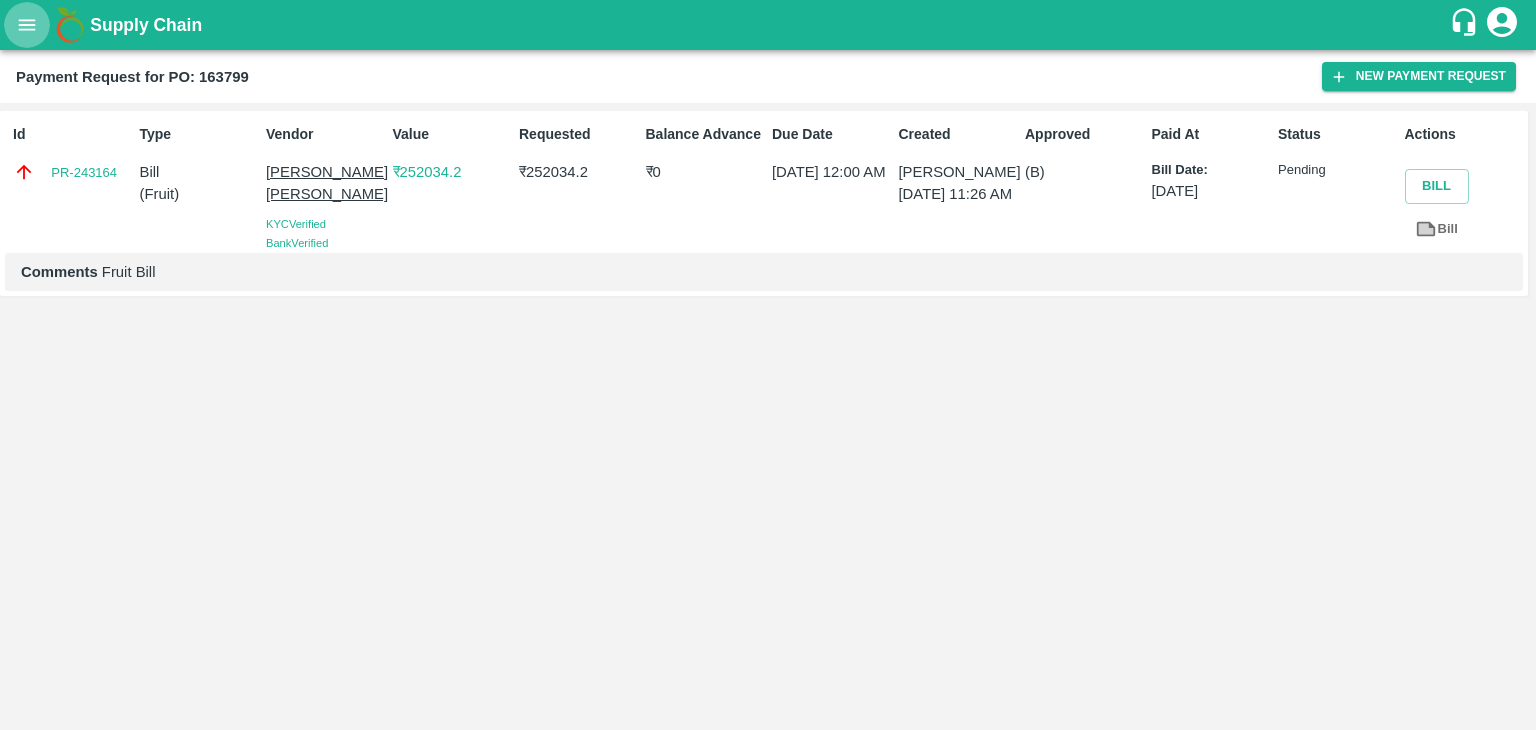 click 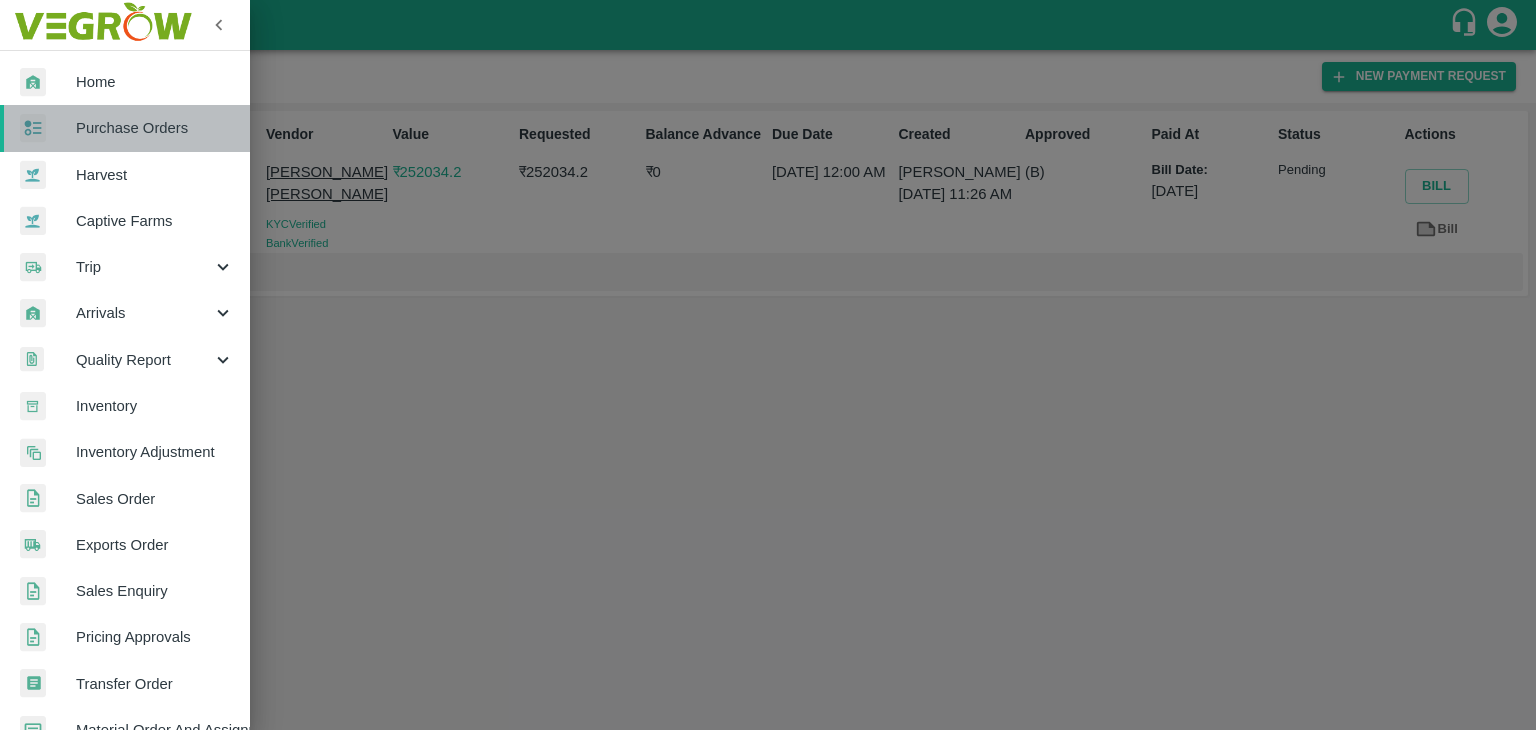 click on "Purchase Orders" at bounding box center (155, 128) 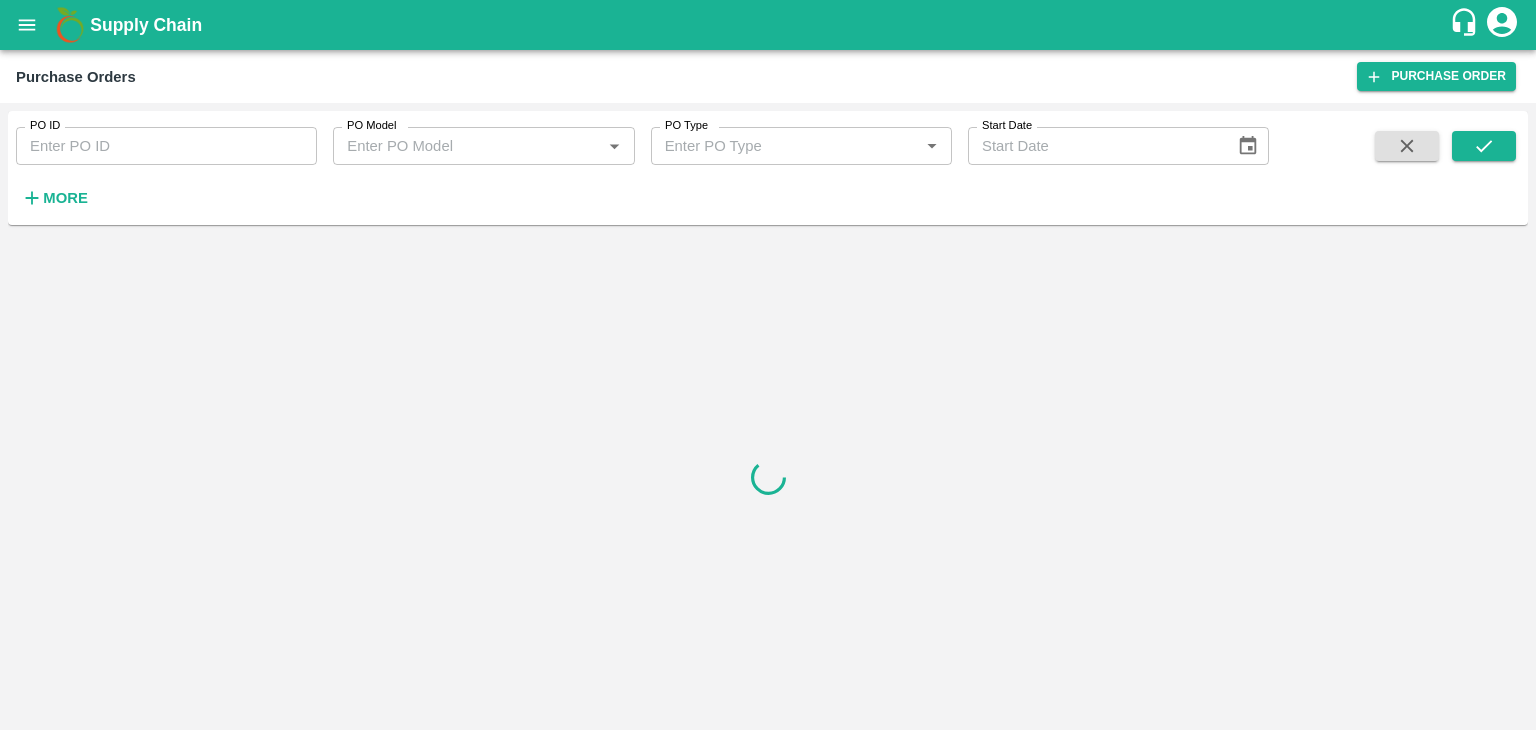 click on "PO ID" at bounding box center (166, 146) 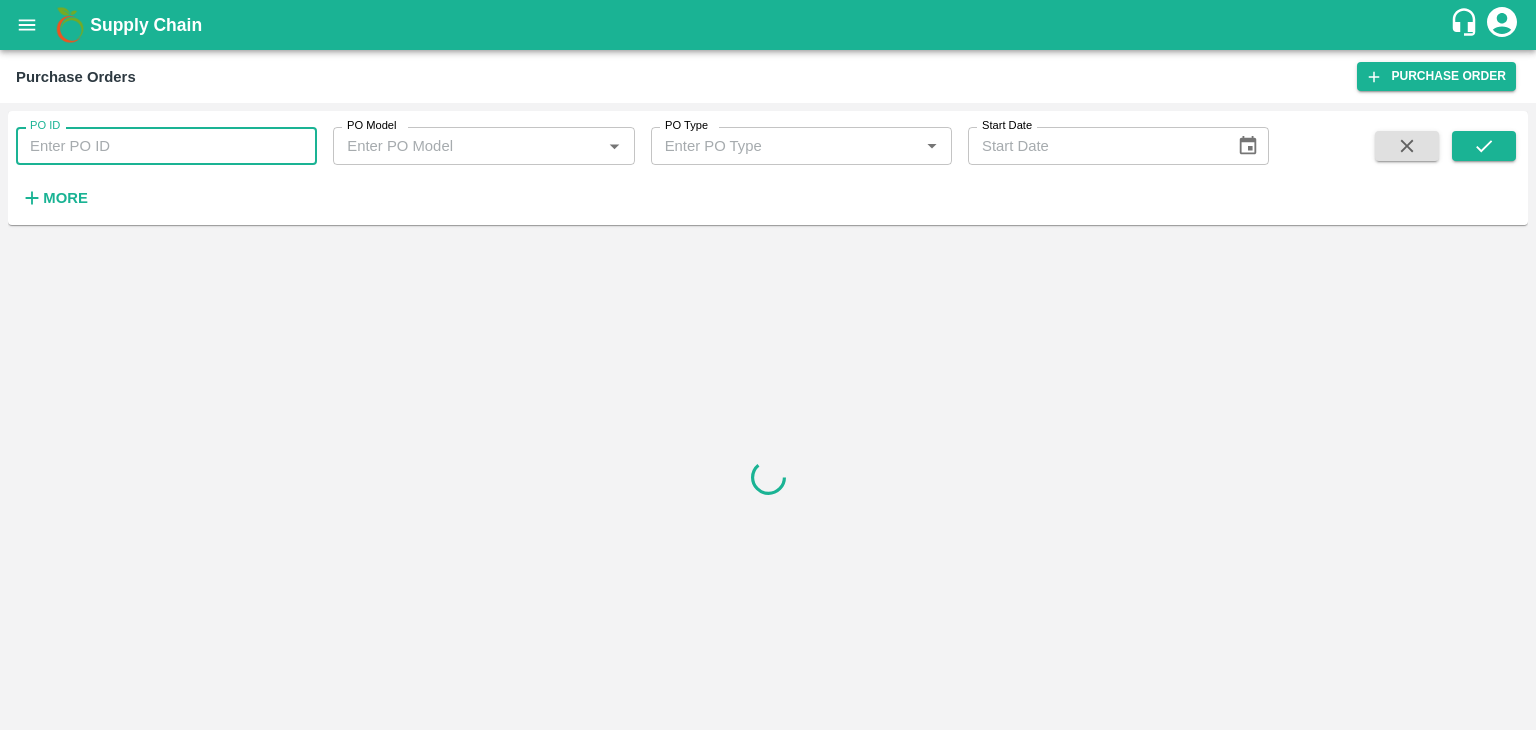 paste on "163644" 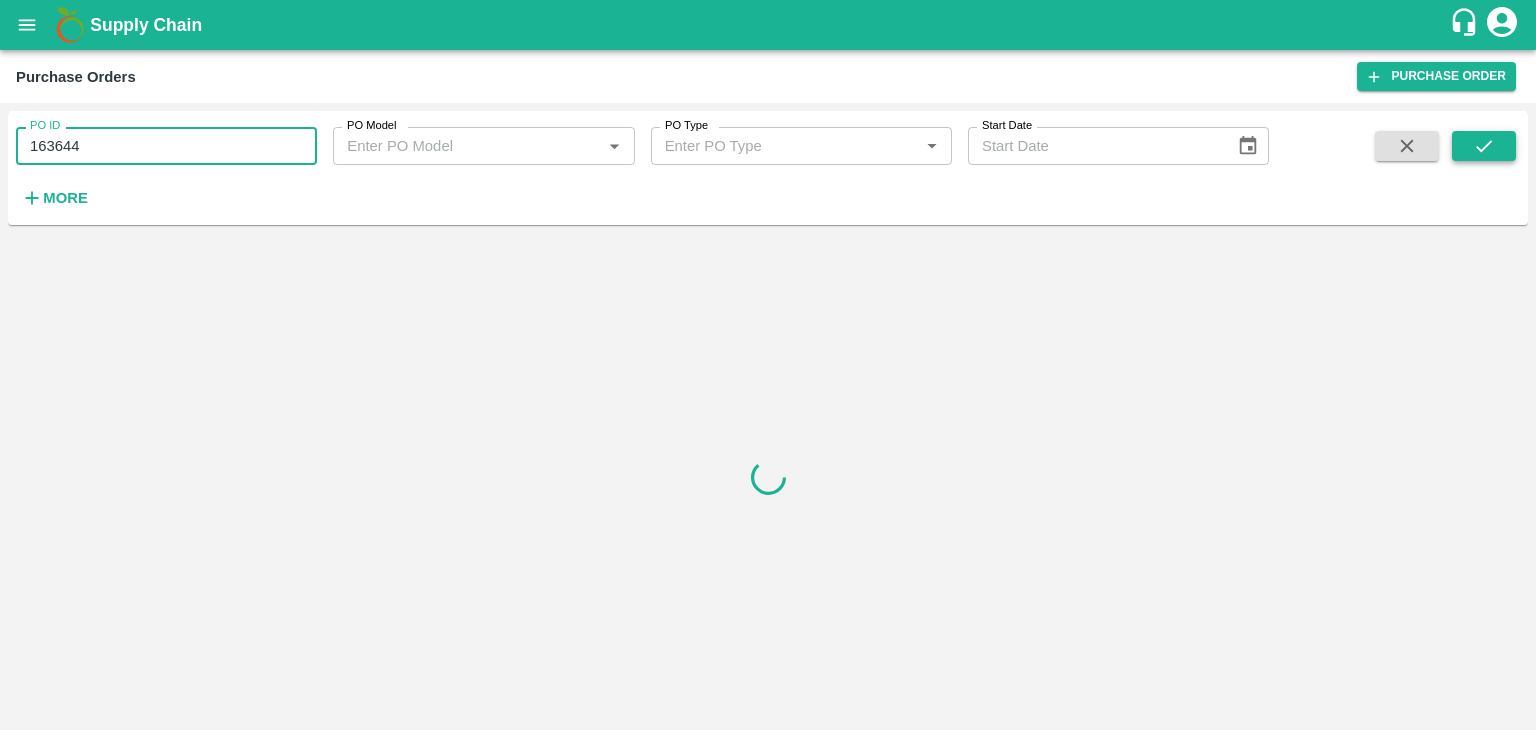 type on "163644" 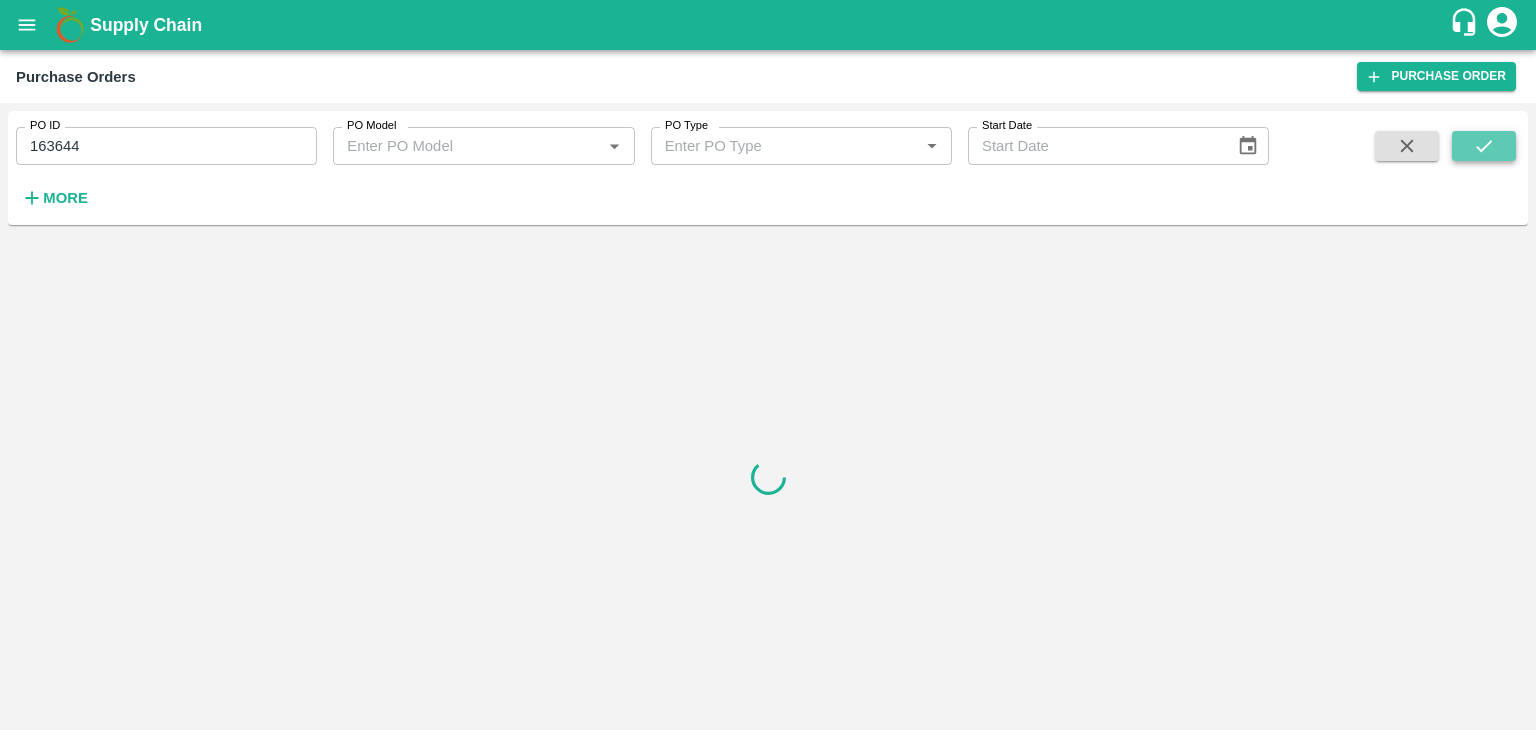 click 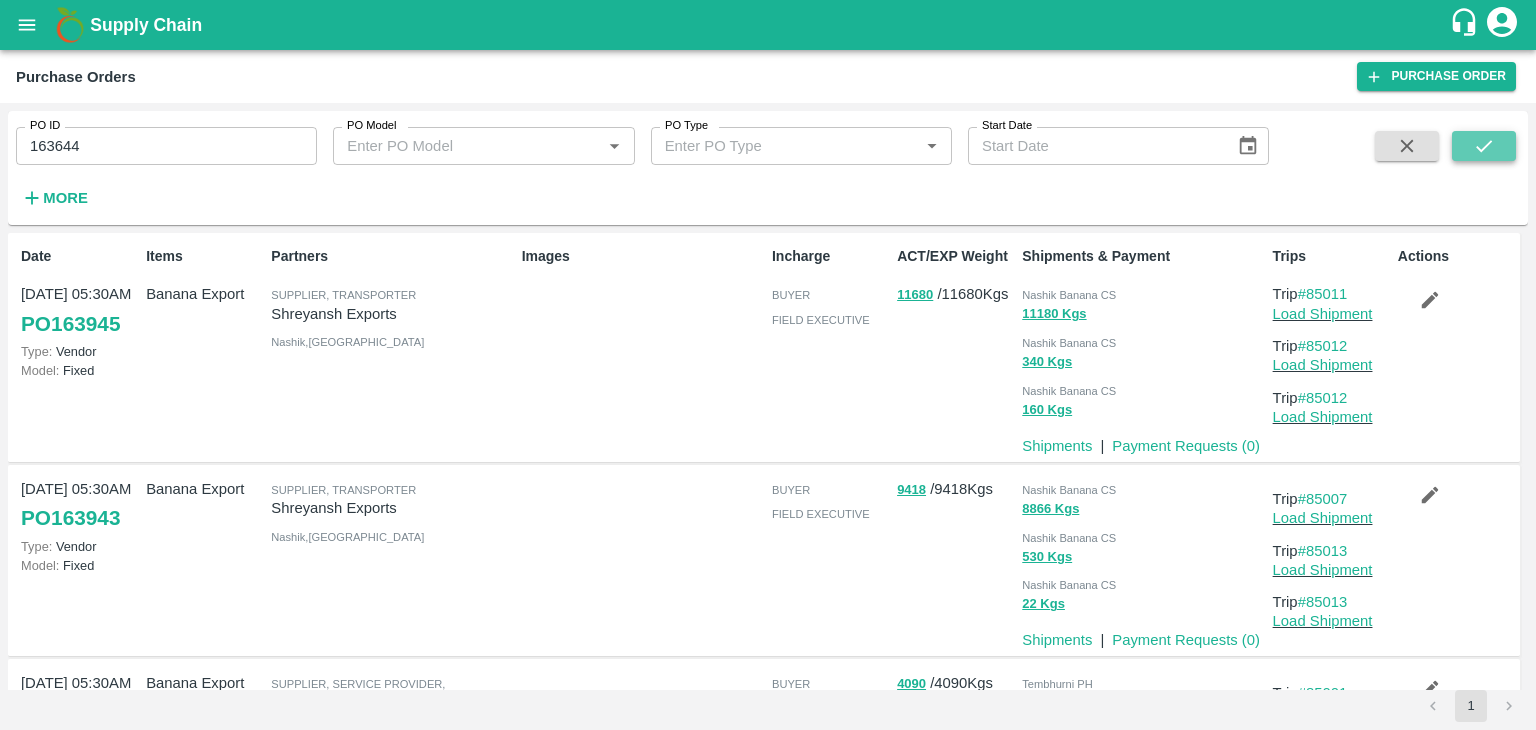 click 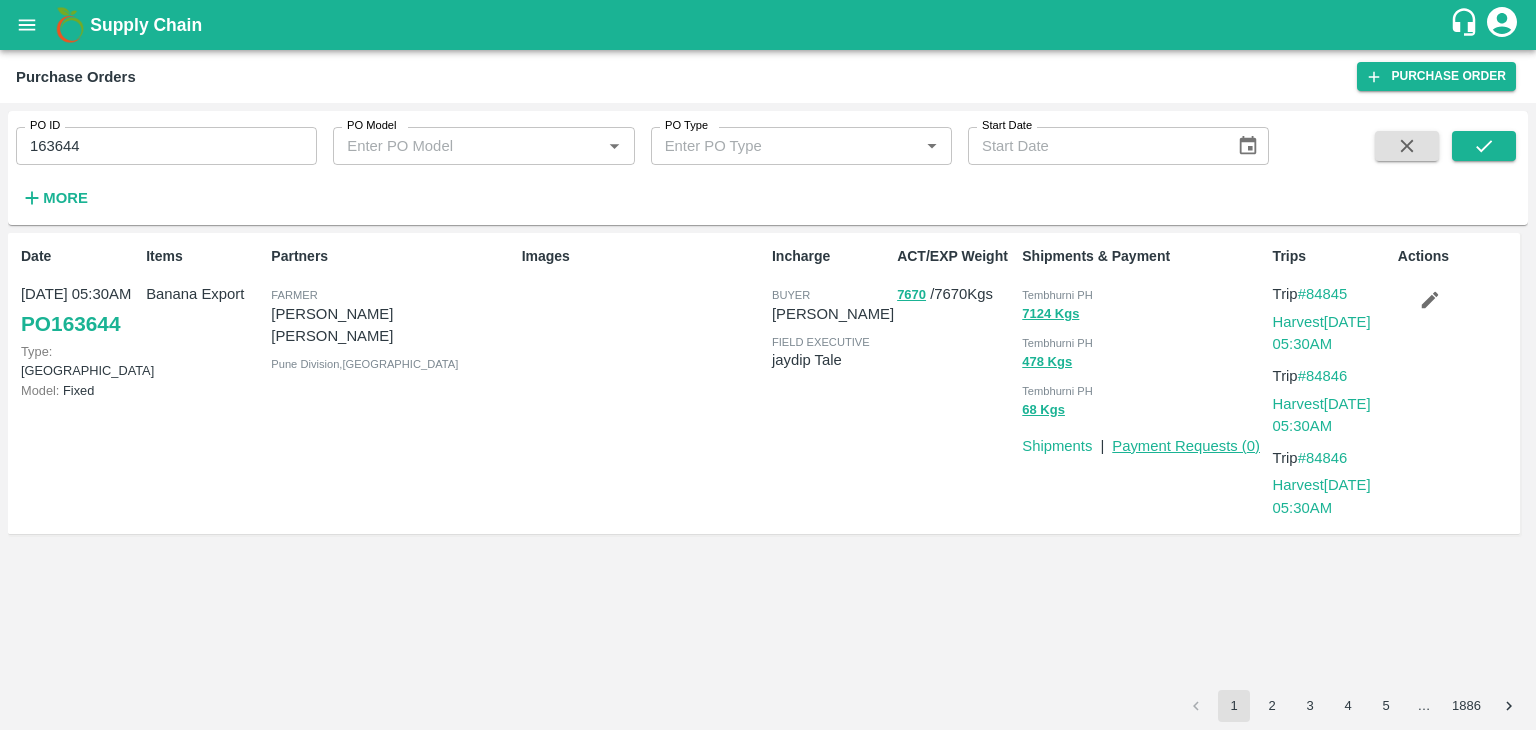 click on "Payment Requests ( 0 )" at bounding box center [1186, 446] 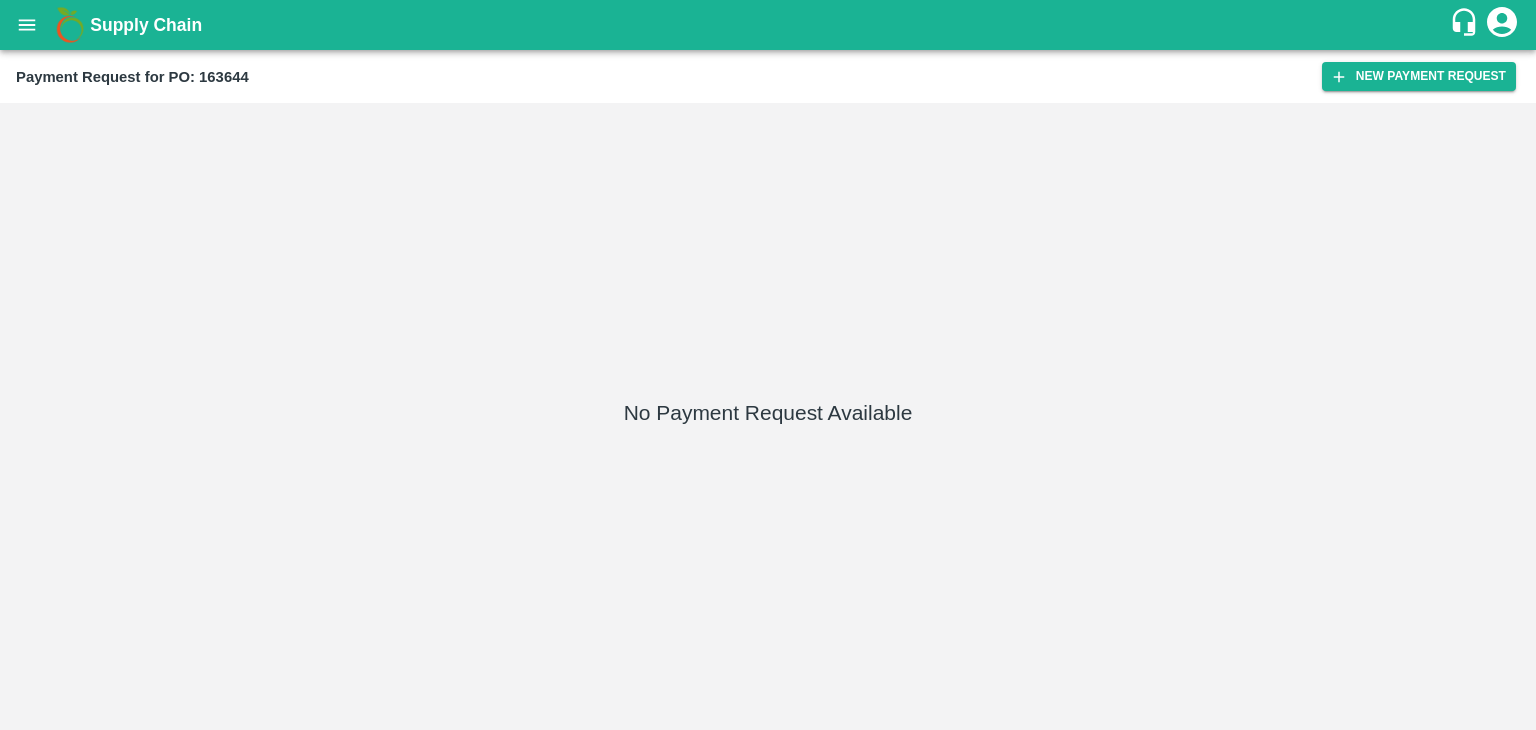 scroll, scrollTop: 0, scrollLeft: 0, axis: both 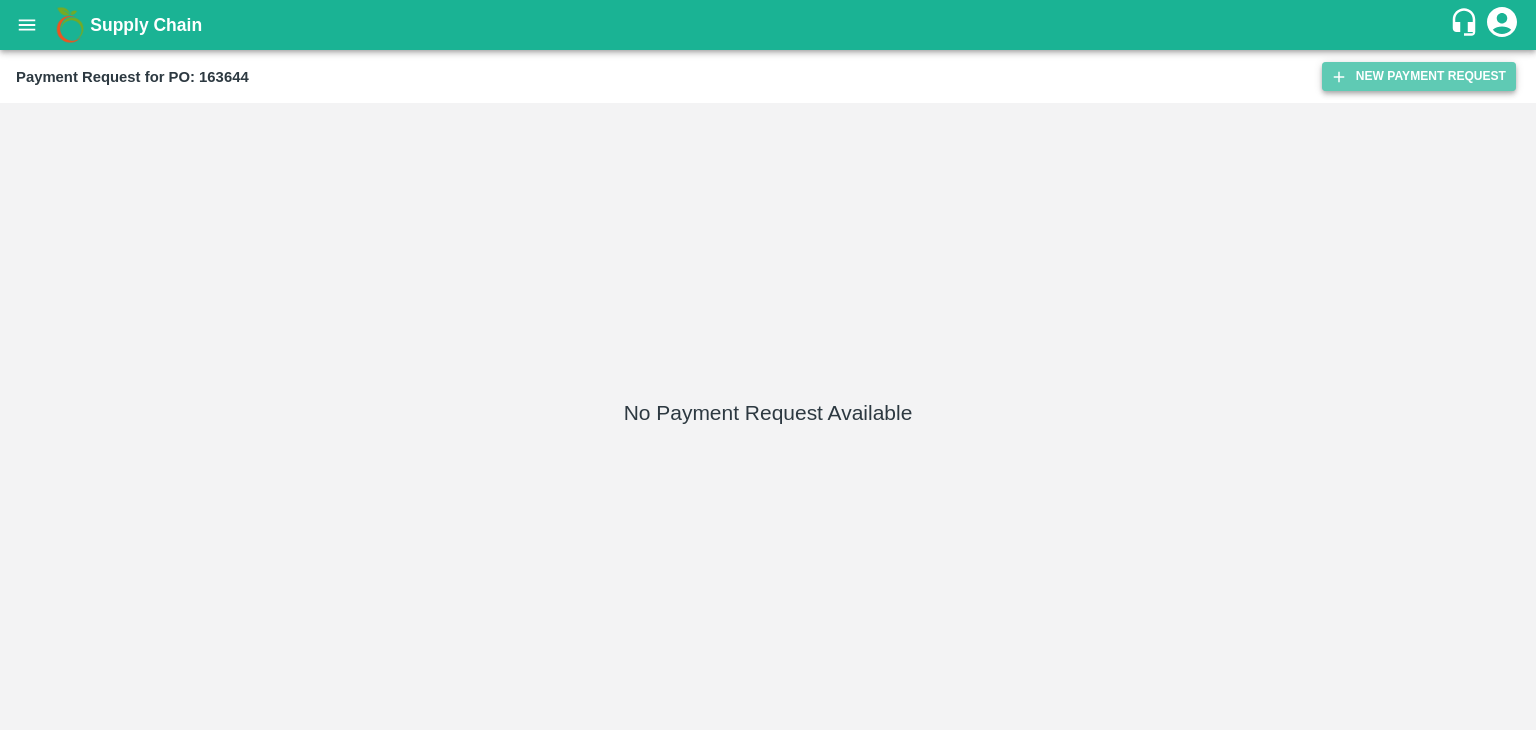 click on "New Payment Request" at bounding box center [1419, 76] 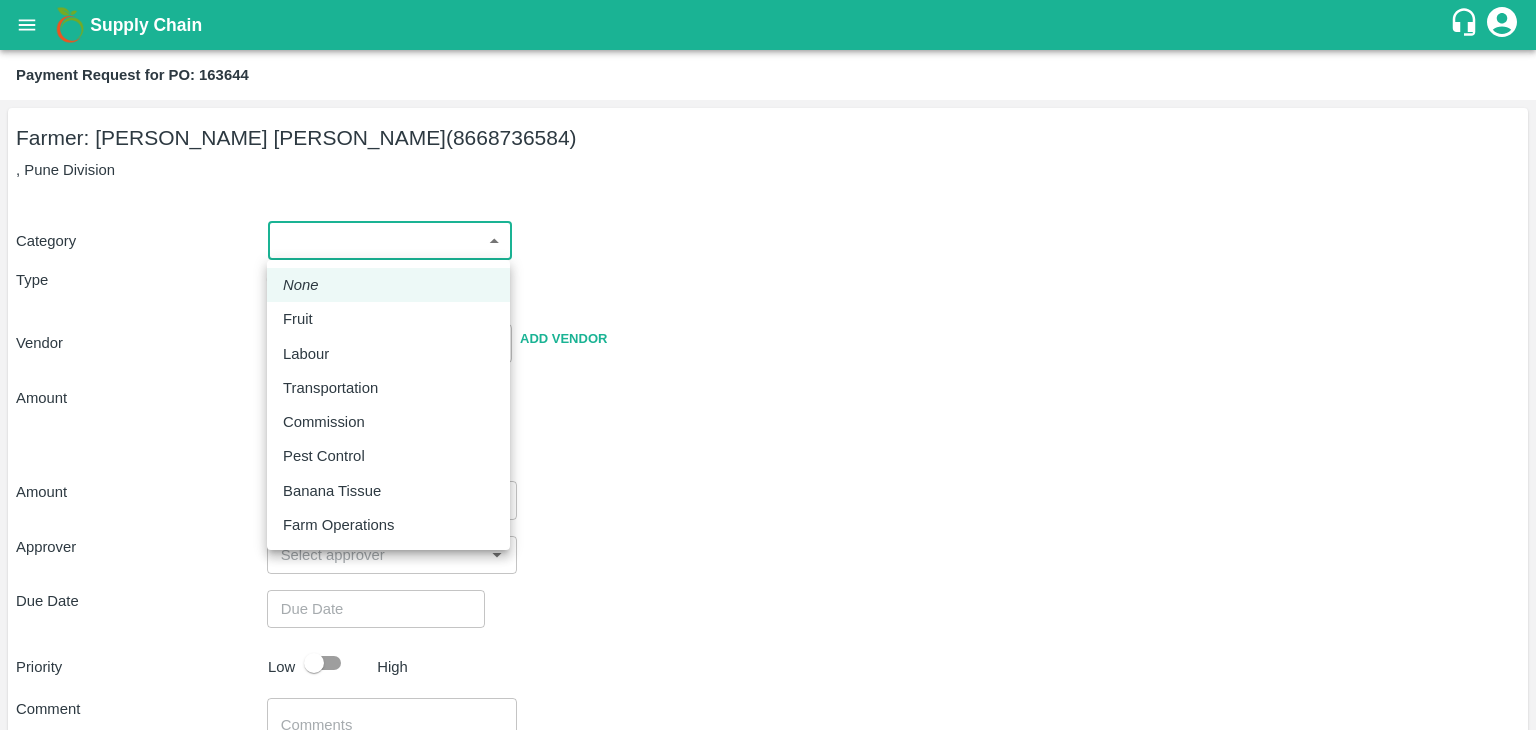 drag, startPoint x: 288, startPoint y: 242, endPoint x: 332, endPoint y: 313, distance: 83.528435 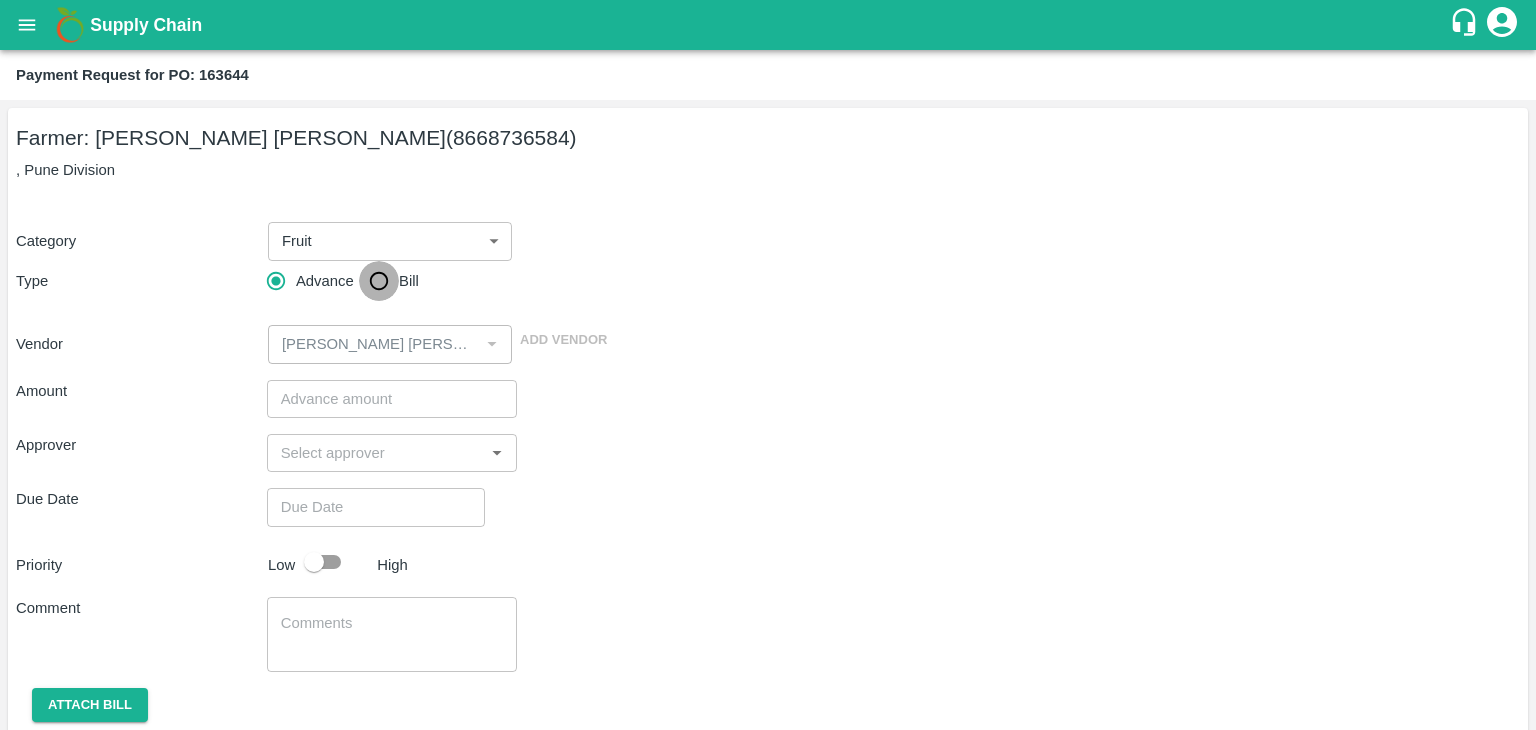click on "Bill" at bounding box center [379, 281] 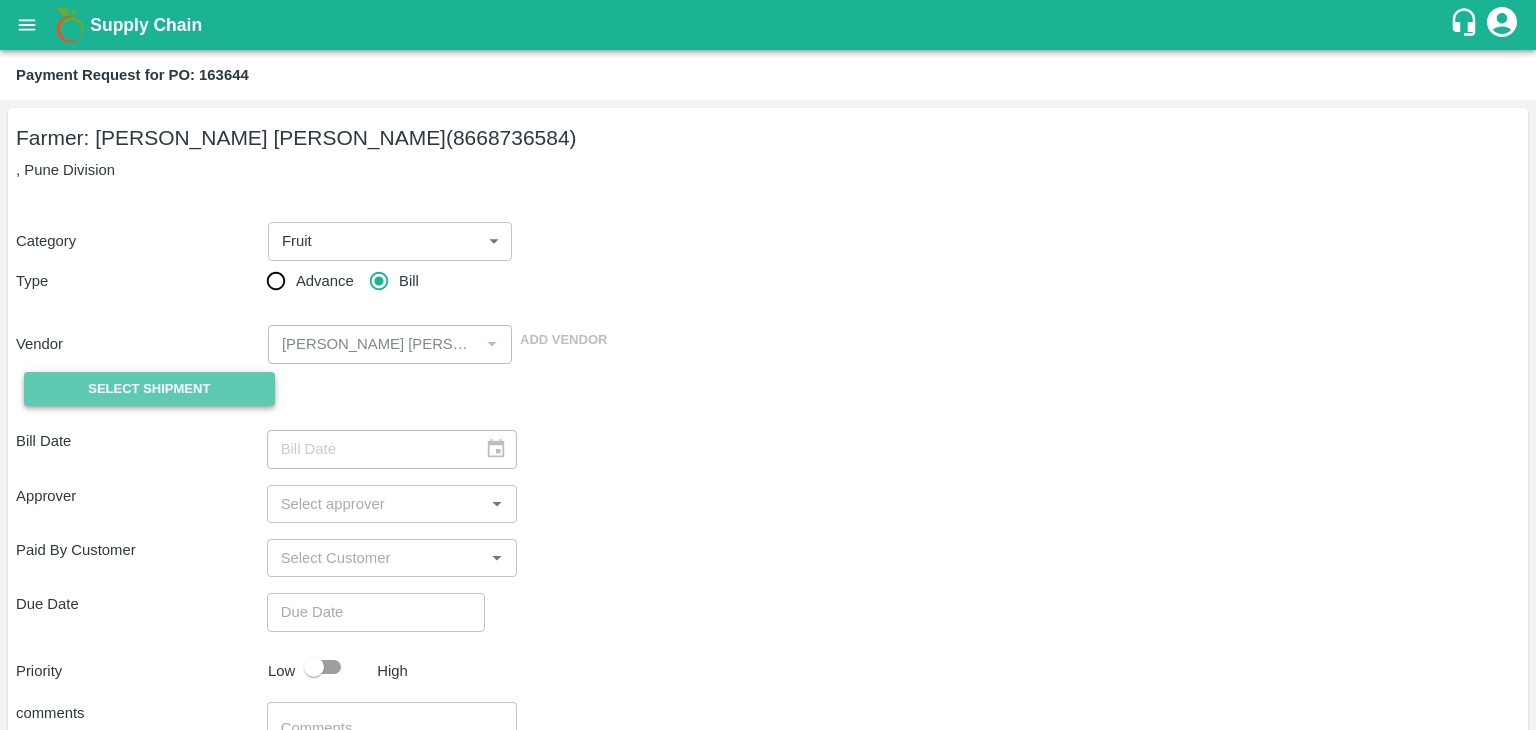 click on "Select Shipment" at bounding box center (149, 389) 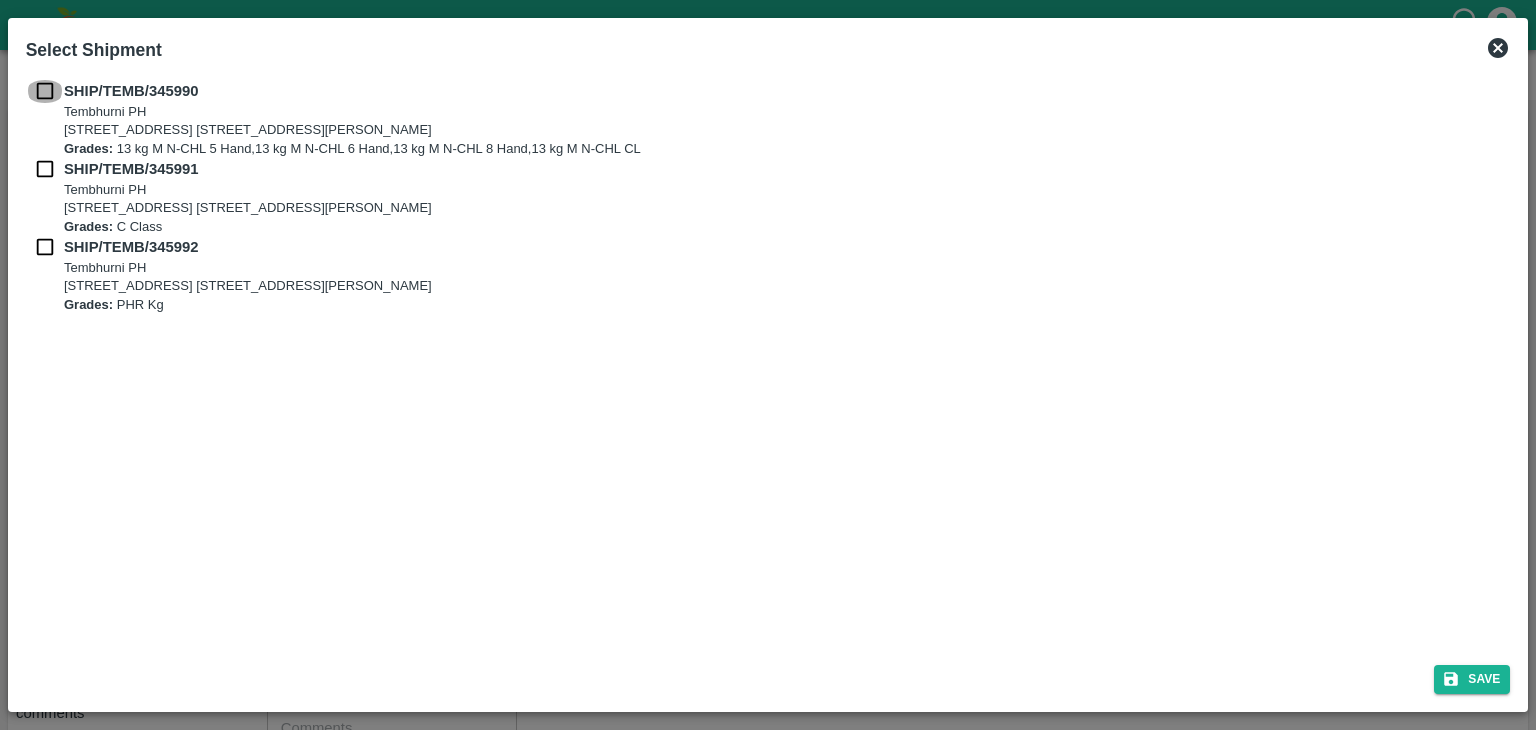 click at bounding box center (45, 91) 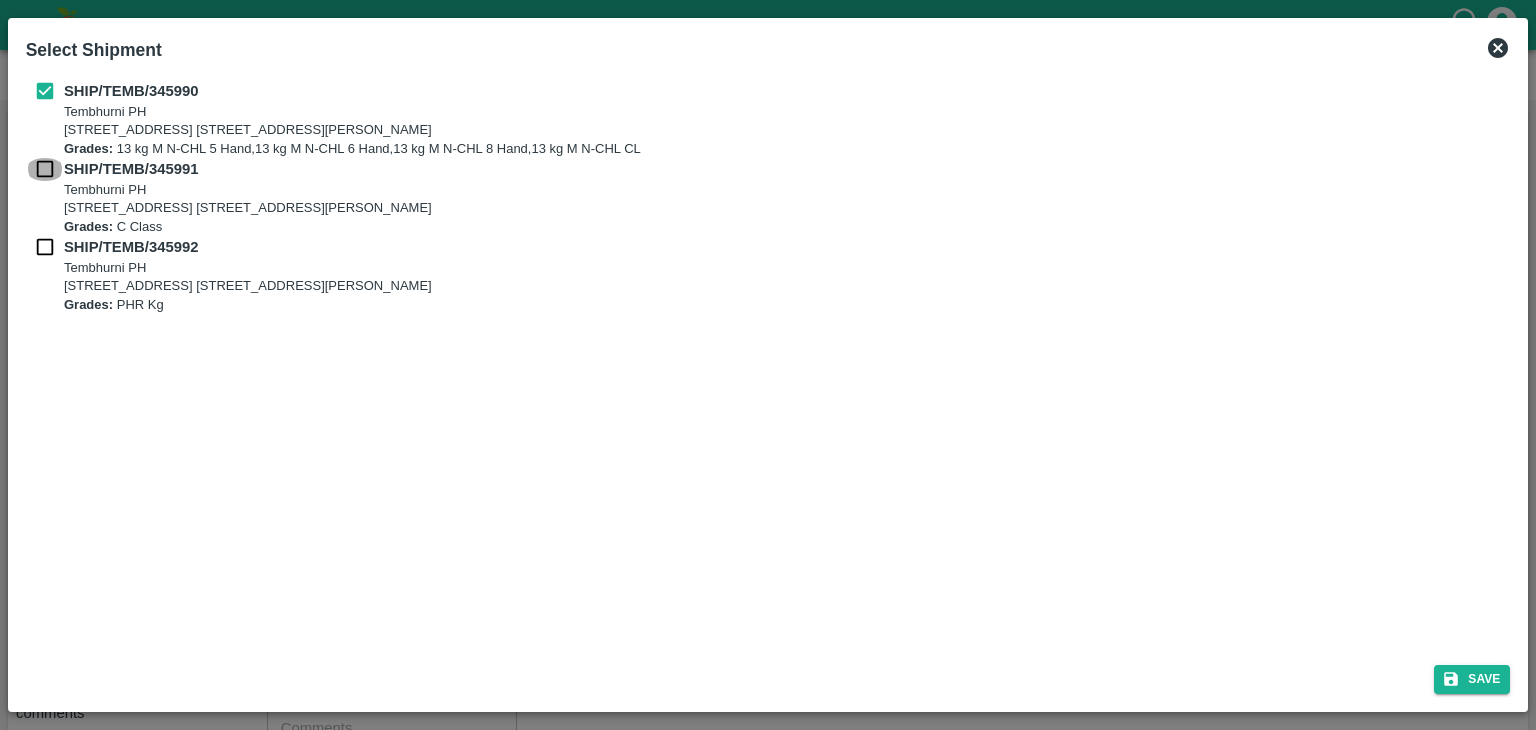 click at bounding box center (45, 169) 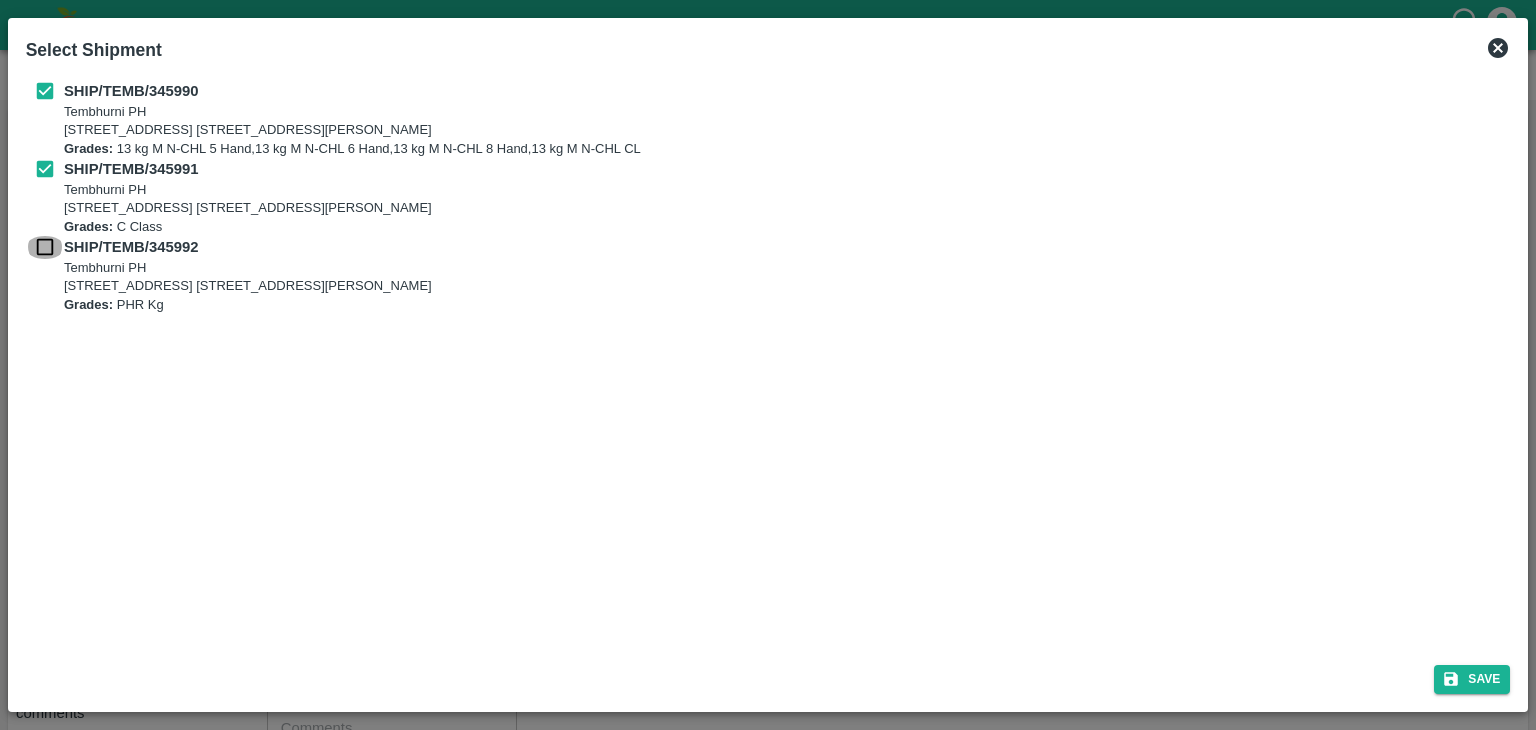 click at bounding box center (45, 247) 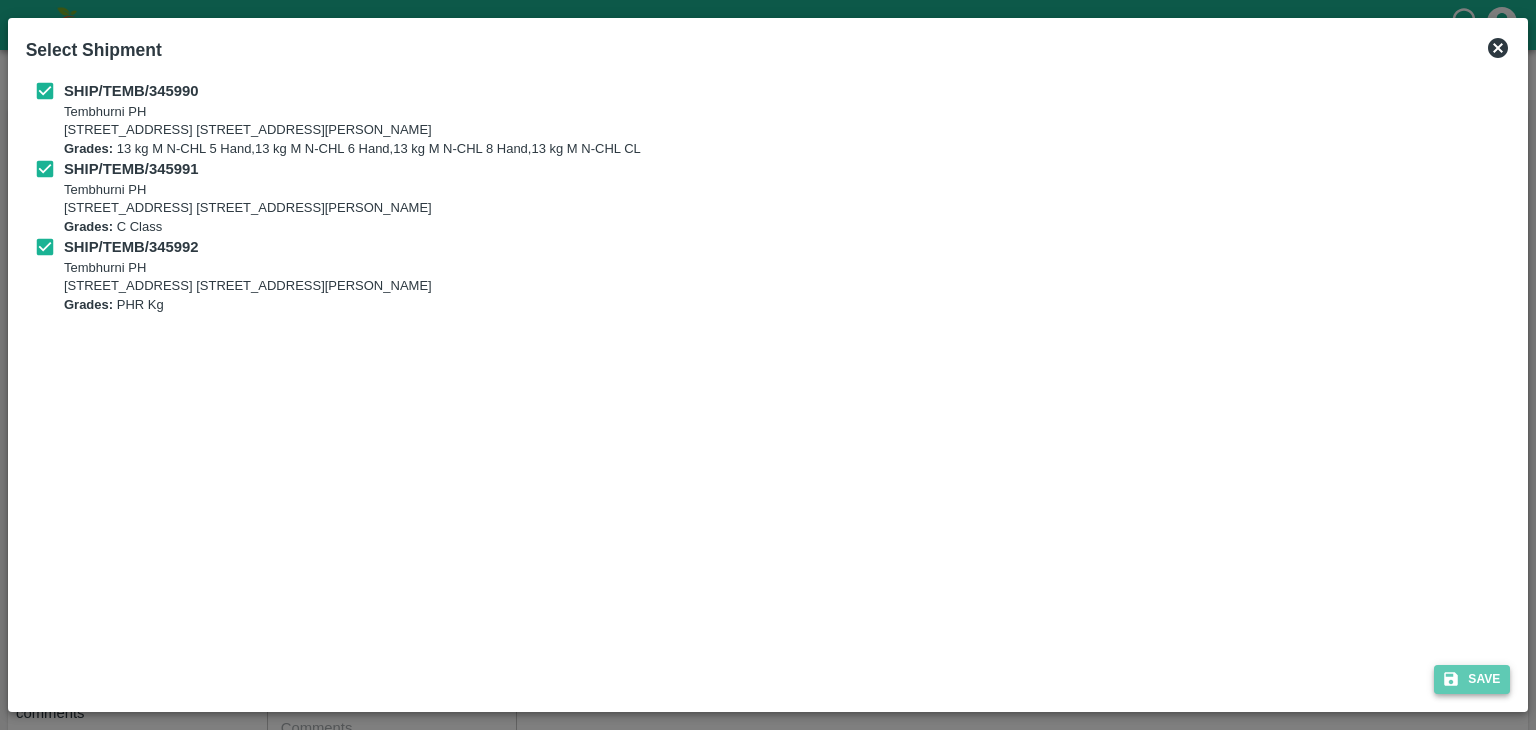 click on "Save" at bounding box center (1472, 679) 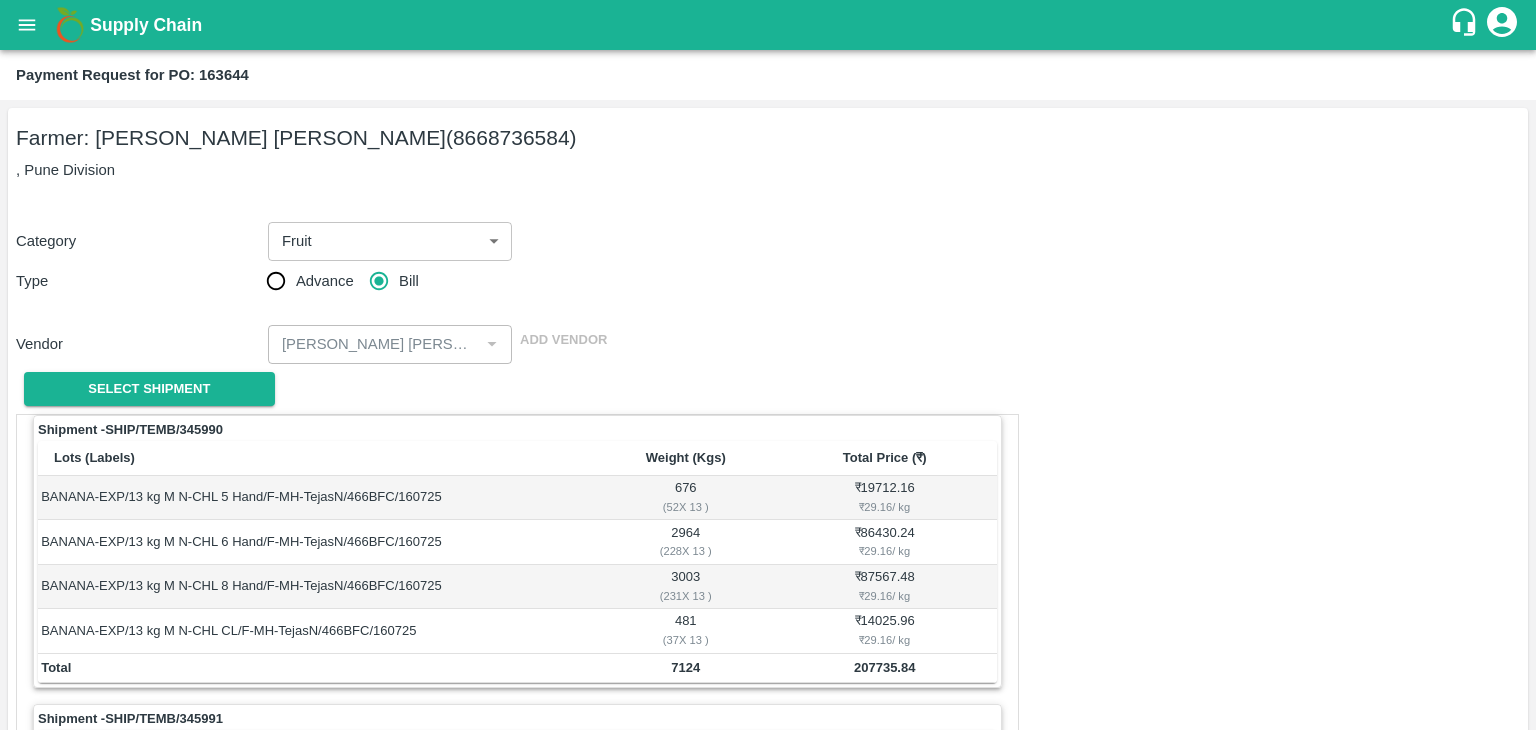 scroll, scrollTop: 936, scrollLeft: 0, axis: vertical 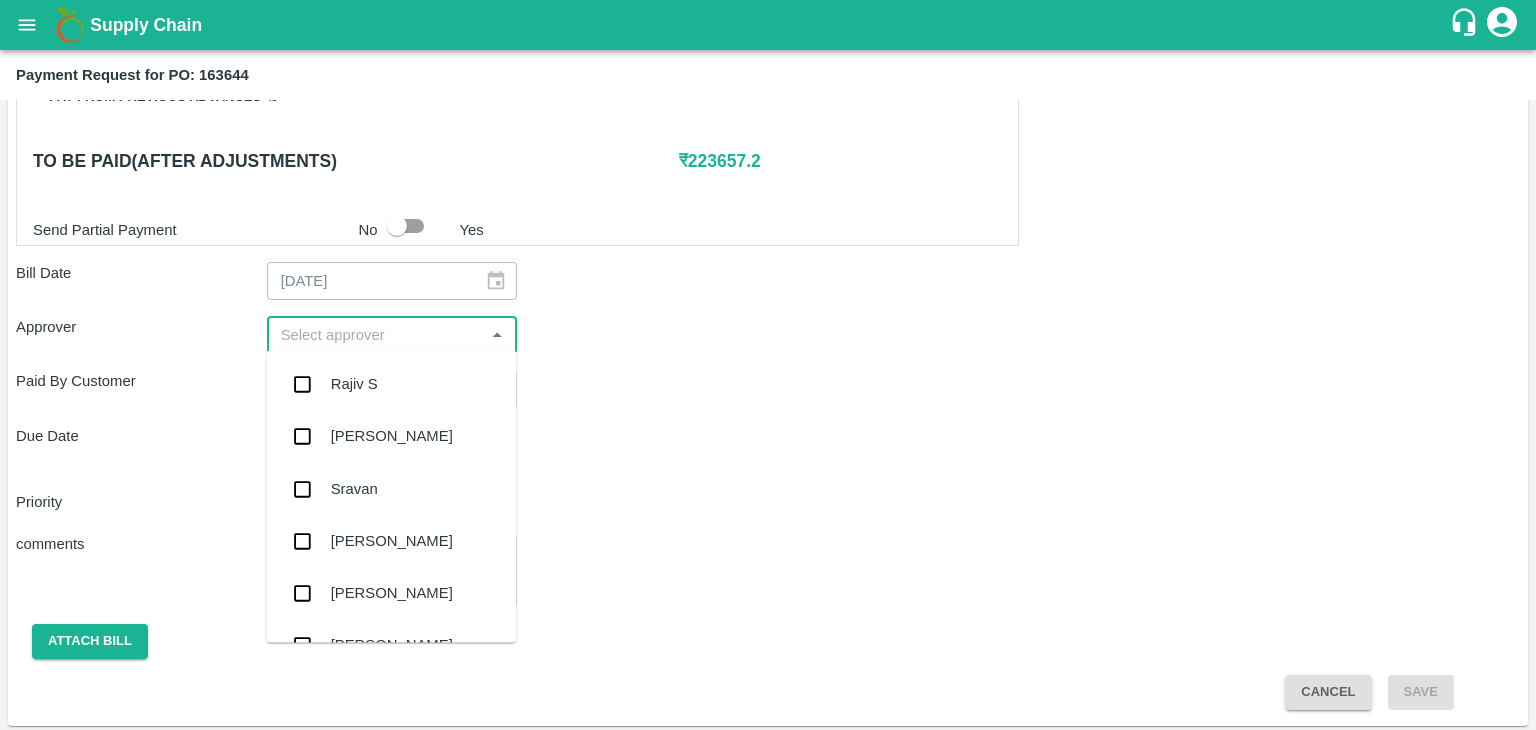 click at bounding box center [376, 335] 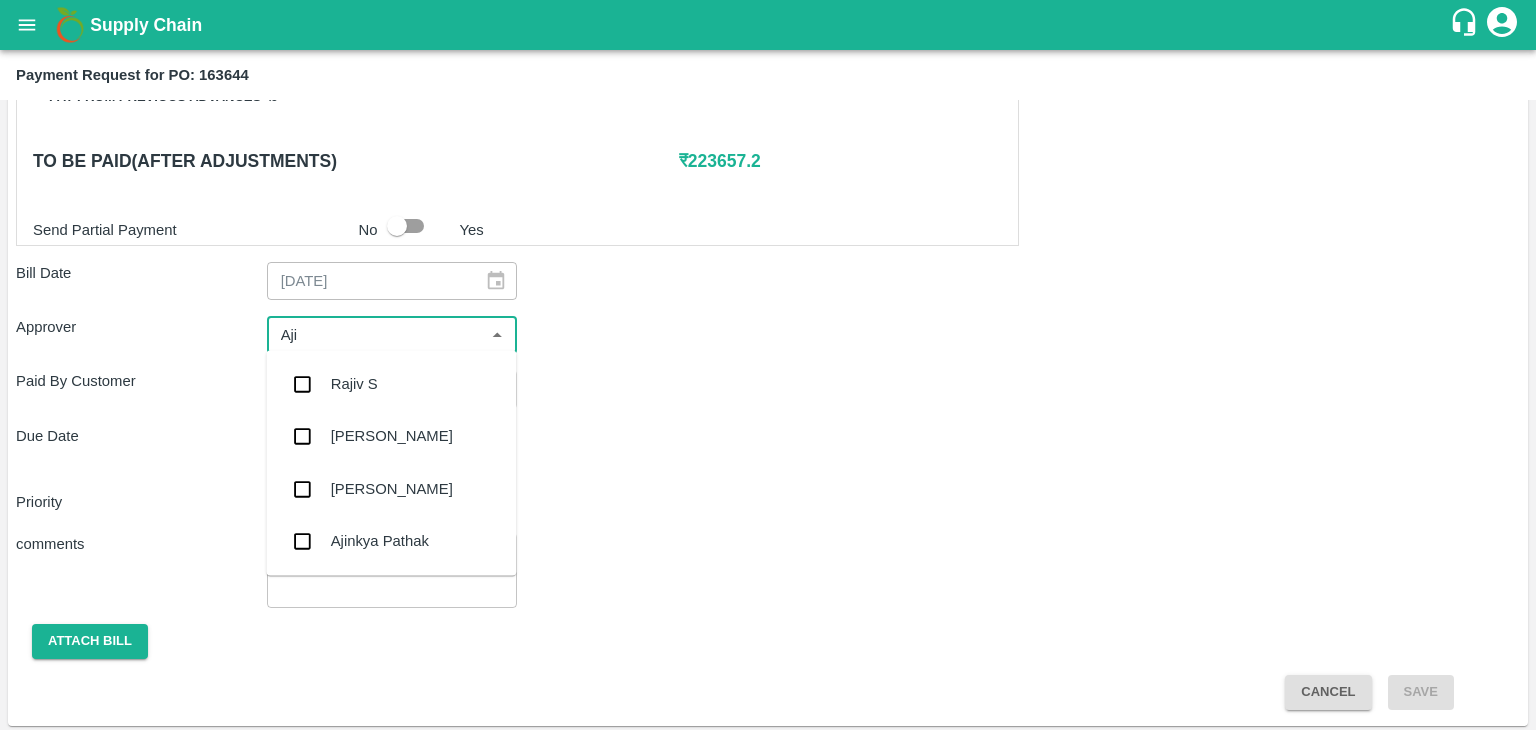 type on "Ajit" 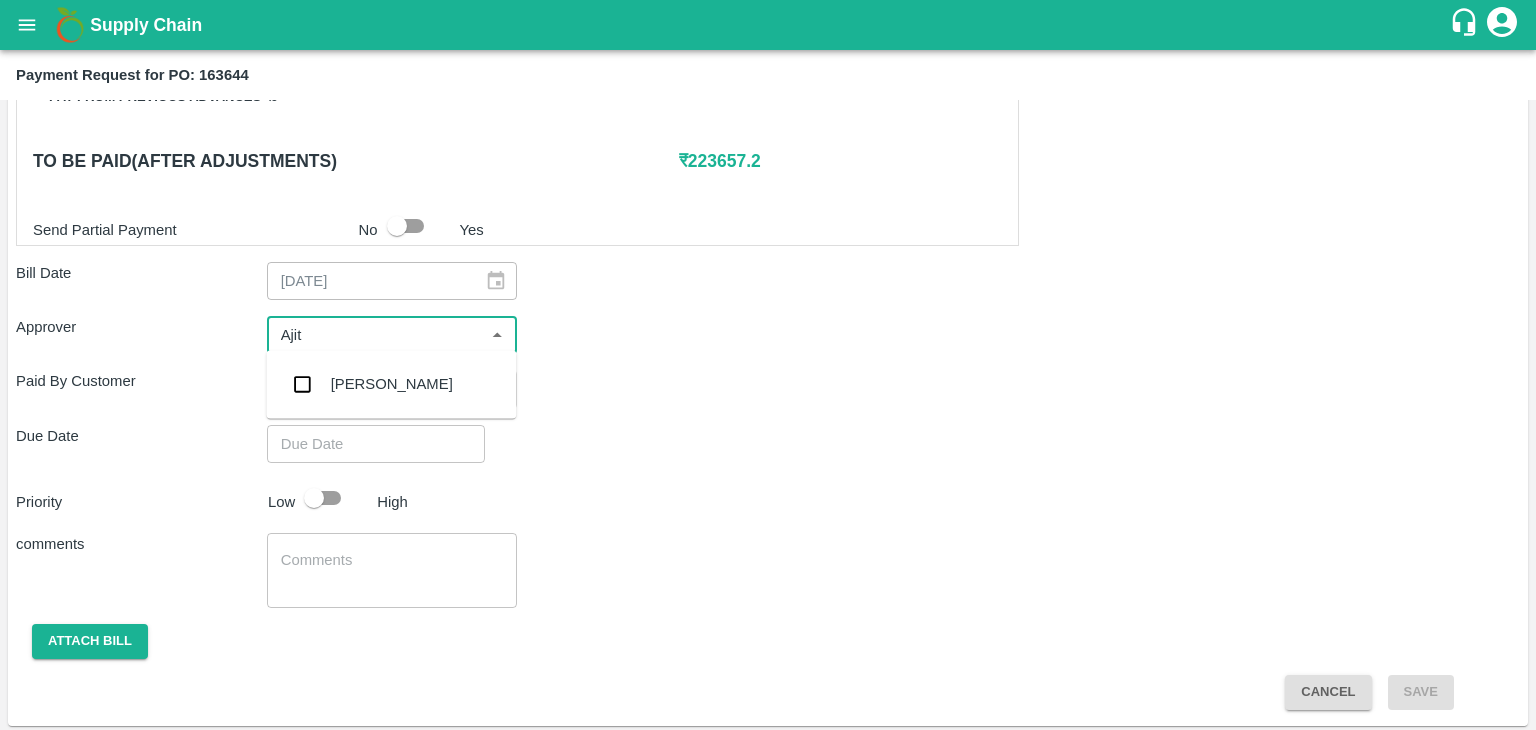click on "[PERSON_NAME]" at bounding box center [391, 384] 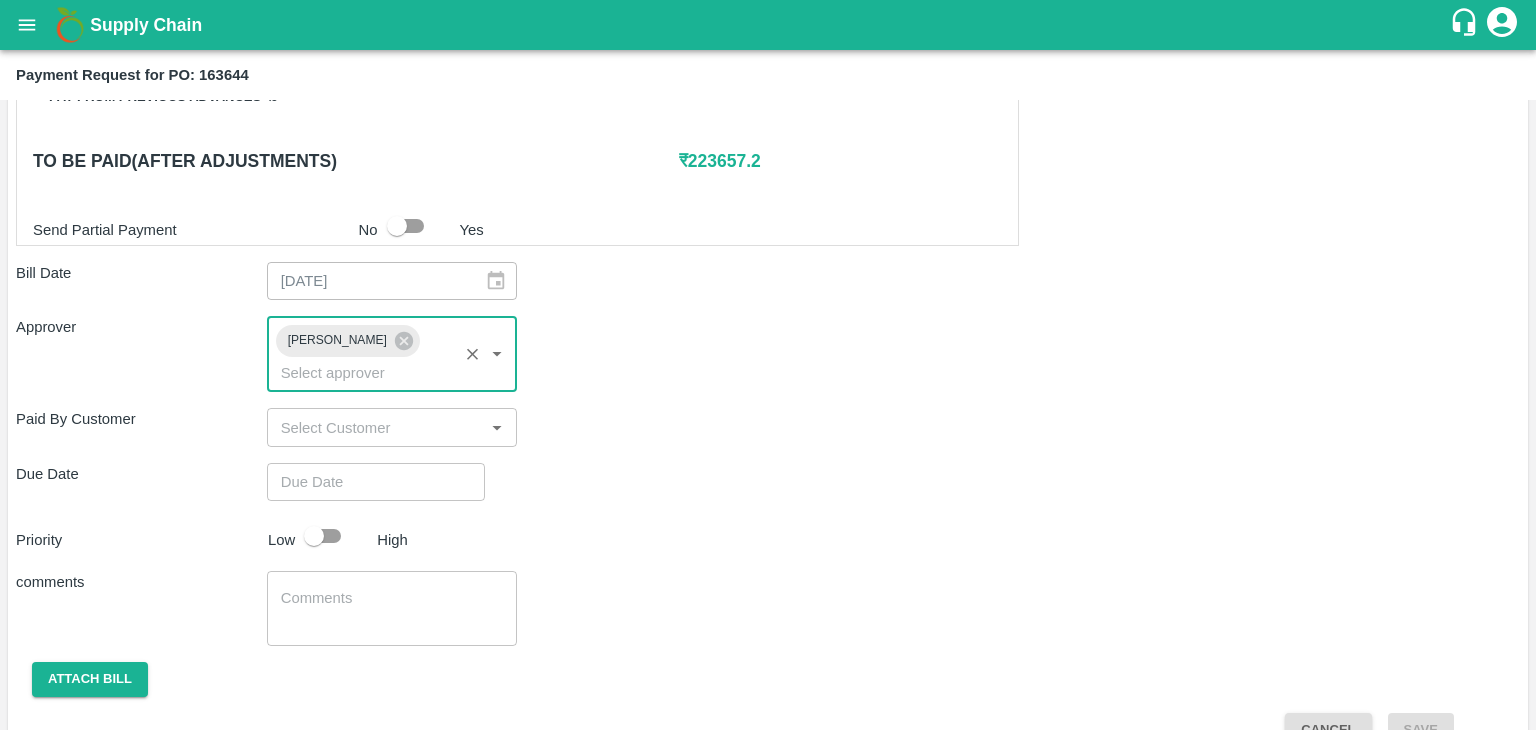 type on "DD/MM/YYYY hh:mm aa" 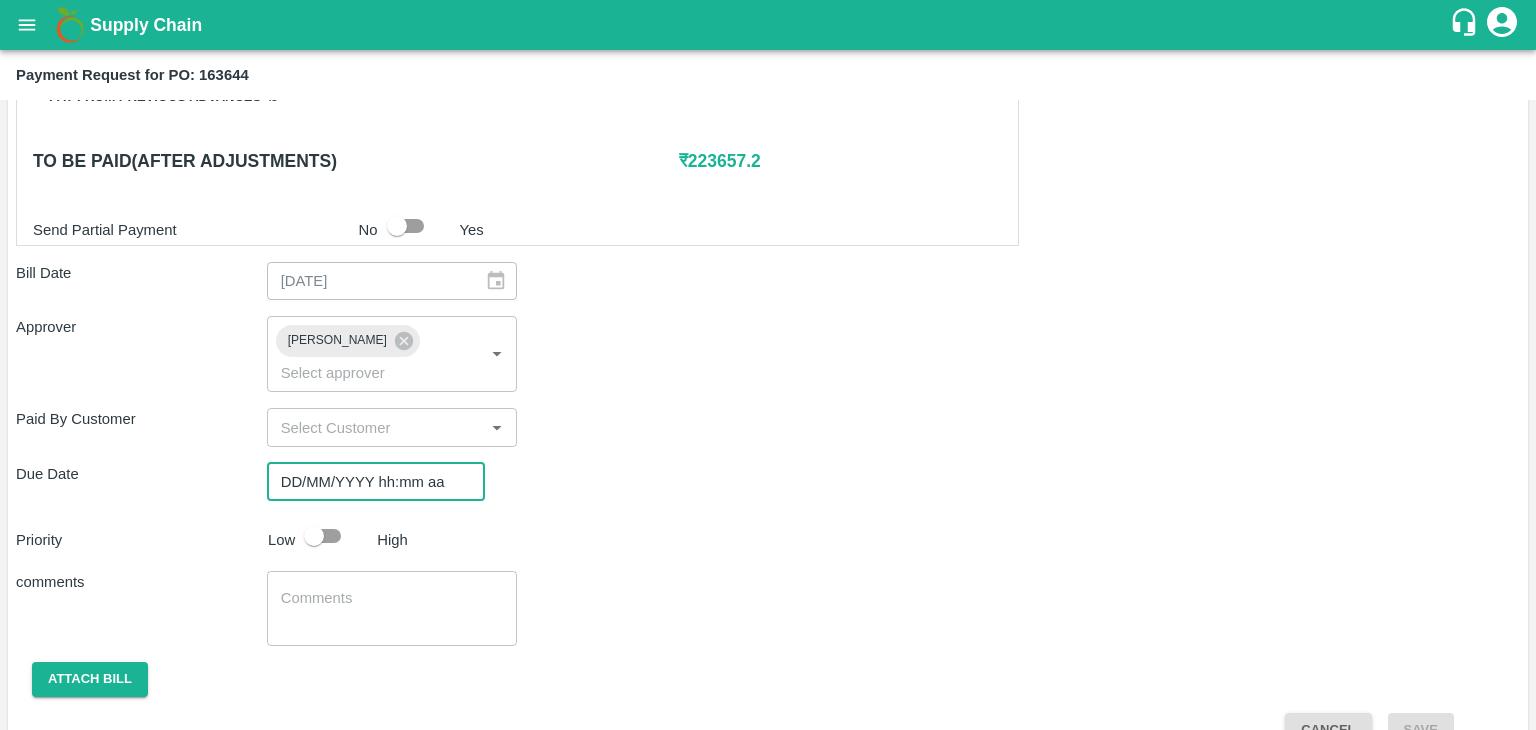 click on "DD/MM/YYYY hh:mm aa" at bounding box center (369, 482) 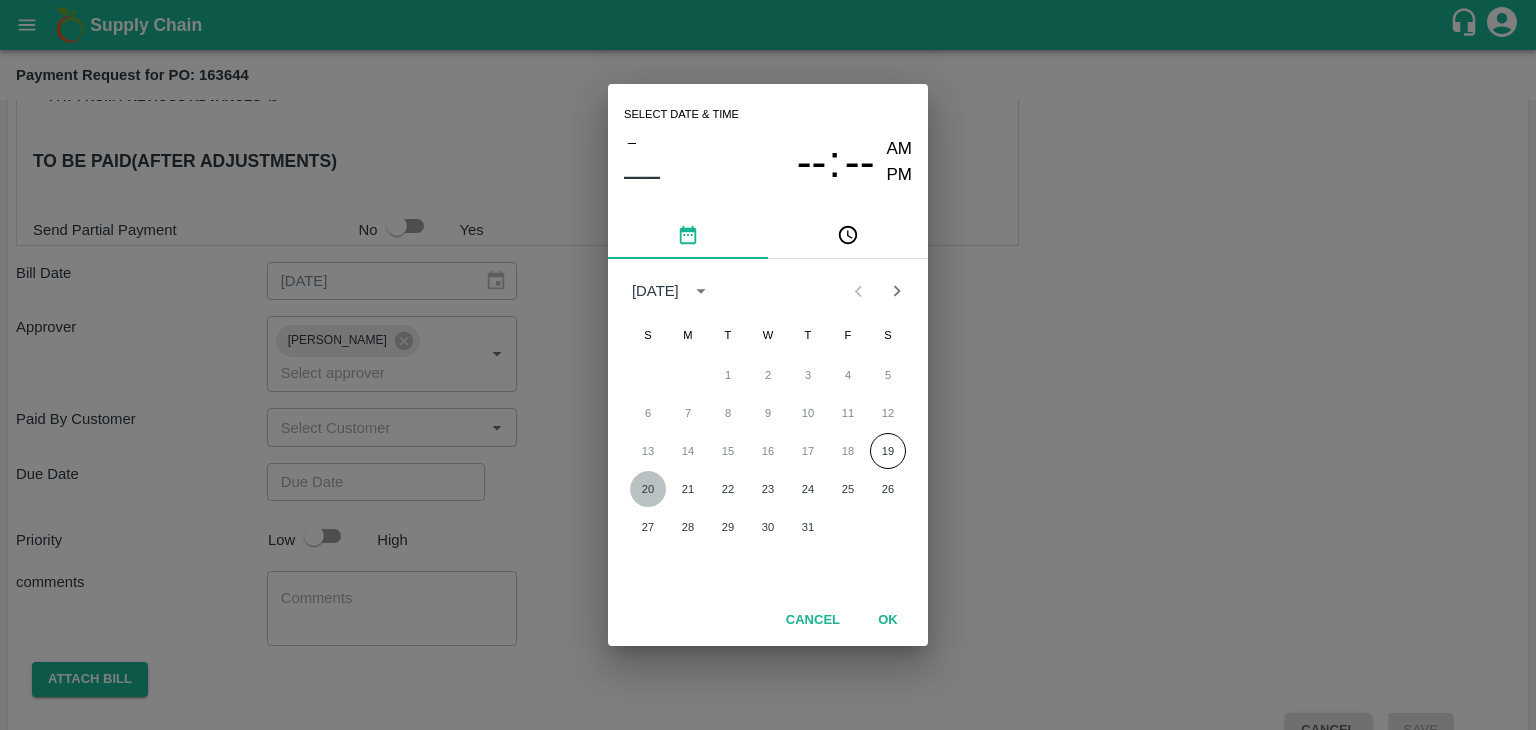 click on "20" at bounding box center (648, 489) 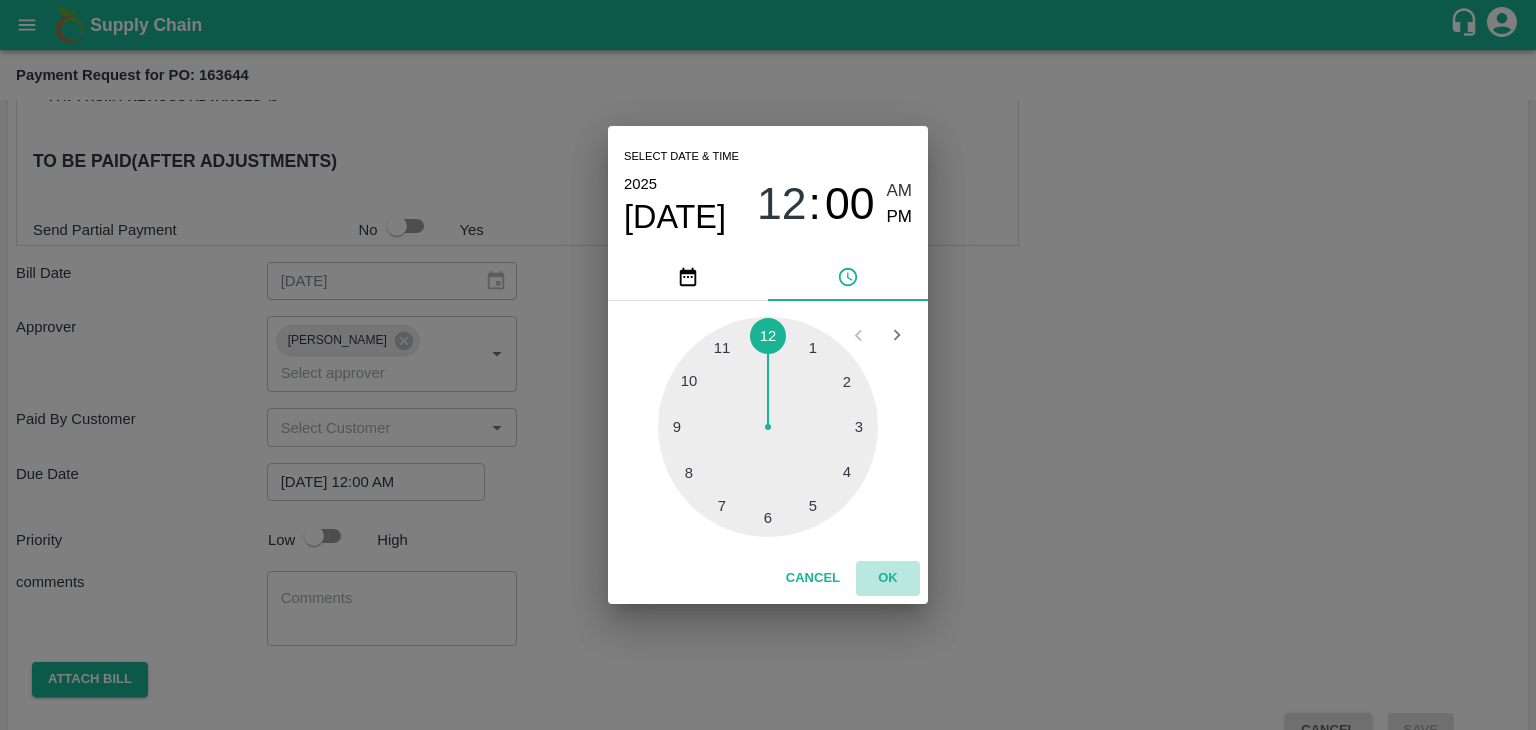 click on "OK" at bounding box center (888, 578) 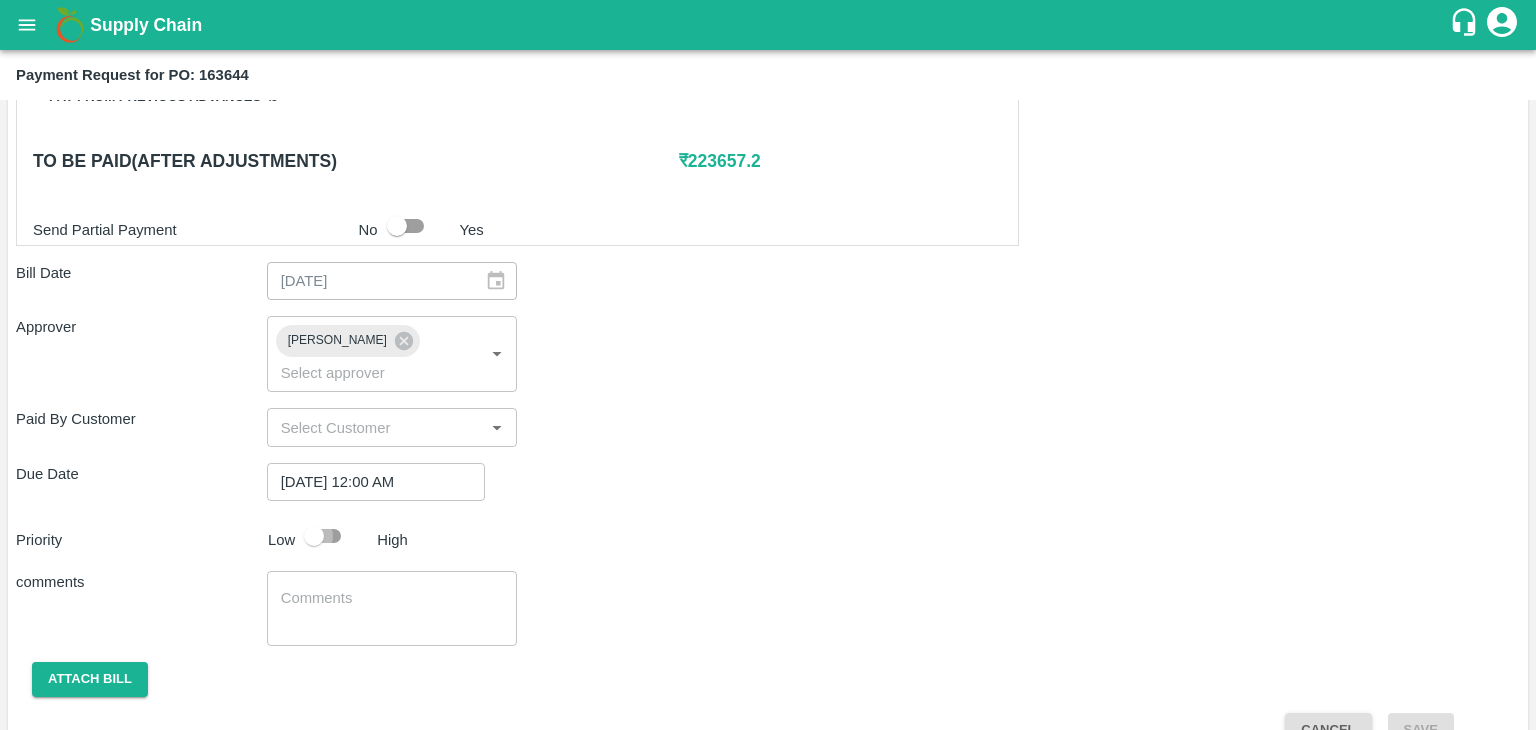 click at bounding box center (314, 536) 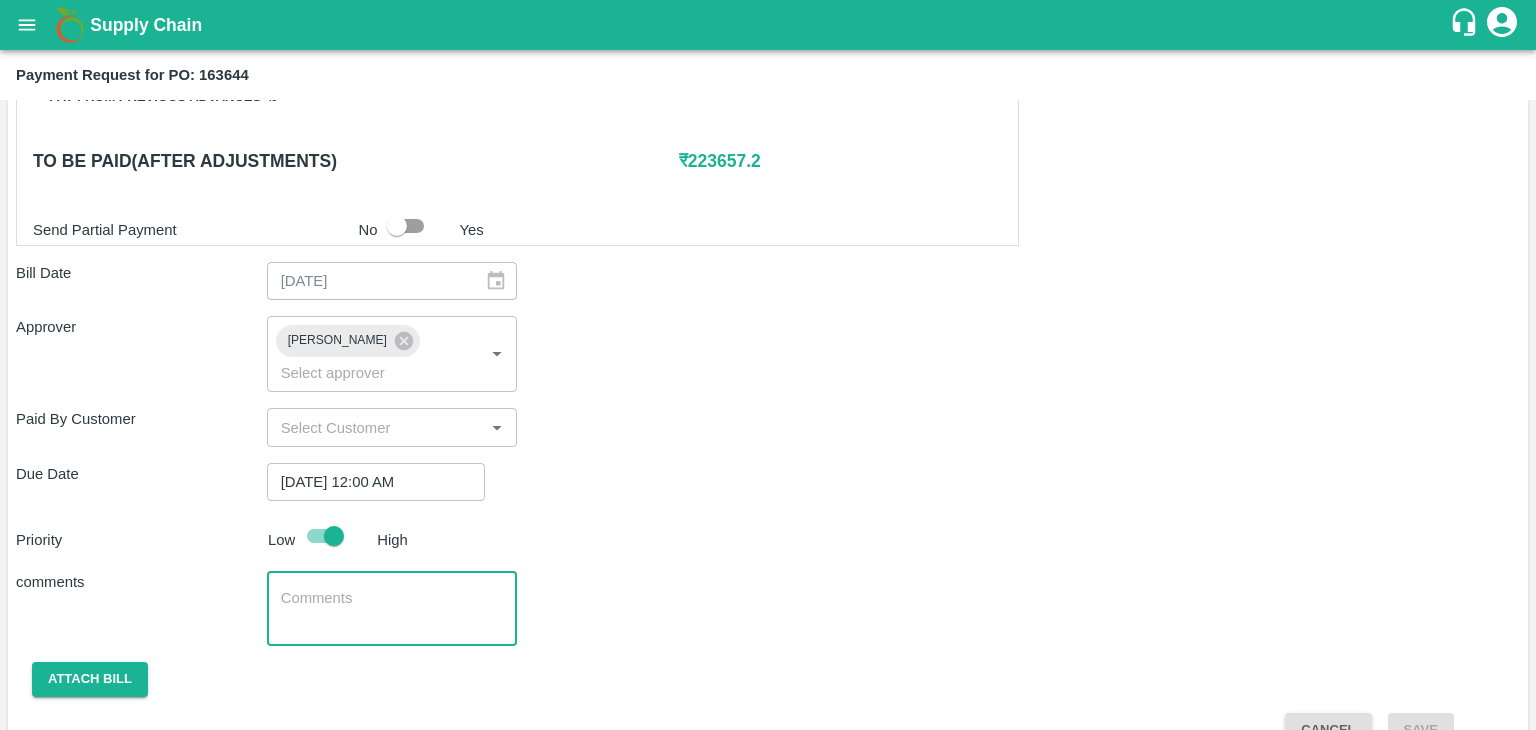 click at bounding box center (392, 609) 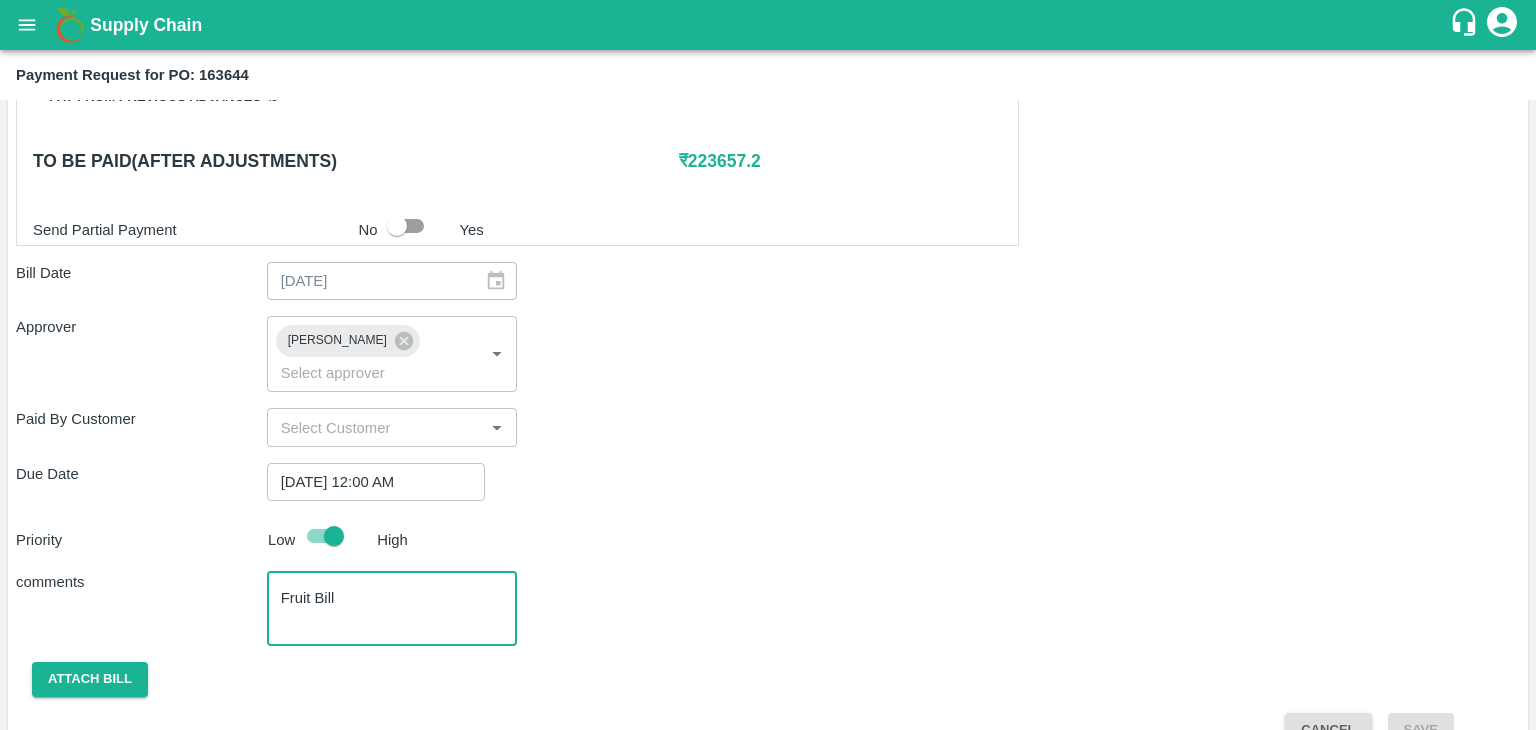 scroll, scrollTop: 948, scrollLeft: 0, axis: vertical 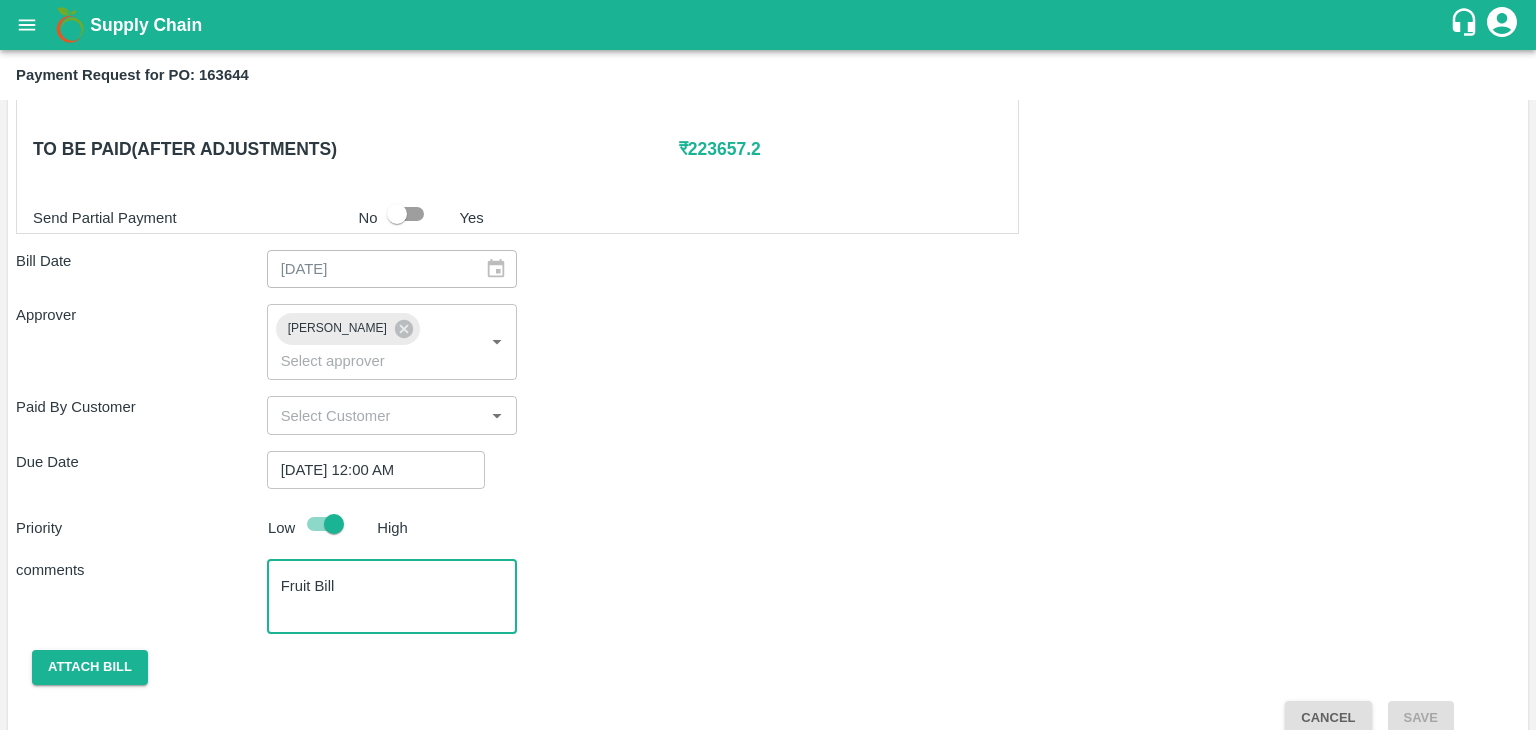 type on "Fruit Bill" 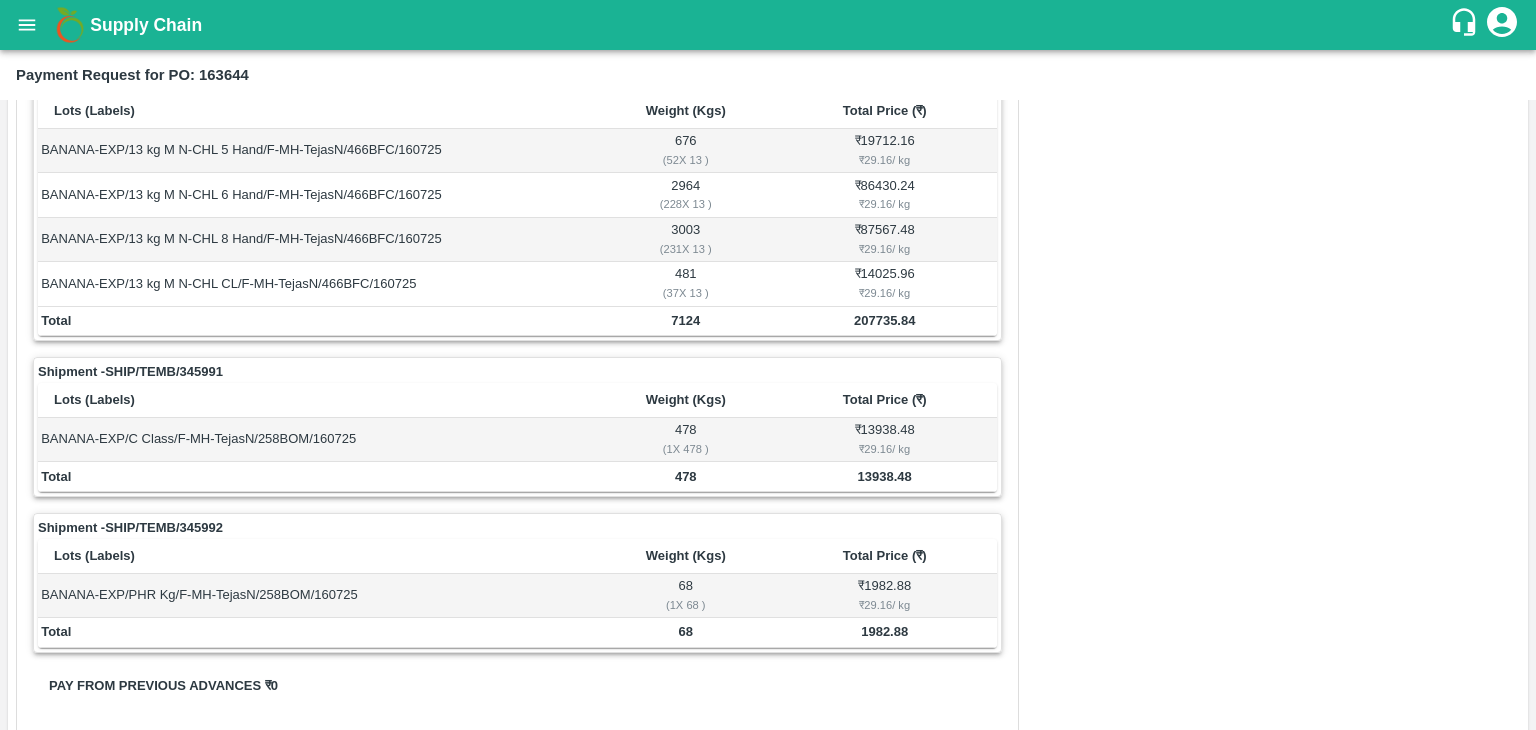 scroll, scrollTop: 0, scrollLeft: 0, axis: both 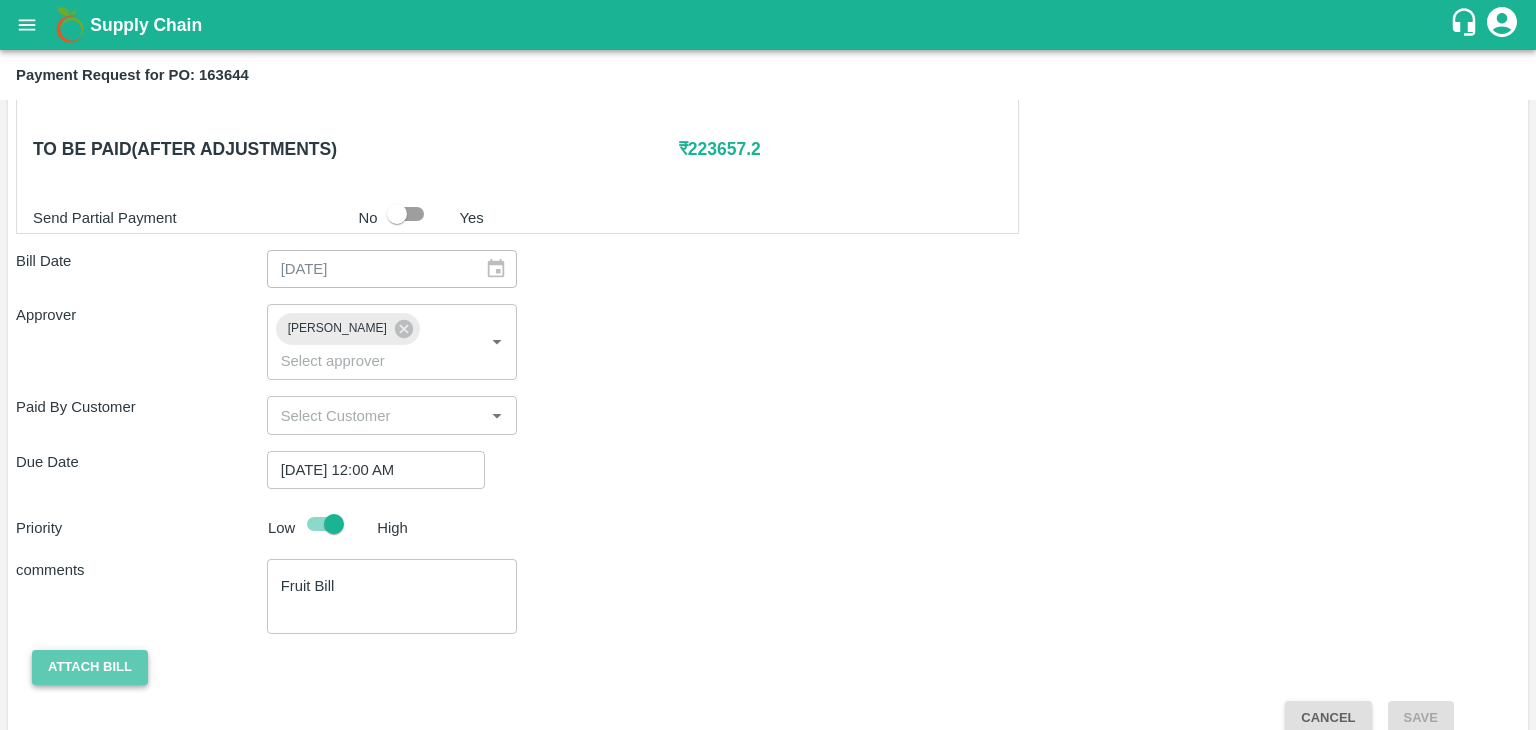 click on "Attach bill" at bounding box center (90, 667) 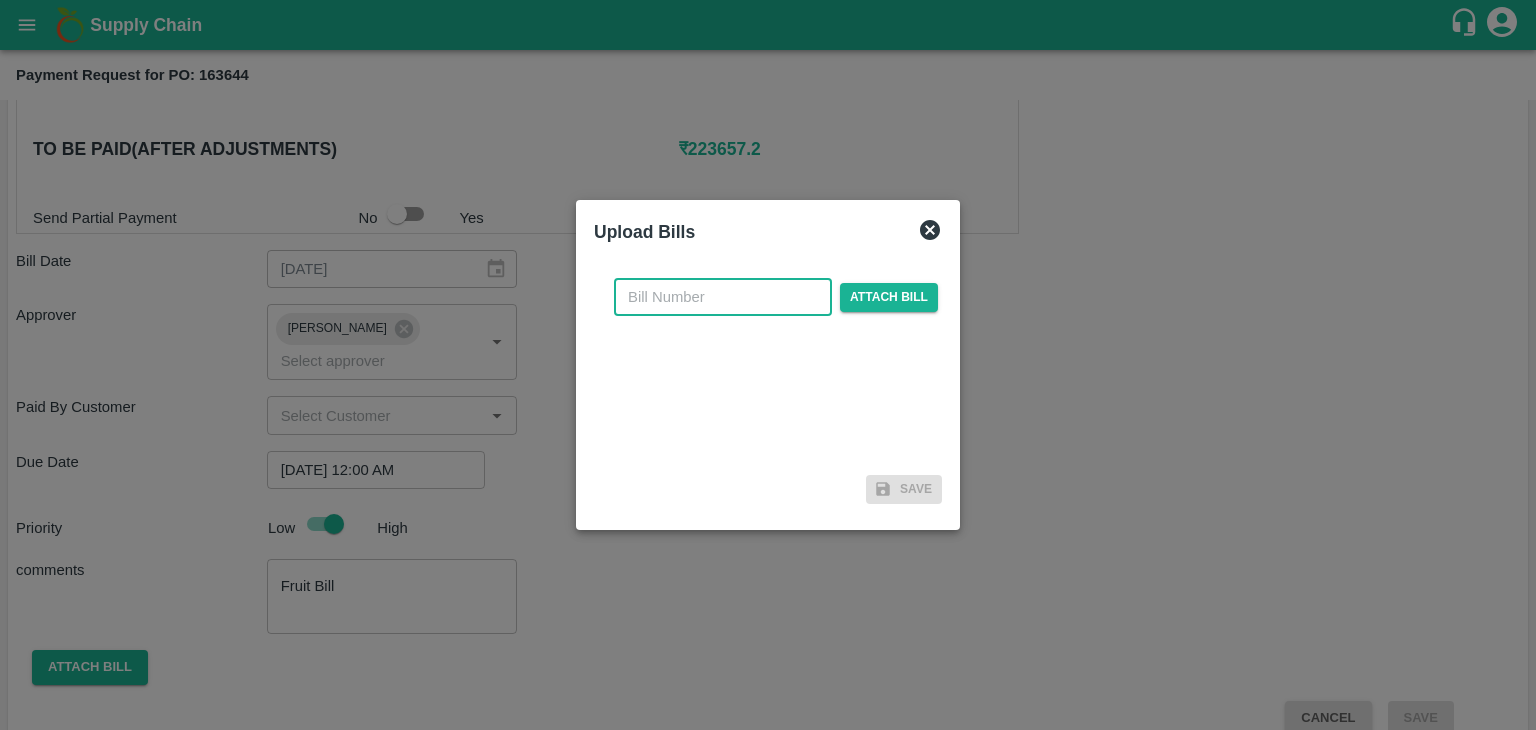 click at bounding box center (723, 297) 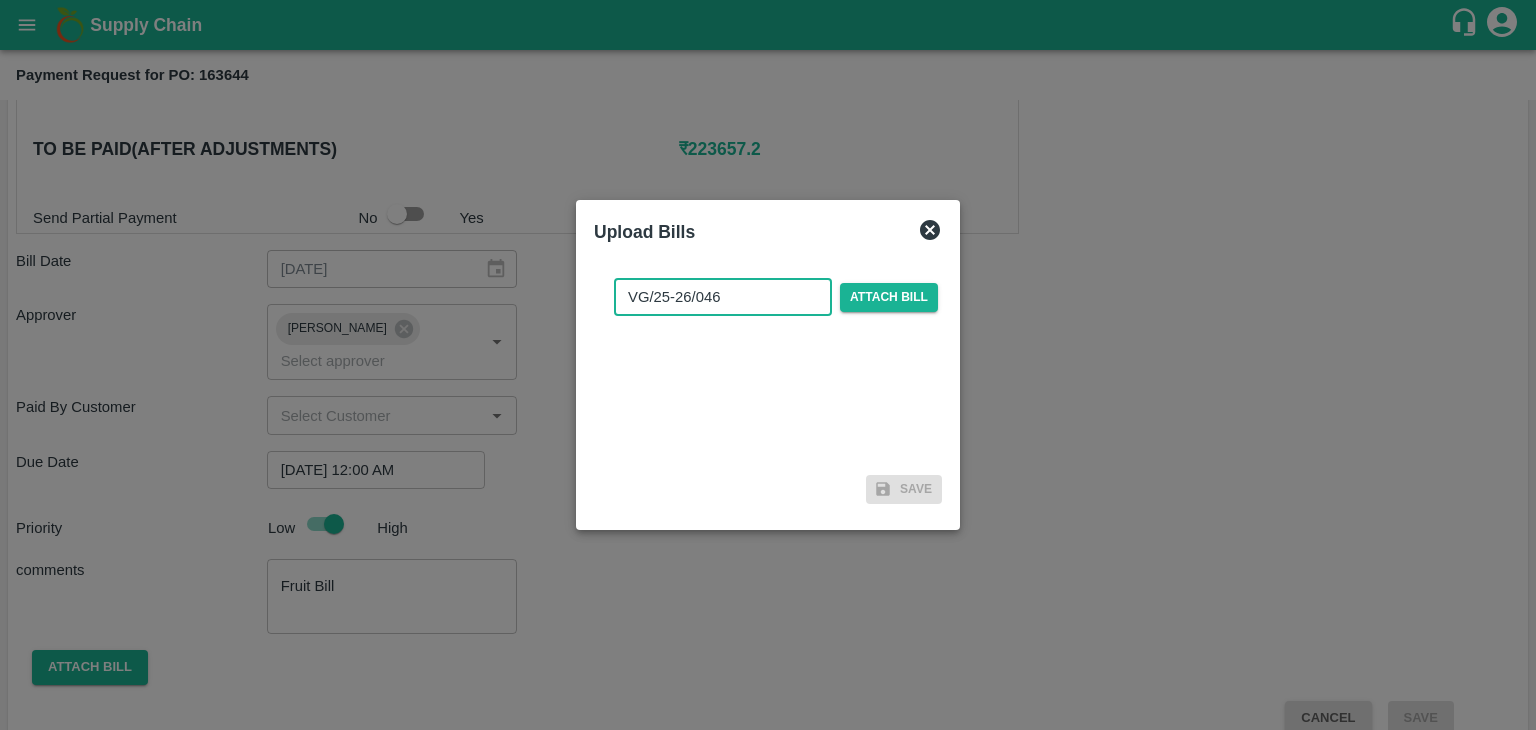 click on "VG/25-26/046" at bounding box center [723, 297] 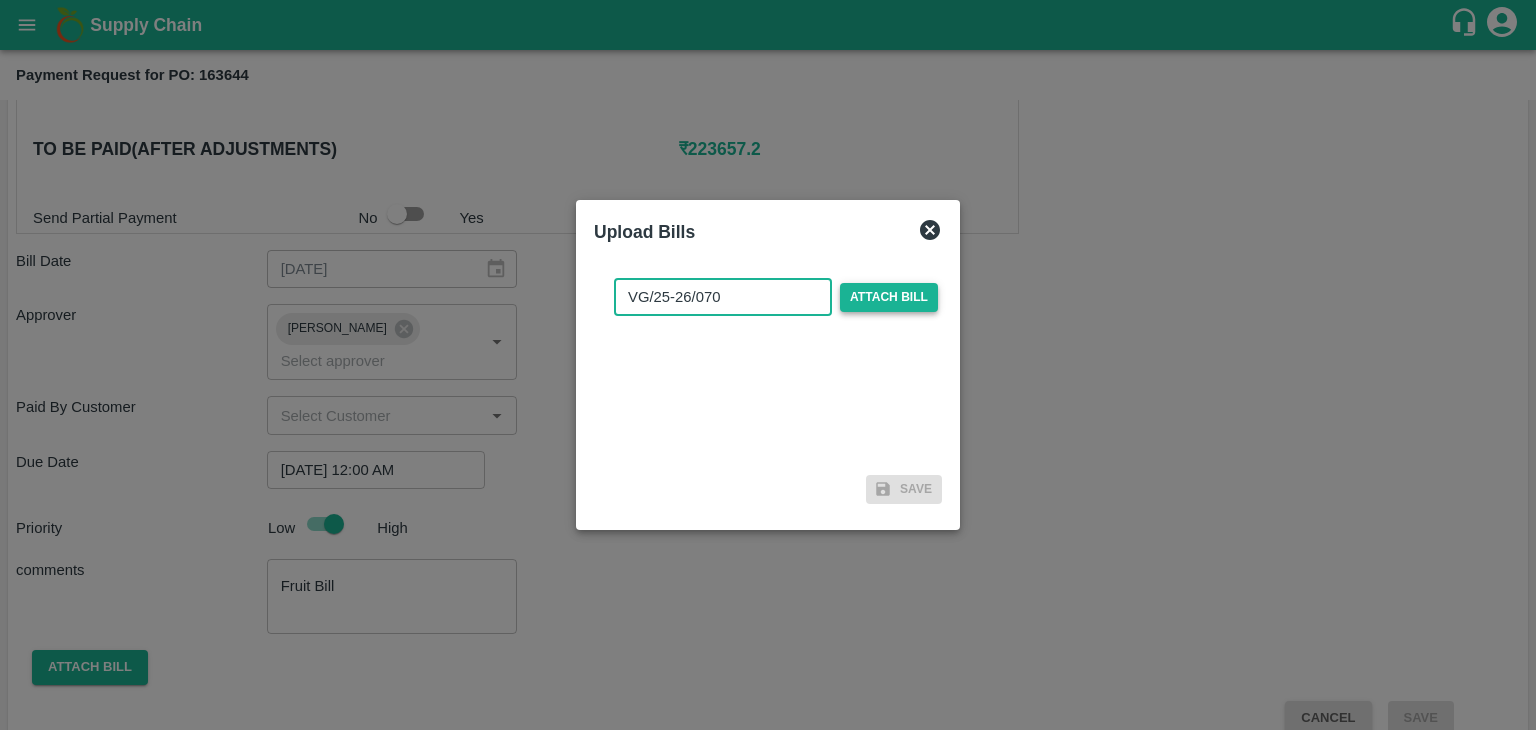 type on "VG/25-26/070" 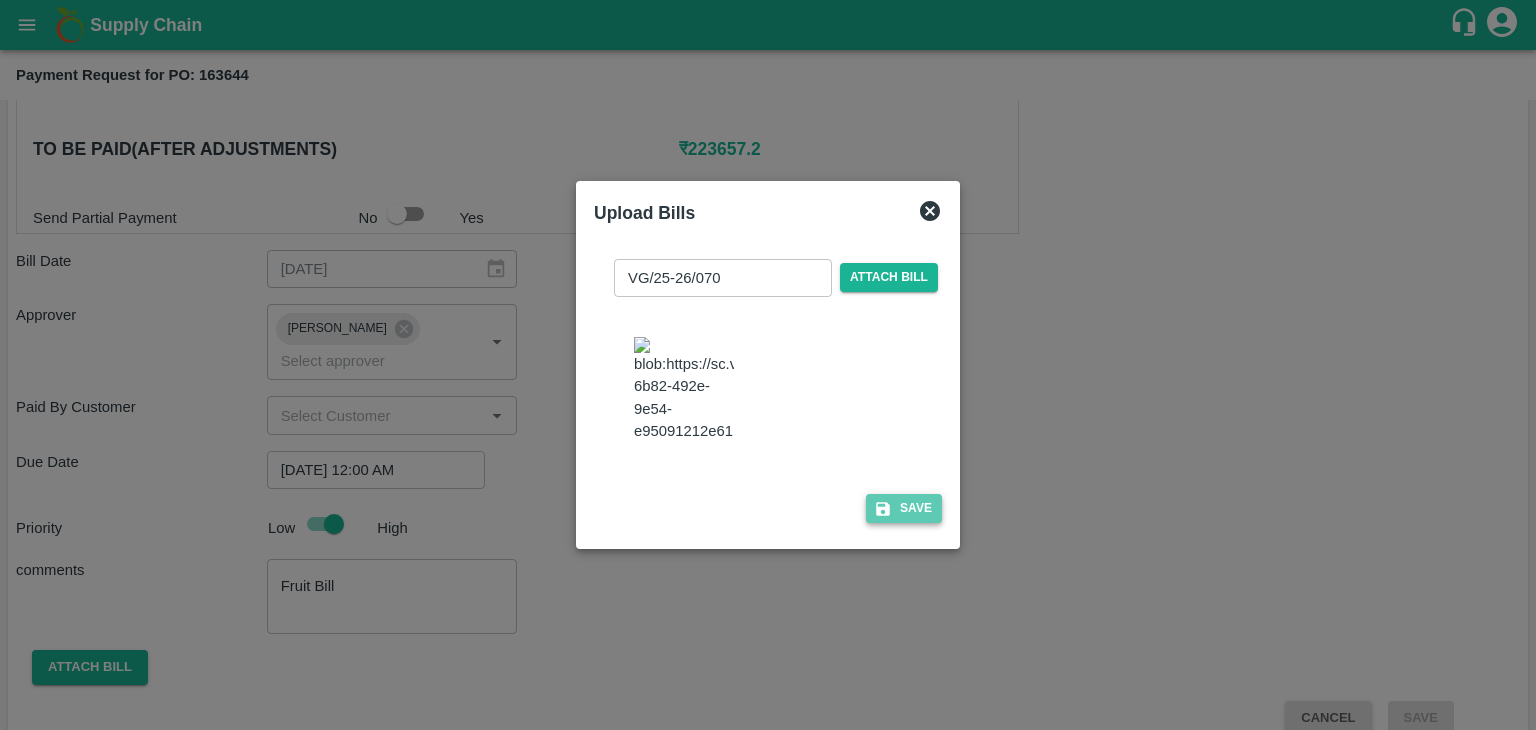 click on "Save" at bounding box center (904, 508) 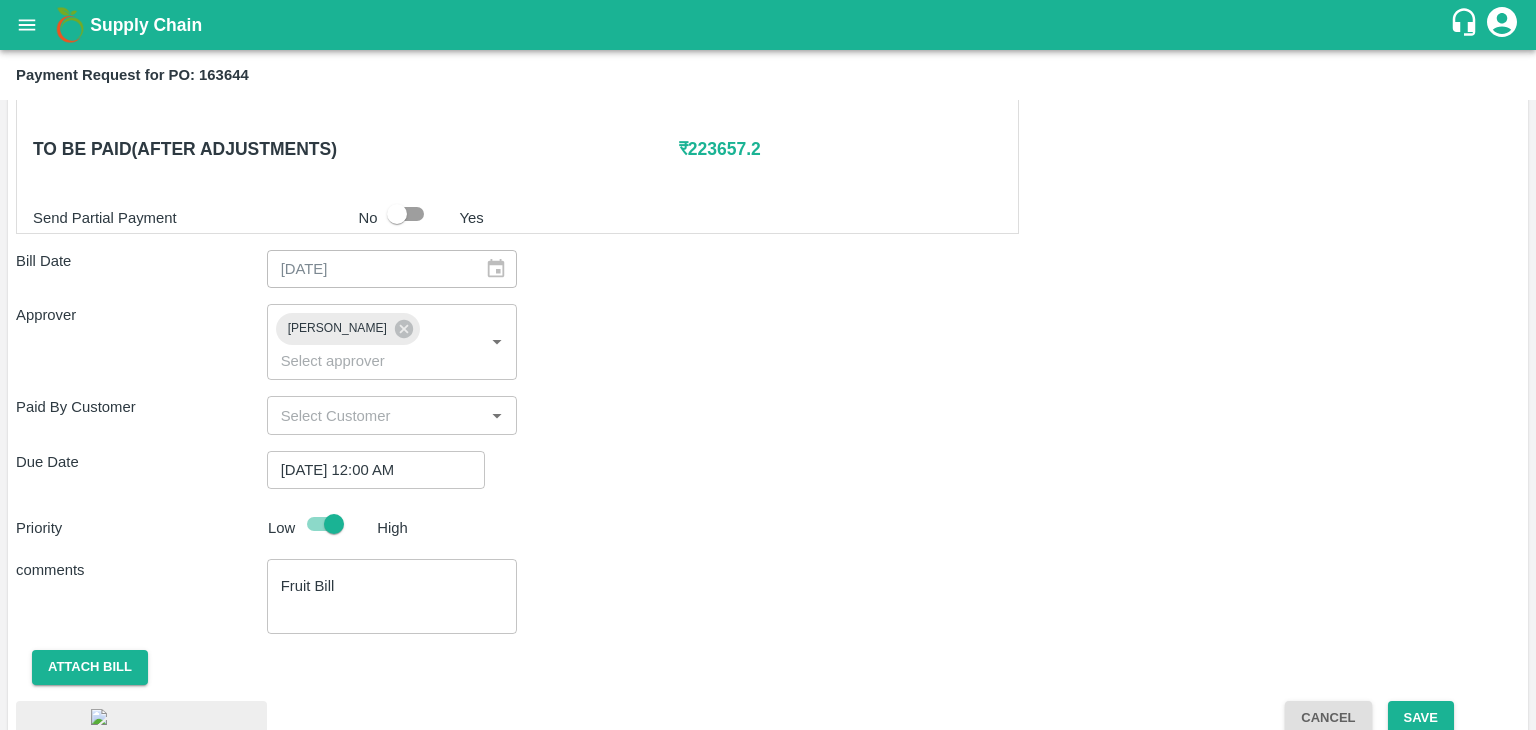 scroll, scrollTop: 1076, scrollLeft: 0, axis: vertical 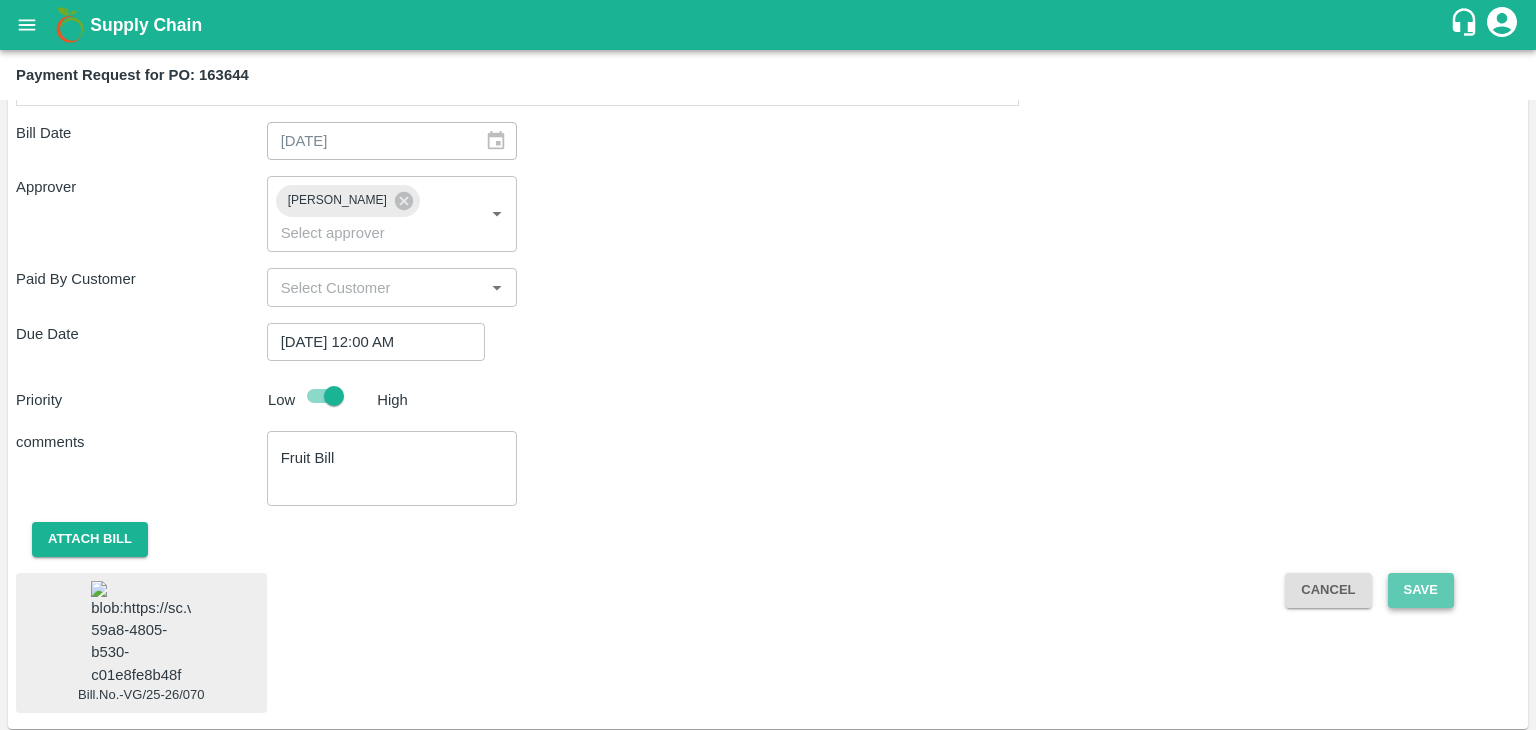 click on "Save" at bounding box center (1421, 590) 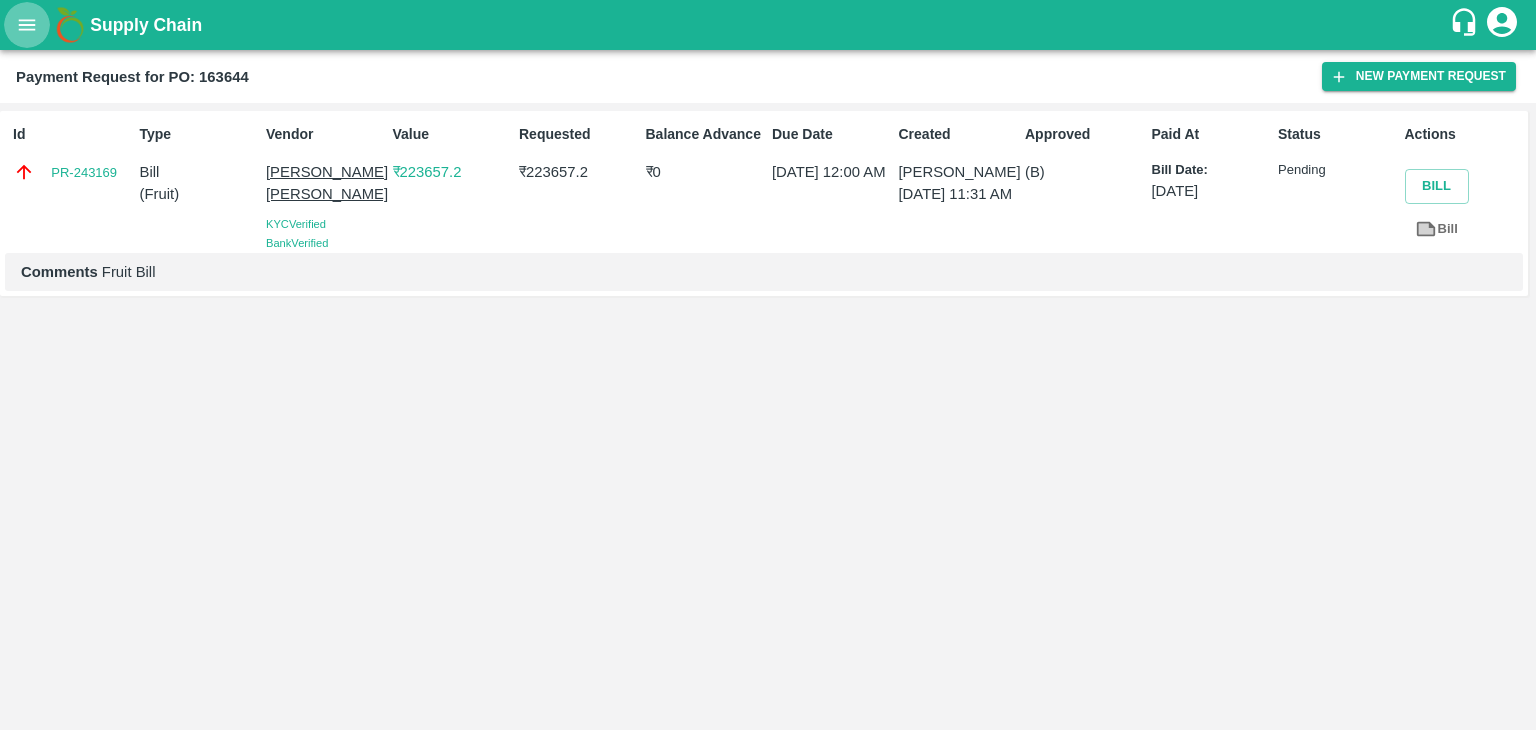 click at bounding box center [27, 25] 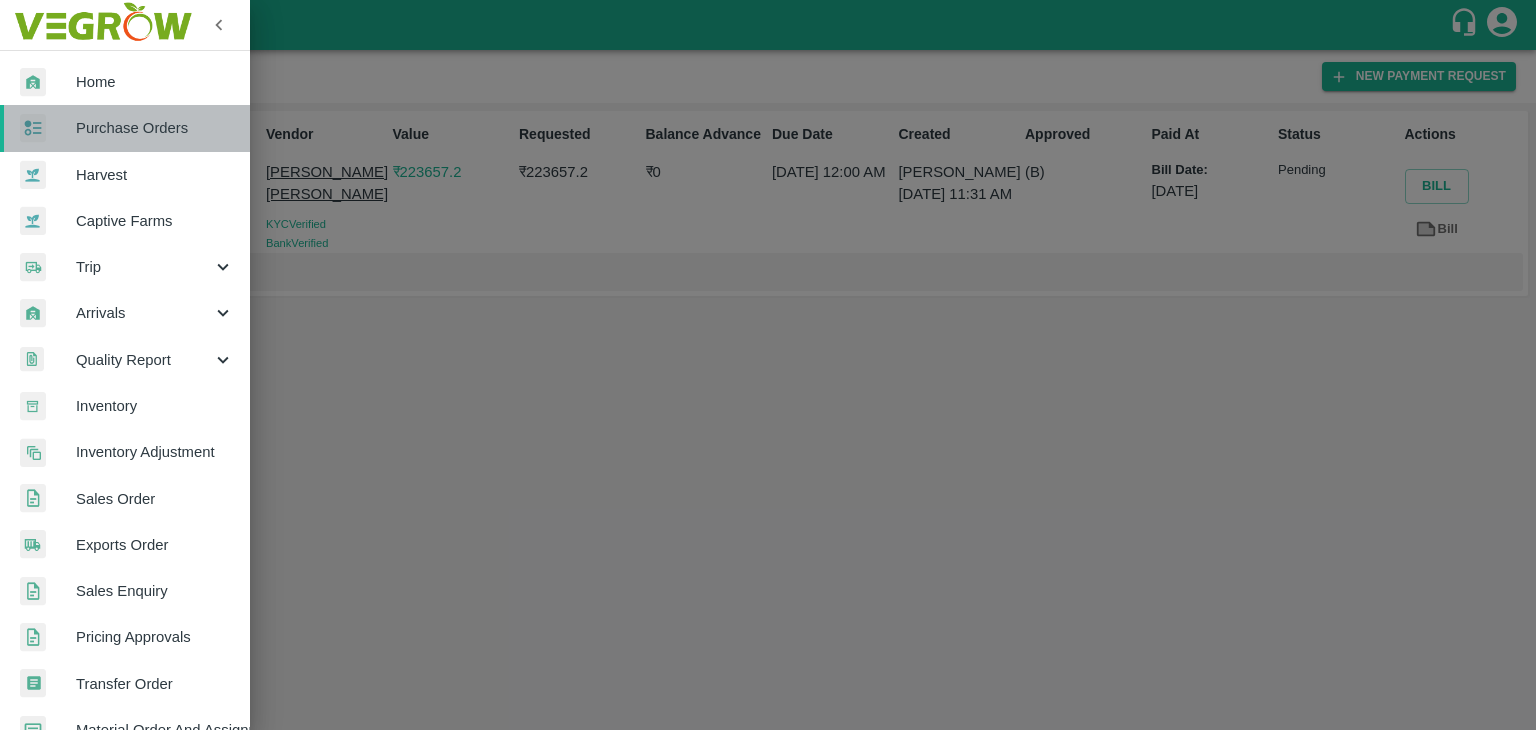 click on "Purchase Orders" at bounding box center (155, 128) 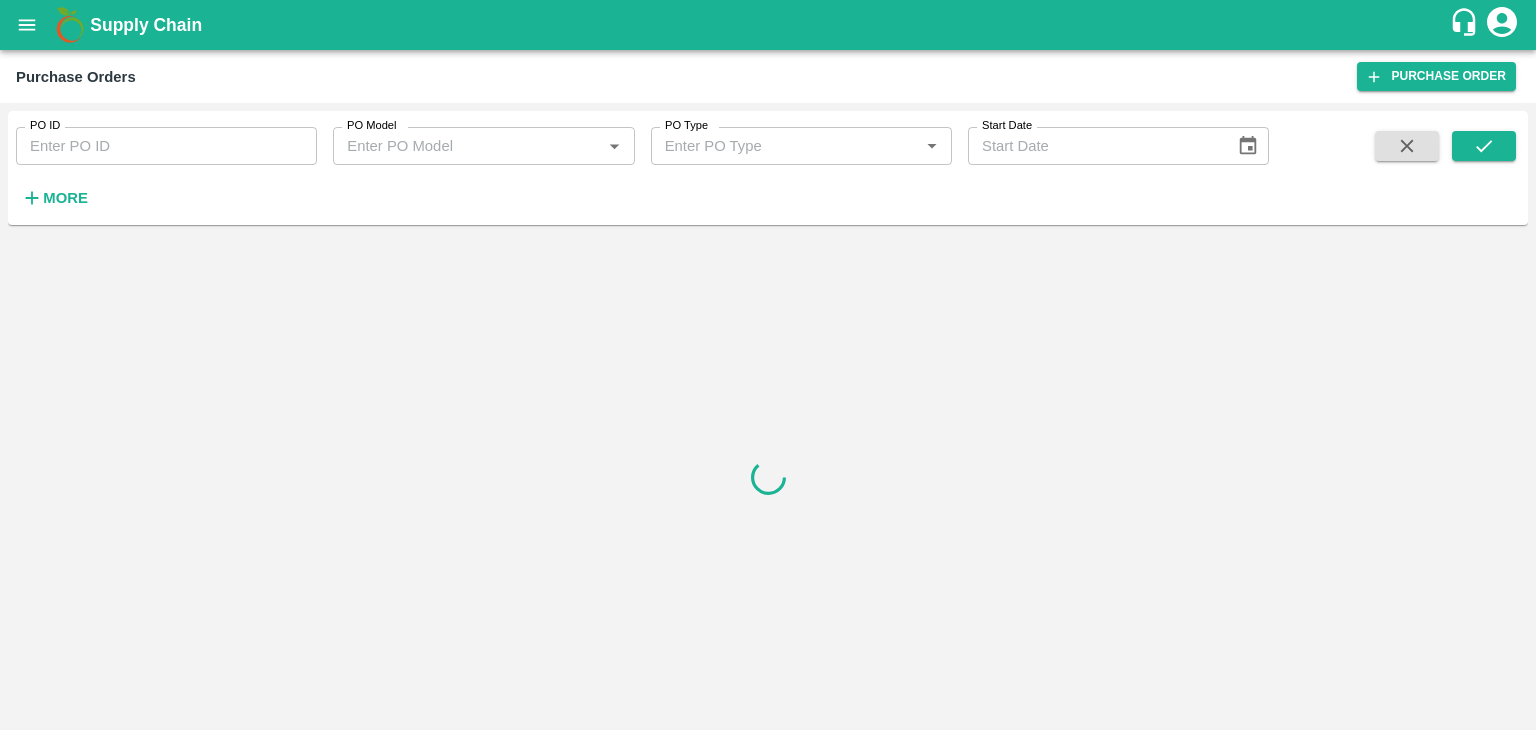 click on "PO ID" at bounding box center (166, 146) 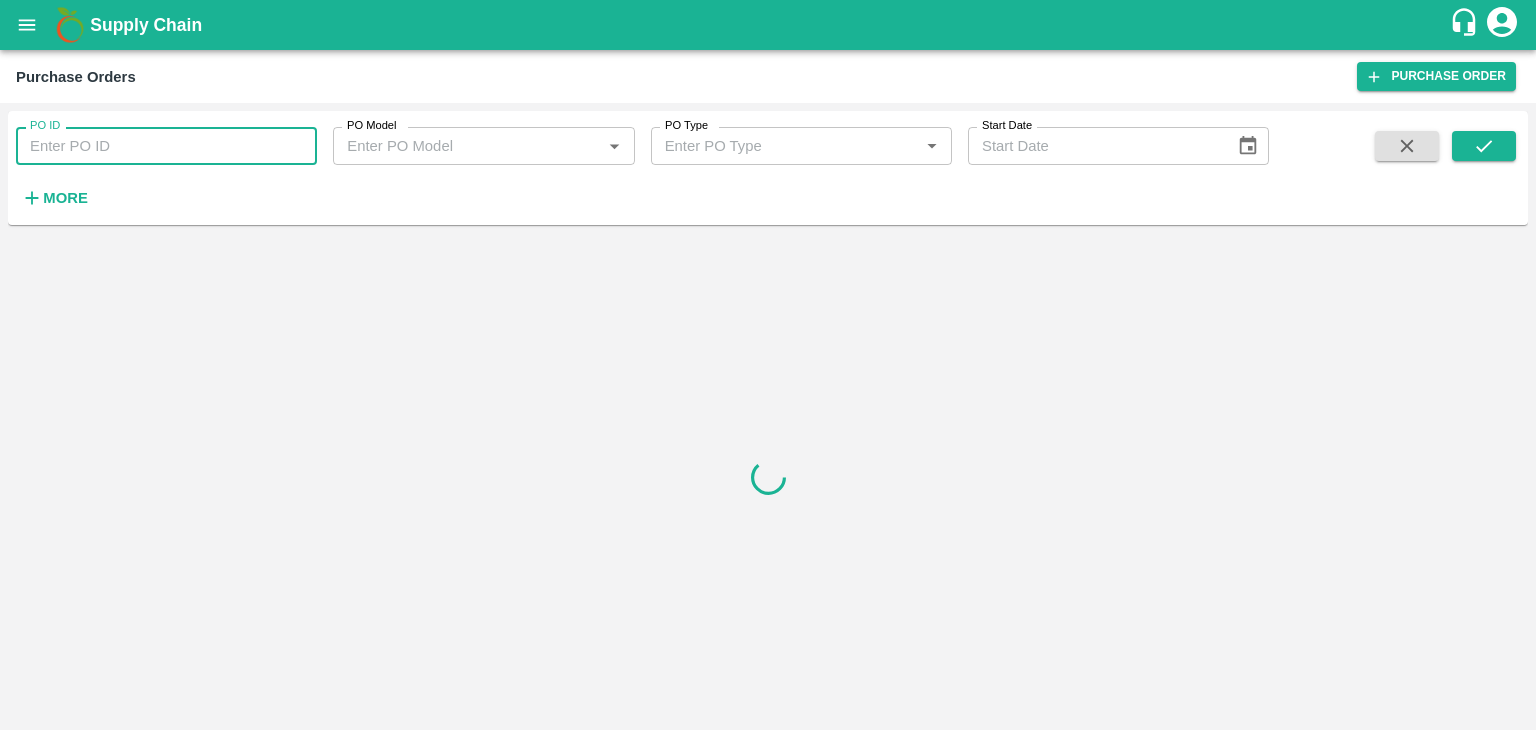 paste on "163450" 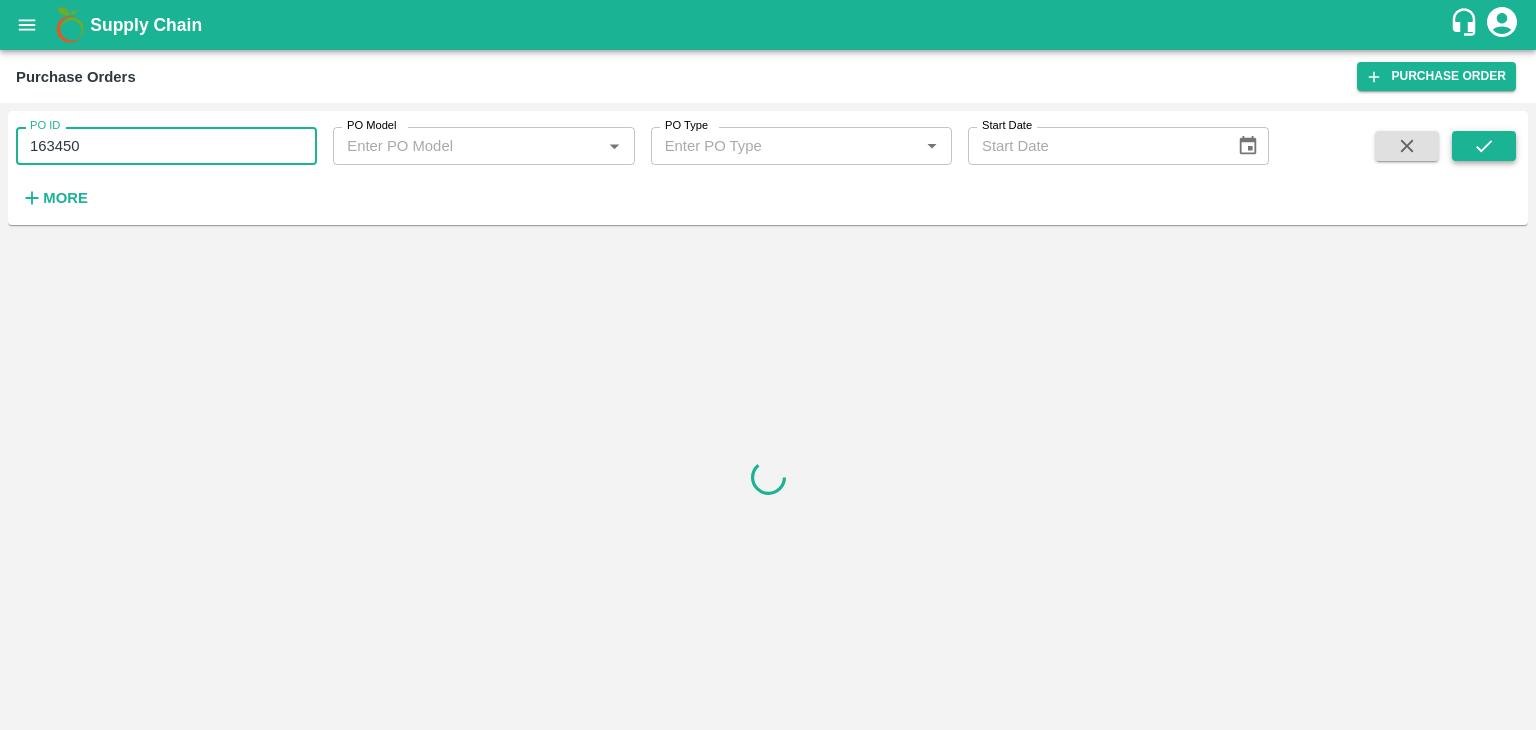 type on "163450" 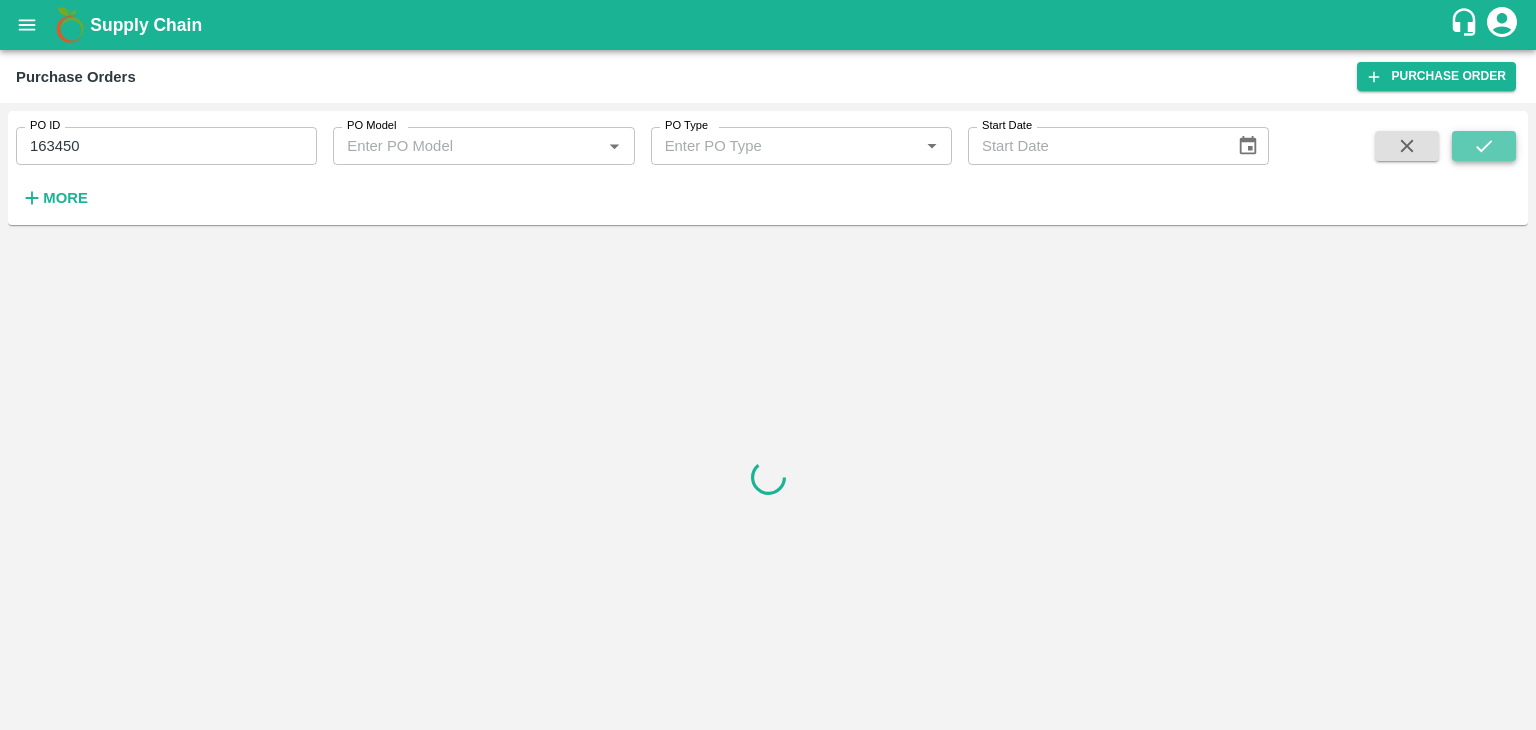 click at bounding box center [1484, 146] 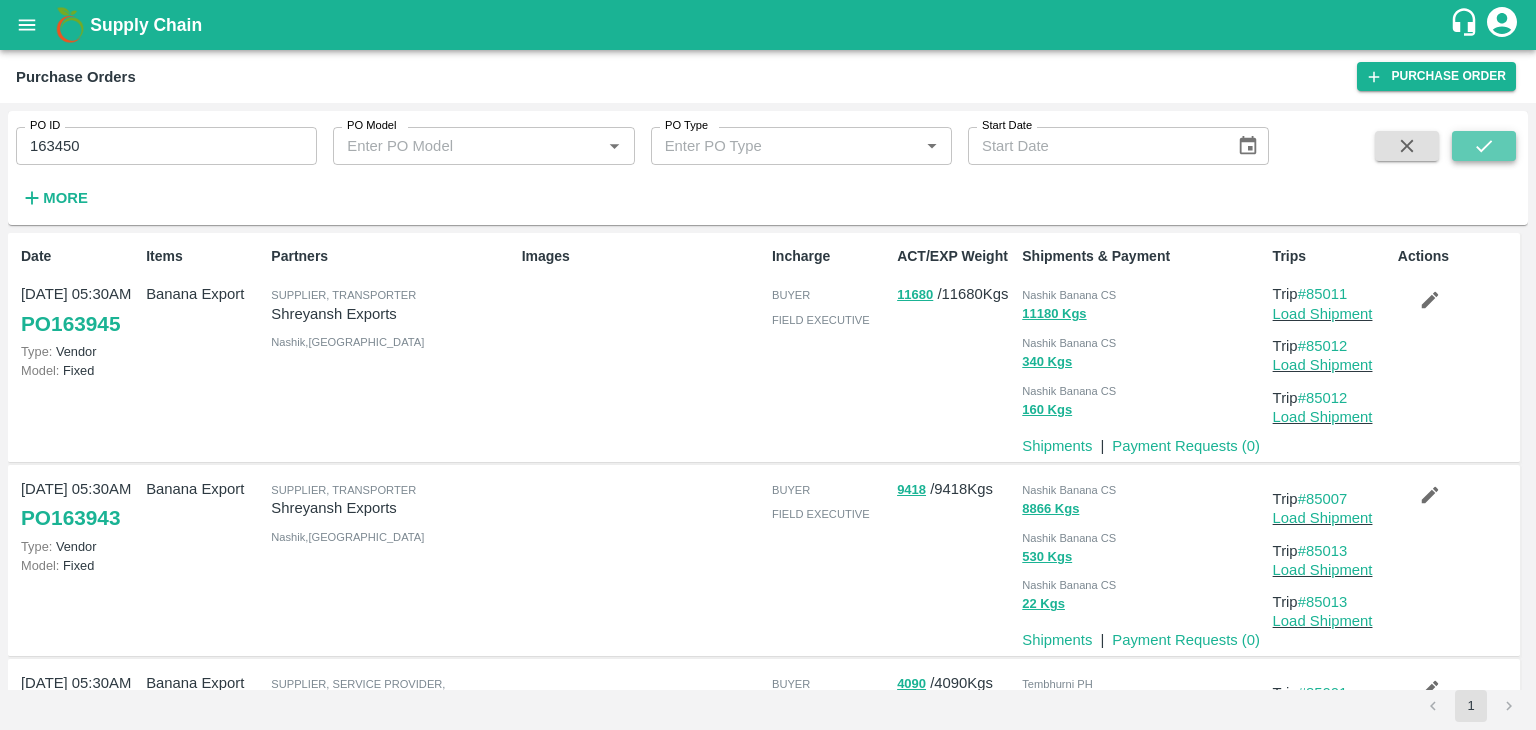 click at bounding box center (1484, 146) 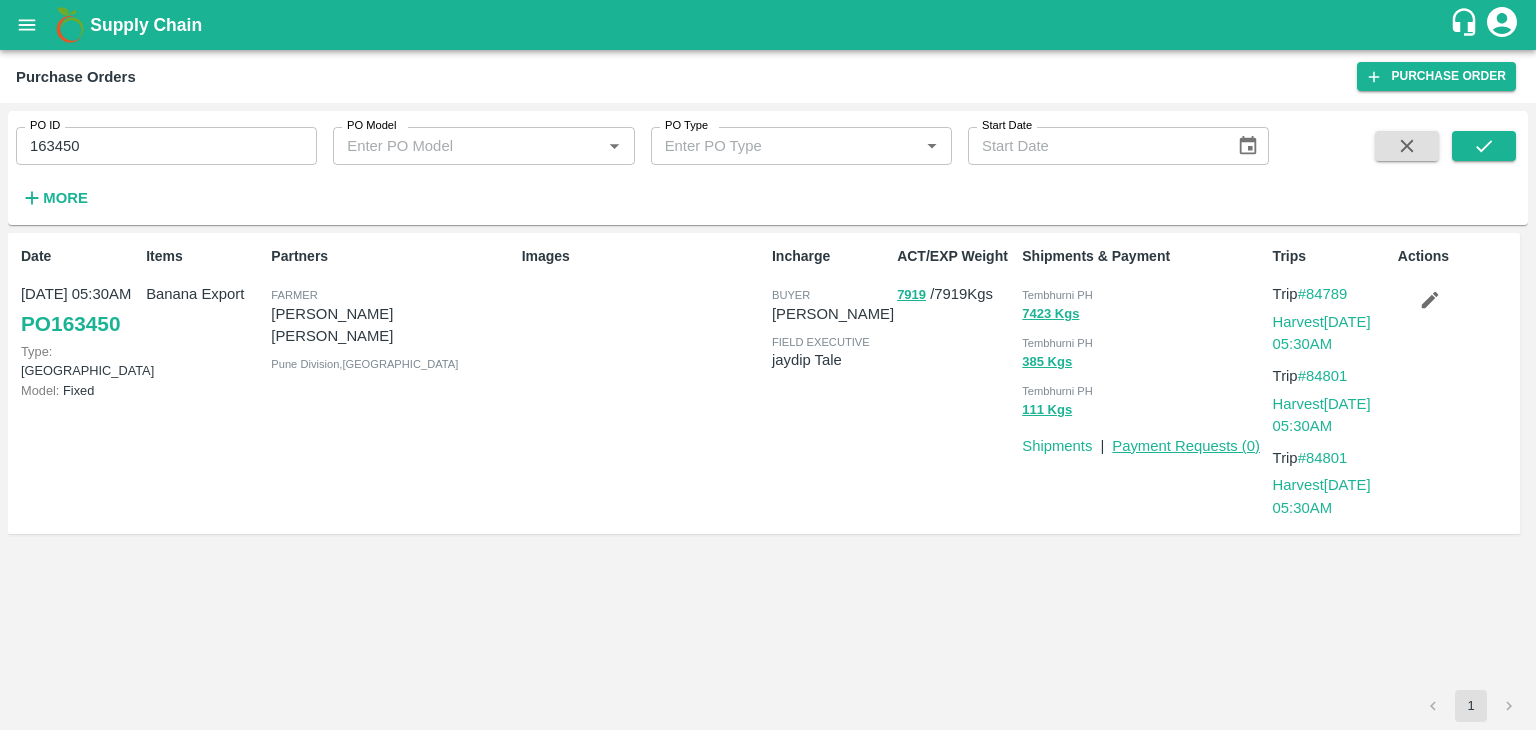 click on "Payment Requests ( 0 )" at bounding box center [1186, 446] 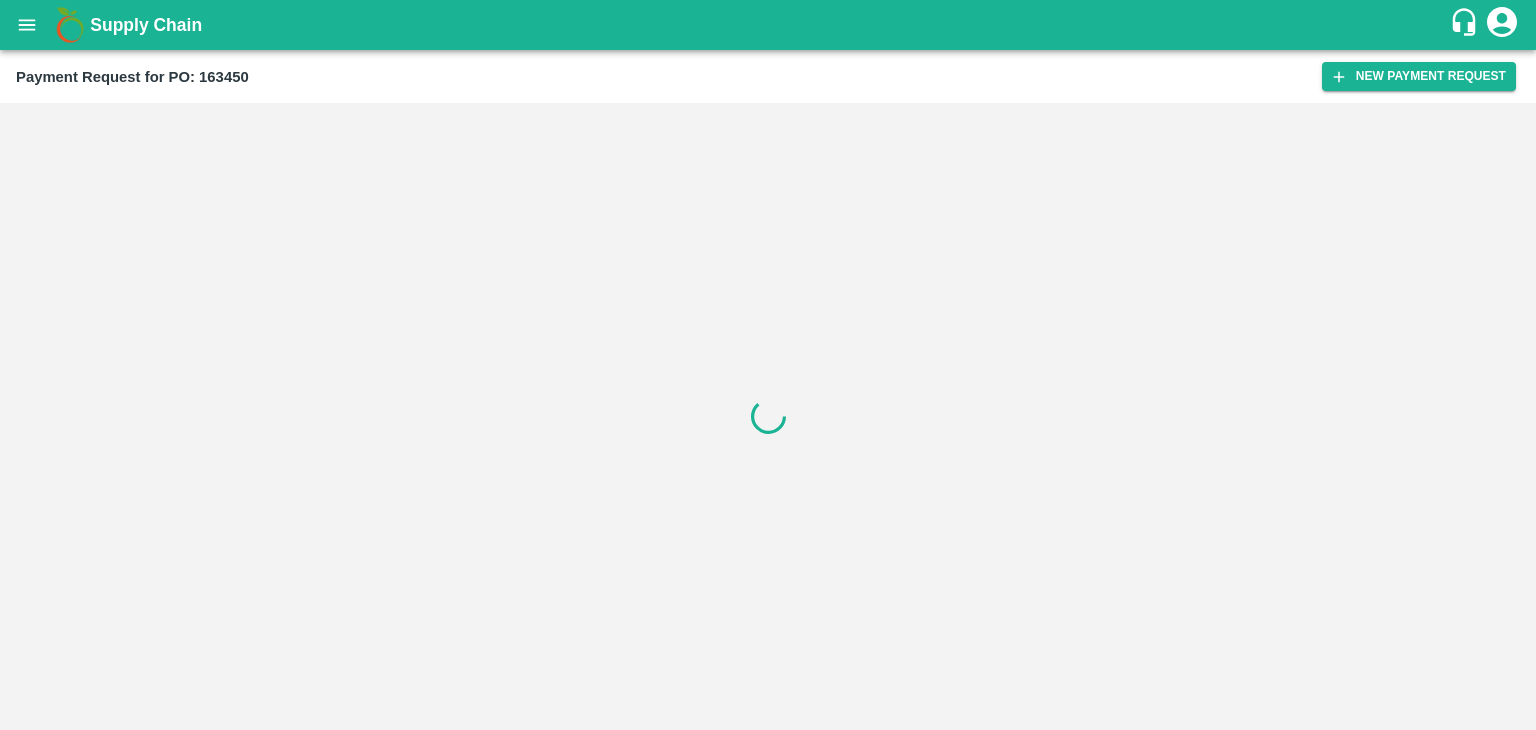 scroll, scrollTop: 0, scrollLeft: 0, axis: both 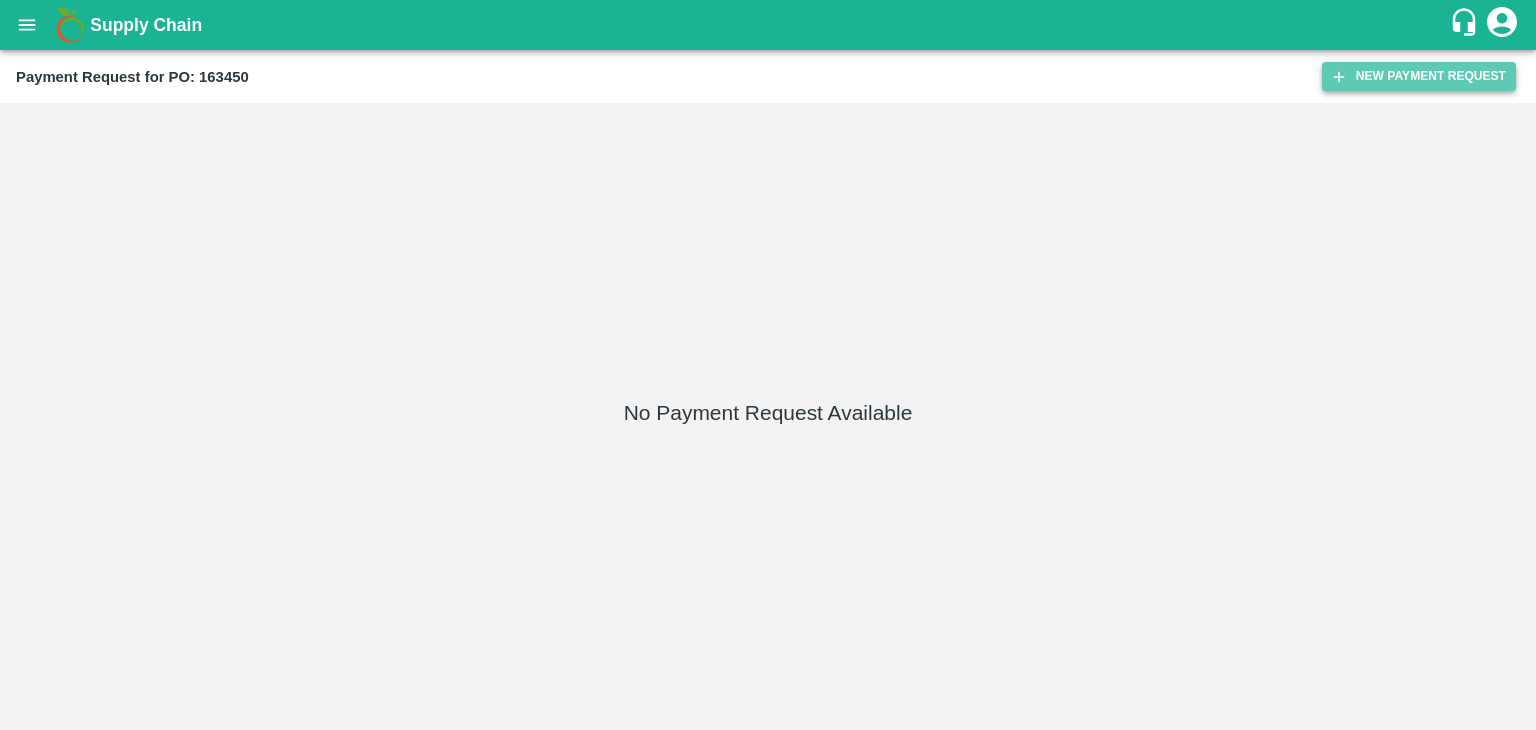 click on "New Payment Request" at bounding box center [1419, 76] 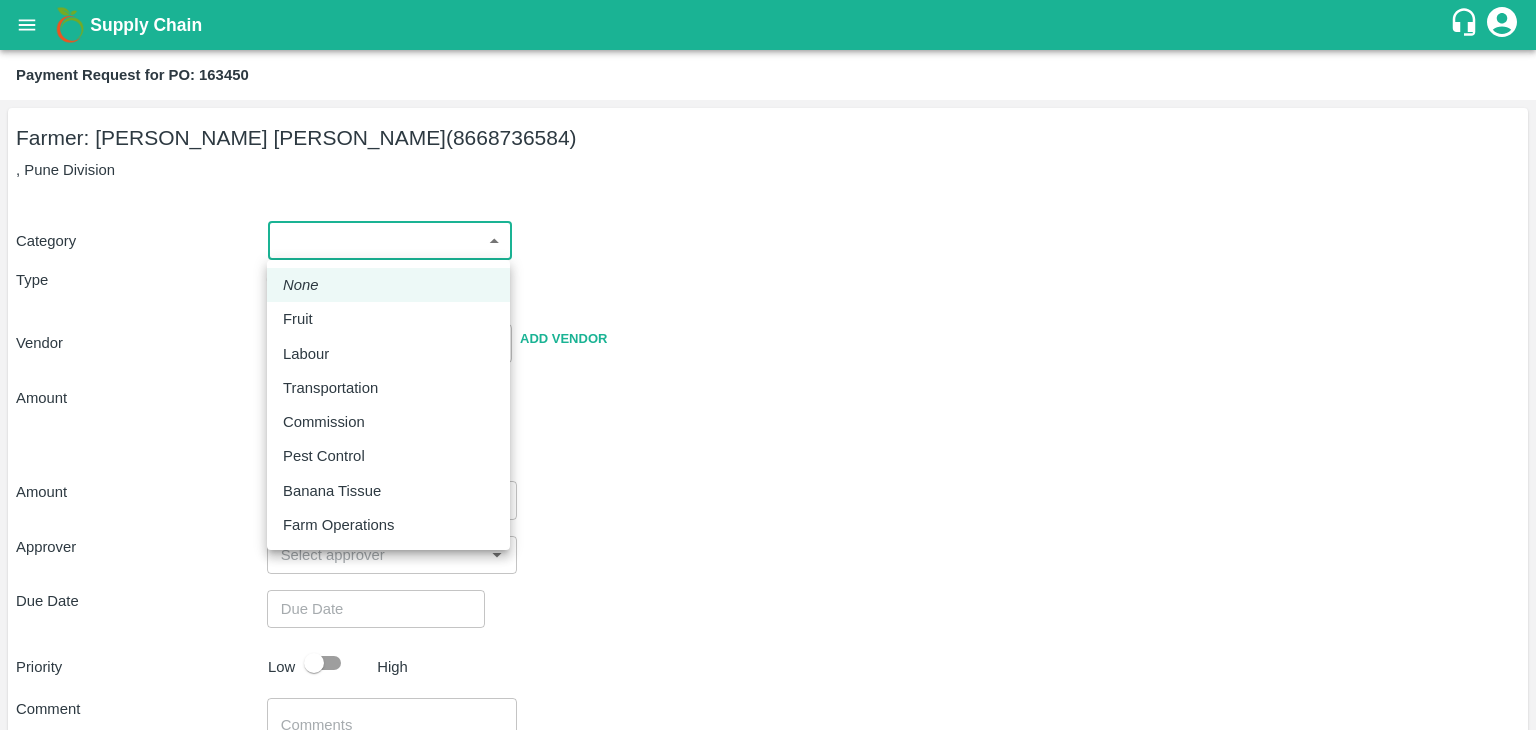 drag, startPoint x: 280, startPoint y: 237, endPoint x: 328, endPoint y: 309, distance: 86.53323 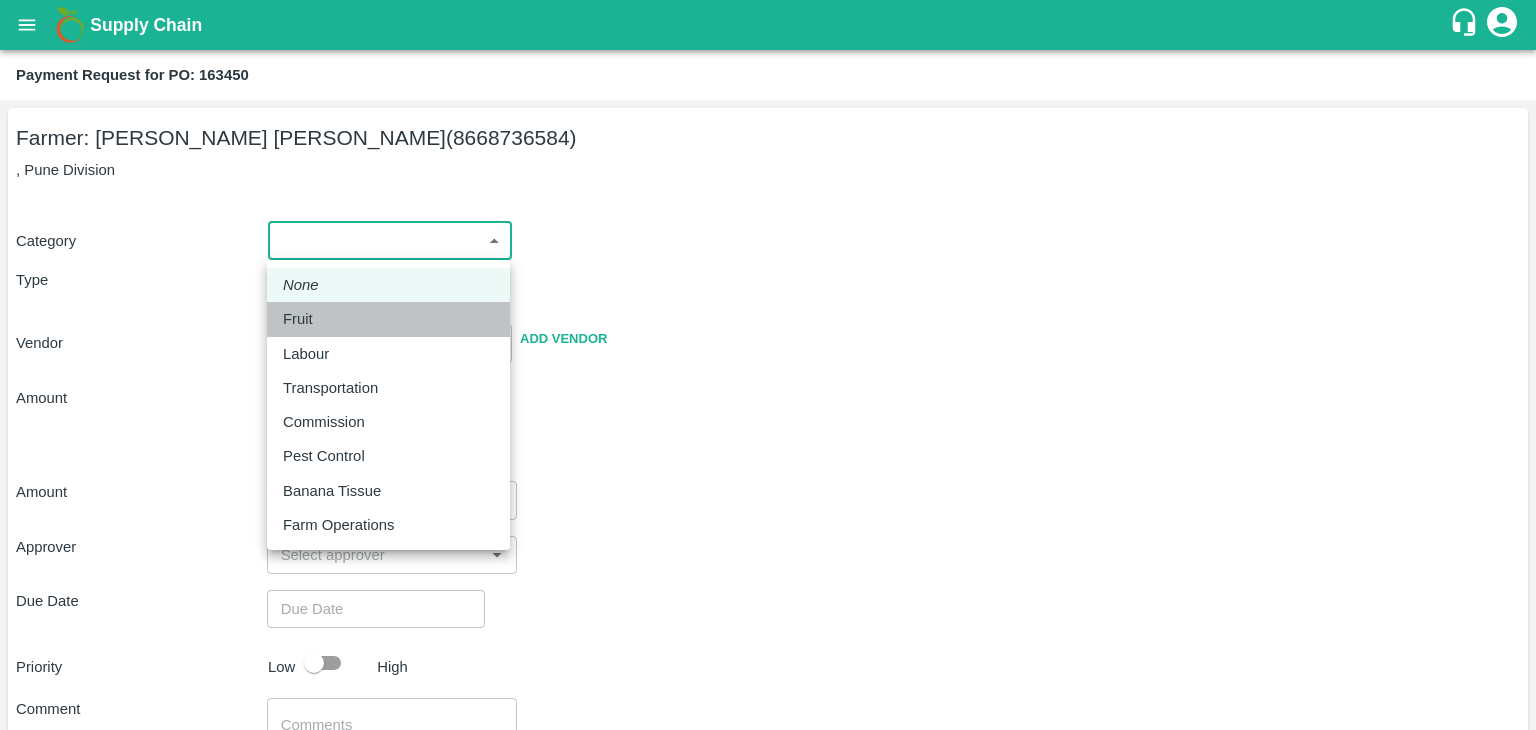 click on "Fruit" at bounding box center [388, 319] 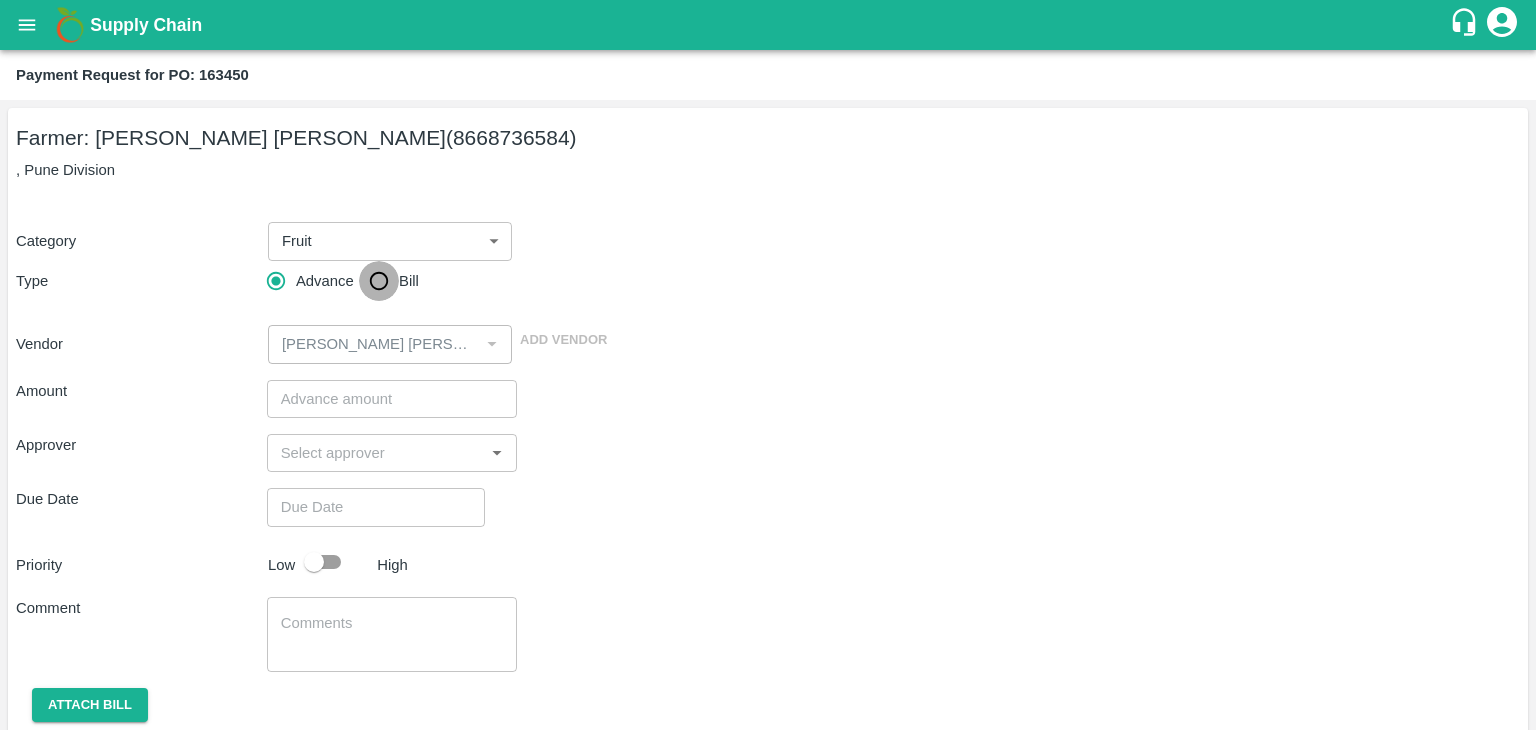 click on "Bill" at bounding box center [379, 281] 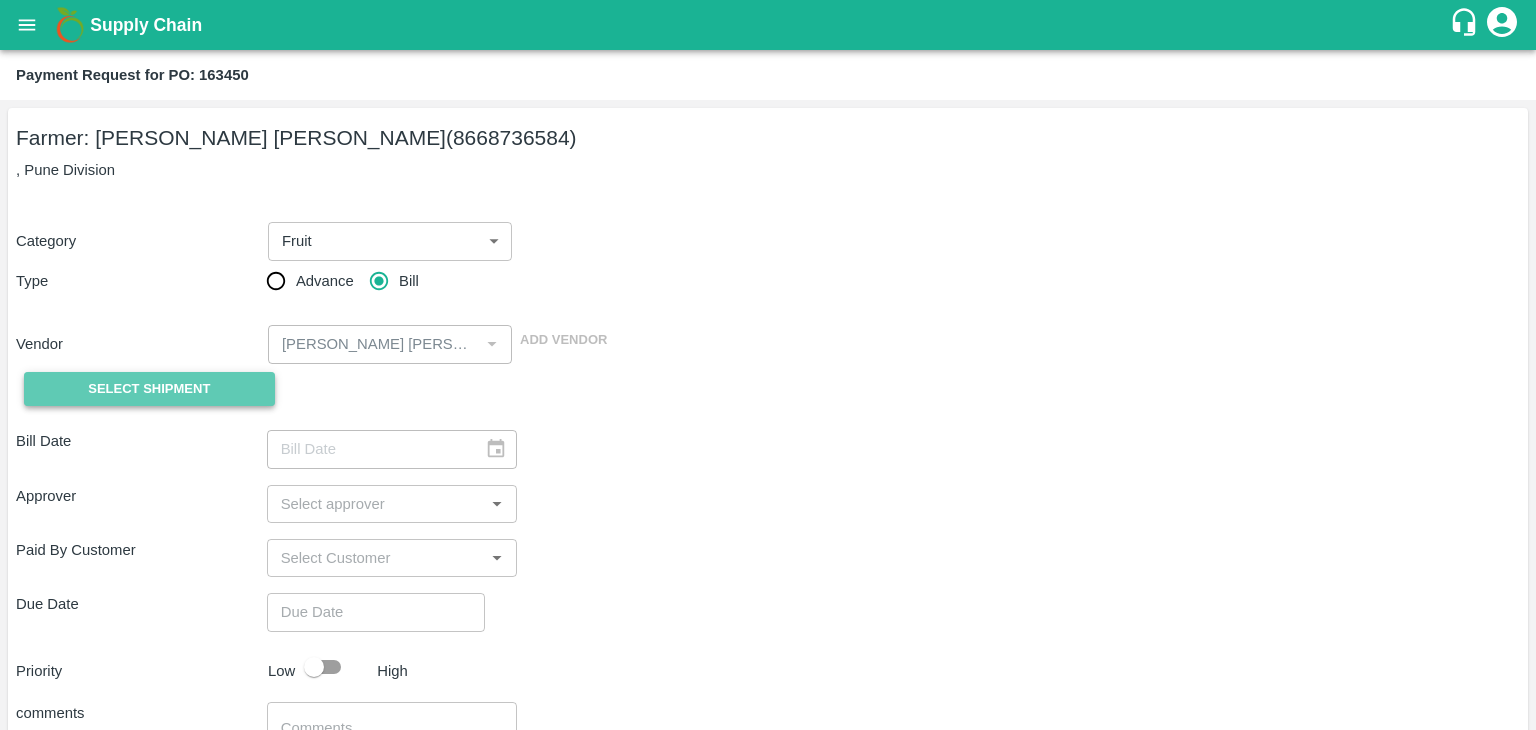 click on "Select Shipment" at bounding box center [149, 389] 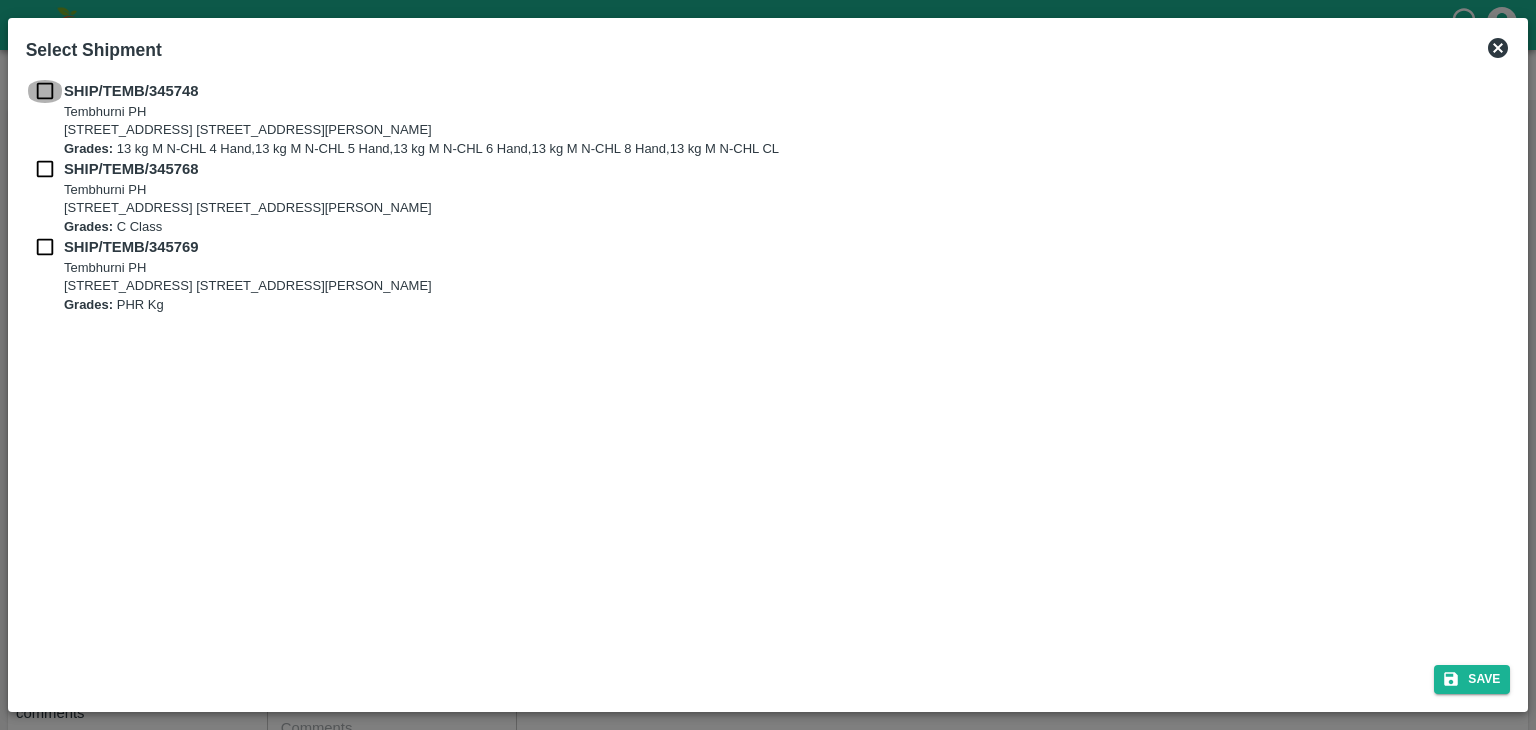 click at bounding box center (45, 91) 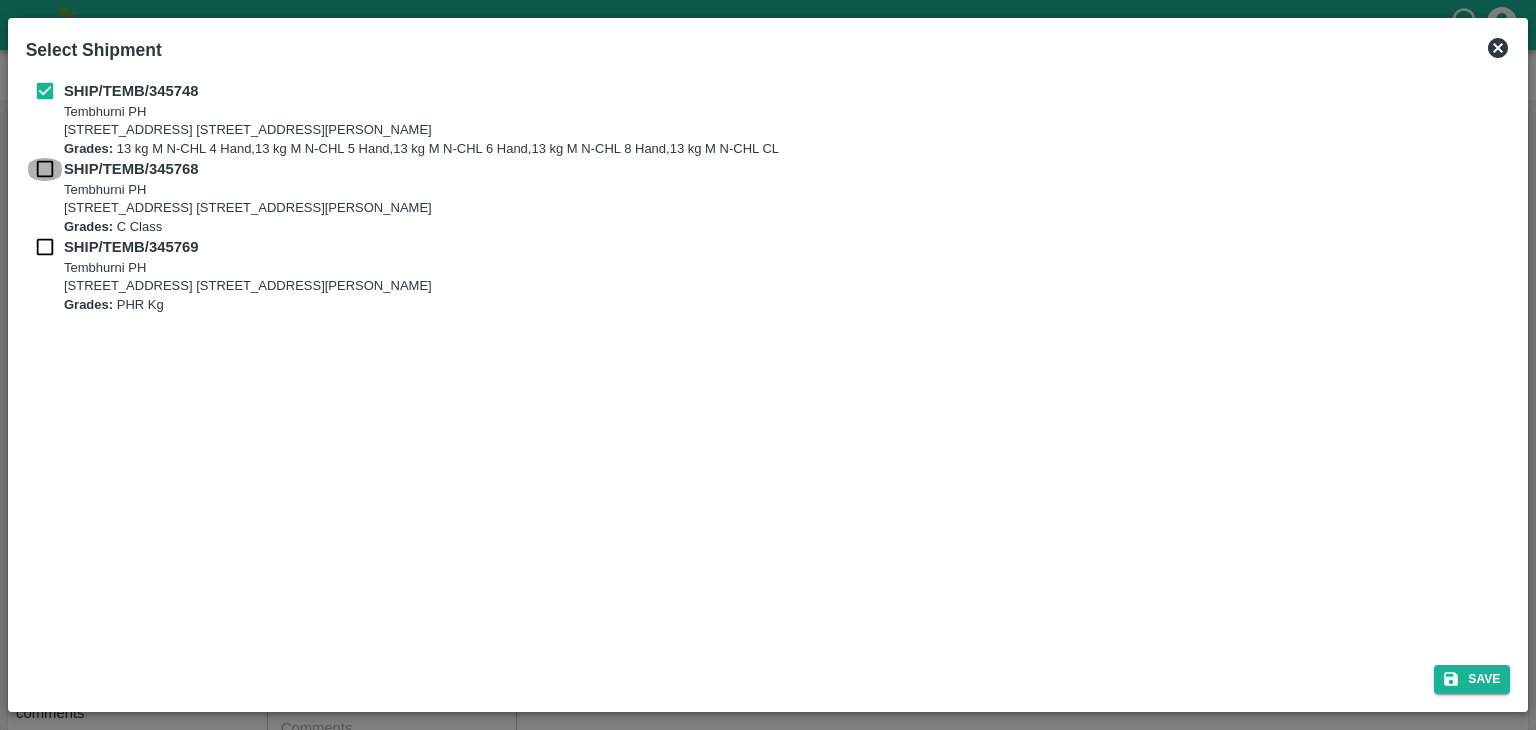 click at bounding box center [45, 169] 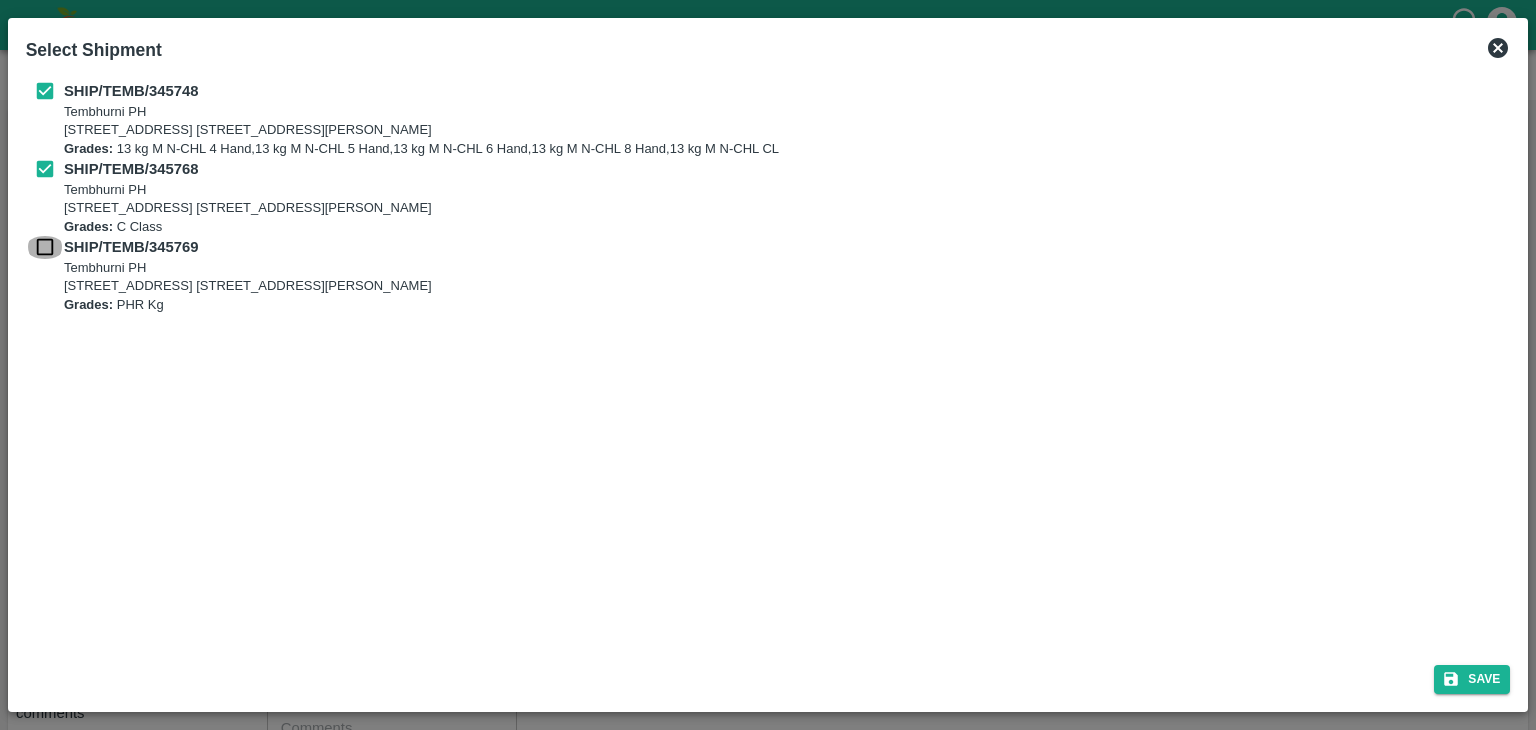 click at bounding box center (45, 247) 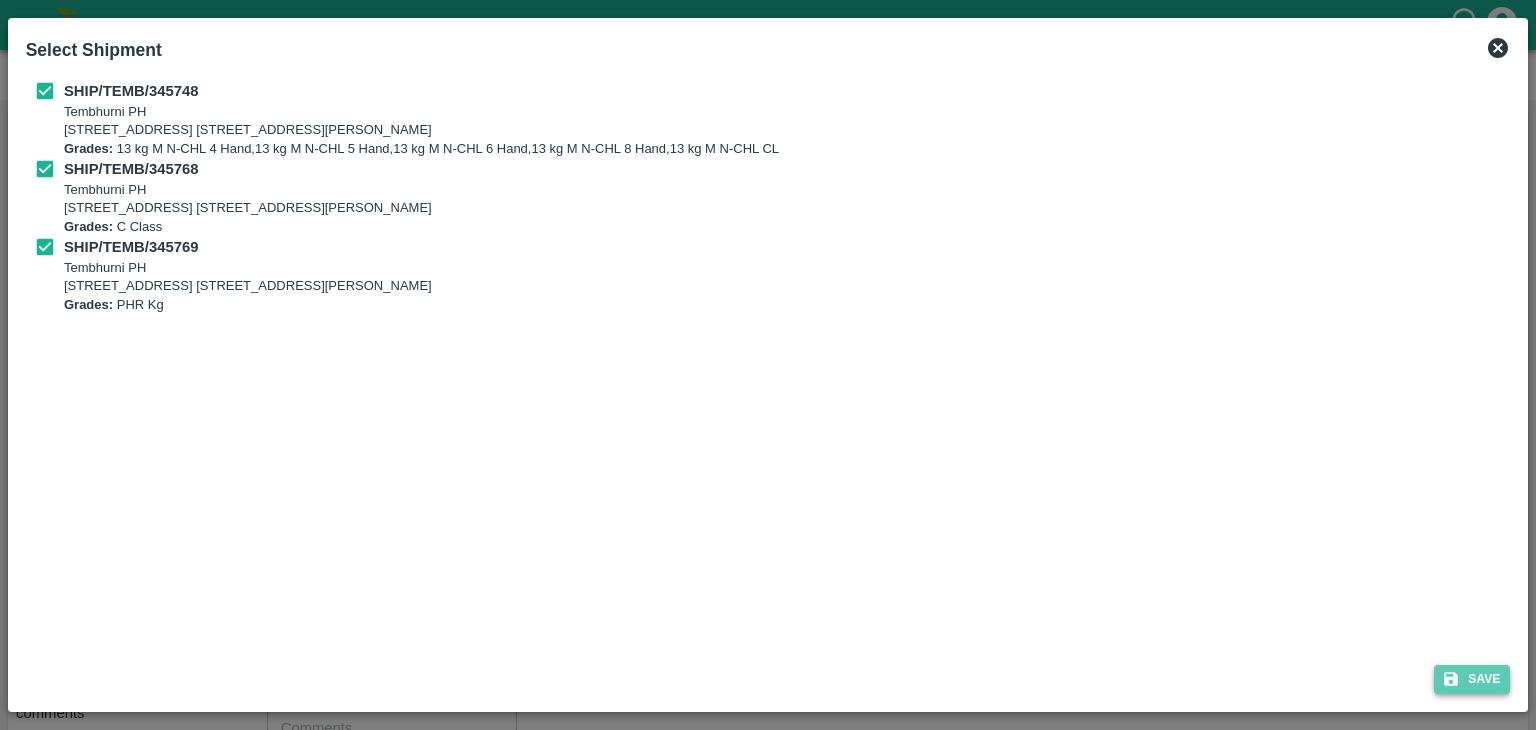 click on "Save" at bounding box center [1472, 679] 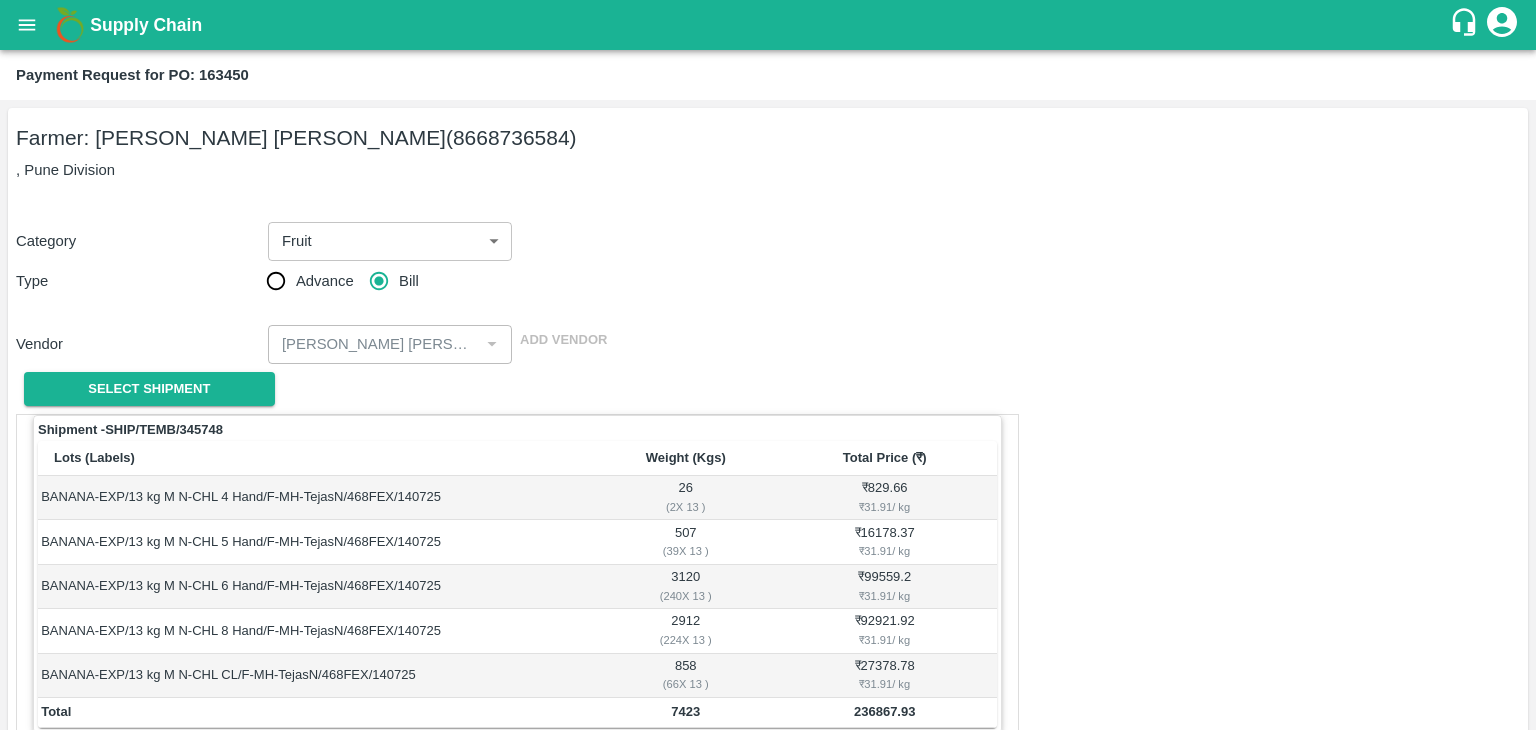 scroll, scrollTop: 980, scrollLeft: 0, axis: vertical 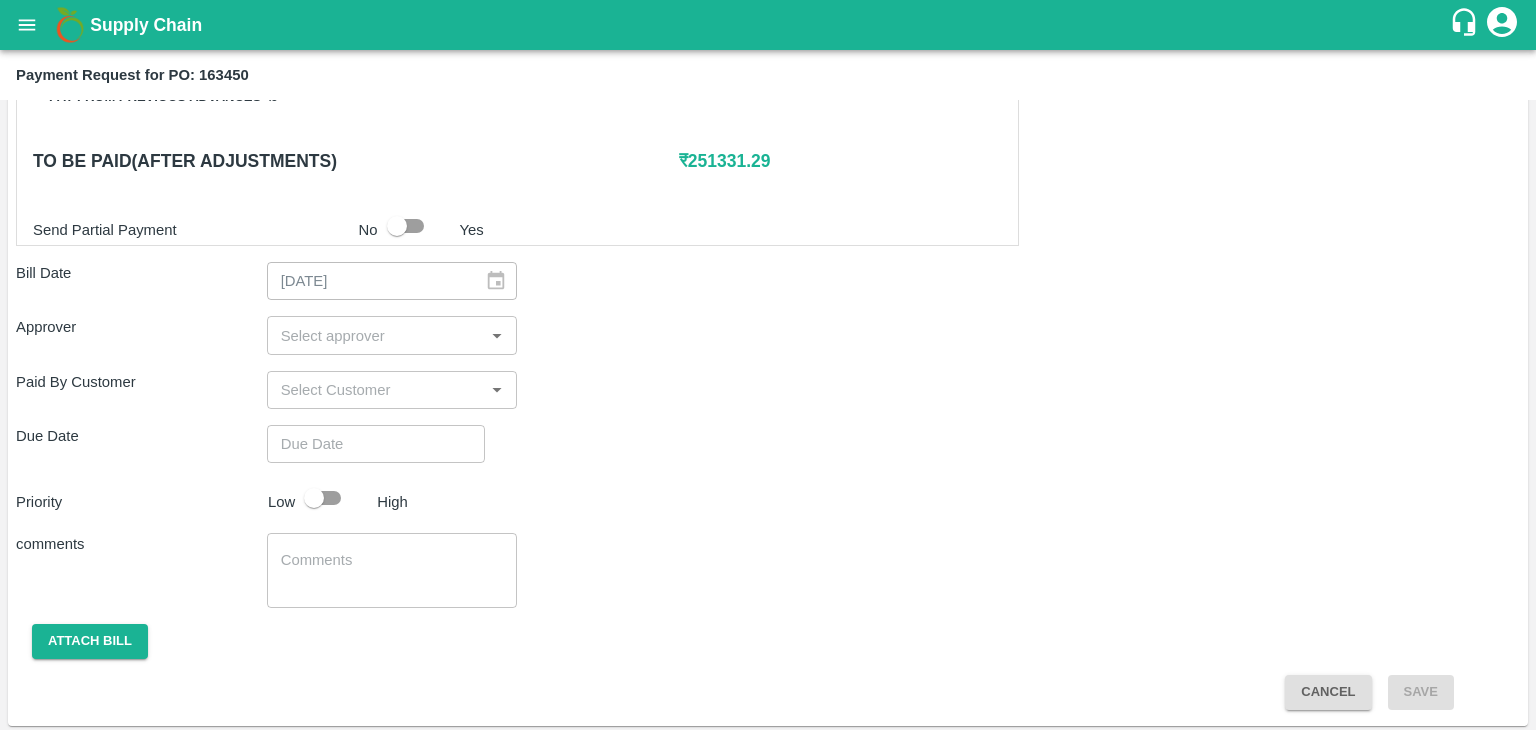 click at bounding box center [376, 335] 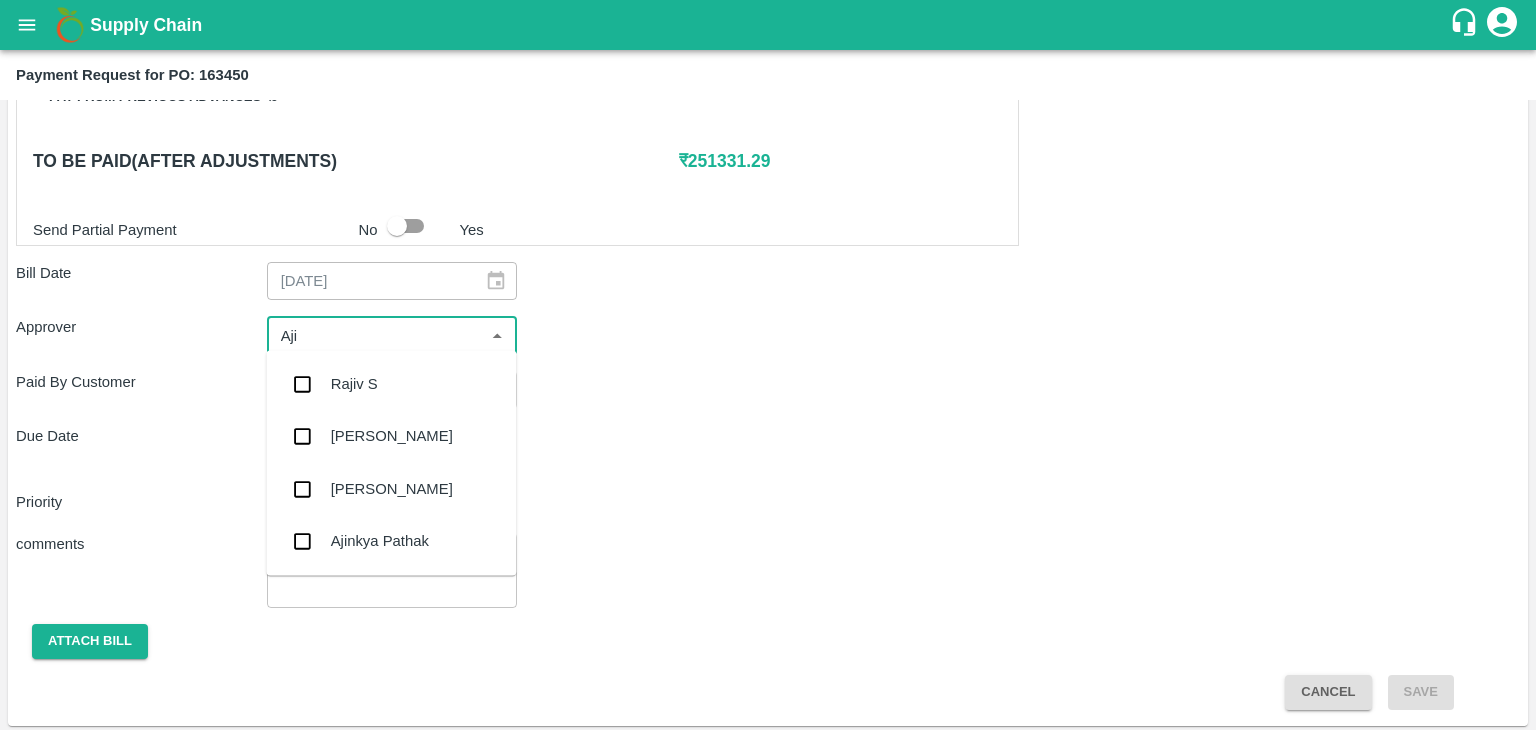 type on "Ajit" 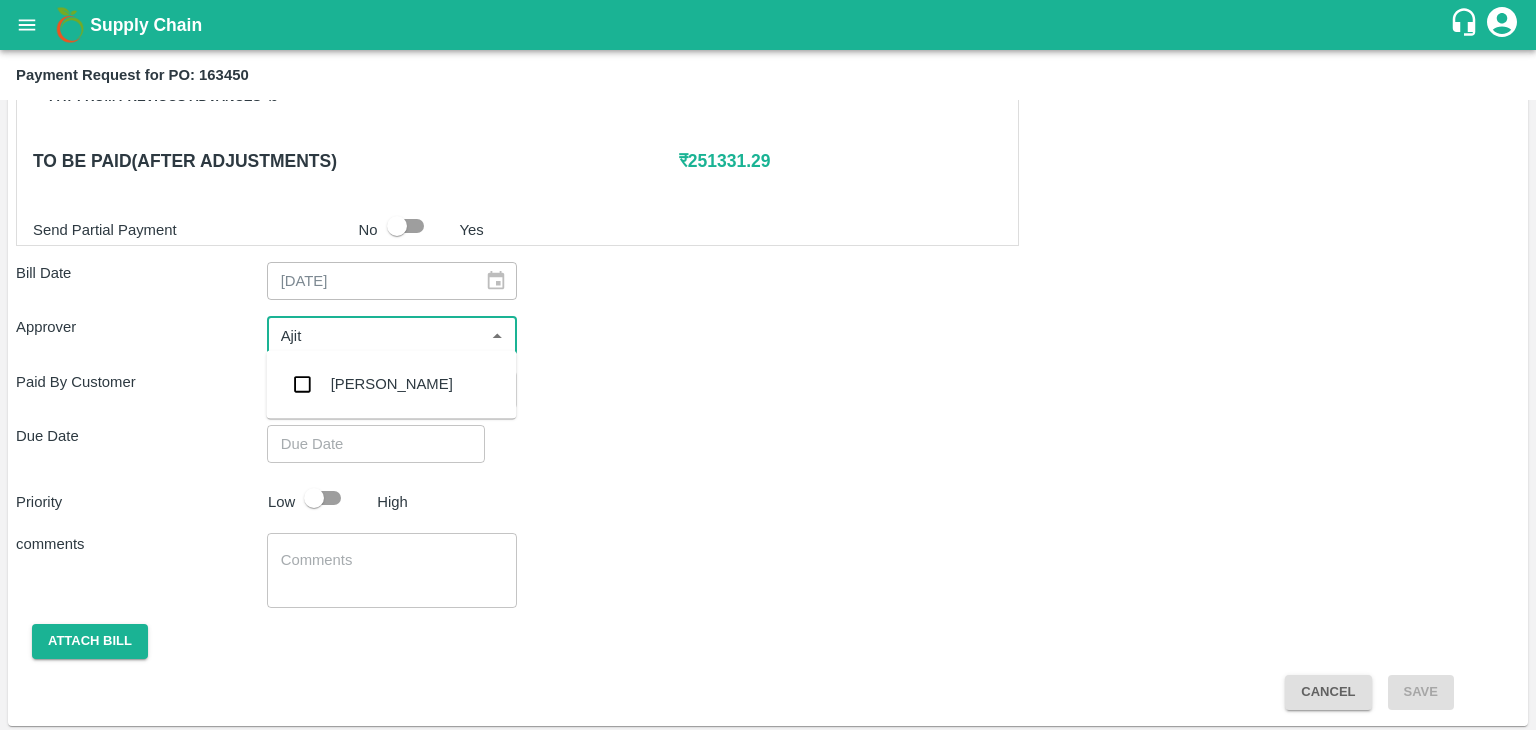 click on "[PERSON_NAME]" at bounding box center (392, 384) 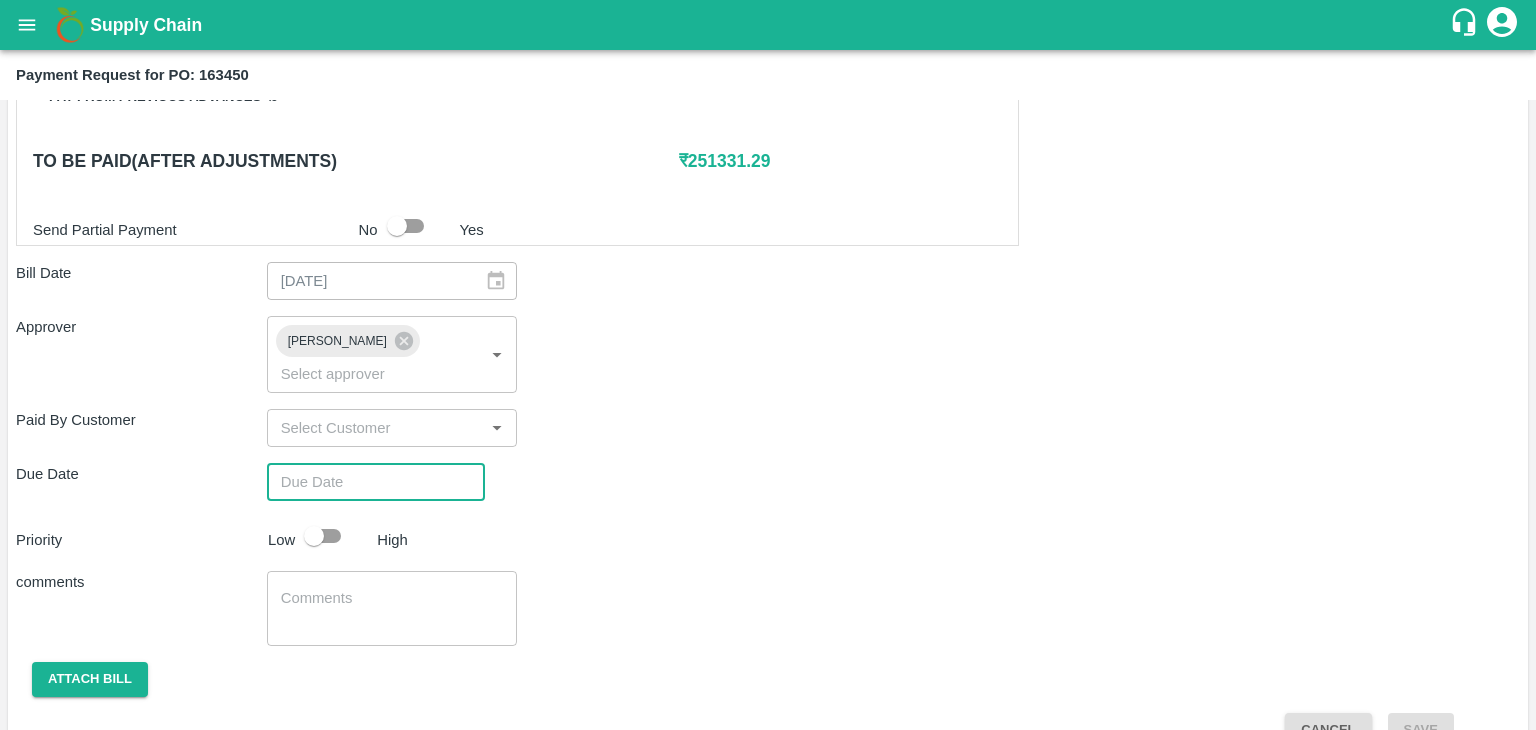 type on "DD/MM/YYYY hh:mm aa" 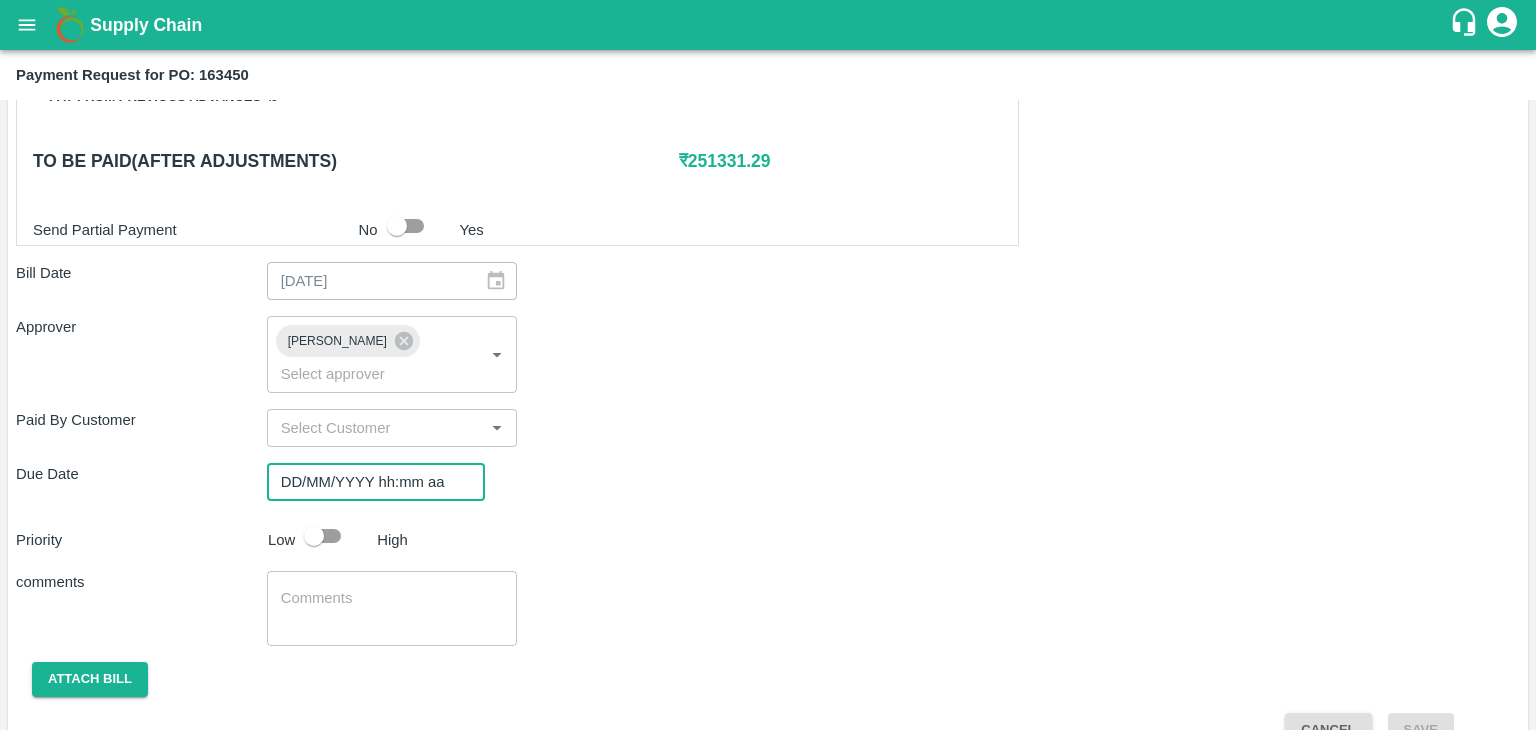 click on "DD/MM/YYYY hh:mm aa" at bounding box center (369, 482) 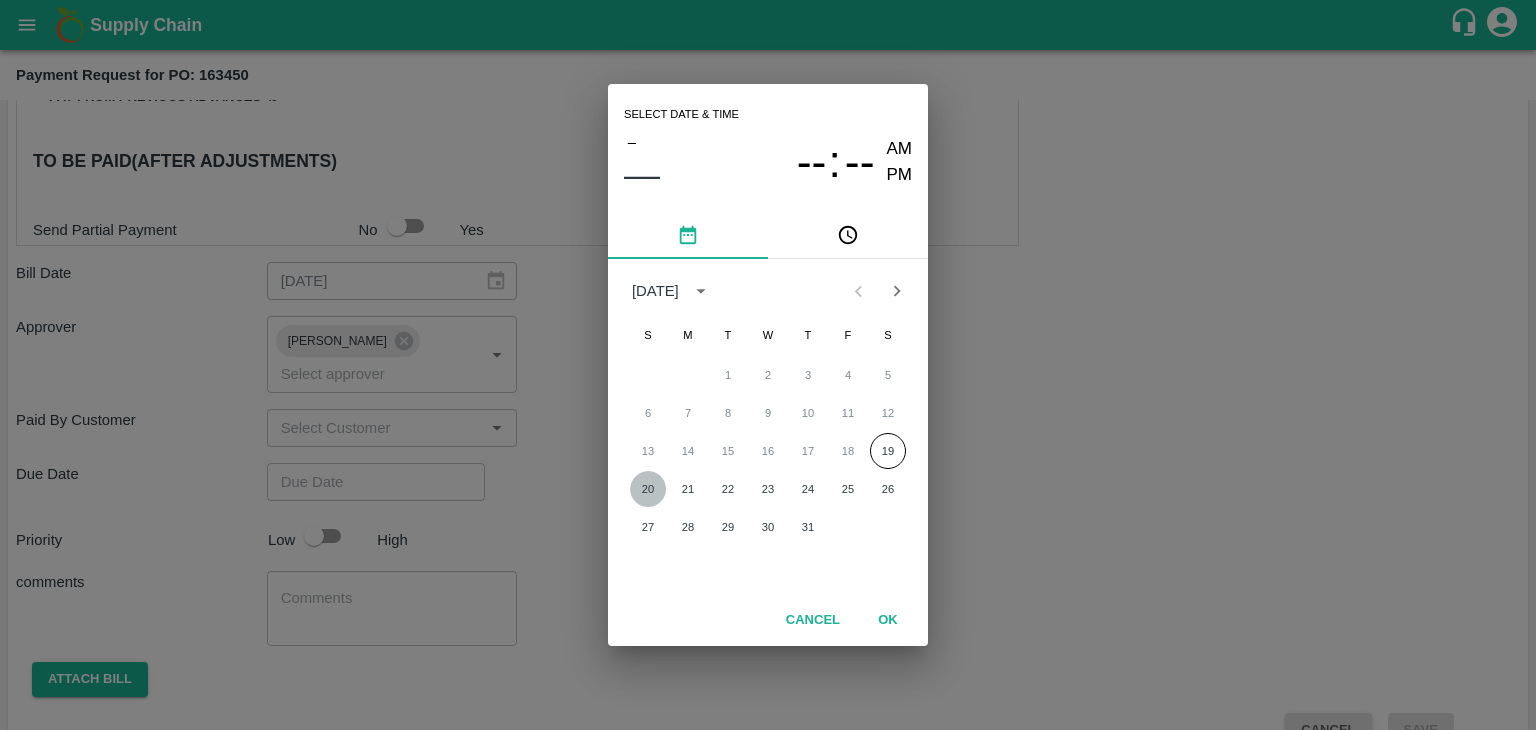 click on "20" at bounding box center [648, 489] 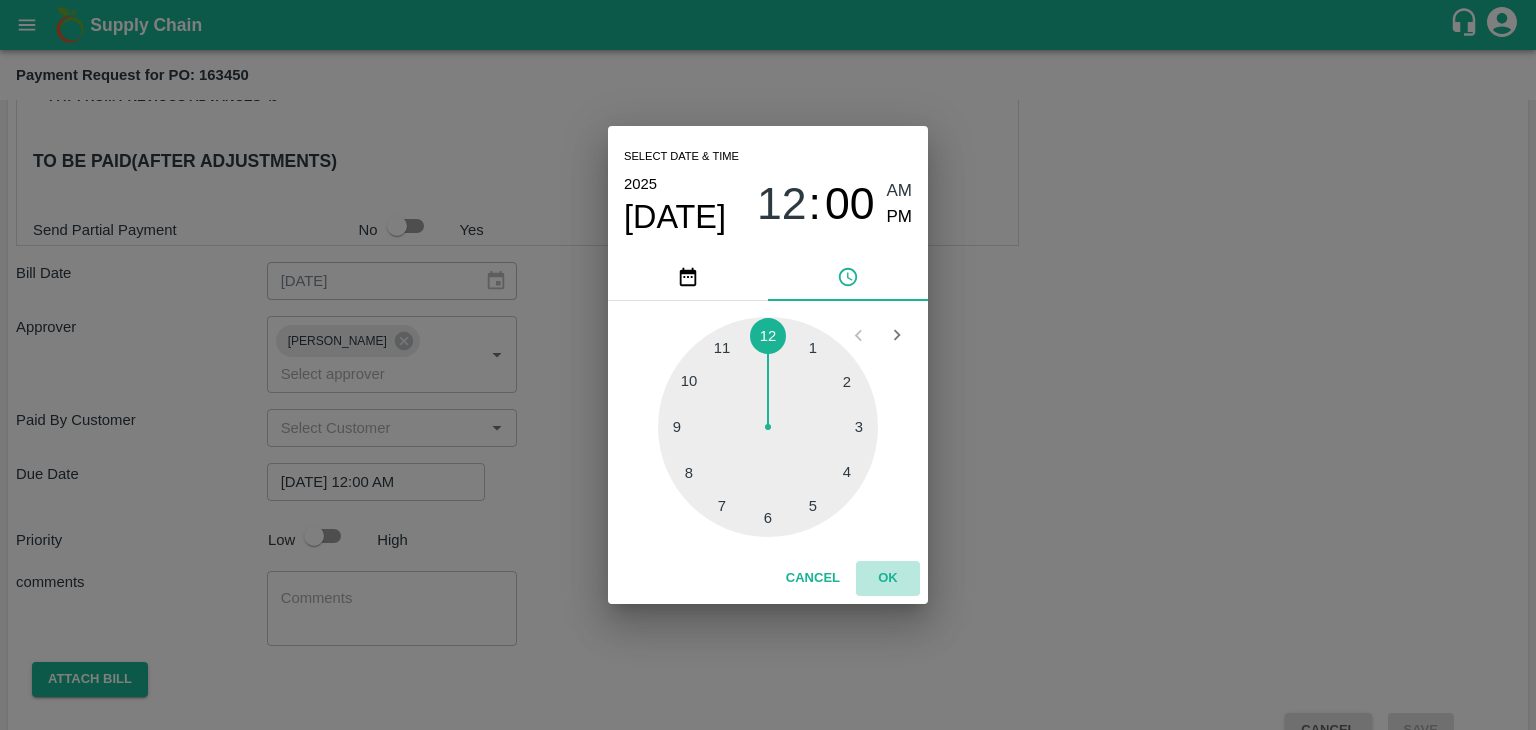 click on "OK" at bounding box center [888, 578] 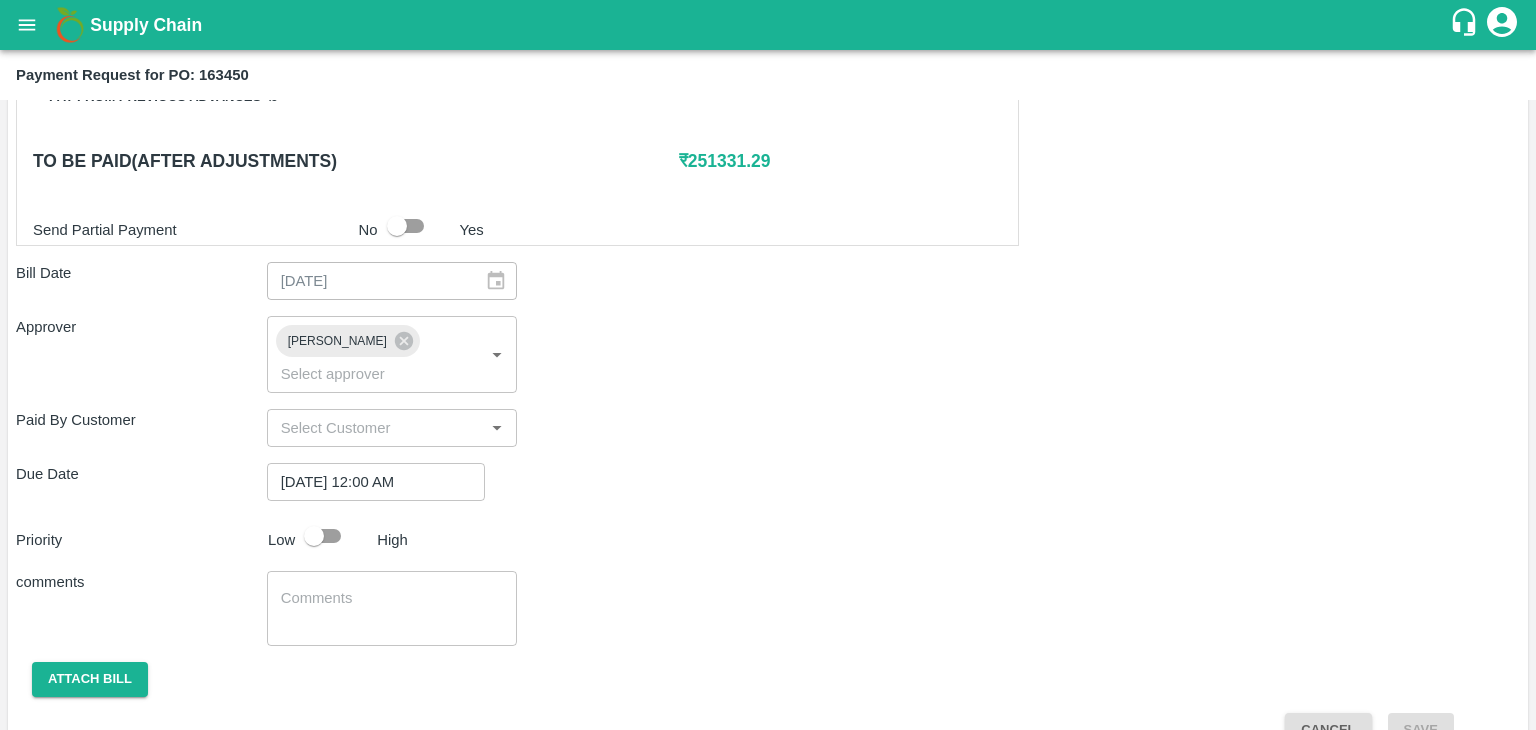 click at bounding box center [332, 536] 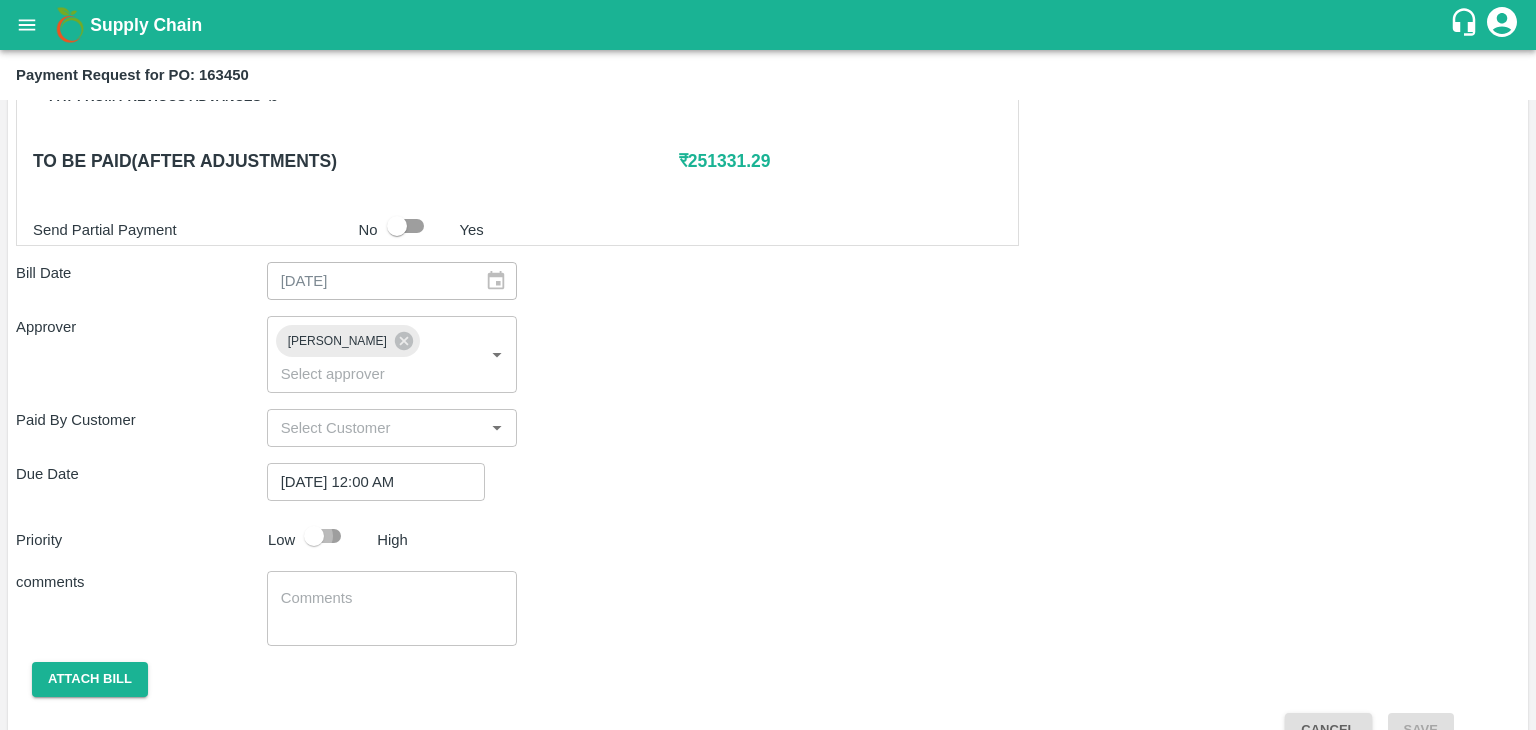 click at bounding box center [314, 536] 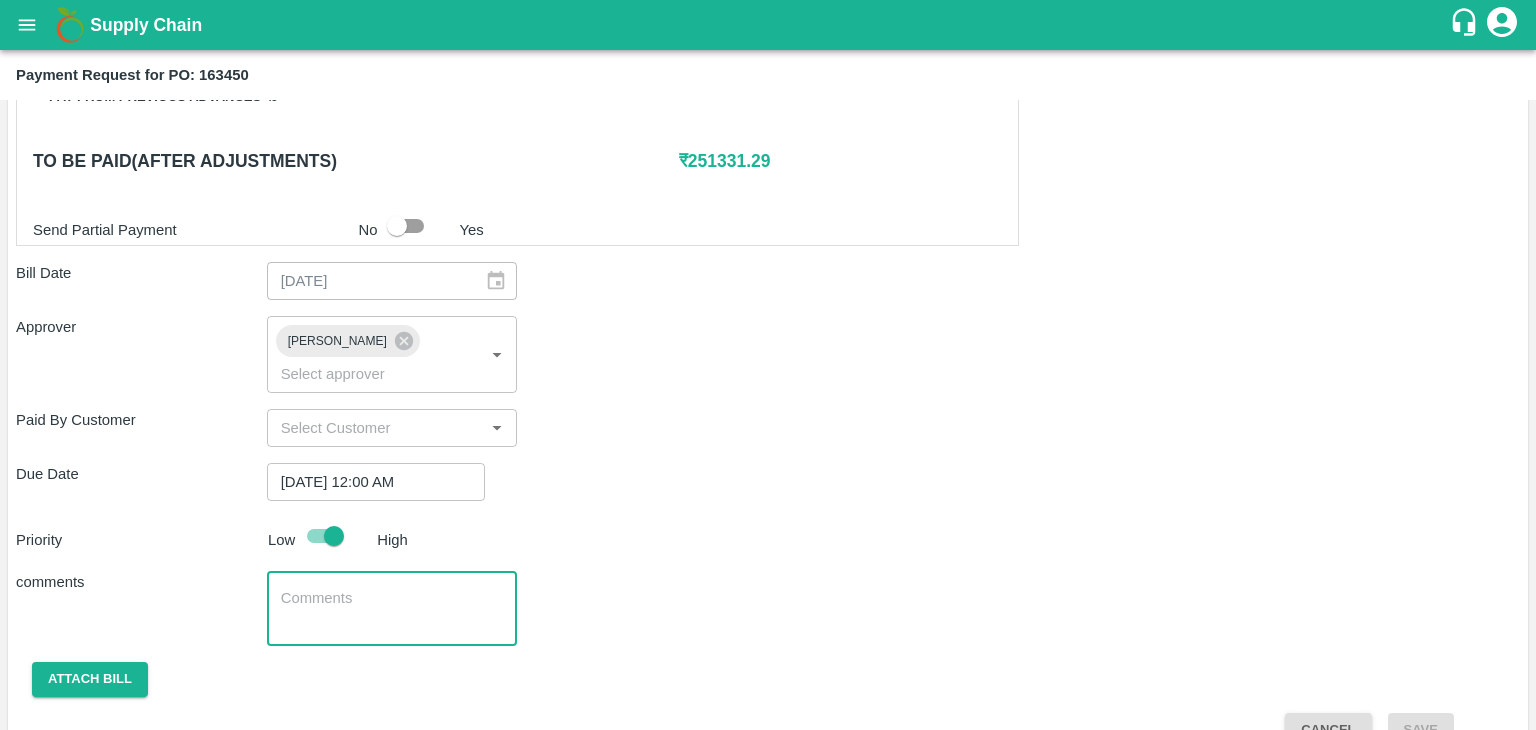 click at bounding box center [392, 609] 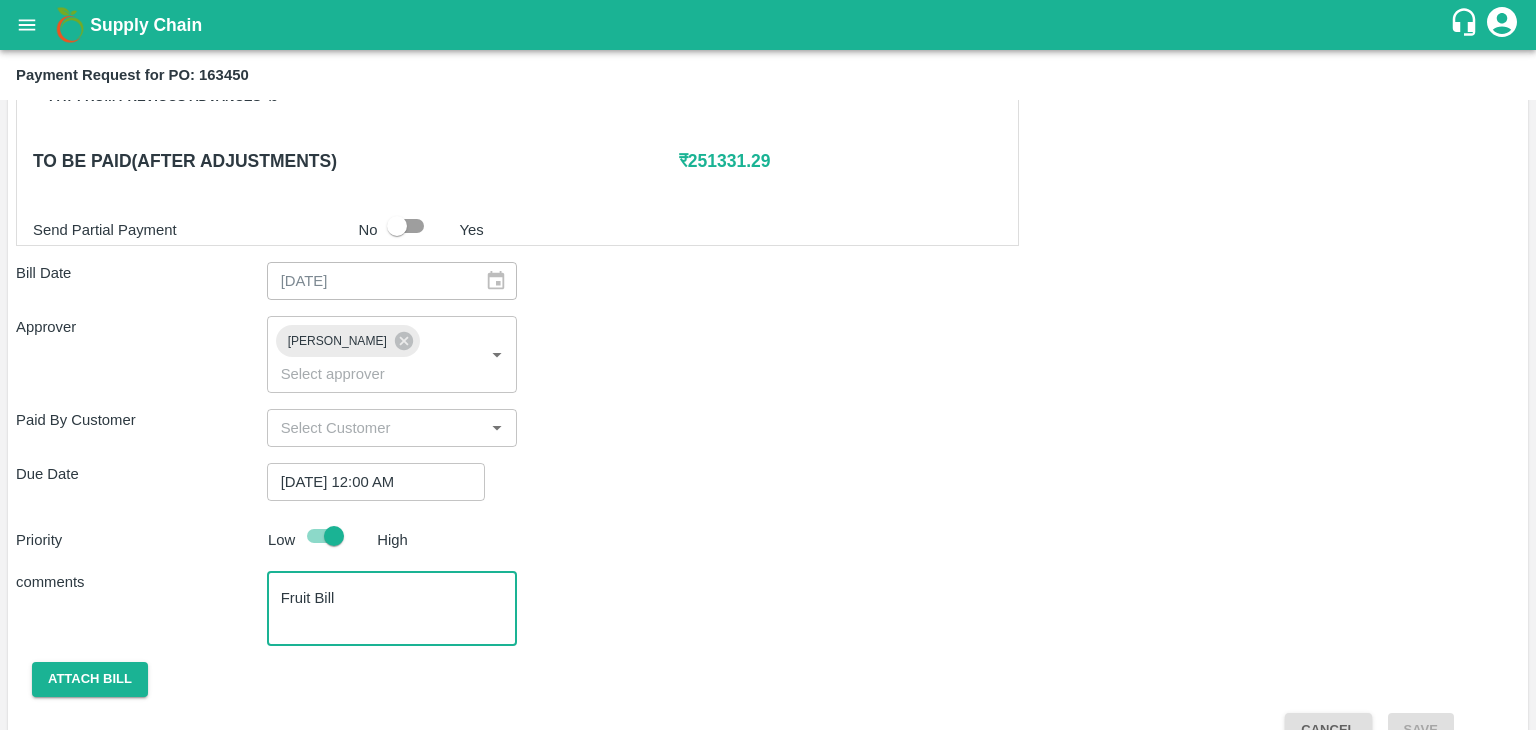 scroll, scrollTop: 992, scrollLeft: 0, axis: vertical 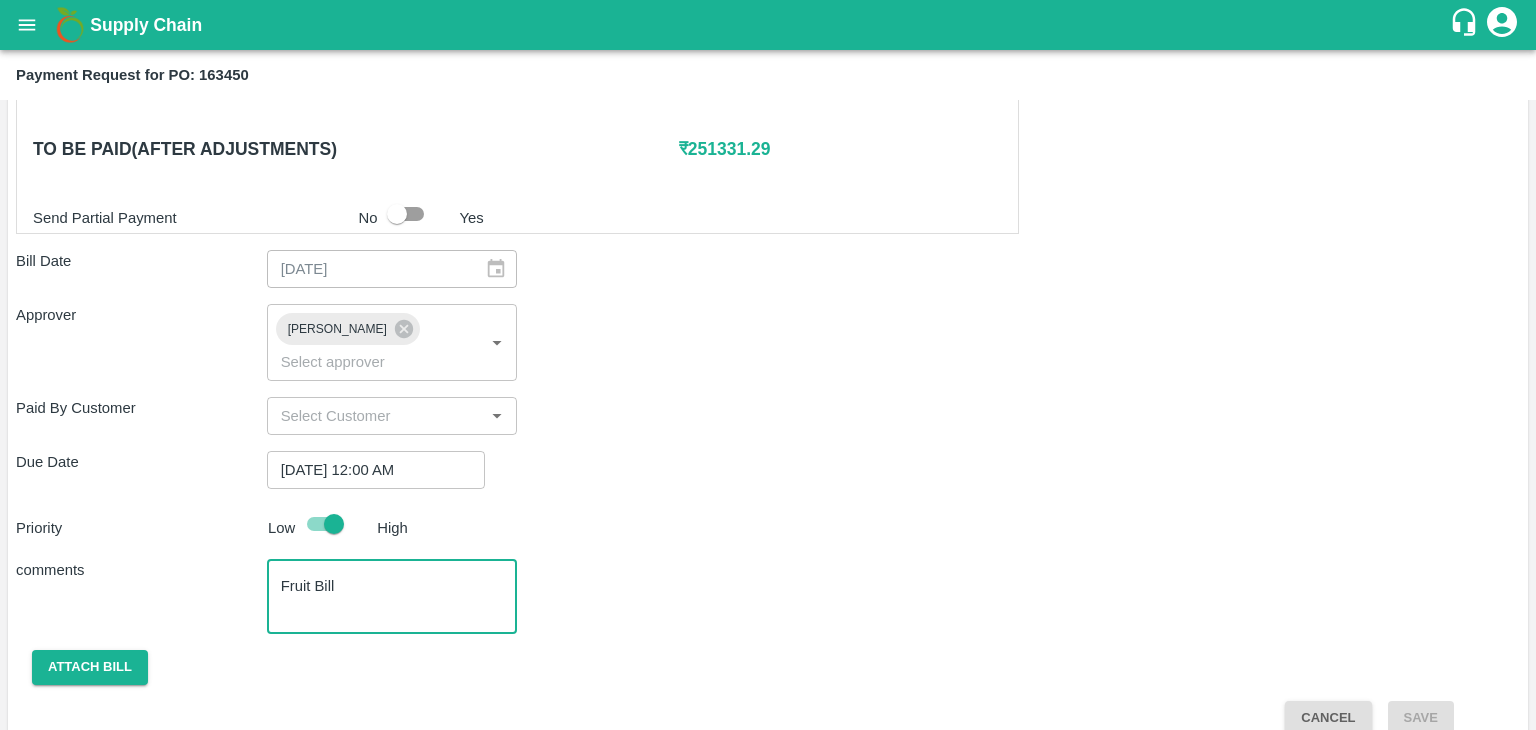 type on "Fruit Bill" 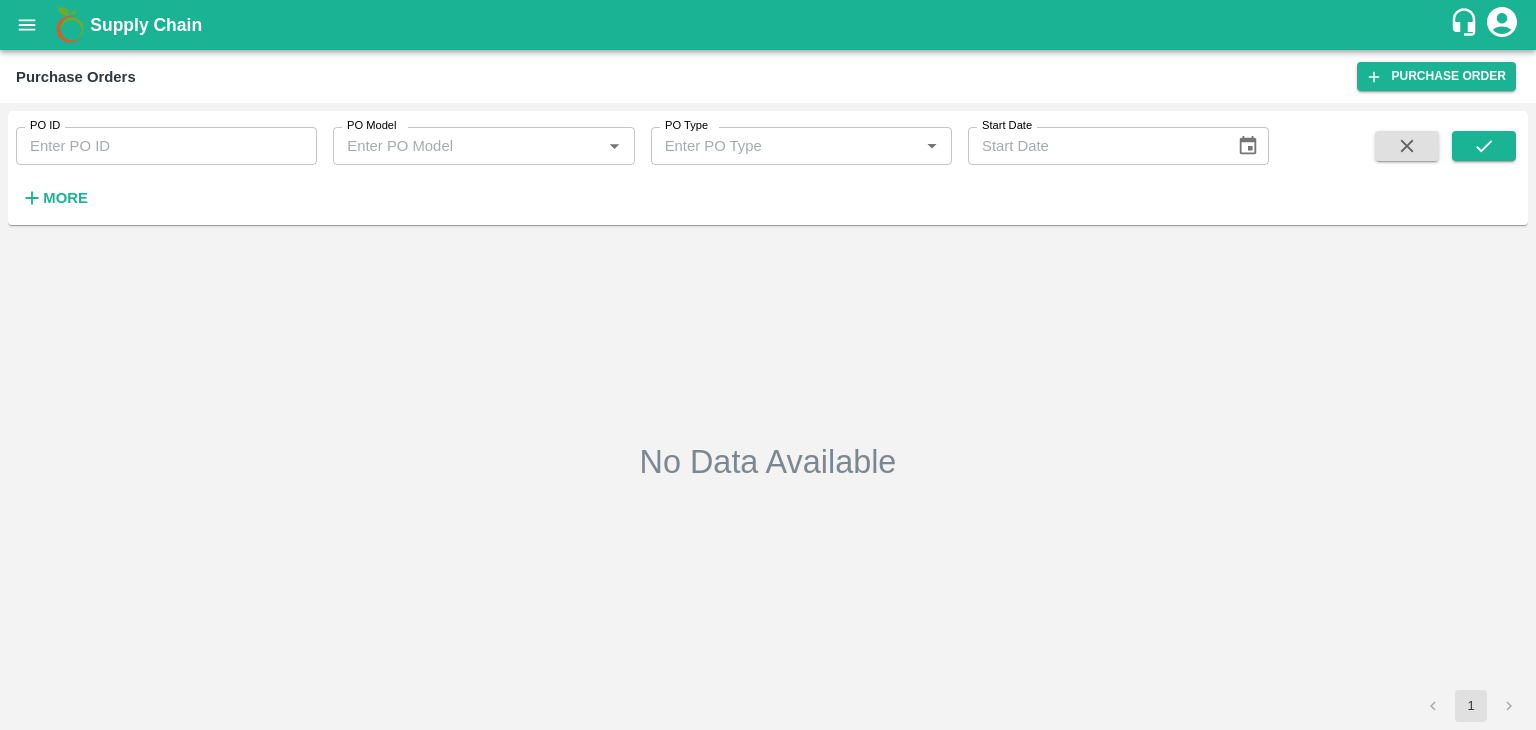 type on "163450" 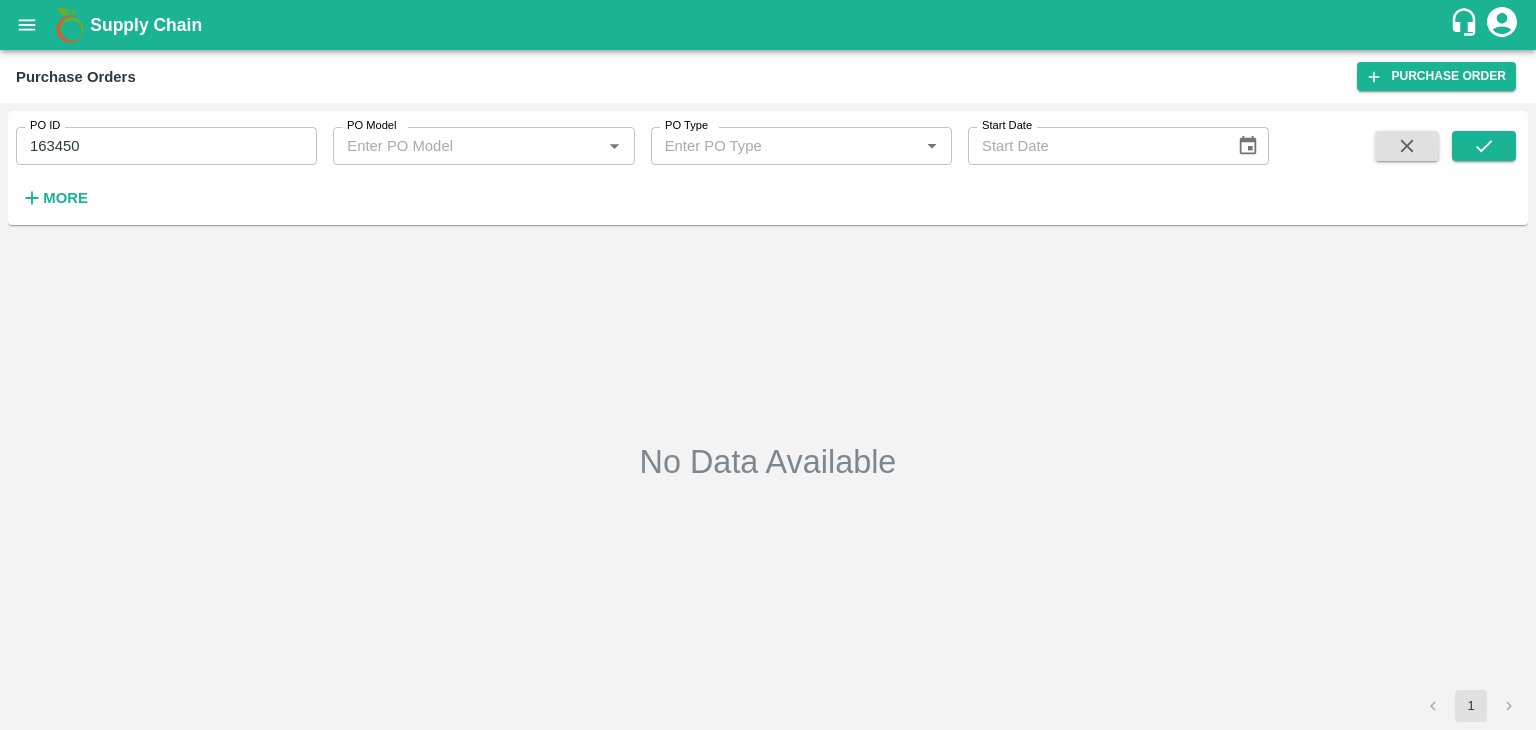 scroll, scrollTop: 0, scrollLeft: 0, axis: both 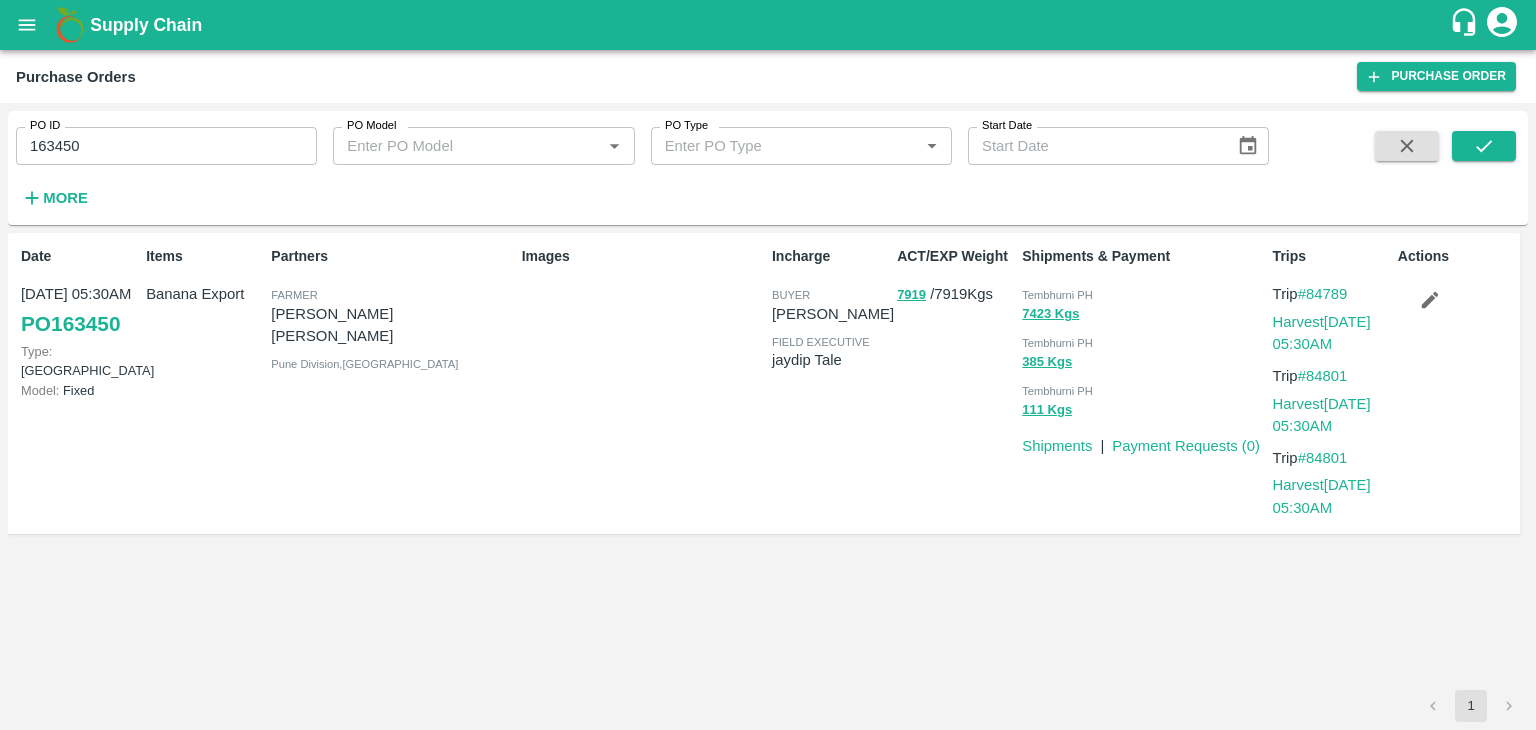 click 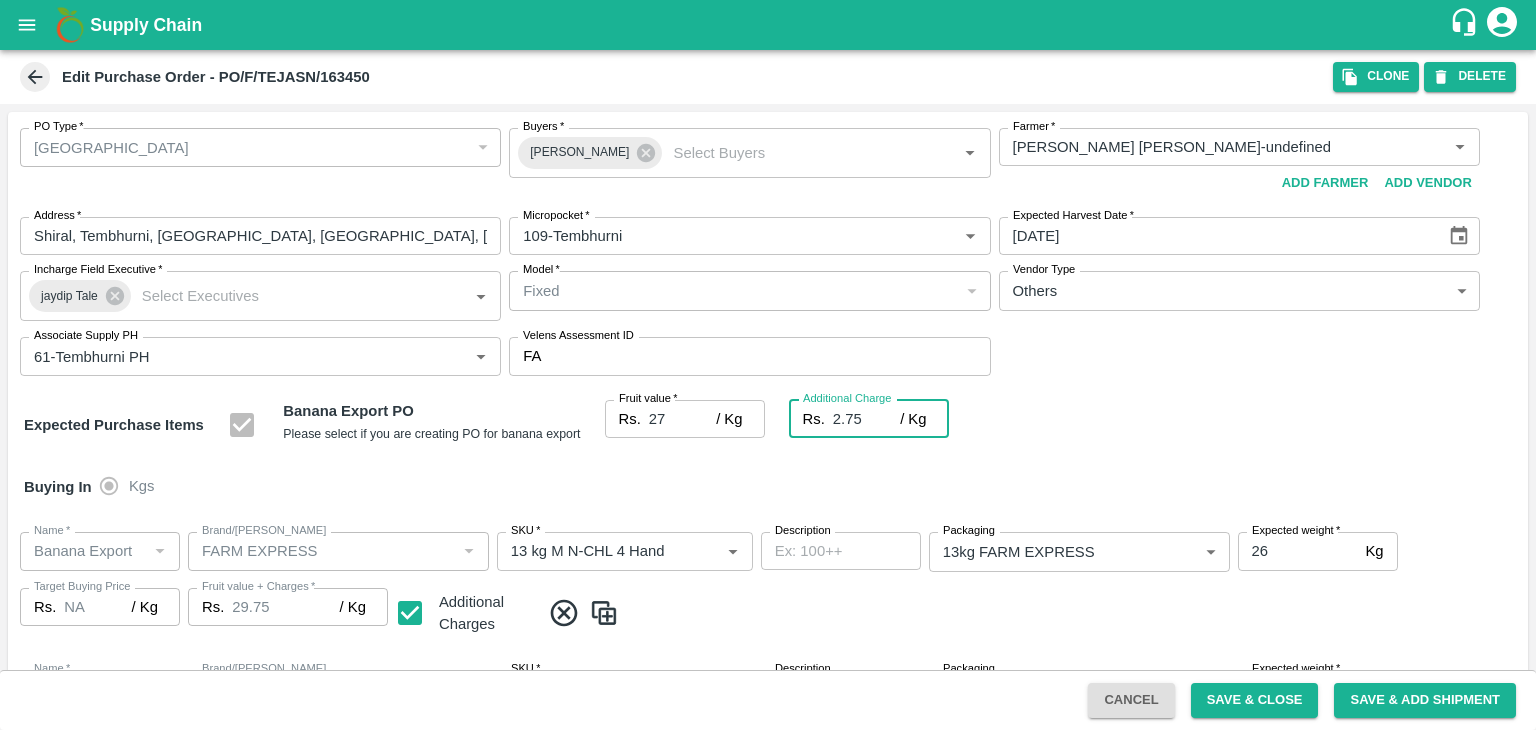 click on "2.75" at bounding box center [866, 419] 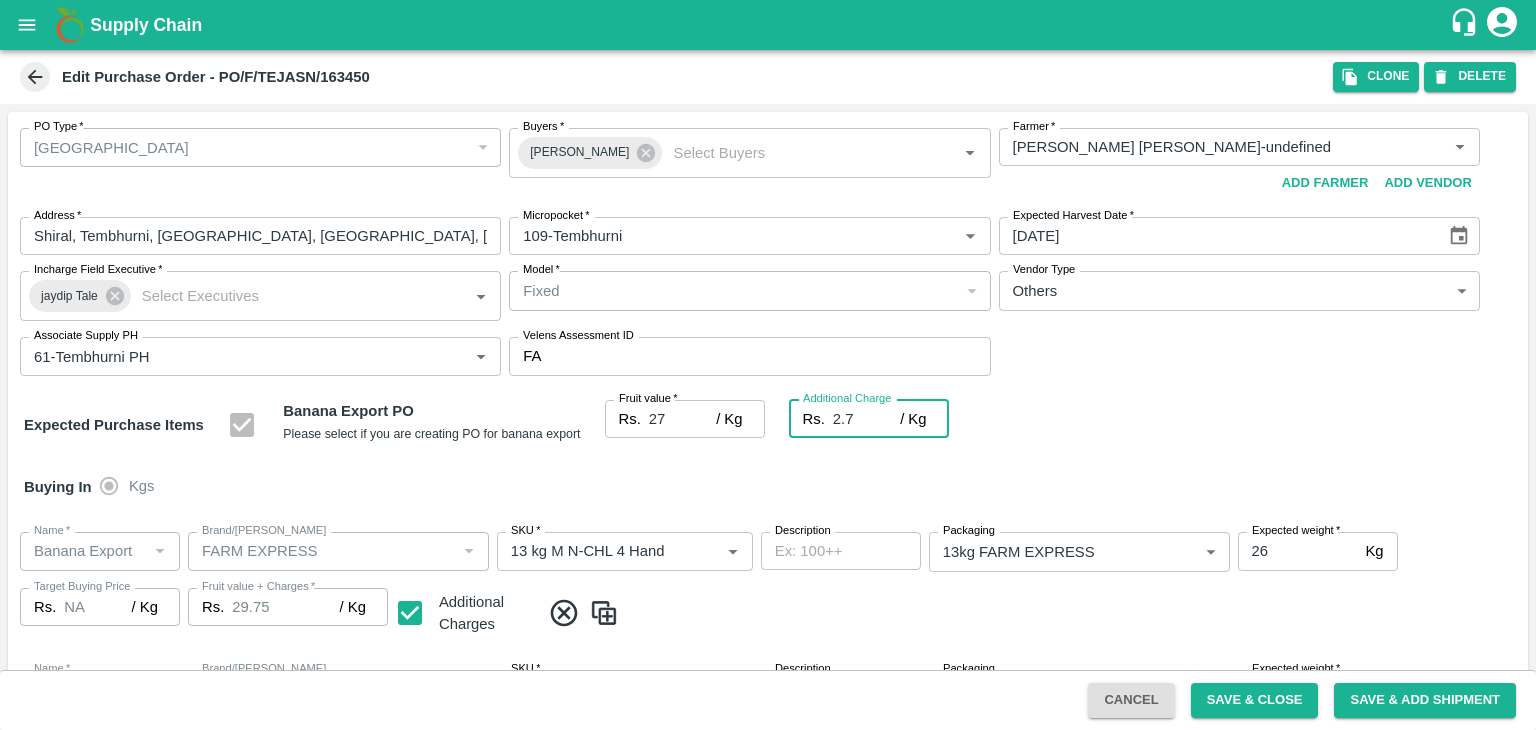 type on "29.7" 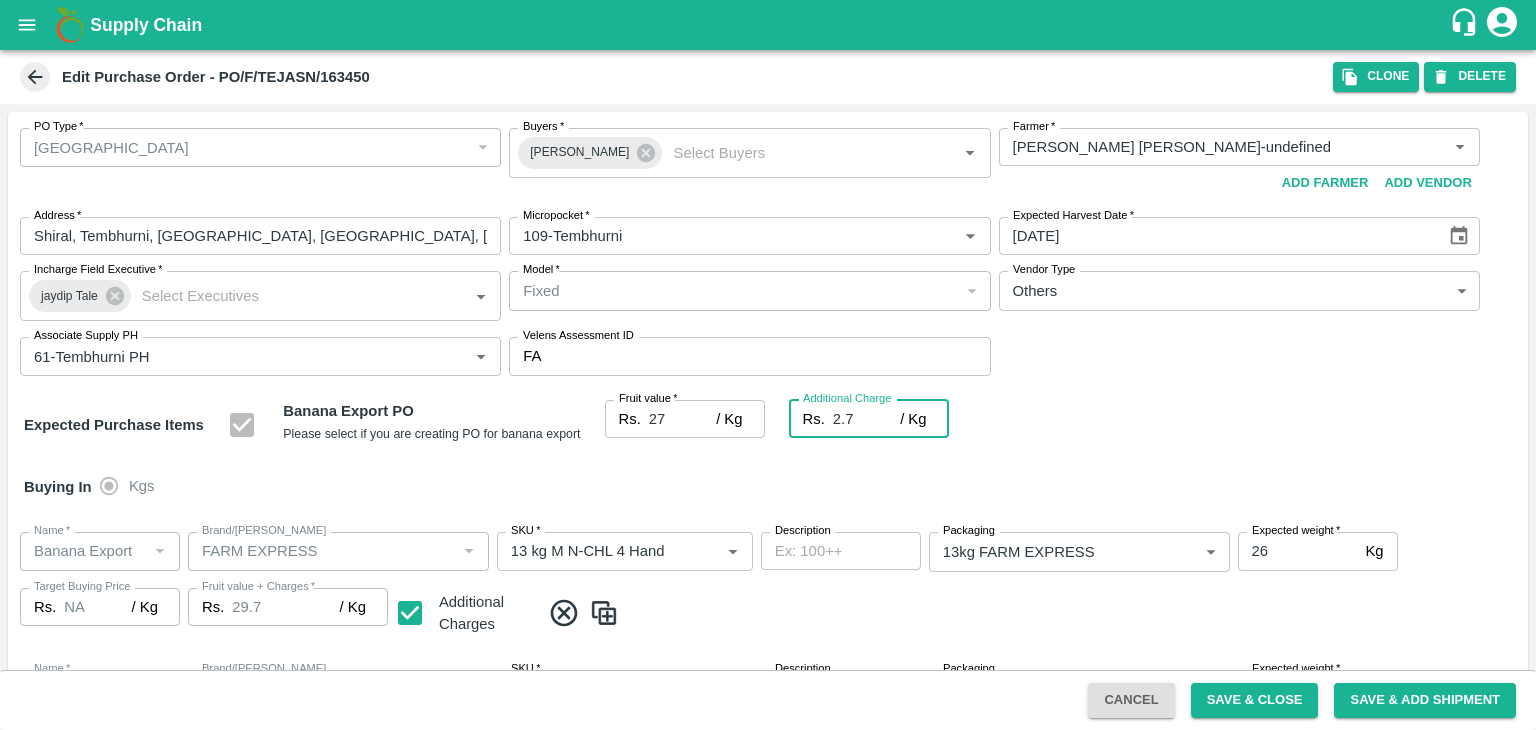 type on "2" 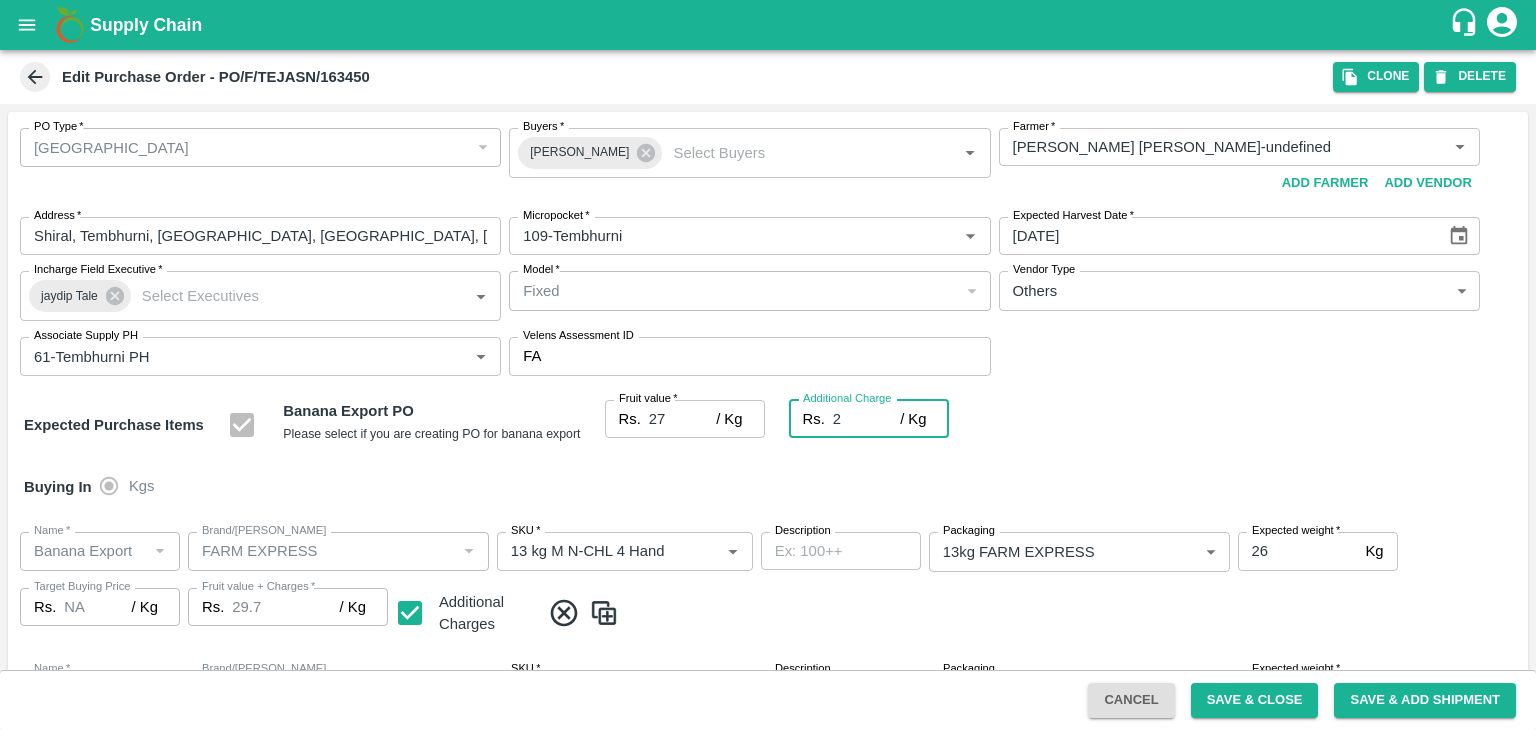 type on "29" 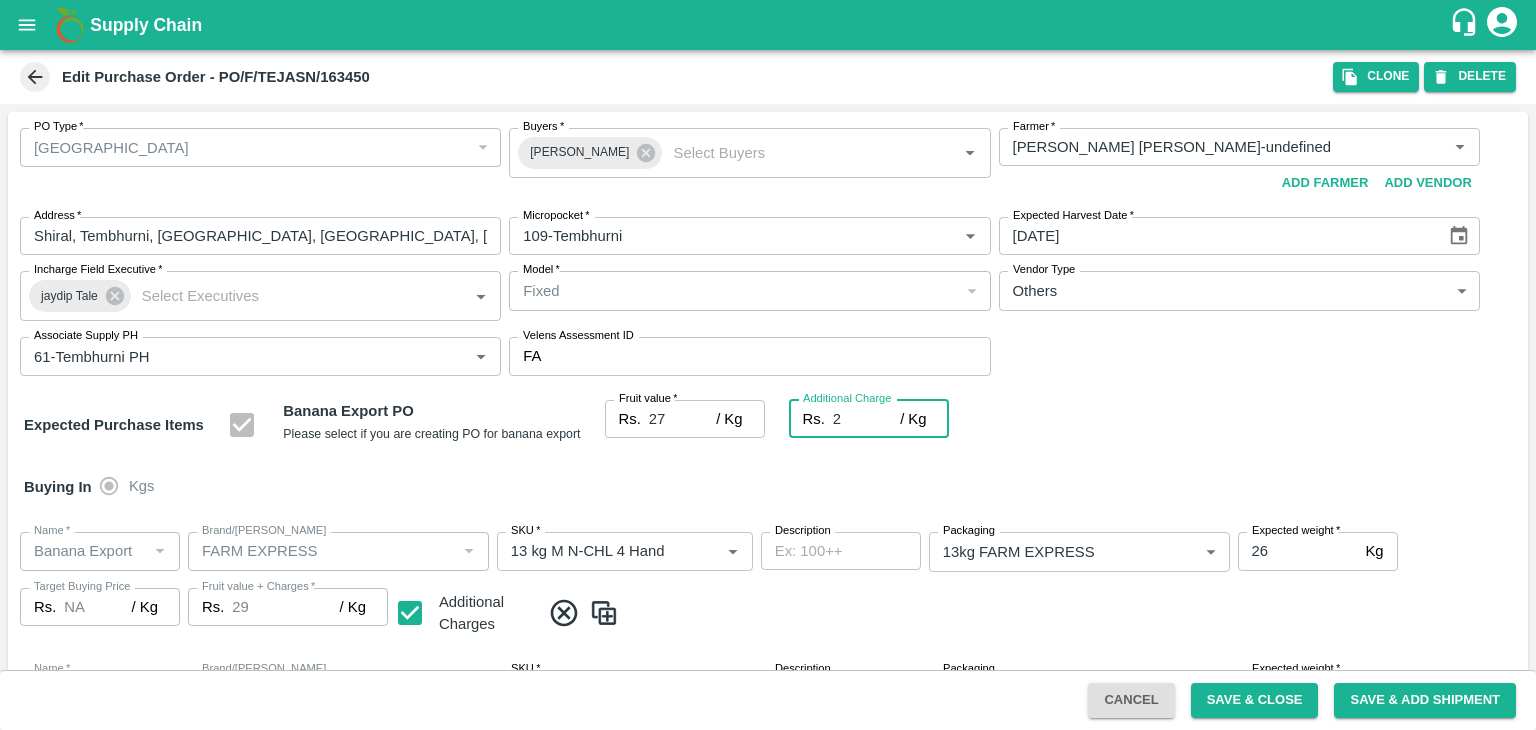 type 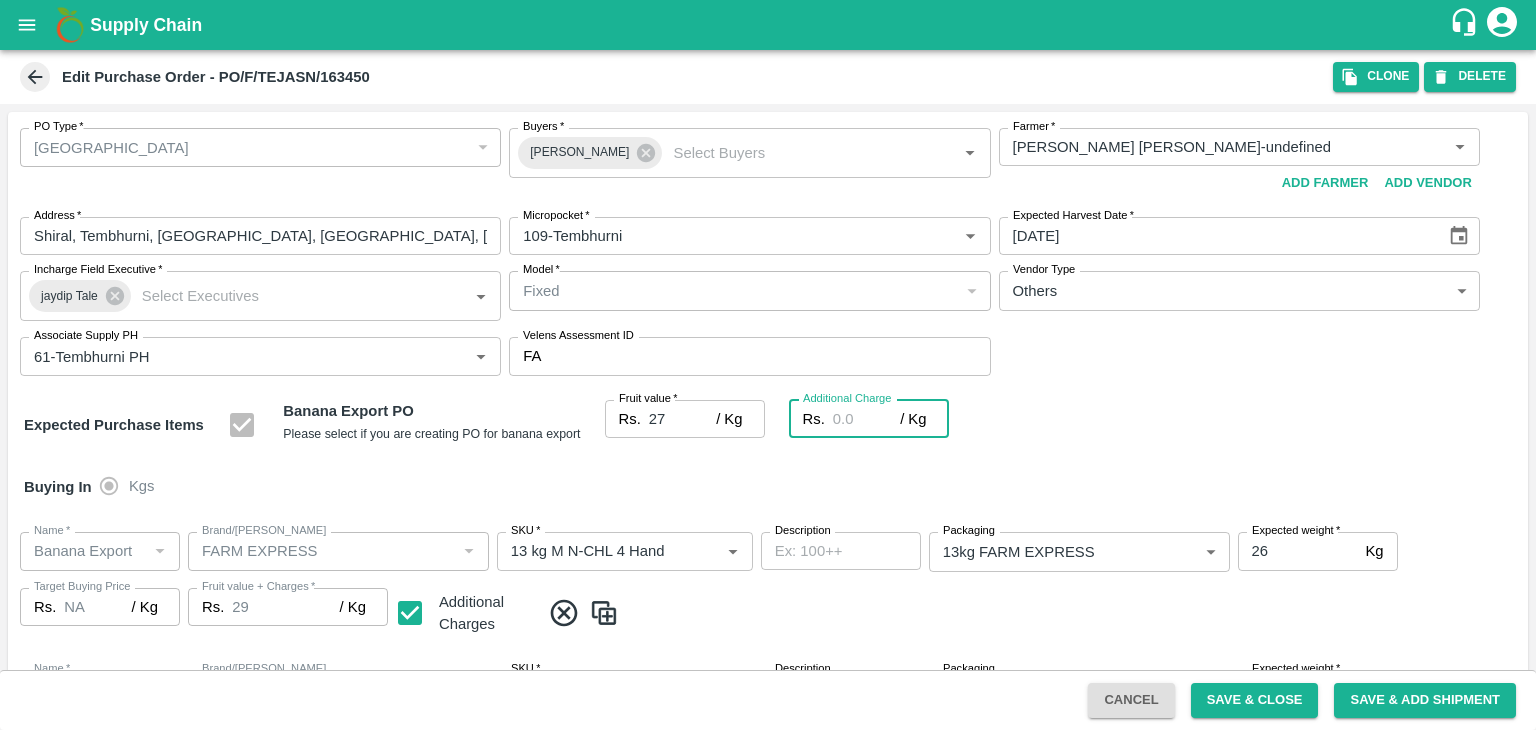 type on "27" 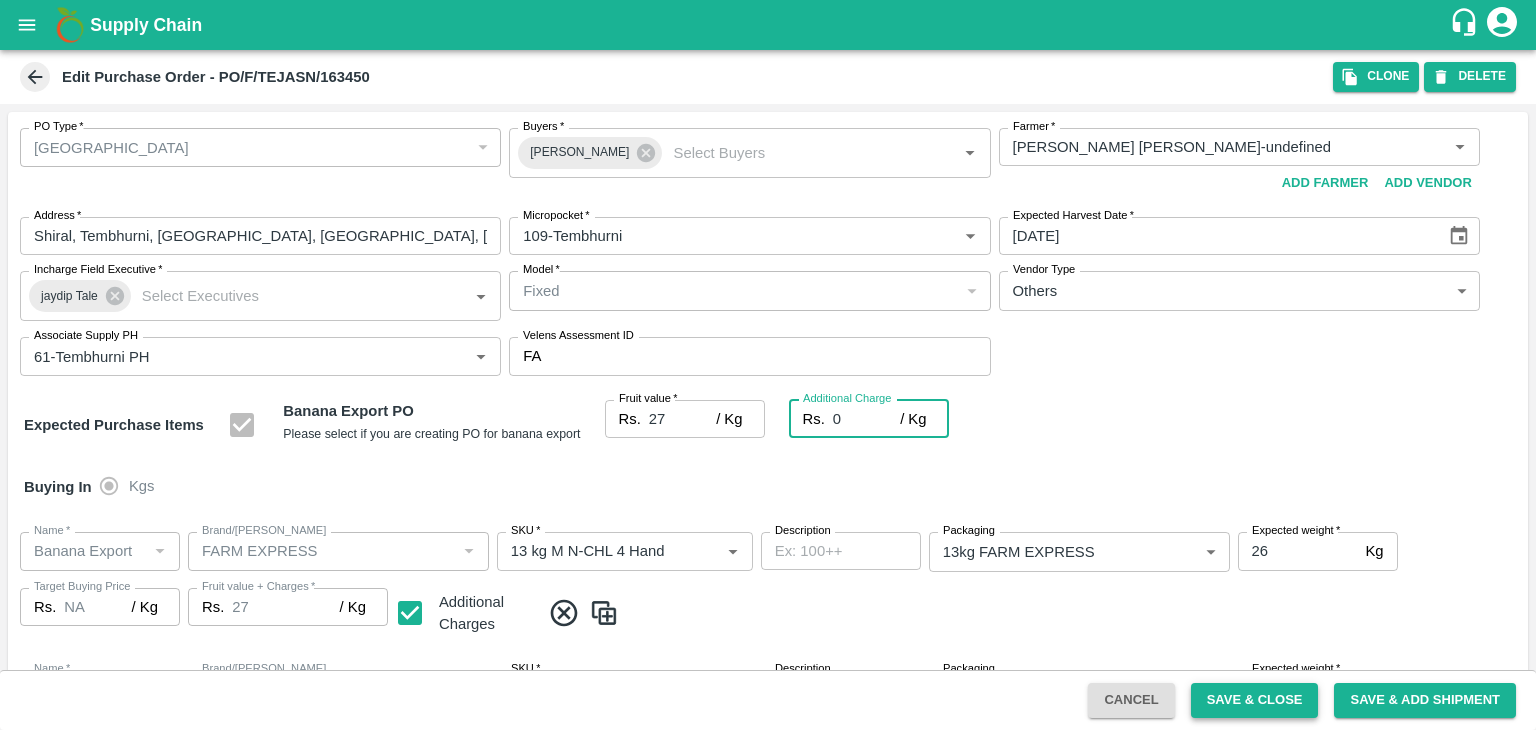 type on "0" 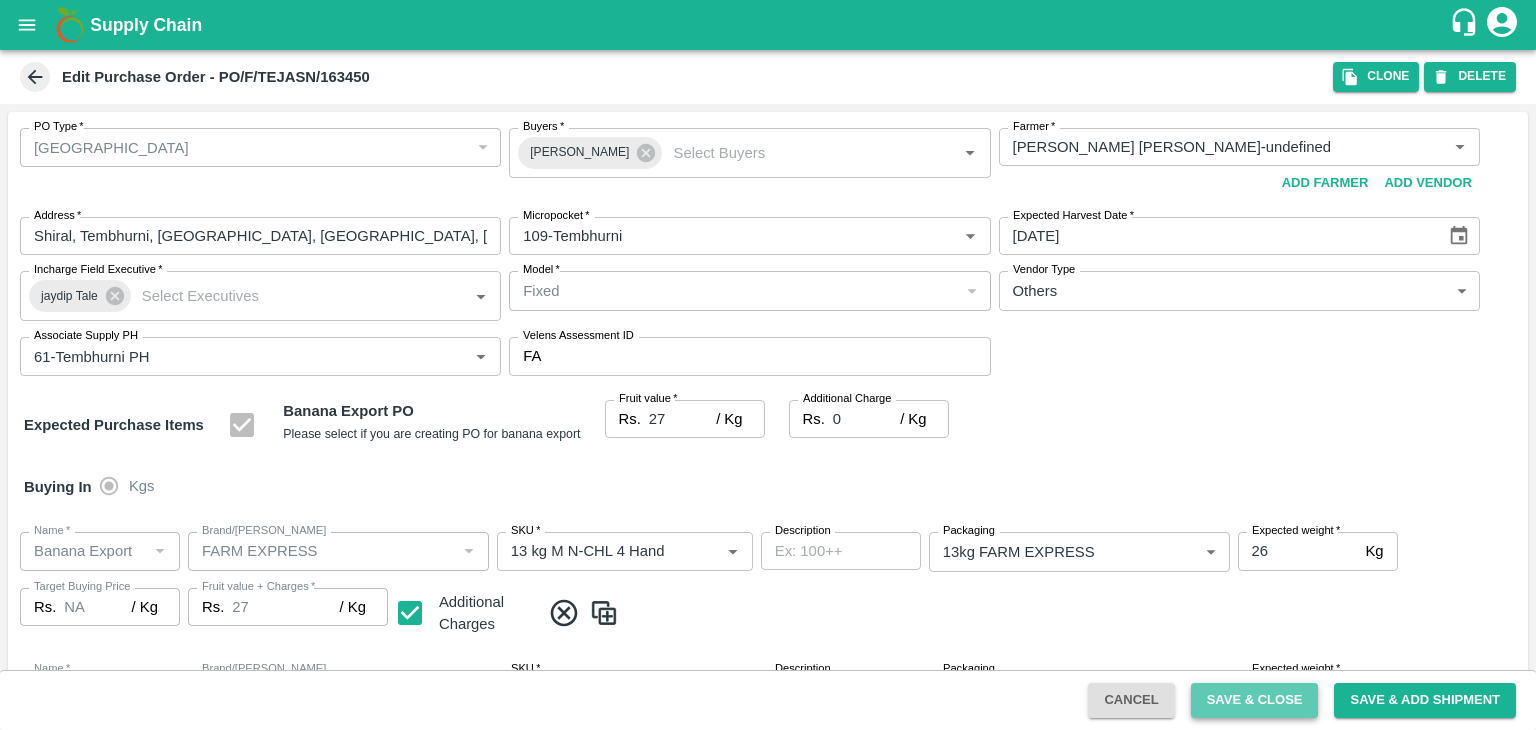 click on "Save & Close" at bounding box center (1255, 700) 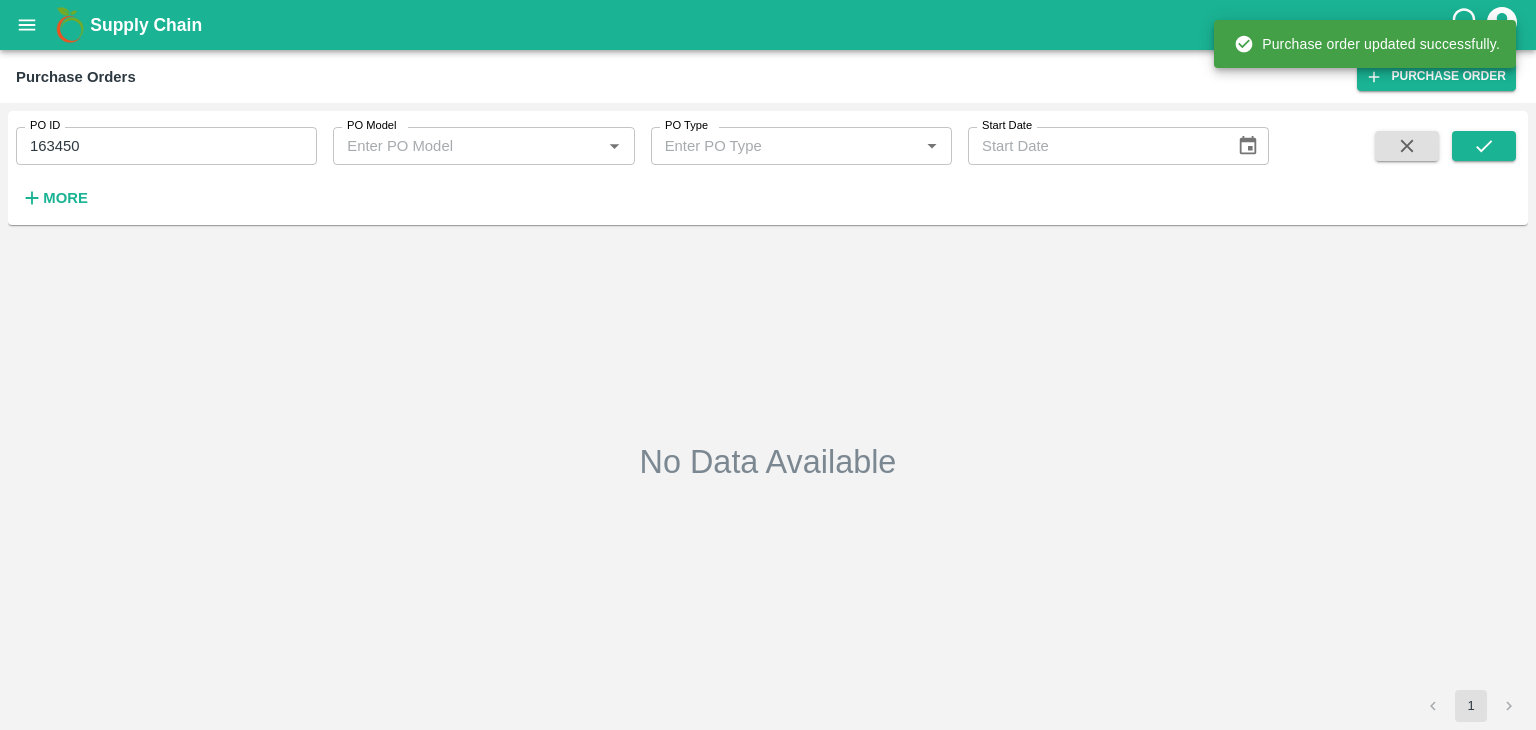 type on "163450" 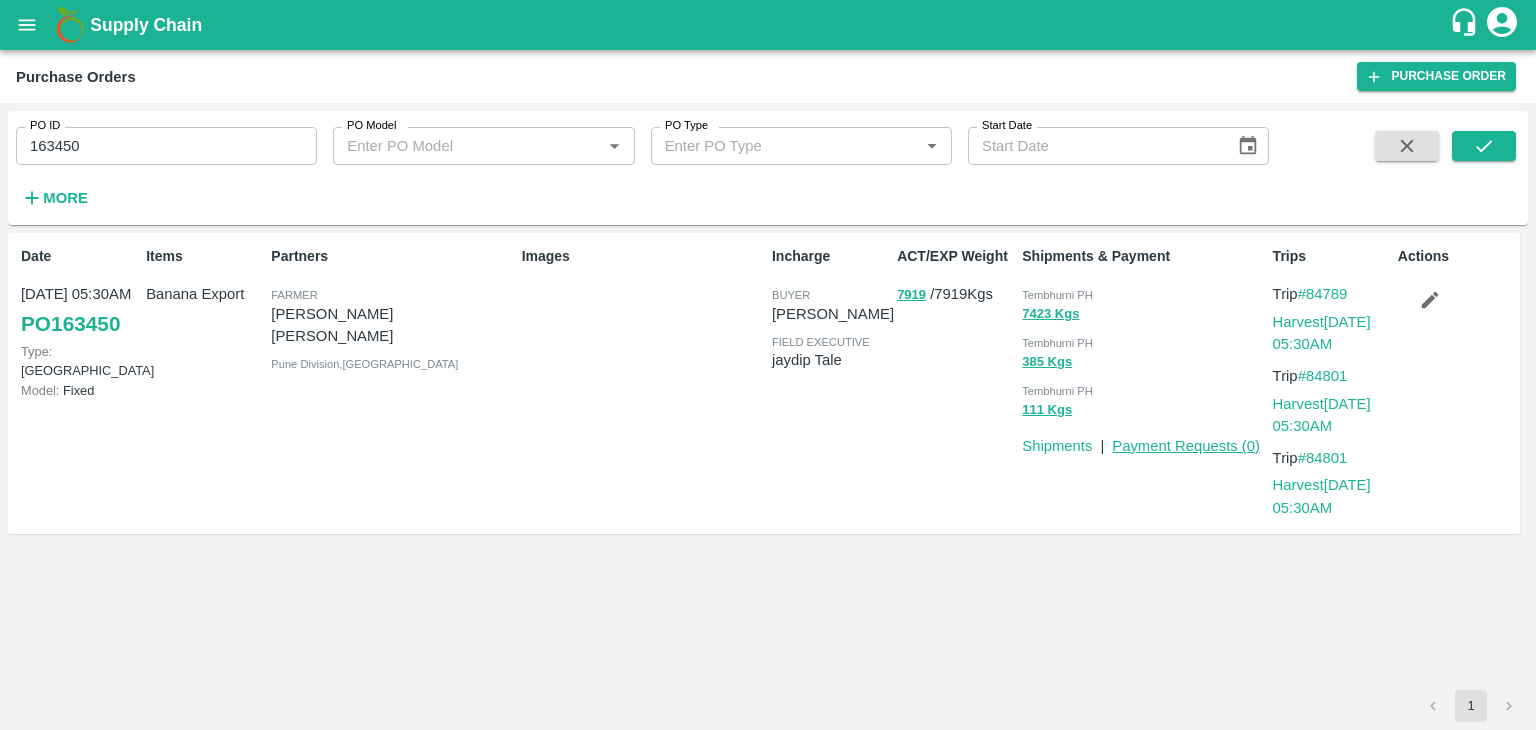 click on "Payment Requests ( 0 )" at bounding box center [1186, 446] 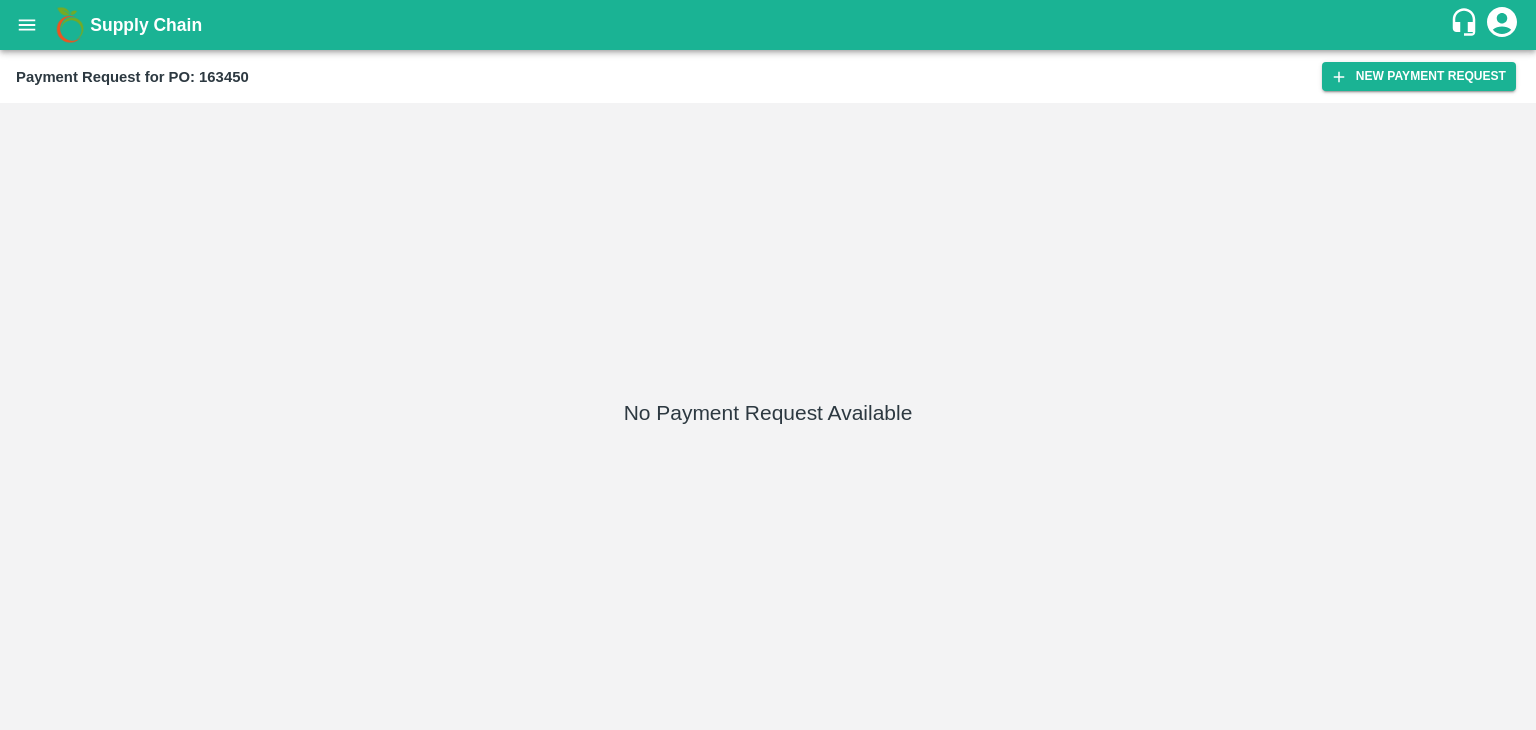 scroll, scrollTop: 0, scrollLeft: 0, axis: both 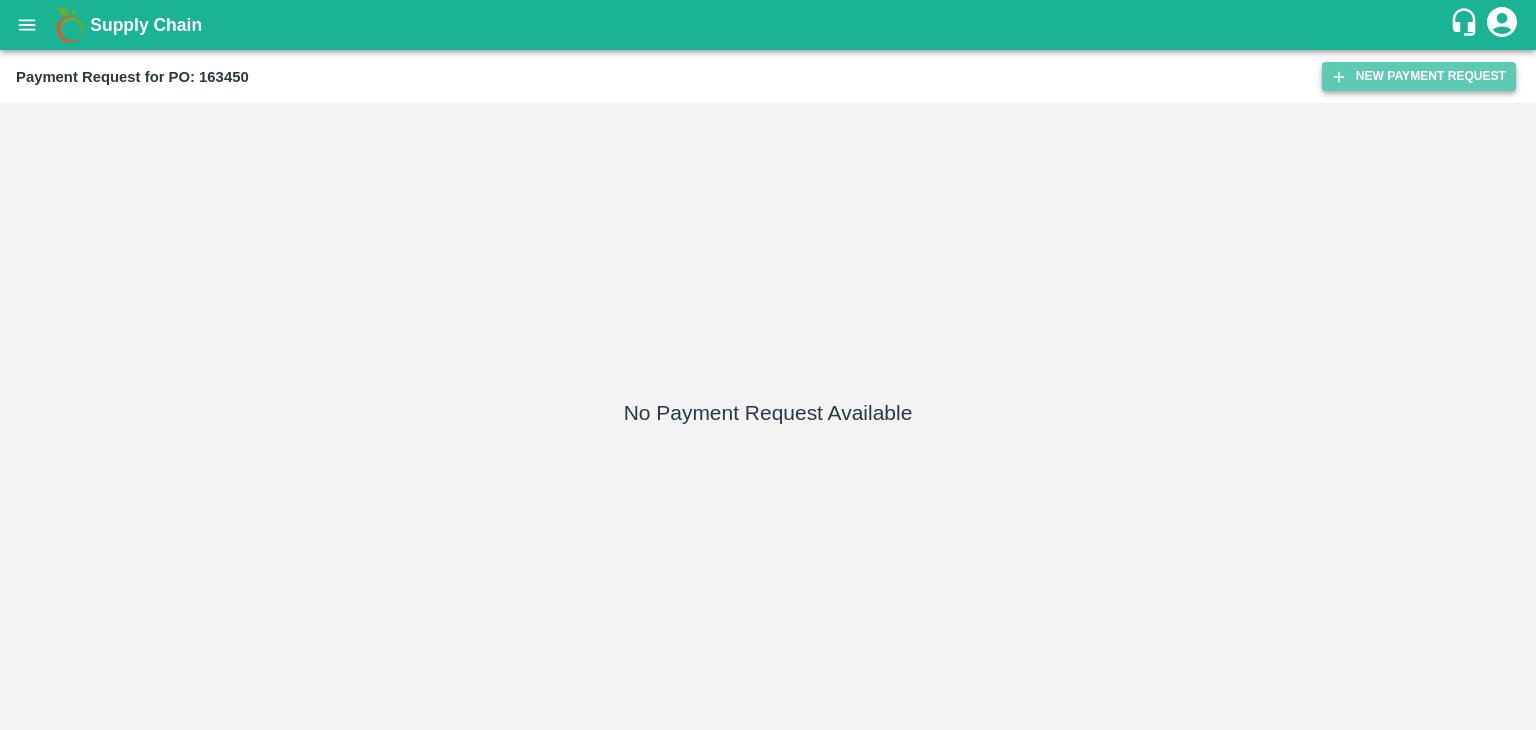 click on "New Payment Request" at bounding box center (1419, 76) 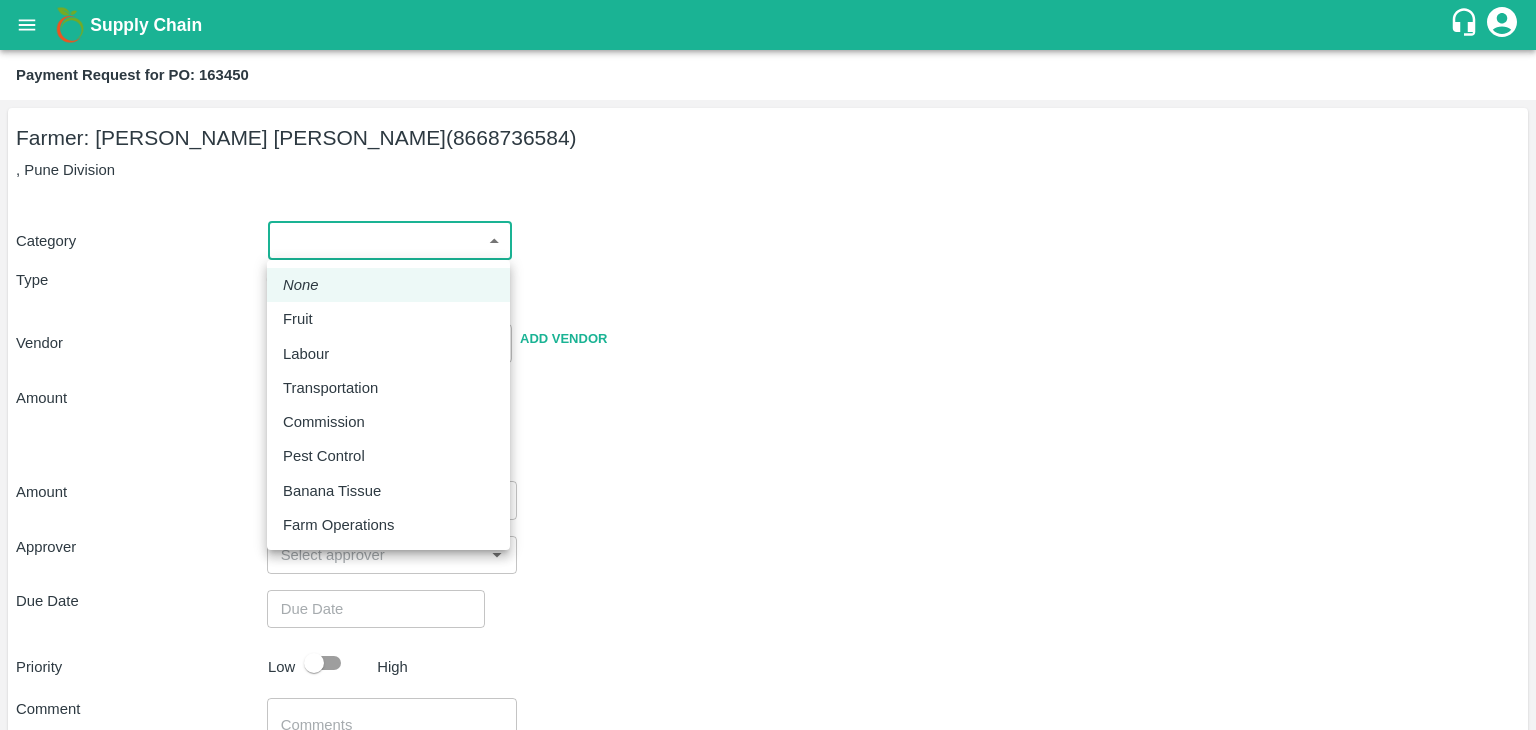 click on "Supply Chain Payment Request for PO: 163450 Farmer:    [PERSON_NAME] [PERSON_NAME]  (8668736584) , Pune Division Category ​ ​ Type Advance Bill Vendor ​ Add Vendor Amount Total value Per Kg ​ Amount ​ Approver ​ Due Date ​  Priority  Low  High Comment x ​ Attach bill Cancel Save Tembhurni PH Nashik CC Shahada Banana Export PH Savda Banana Export PH Nashik Banana CS [PERSON_NAME] Logout None Fruit Labour Transportation Commission Pest Control Banana Tissue Farm Operations" at bounding box center [768, 365] 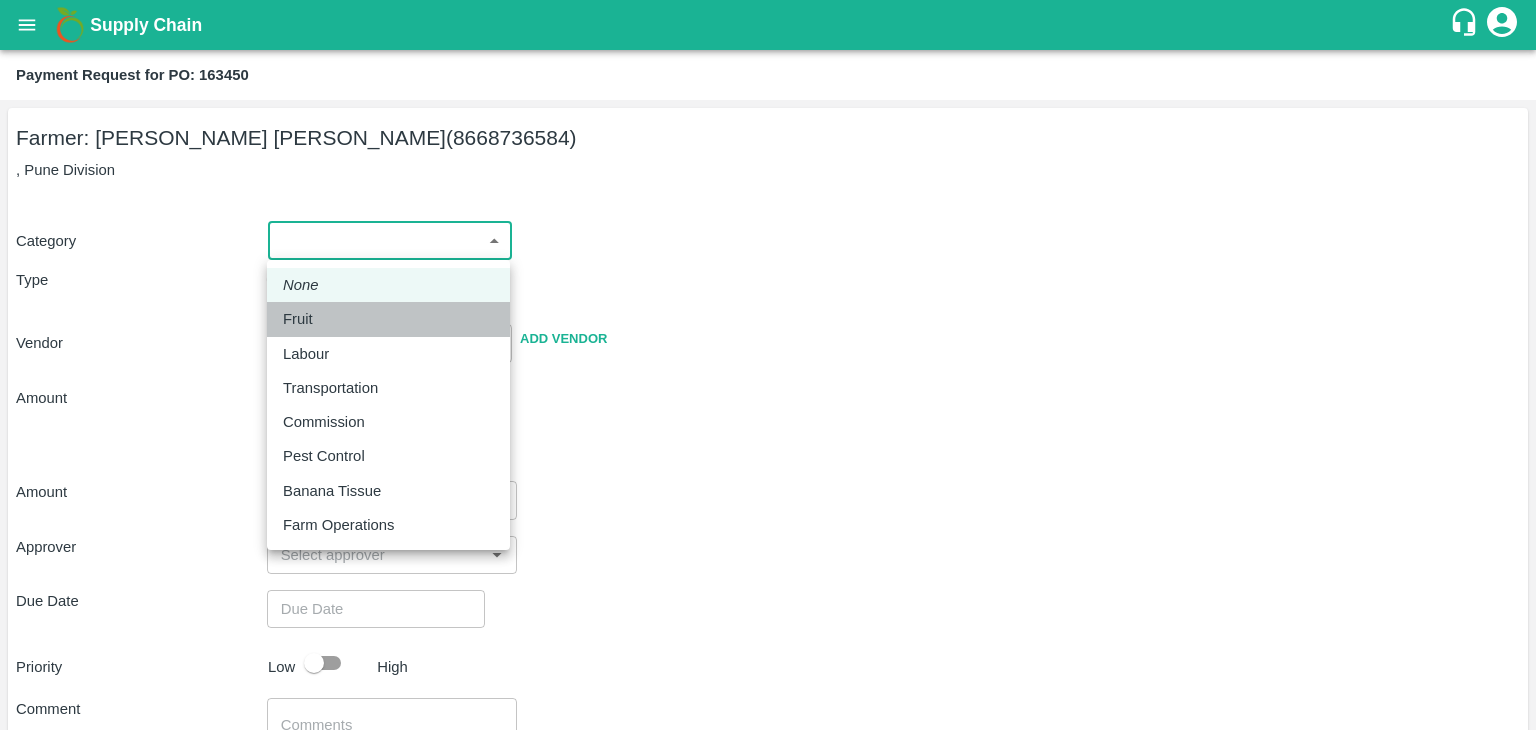 click on "Fruit" at bounding box center (298, 319) 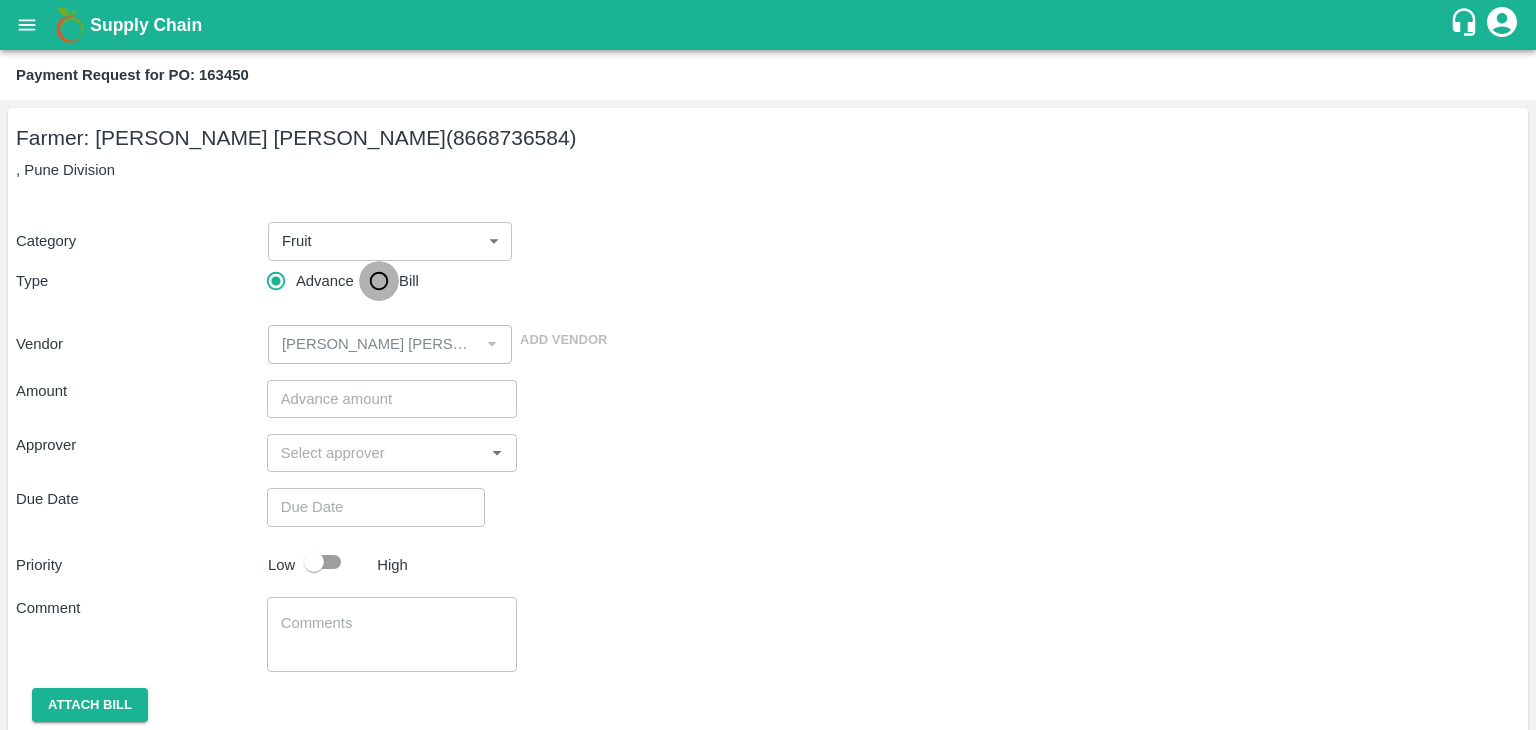 click on "Bill" at bounding box center (379, 281) 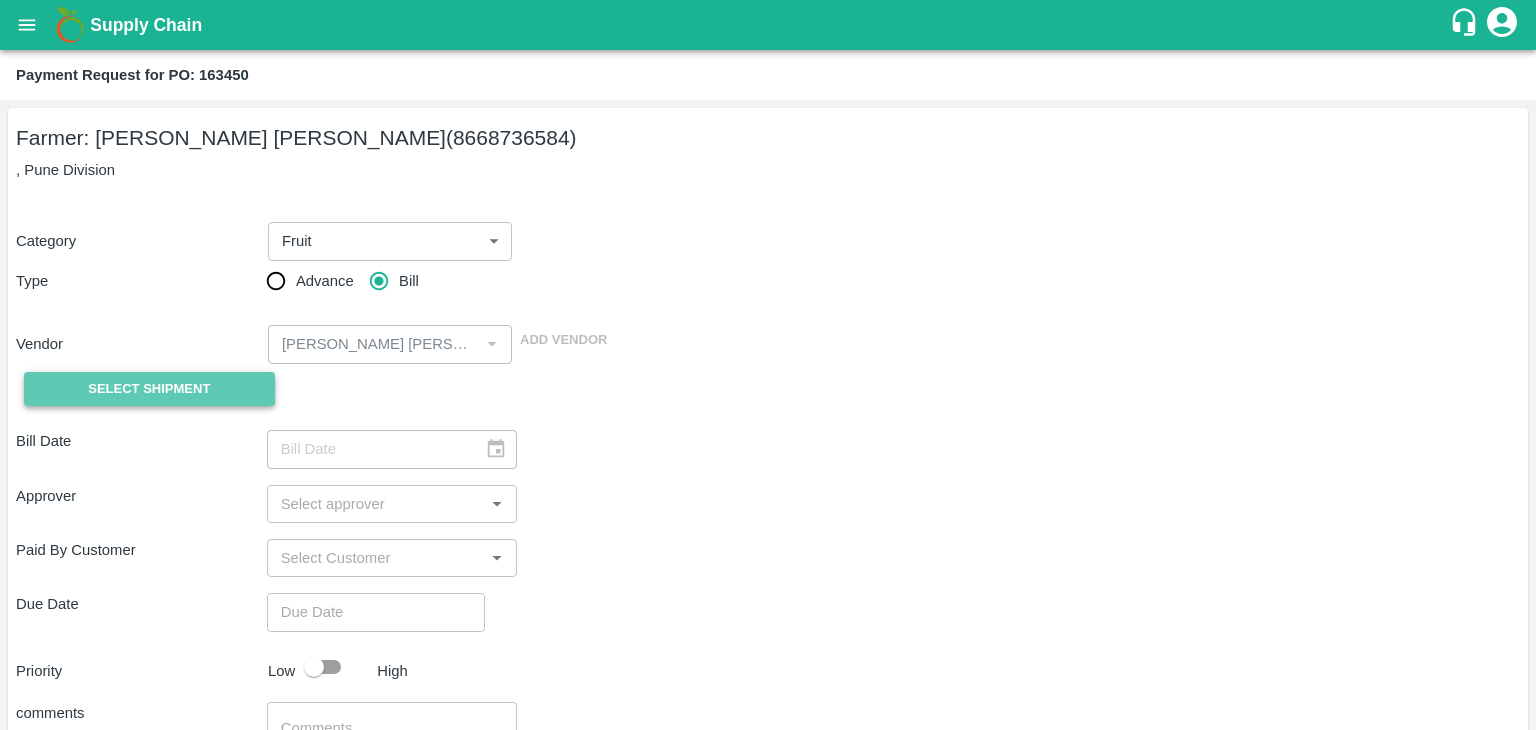 click on "Select Shipment" at bounding box center [149, 389] 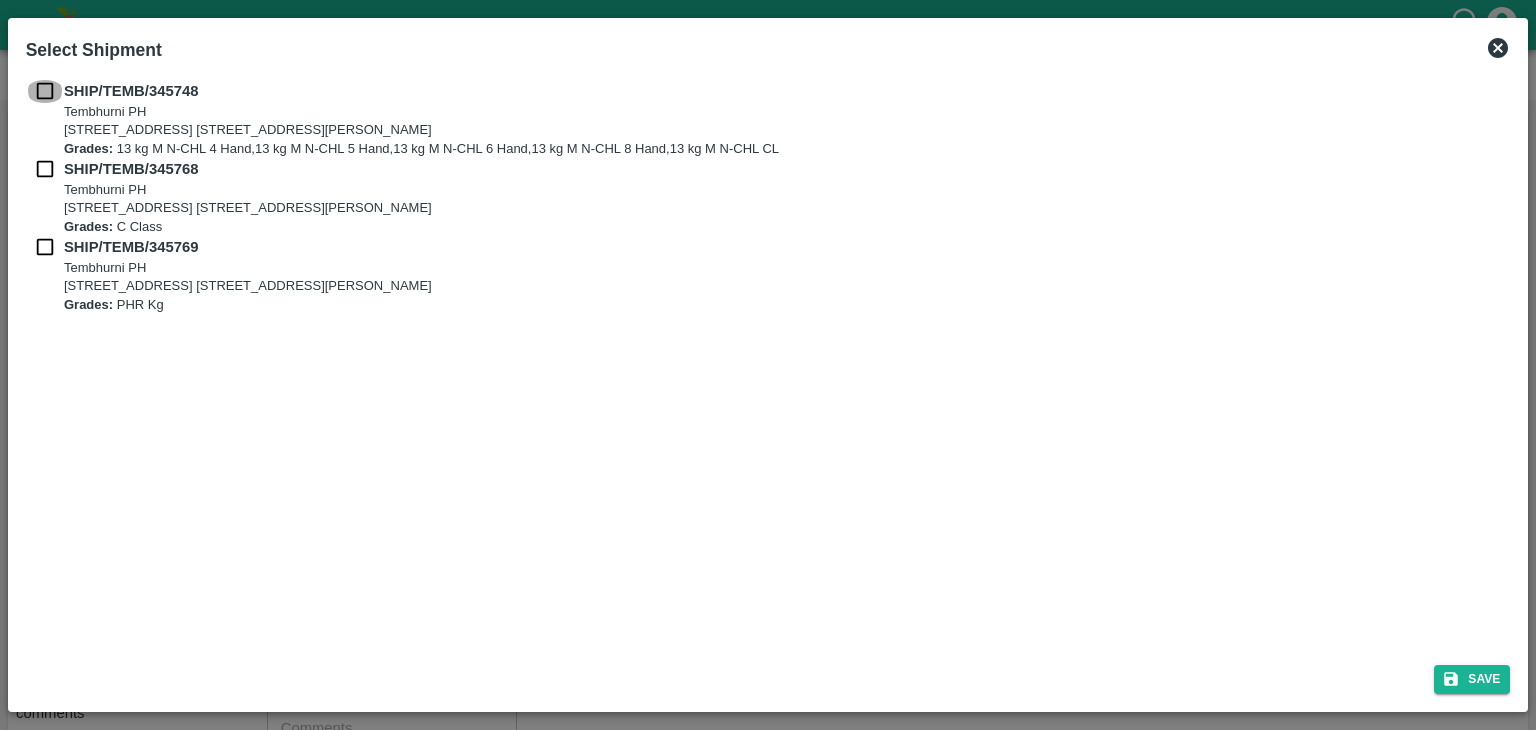 click at bounding box center (45, 91) 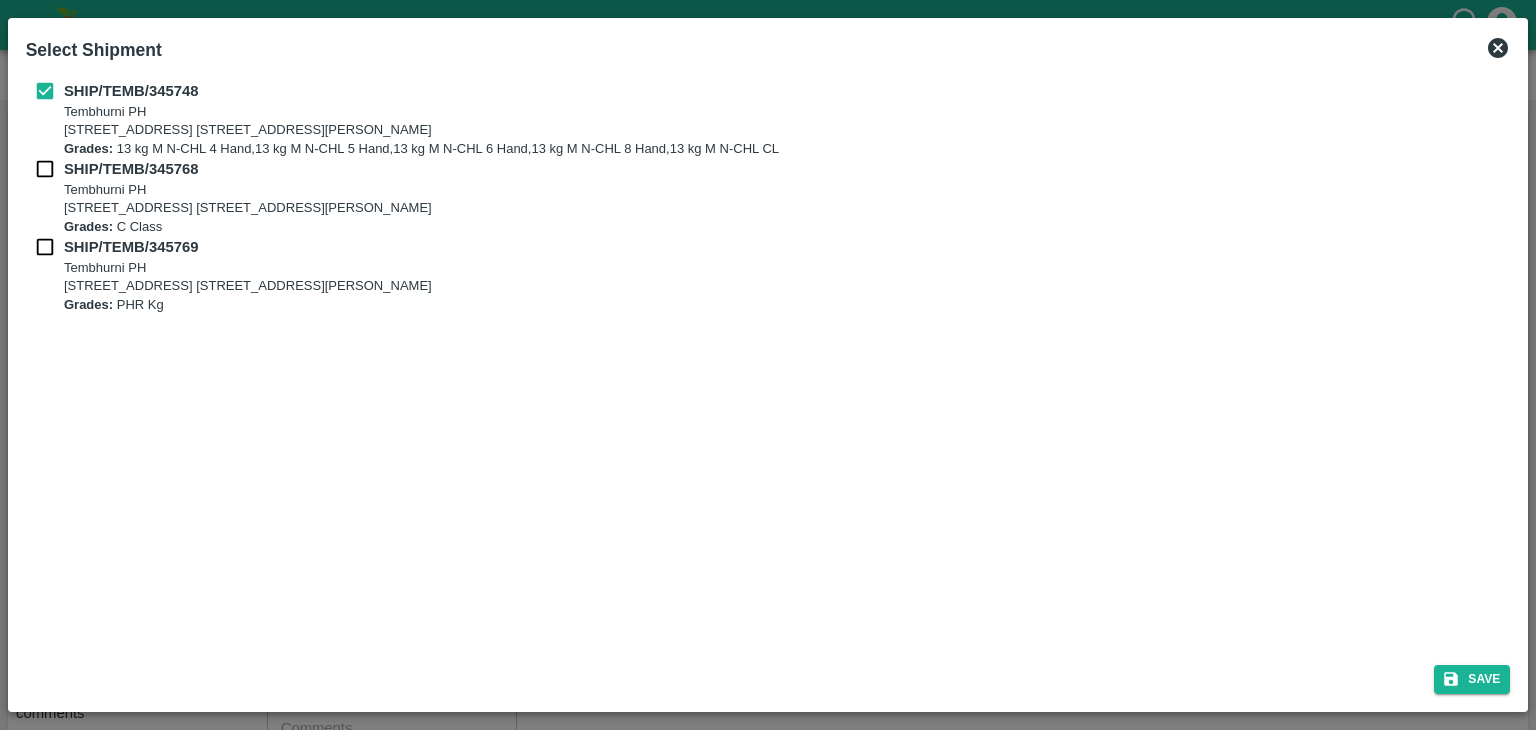 click on "SHIP/TEMB/345768 Tembhurni PH Tembhurni PH 205, PLOT NO. E-5, YASHSHREE INDUSTRIES, M.I.D.C., A/P TEMBHURANI TAL MADHA, Solapur, Maharashtra, 413211, India Grades:   C Class" at bounding box center (768, 197) 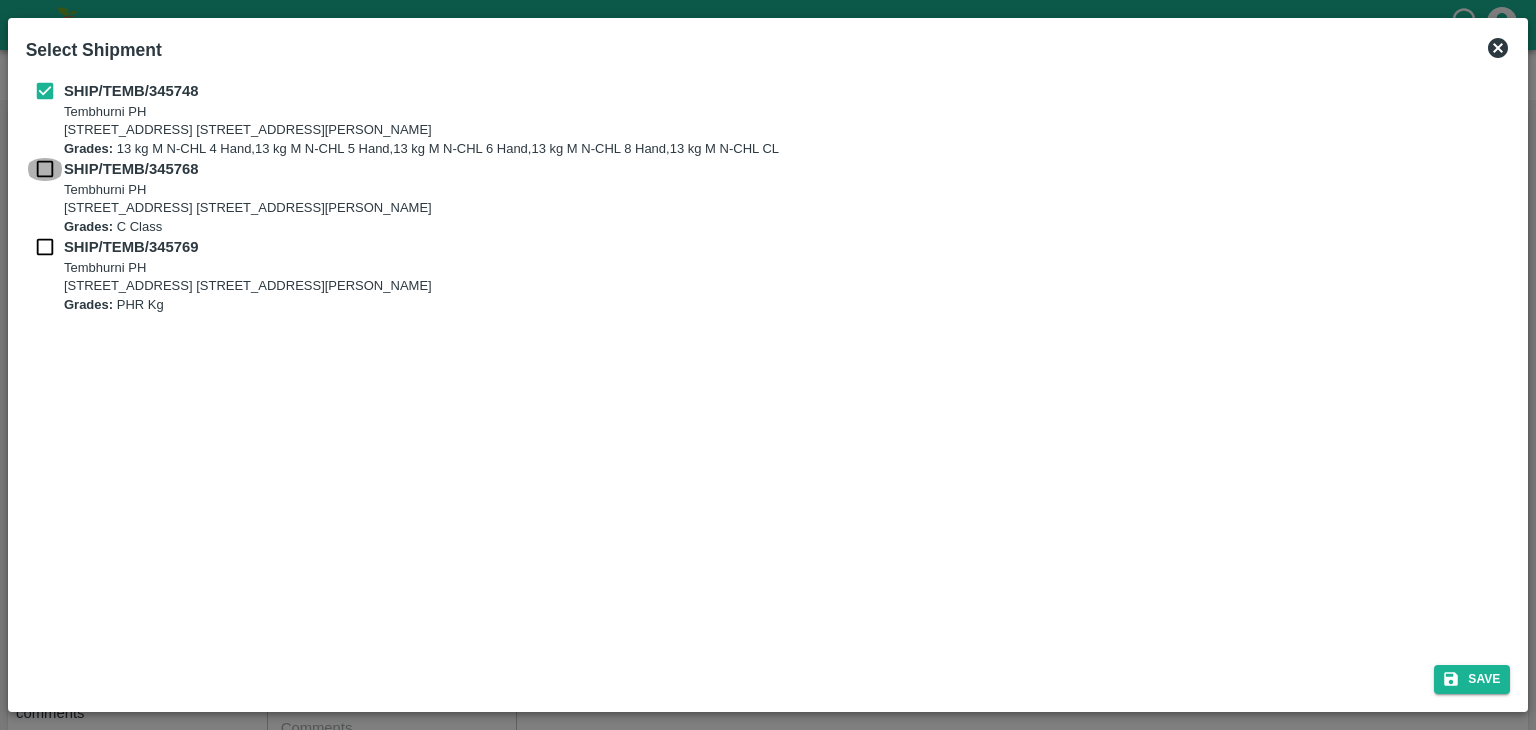 click at bounding box center (45, 169) 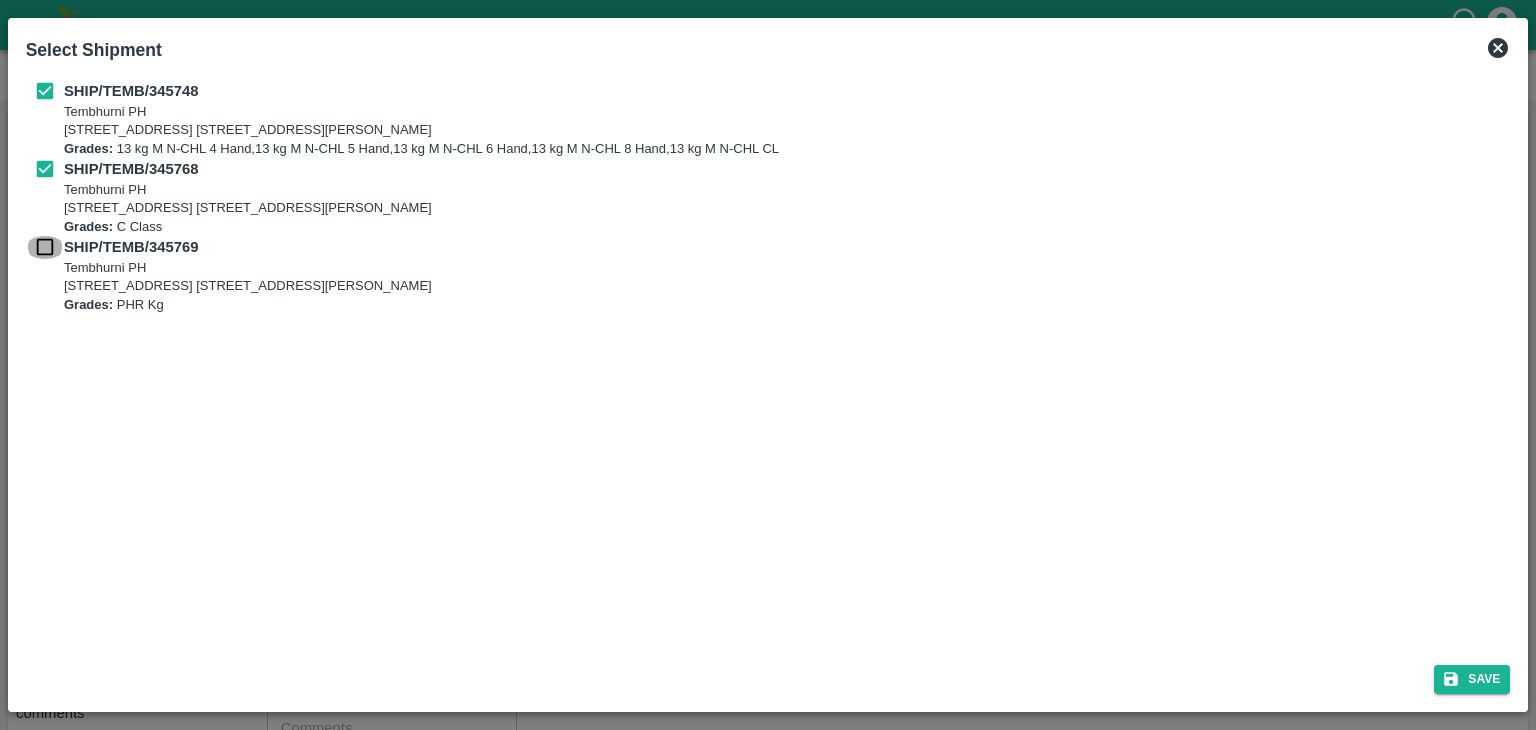 click at bounding box center (45, 247) 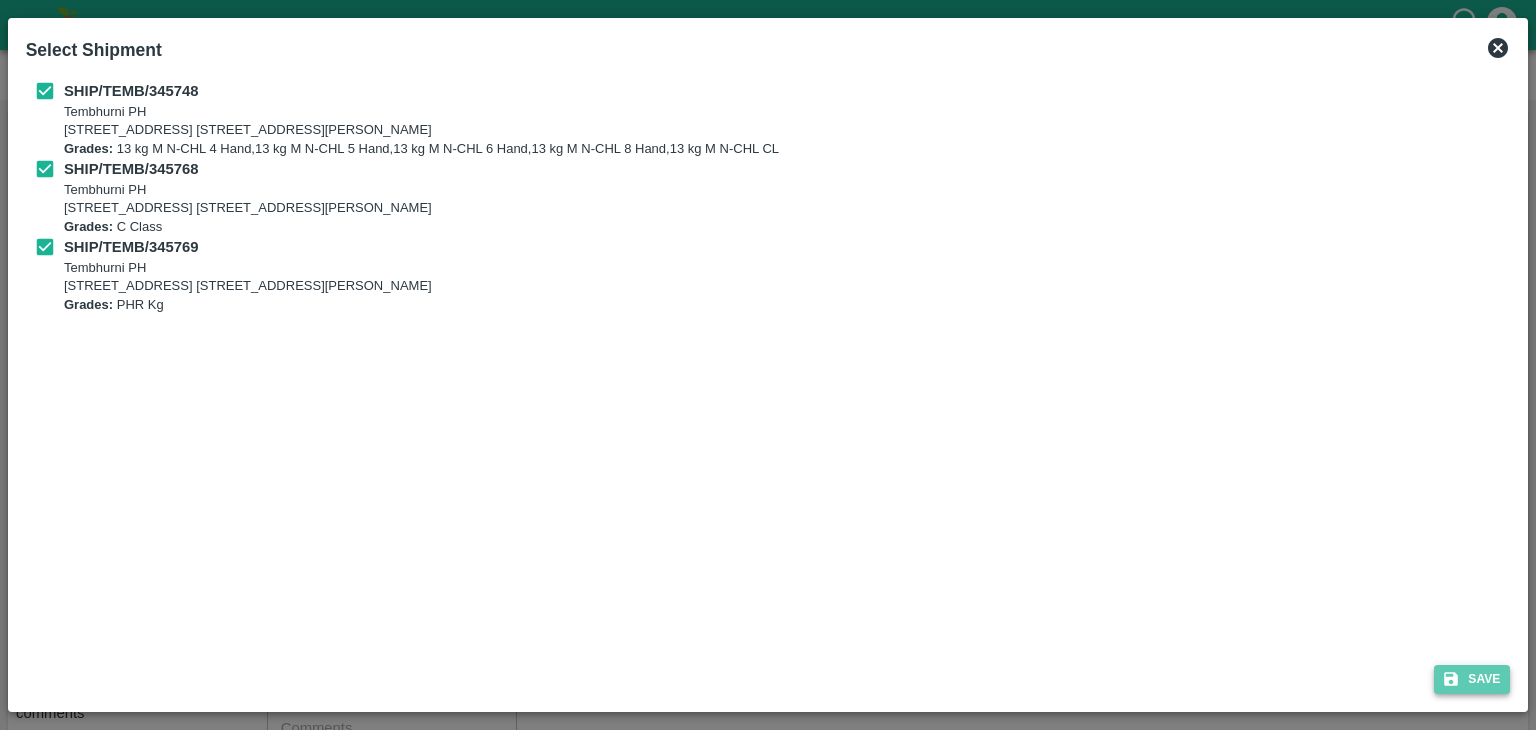 click on "Save" at bounding box center [1472, 679] 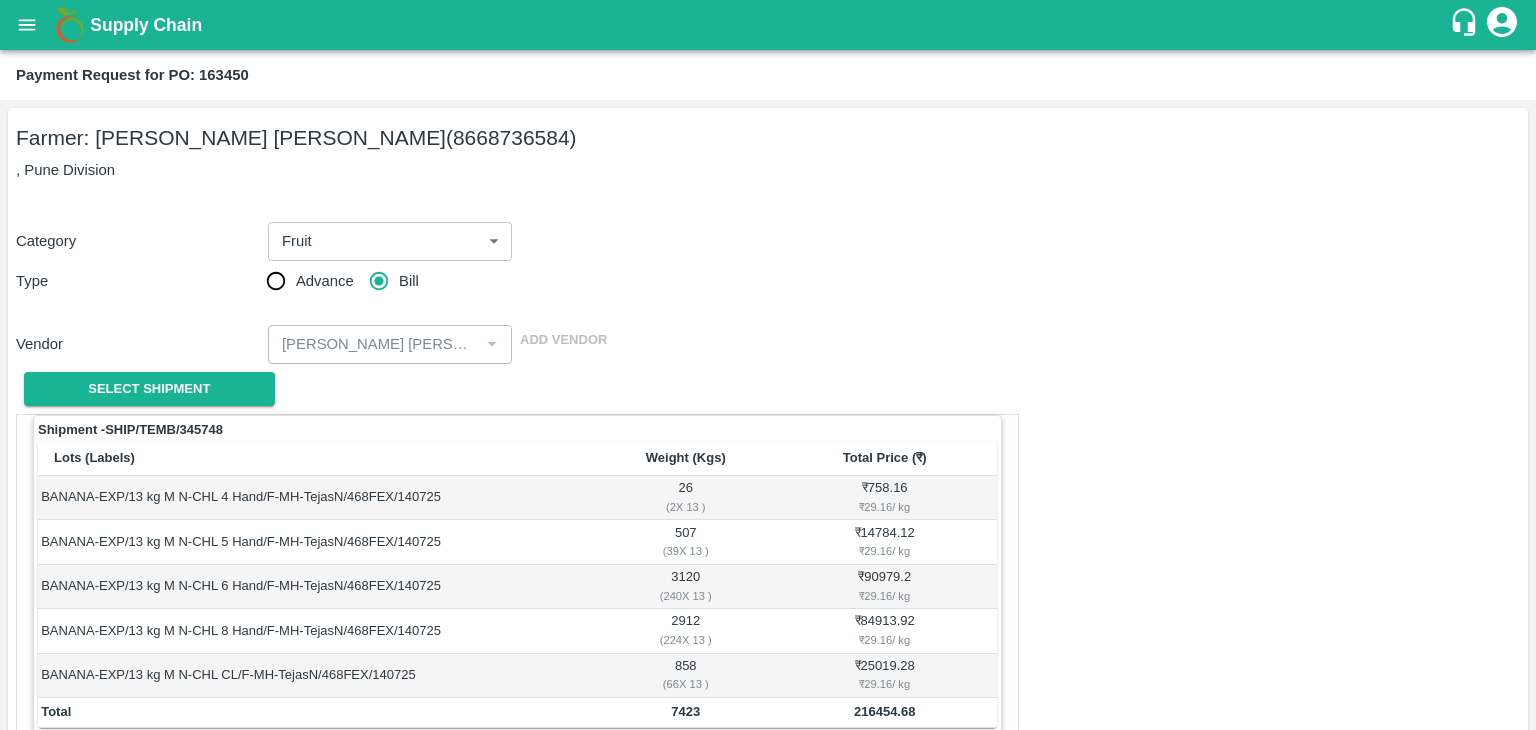 scroll, scrollTop: 980, scrollLeft: 0, axis: vertical 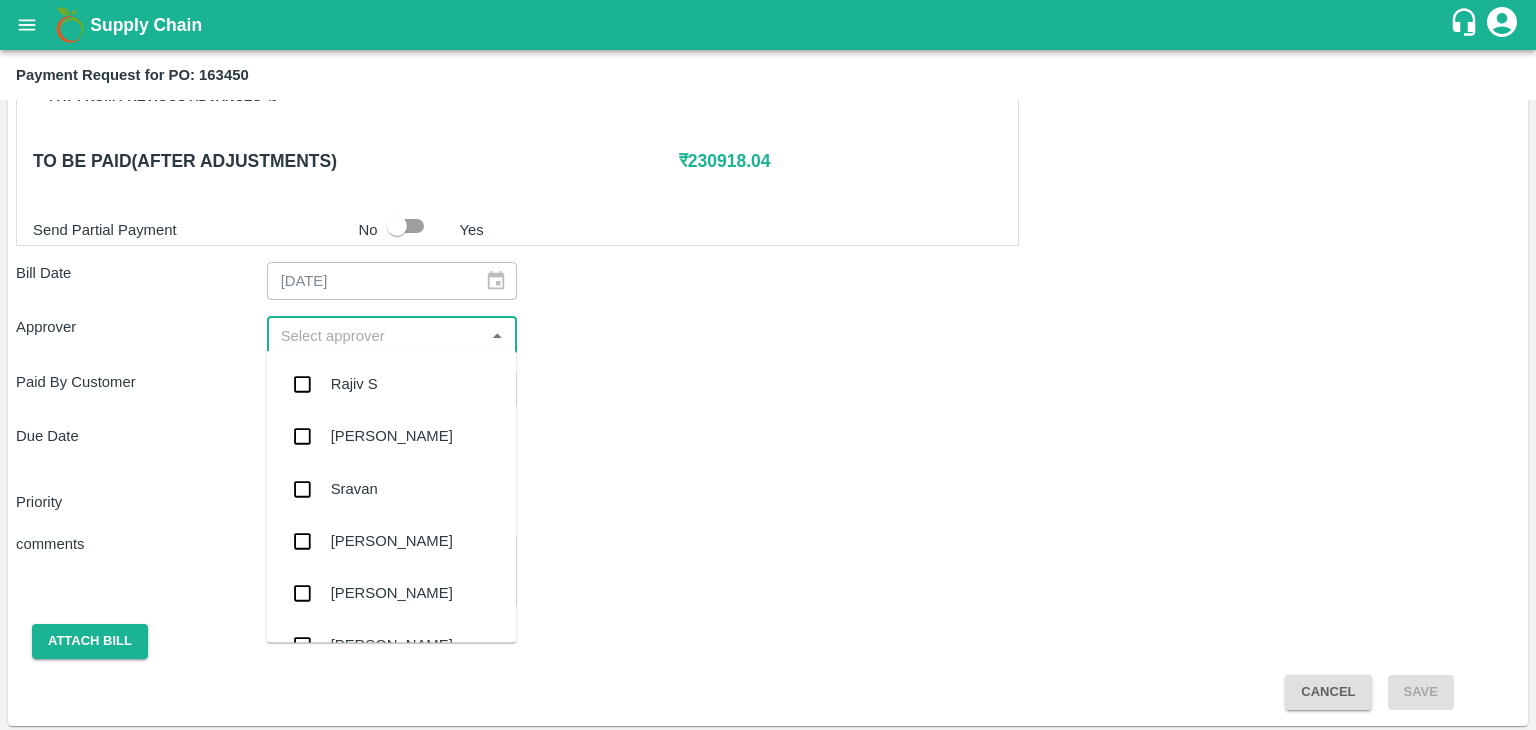 click at bounding box center [376, 335] 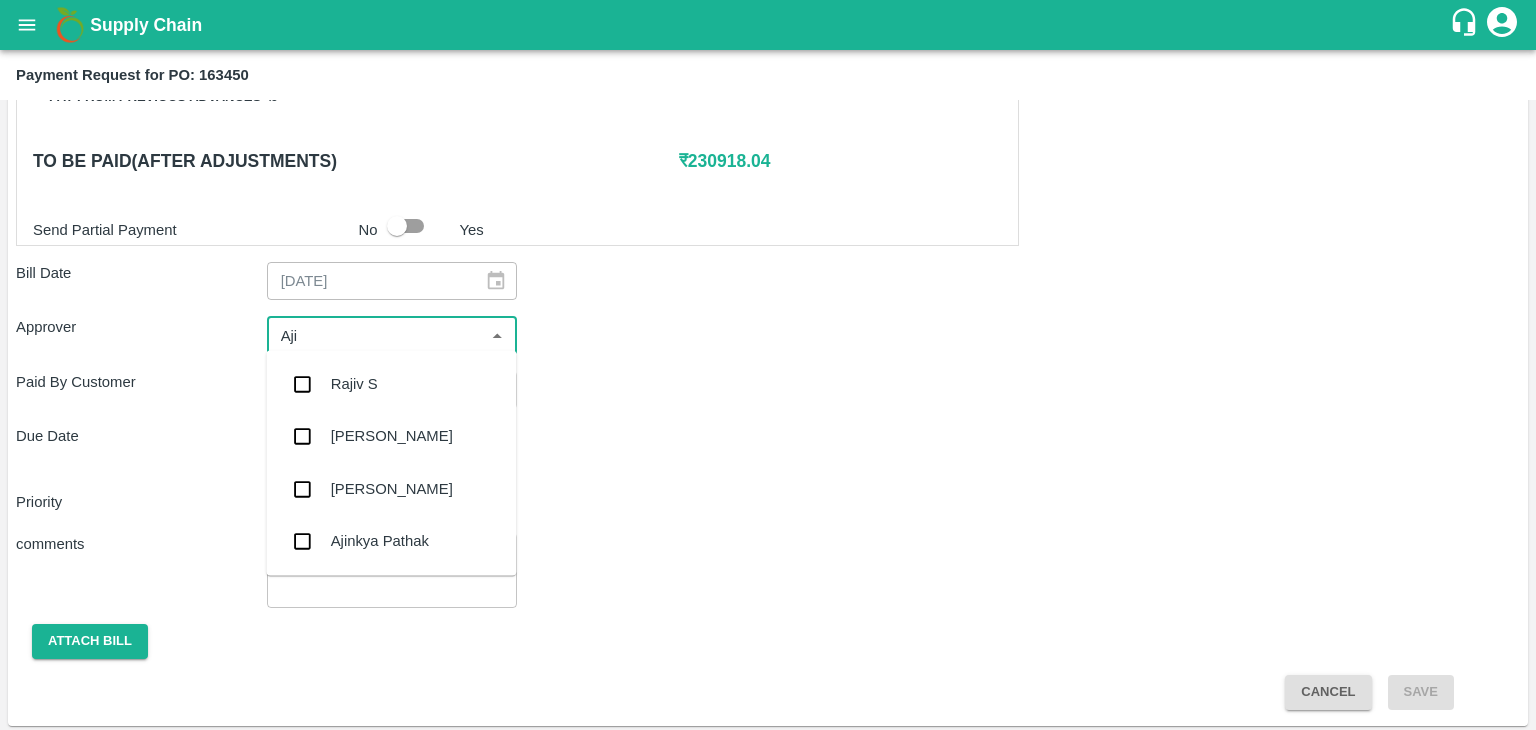 type on "Ajit" 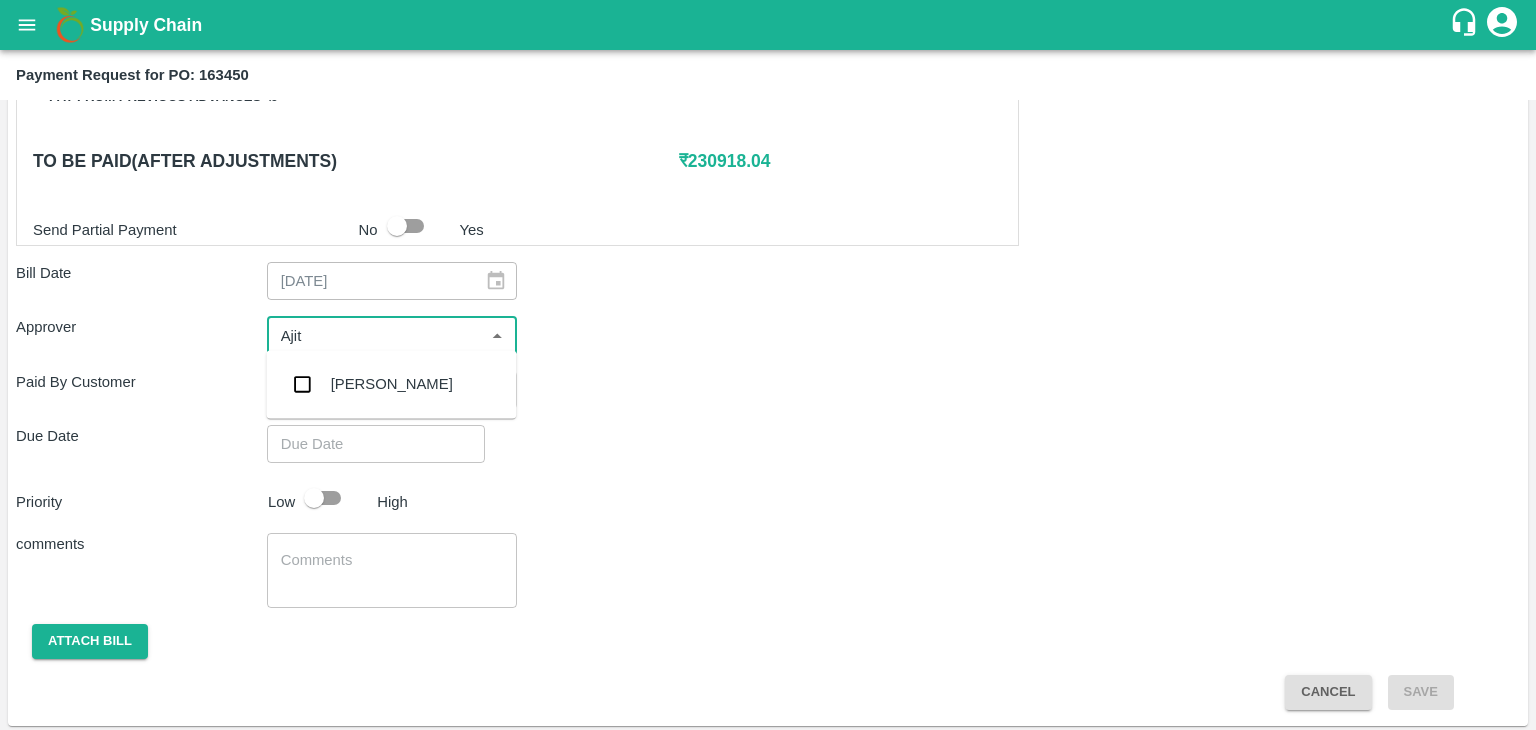 click on "[PERSON_NAME]" at bounding box center [392, 384] 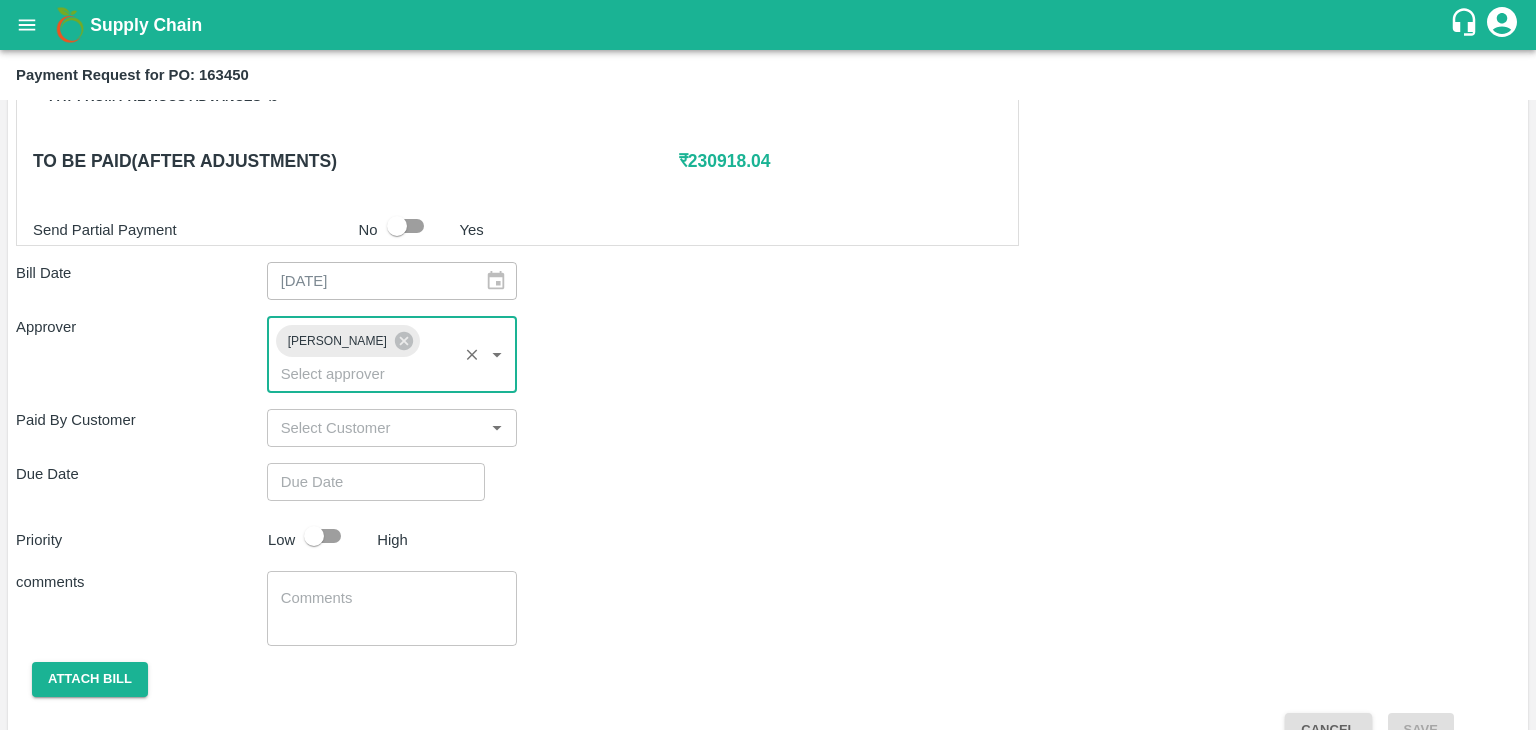 type on "DD/MM/YYYY hh:mm aa" 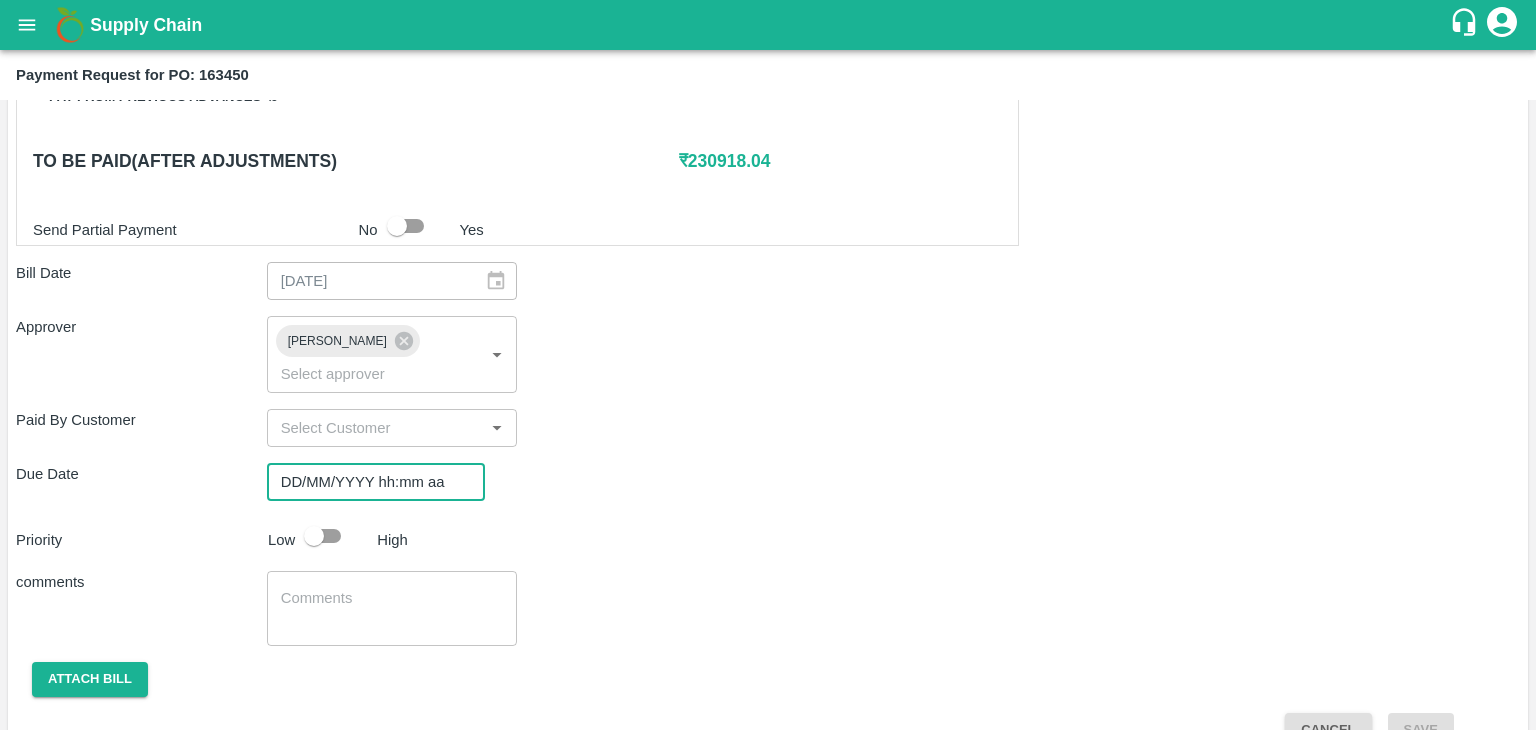 click on "DD/MM/YYYY hh:mm aa" at bounding box center [369, 482] 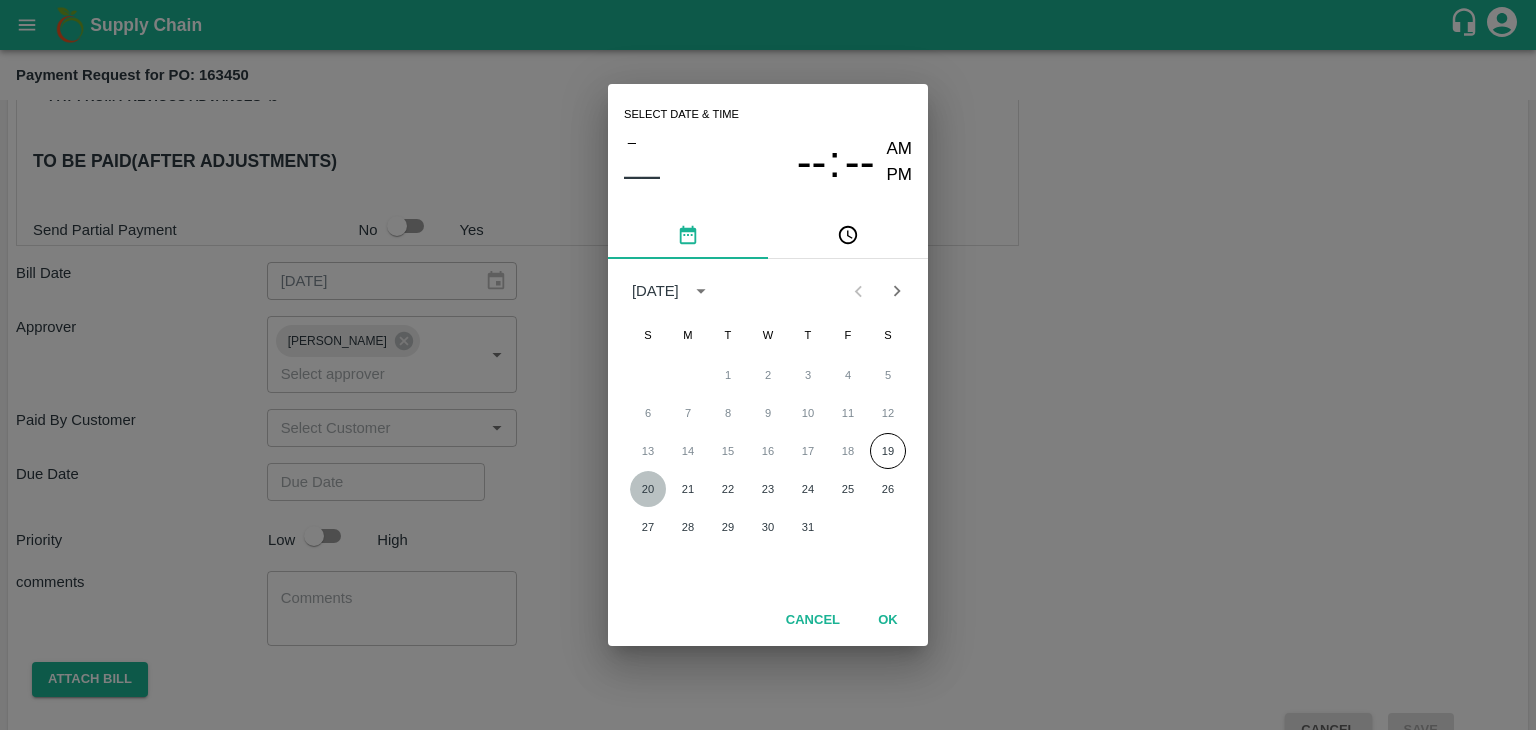 click on "20" at bounding box center [648, 489] 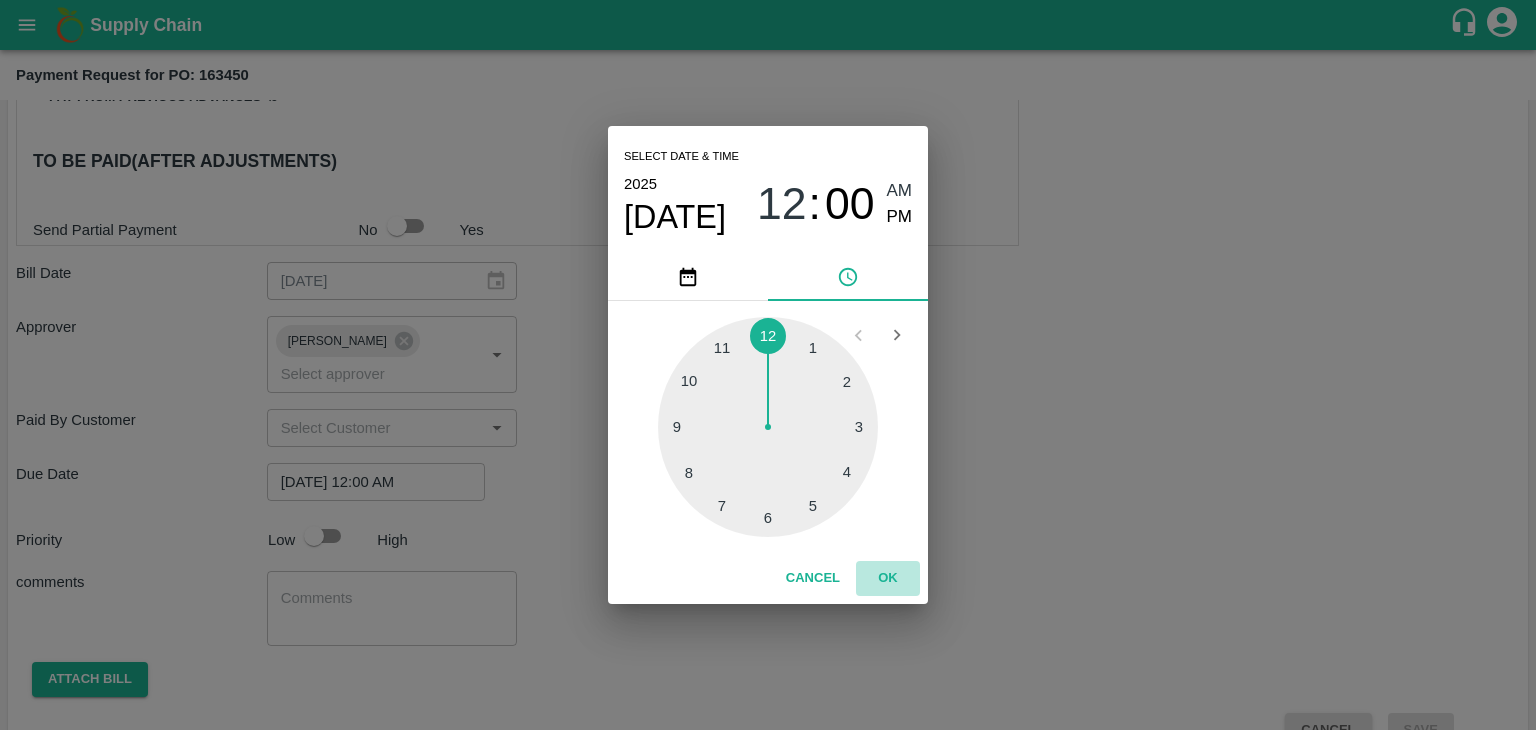 click on "OK" at bounding box center (888, 578) 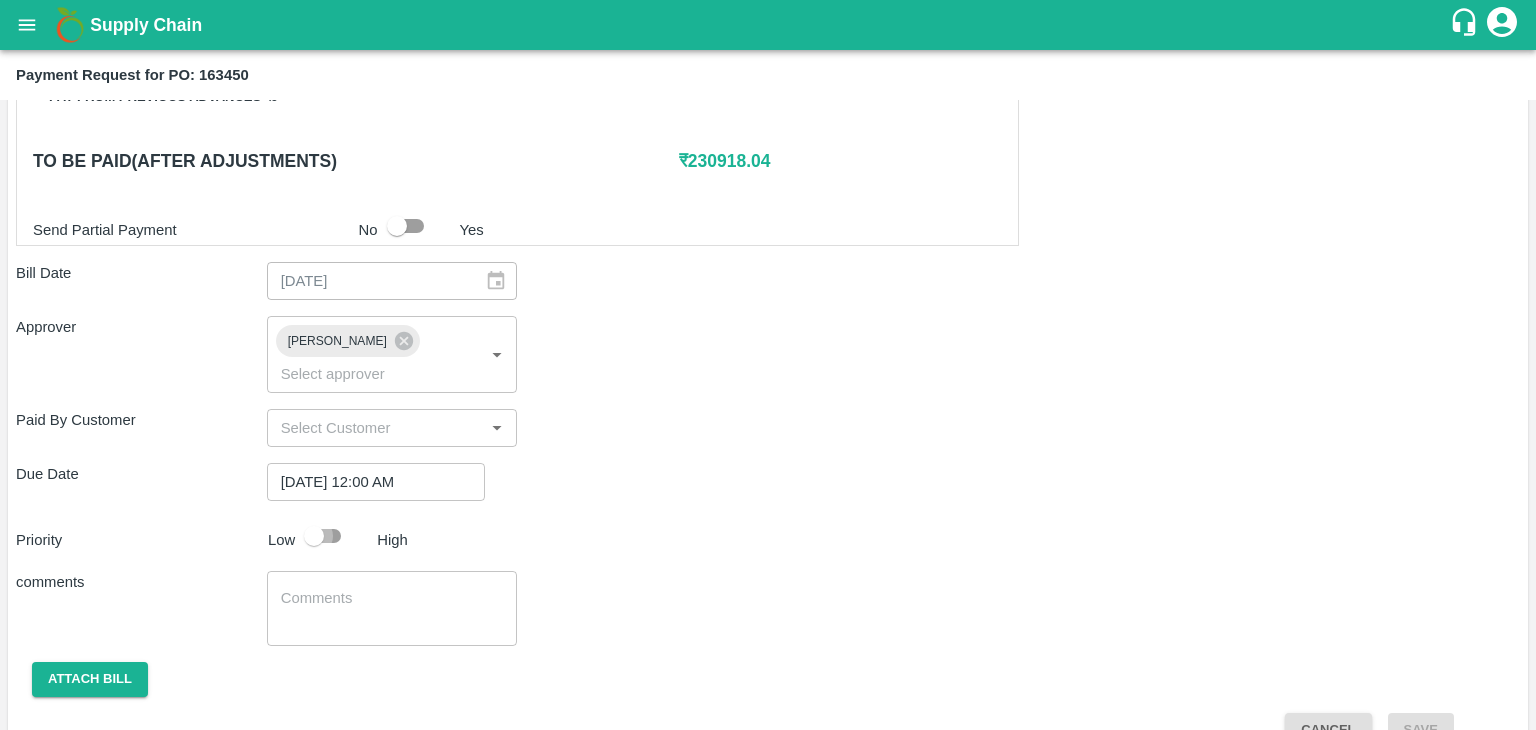 click at bounding box center (314, 536) 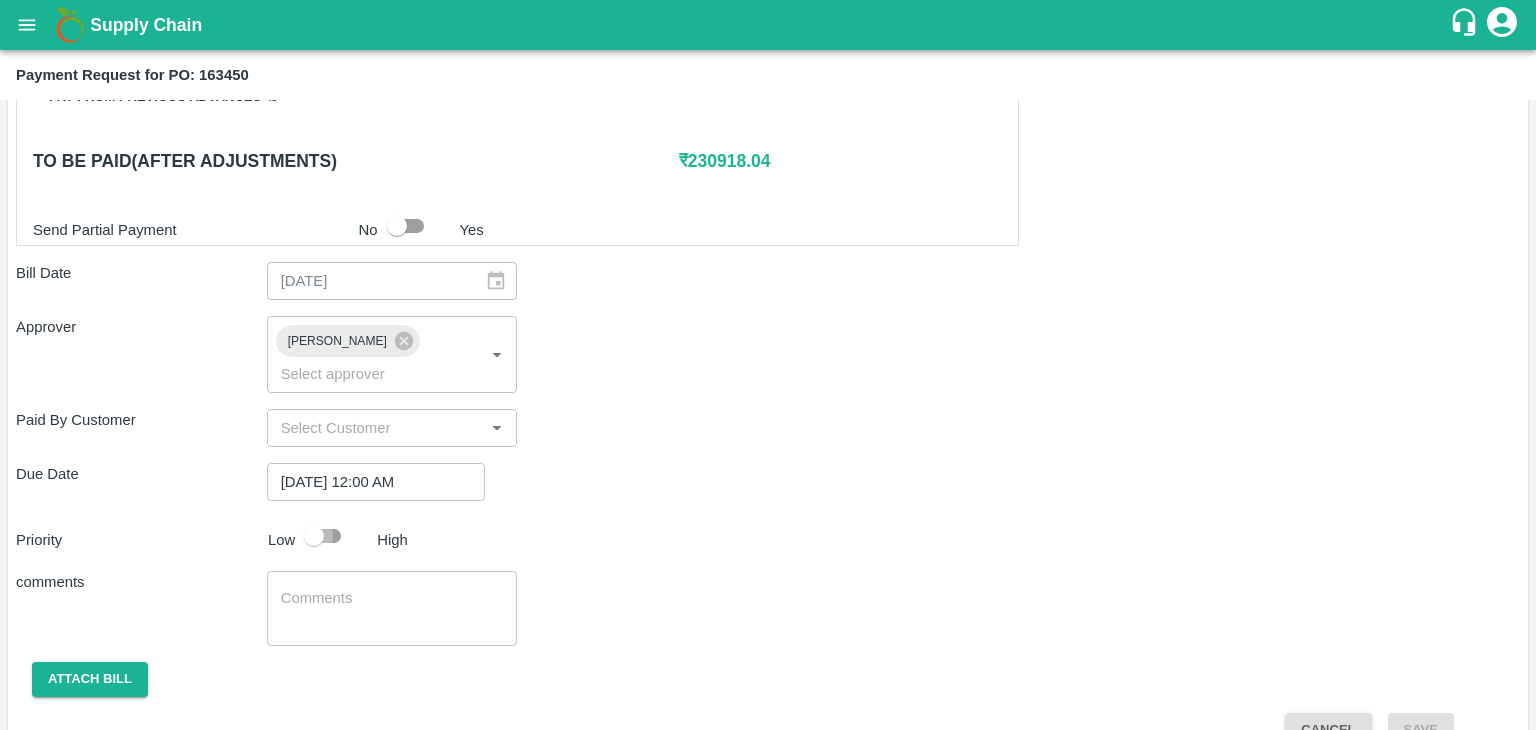 checkbox on "true" 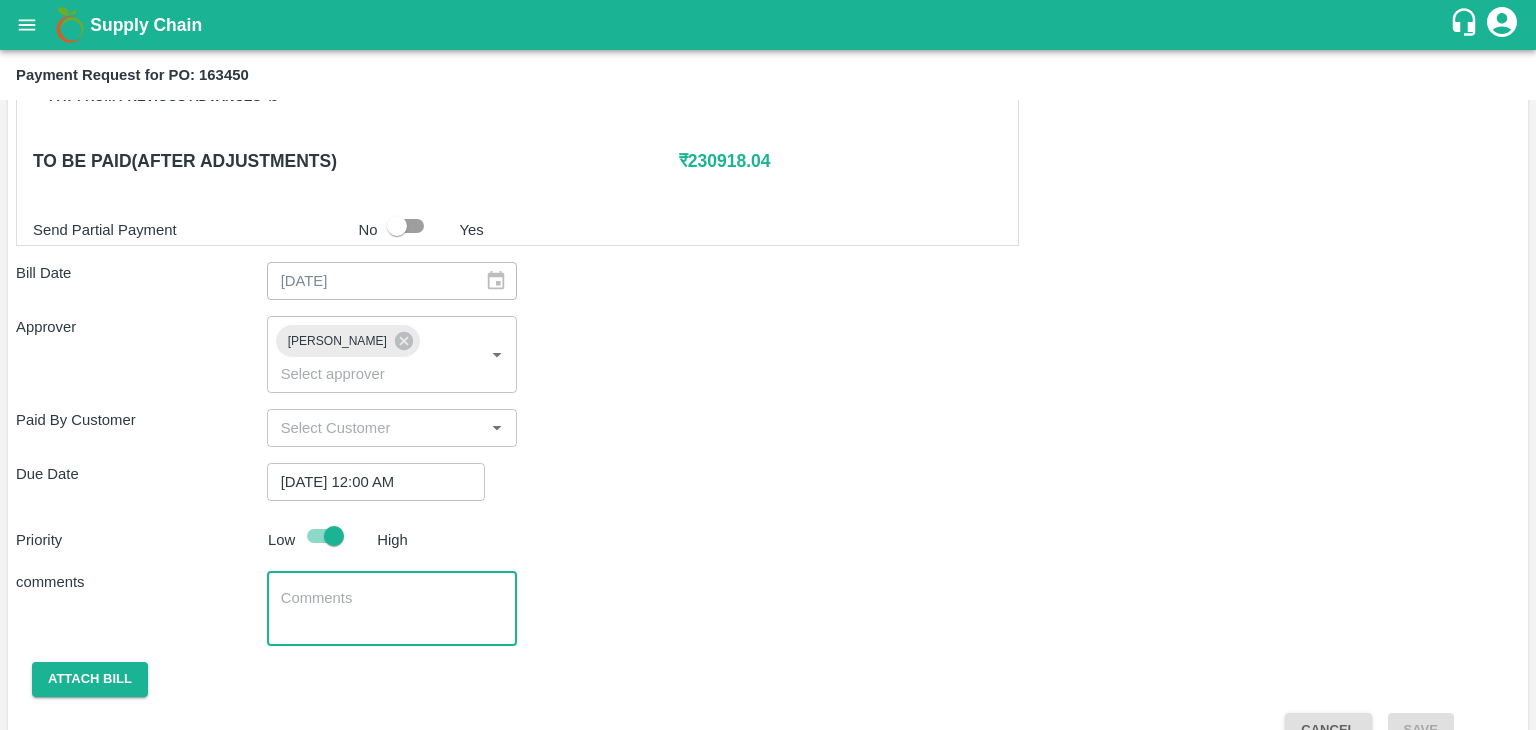 click at bounding box center (392, 609) 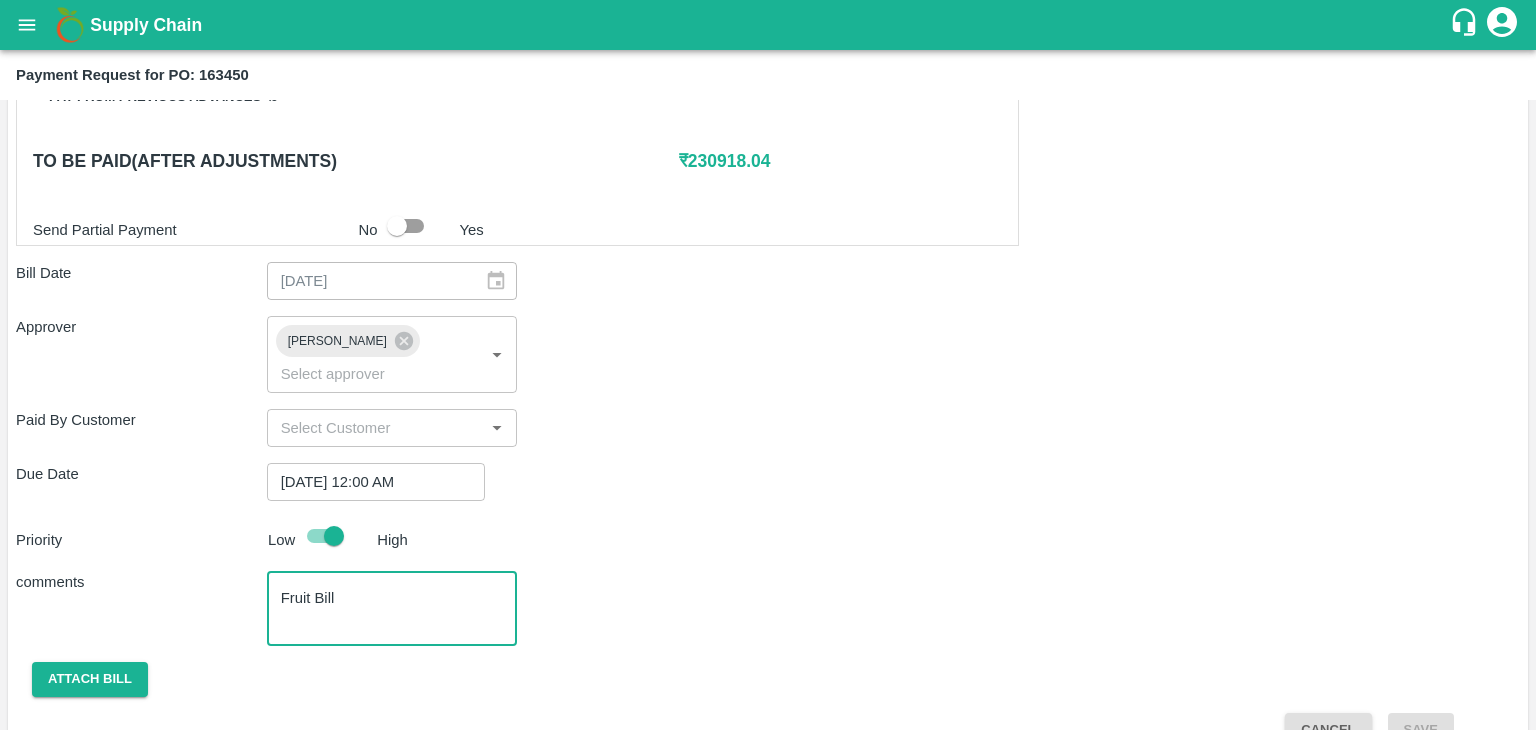 scroll, scrollTop: 992, scrollLeft: 0, axis: vertical 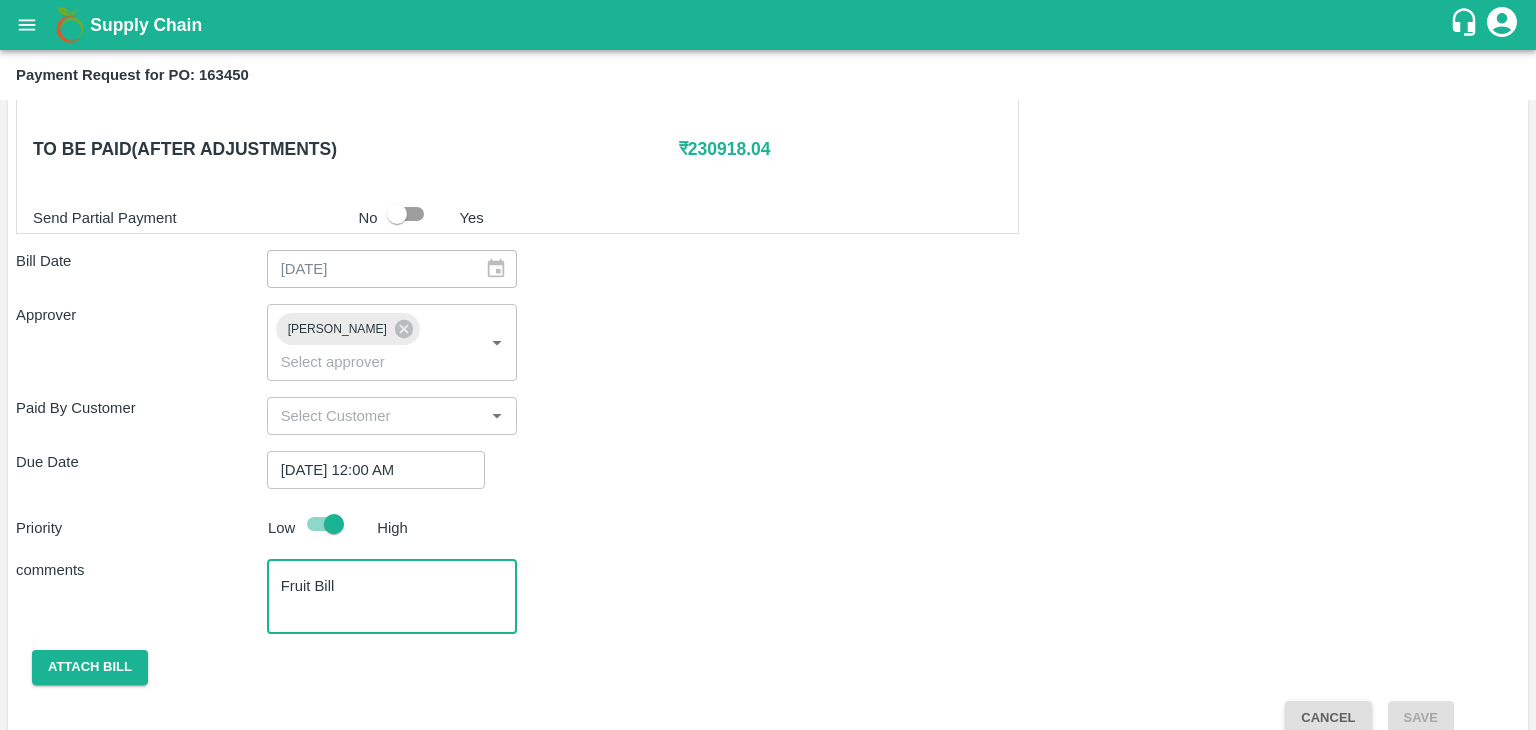 type on "Fruit Bill" 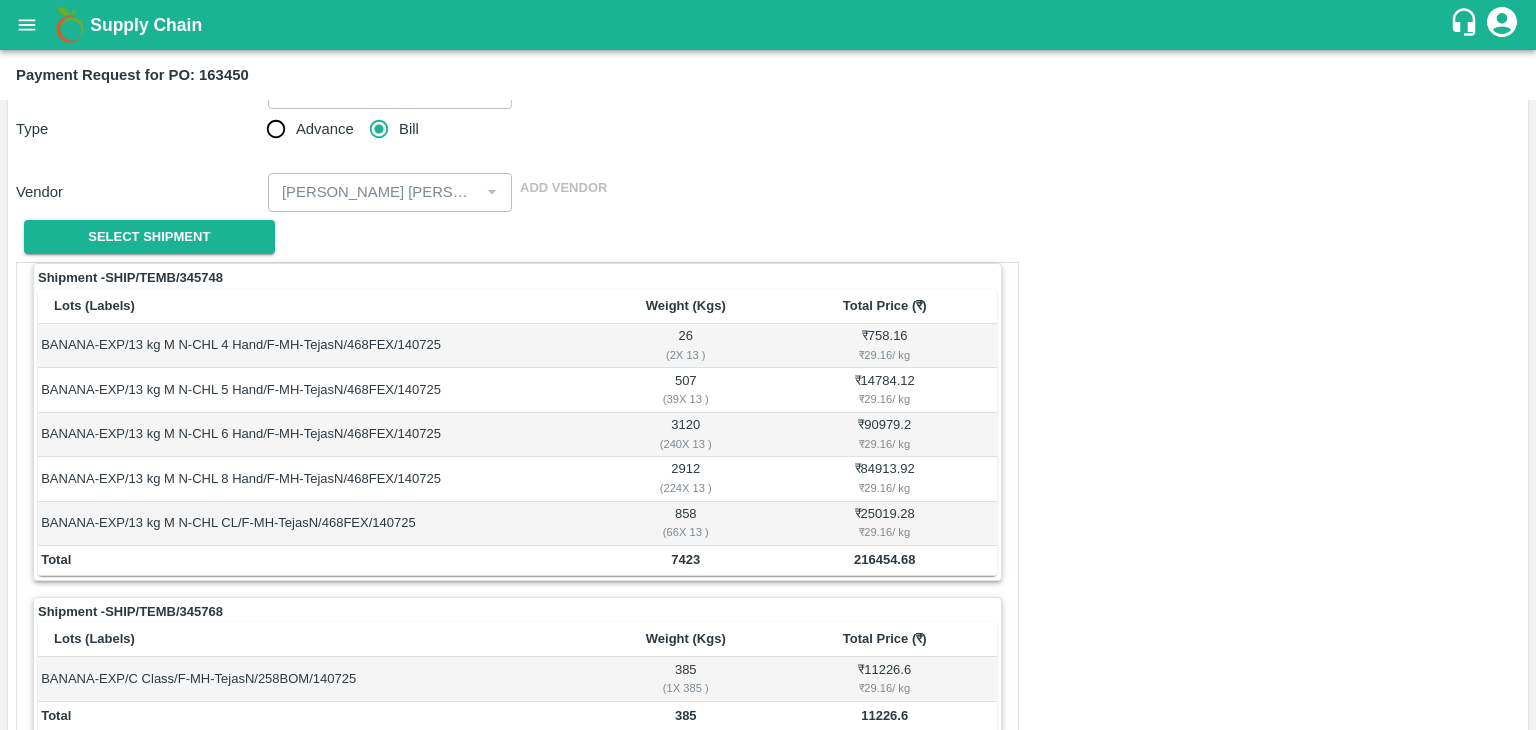 scroll, scrollTop: 0, scrollLeft: 0, axis: both 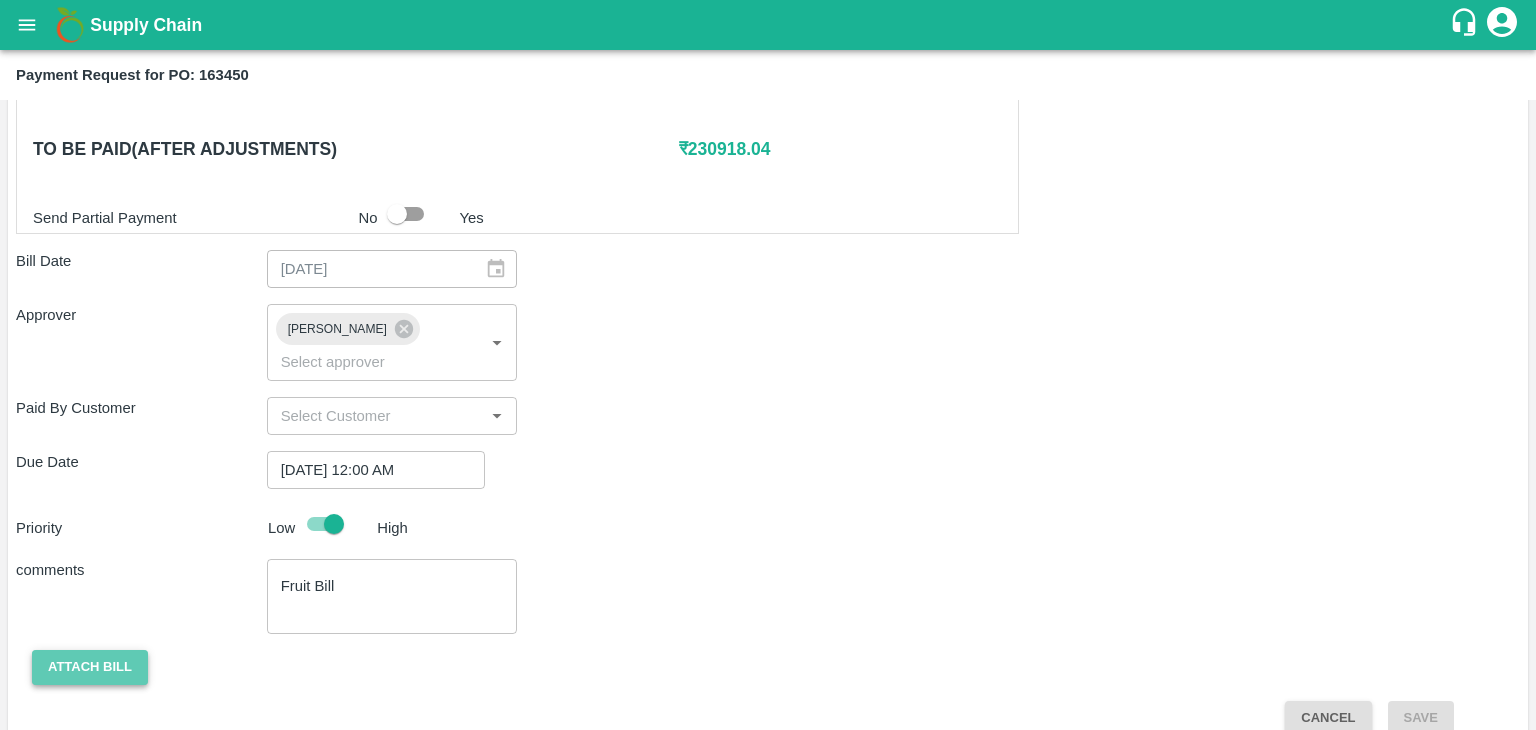 click on "Attach bill" at bounding box center (90, 667) 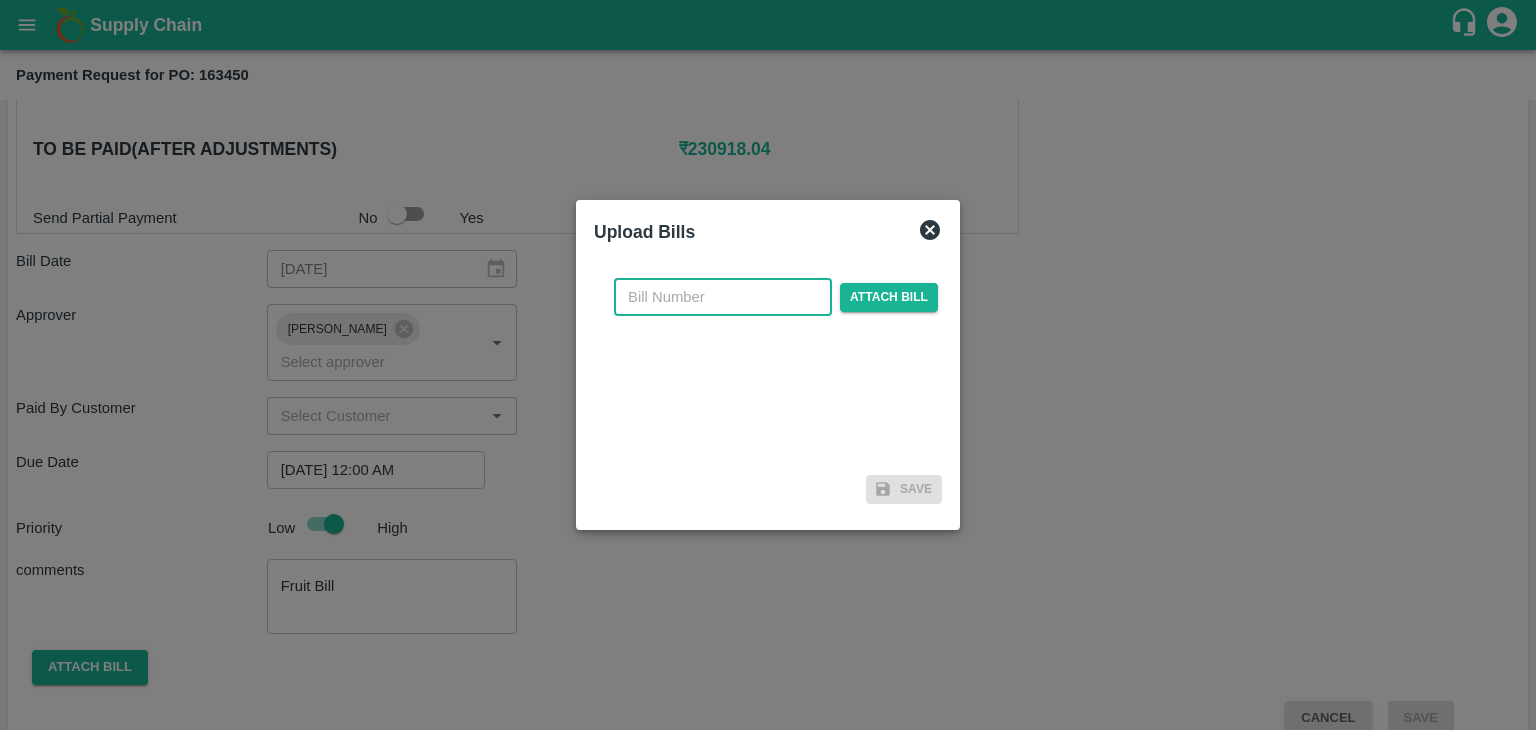 click at bounding box center [723, 297] 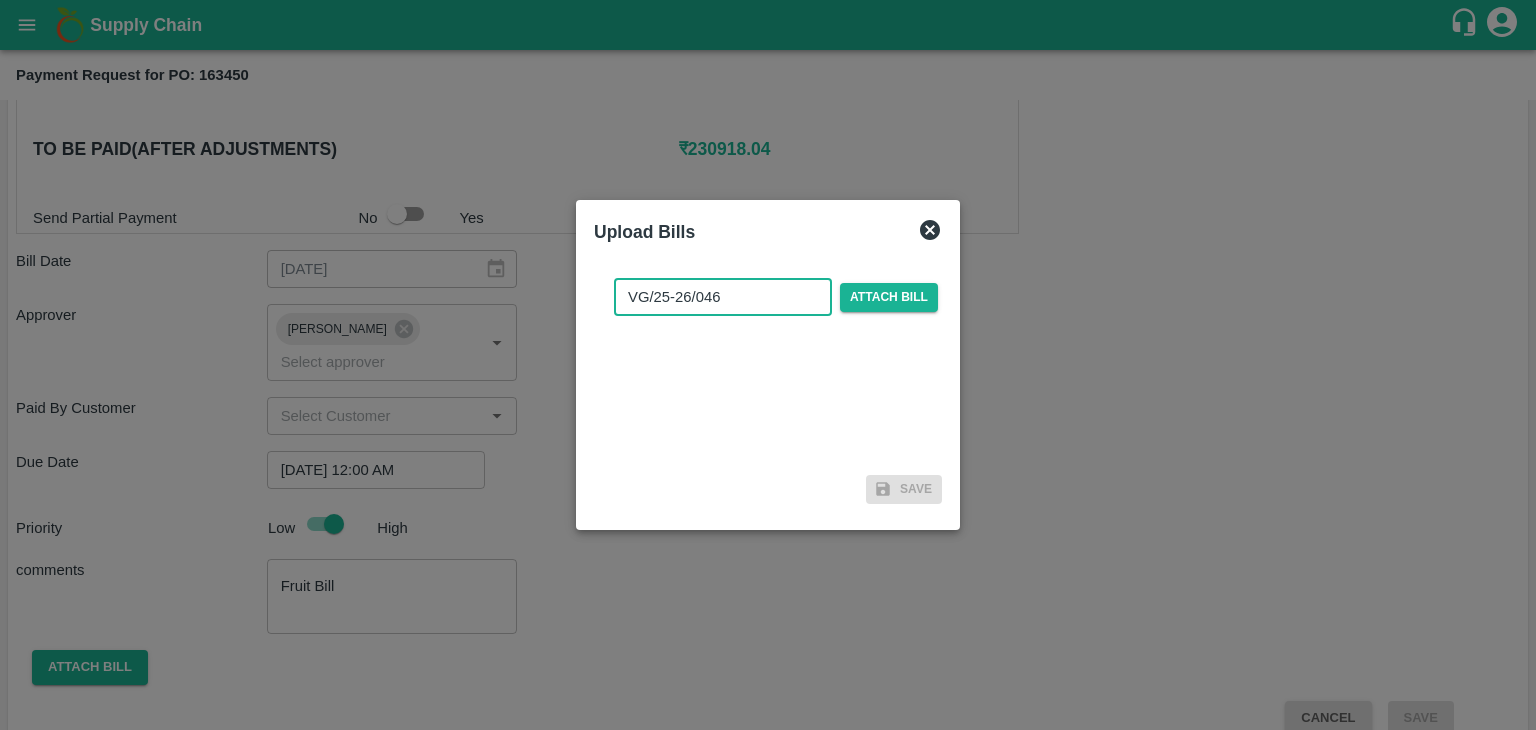 click on "VG/25-26/046" at bounding box center [723, 297] 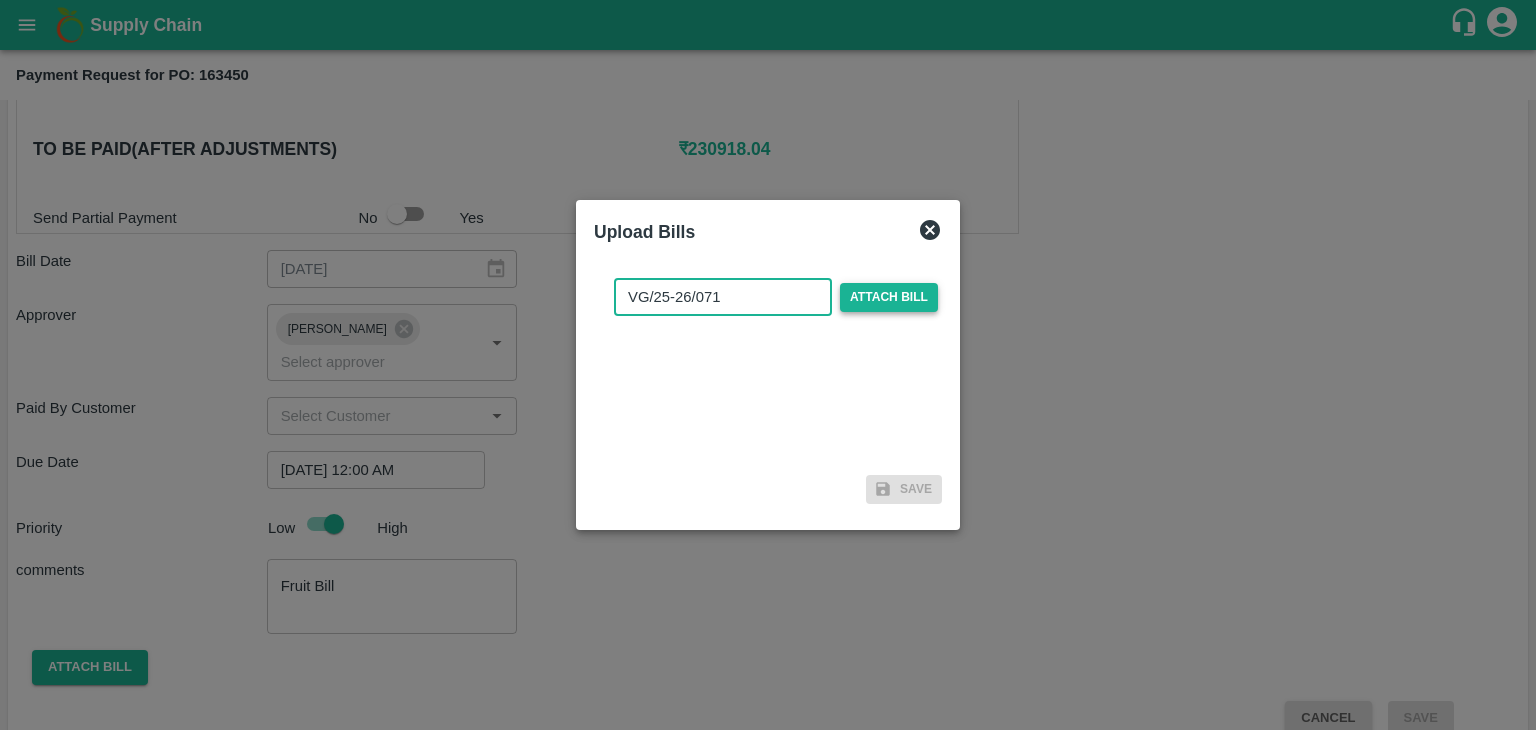 type on "VG/25-26/071" 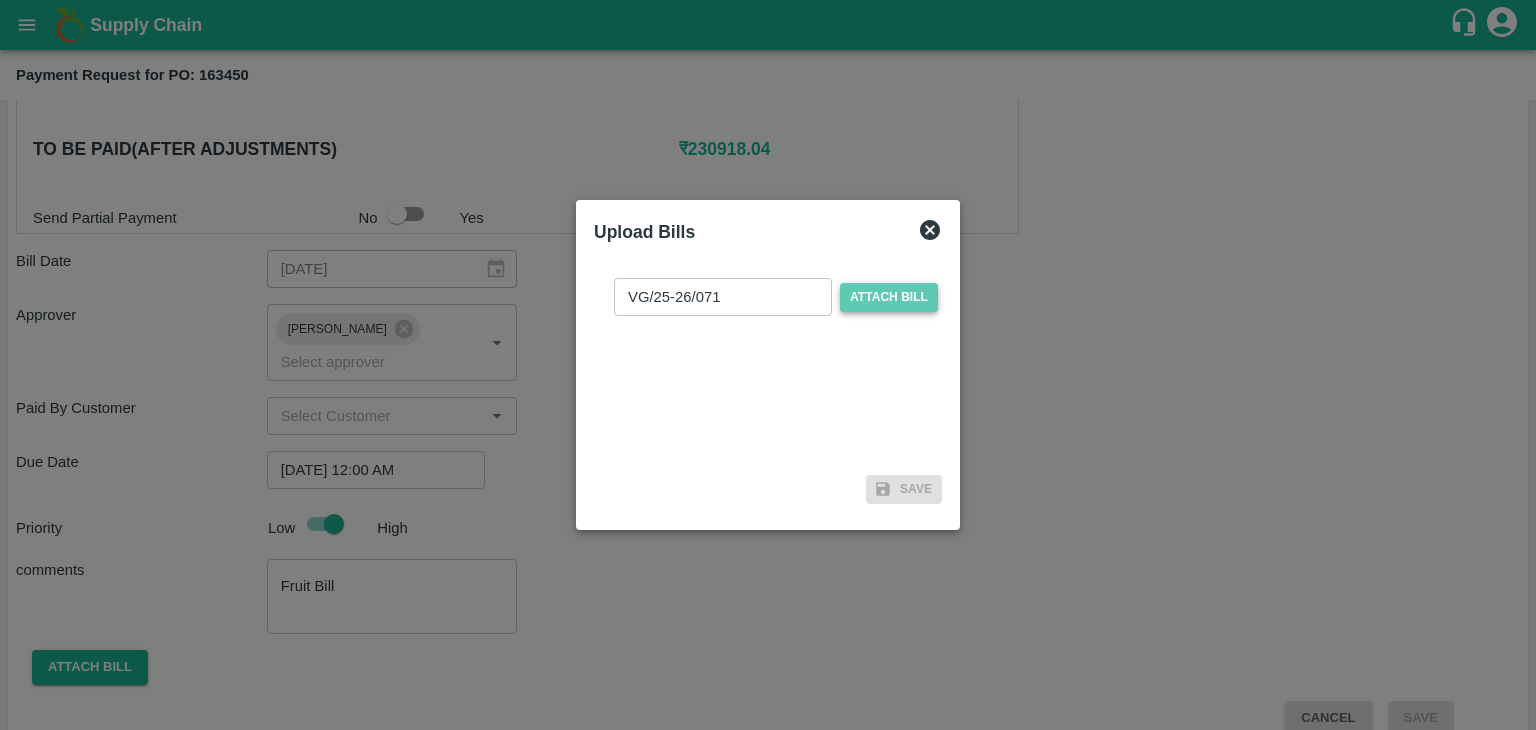 click on "Attach bill" at bounding box center [889, 297] 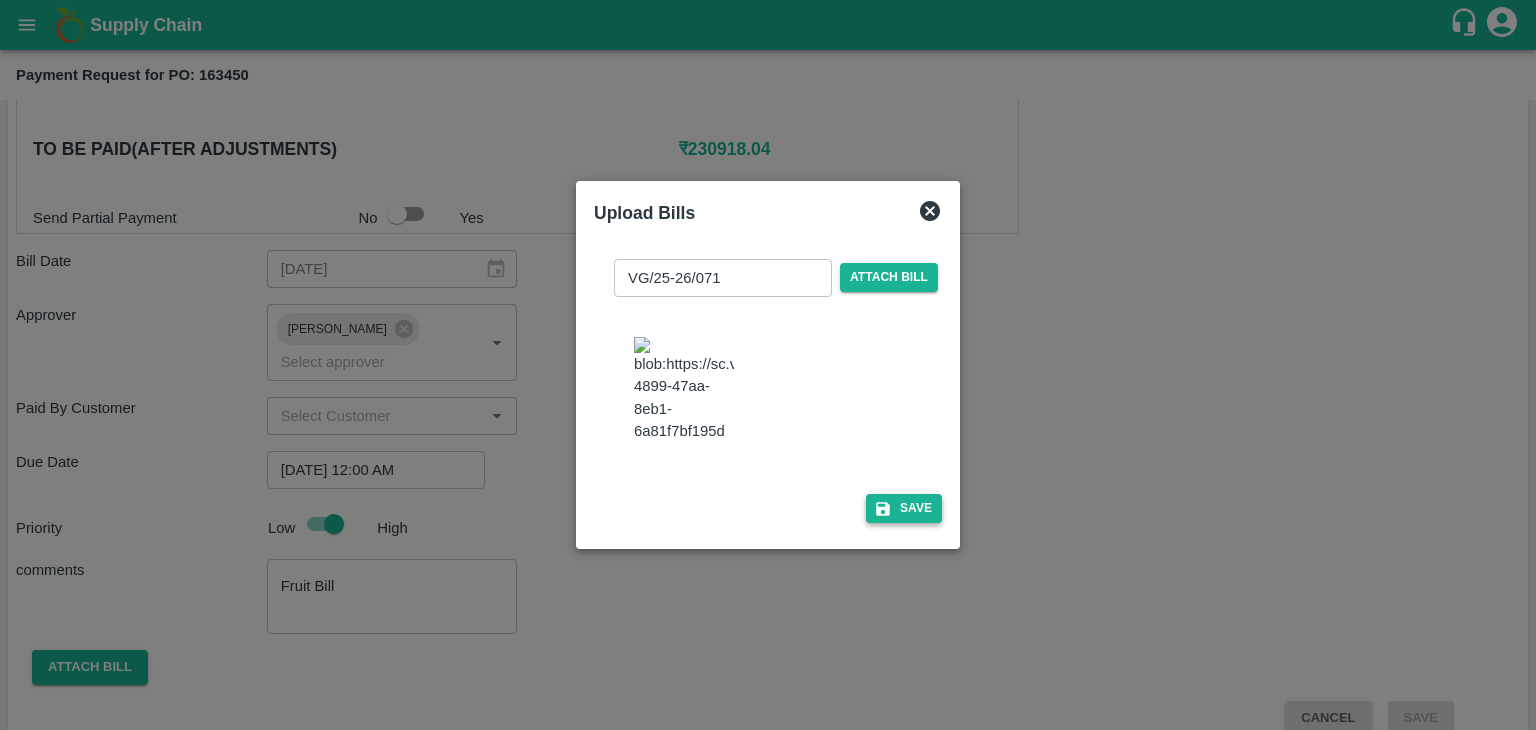 click on "Save" at bounding box center [904, 508] 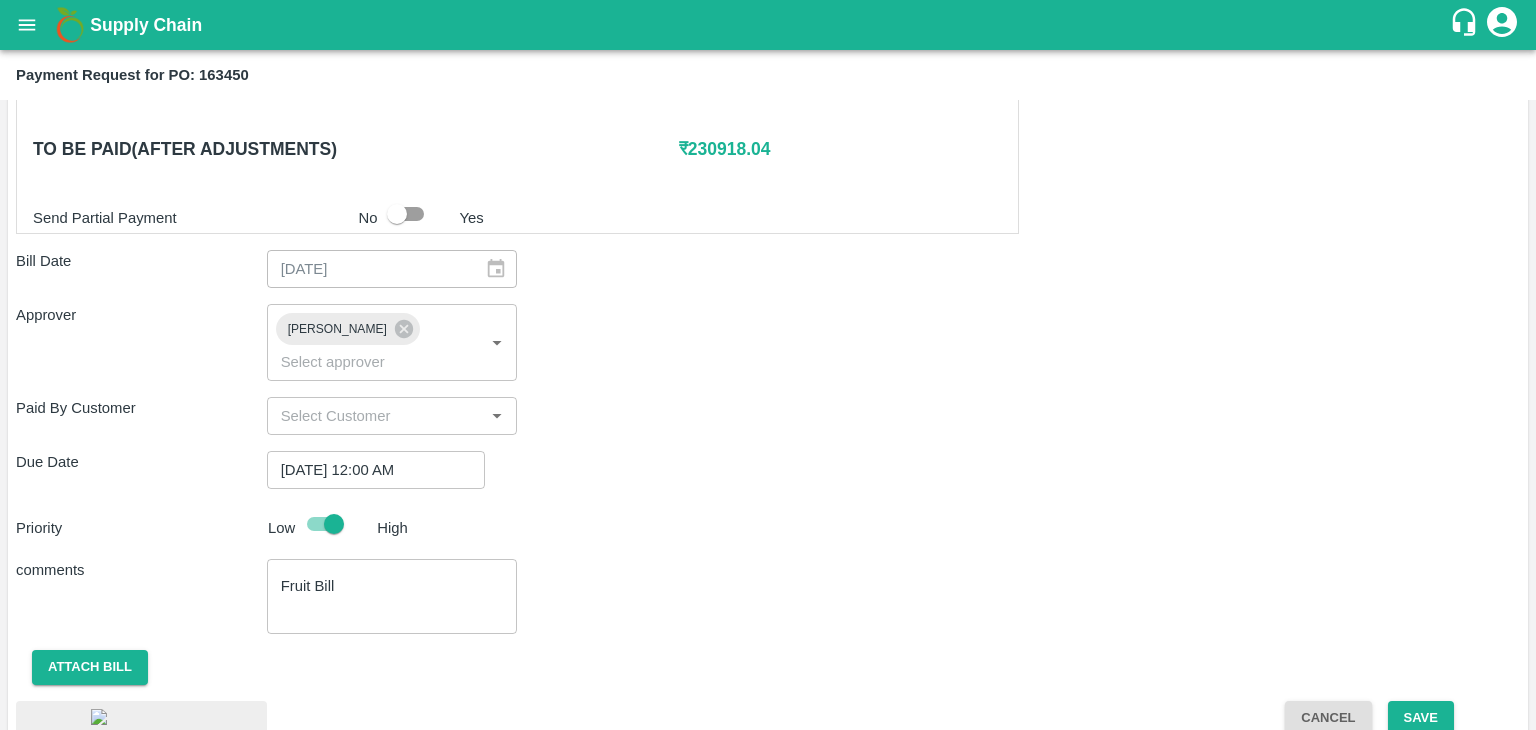 scroll, scrollTop: 1127, scrollLeft: 0, axis: vertical 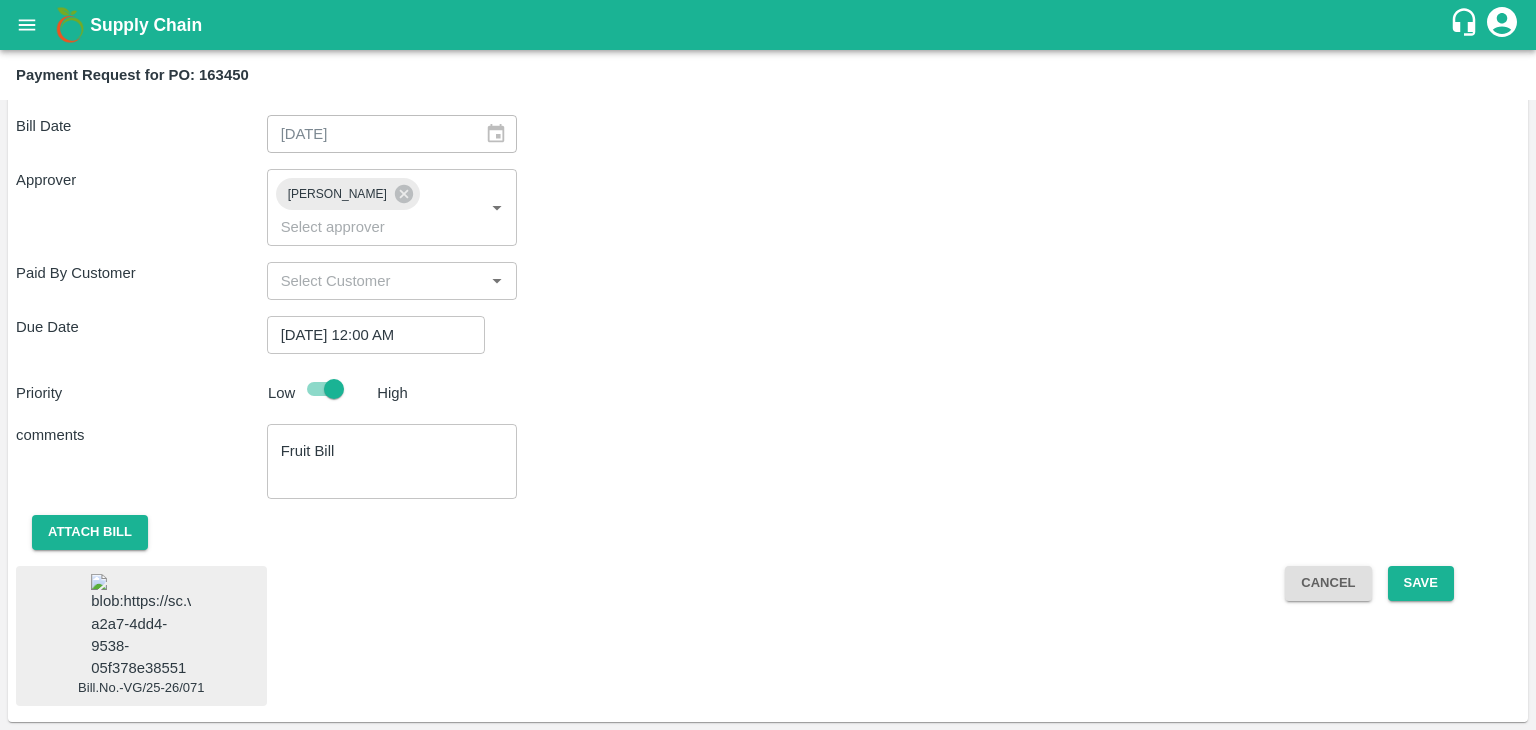 click at bounding box center (141, 626) 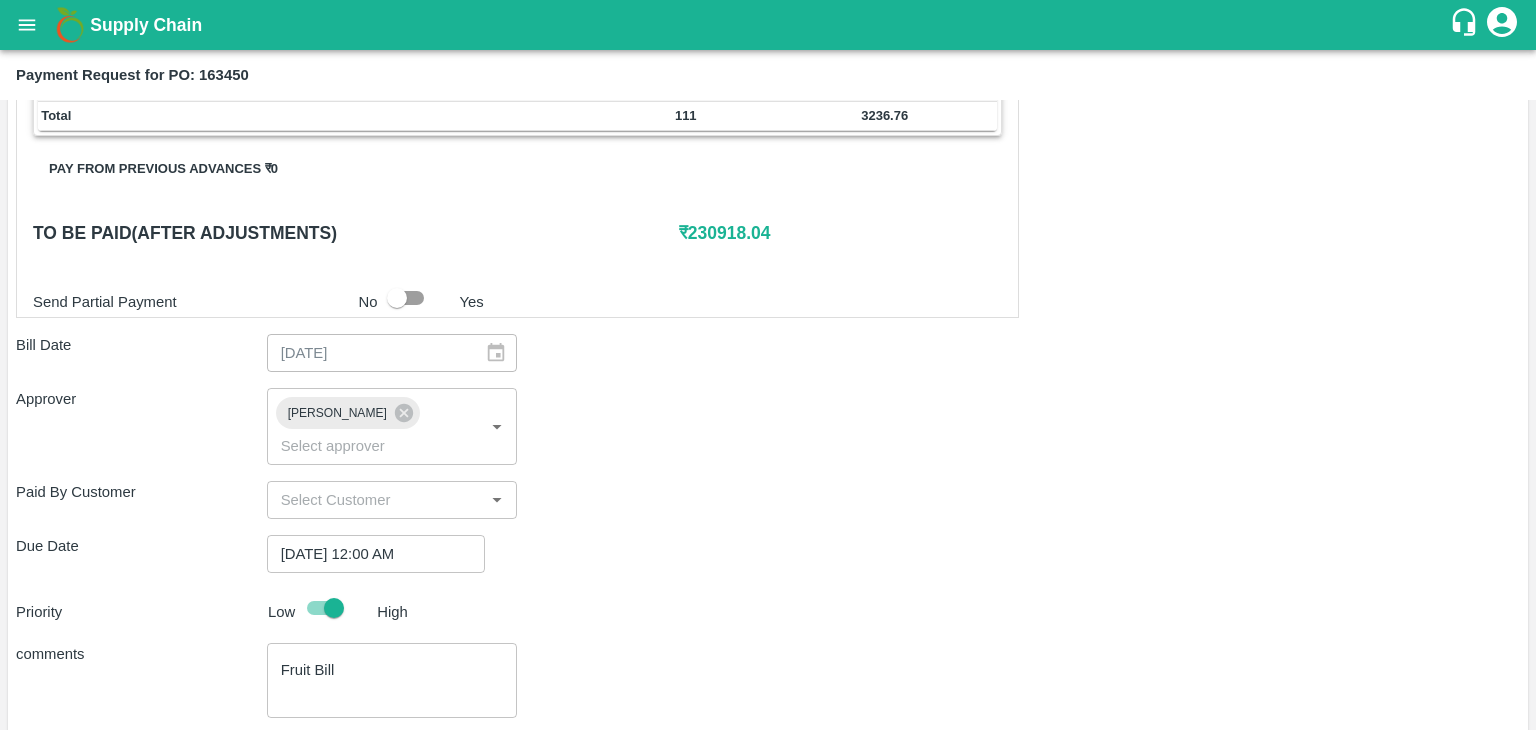 scroll, scrollTop: 1127, scrollLeft: 0, axis: vertical 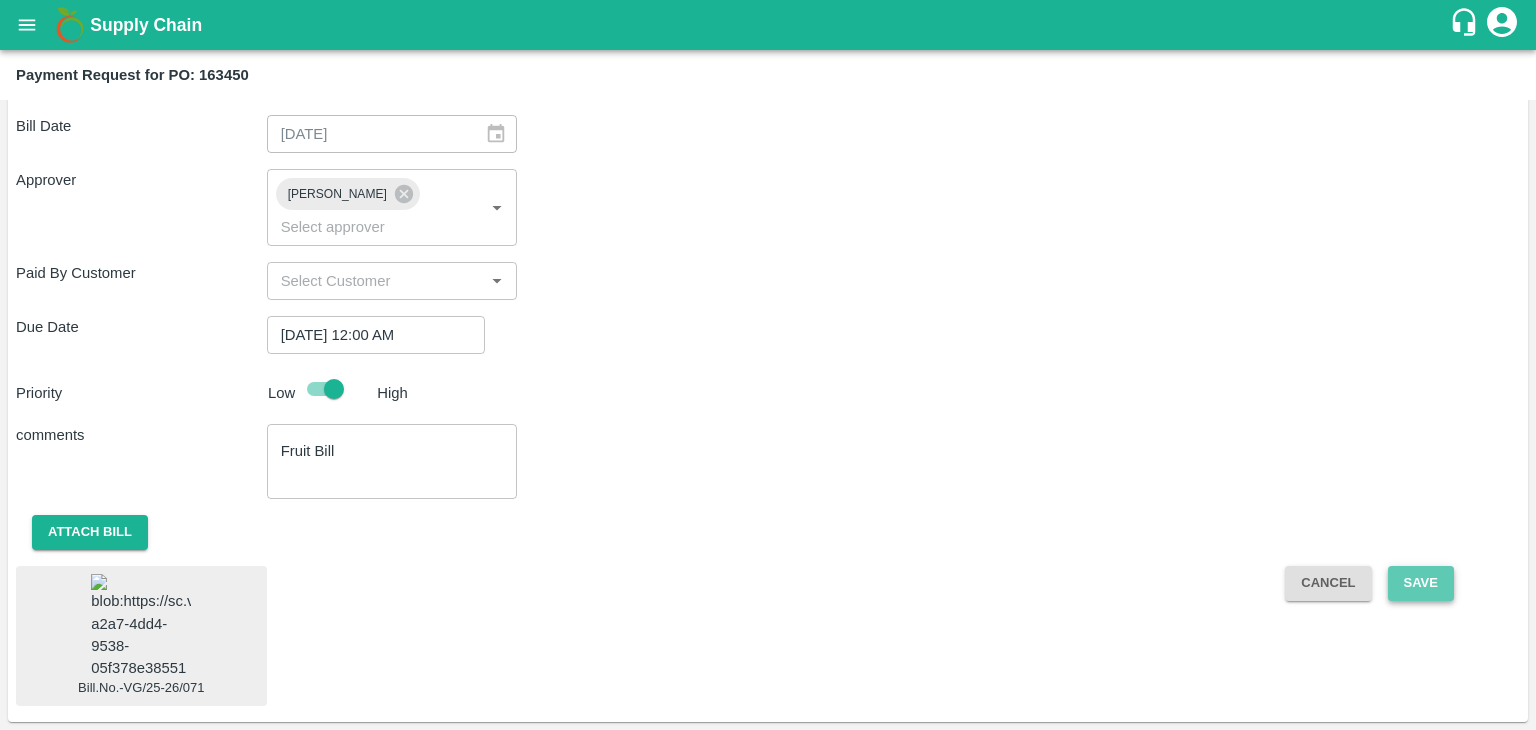 click on "Save" at bounding box center [1421, 583] 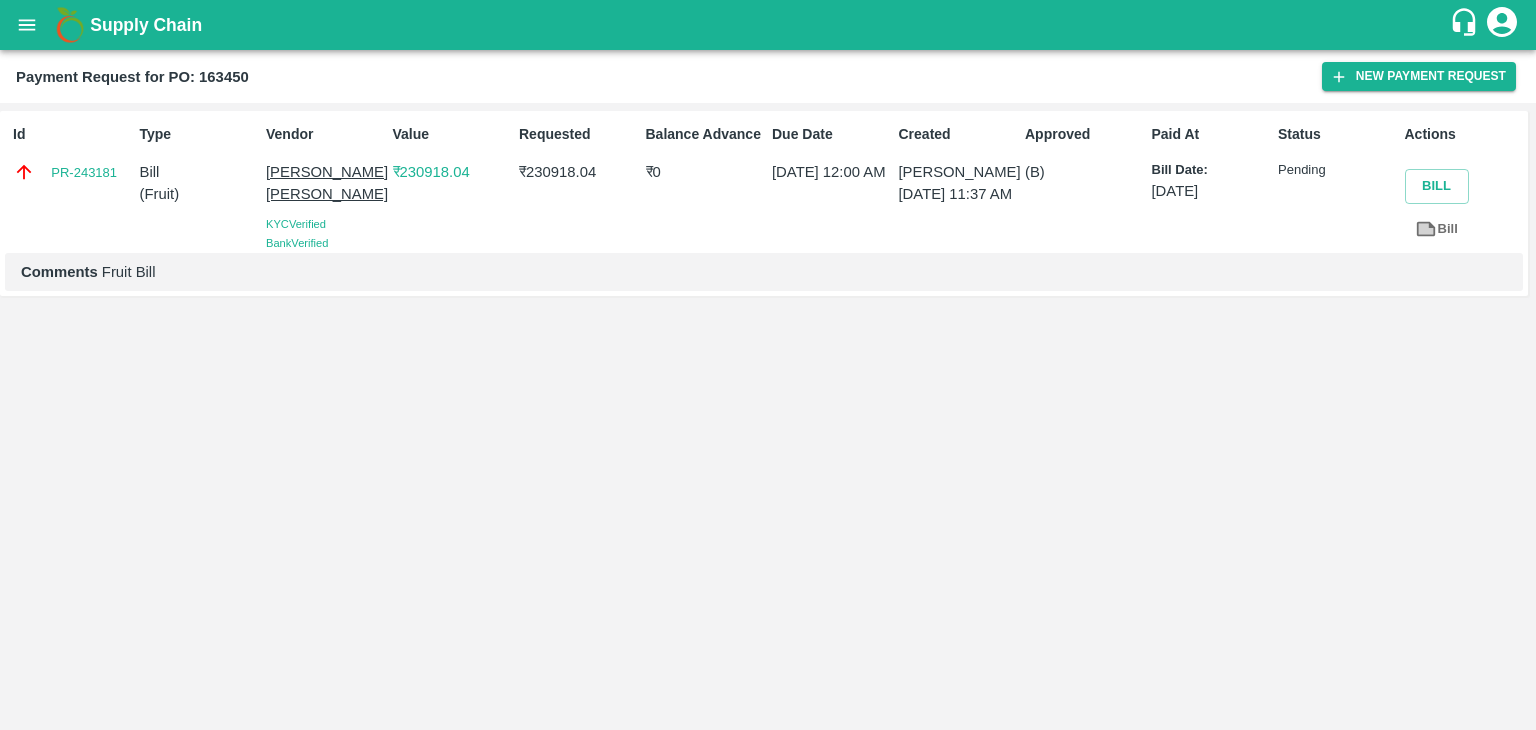 click on "Supply Chain" at bounding box center (768, 25) 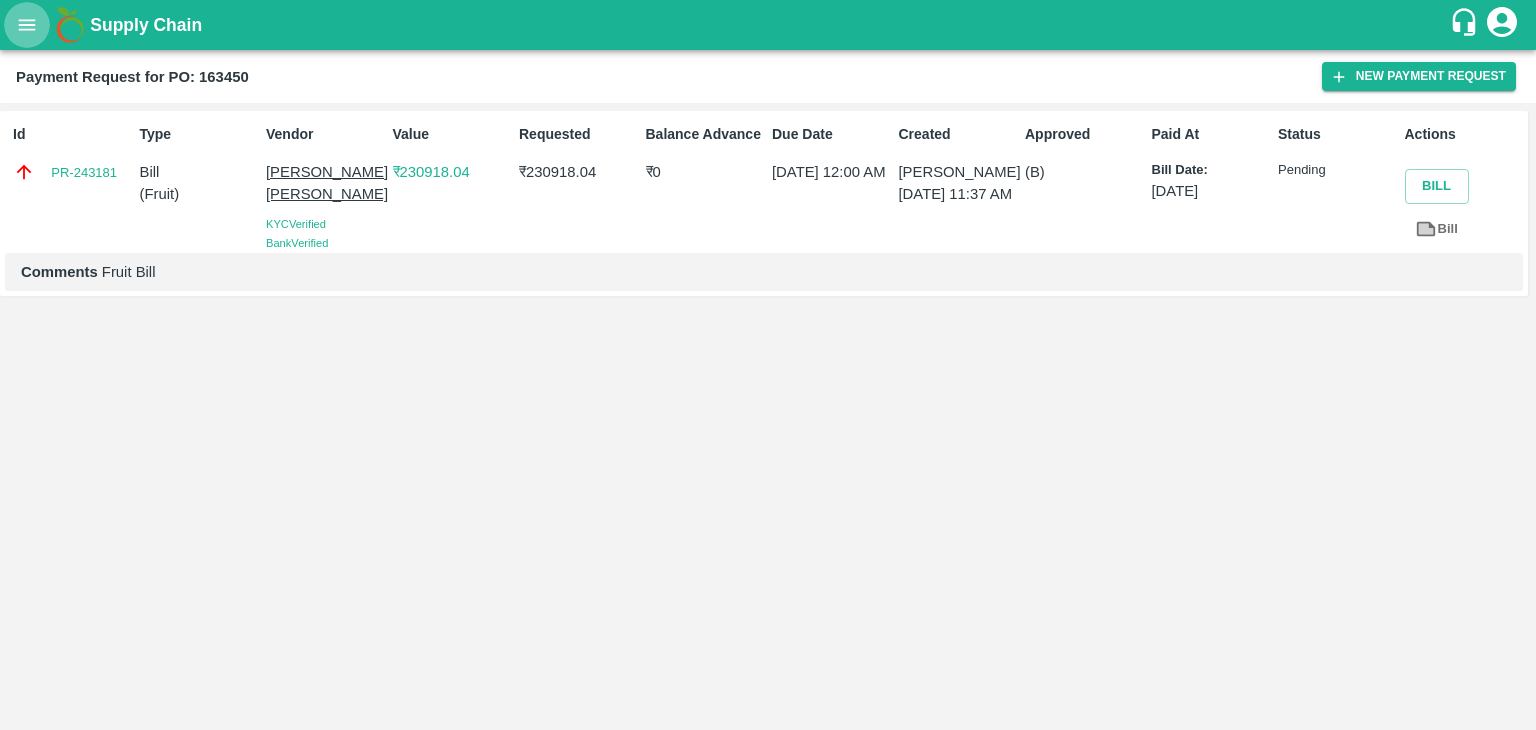 click 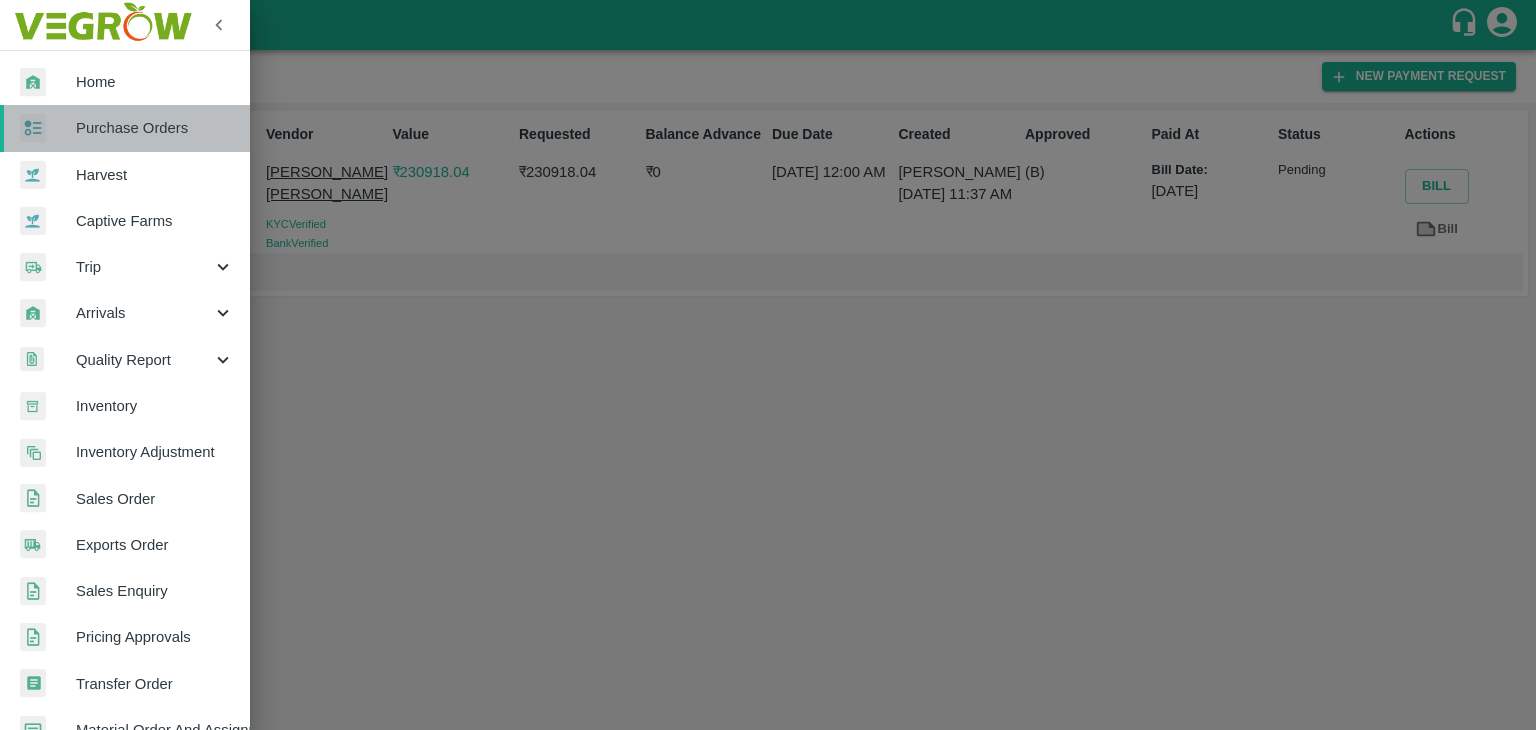 click on "Purchase Orders" at bounding box center (155, 128) 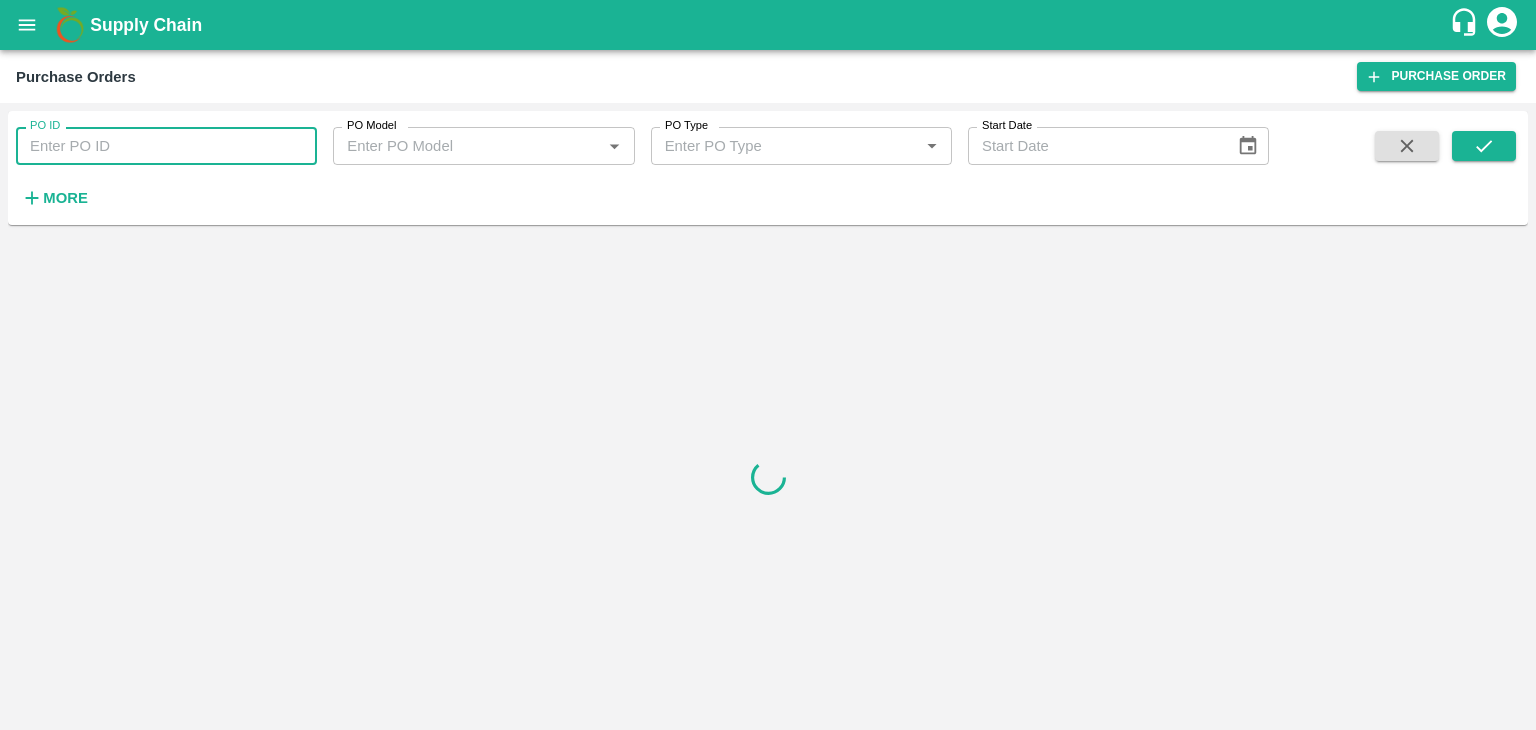 click on "PO ID" at bounding box center [166, 146] 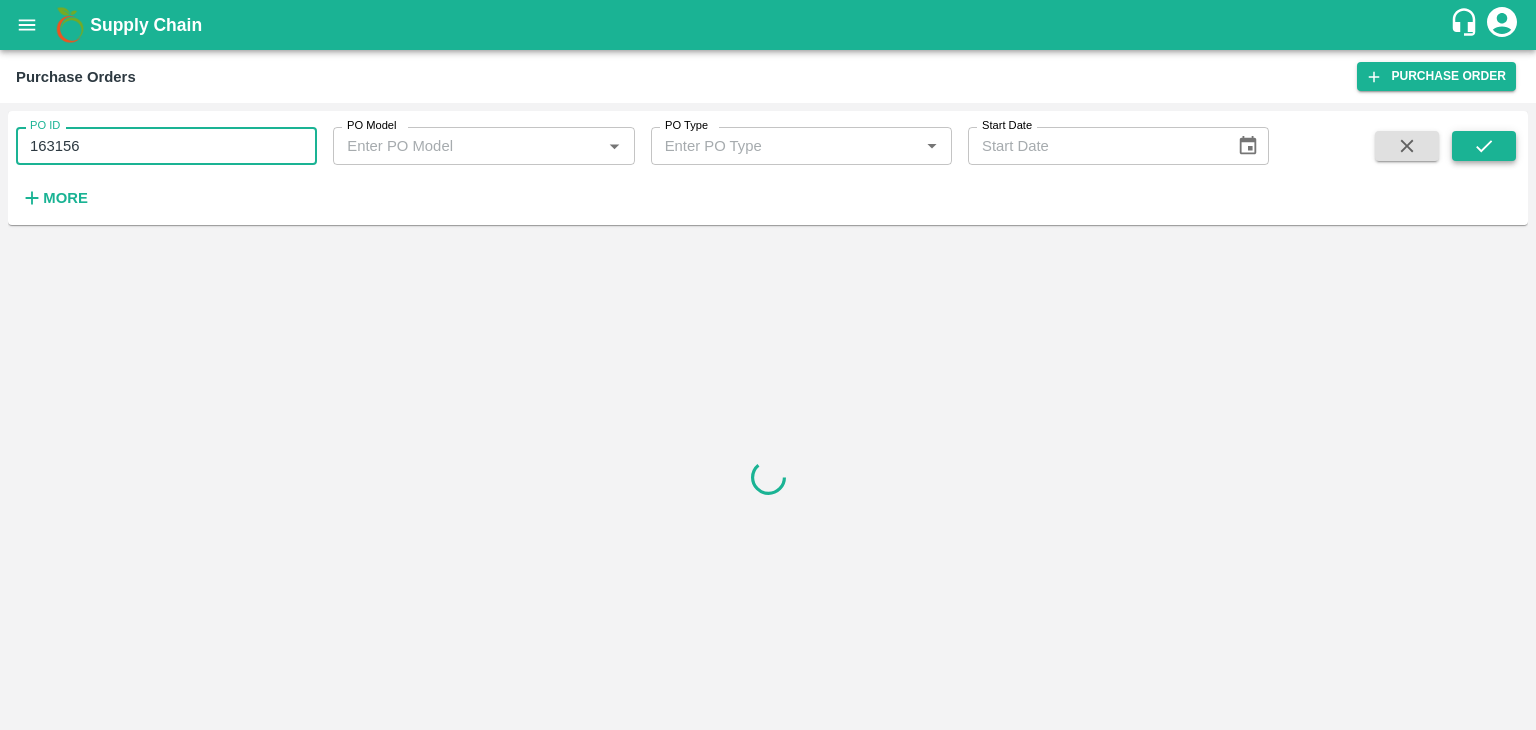 type on "163156" 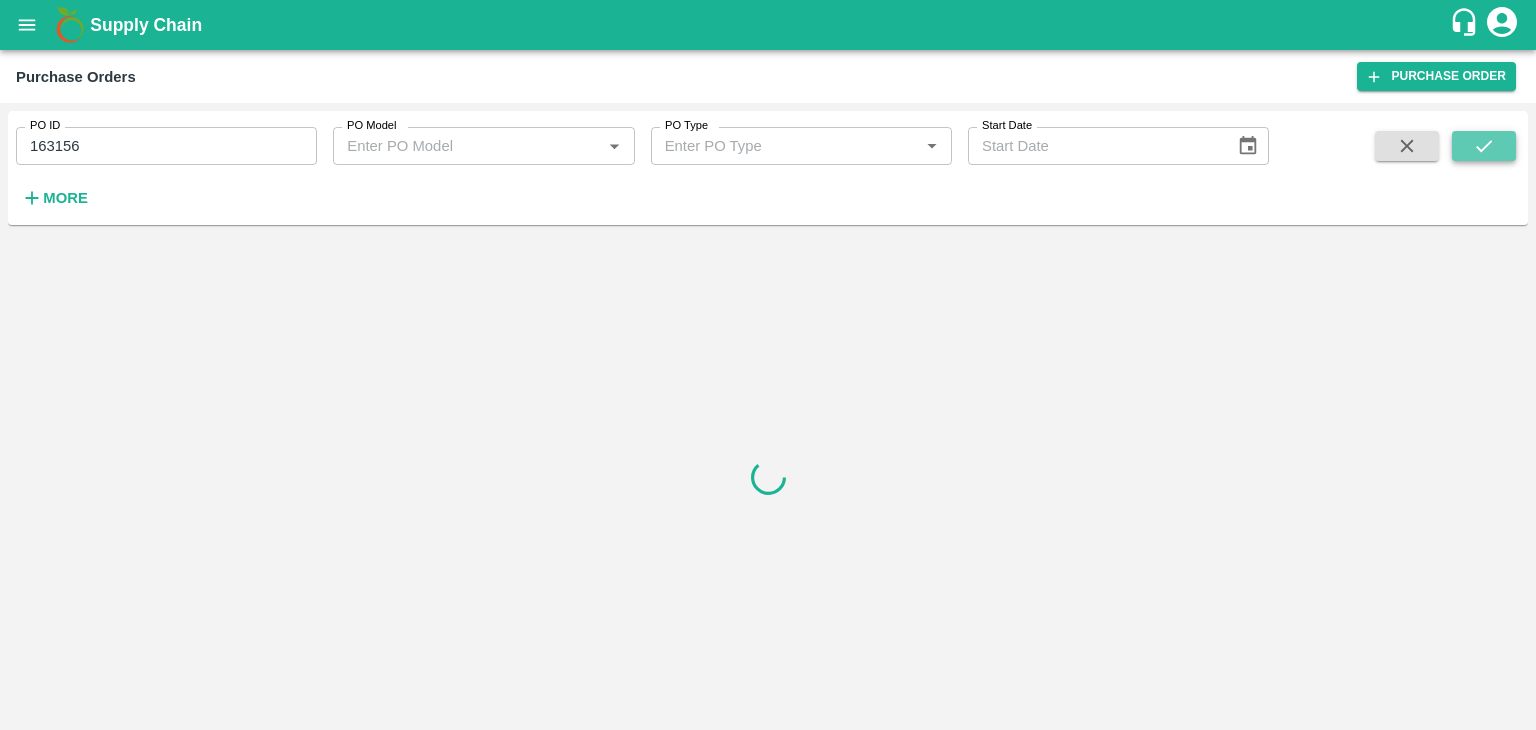 click at bounding box center (1484, 146) 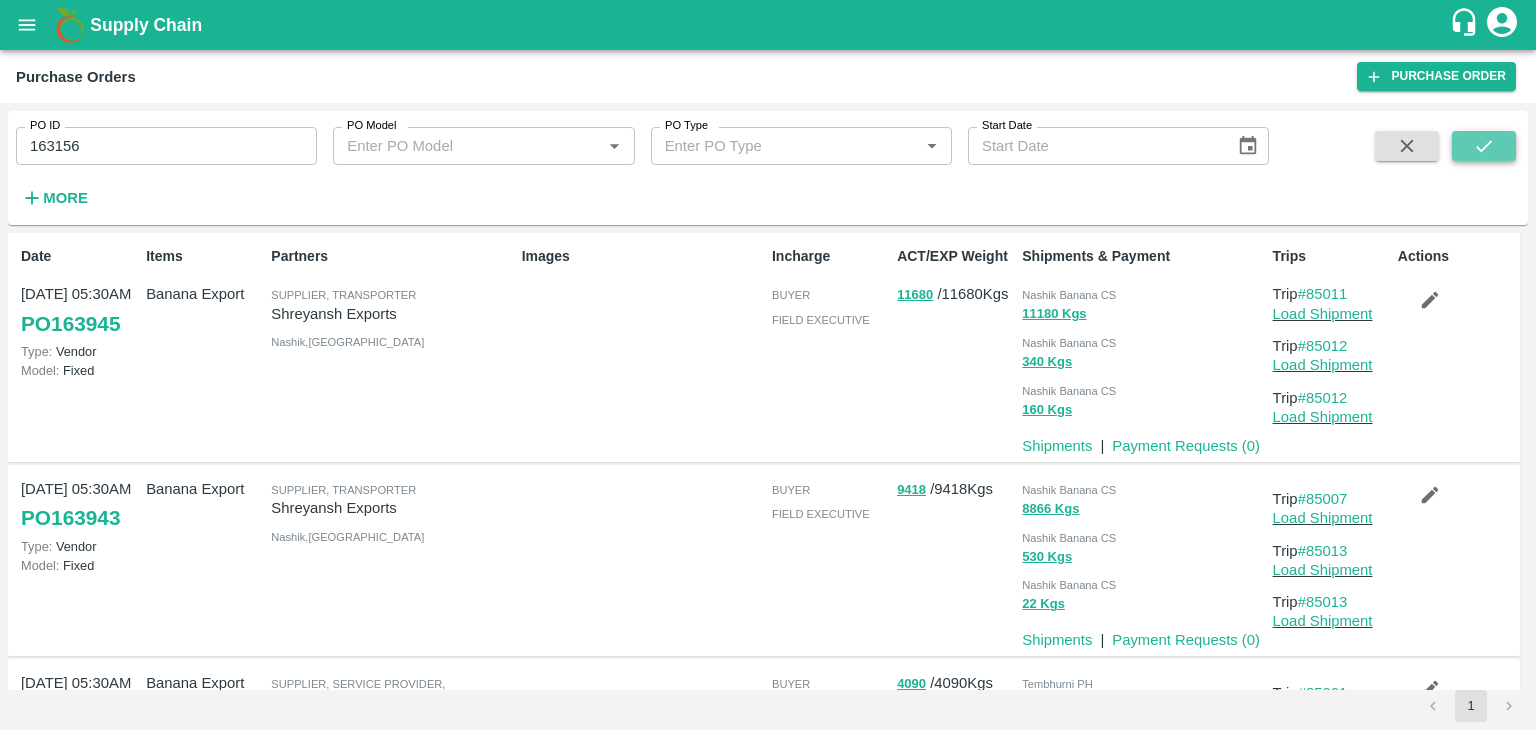 click at bounding box center [1484, 146] 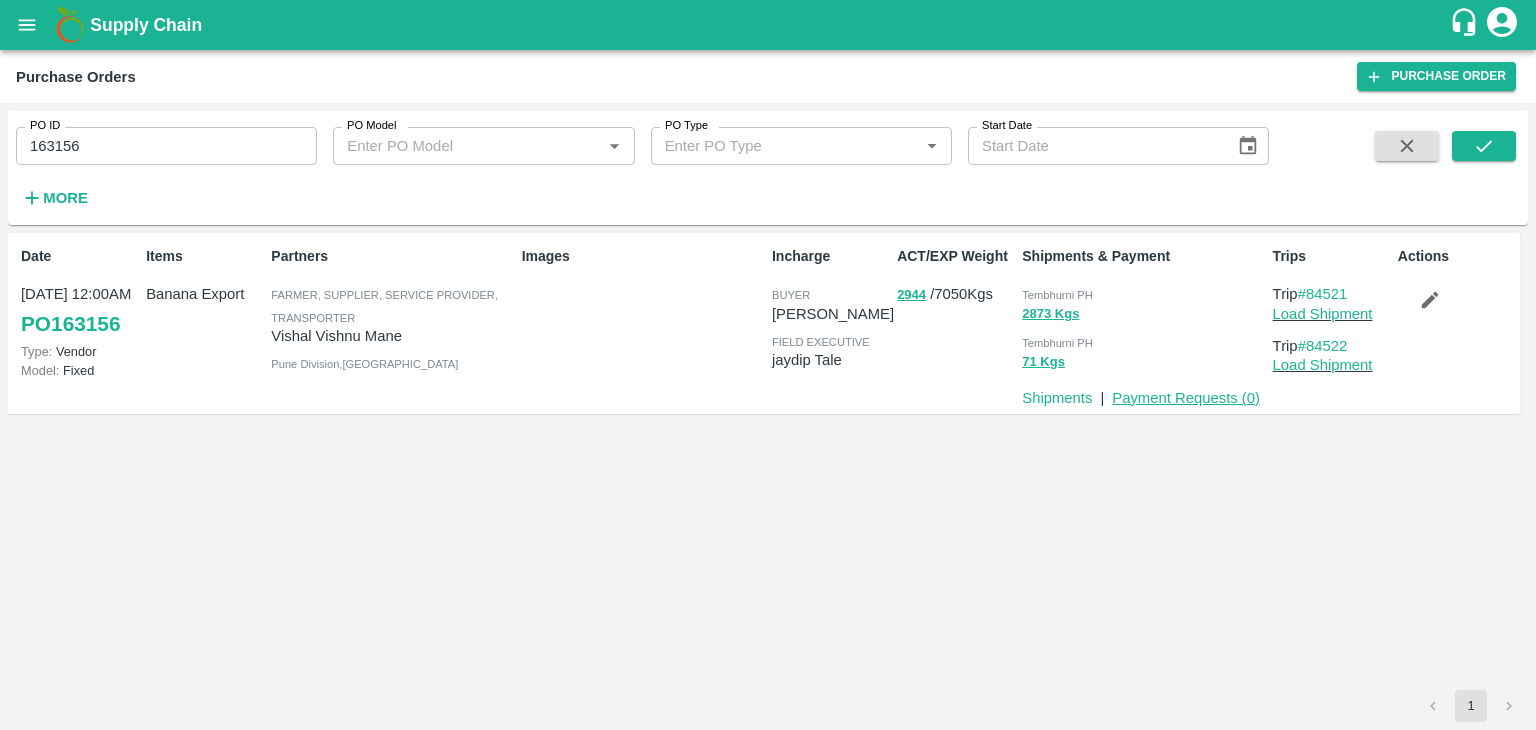 click on "Payment Requests ( 0 )" at bounding box center [1186, 398] 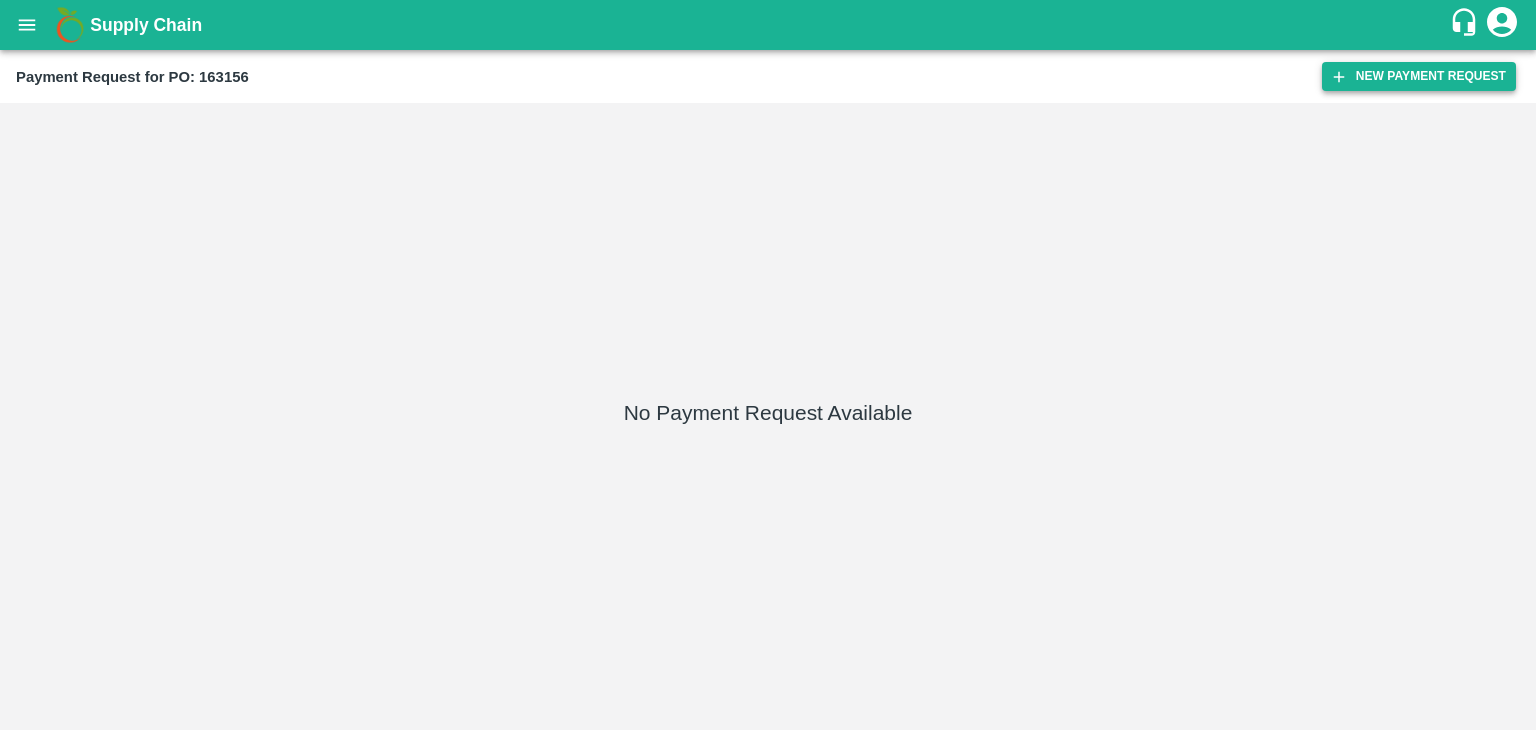 scroll, scrollTop: 0, scrollLeft: 0, axis: both 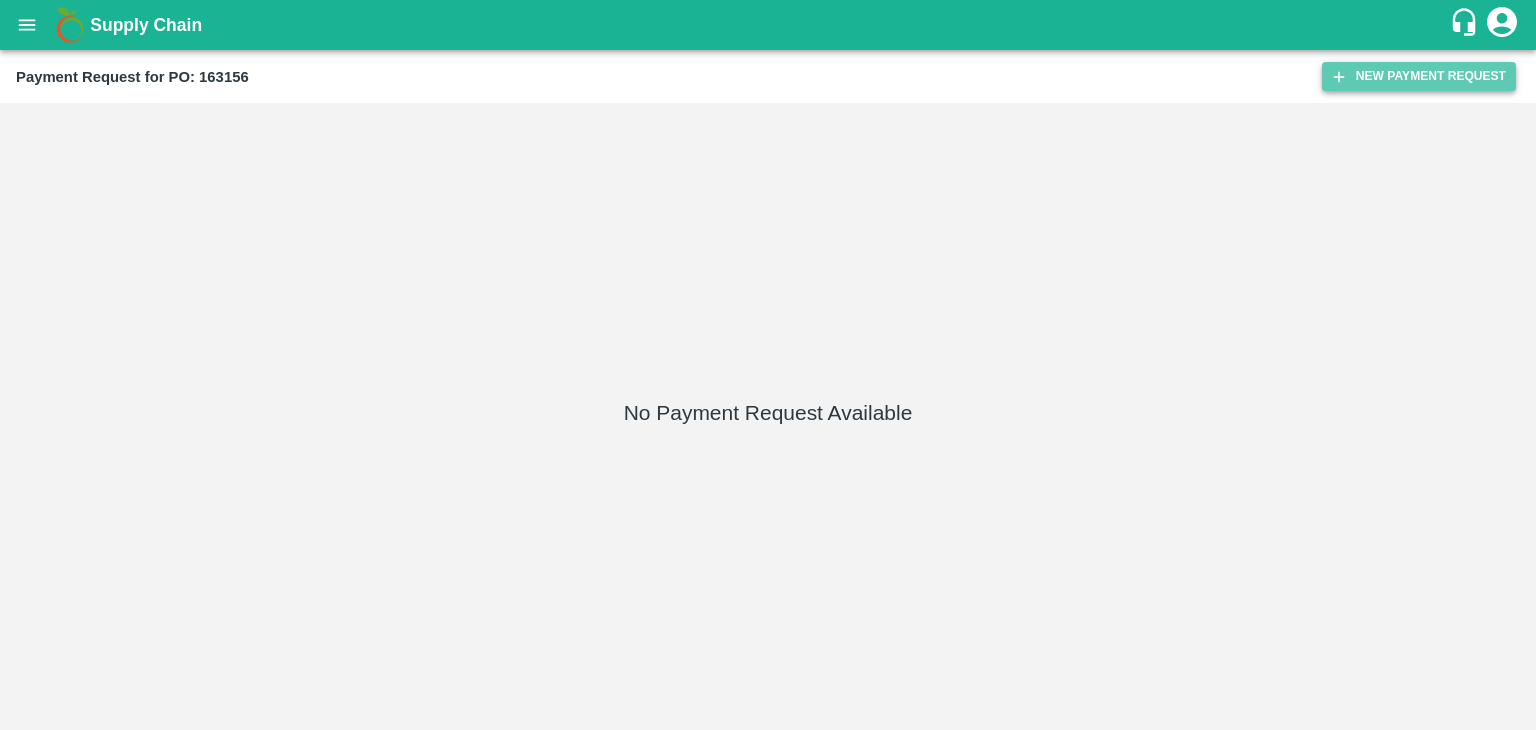 click on "New Payment Request" at bounding box center [1419, 76] 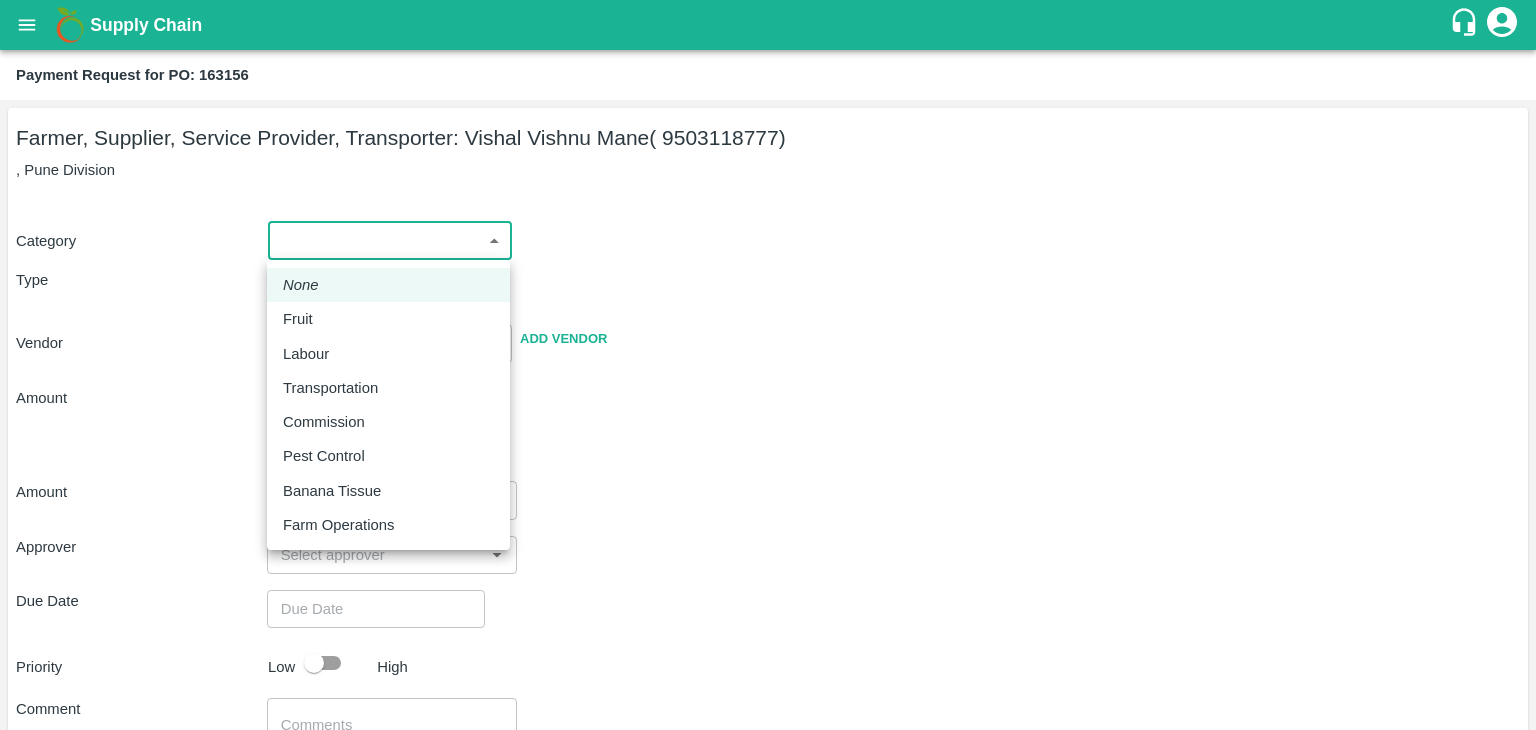 click on "Supply Chain Payment Request for PO: 163156 Farmer, Supplier, Service Provider, Transporter:    Vishal Vishnu Mane   ( 9503118777) , Pune Division Category ​ ​ Type Advance Bill Vendor ​ Add Vendor Amount Total value Per Kg ​ Amount ​ Approver ​ Due Date ​  Priority  Low  High Comment x ​ Attach bill Cancel Save Tembhurni PH Nashik CC Shahada Banana Export PH Savda Banana Export PH Nashik Banana CS Vijaykumar Fartade Logout None Fruit Labour Transportation Commission Pest Control Banana Tissue Farm Operations" at bounding box center (768, 365) 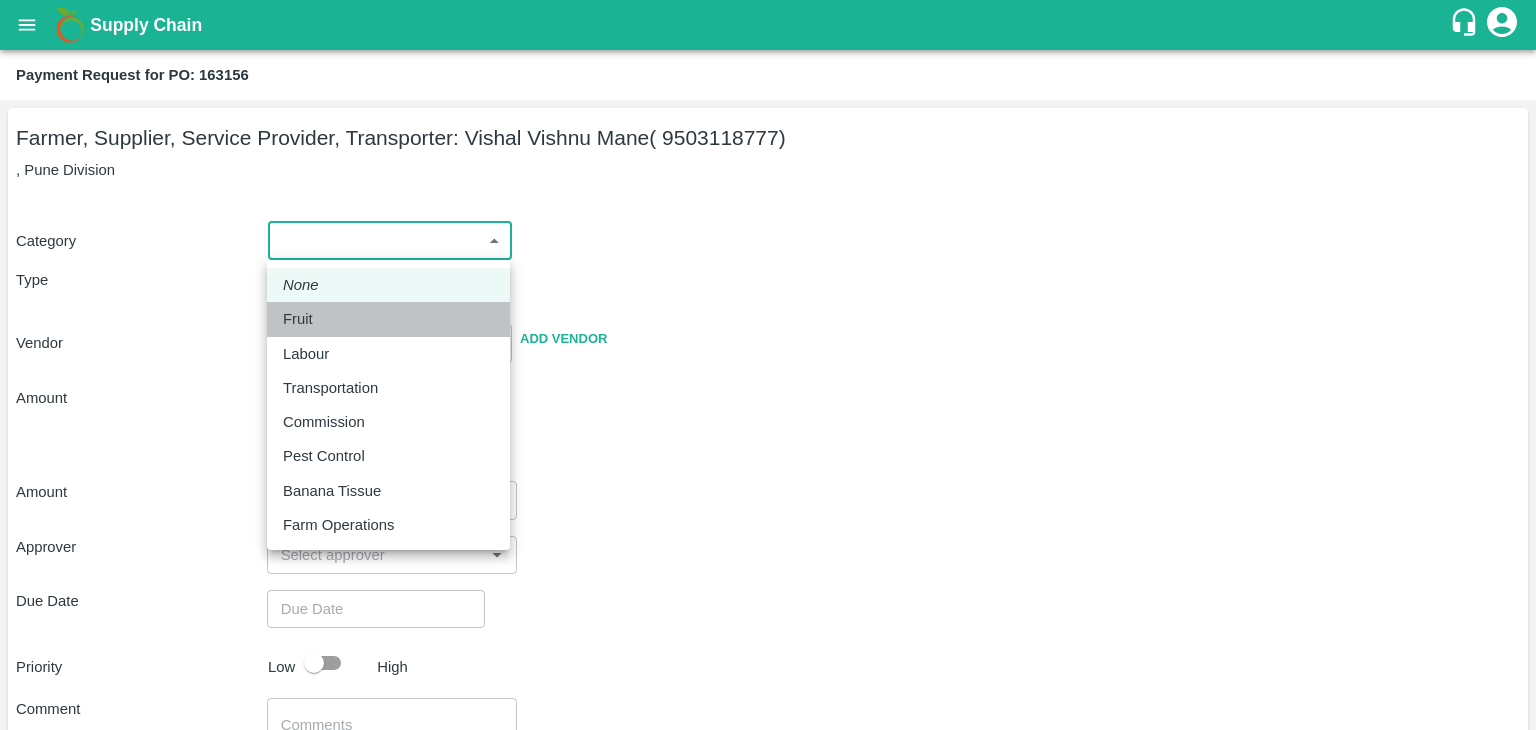 click on "Fruit" at bounding box center (388, 319) 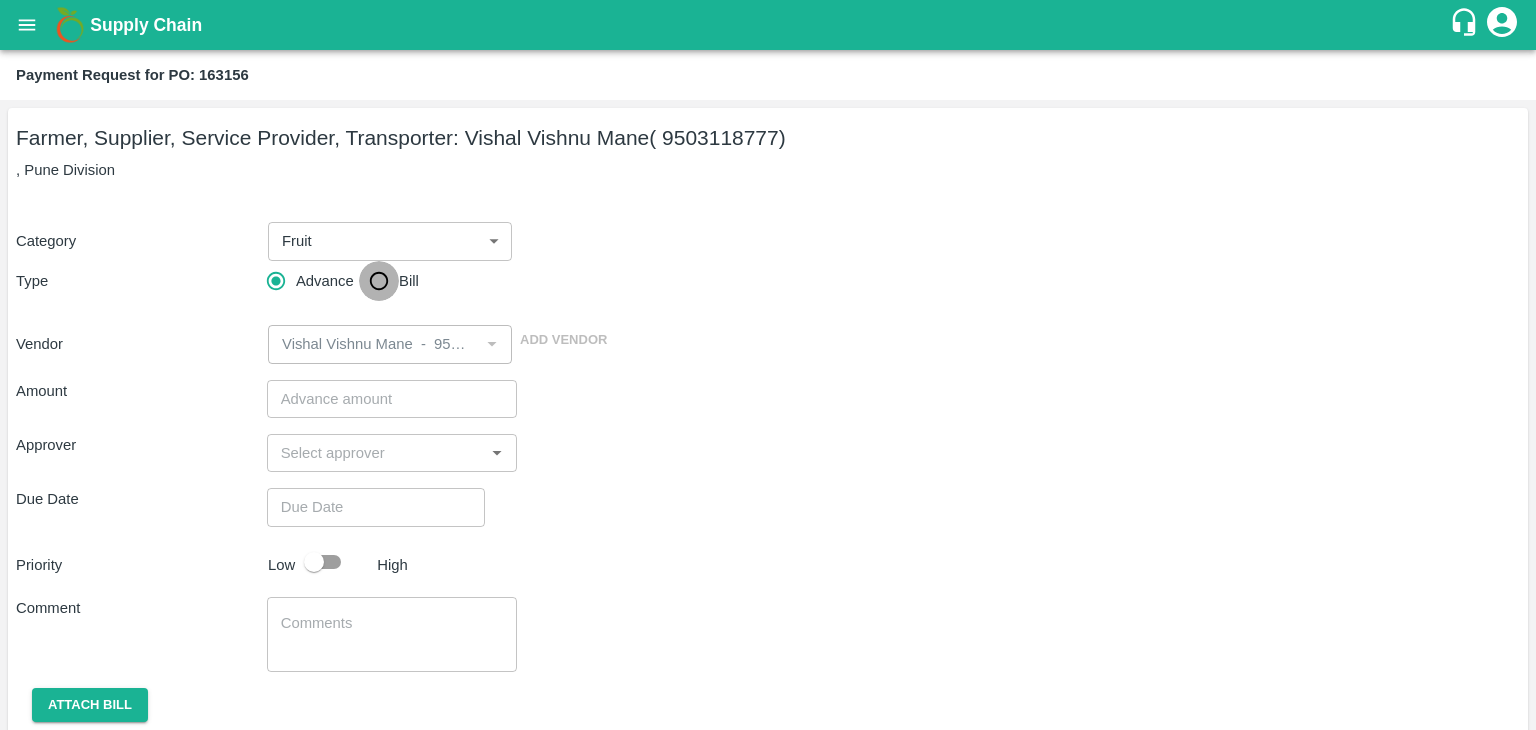 click on "Bill" at bounding box center [379, 281] 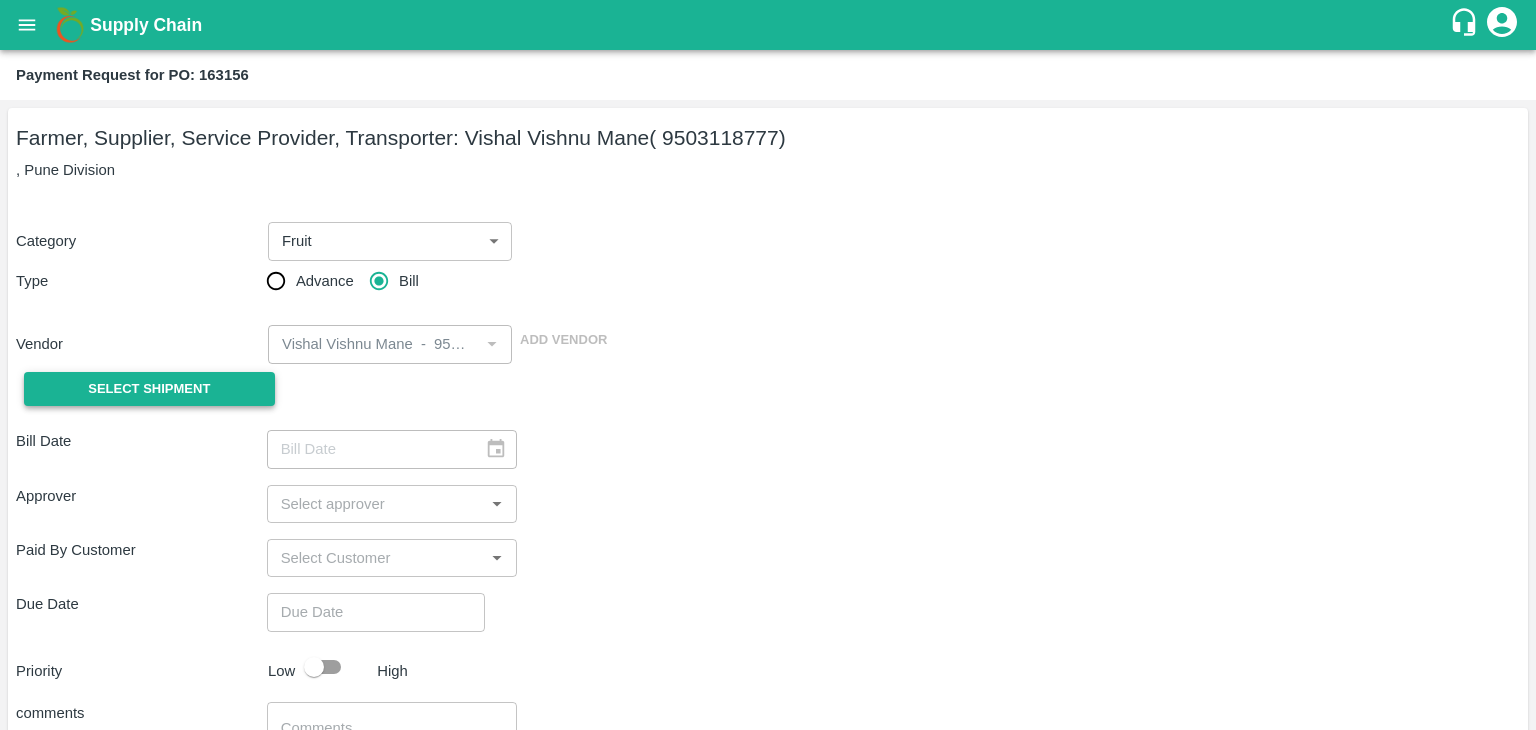 click on "Select Shipment" at bounding box center (149, 389) 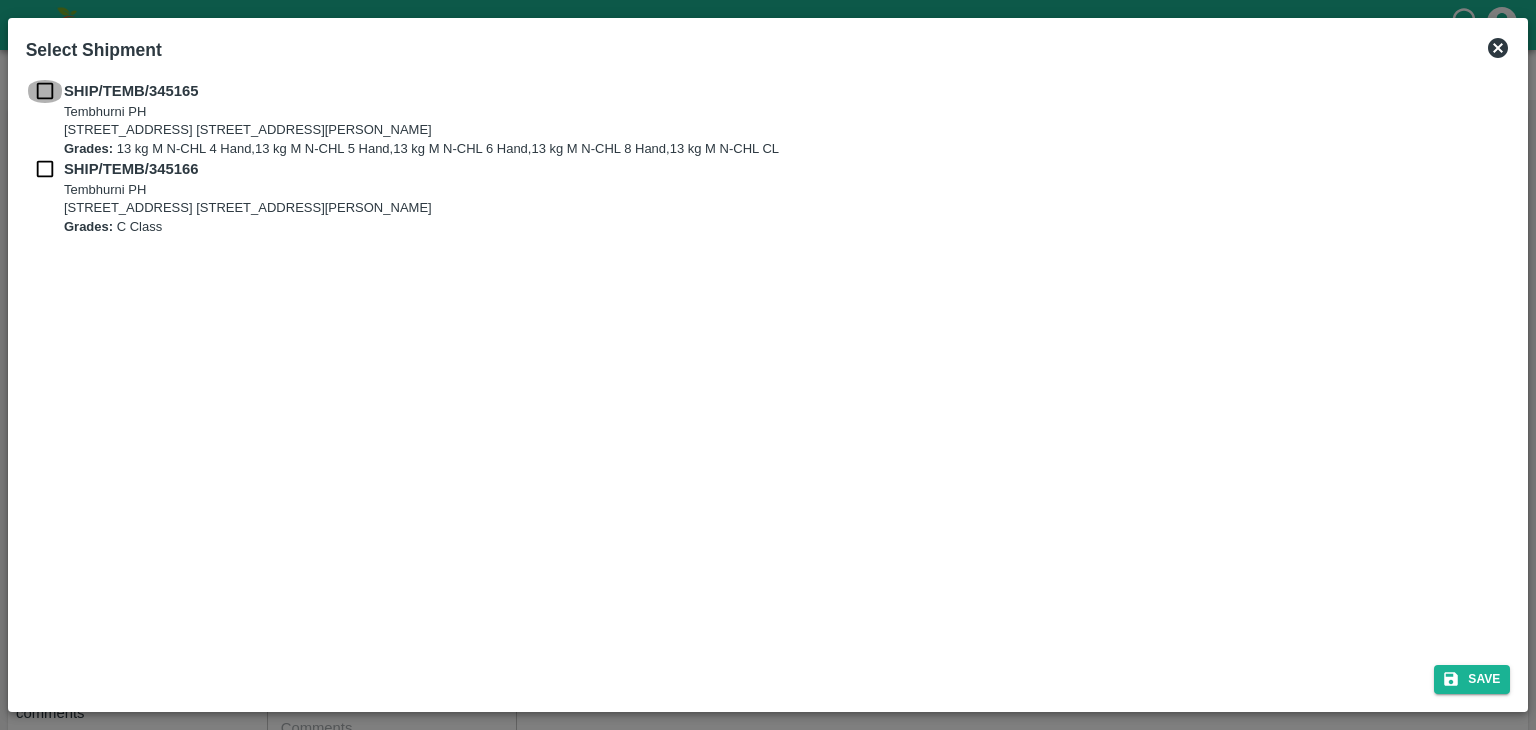 click at bounding box center [45, 91] 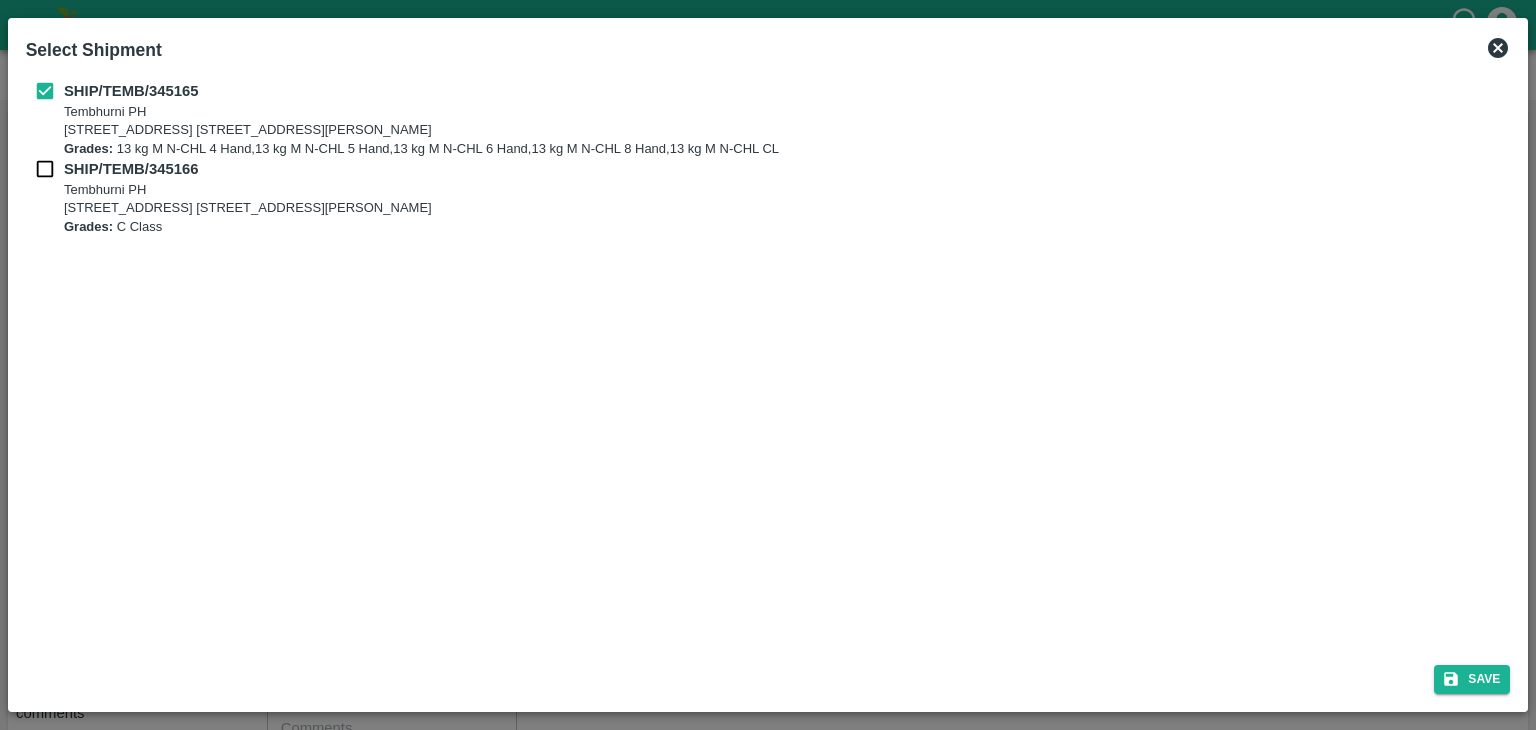 click on "SHIP/TEMB/345165 Tembhurni PH Tembhurni PH 205, PLOT NO. E-5, YASHSHREE INDUSTRIES, M.I.D.C., A/P TEMBHURANI TAL MADHA, Solapur, Maharashtra, 413211, India Grades:   13 kg M N-CHL 4 Hand,13 kg M N-CHL 5 Hand,13 kg M N-CHL 6 Hand,13 kg M N-CHL 8 Hand,13 kg M N-CHL CL SHIP/TEMB/345166 Tembhurni PH Tembhurni PH 205, PLOT NO. E-5, YASHSHREE INDUSTRIES, M.I.D.C., A/P TEMBHURANI TAL MADHA, Solapur, Maharashtra, 413211, India Grades:   C Class" at bounding box center (768, 158) 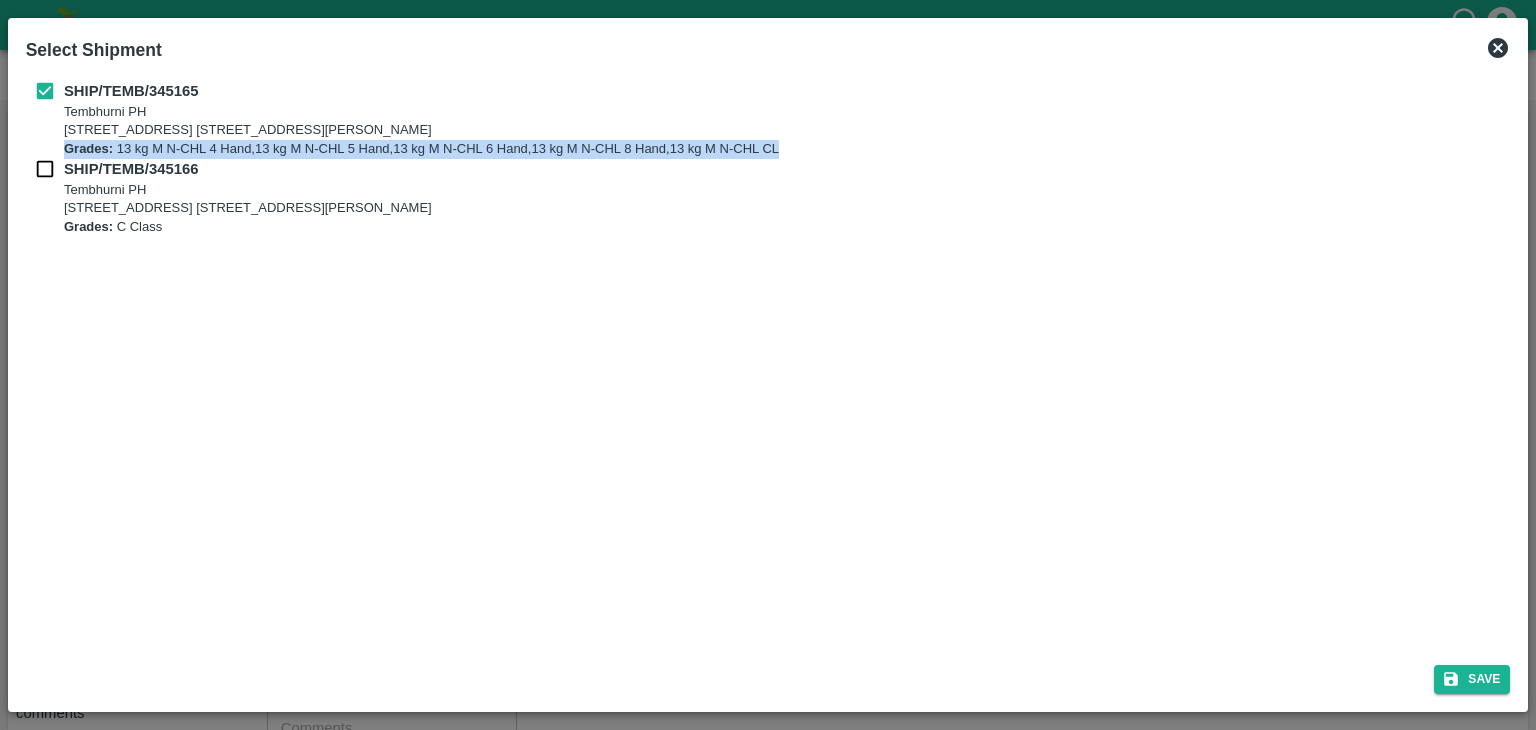 click at bounding box center (45, 169) 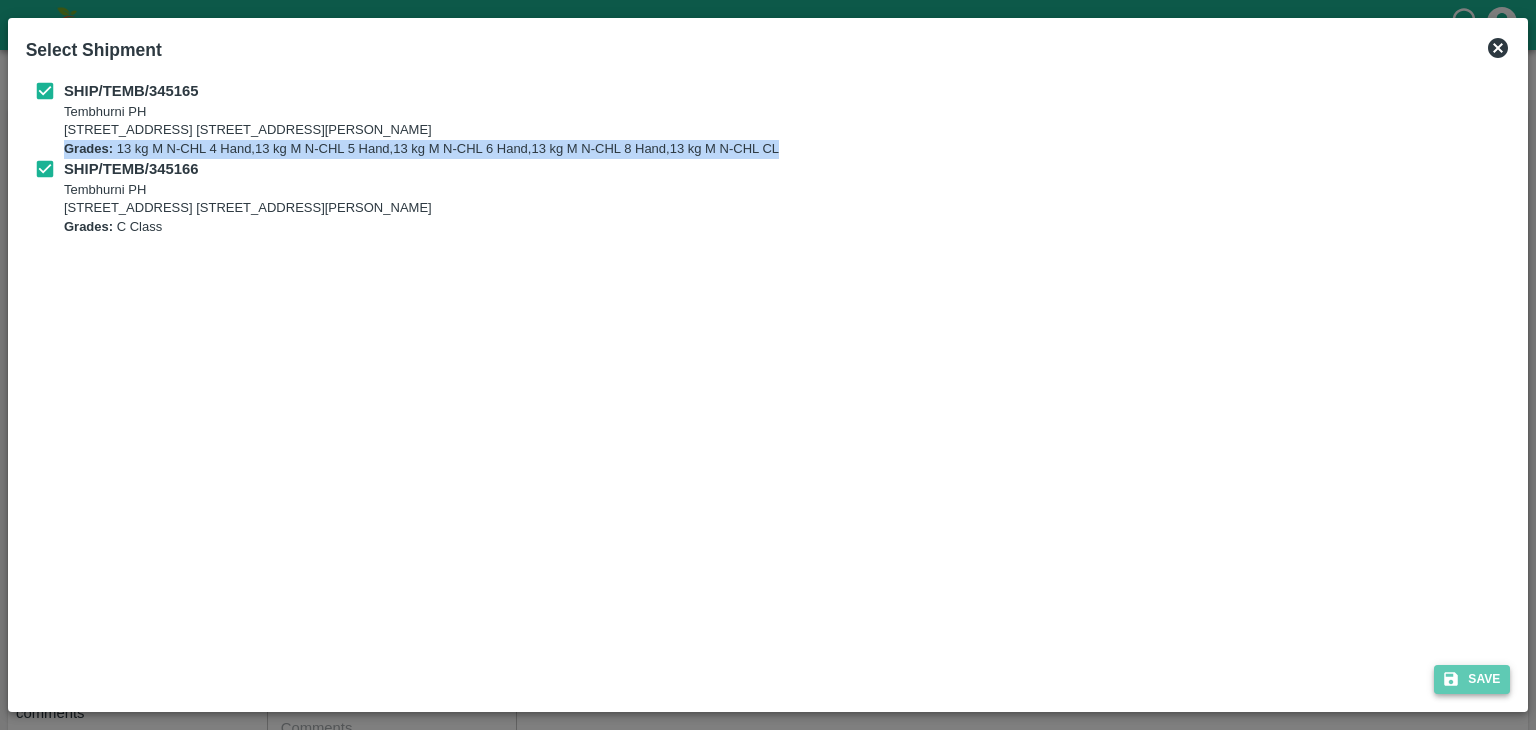 click on "Save" at bounding box center (1472, 679) 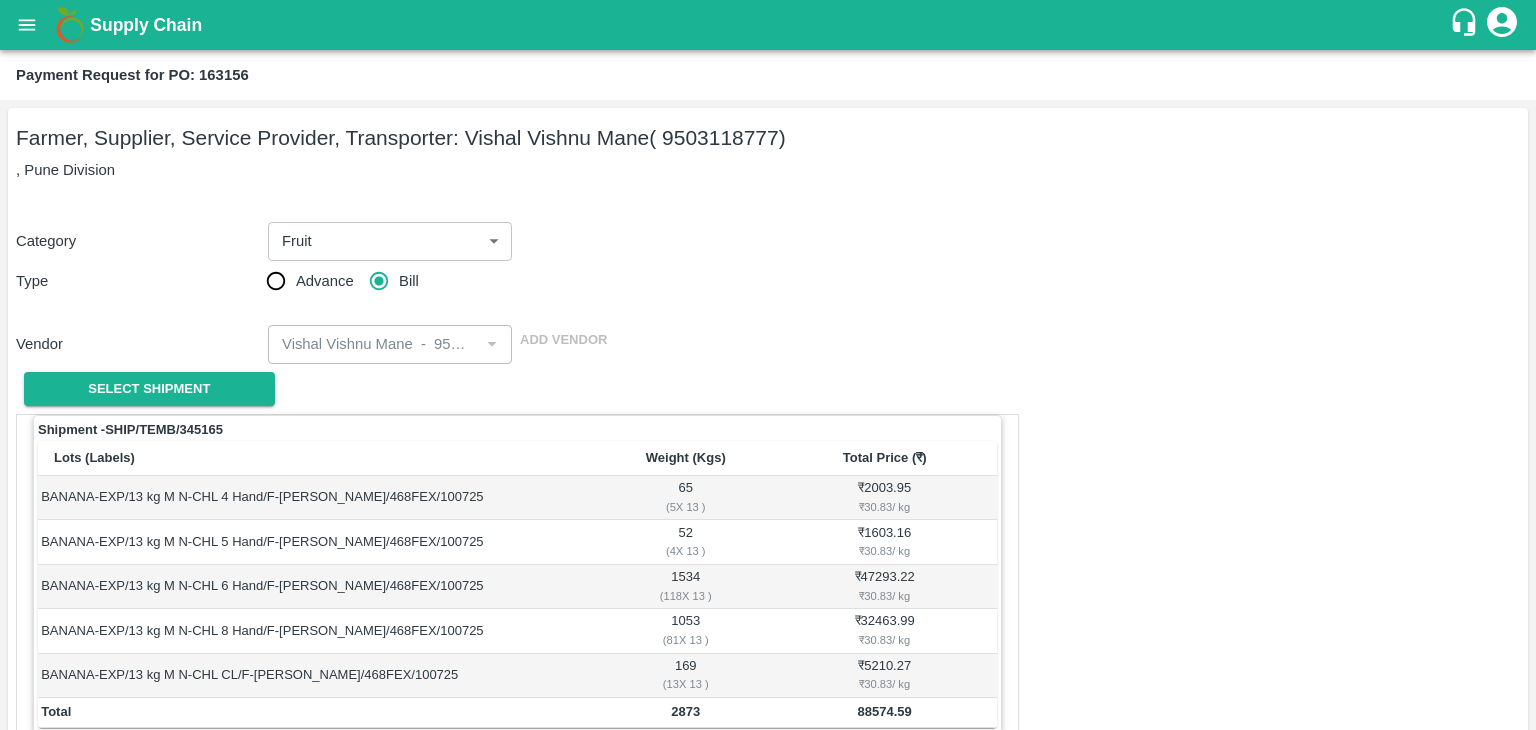scroll, scrollTop: 825, scrollLeft: 0, axis: vertical 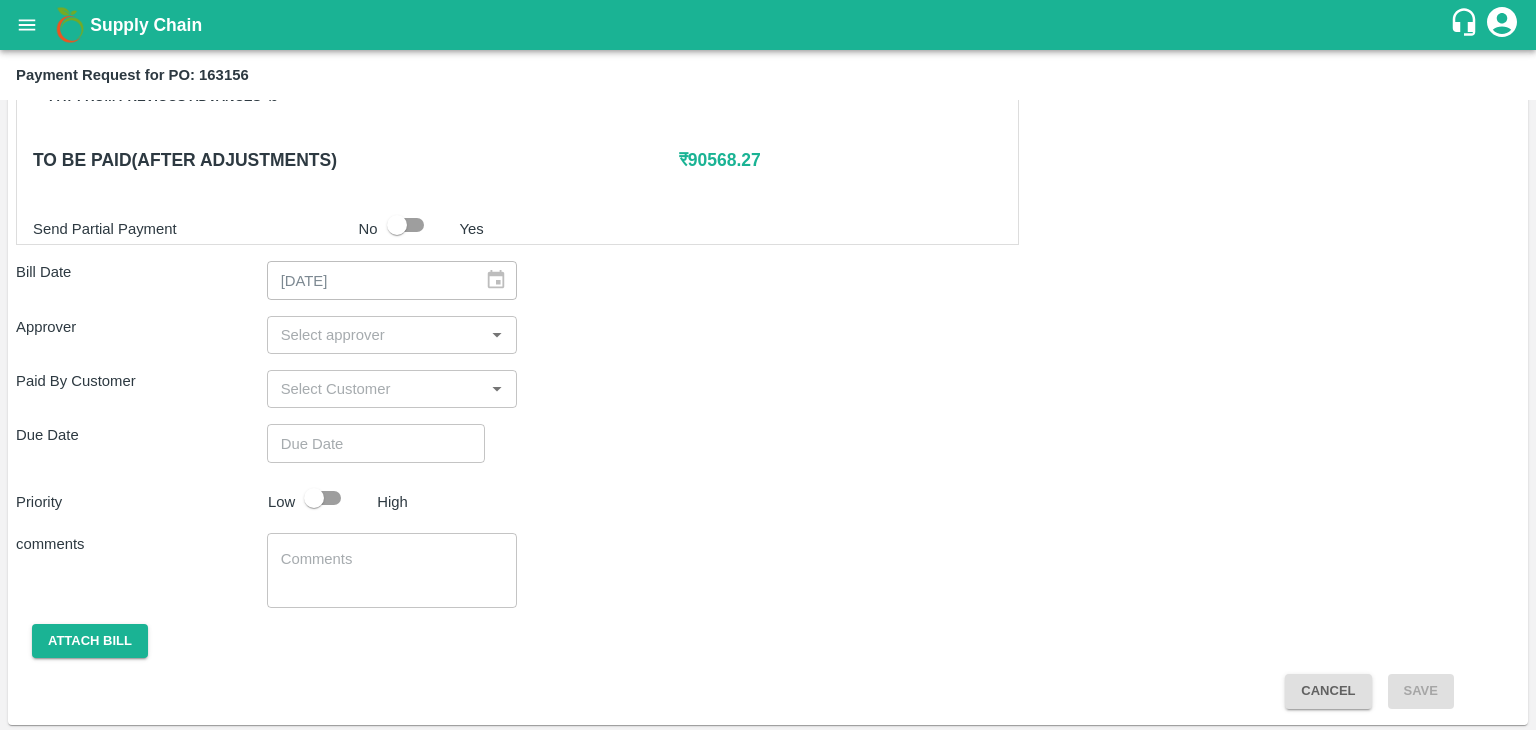 click at bounding box center (376, 335) 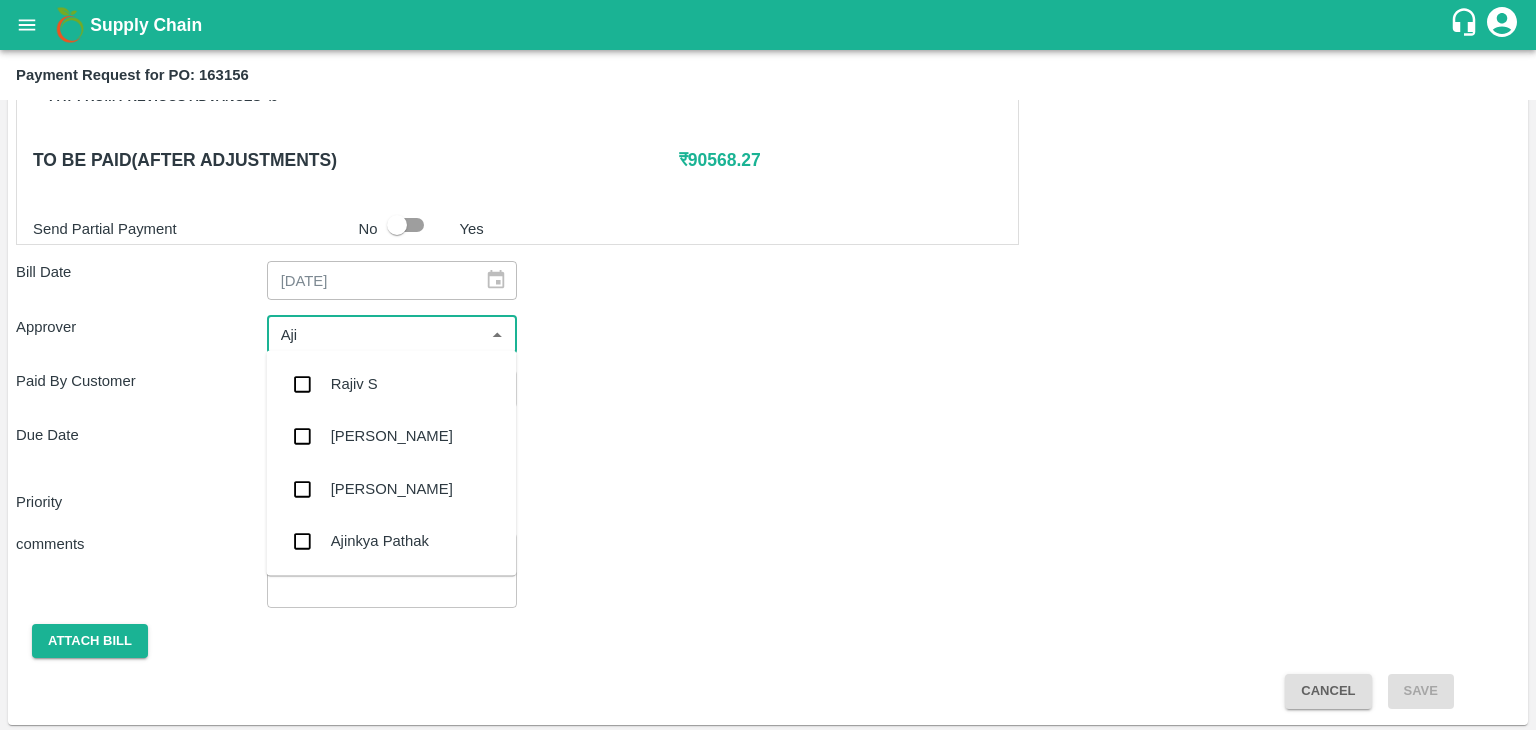 type on "Ajit" 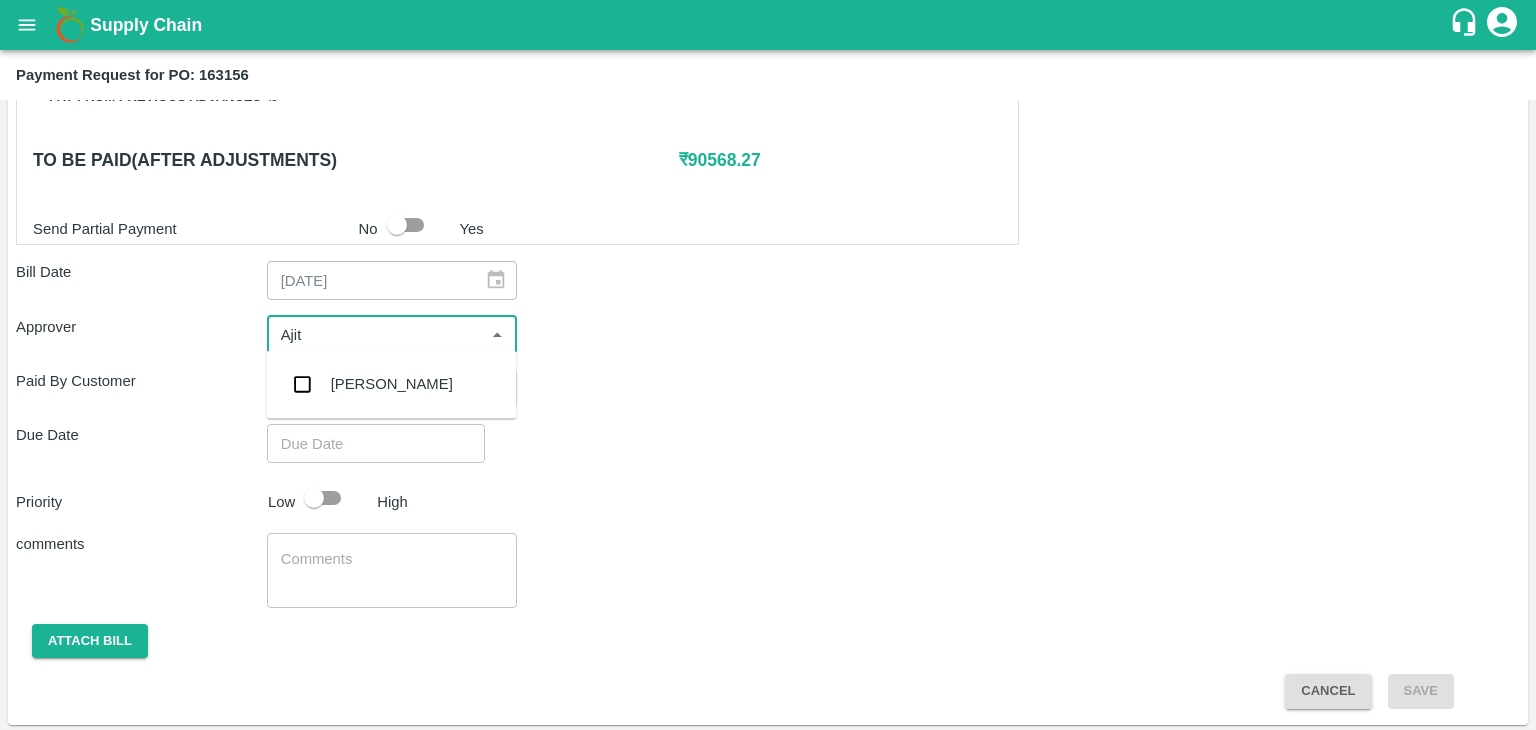 click on "[PERSON_NAME]" at bounding box center (392, 384) 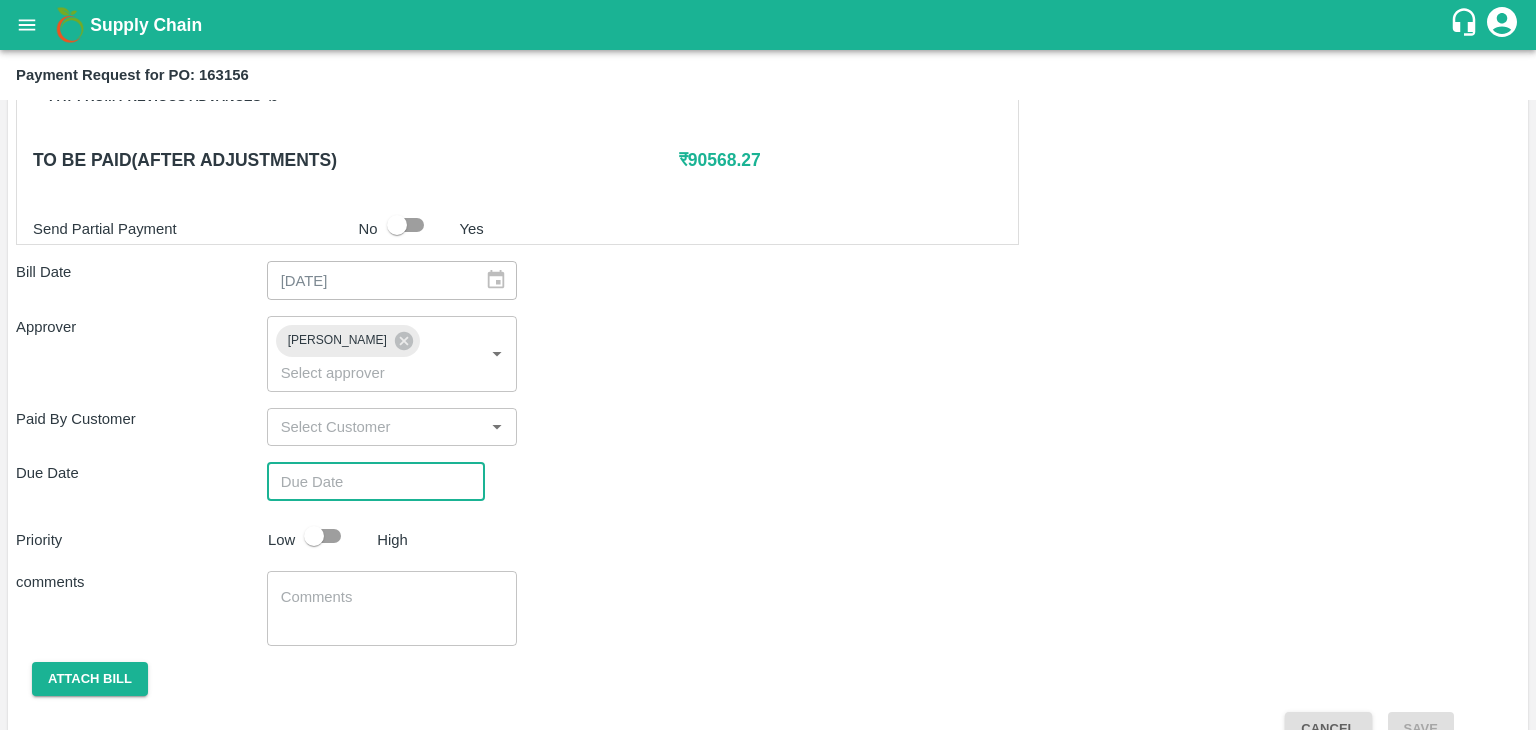 type on "DD/MM/YYYY hh:mm aa" 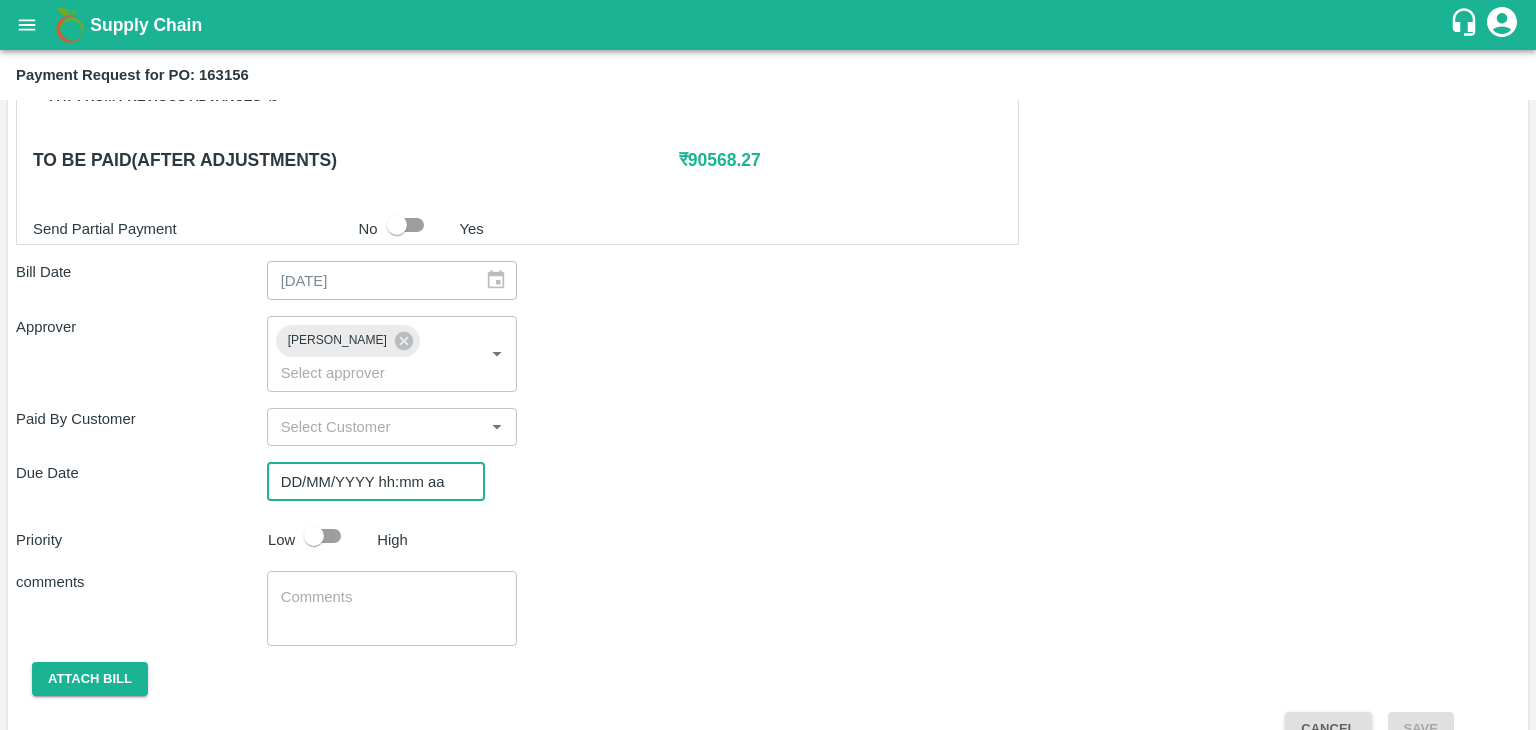 click on "DD/MM/YYYY hh:mm aa" at bounding box center [369, 481] 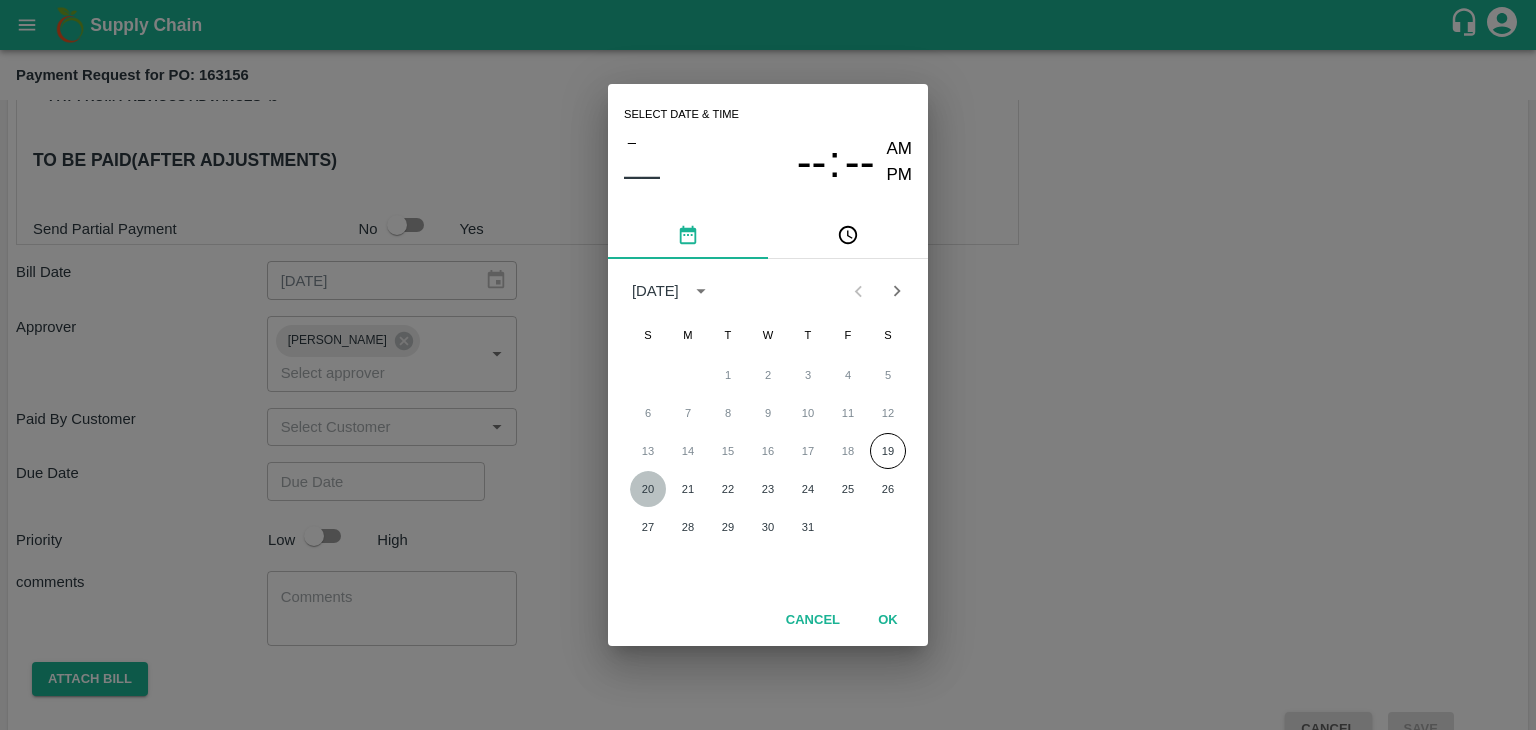 click on "20" at bounding box center (648, 489) 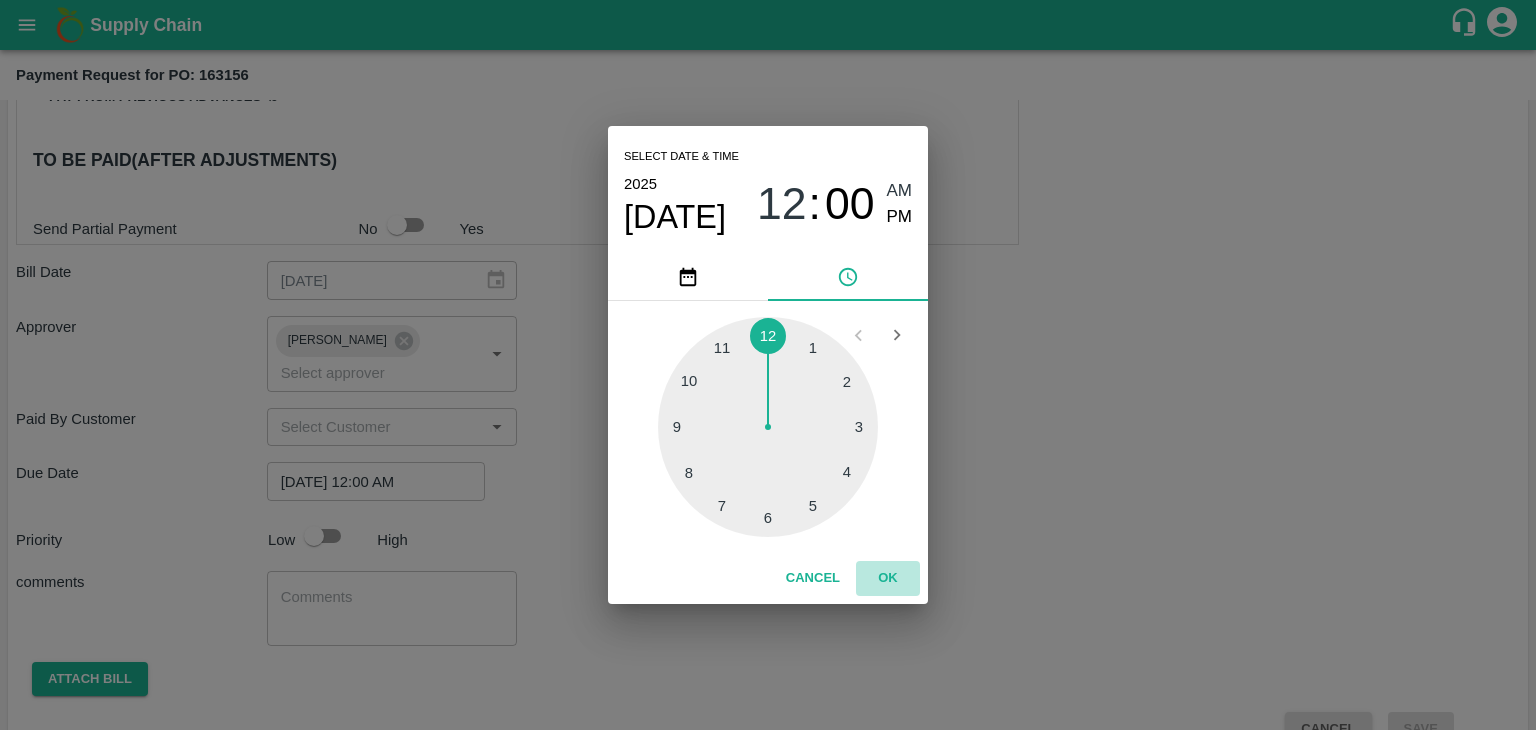 click on "OK" at bounding box center (888, 578) 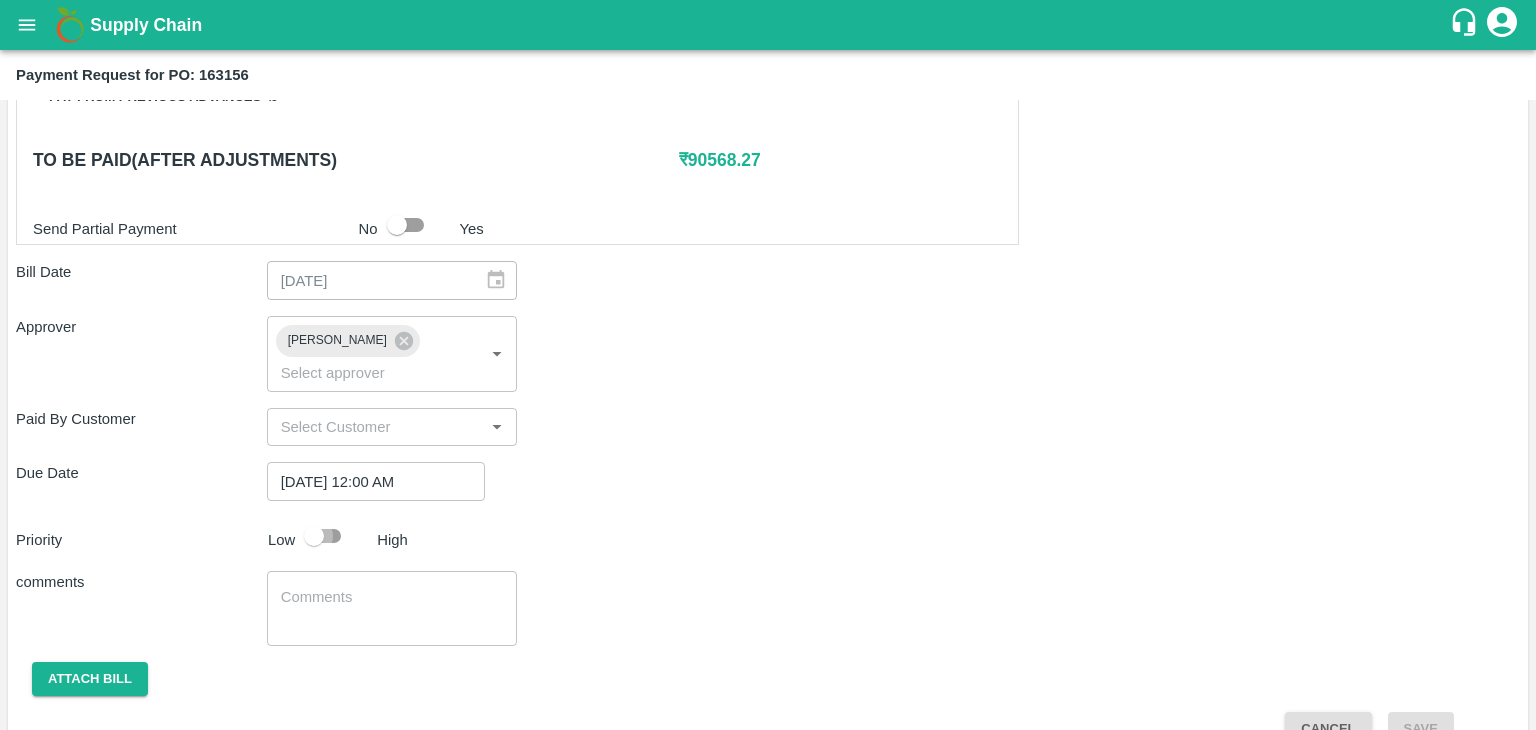 click at bounding box center [314, 536] 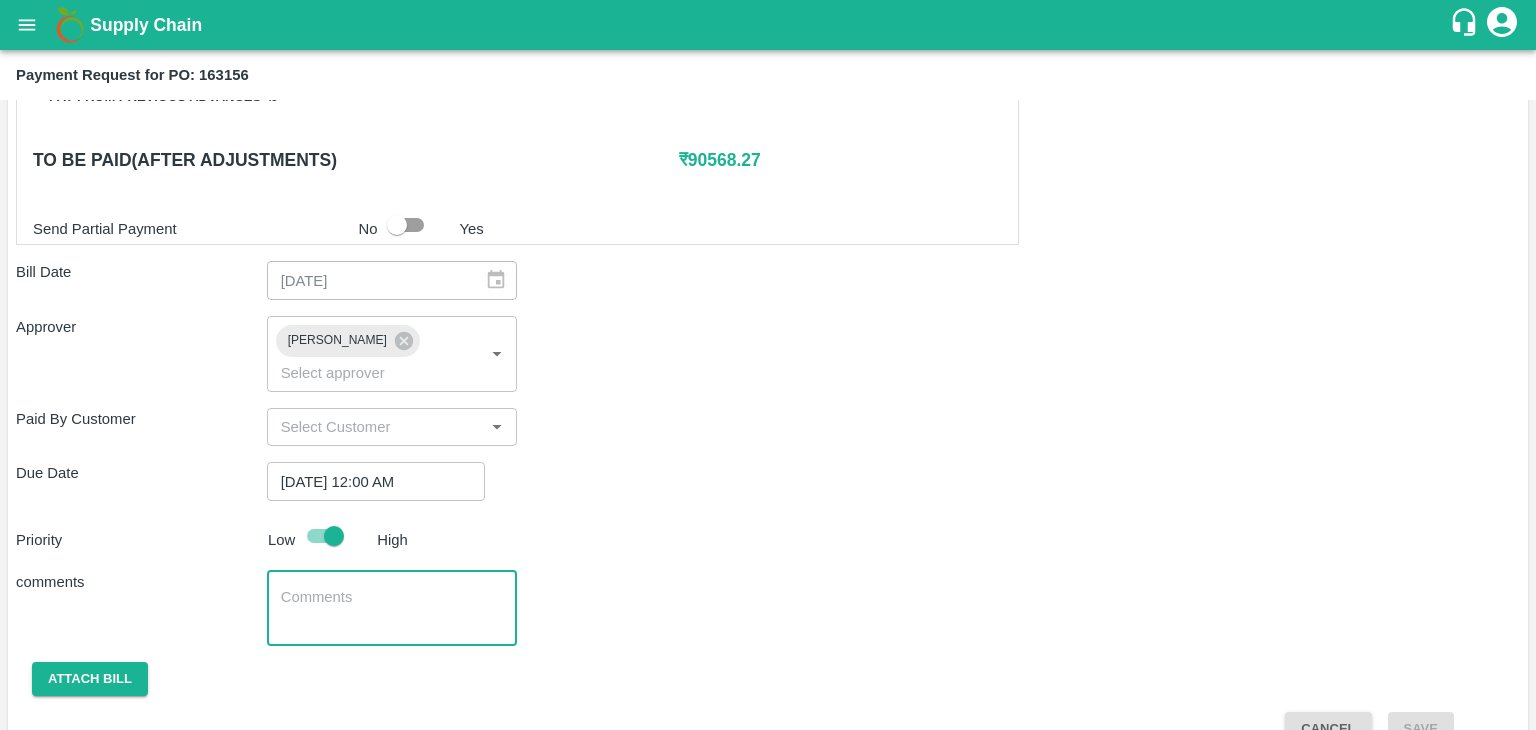 click at bounding box center [392, 608] 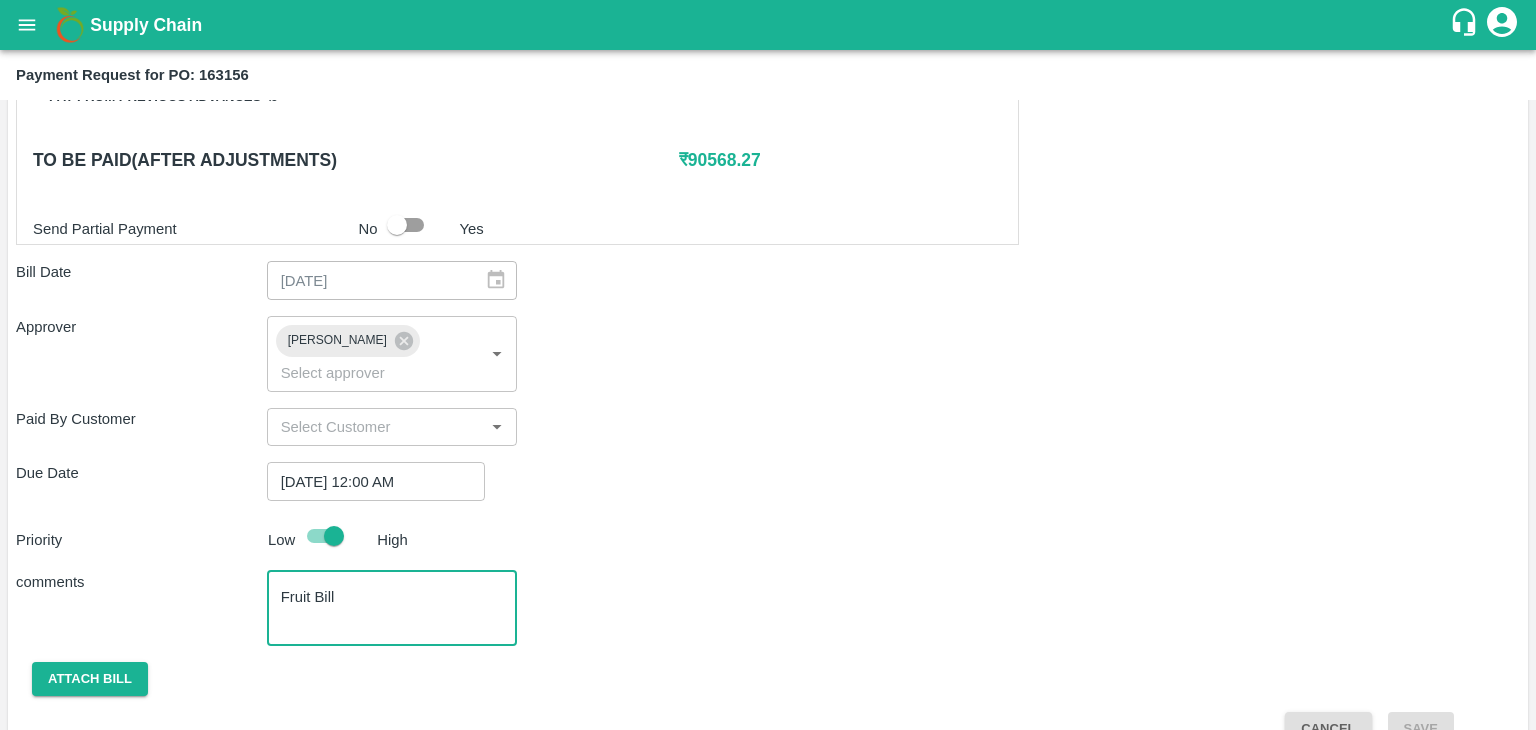 scroll, scrollTop: 837, scrollLeft: 0, axis: vertical 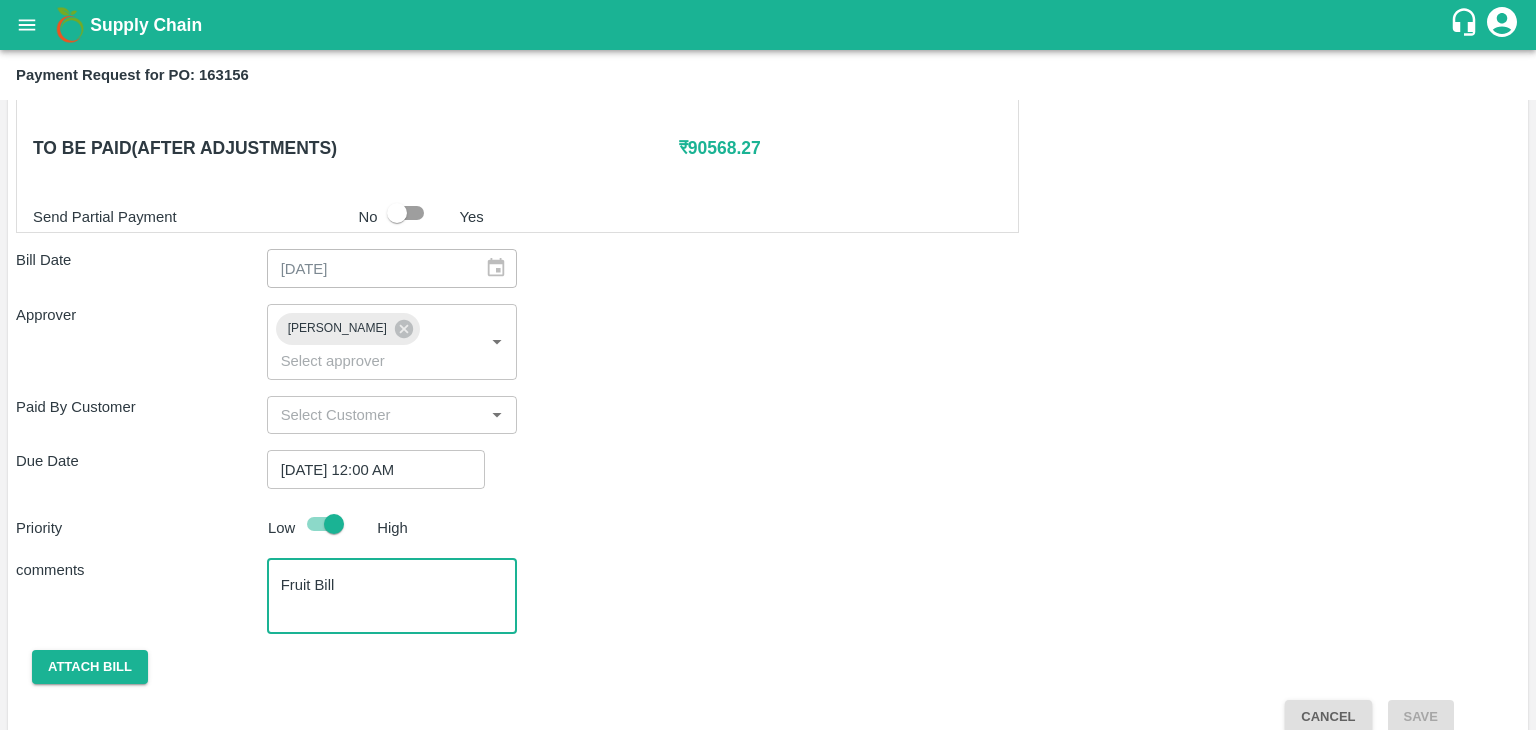 type on "Fruit Bill" 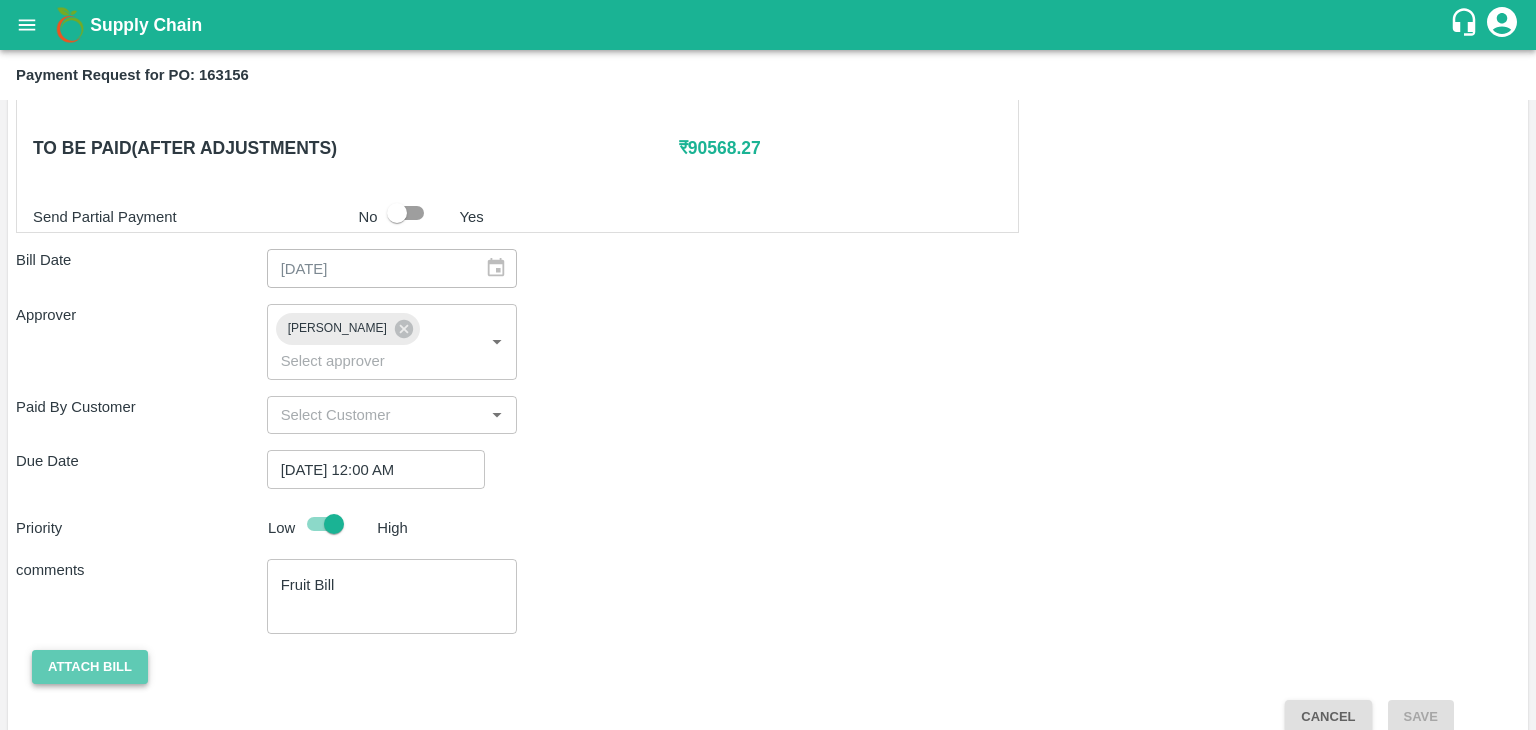 click on "Attach bill" at bounding box center (90, 667) 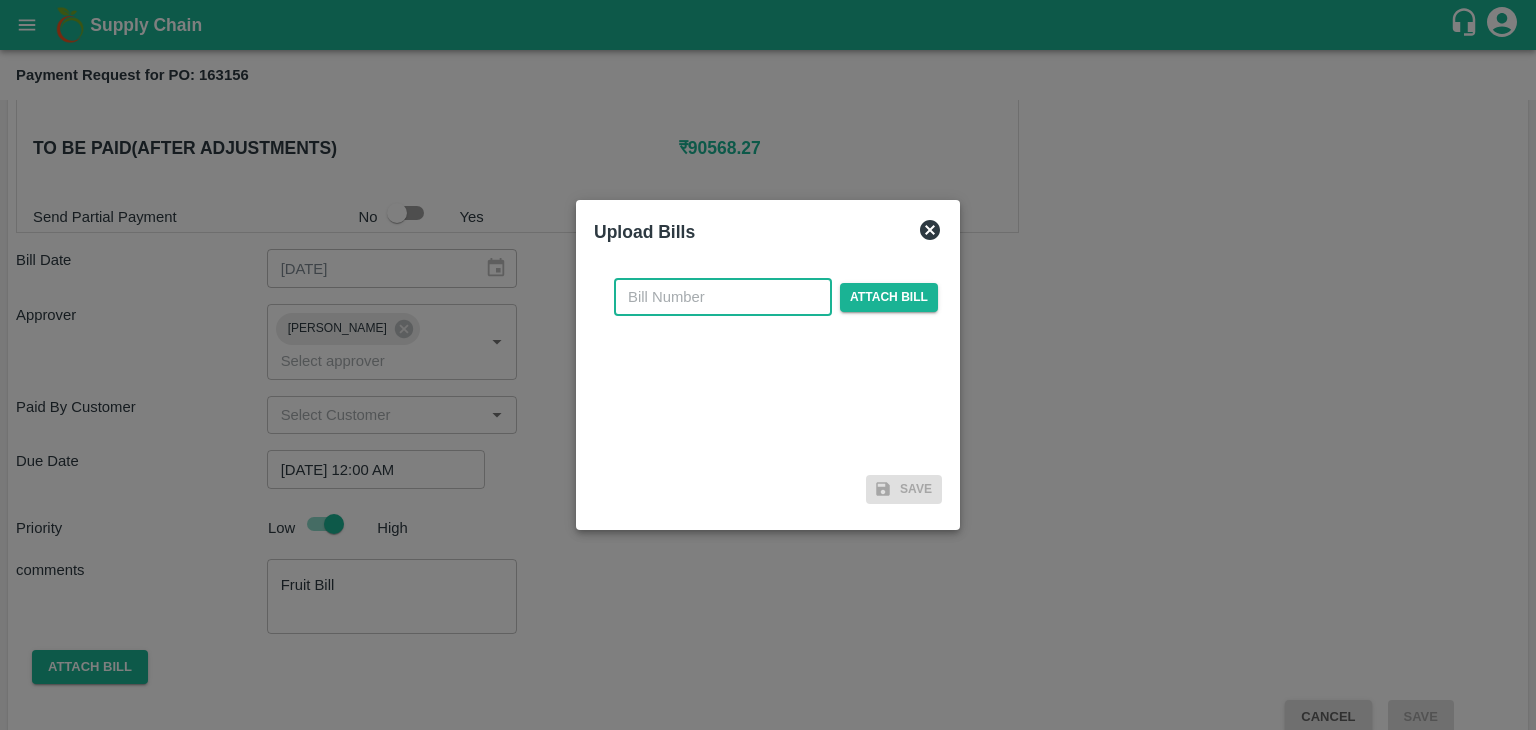 click at bounding box center [723, 297] 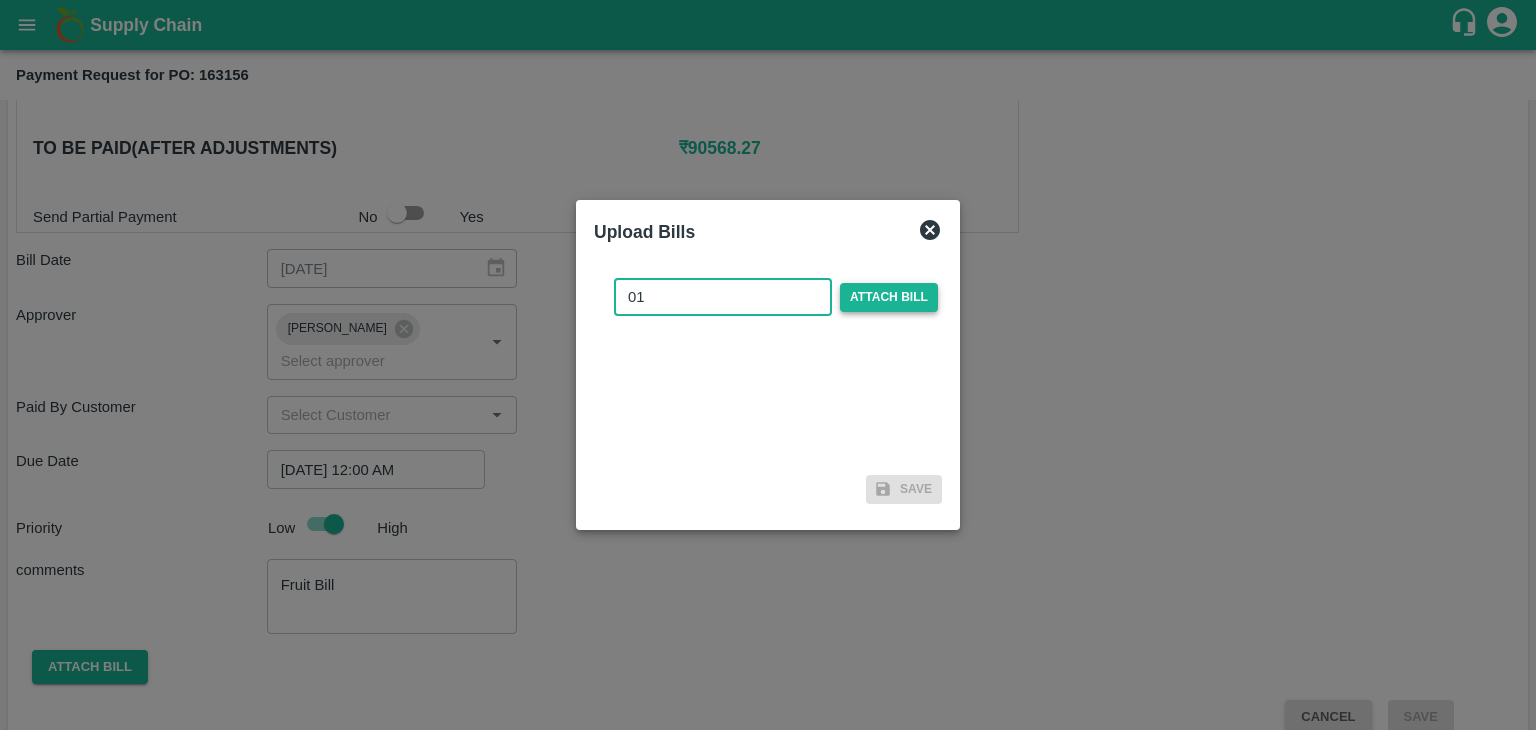 type on "01" 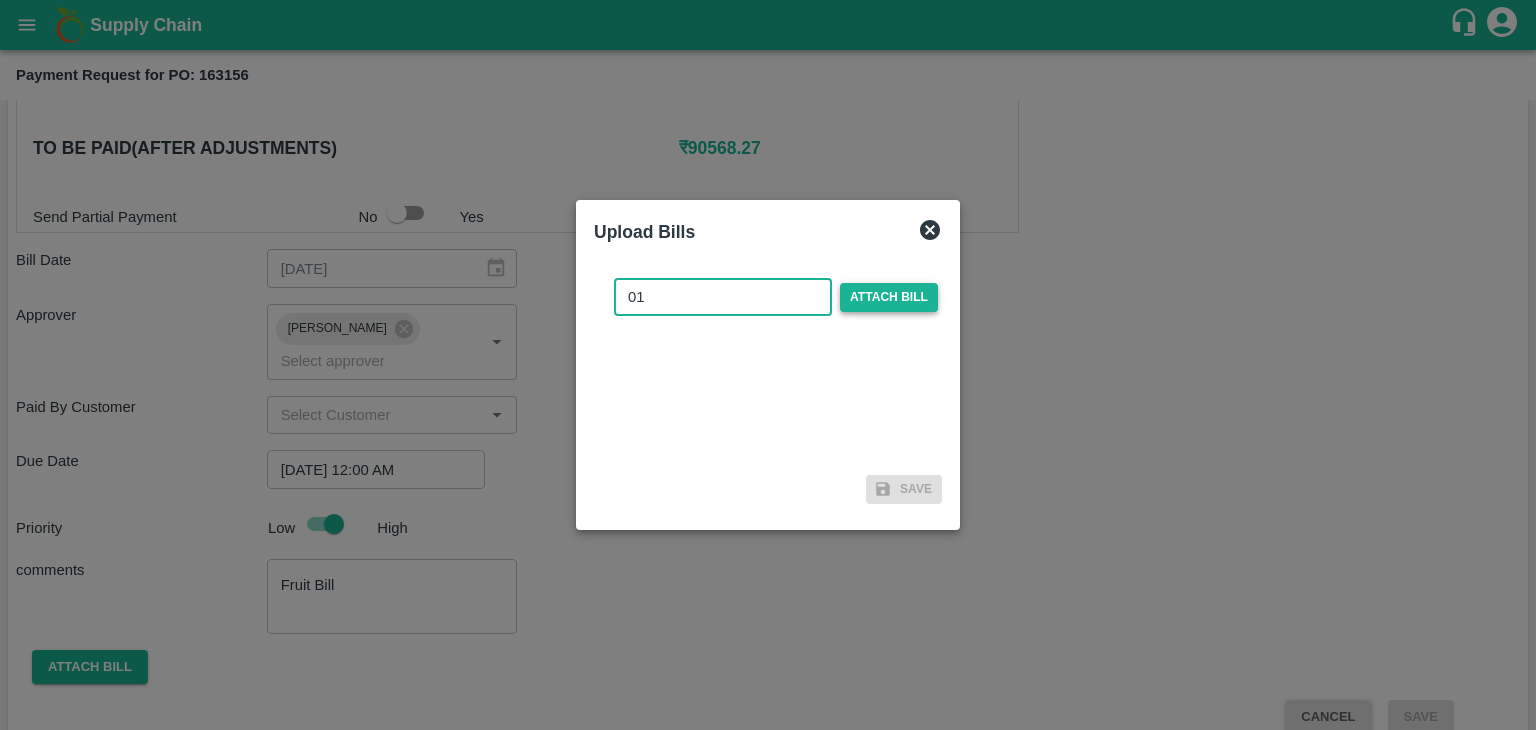 click on "Attach bill" at bounding box center [889, 297] 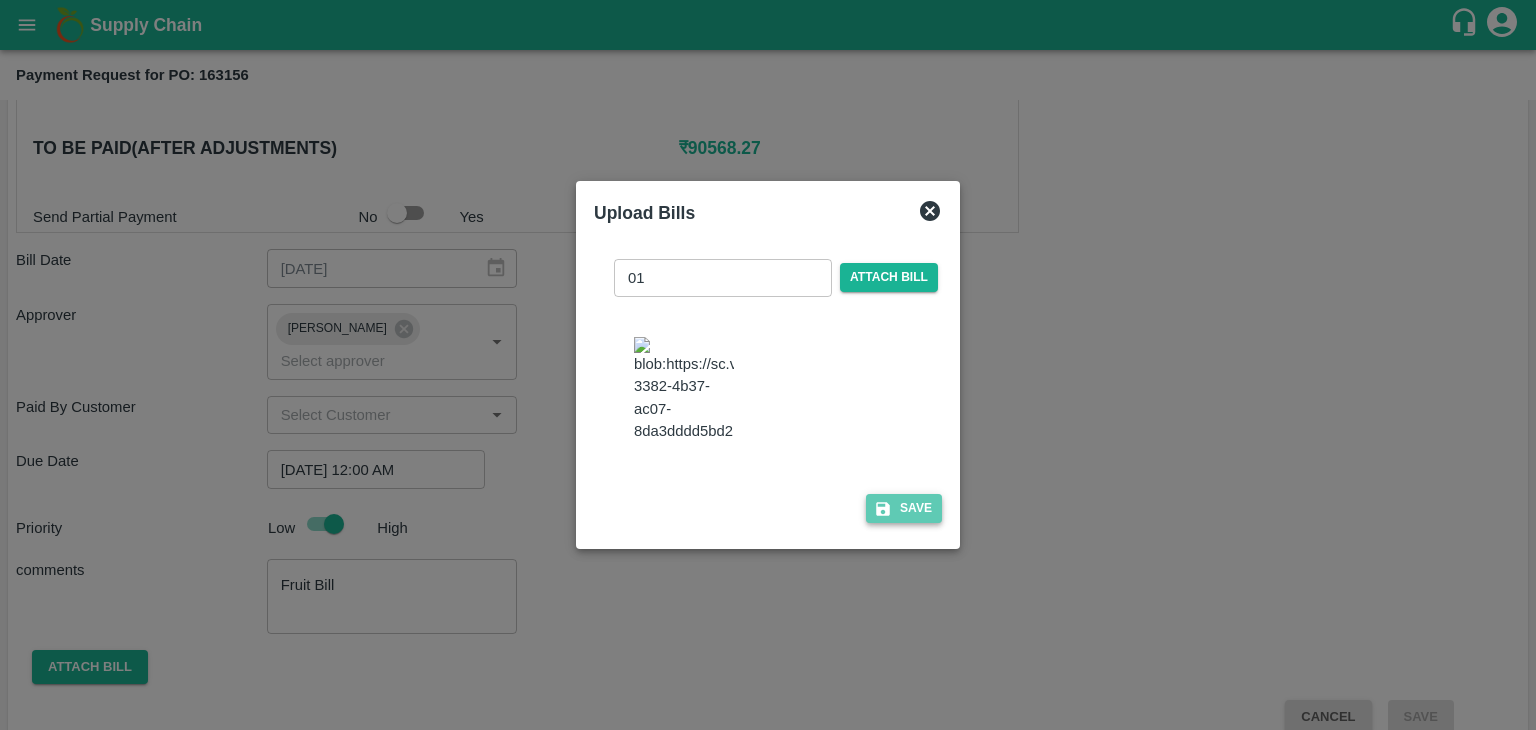click on "Save" at bounding box center (904, 508) 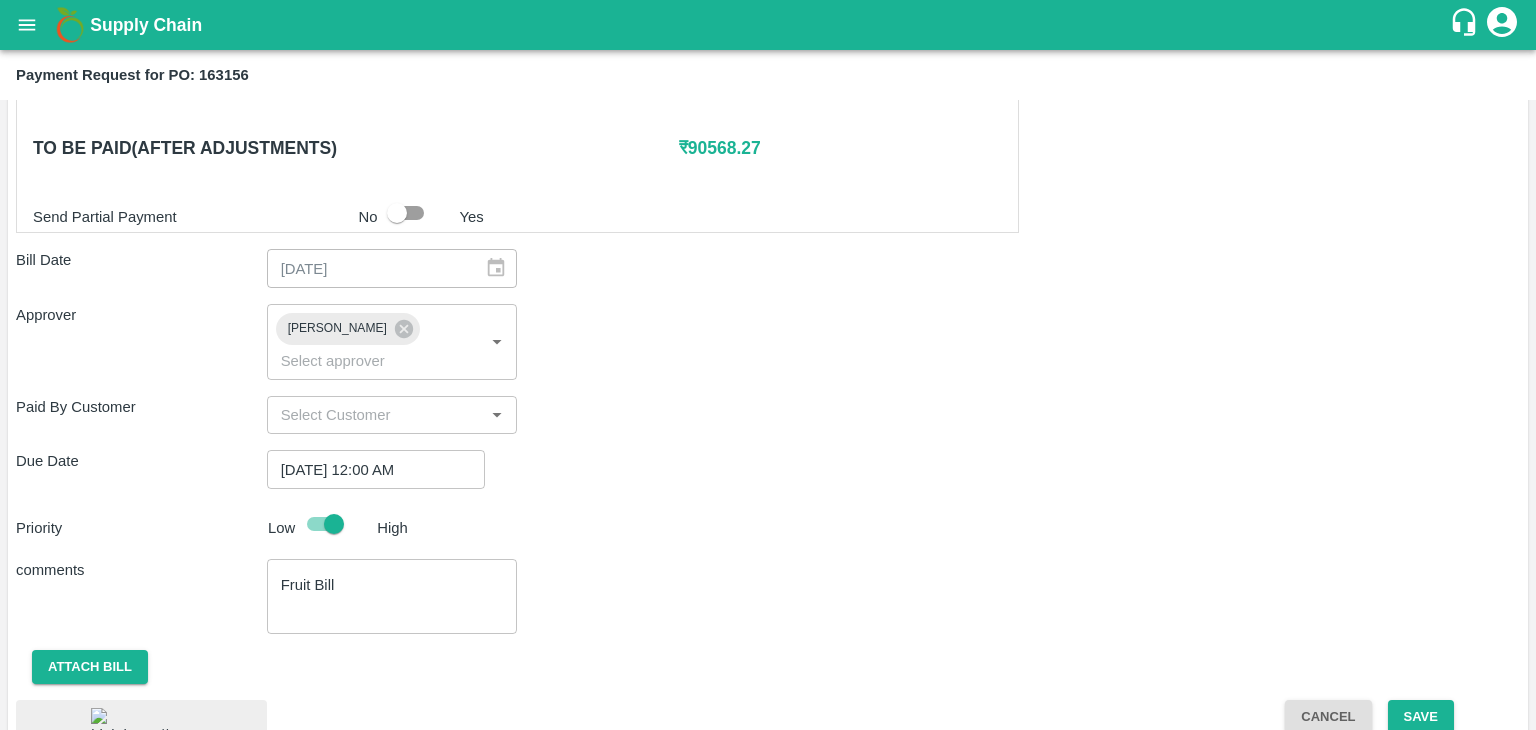 scroll, scrollTop: 972, scrollLeft: 0, axis: vertical 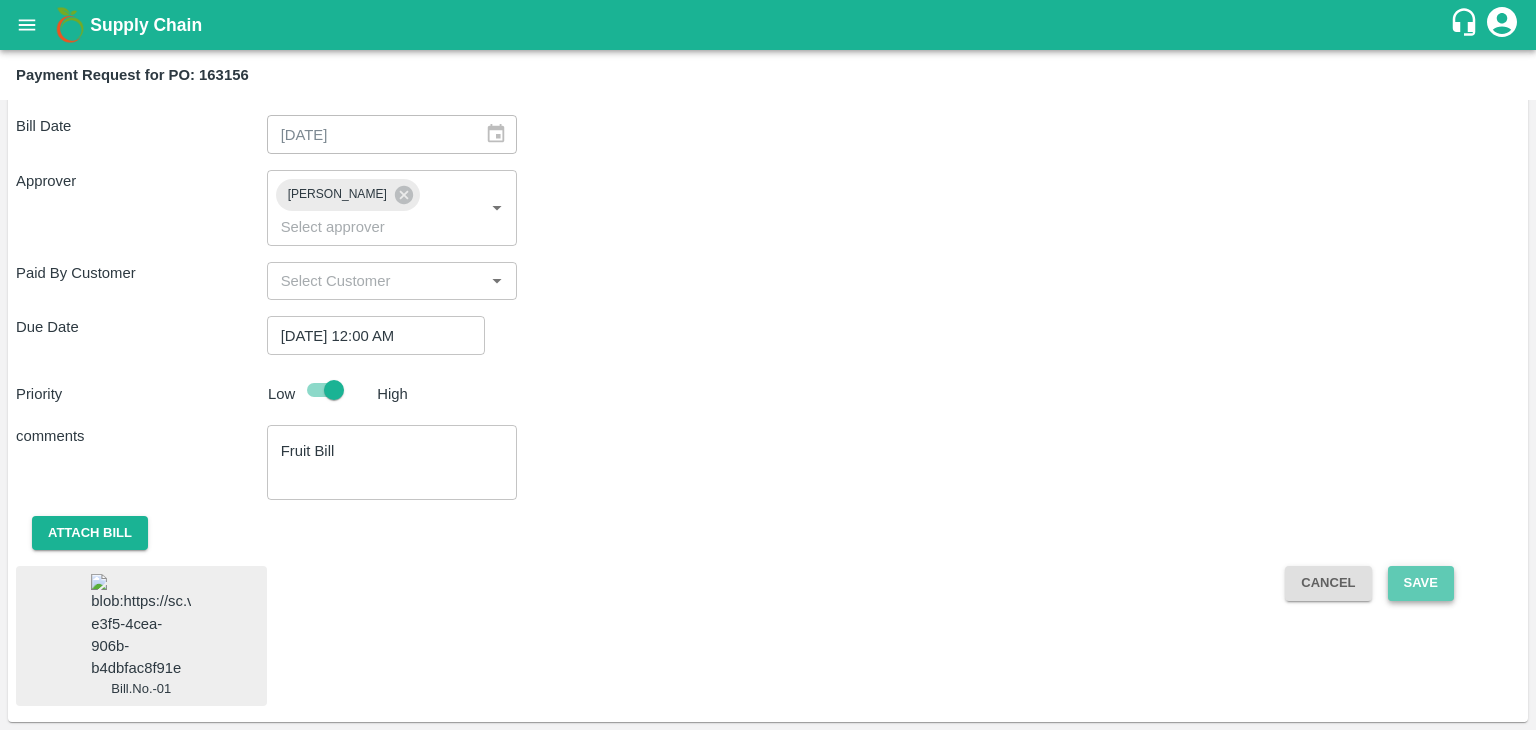 click on "Save" at bounding box center (1421, 583) 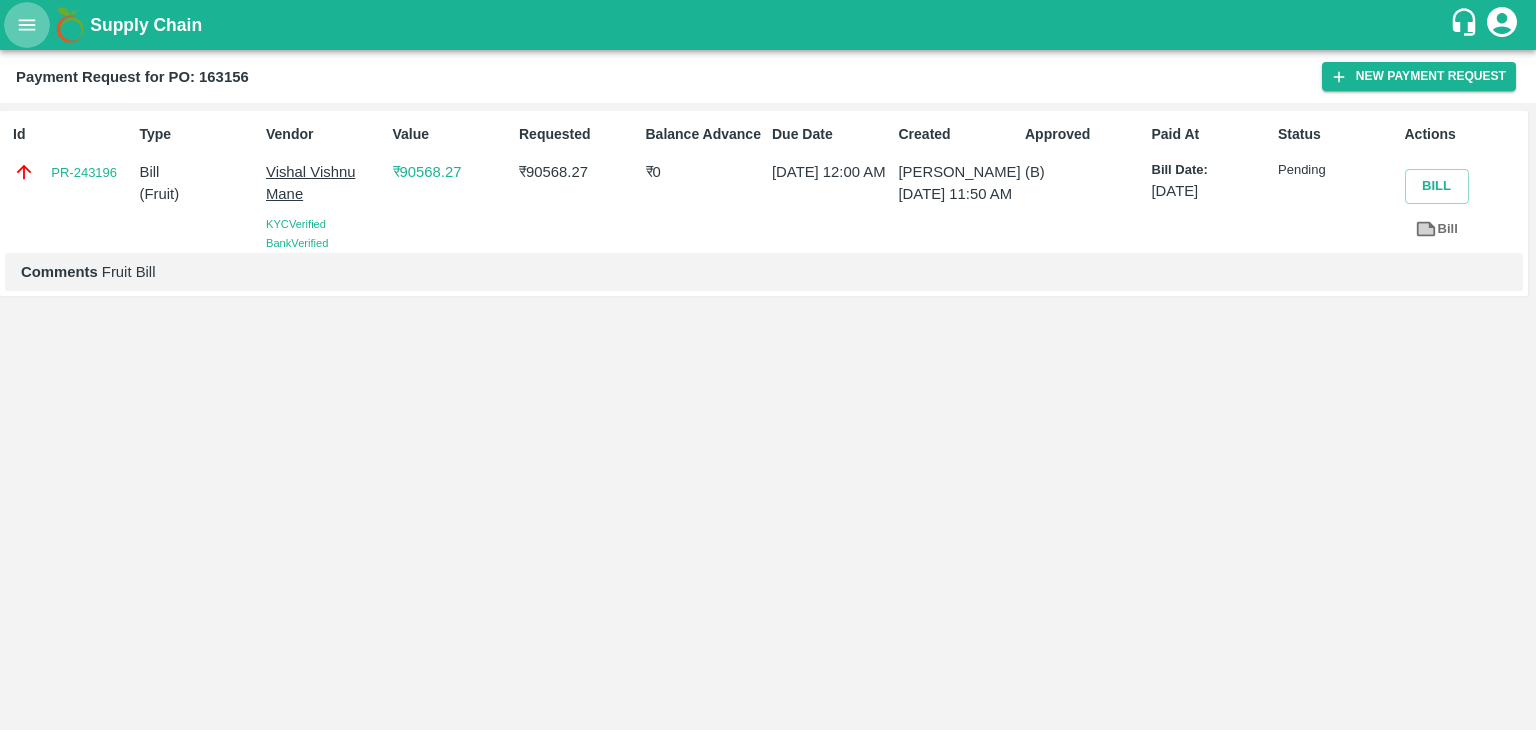 click 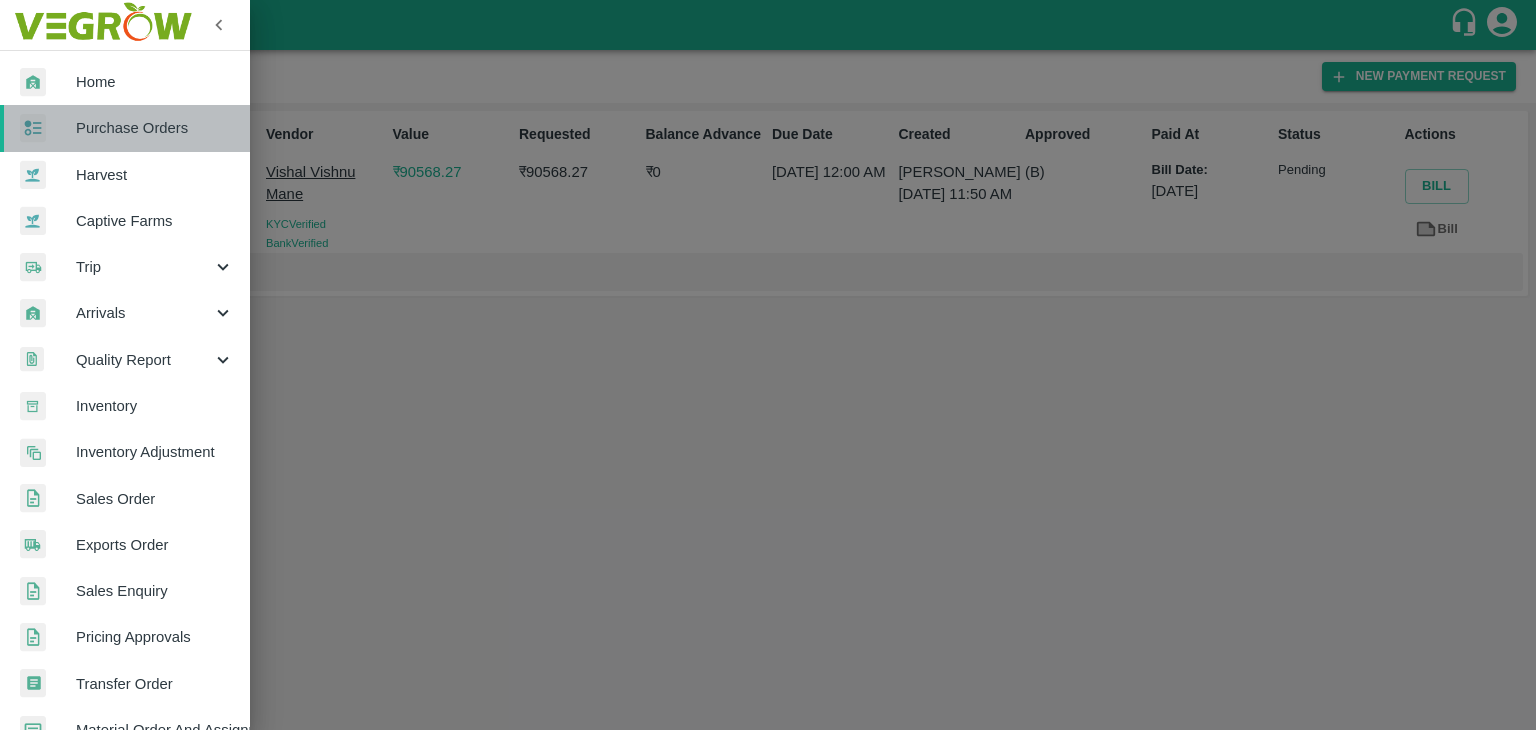 click on "Purchase Orders" at bounding box center (155, 128) 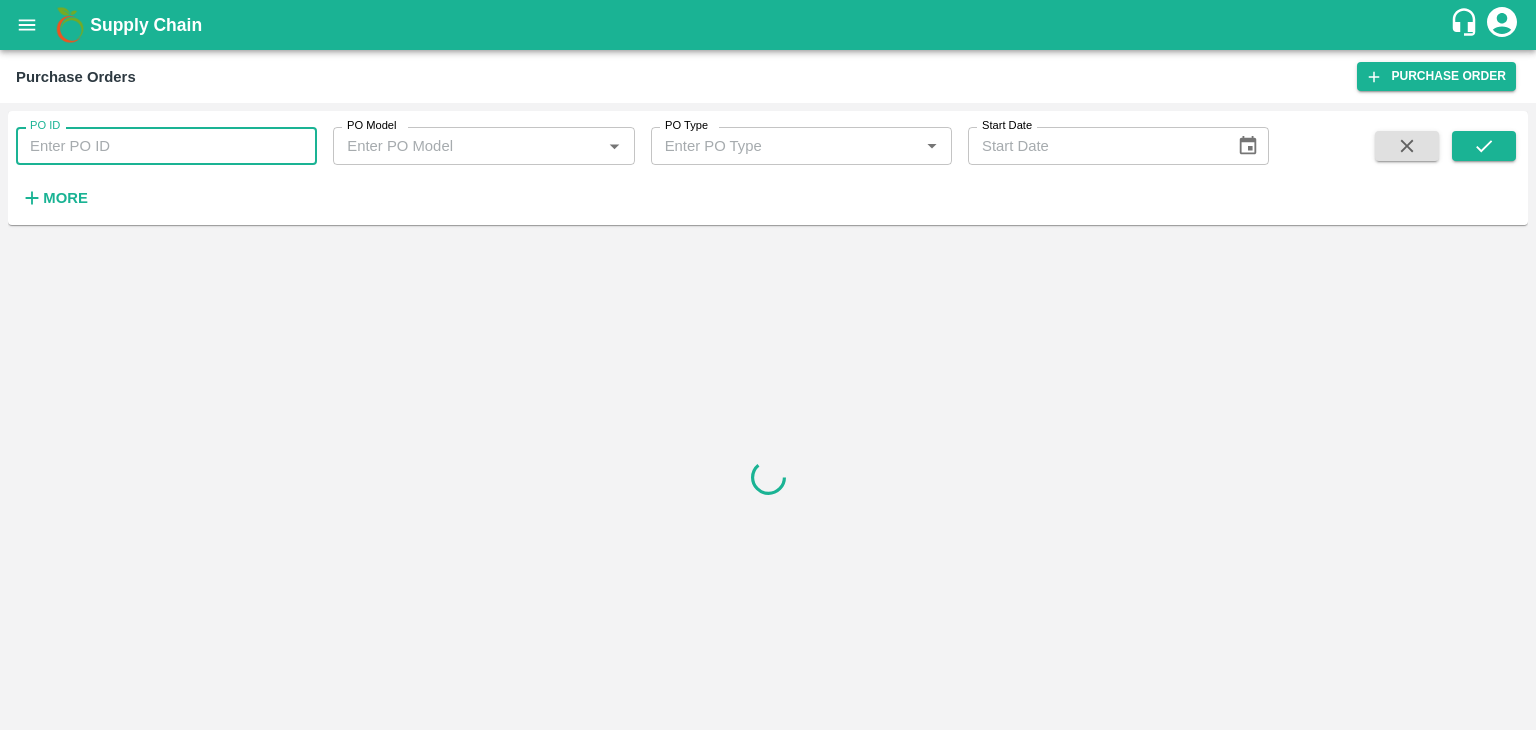 click on "PO ID" at bounding box center (166, 146) 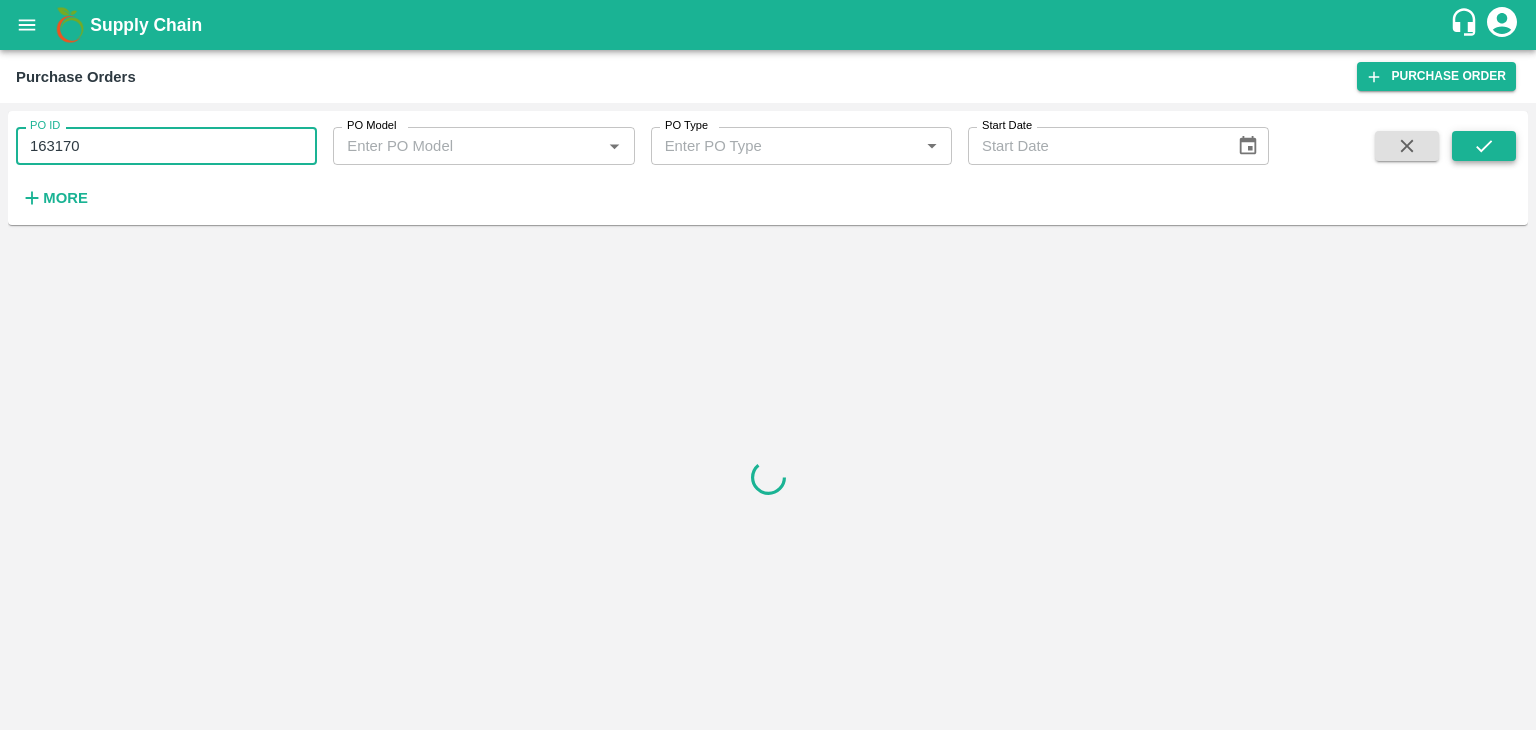 type on "163170" 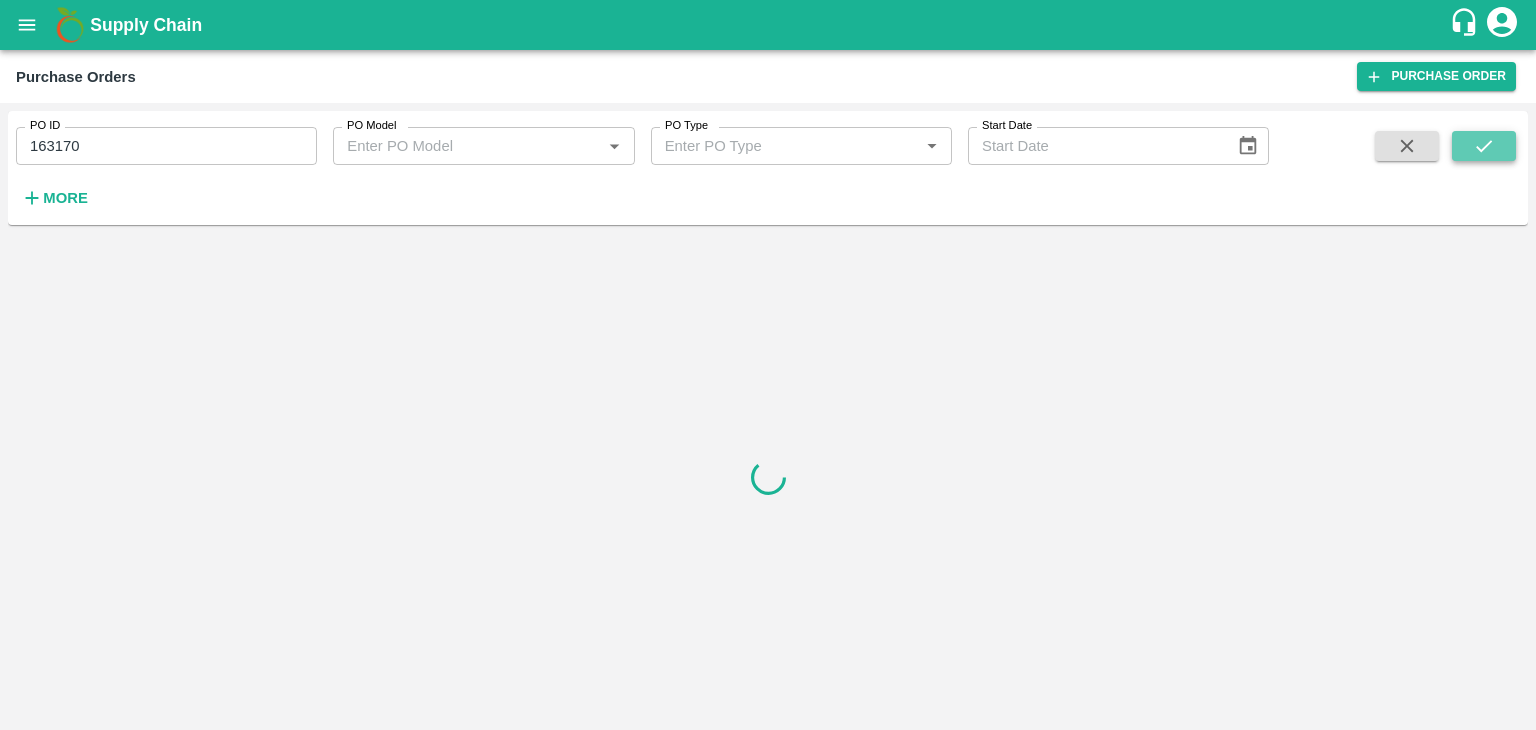 click 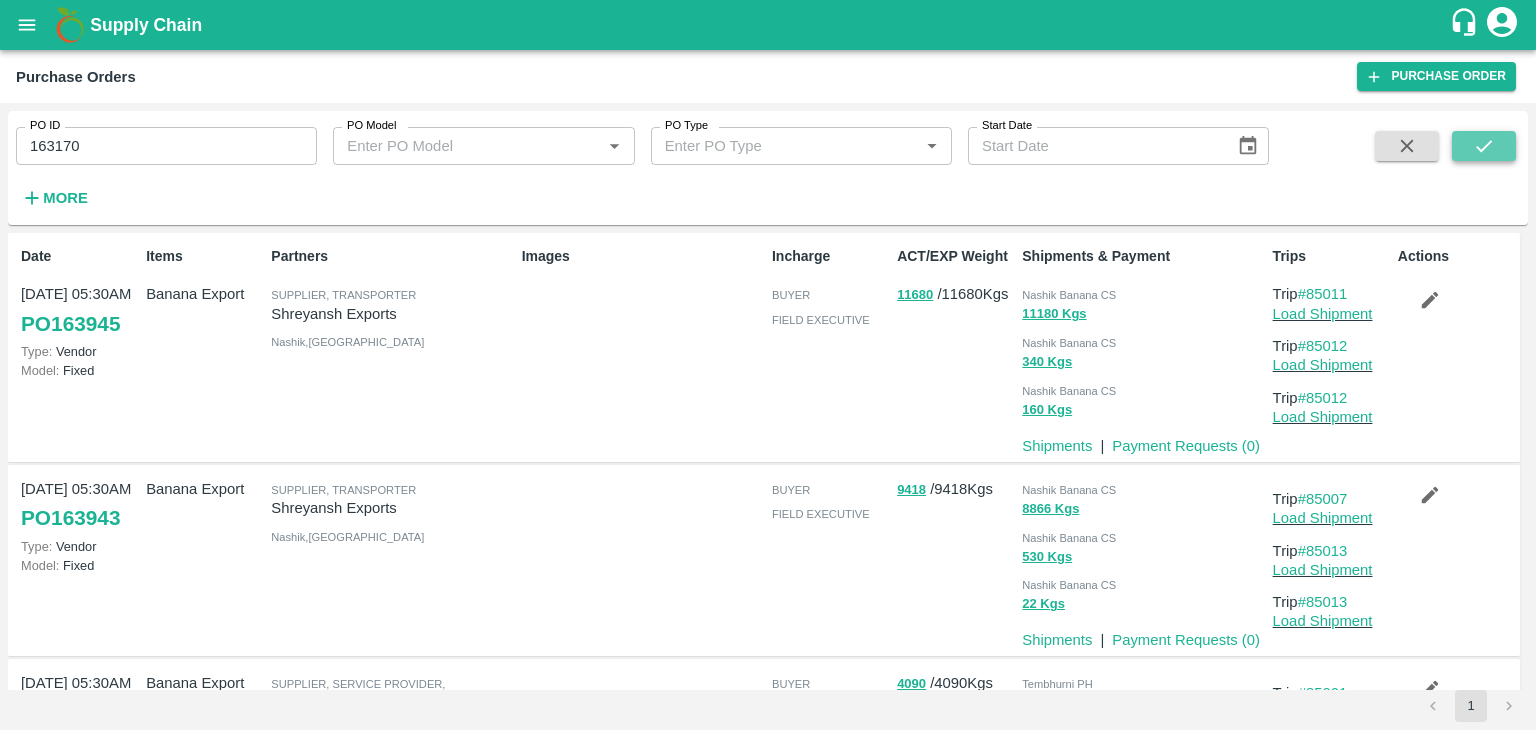 click 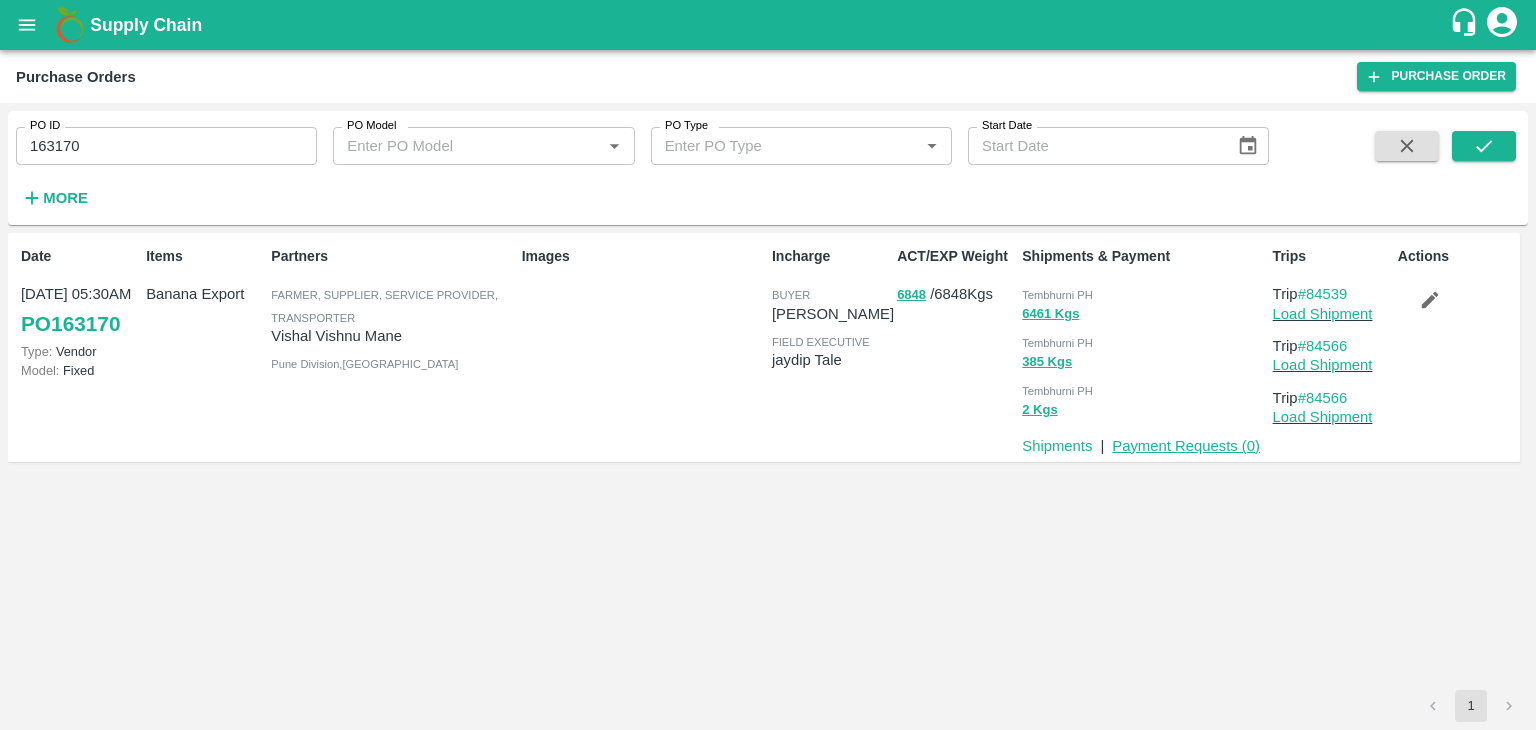 click on "Payment Requests ( 0 )" at bounding box center [1186, 446] 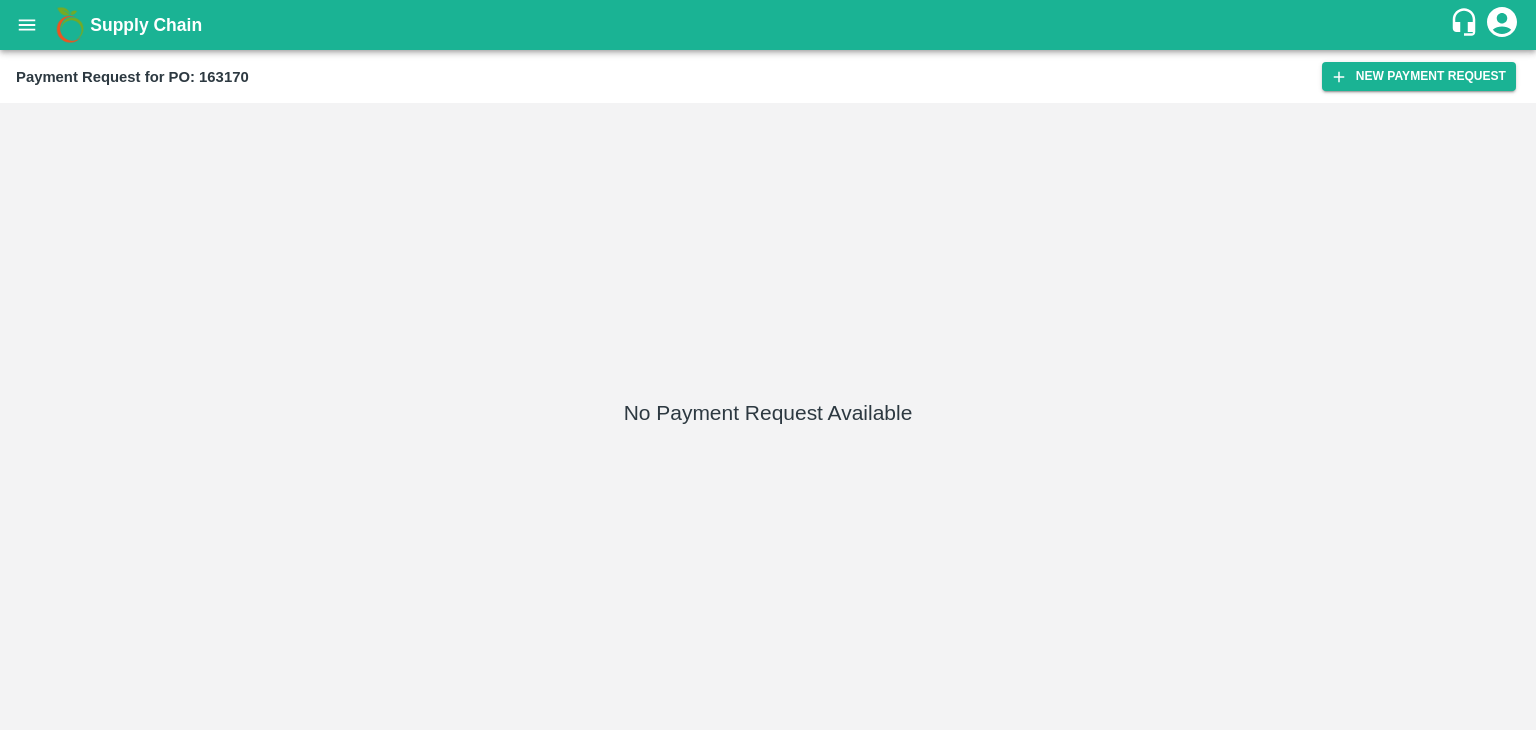 scroll, scrollTop: 0, scrollLeft: 0, axis: both 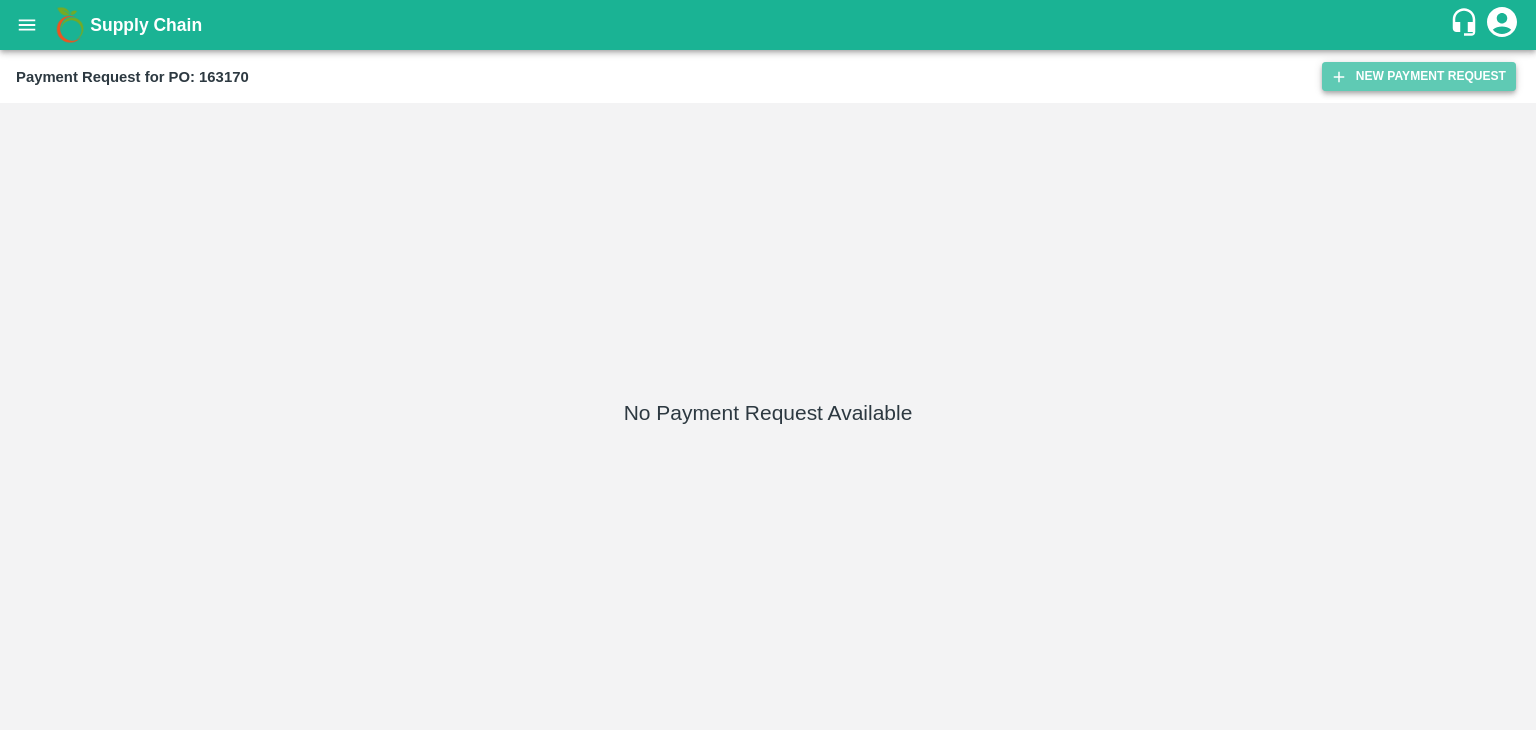 click on "New Payment Request" at bounding box center [1419, 76] 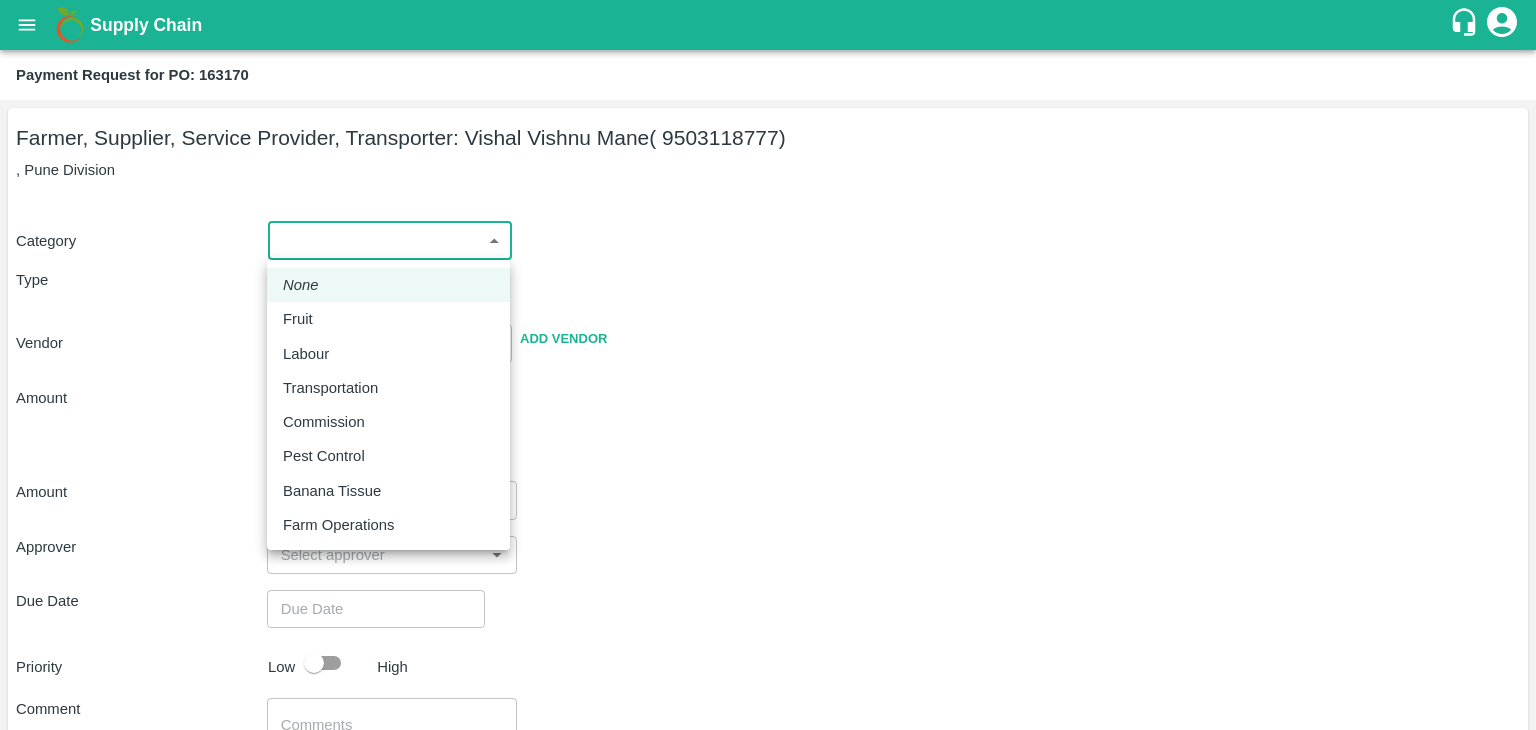 click on "Supply Chain Payment Request for PO: 163170 Farmer, Supplier, Service Provider, Transporter:    Vishal Vishnu Mane   ( 9503118777) , Pune Division Category ​ ​ Type Advance Bill Vendor ​ Add Vendor Amount Total value Per Kg ​ Amount ​ Approver ​ Due Date ​  Priority  Low  High Comment x ​ Attach bill Cancel Save Tembhurni PH Nashik CC Shahada Banana Export PH Savda Banana Export PH Nashik Banana CS [PERSON_NAME] Logout None Fruit Labour Transportation Commission Pest Control Banana Tissue Farm Operations" at bounding box center [768, 365] 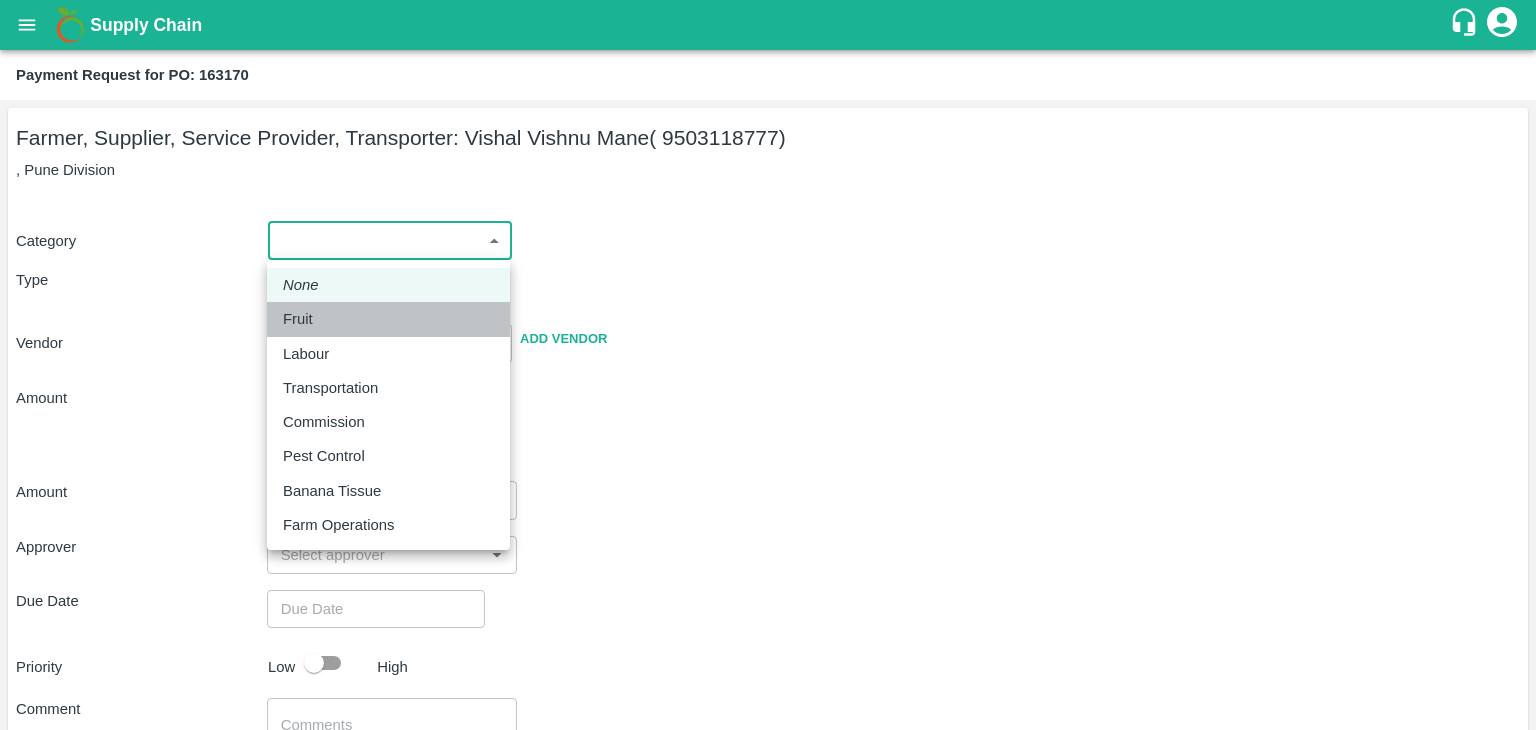 click on "Fruit" at bounding box center (388, 319) 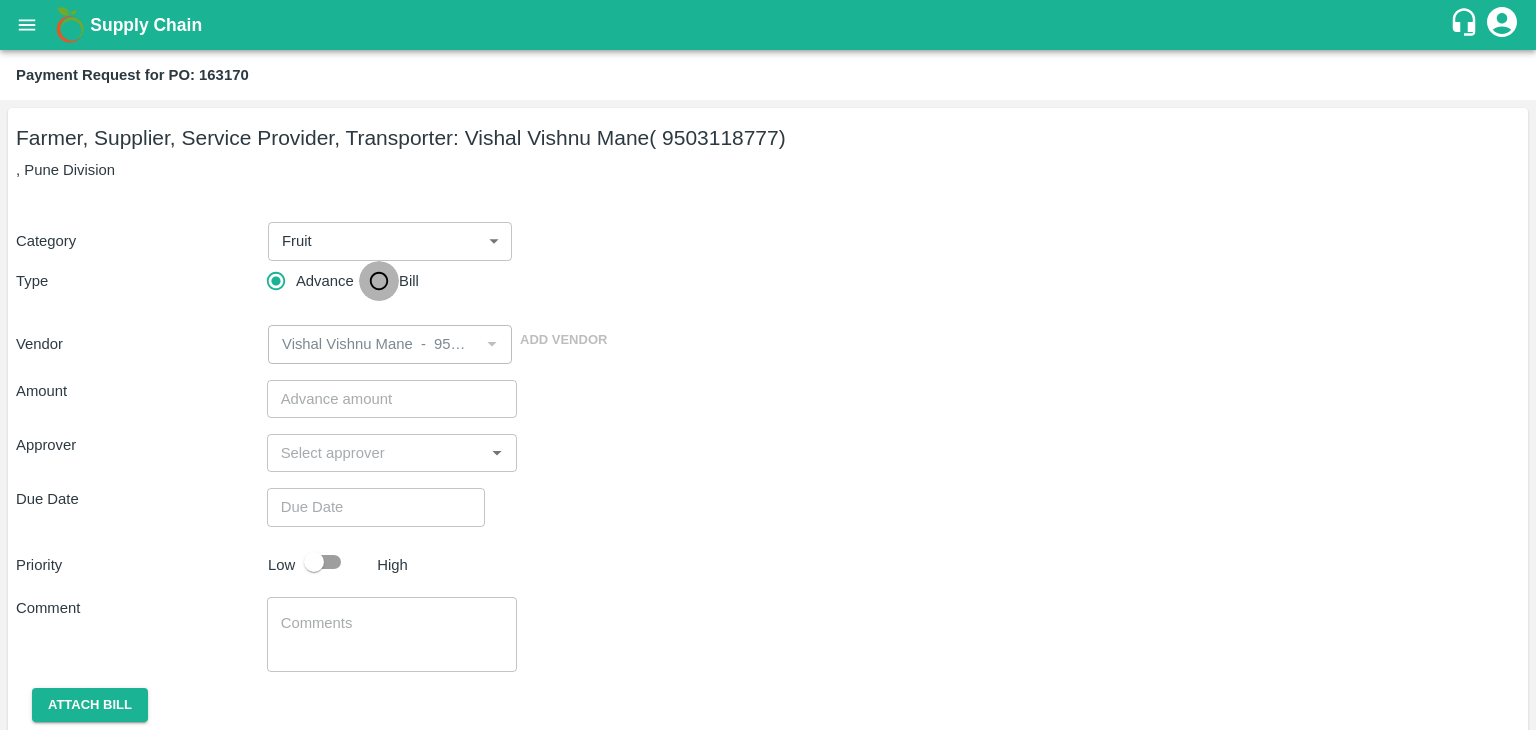 click on "Bill" at bounding box center (379, 281) 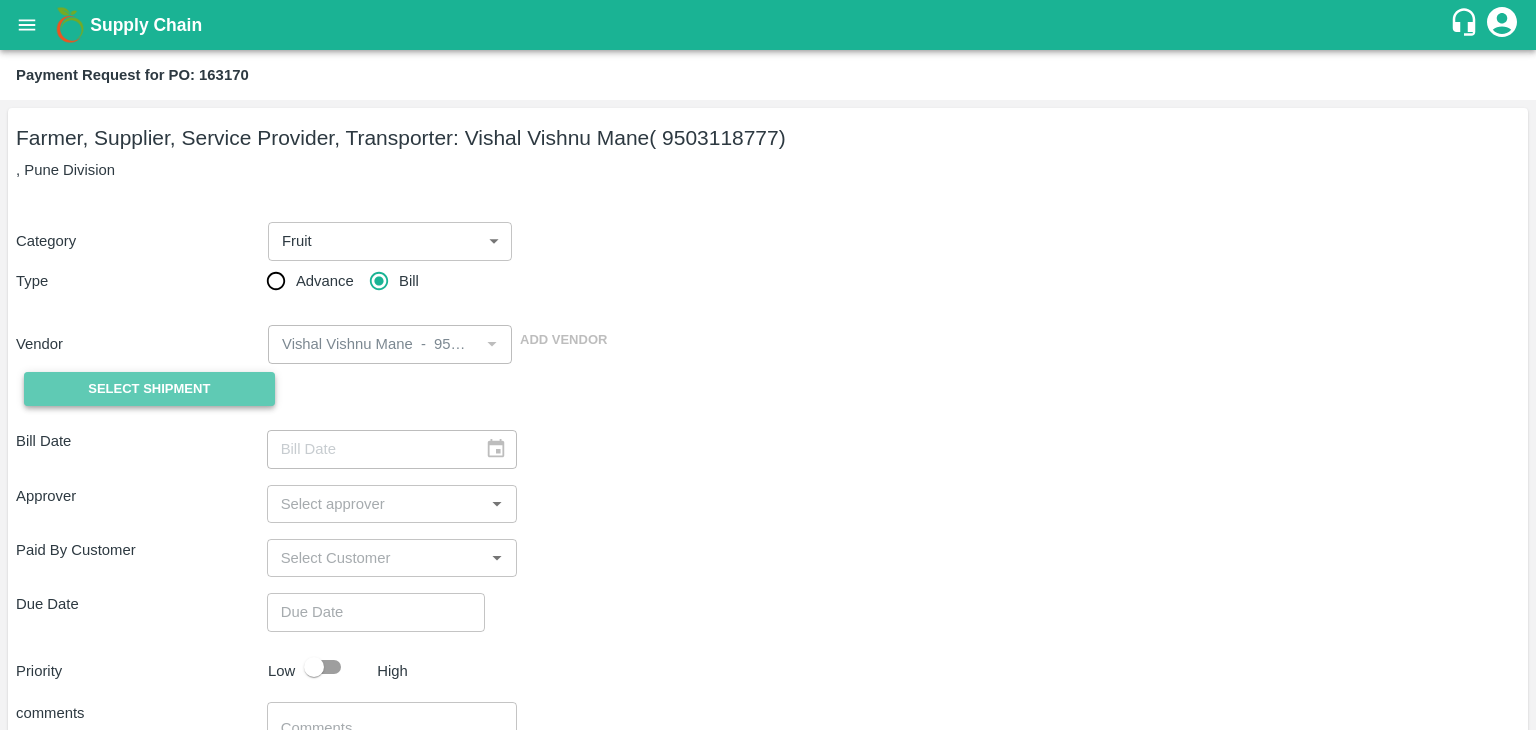 click on "Select Shipment" at bounding box center [149, 389] 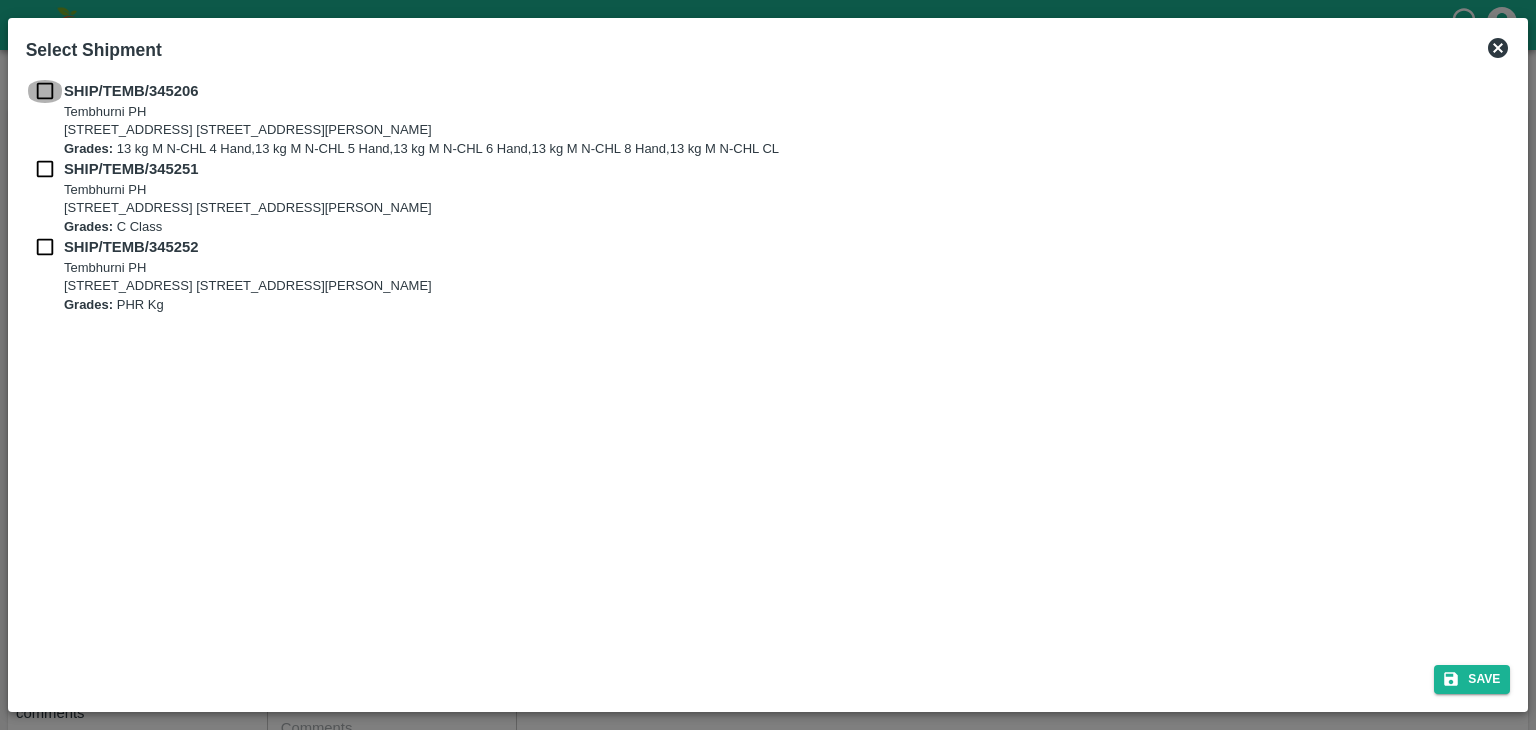 click at bounding box center [45, 91] 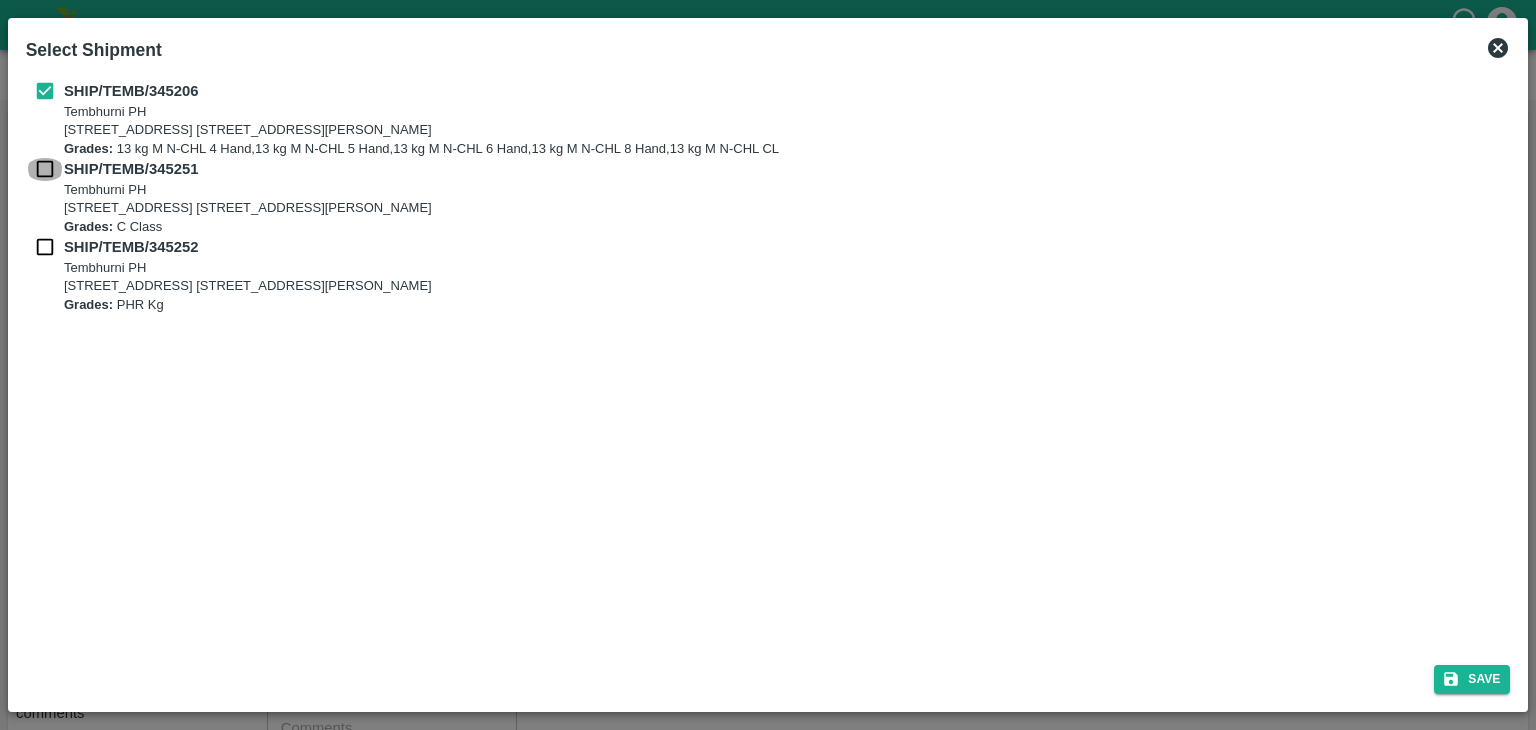 click at bounding box center [45, 169] 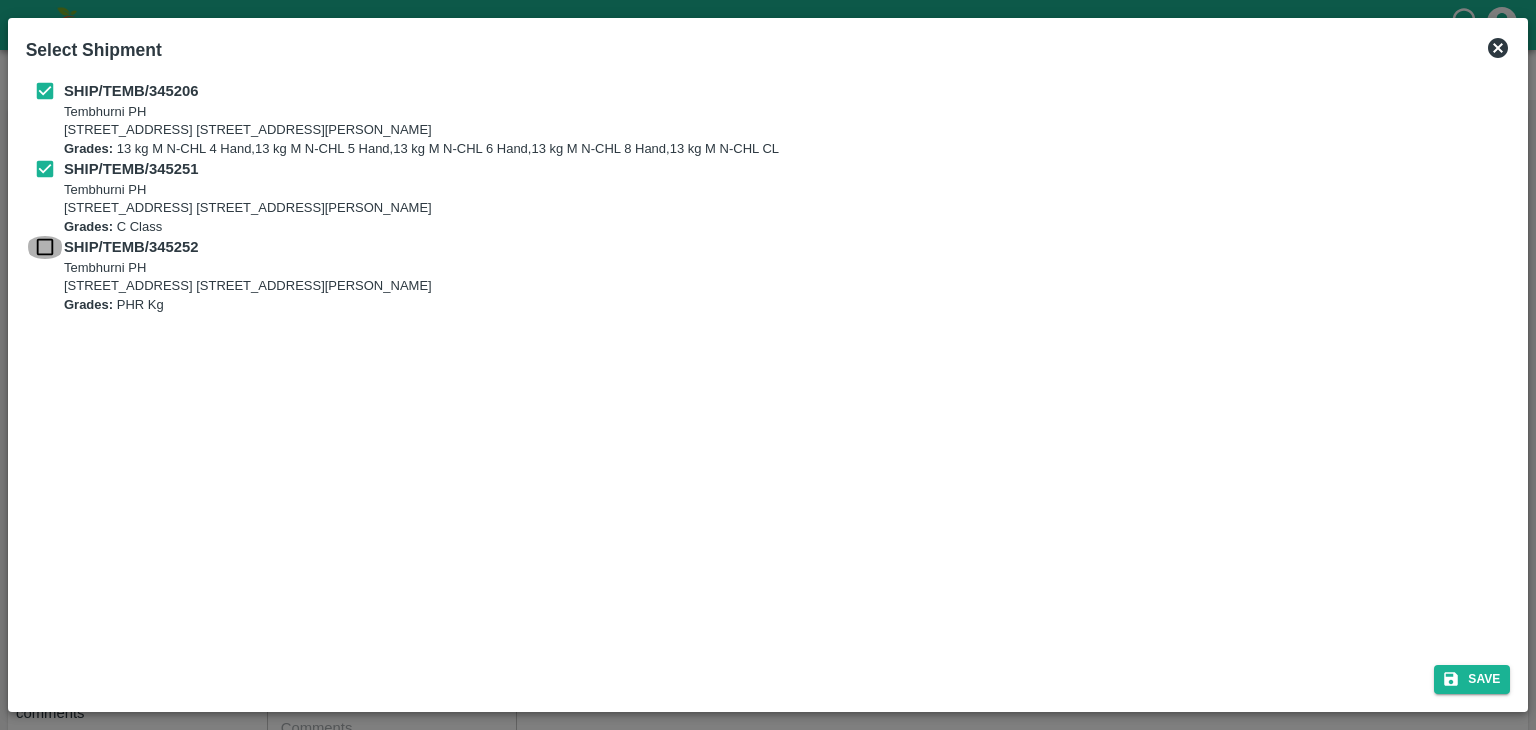click at bounding box center (45, 247) 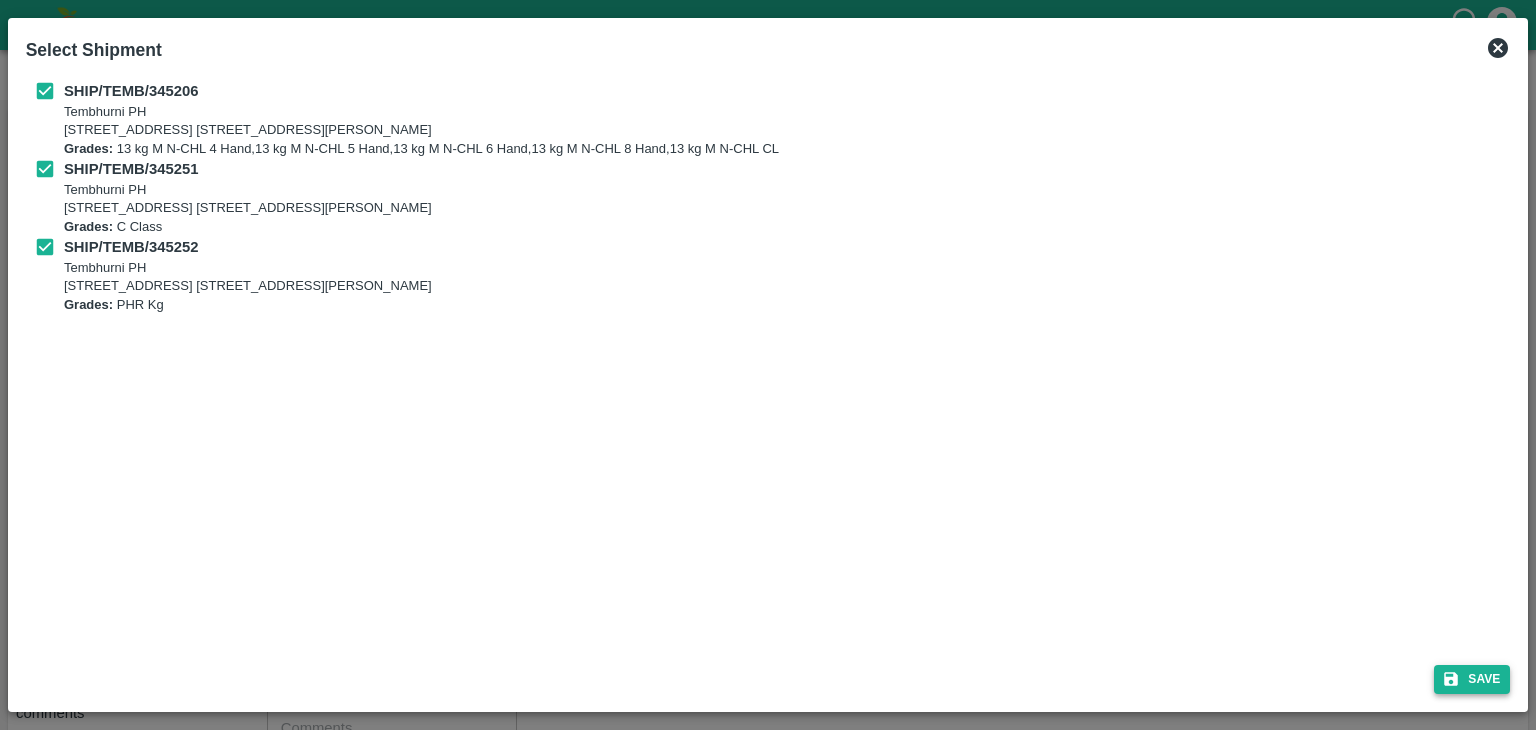 drag, startPoint x: 1460, startPoint y: 657, endPoint x: 1481, endPoint y: 676, distance: 28.319605 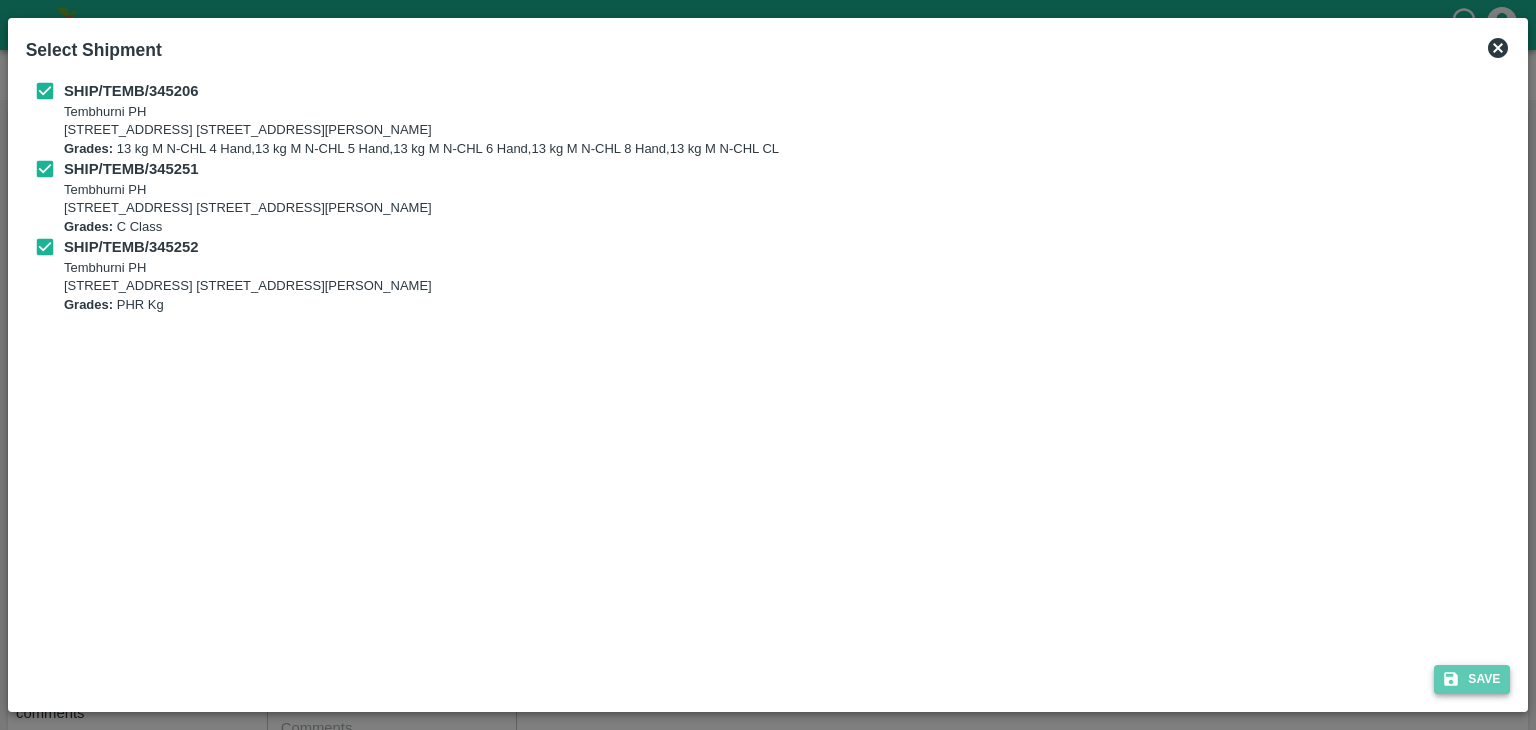 click on "Save" at bounding box center [1472, 679] 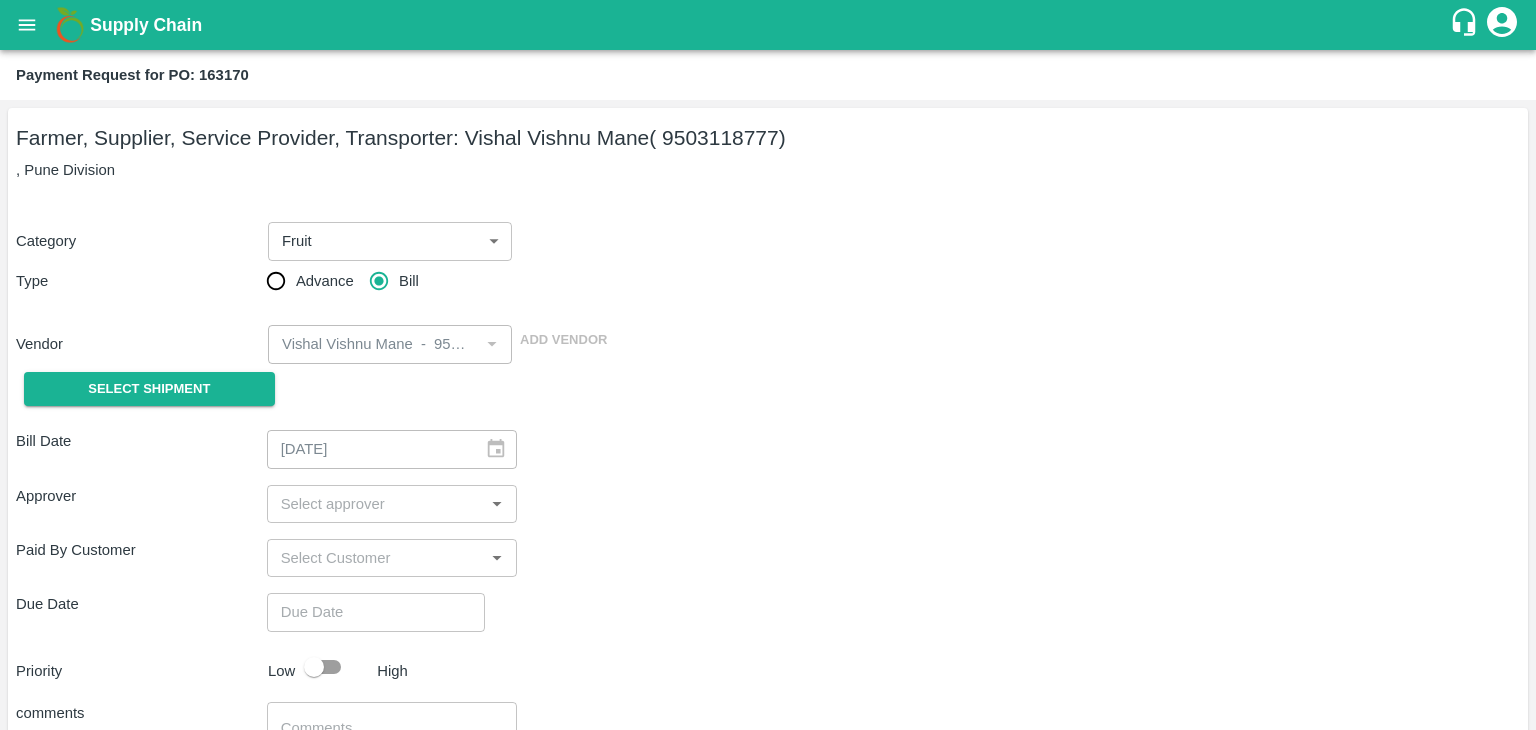type on "[DATE]" 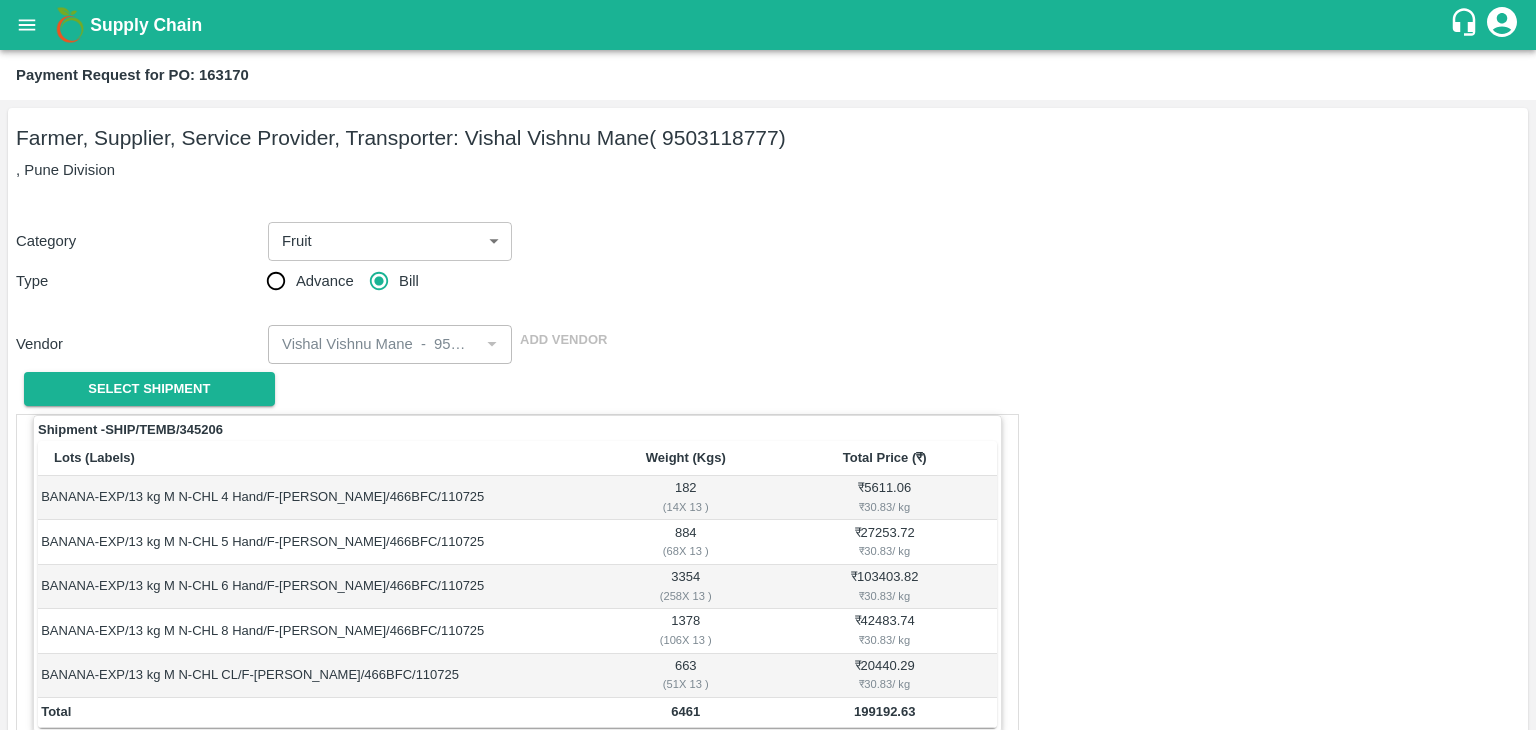 scroll, scrollTop: 980, scrollLeft: 0, axis: vertical 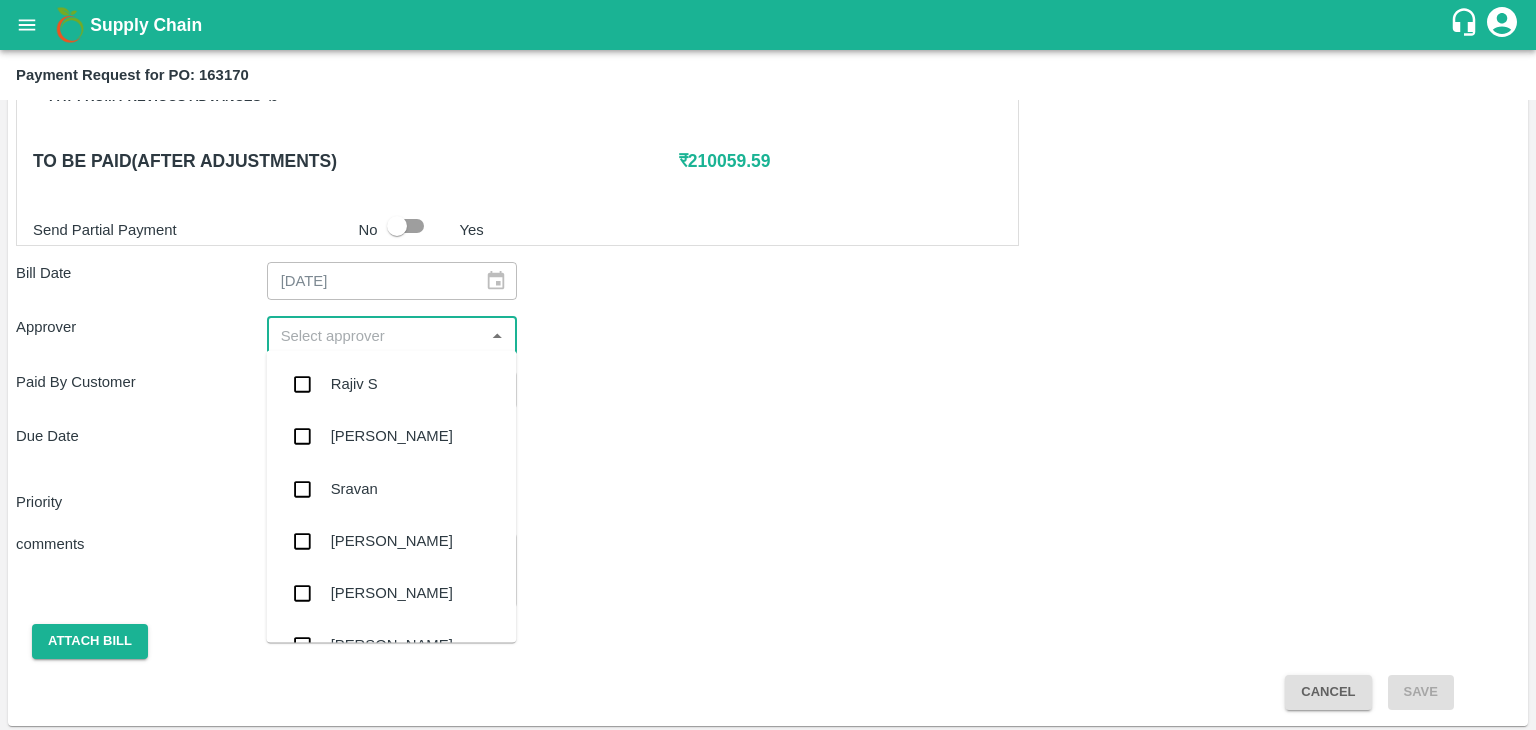 click at bounding box center [376, 335] 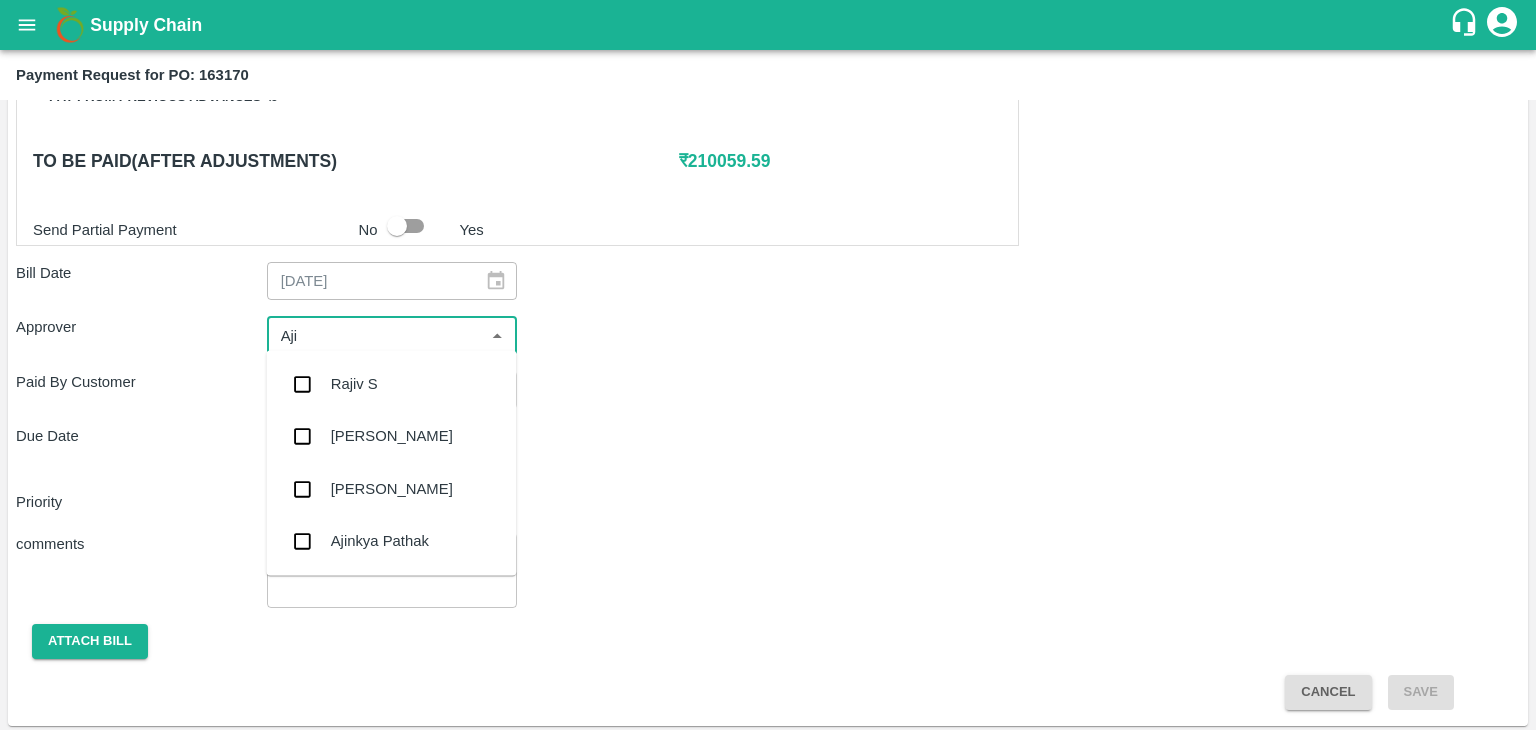 type on "Ajit" 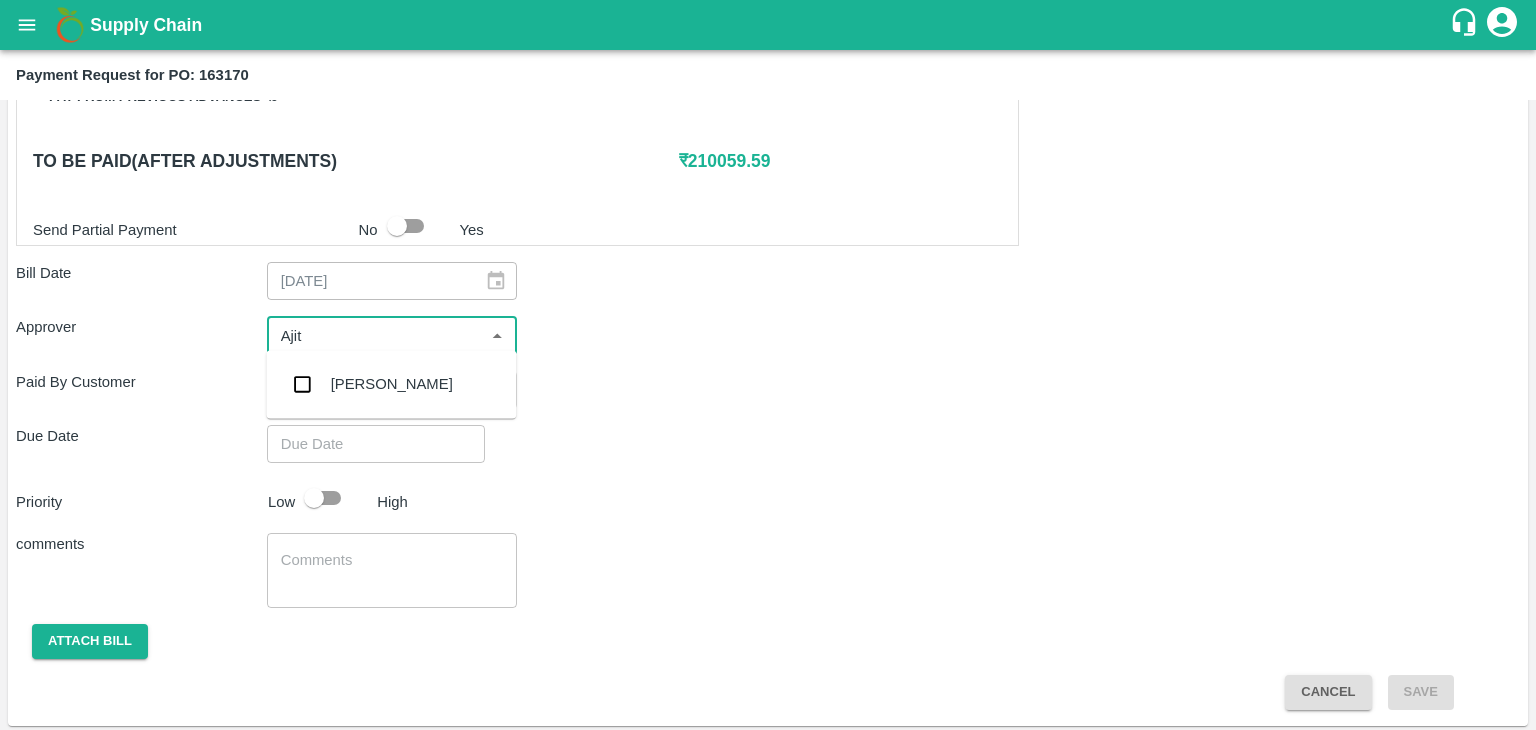 click on "[PERSON_NAME]" at bounding box center (391, 384) 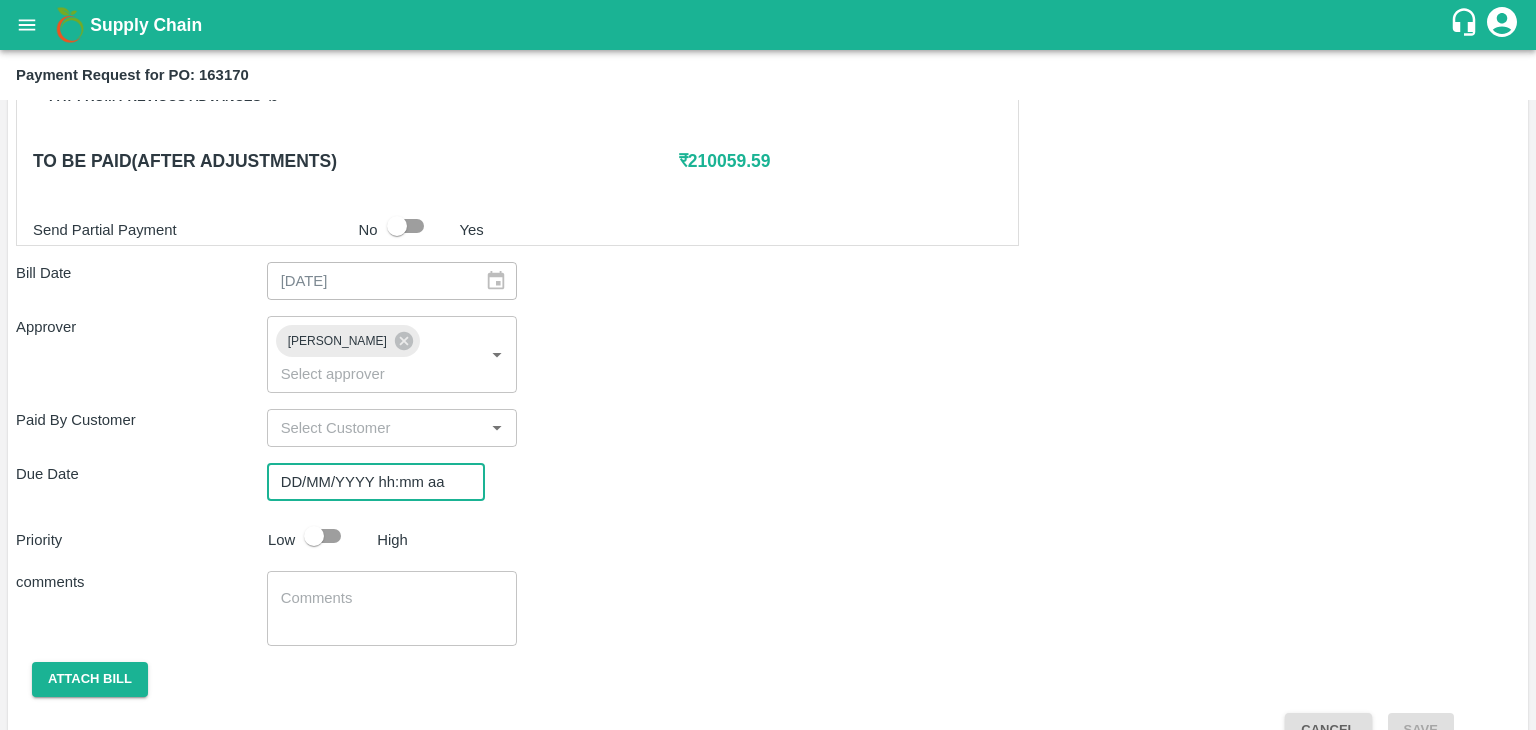 type on "DD/MM/YYYY hh:mm aa" 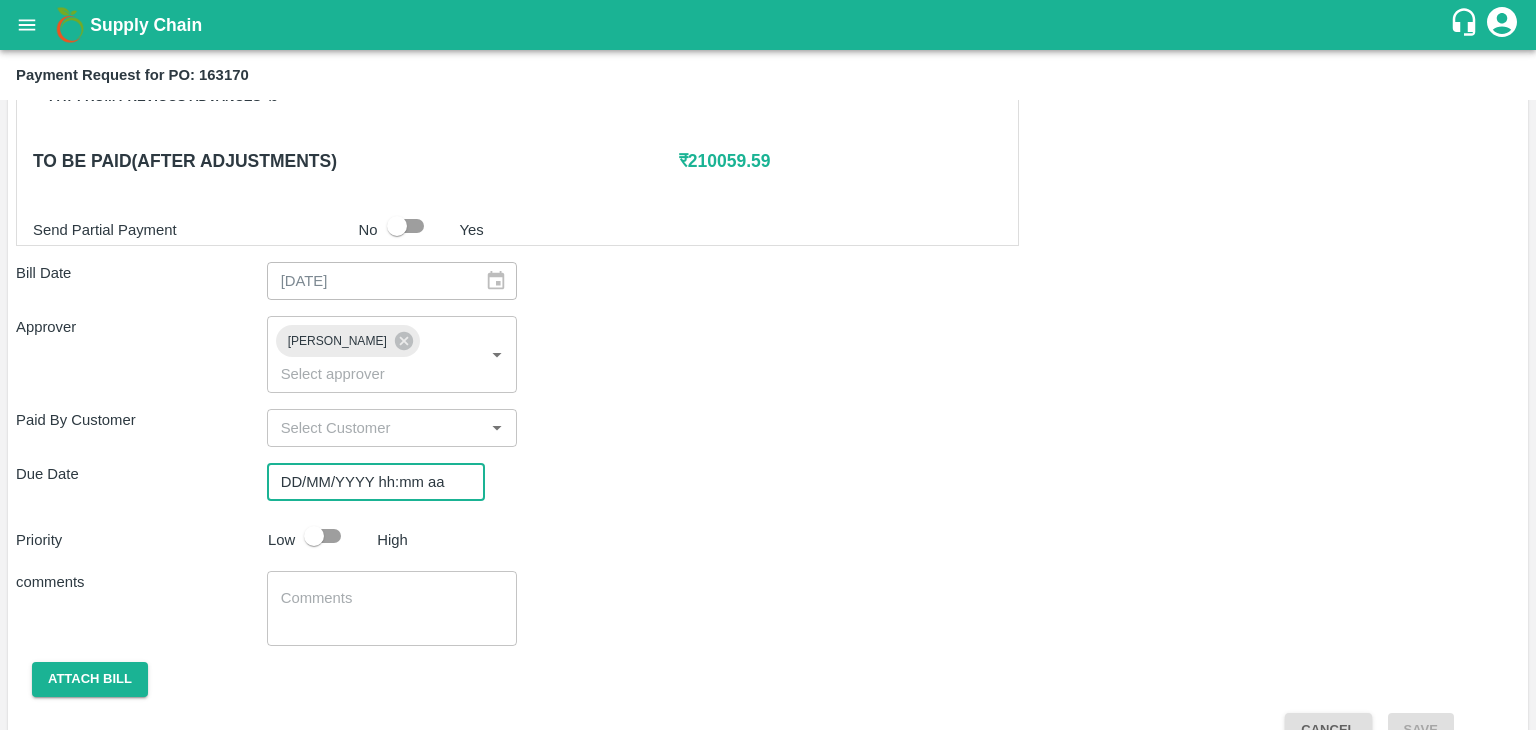 click on "DD/MM/YYYY hh:mm aa" at bounding box center (369, 482) 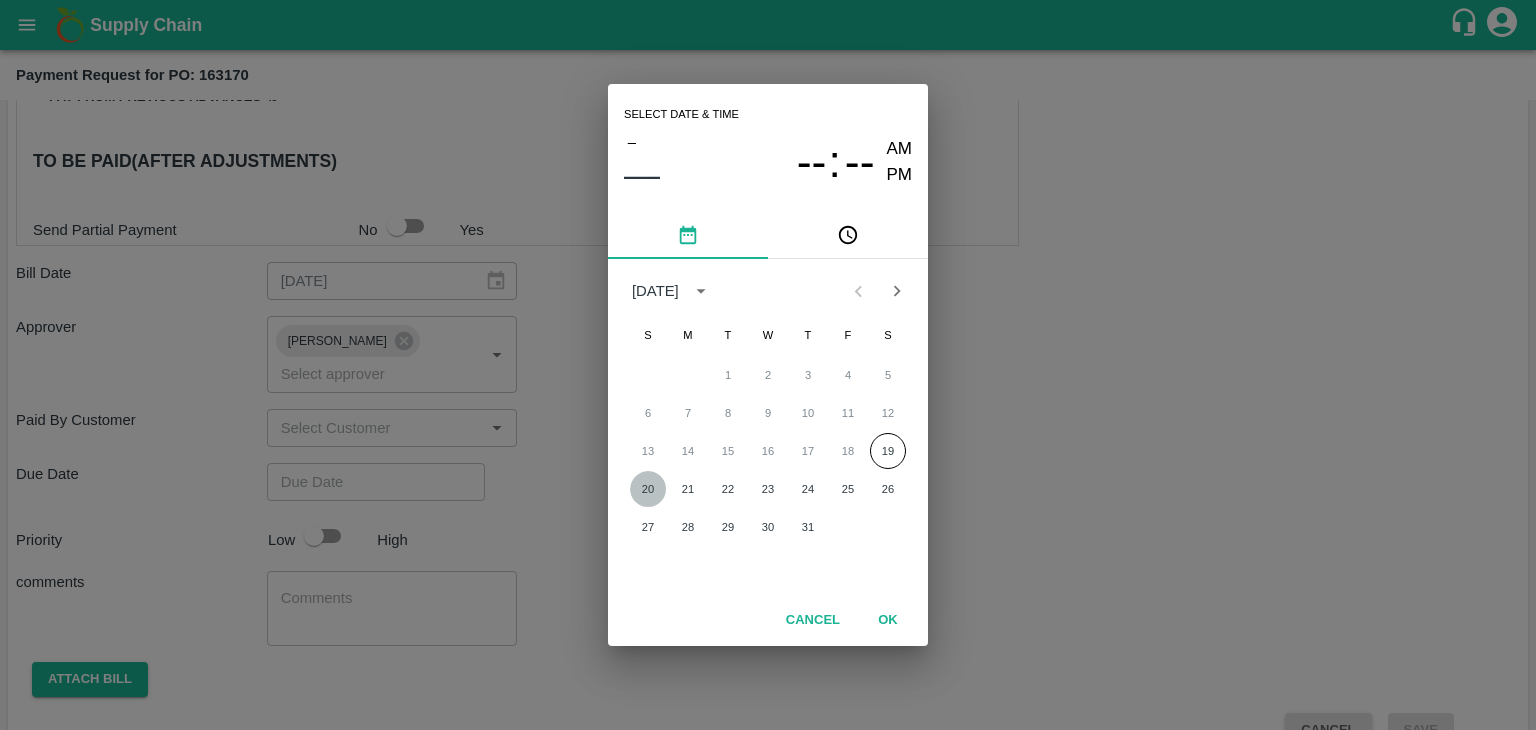click on "20" at bounding box center (648, 489) 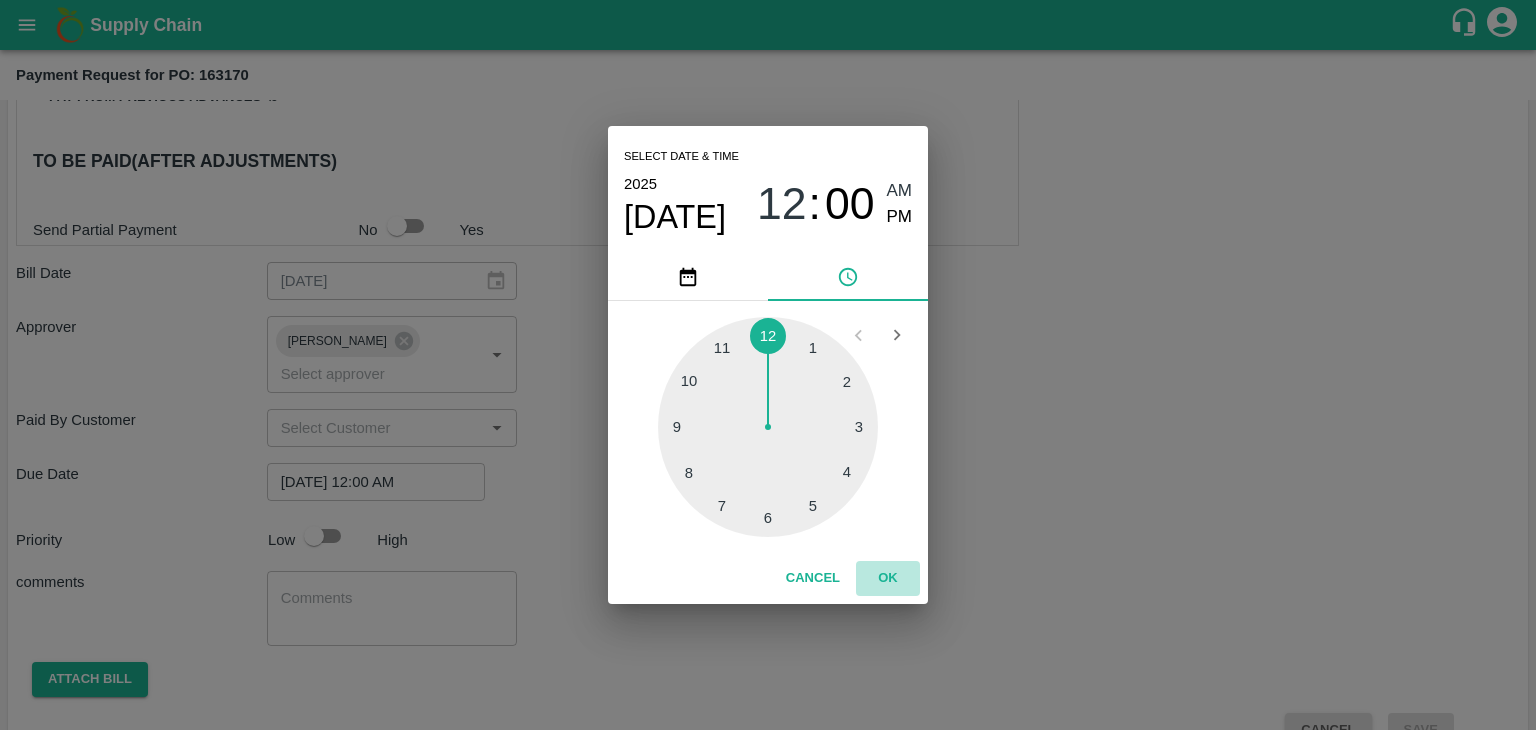 click on "OK" at bounding box center [888, 578] 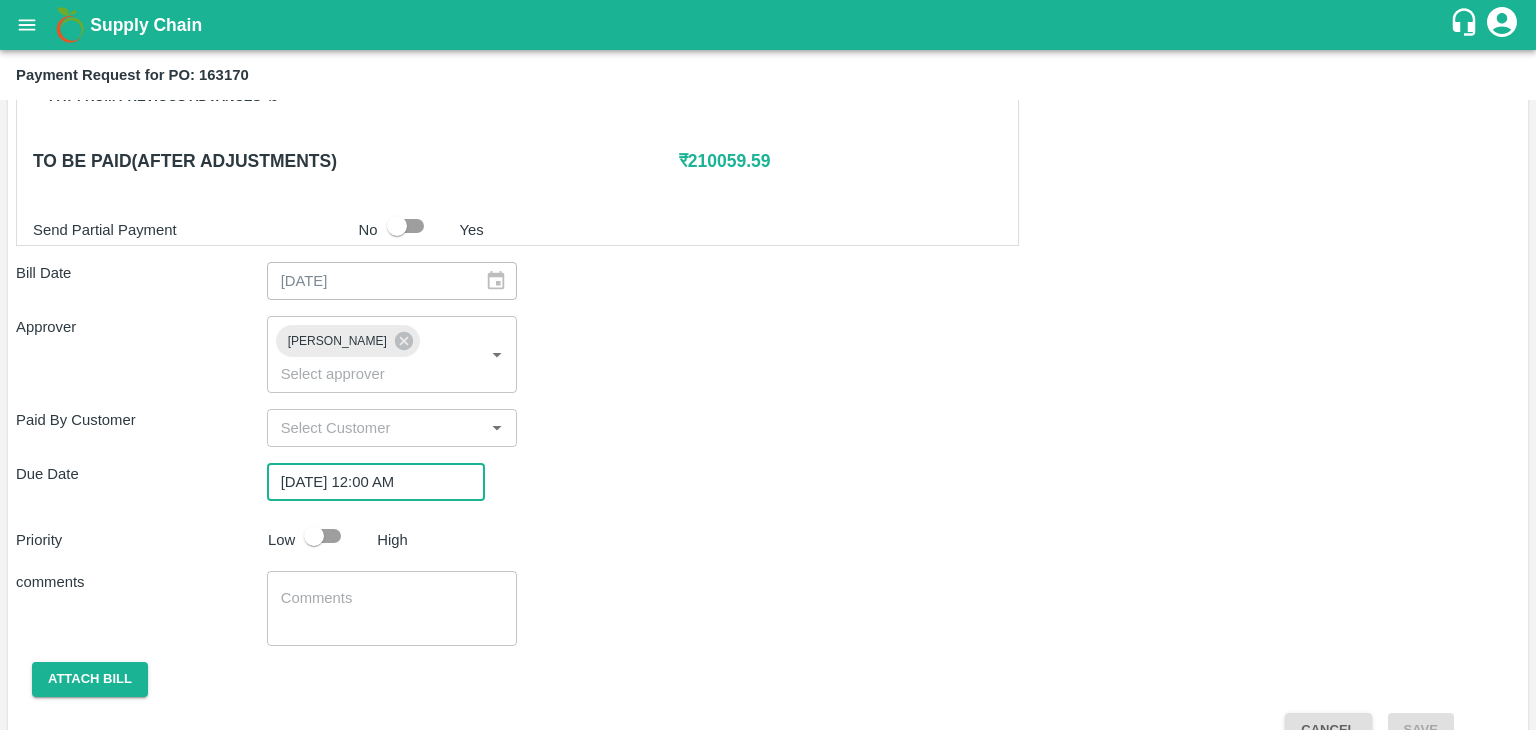 click at bounding box center (314, 536) 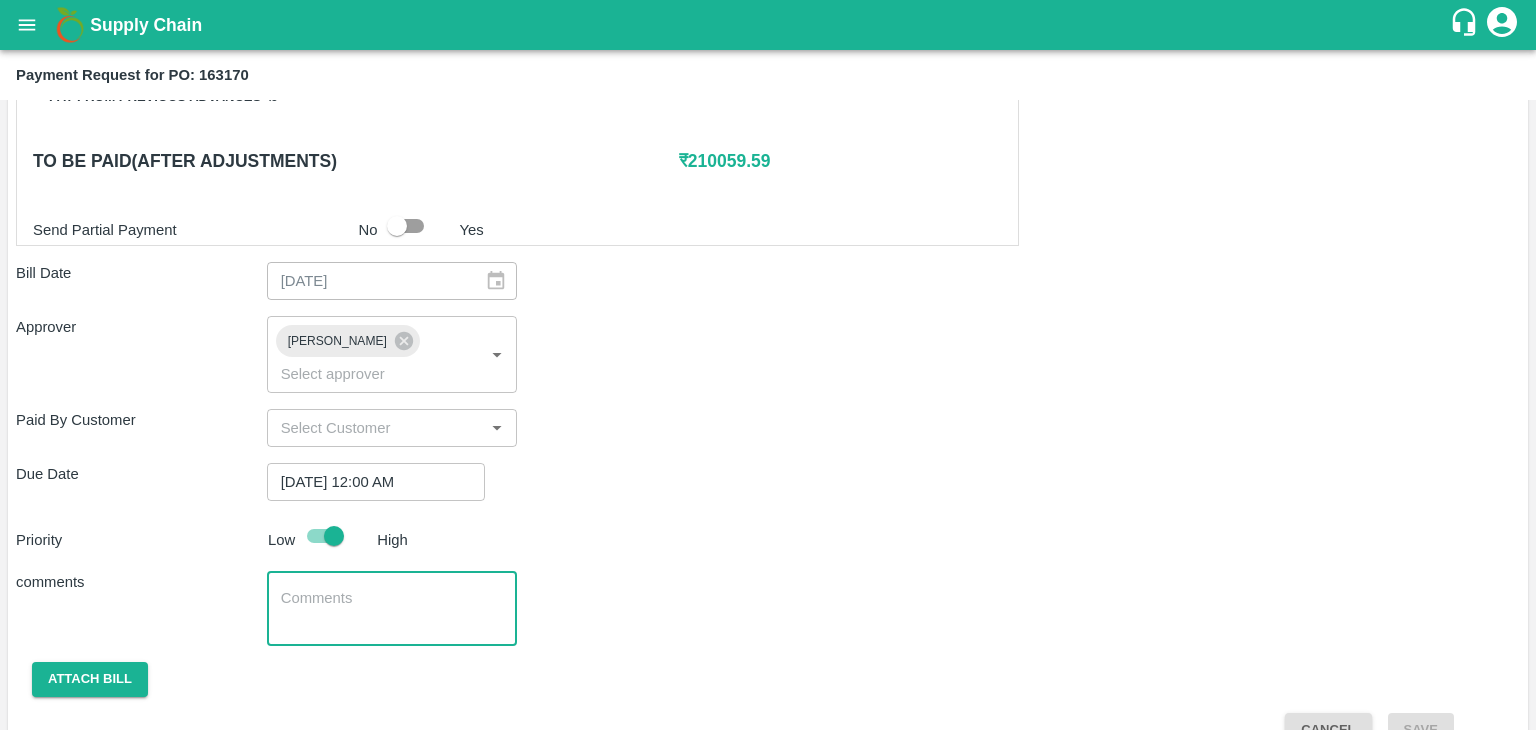 click at bounding box center [392, 609] 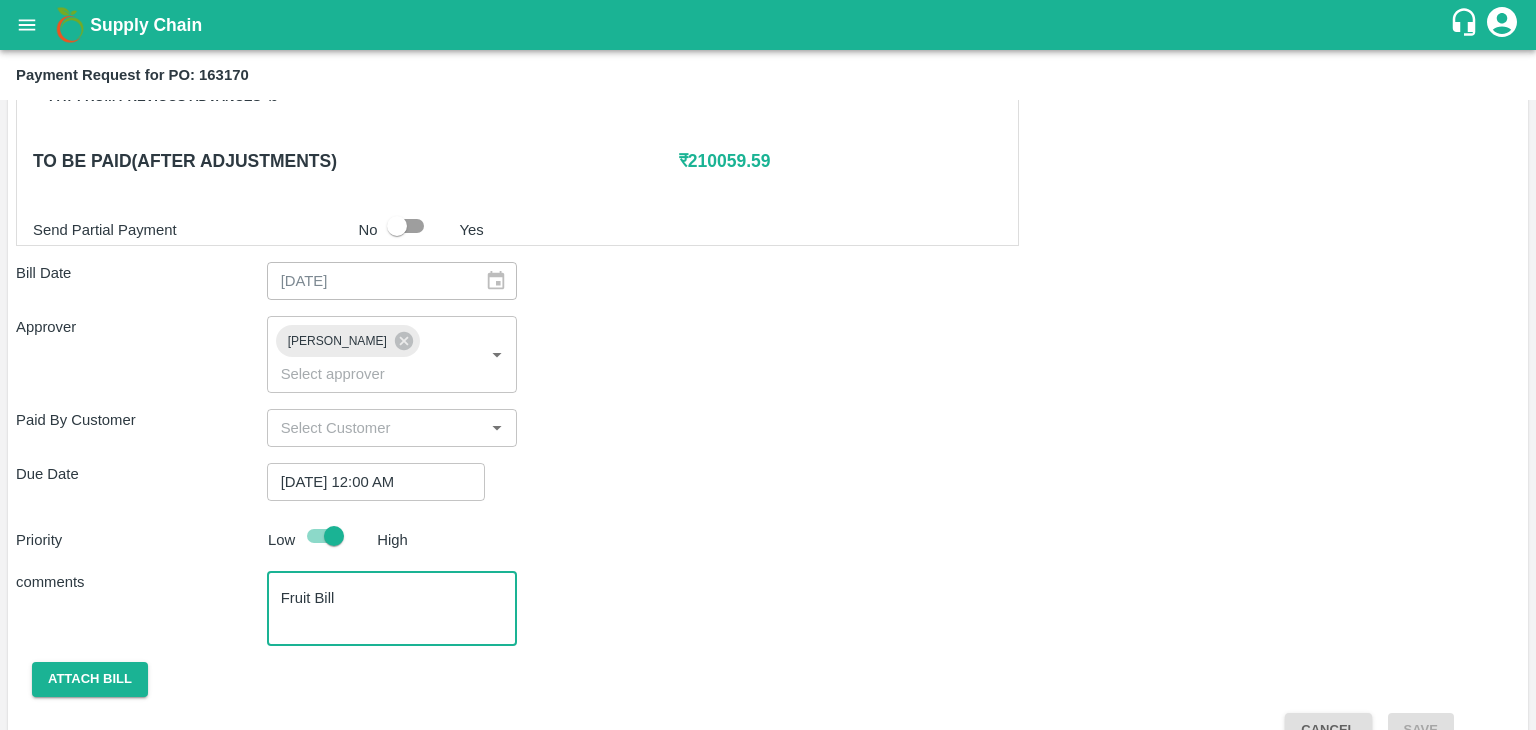 scroll, scrollTop: 992, scrollLeft: 0, axis: vertical 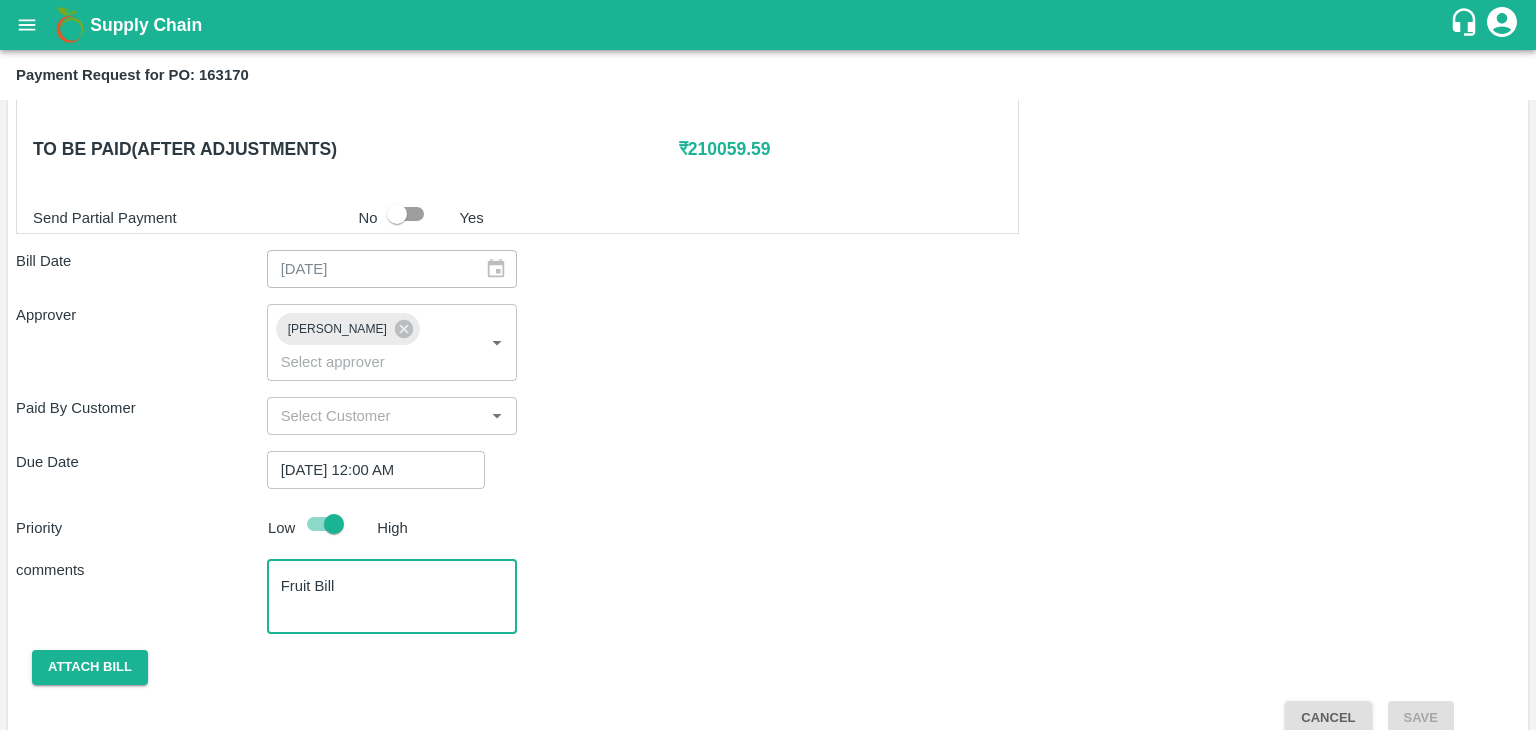 type on "Fruit Bill" 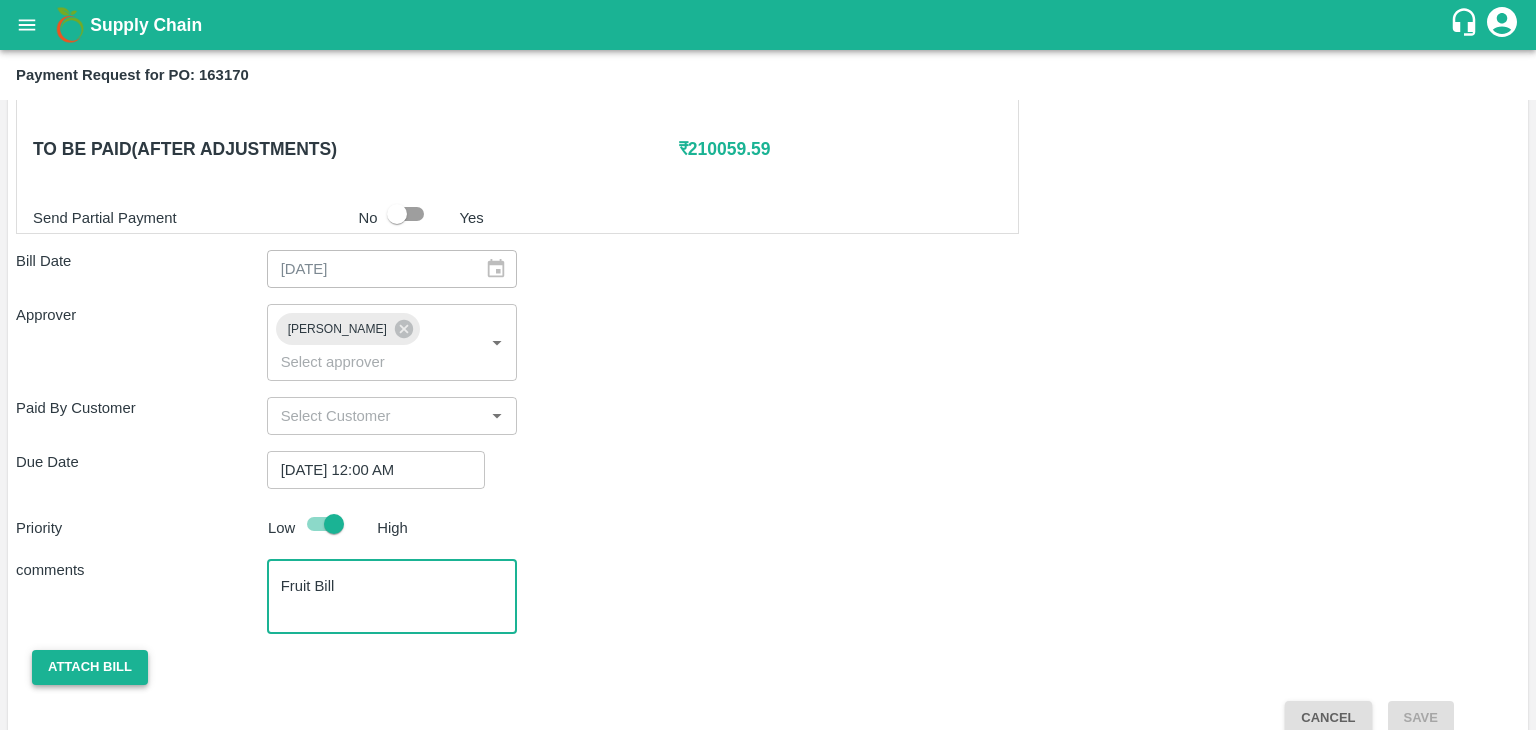 click on "Attach bill" at bounding box center [90, 667] 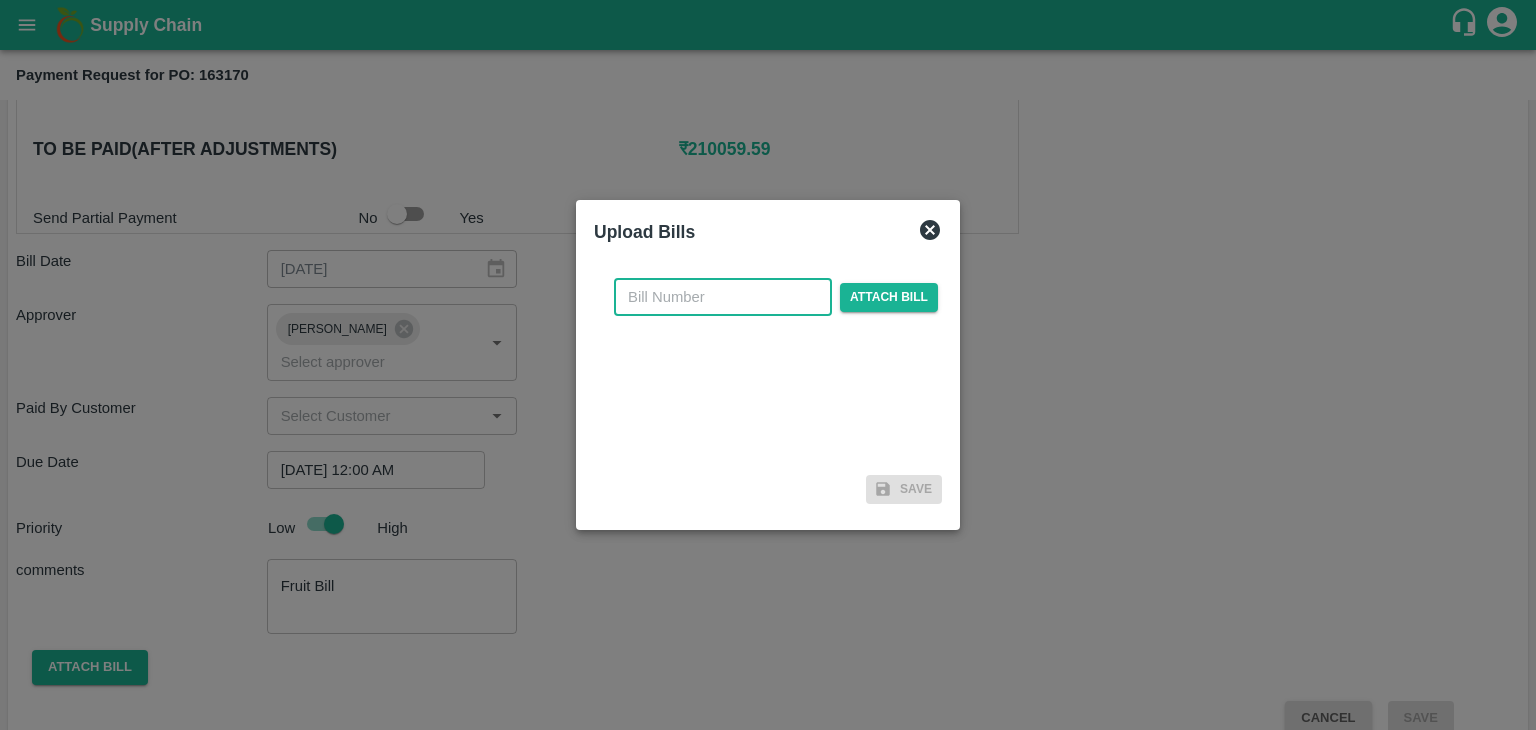 click at bounding box center [723, 297] 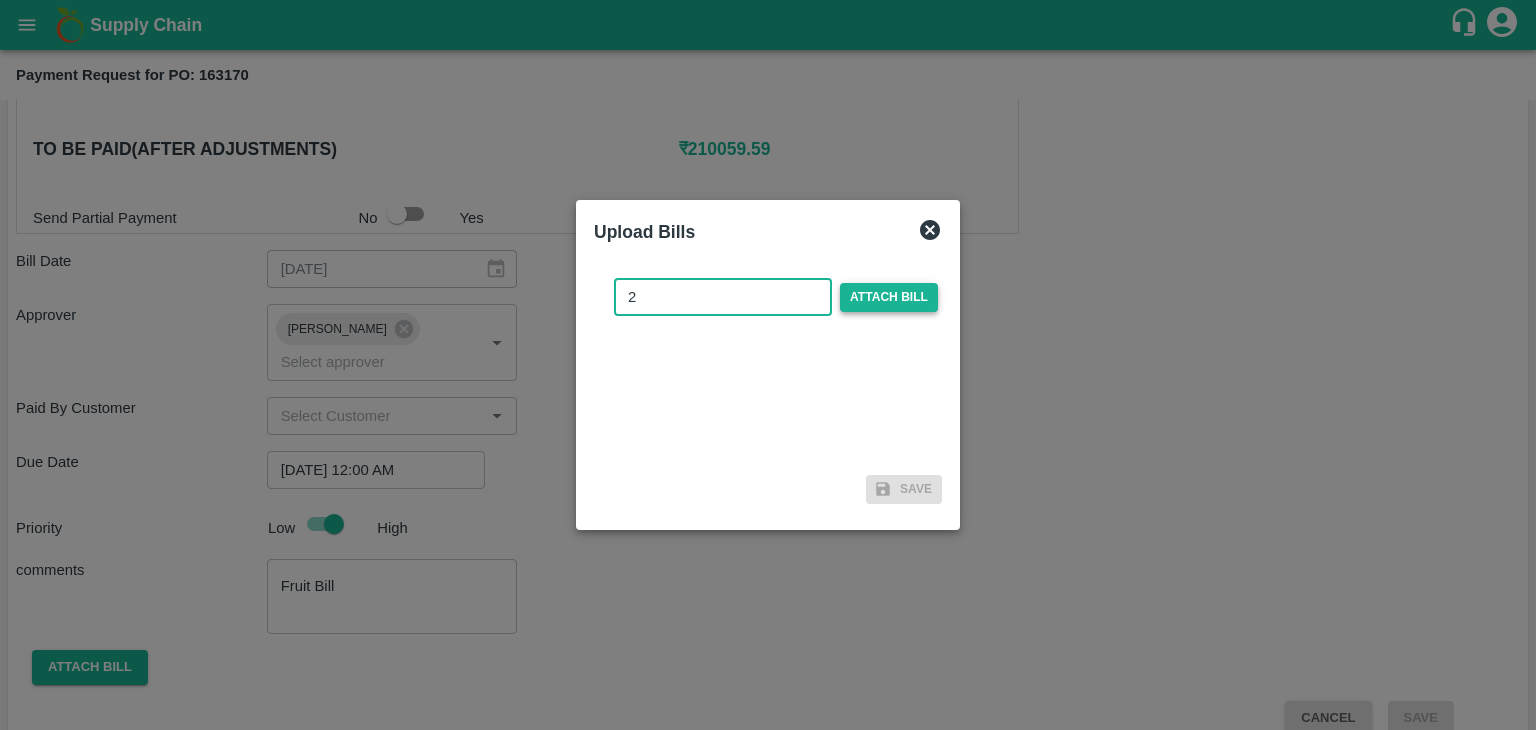 type on "2" 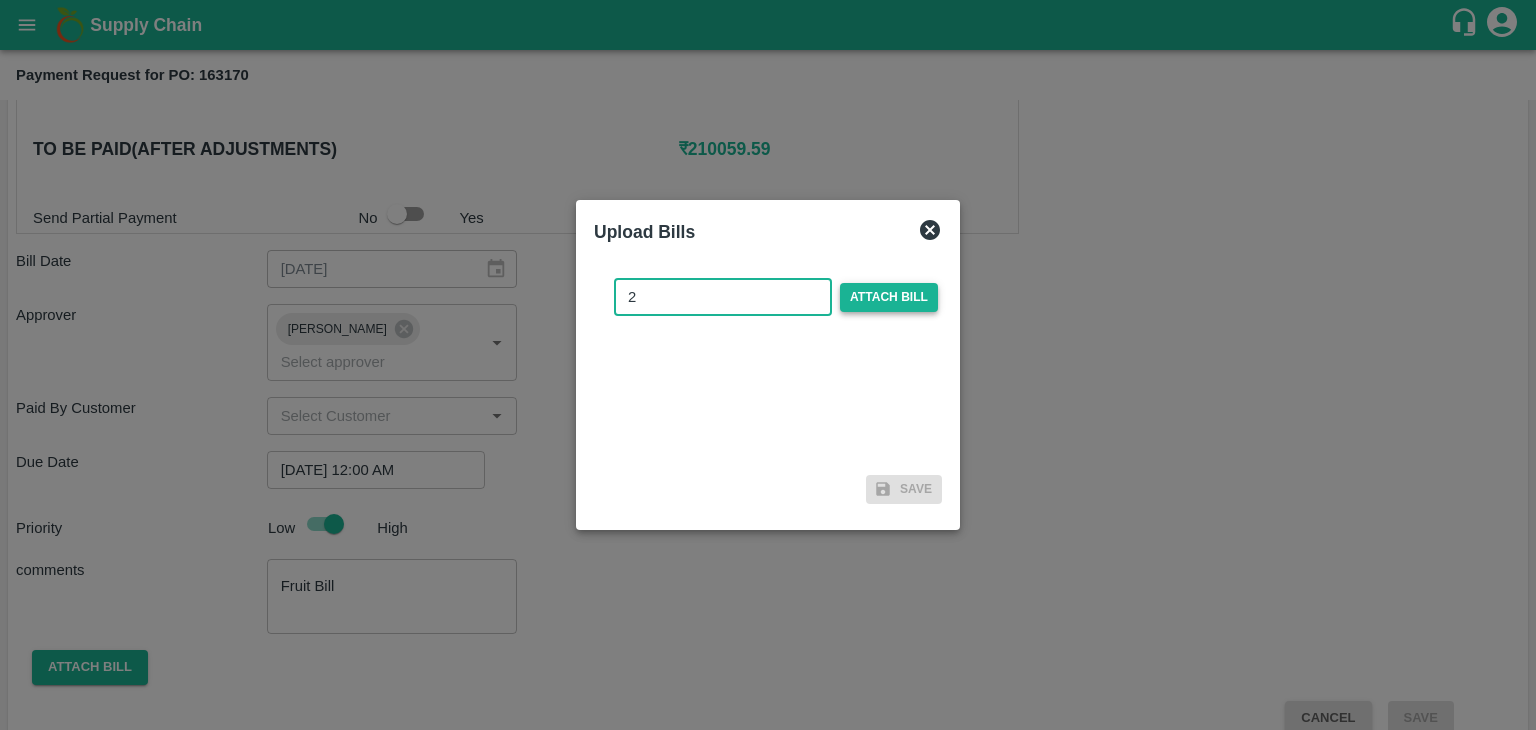 click on "Attach bill" at bounding box center (889, 297) 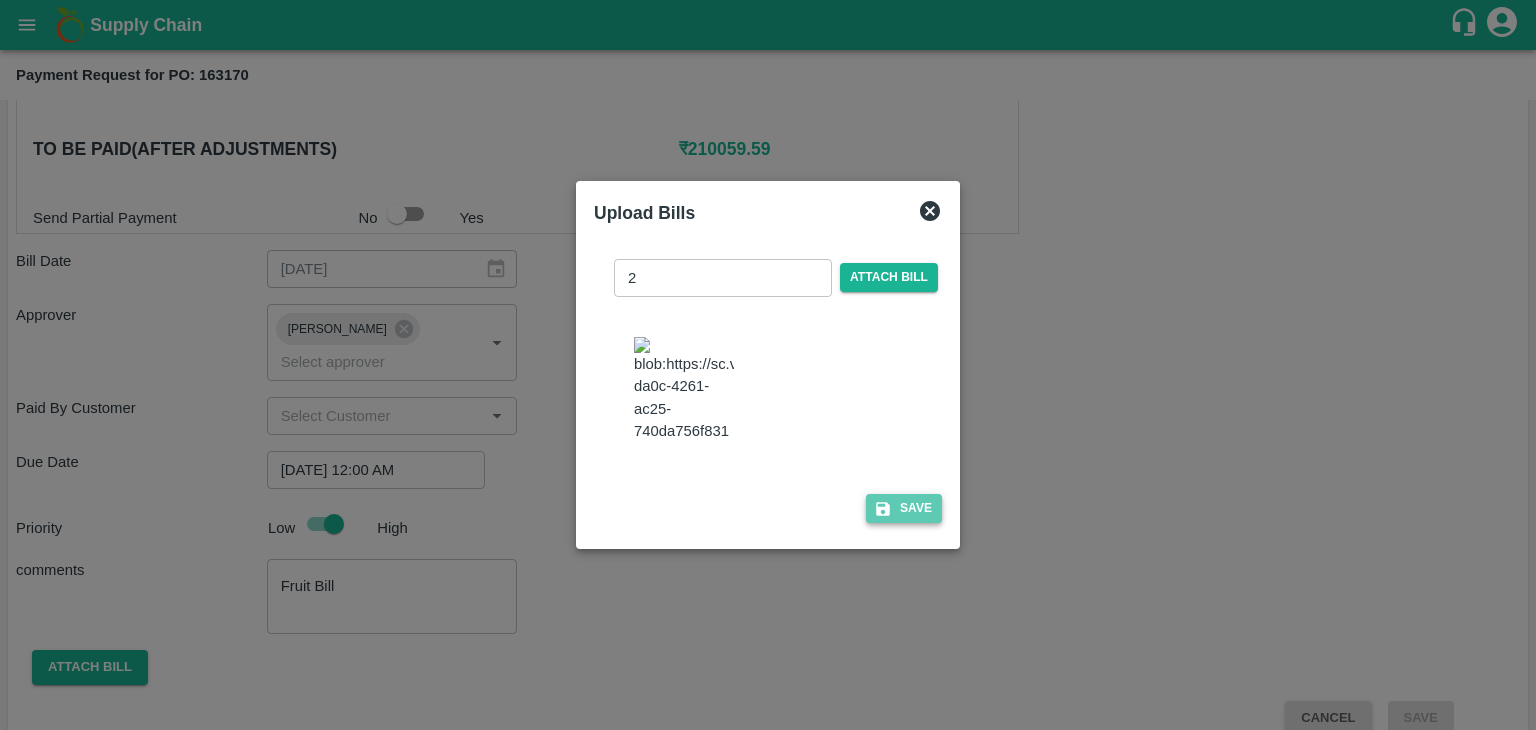 click 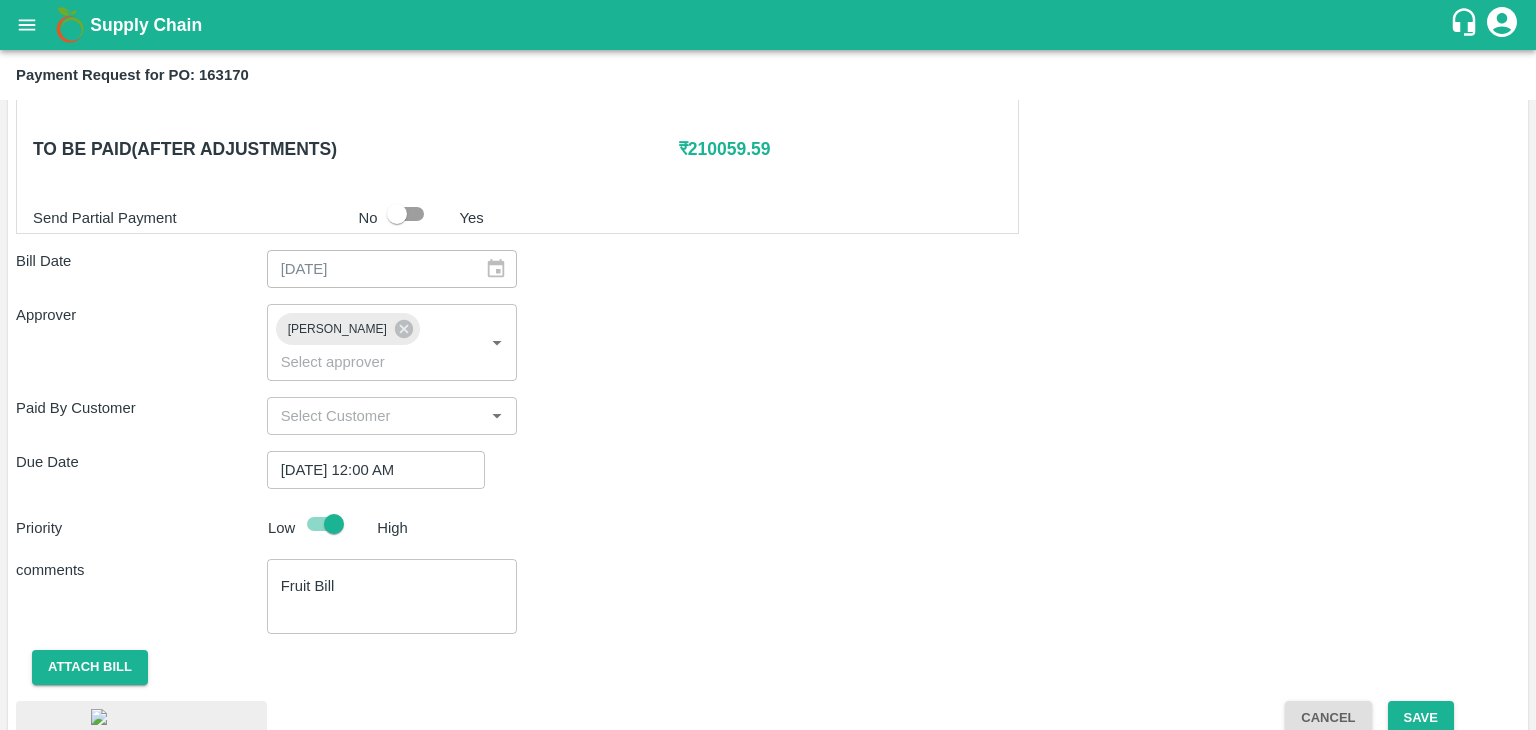 scroll, scrollTop: 1124, scrollLeft: 0, axis: vertical 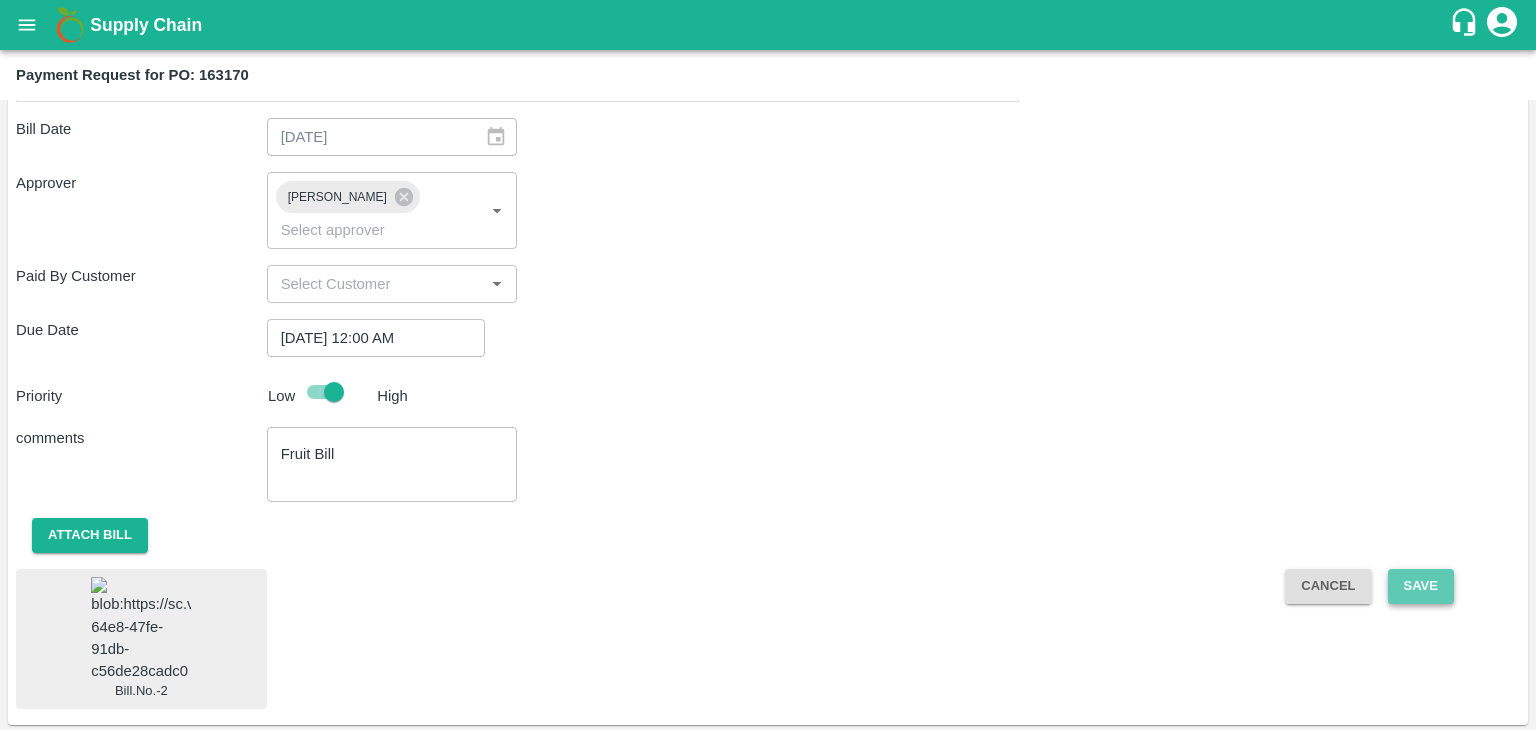 click on "Save" at bounding box center [1421, 586] 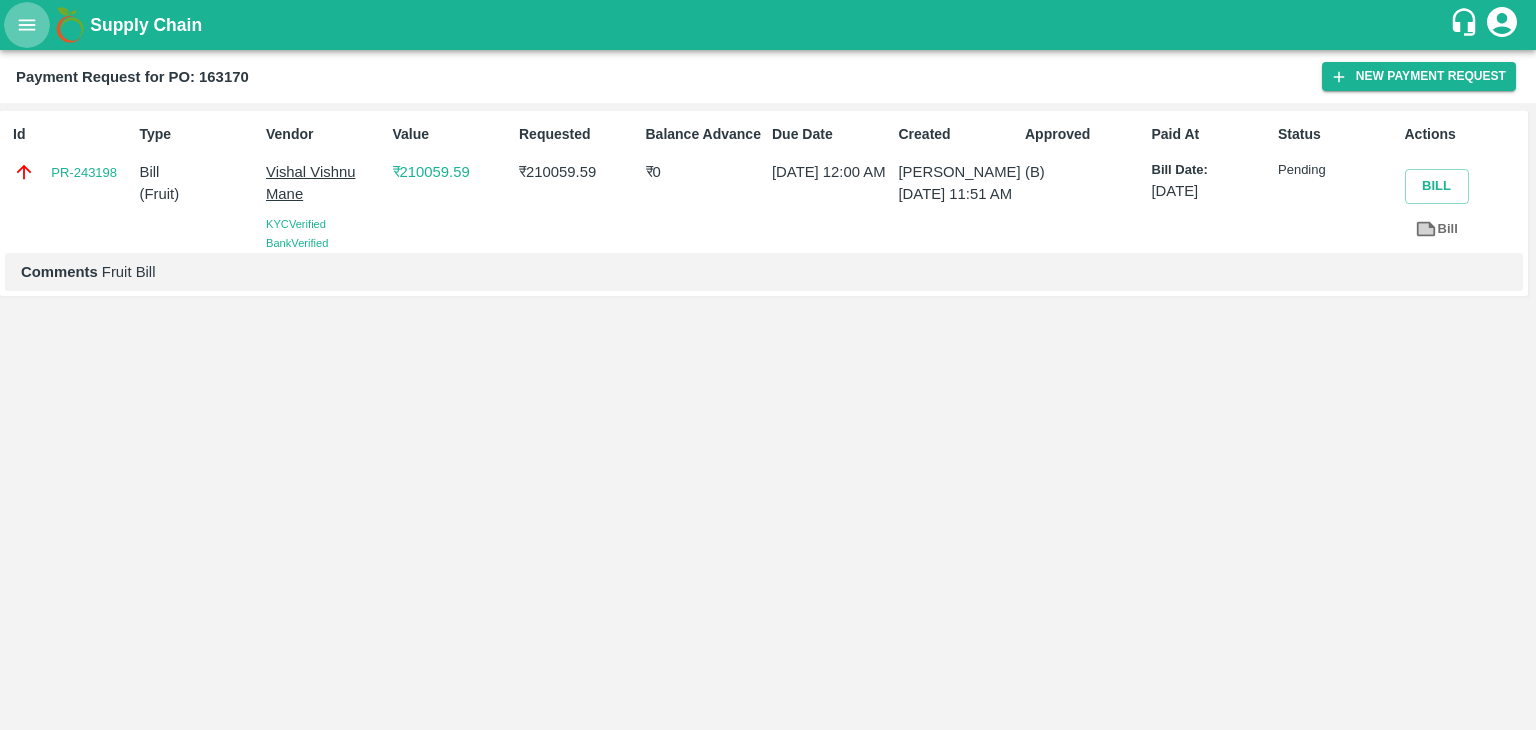 click 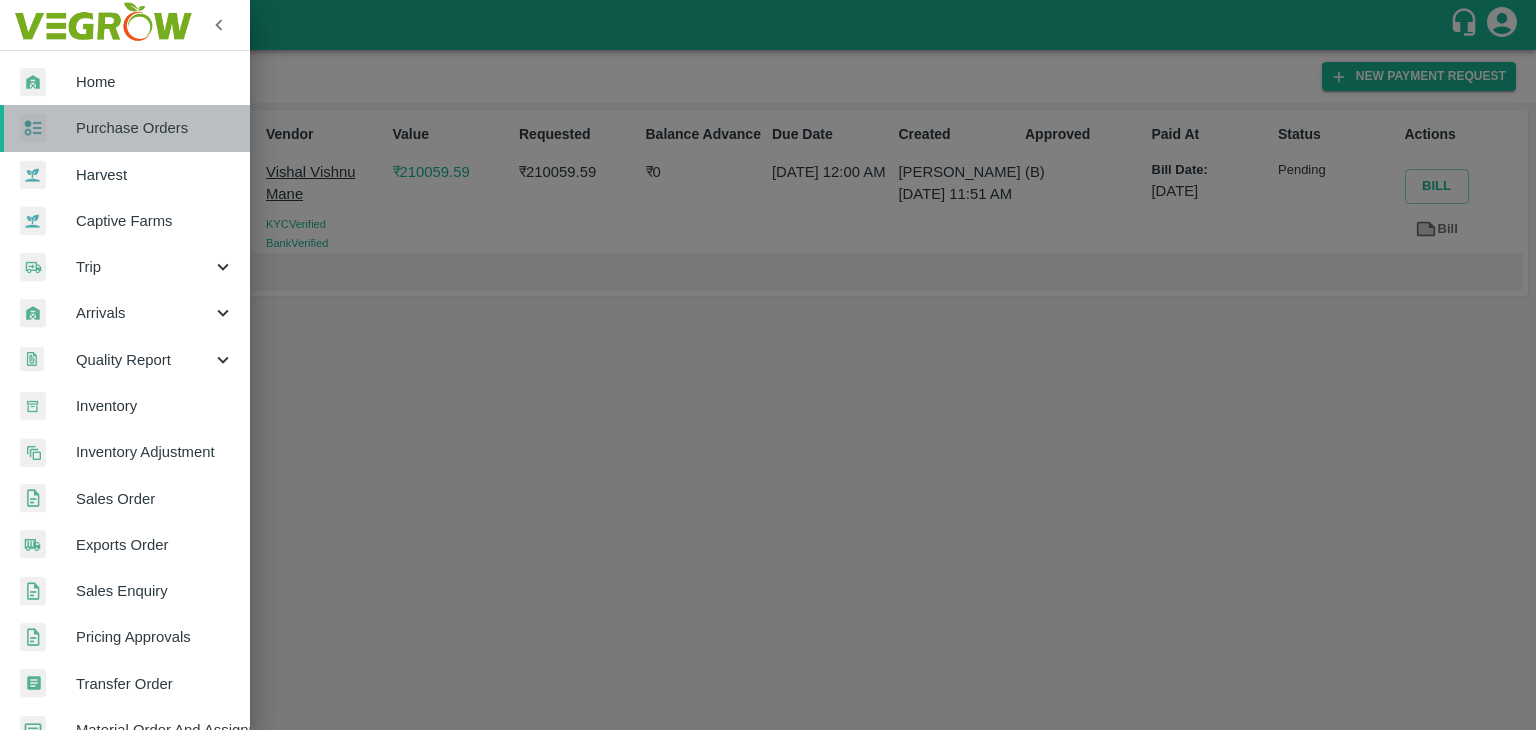click on "Purchase Orders" at bounding box center (155, 128) 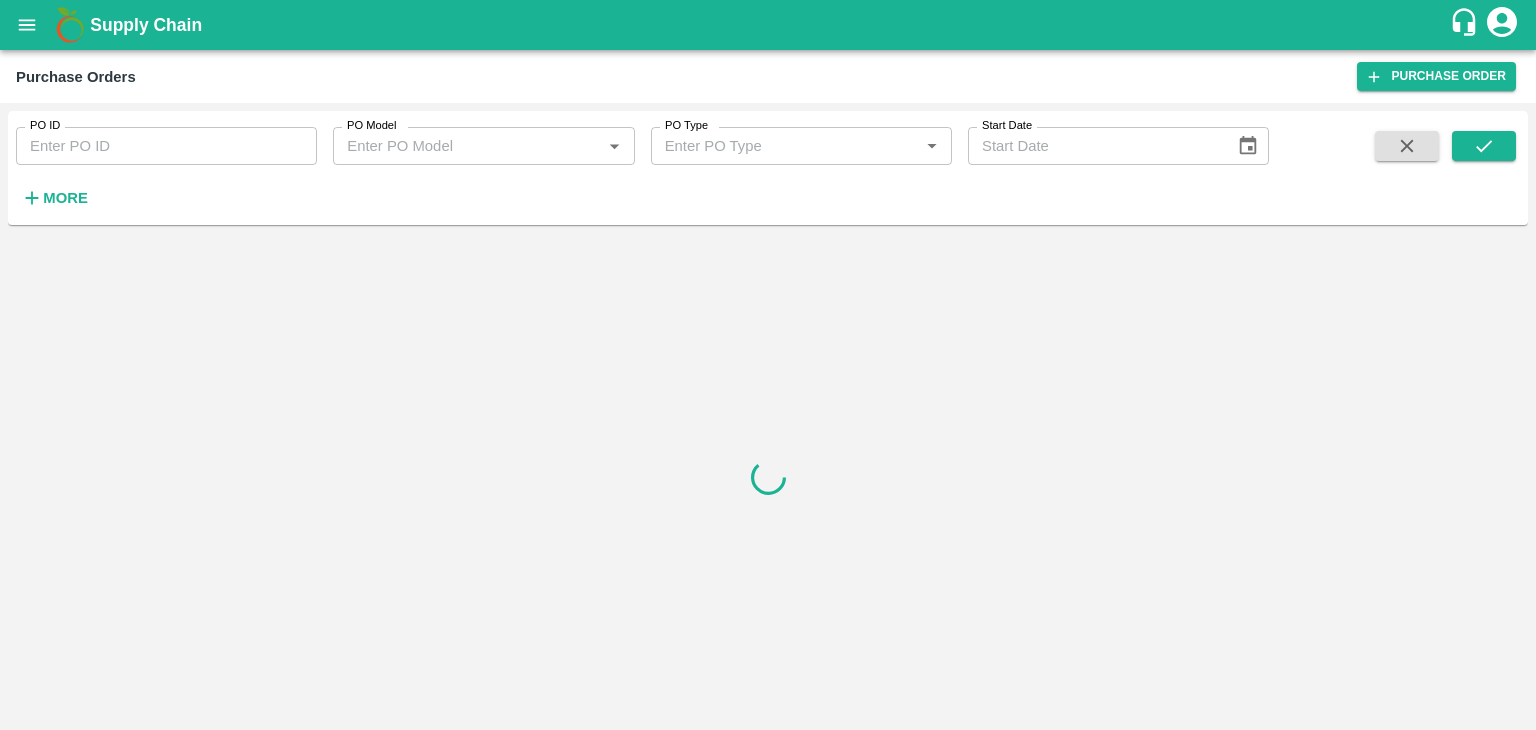 click on "PO ID" at bounding box center [166, 146] 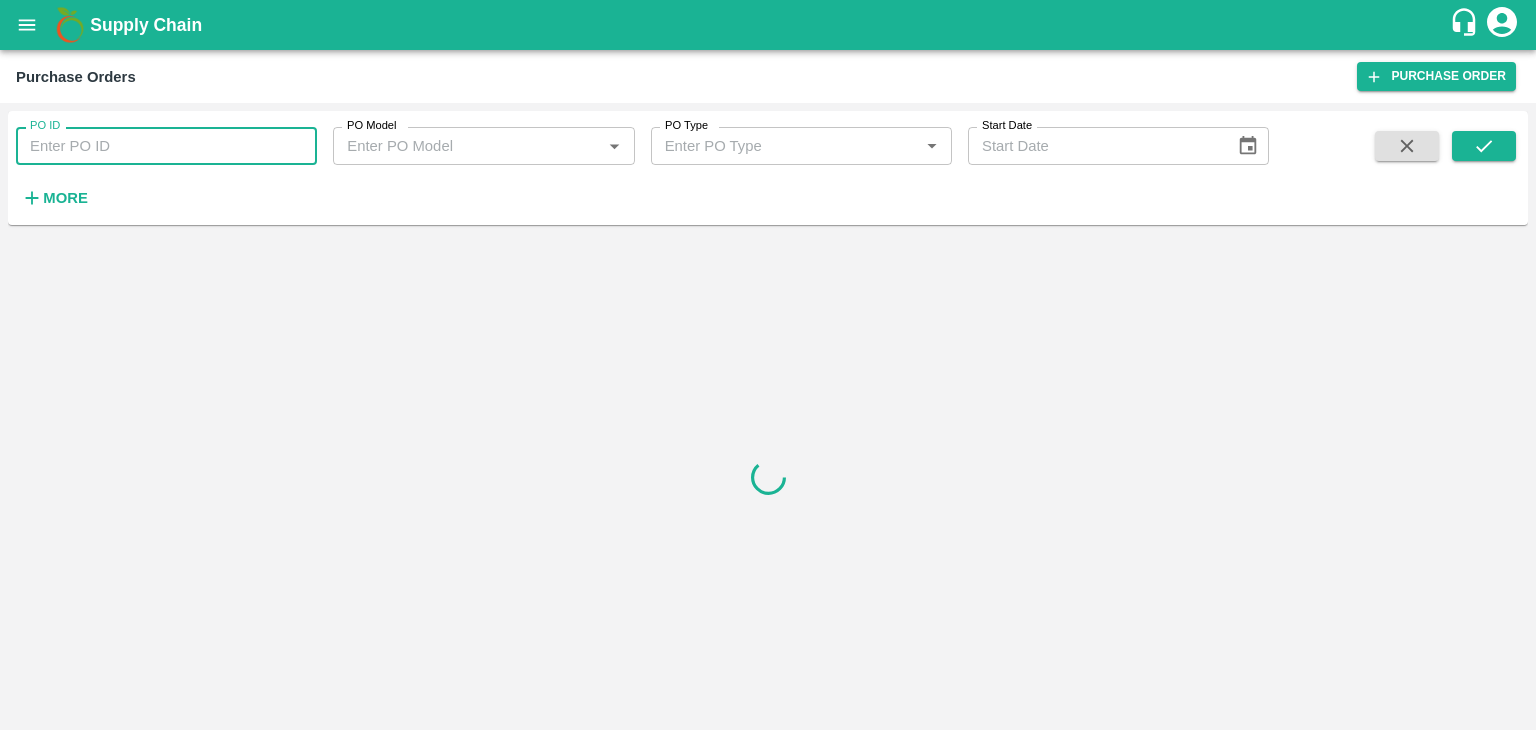 paste on "163297" 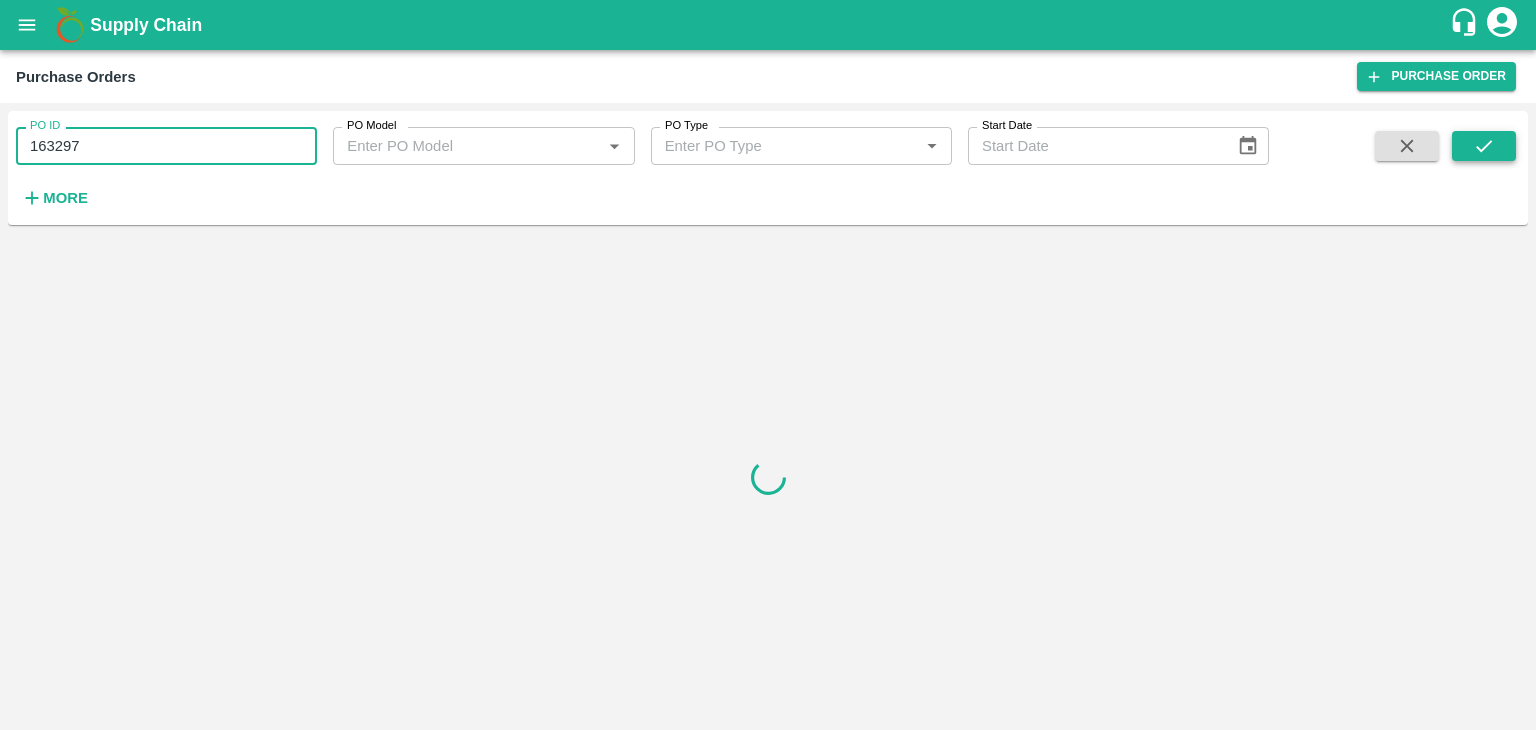 type on "163297" 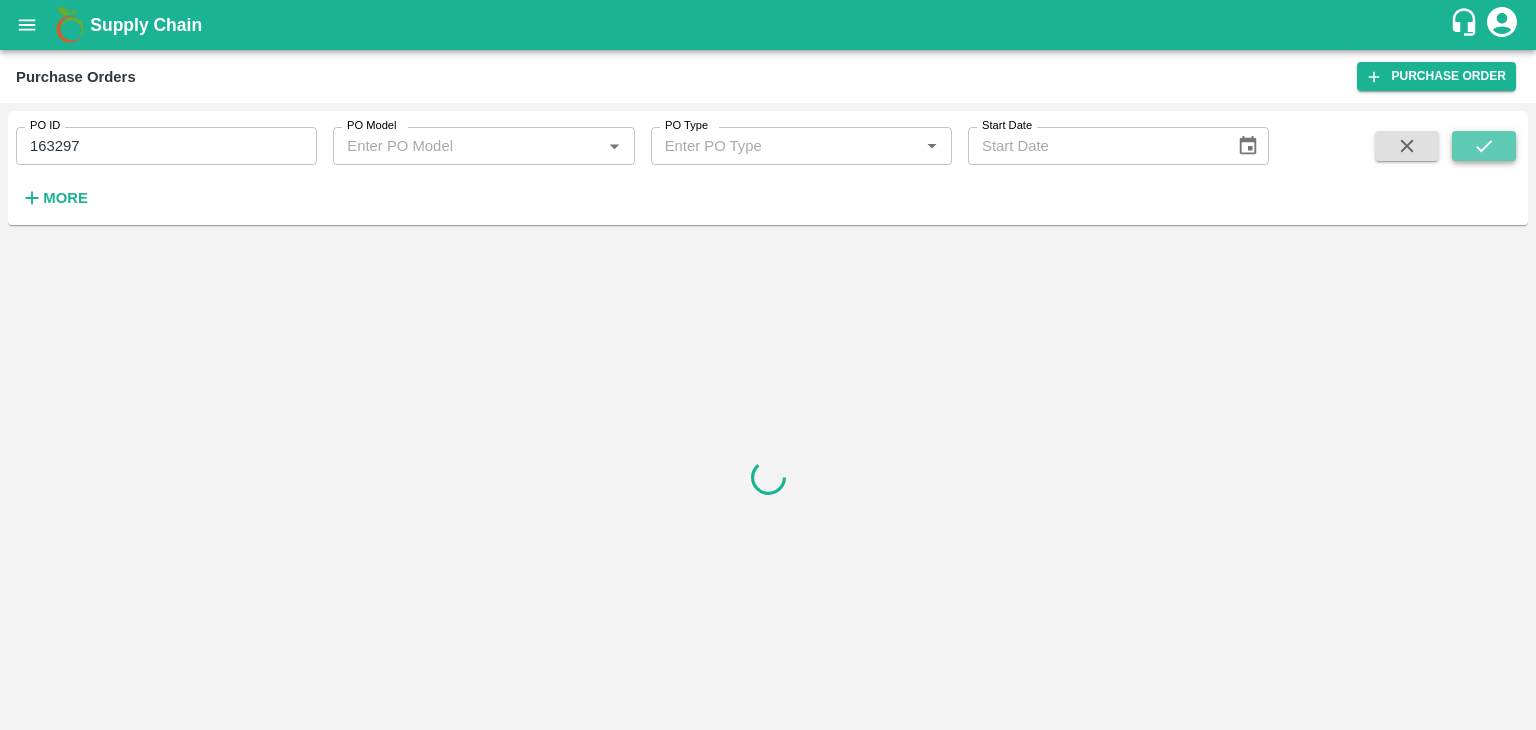 click at bounding box center (1484, 146) 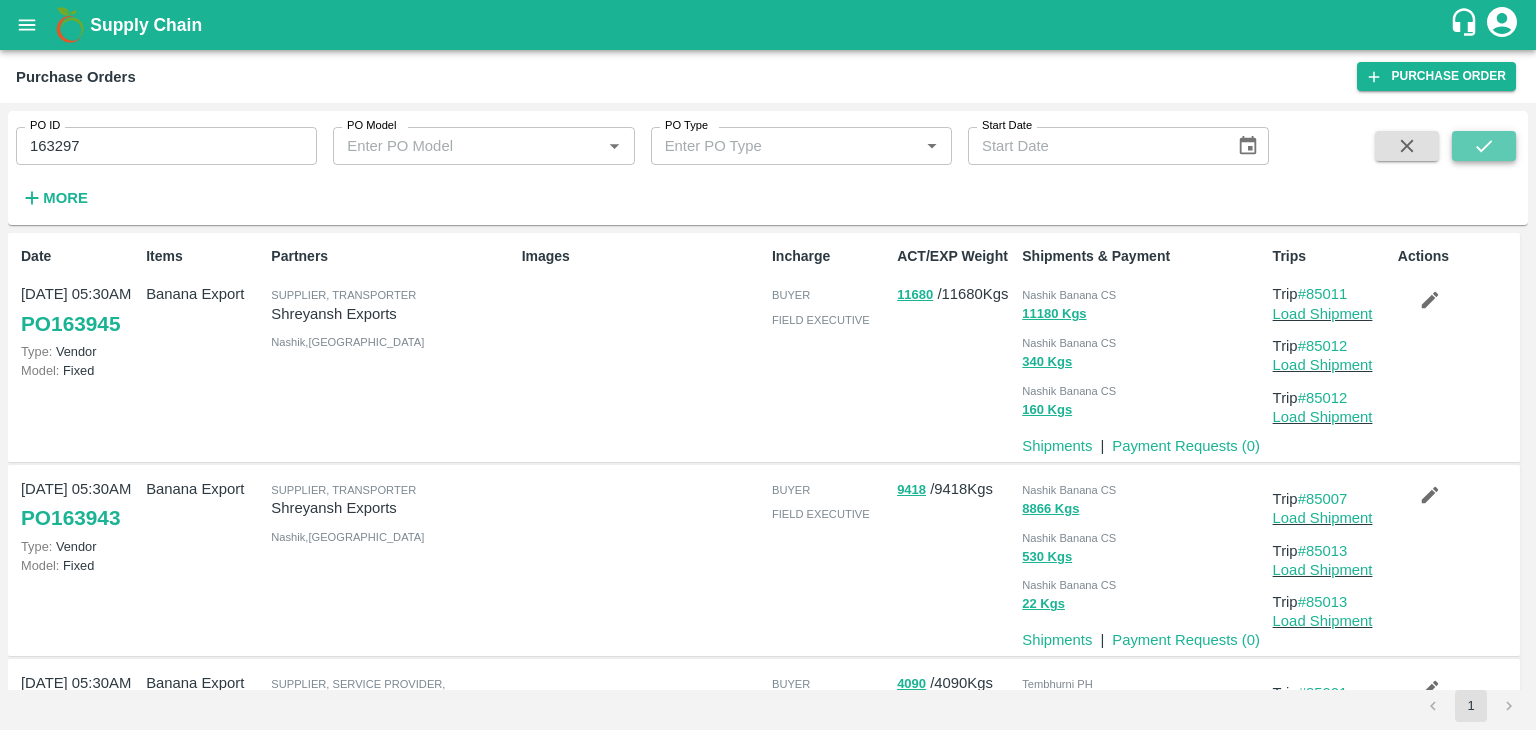 click at bounding box center [1484, 146] 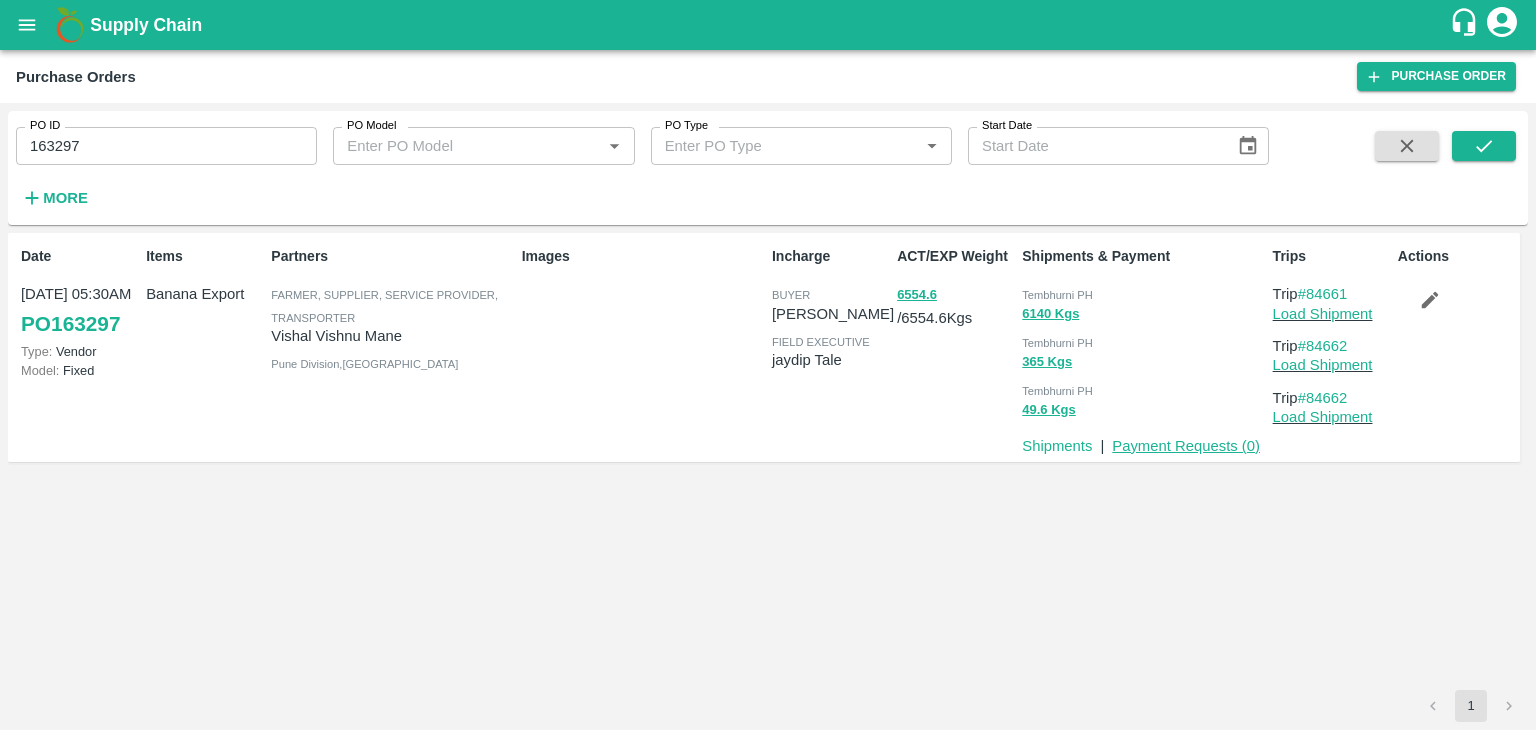 click on "Payment Requests ( 0 )" at bounding box center (1186, 446) 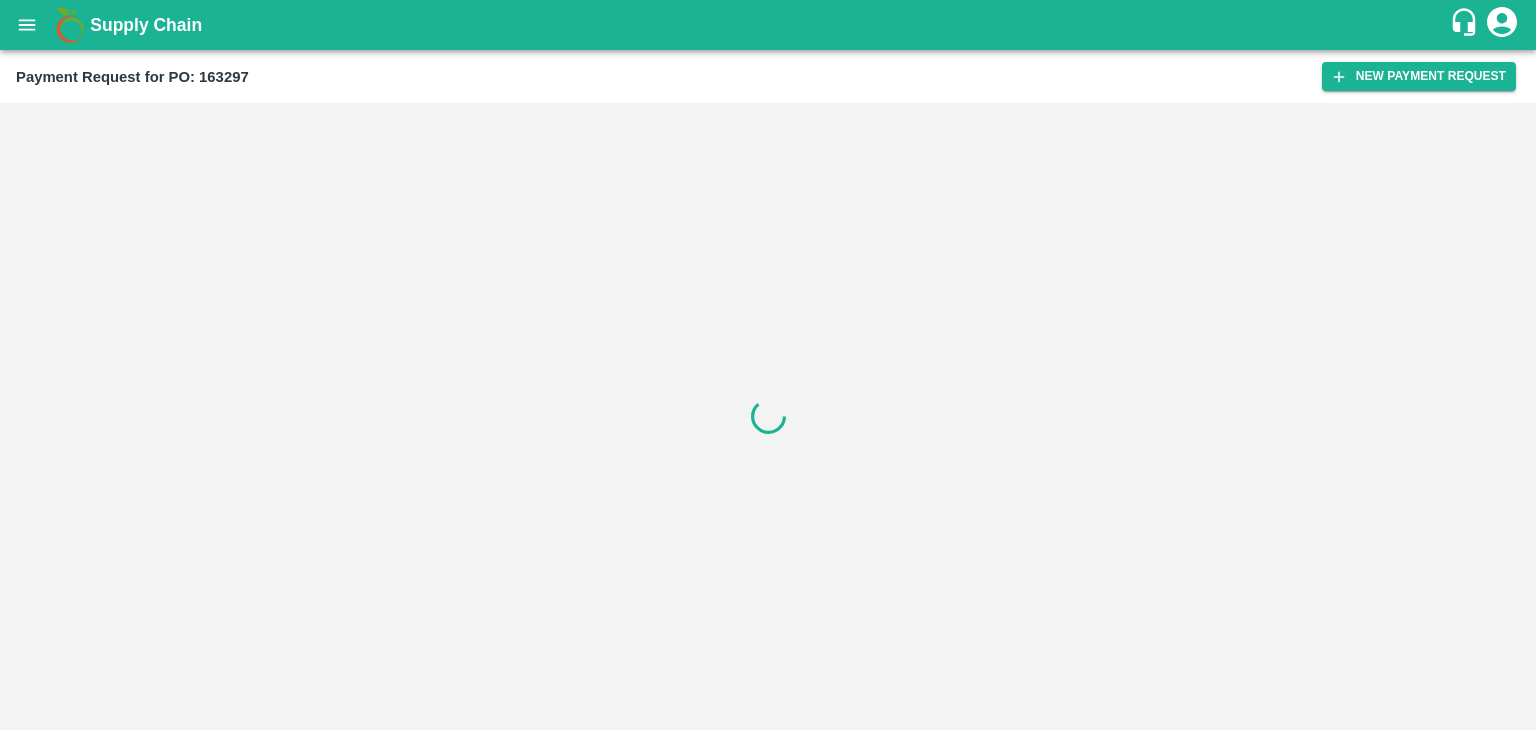 scroll, scrollTop: 0, scrollLeft: 0, axis: both 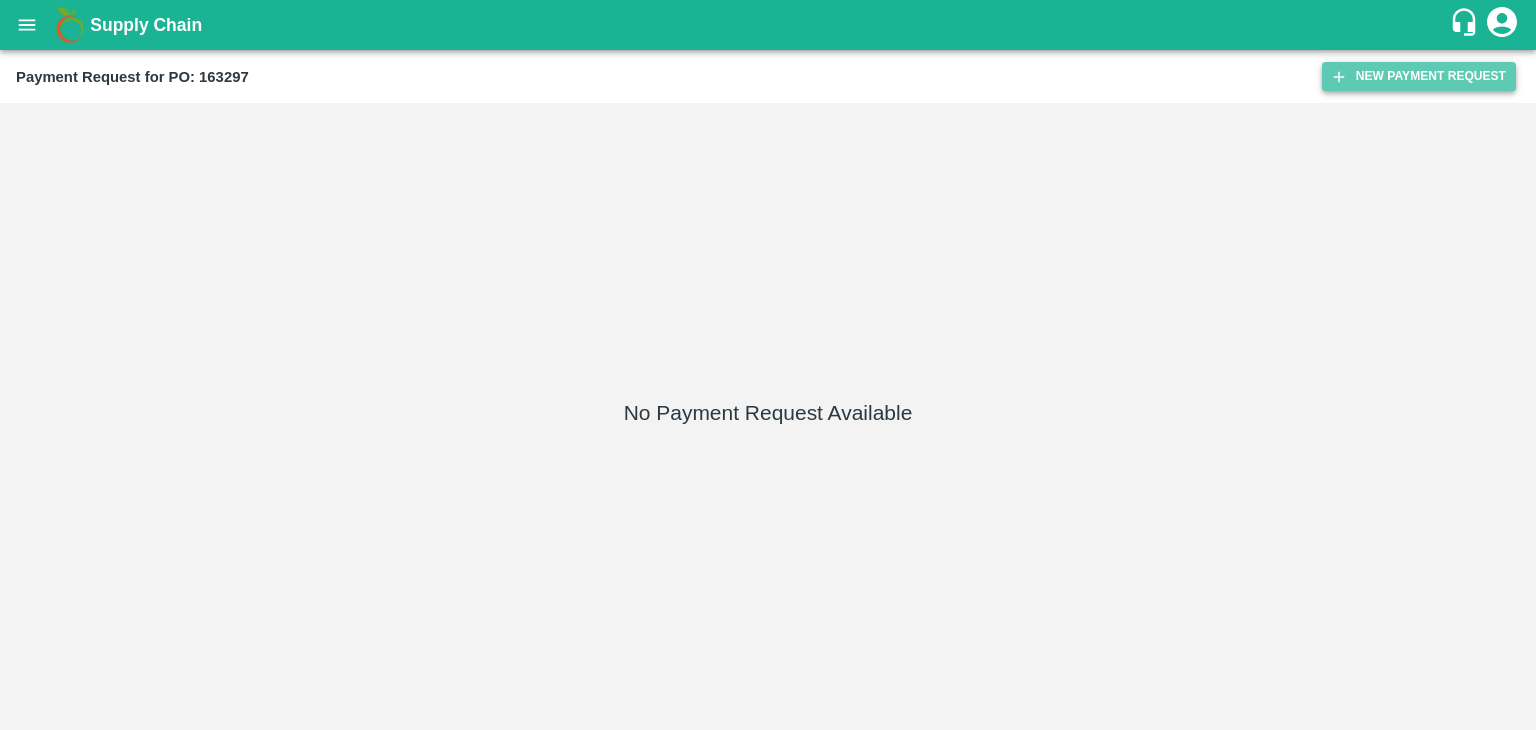 click on "New Payment Request" at bounding box center (1419, 76) 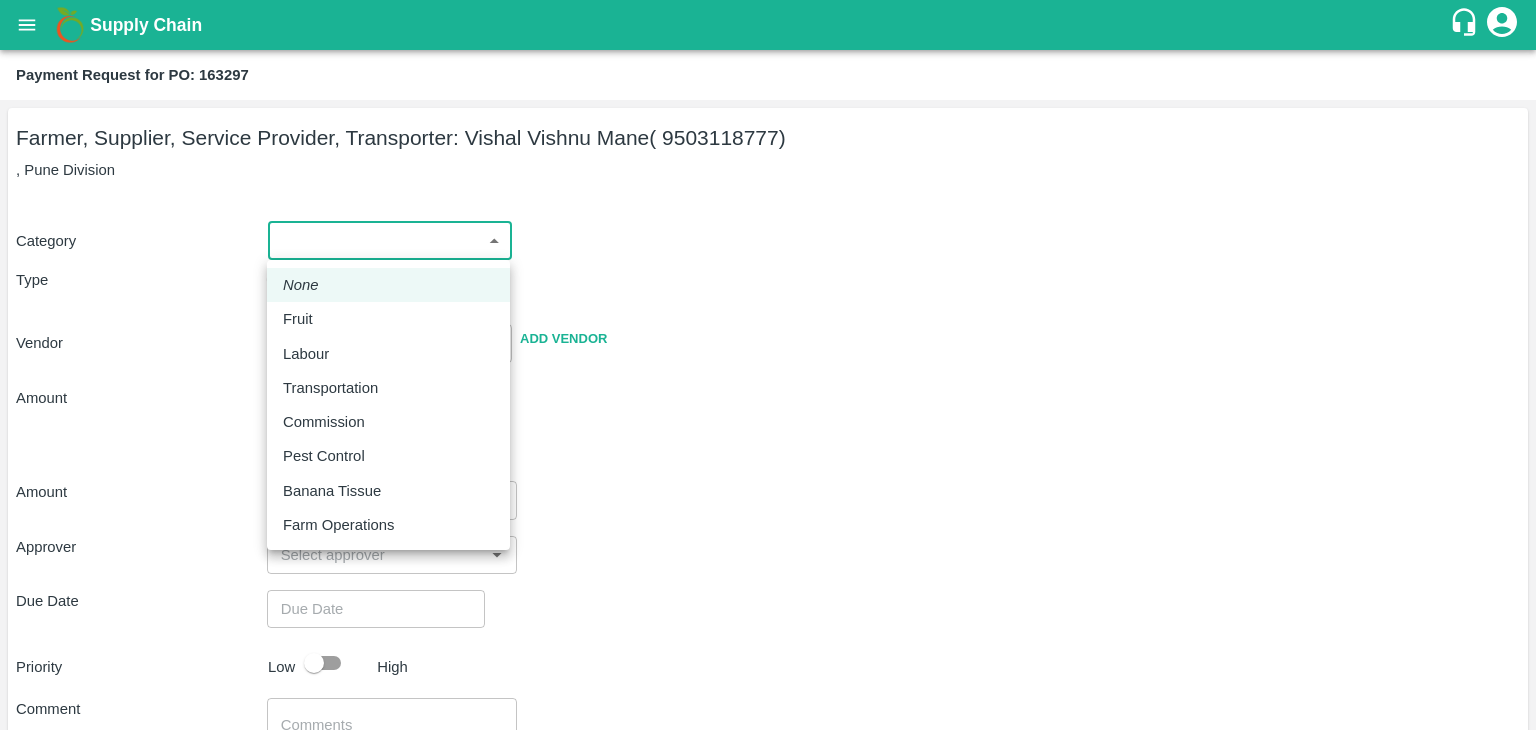 click on "Supply Chain Payment Request for PO: 163297 Farmer, Supplier, Service Provider, Transporter:    Vishal Vishnu Mane   ( 9503118777) , Pune Division Category ​ ​ Type Advance Bill Vendor ​ Add Vendor Amount Total value Per Kg ​ Amount ​ Approver ​ Due Date ​  Priority  Low  High Comment x ​ Attach bill Cancel Save Tembhurni PH Nashik CC Shahada Banana Export PH Savda Banana Export PH Nashik Banana CS [PERSON_NAME] Logout None Fruit Labour Transportation Commission Pest Control Banana Tissue Farm Operations" at bounding box center [768, 365] 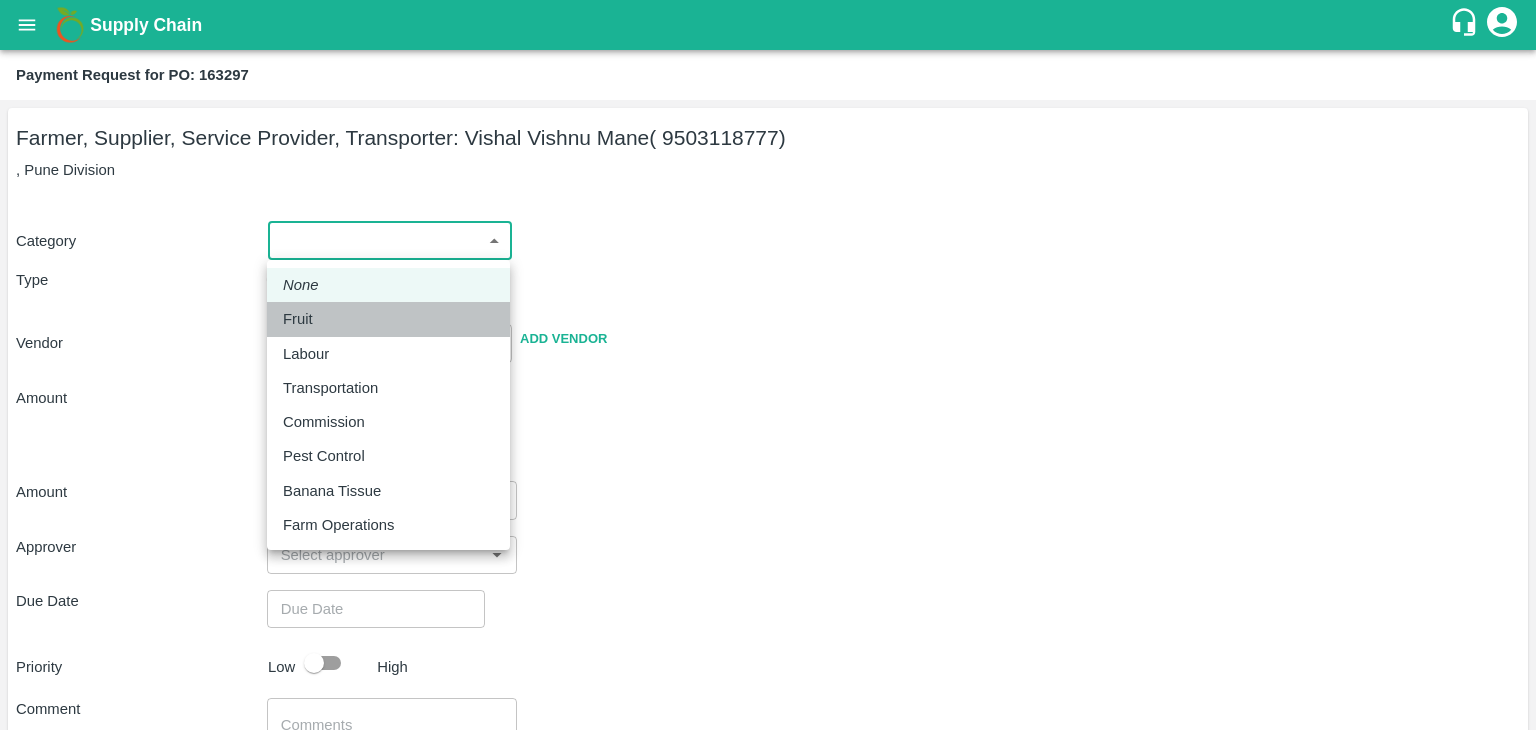 click on "Fruit" at bounding box center [298, 319] 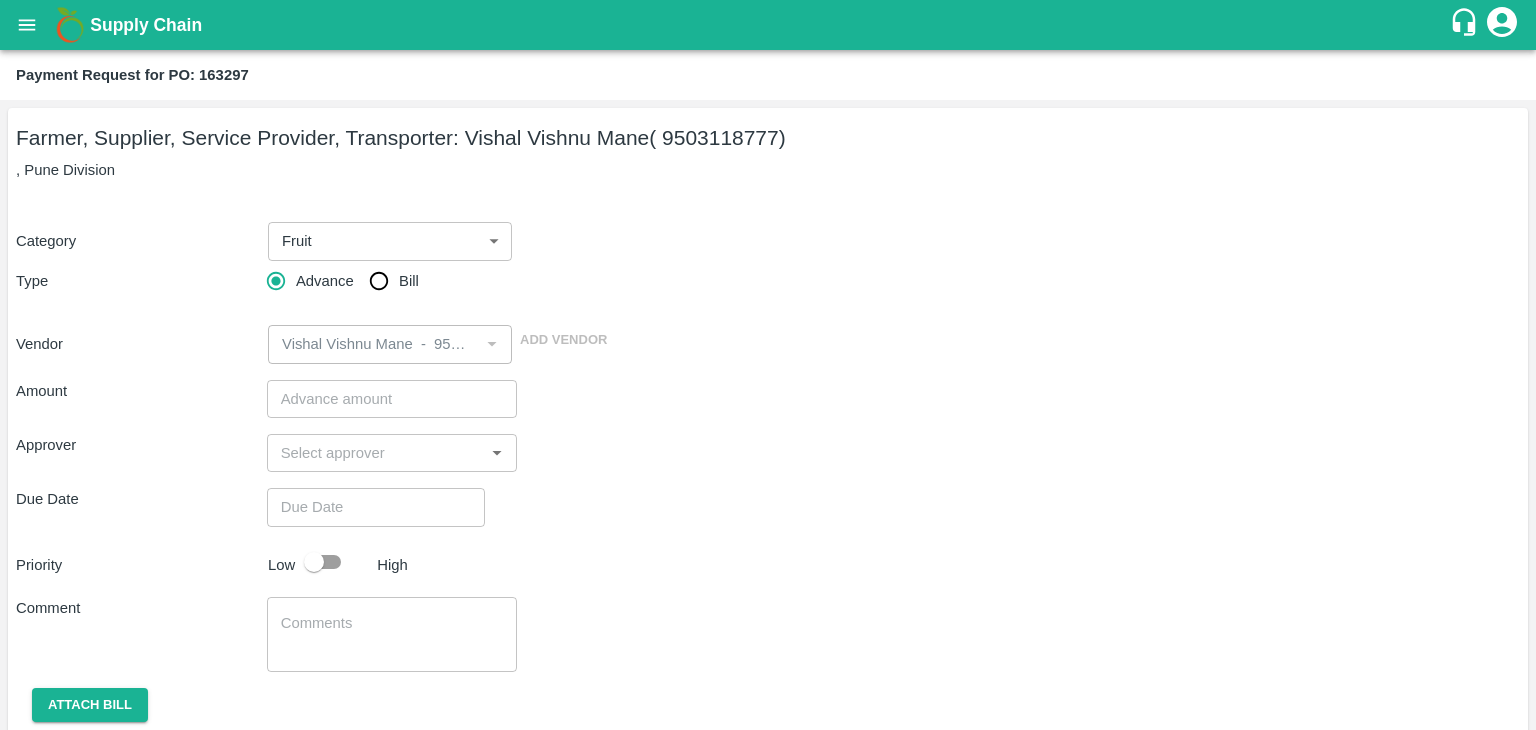 click on "Bill" at bounding box center [409, 281] 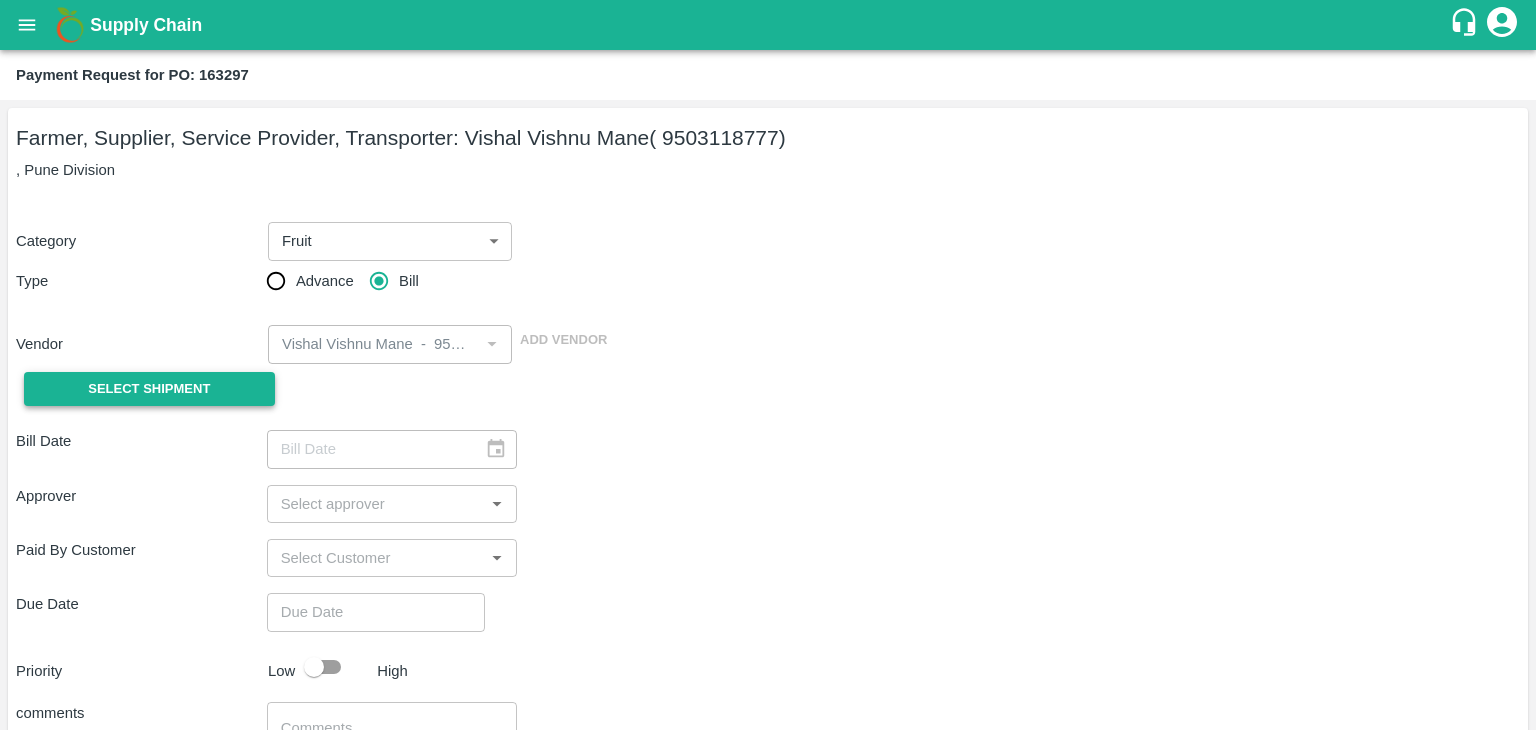 click on "Select Shipment" at bounding box center (149, 389) 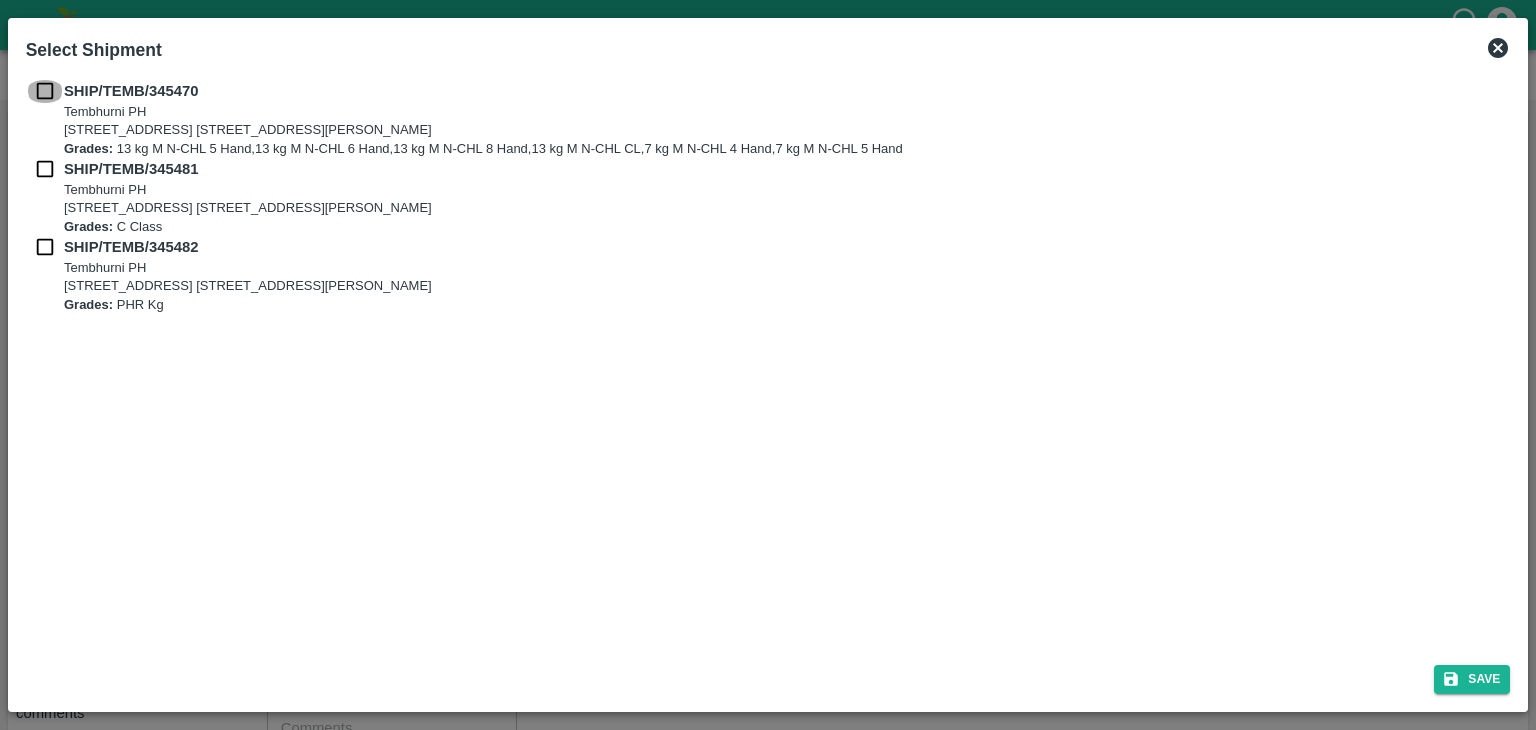 click at bounding box center [45, 91] 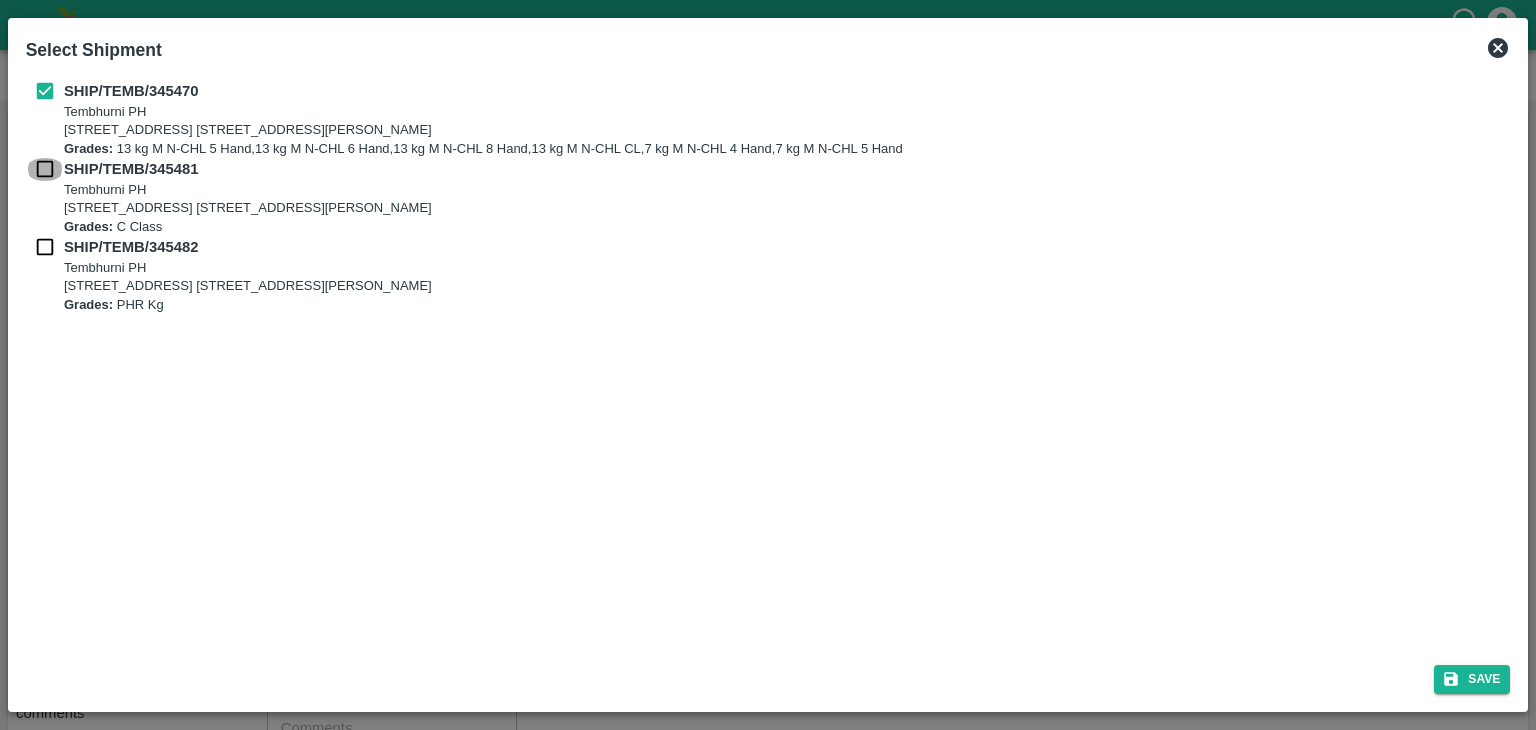 click at bounding box center [45, 169] 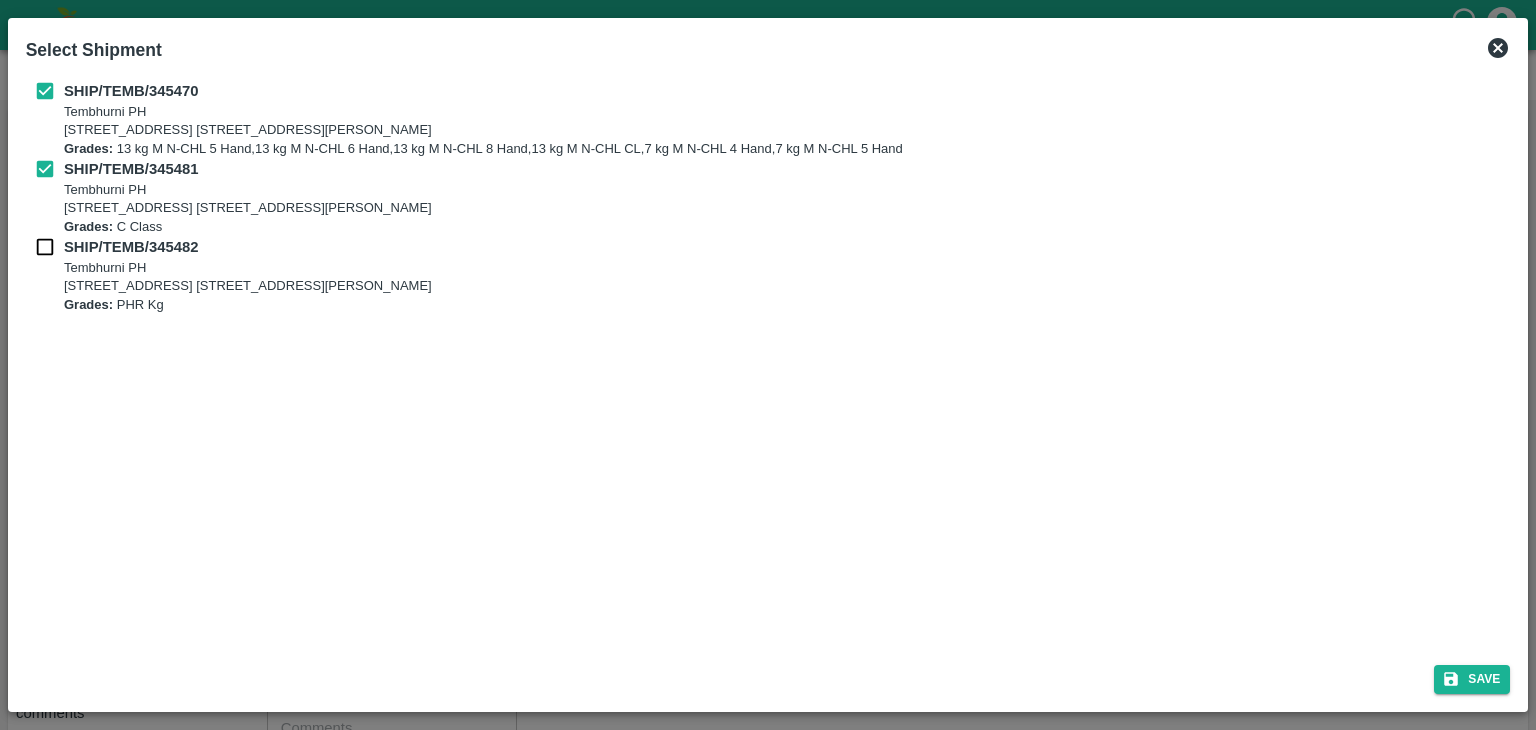 click at bounding box center (45, 247) 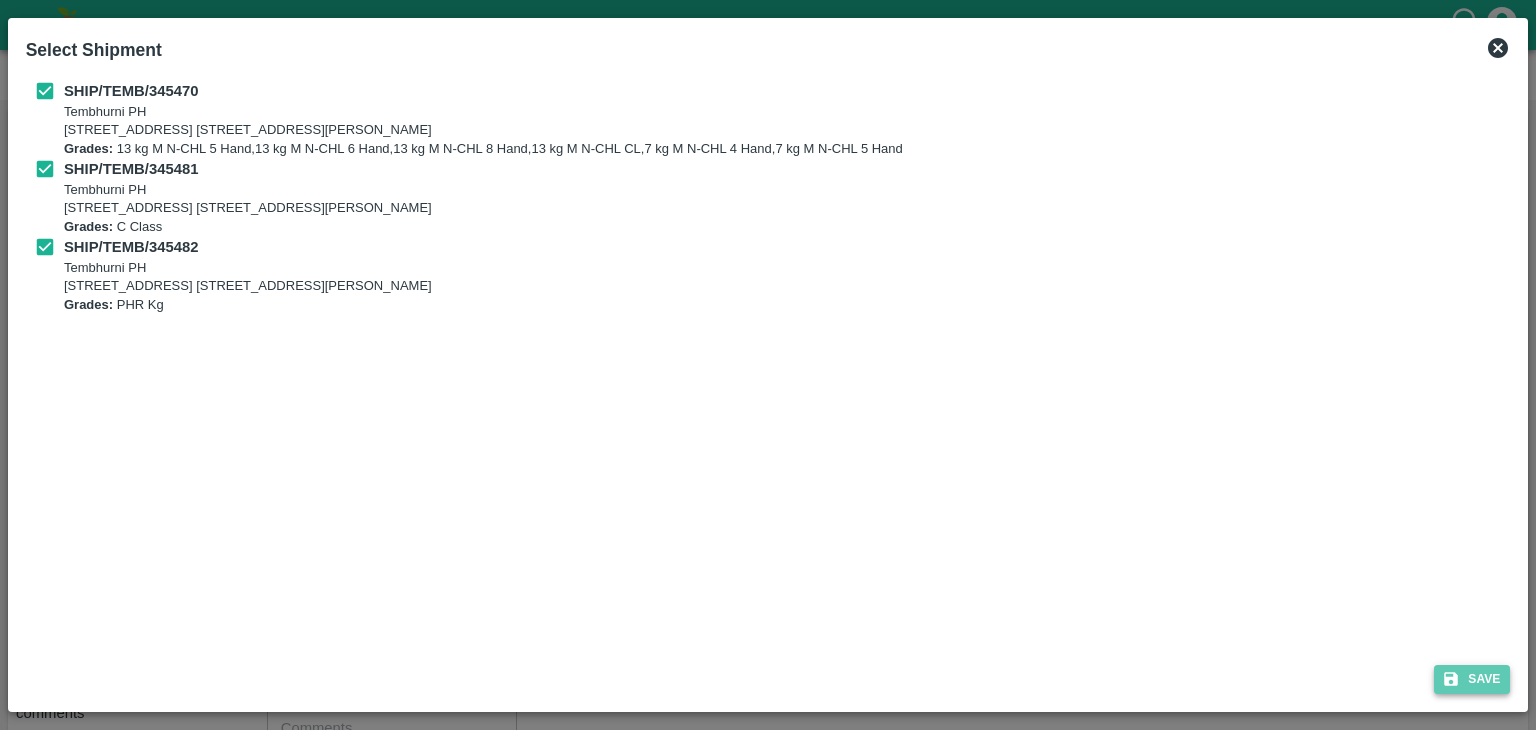 click on "Save" at bounding box center [1472, 679] 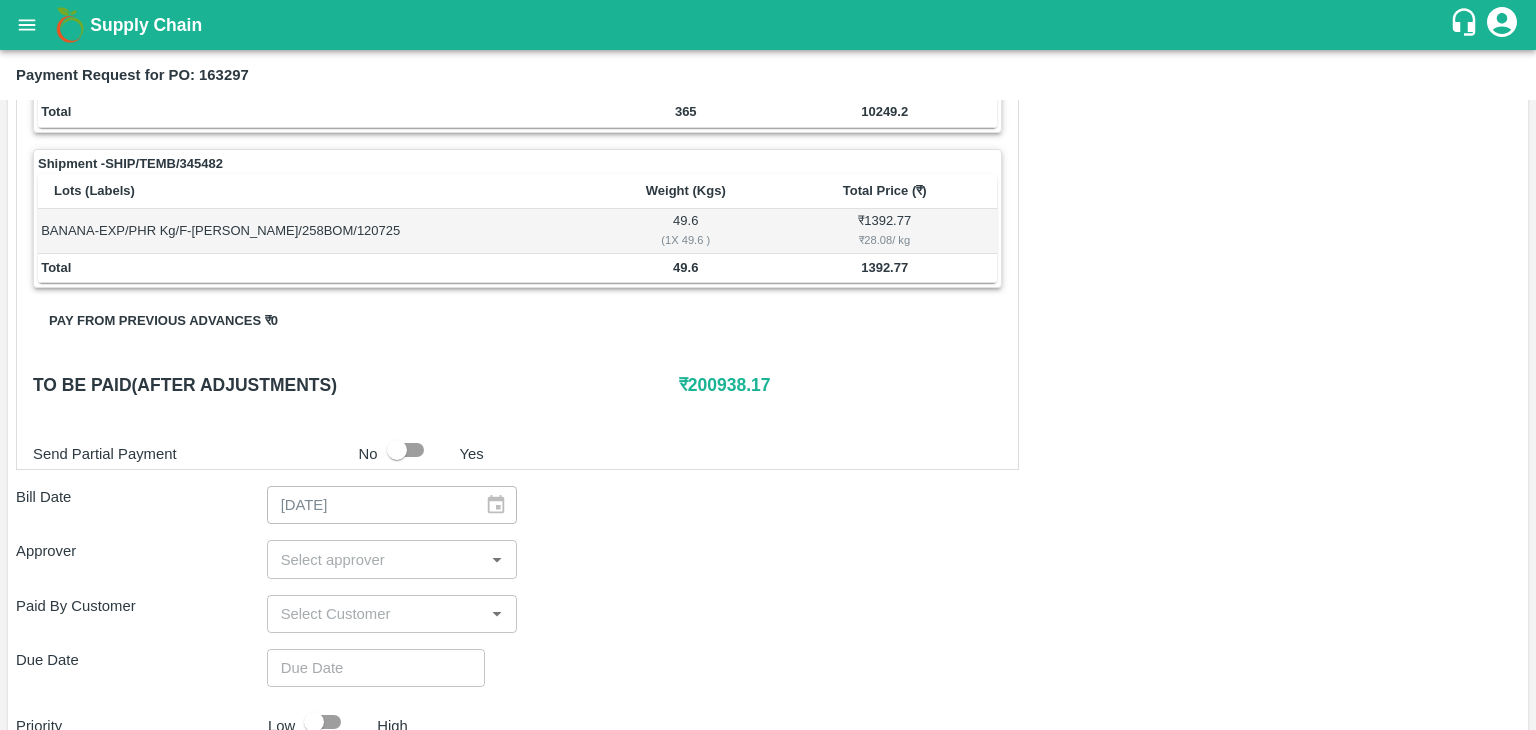 scroll, scrollTop: 980, scrollLeft: 0, axis: vertical 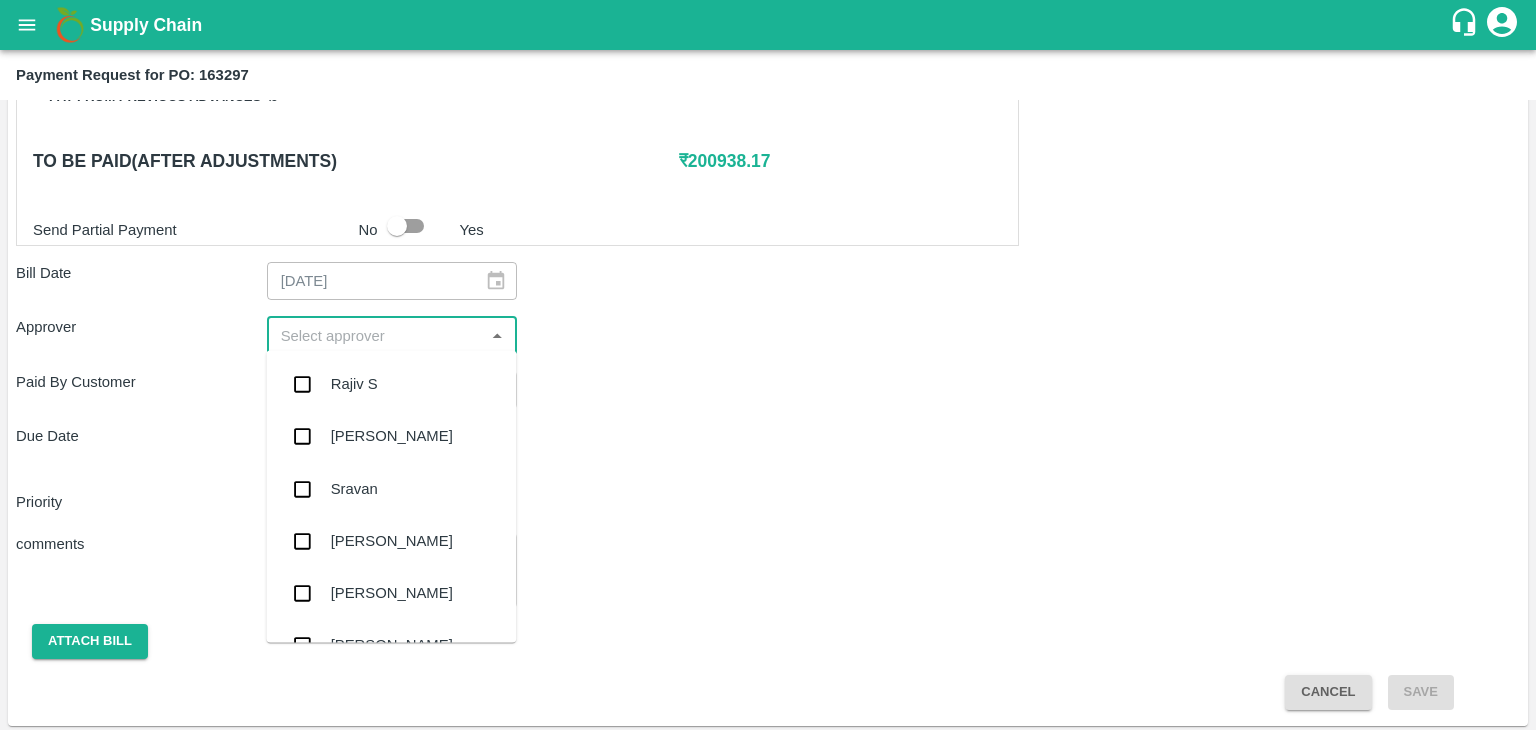 click at bounding box center (376, 335) 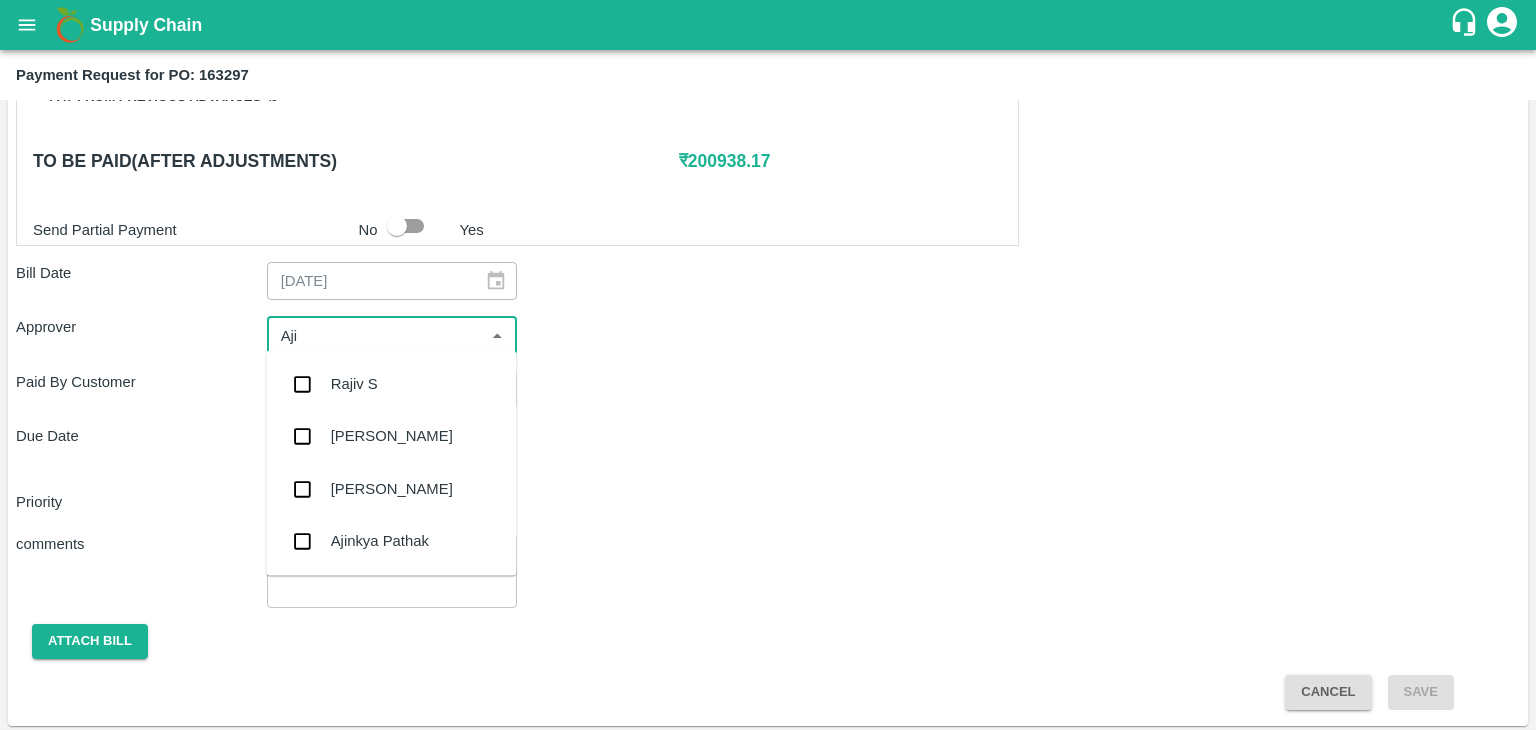 type on "Ajit" 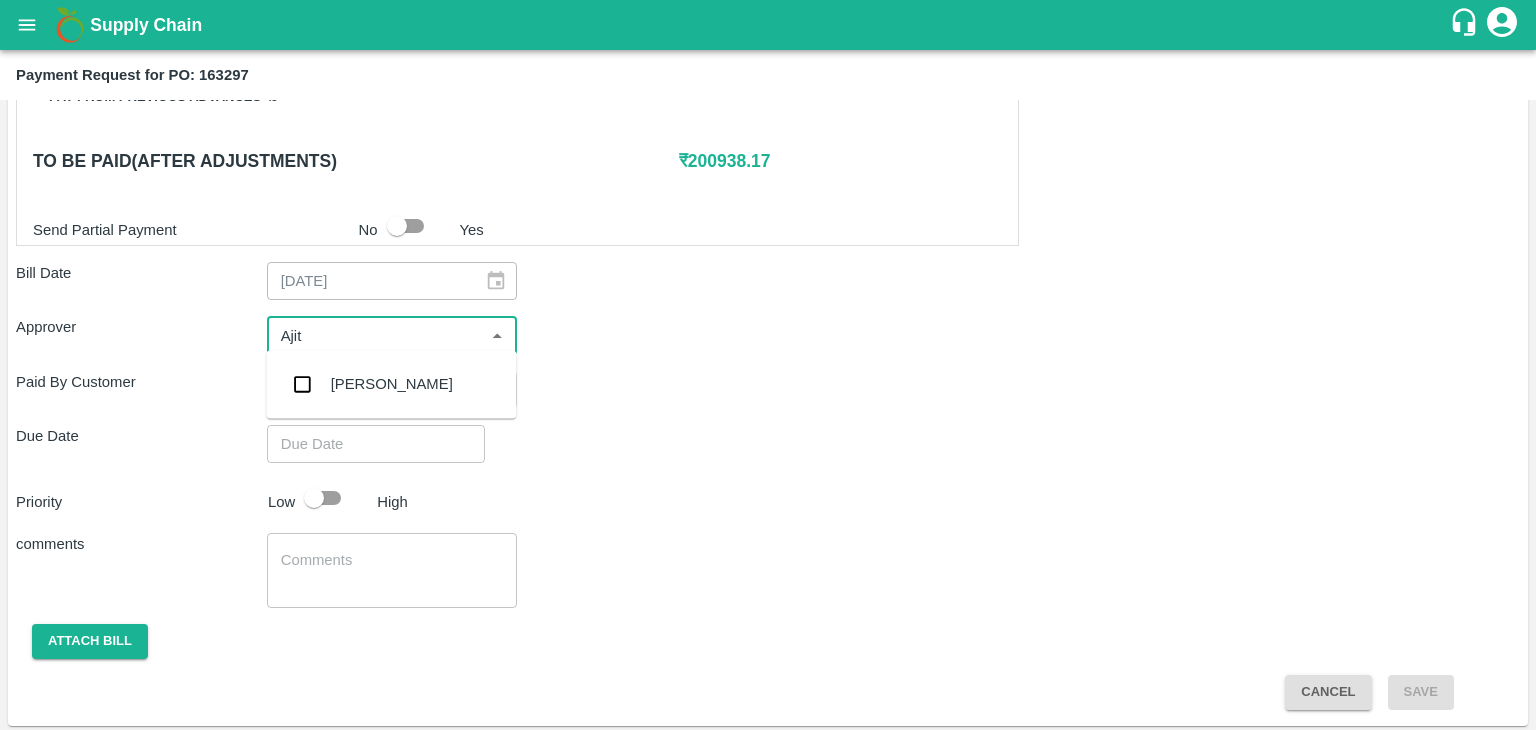 click on "[PERSON_NAME]" at bounding box center (392, 384) 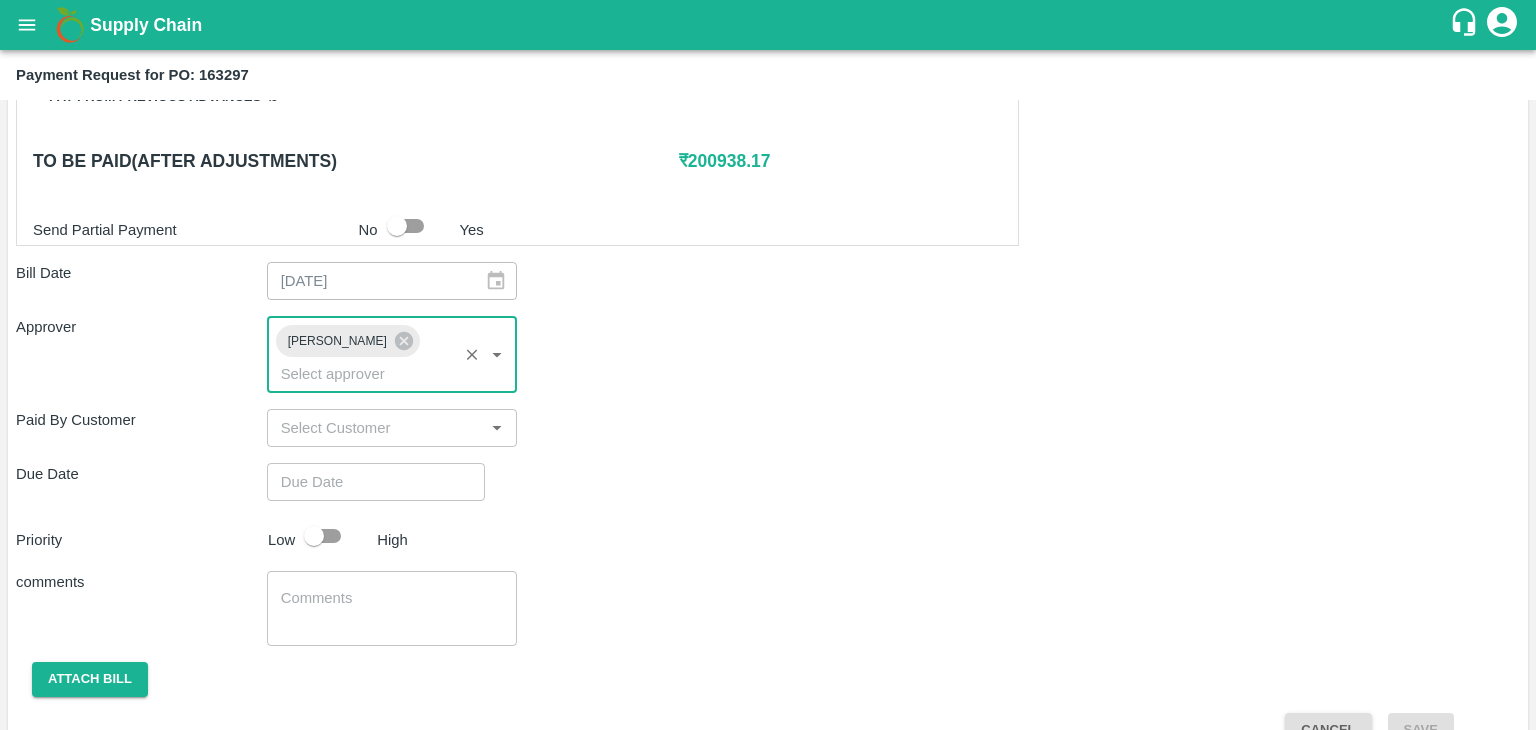 type on "DD/MM/YYYY hh:mm aa" 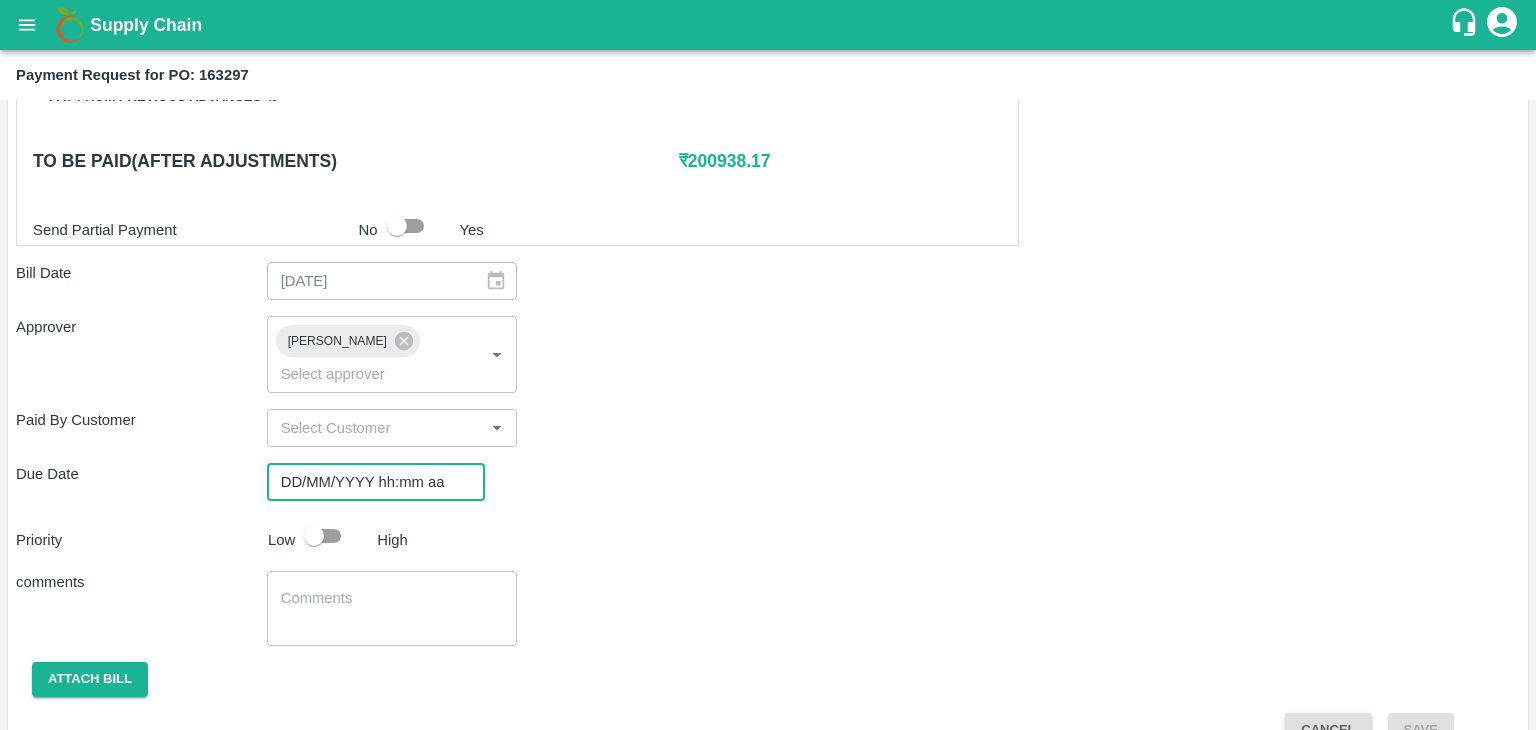 click on "DD/MM/YYYY hh:mm aa" at bounding box center [369, 482] 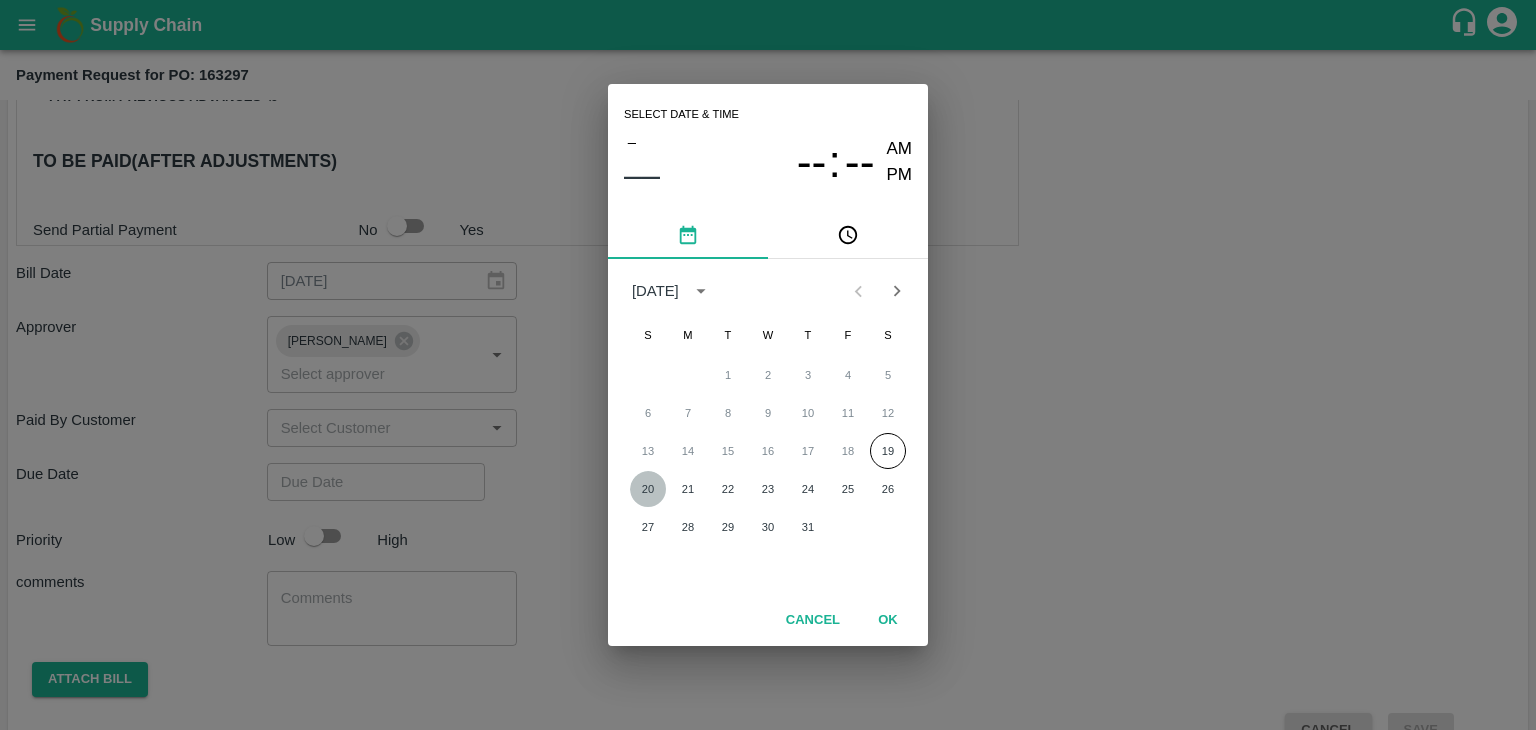 click on "20" at bounding box center [648, 489] 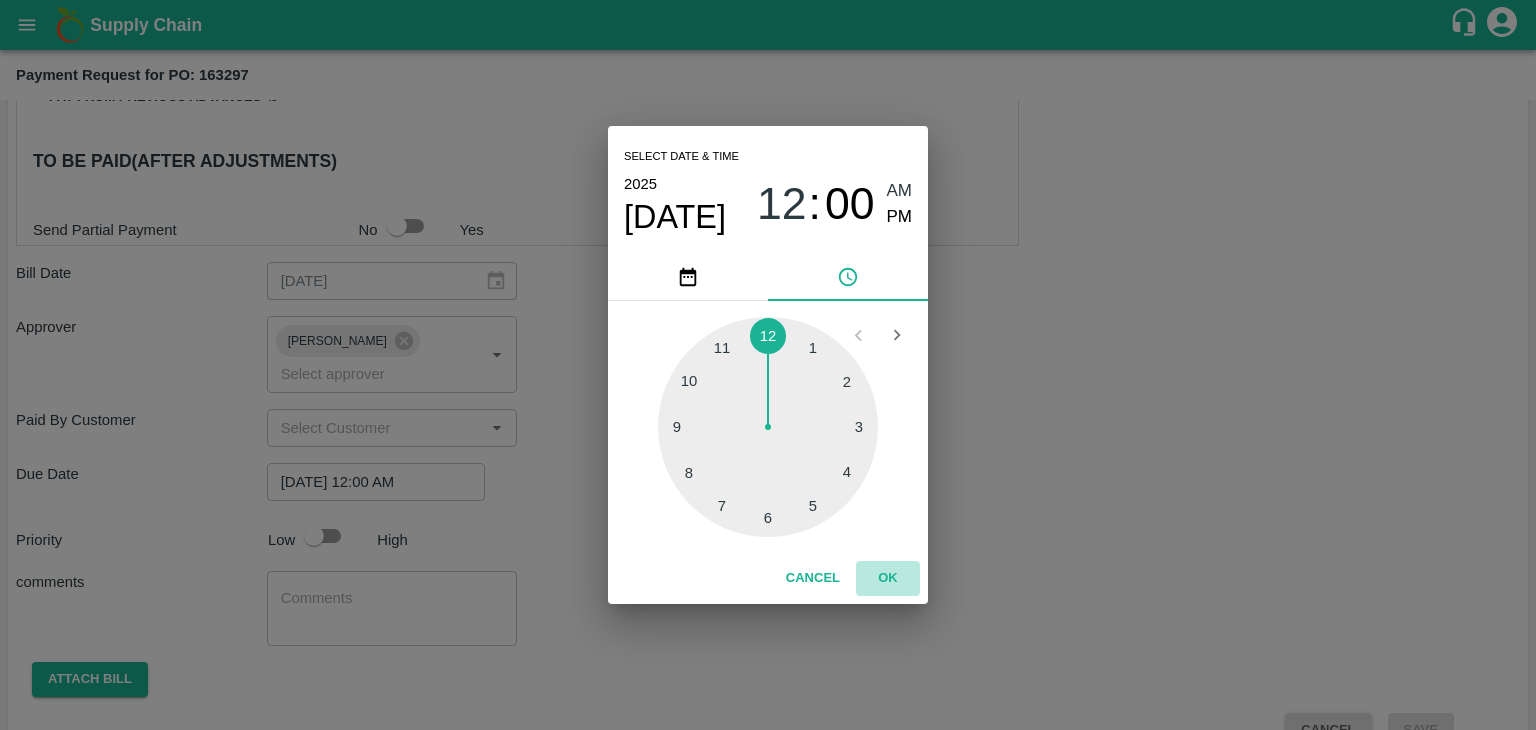 click on "OK" at bounding box center [888, 578] 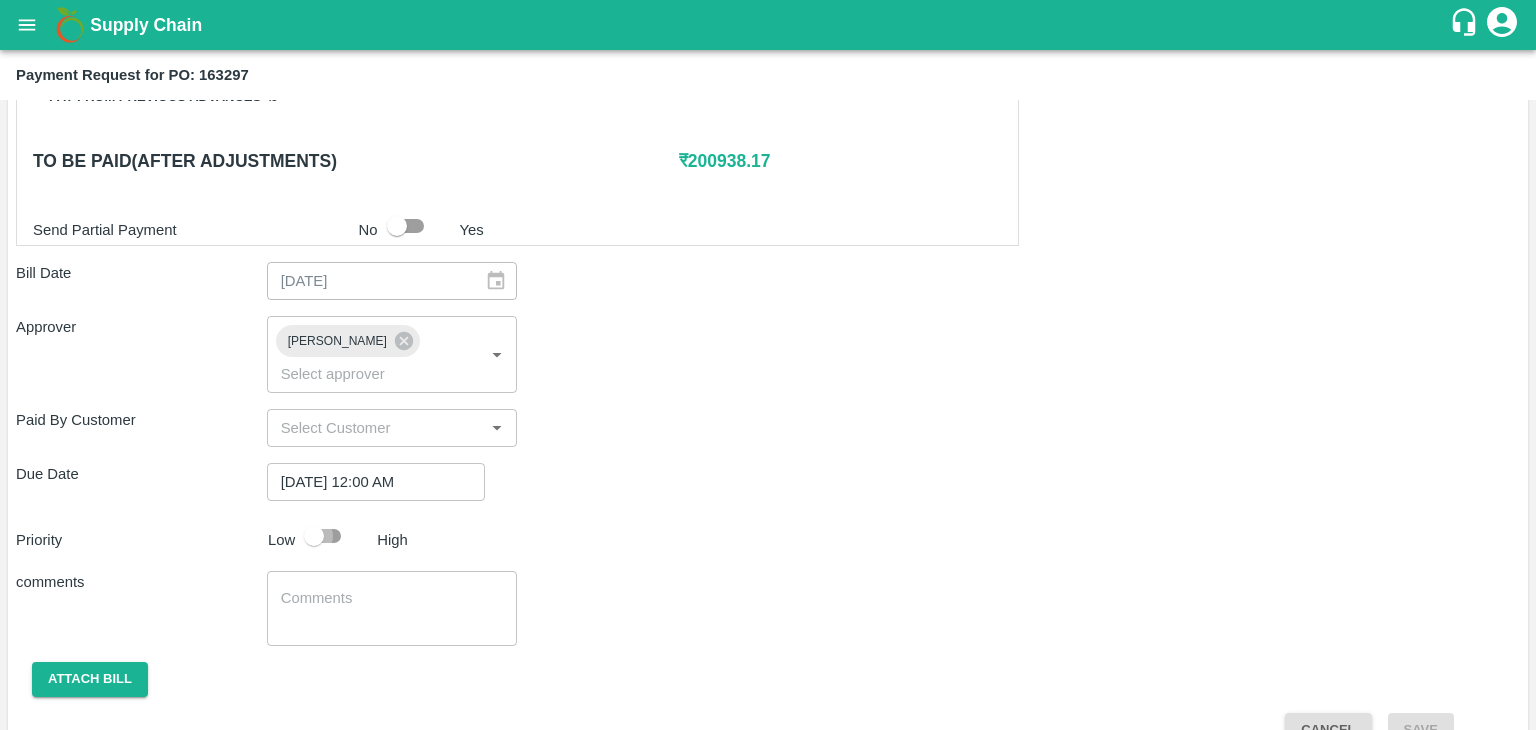 click at bounding box center [314, 536] 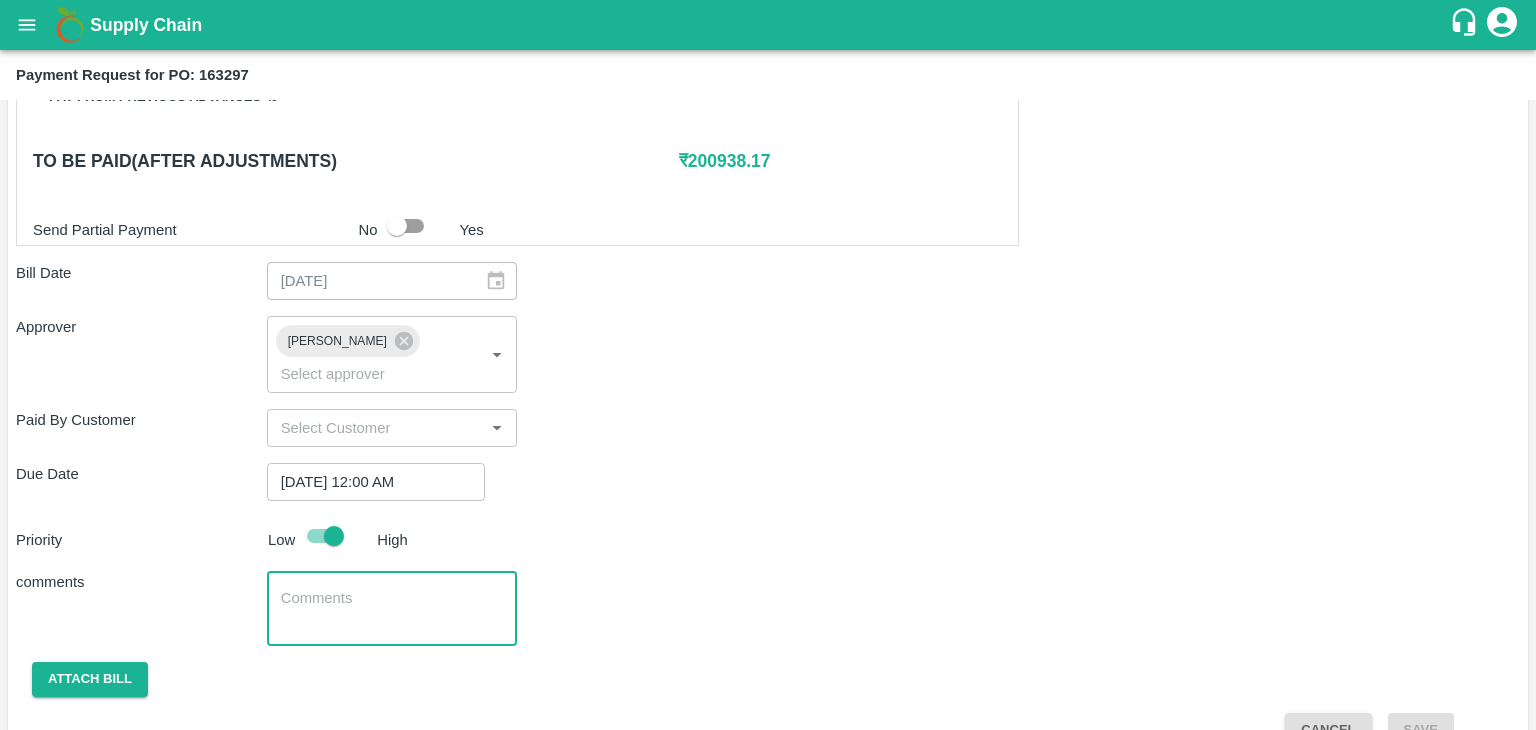 click at bounding box center (392, 609) 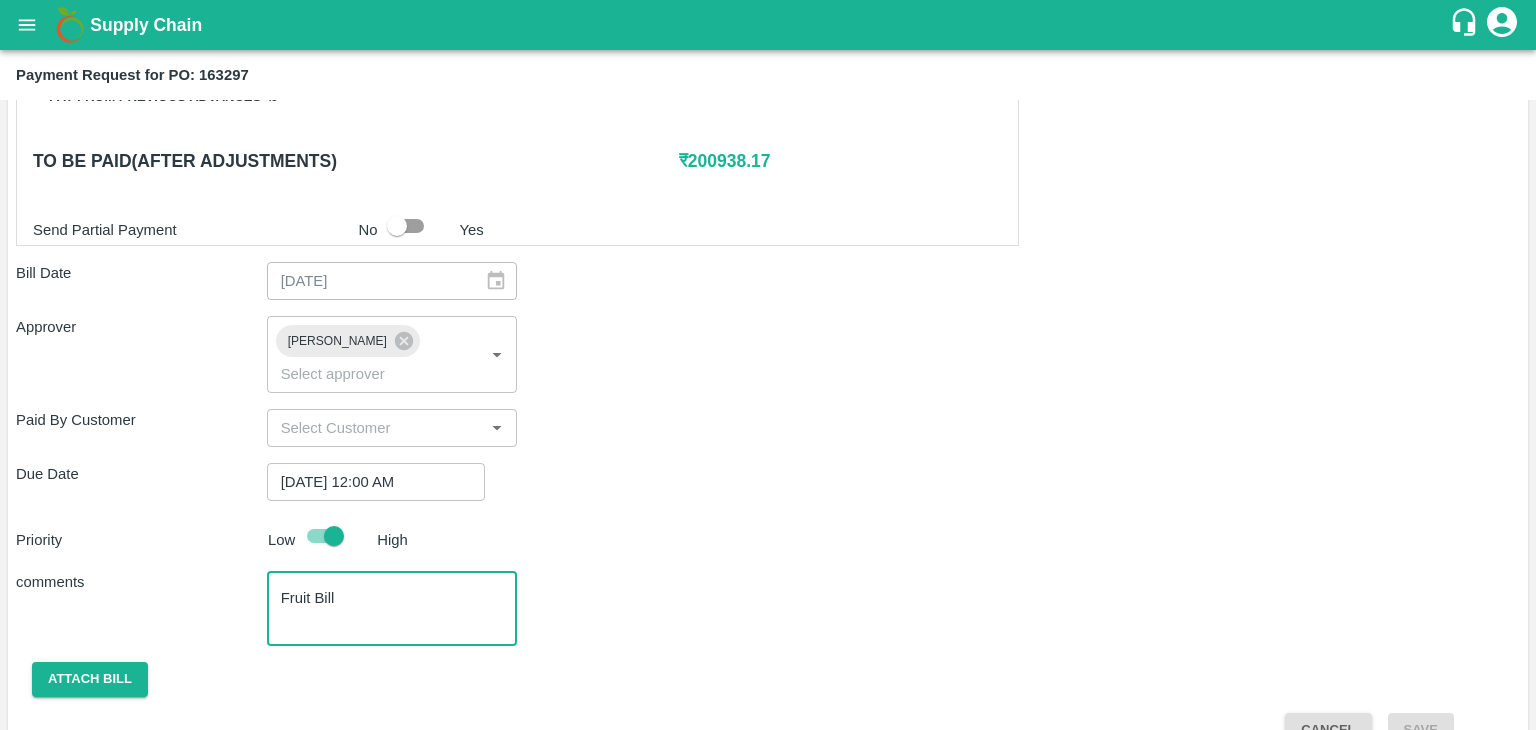 scroll, scrollTop: 992, scrollLeft: 0, axis: vertical 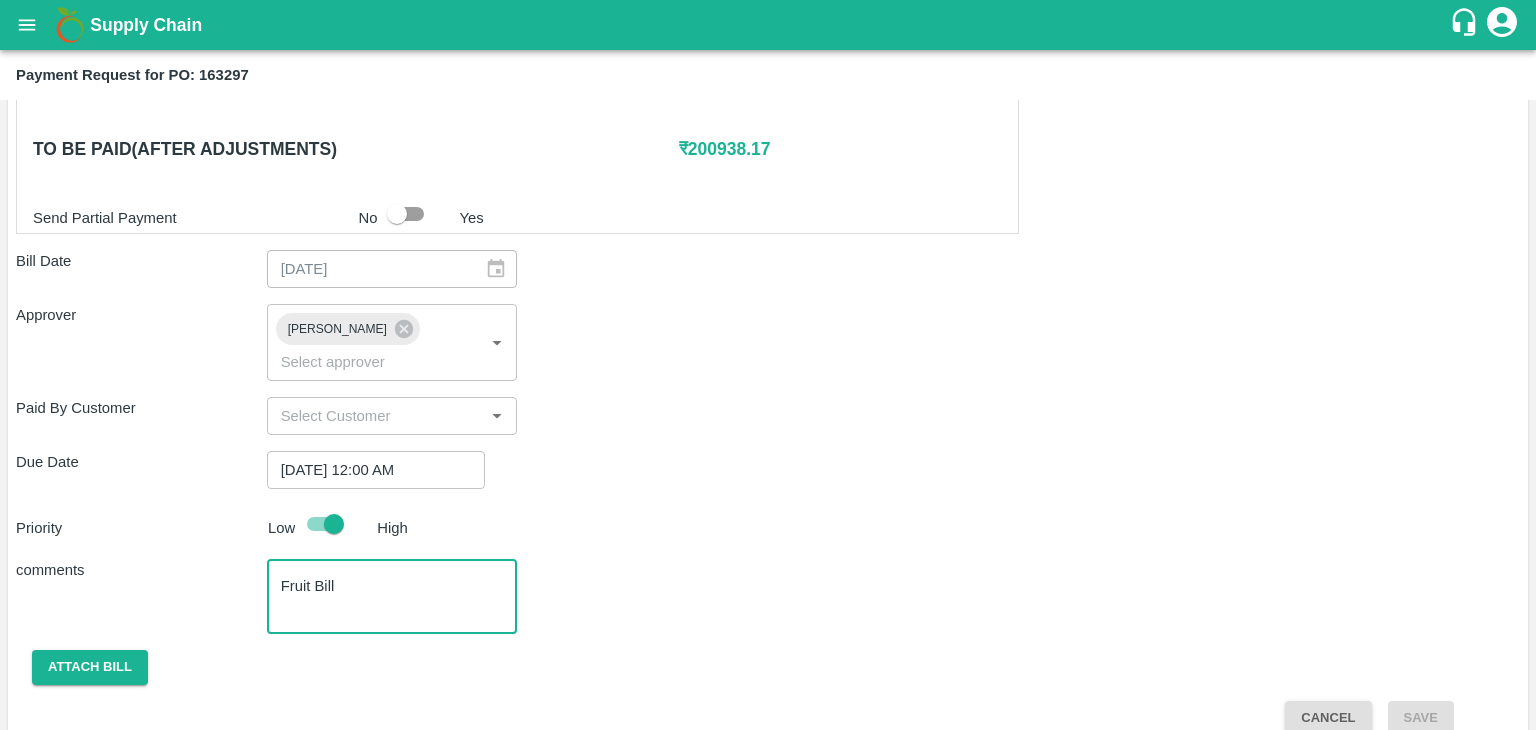 type on "Fruit Bill" 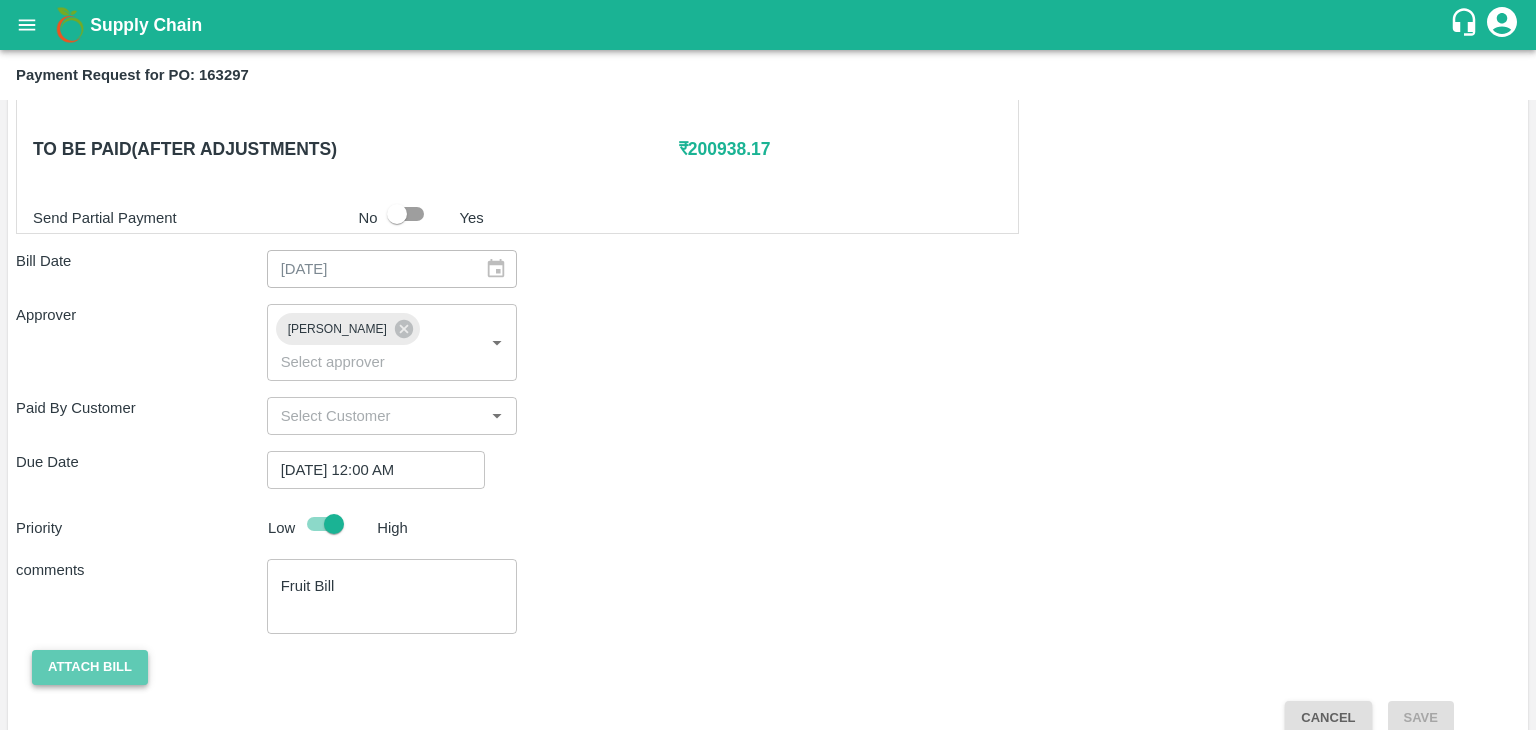 click on "Attach bill" at bounding box center (90, 667) 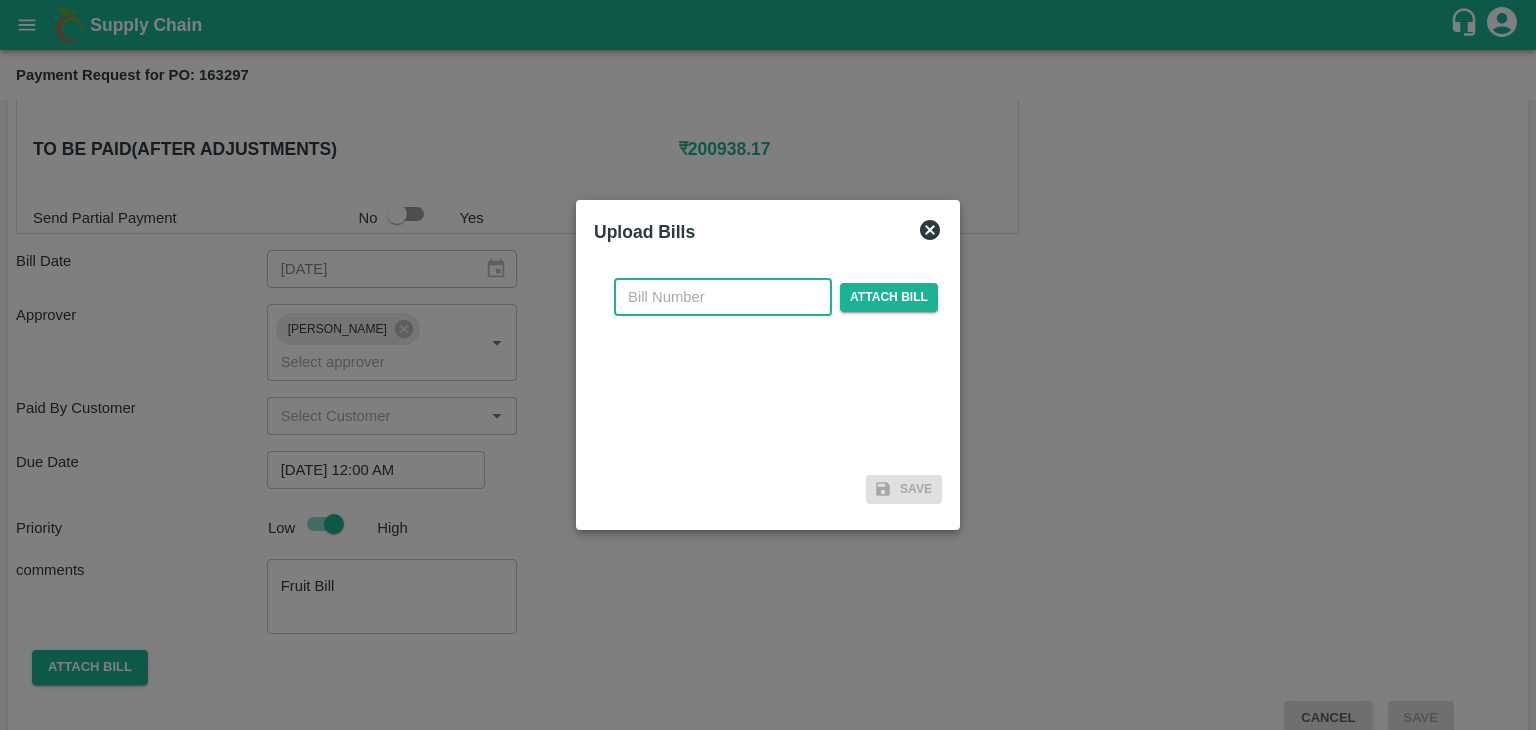 click at bounding box center (723, 297) 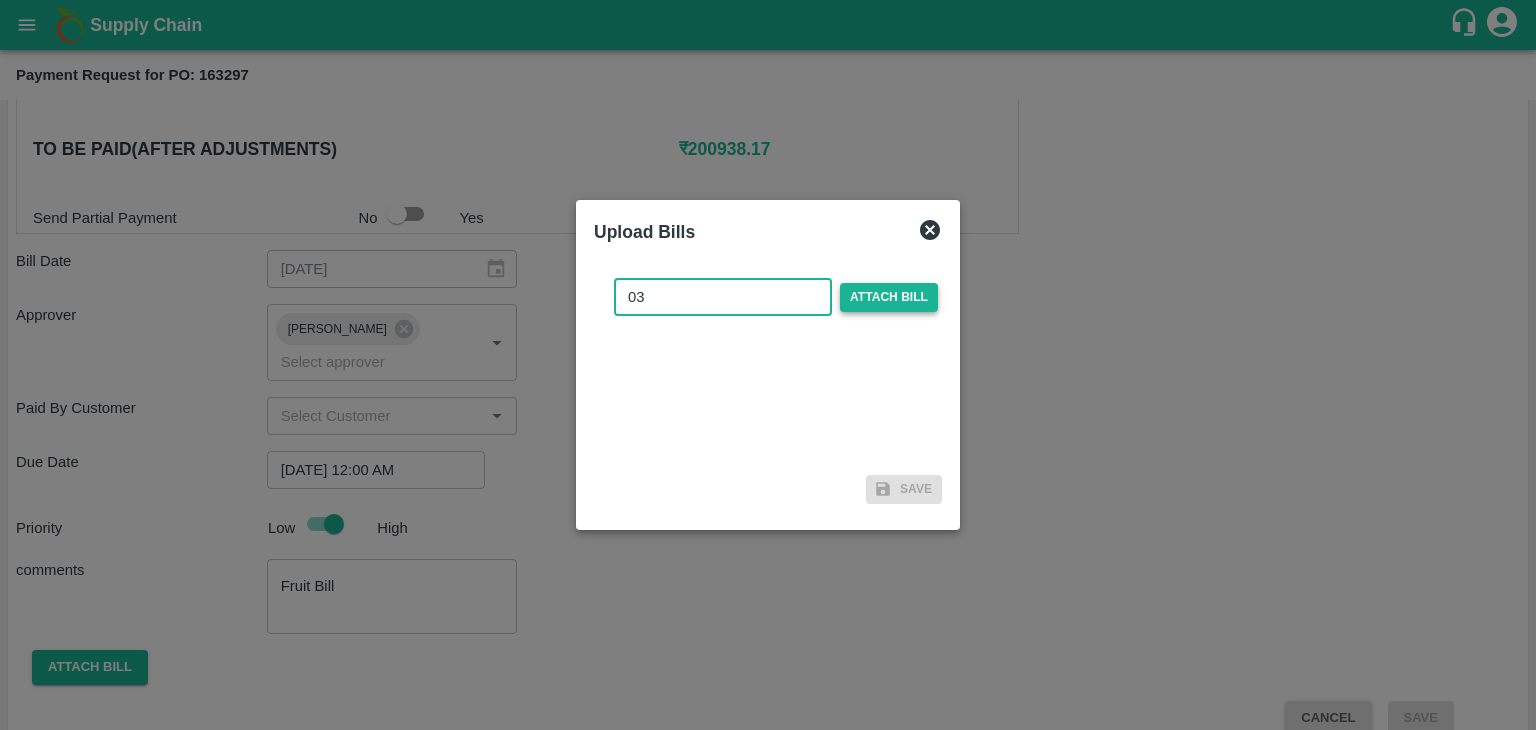 type on "03" 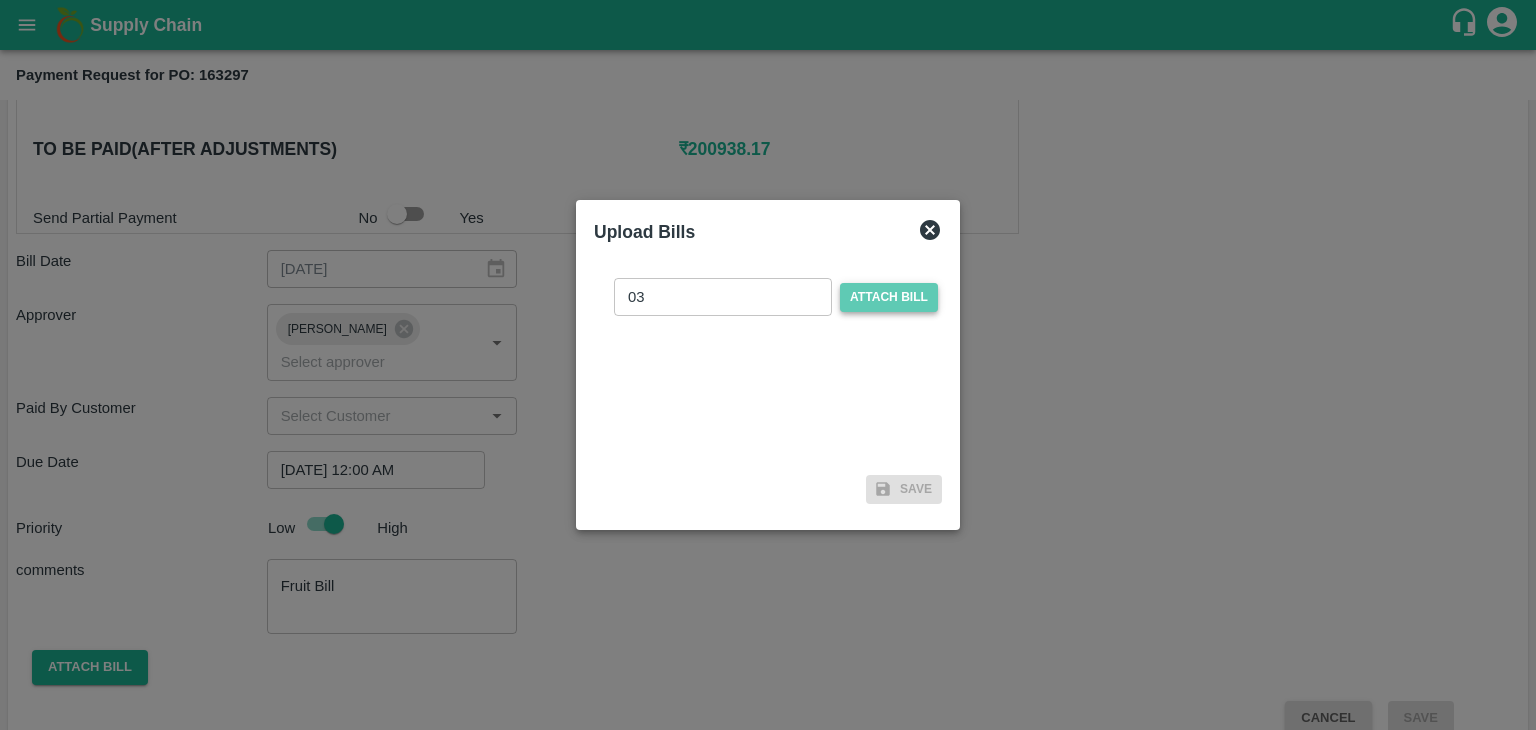 click on "Attach bill" at bounding box center (889, 297) 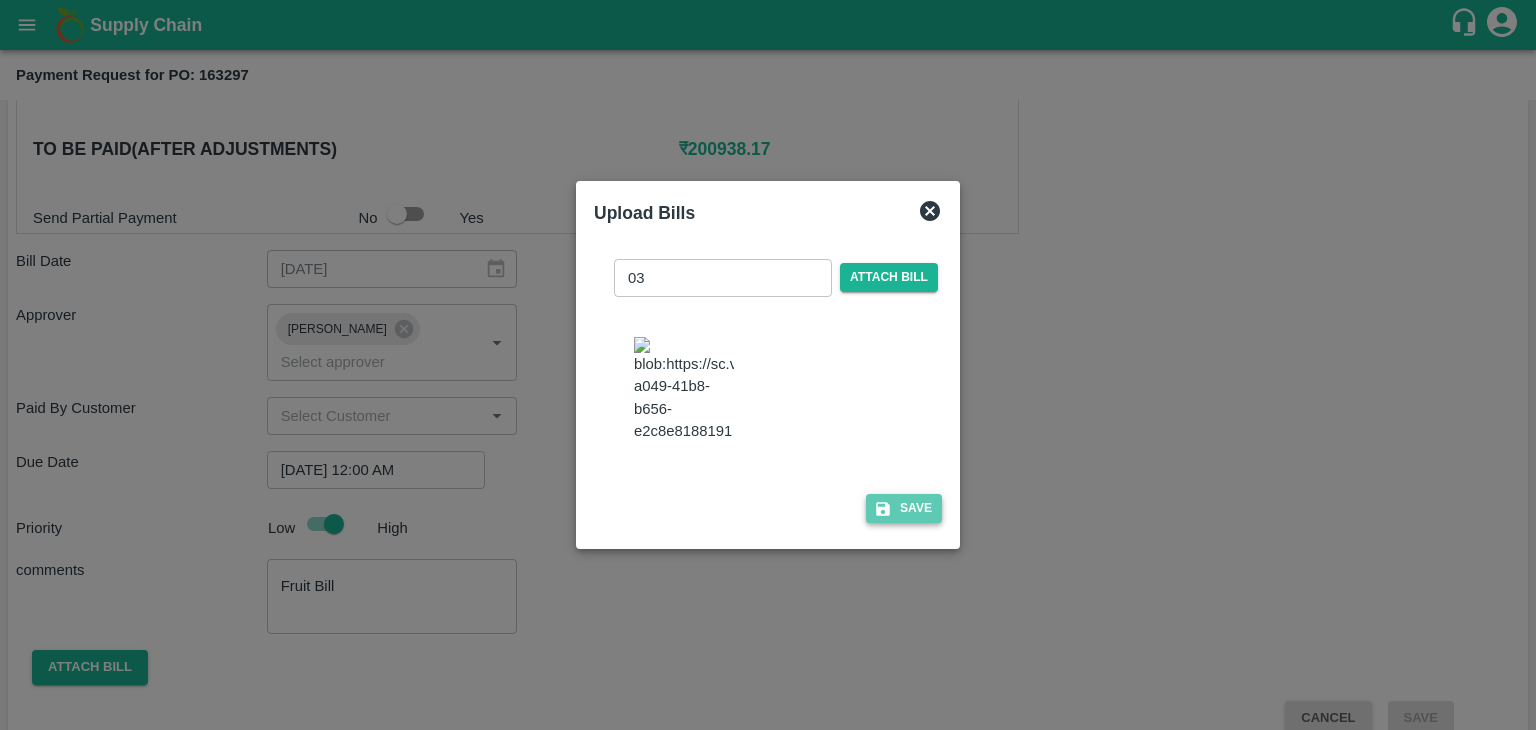click on "Save" at bounding box center [904, 508] 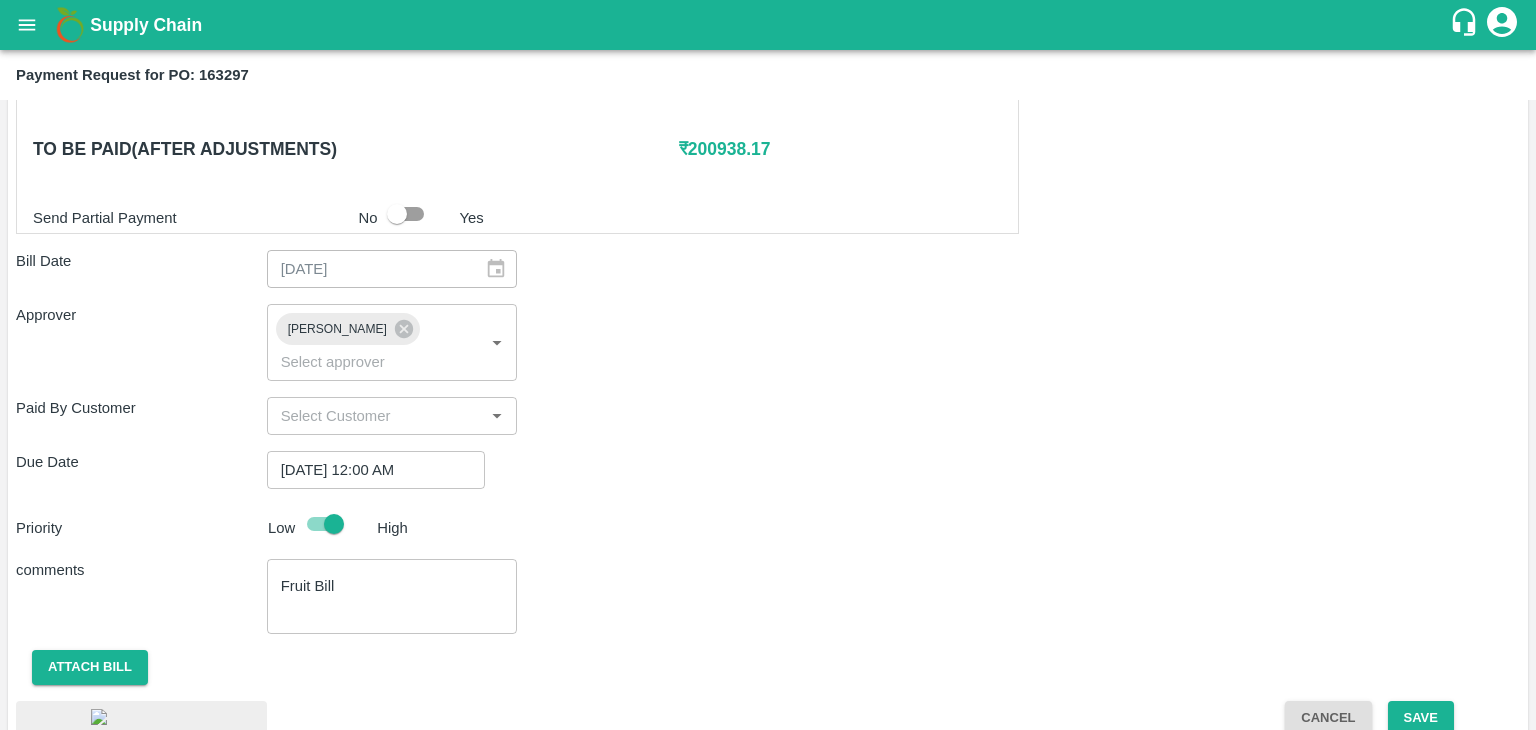 scroll, scrollTop: 1128, scrollLeft: 0, axis: vertical 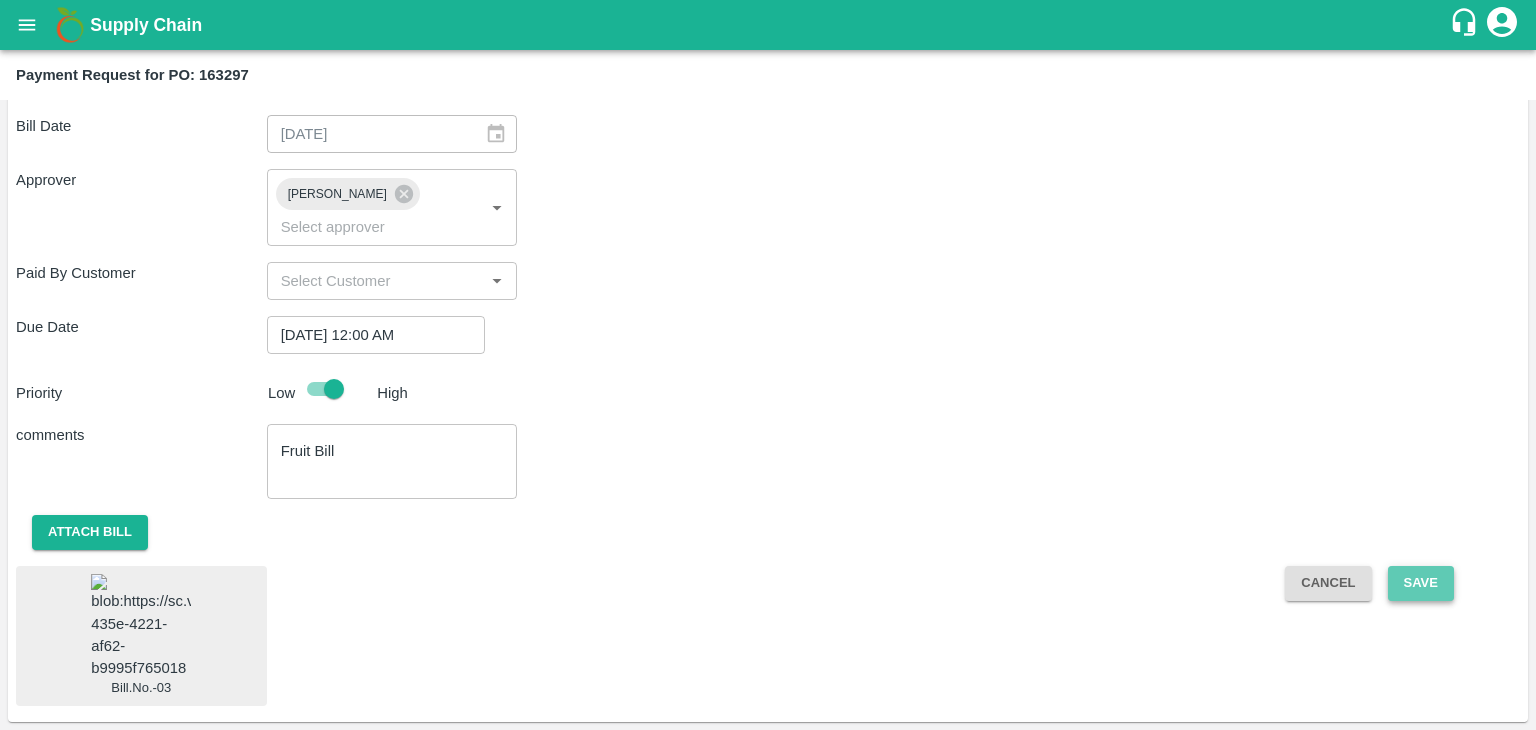click on "Save" at bounding box center (1421, 583) 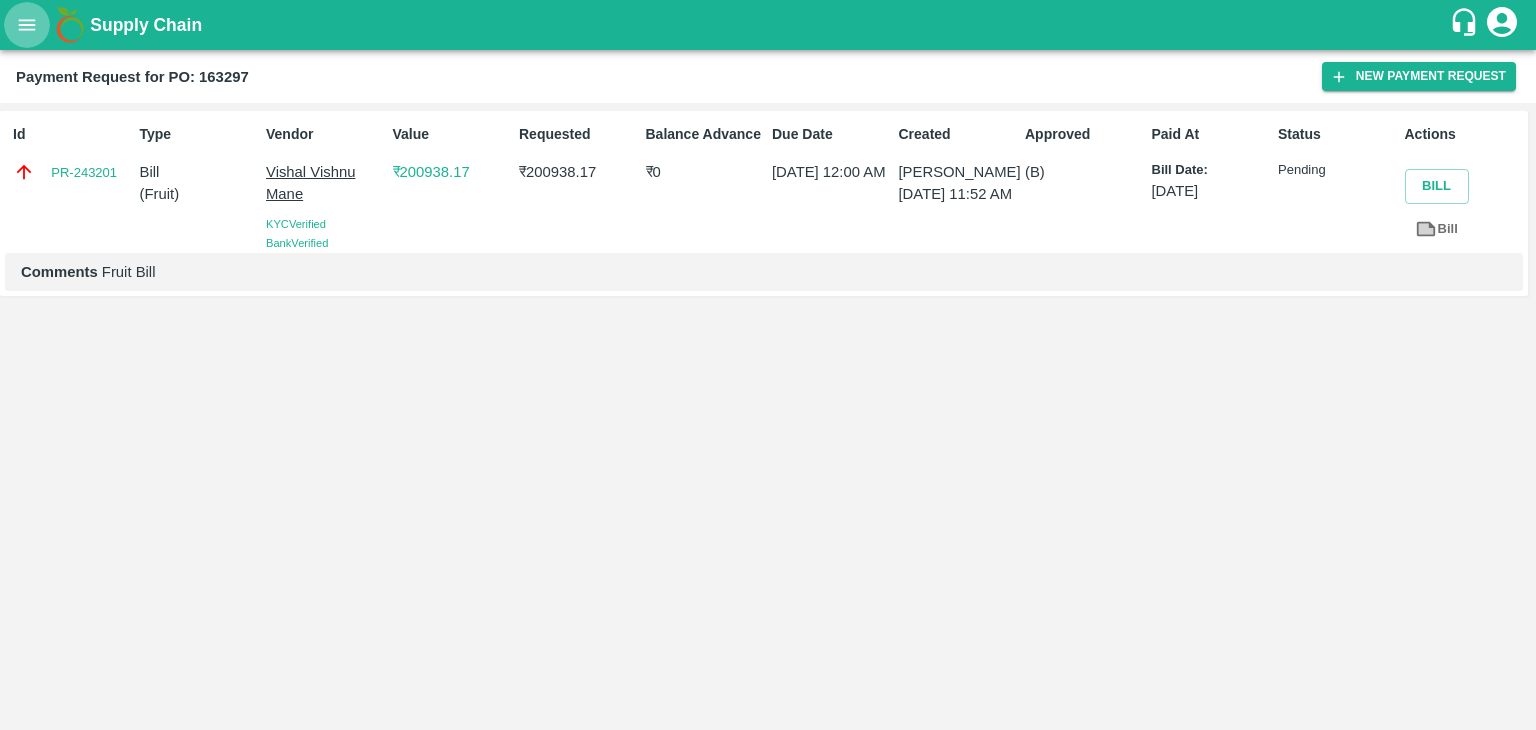 click at bounding box center [27, 25] 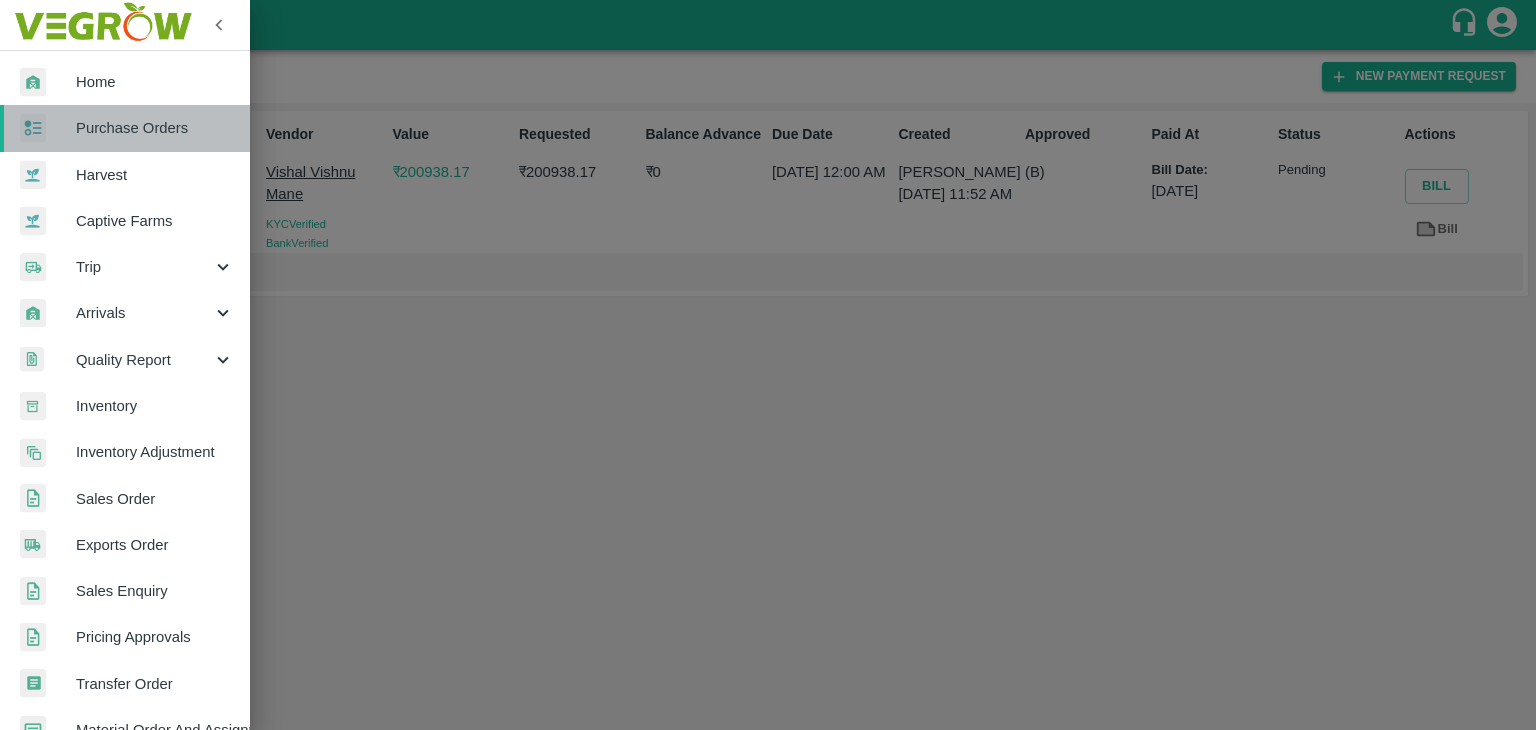 click on "Purchase Orders" at bounding box center (125, 128) 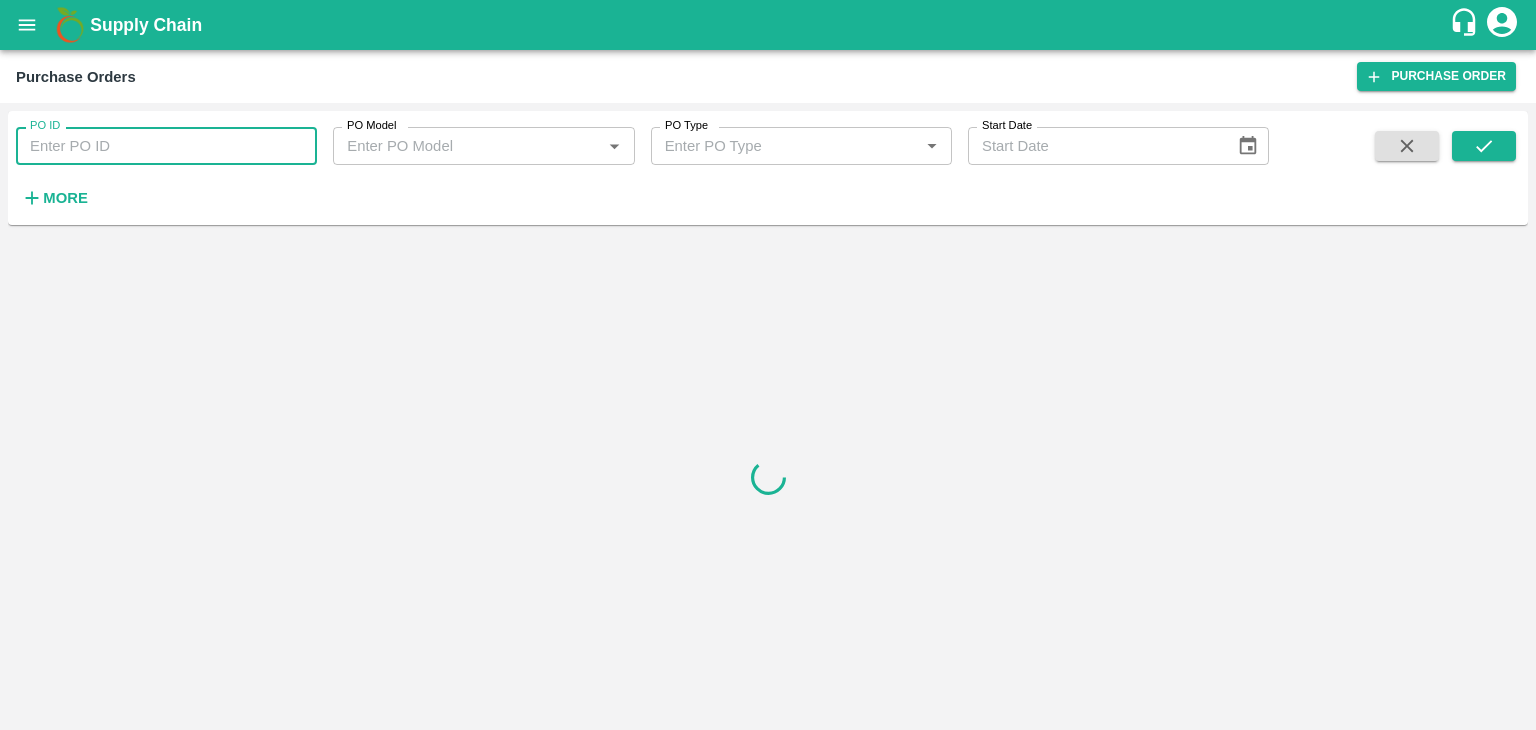 click on "PO ID" at bounding box center (166, 146) 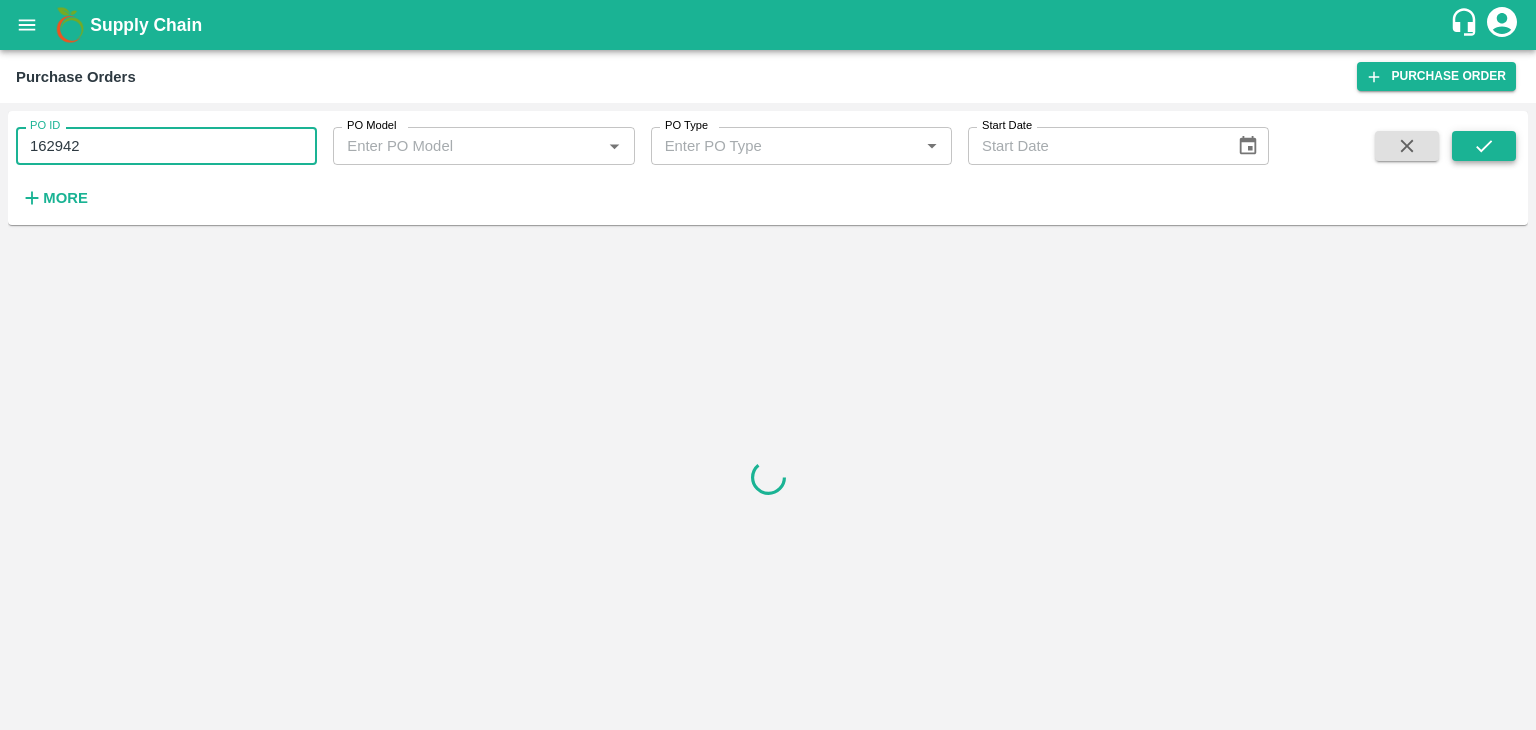 type on "162942" 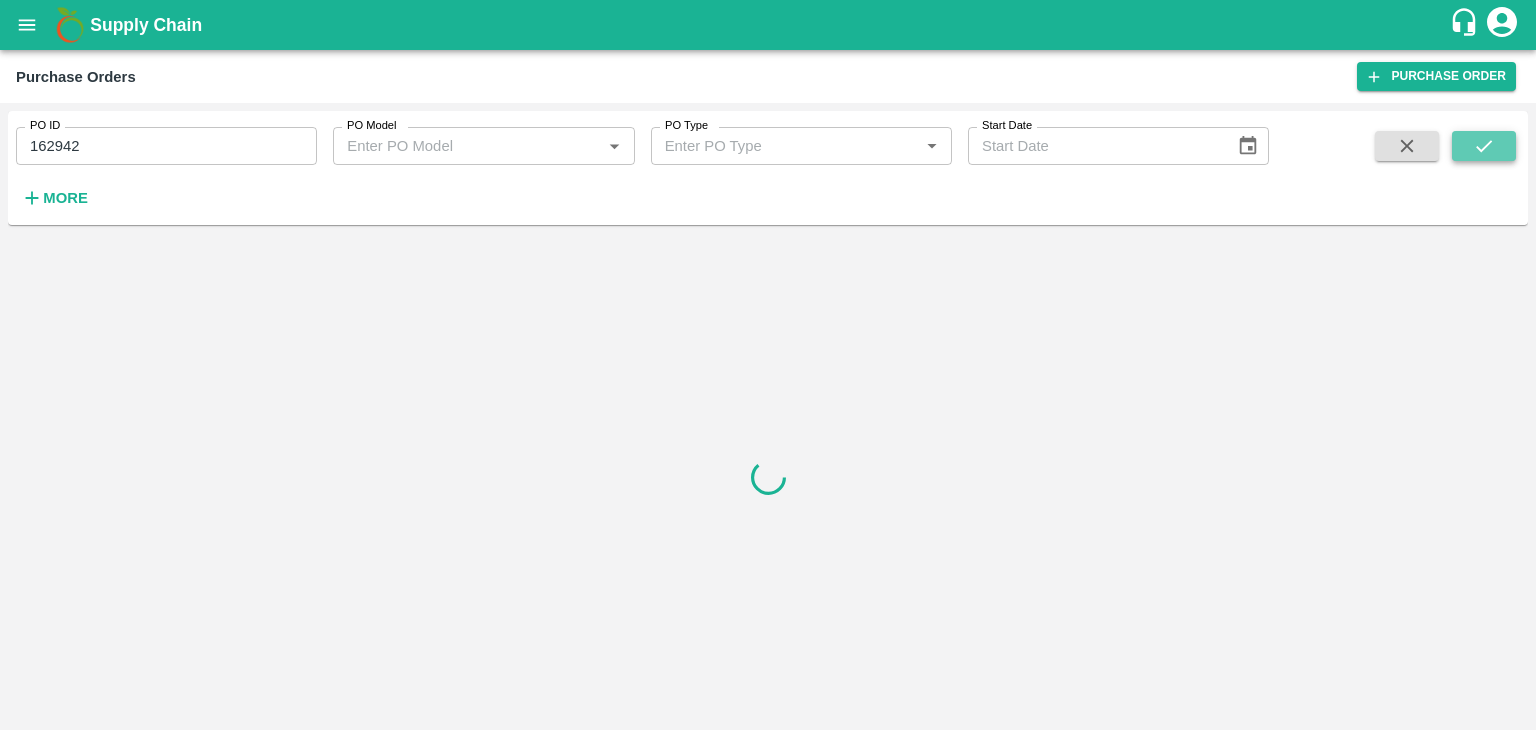 click 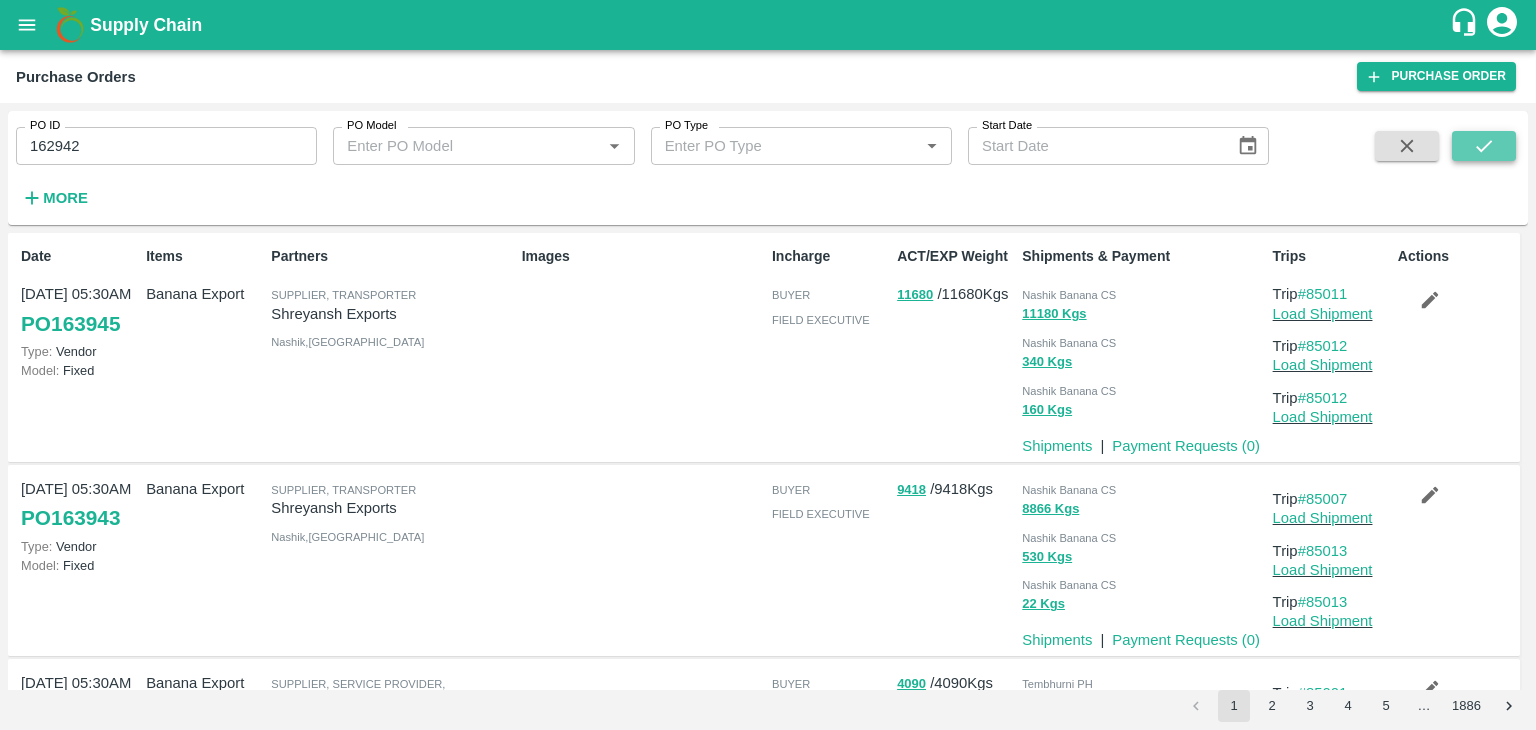 click 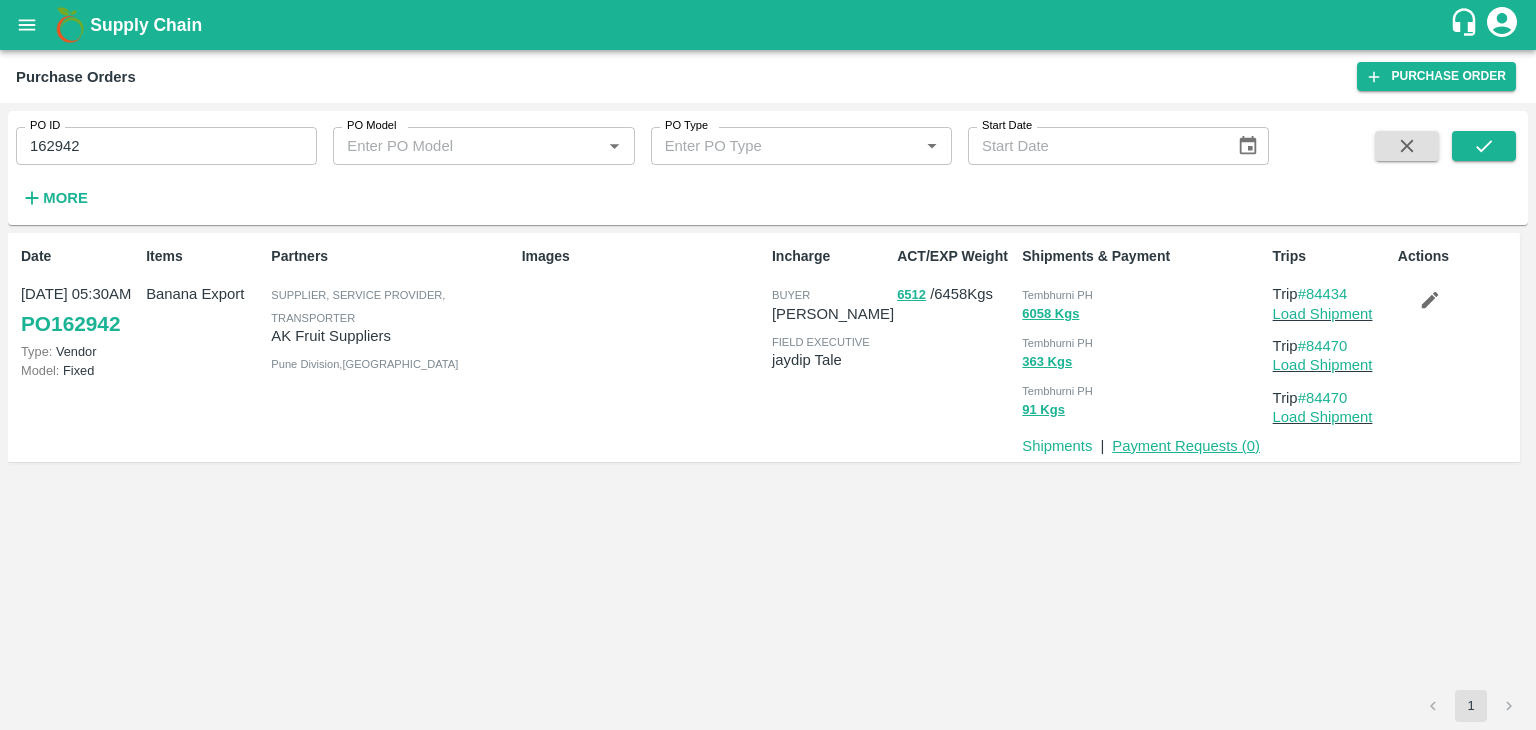 click on "Payment Requests ( 0 )" at bounding box center (1186, 446) 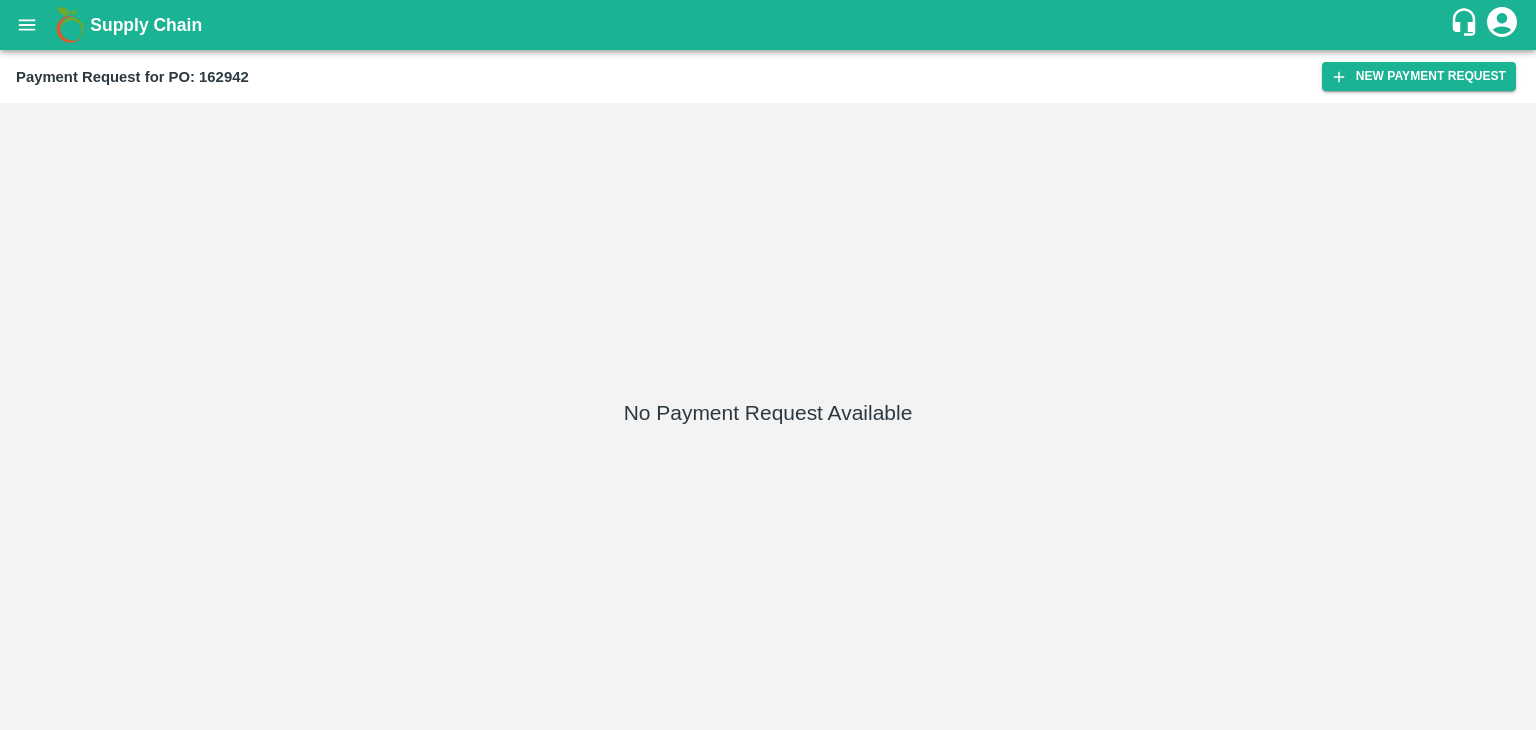 scroll, scrollTop: 0, scrollLeft: 0, axis: both 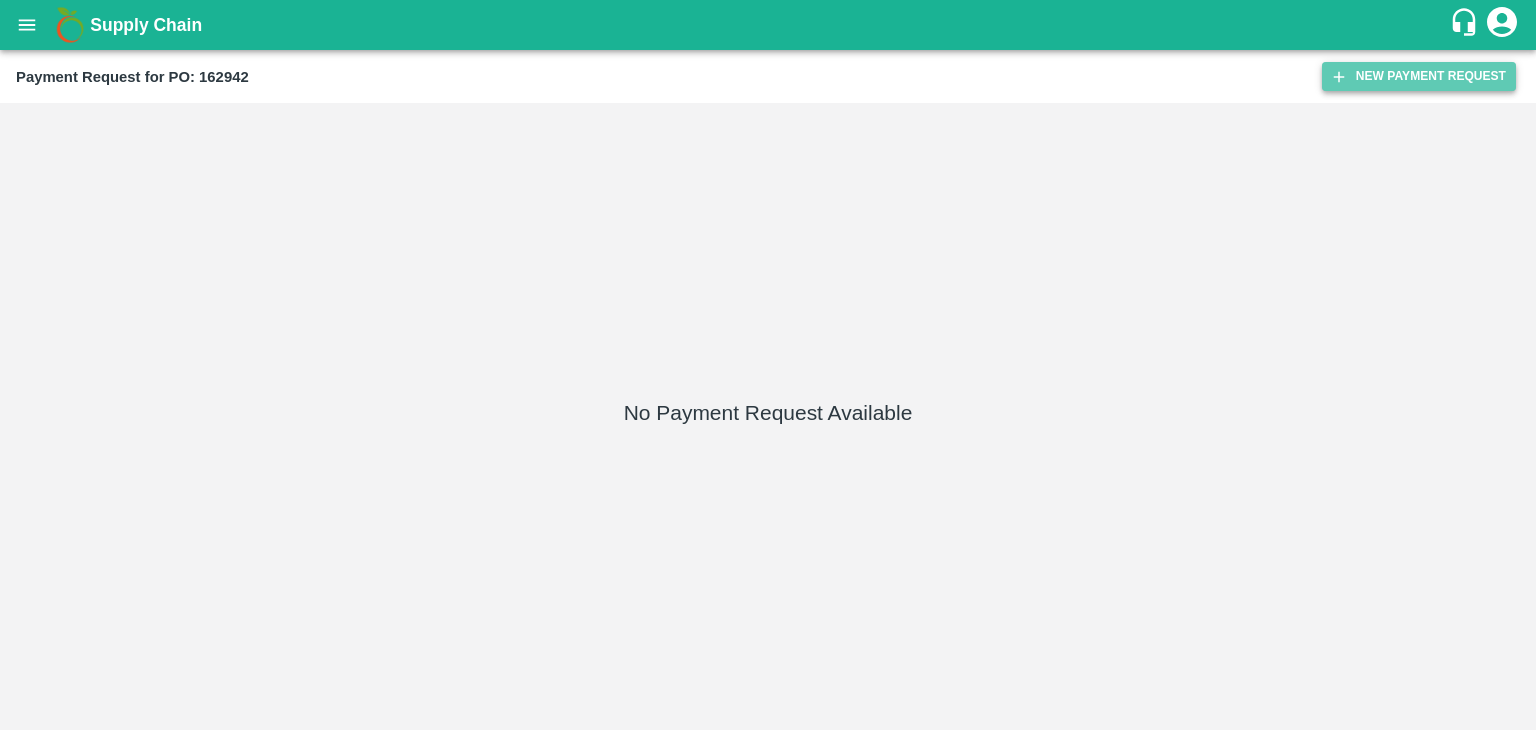 click on "New Payment Request" at bounding box center [1419, 76] 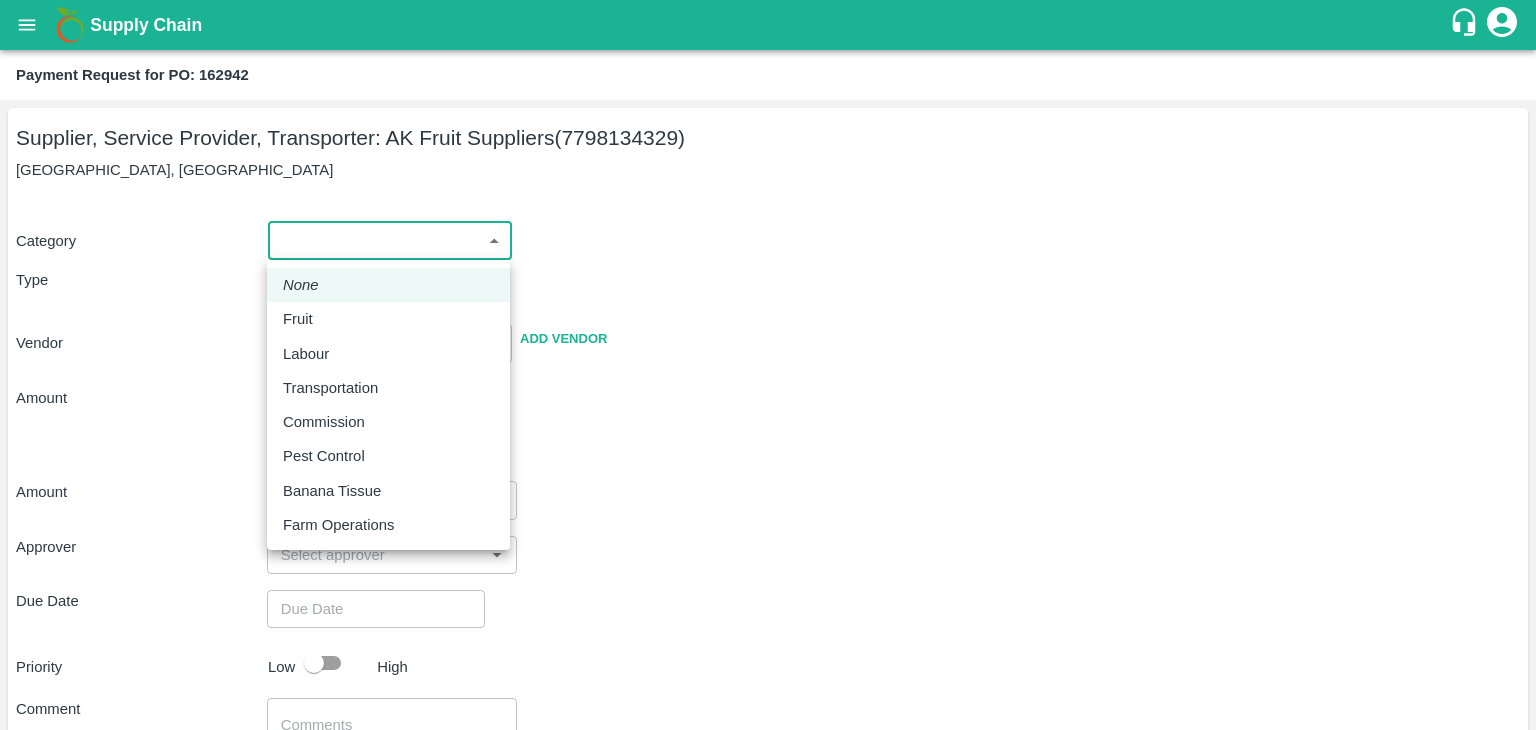 drag, startPoint x: 283, startPoint y: 234, endPoint x: 313, endPoint y: 314, distance: 85.44004 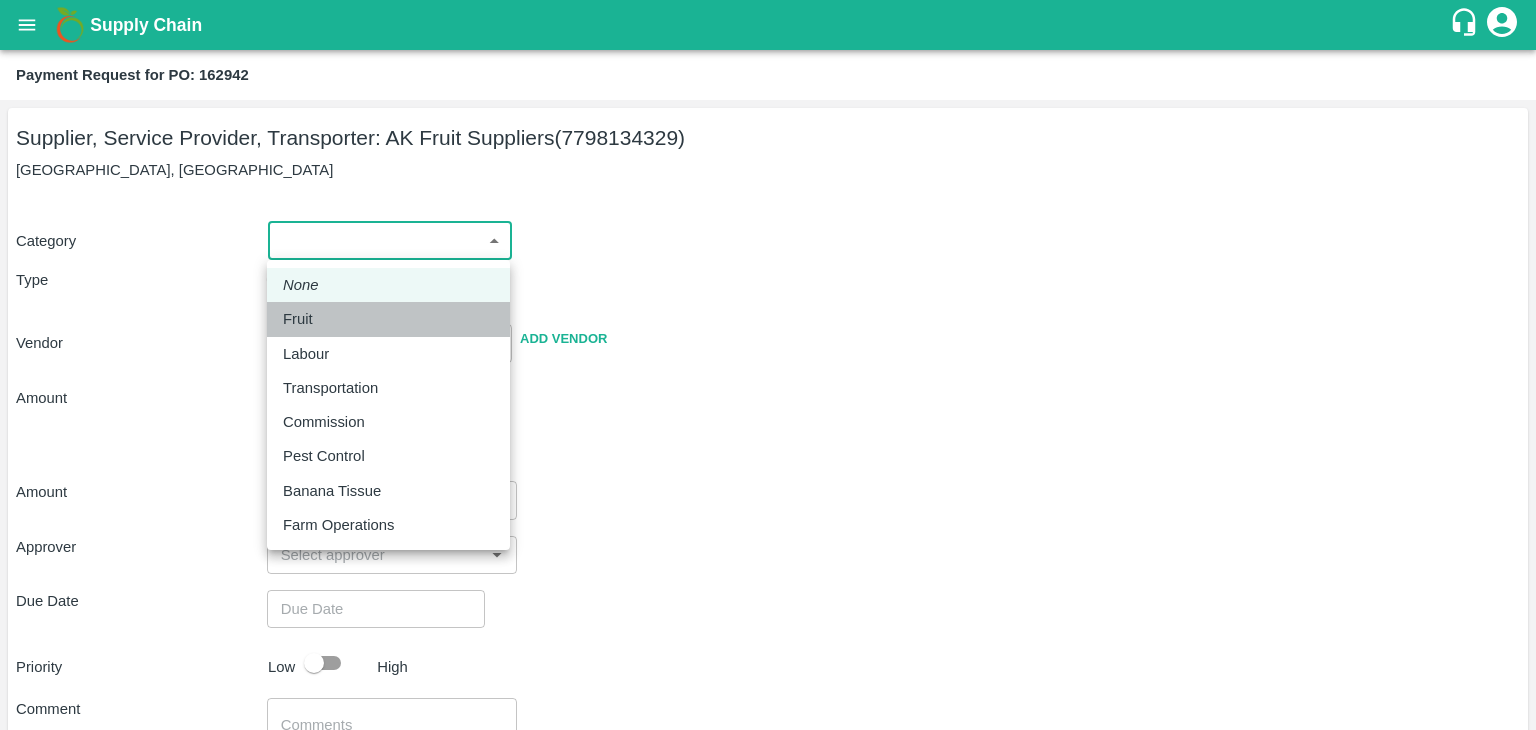 click on "Fruit" at bounding box center (303, 319) 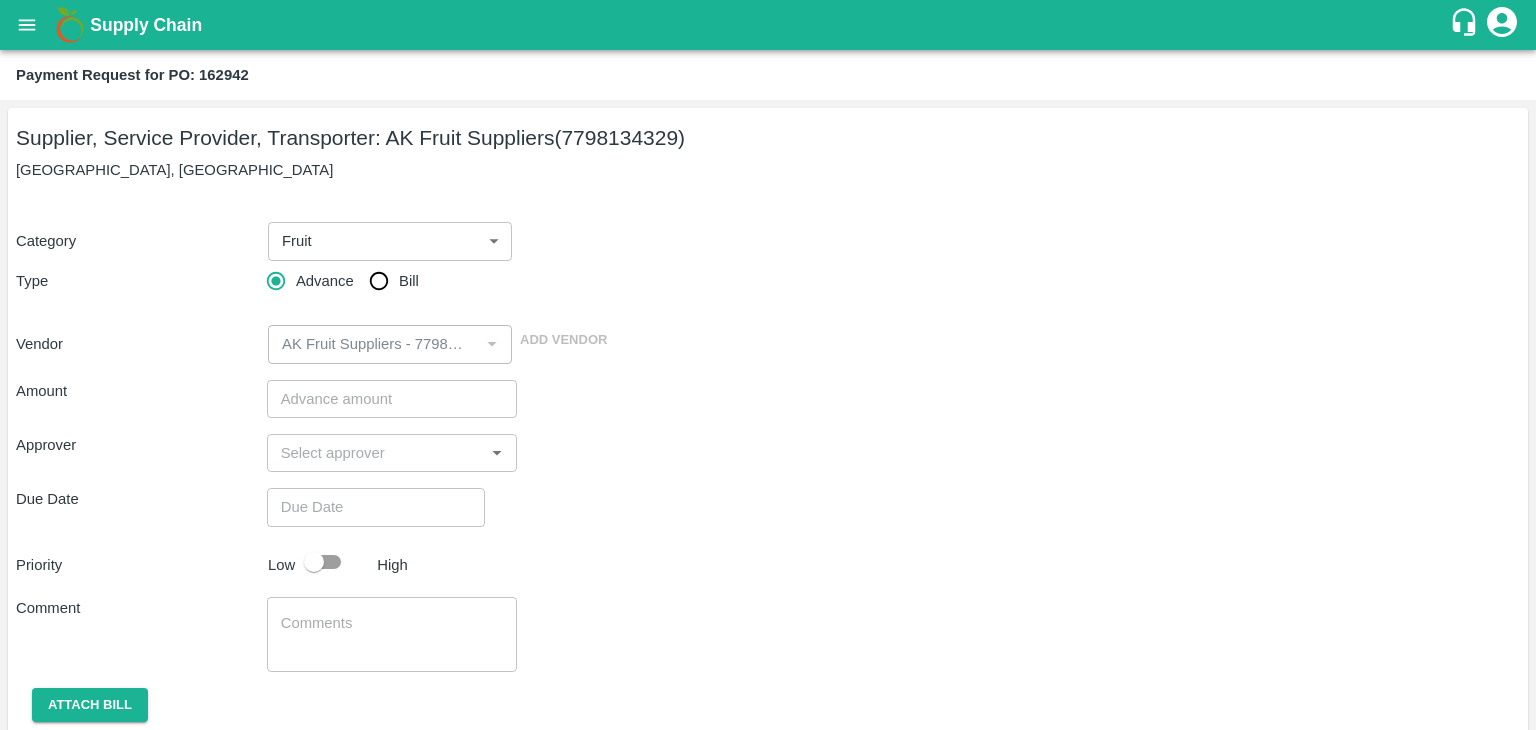 click on "Bill" at bounding box center [409, 281] 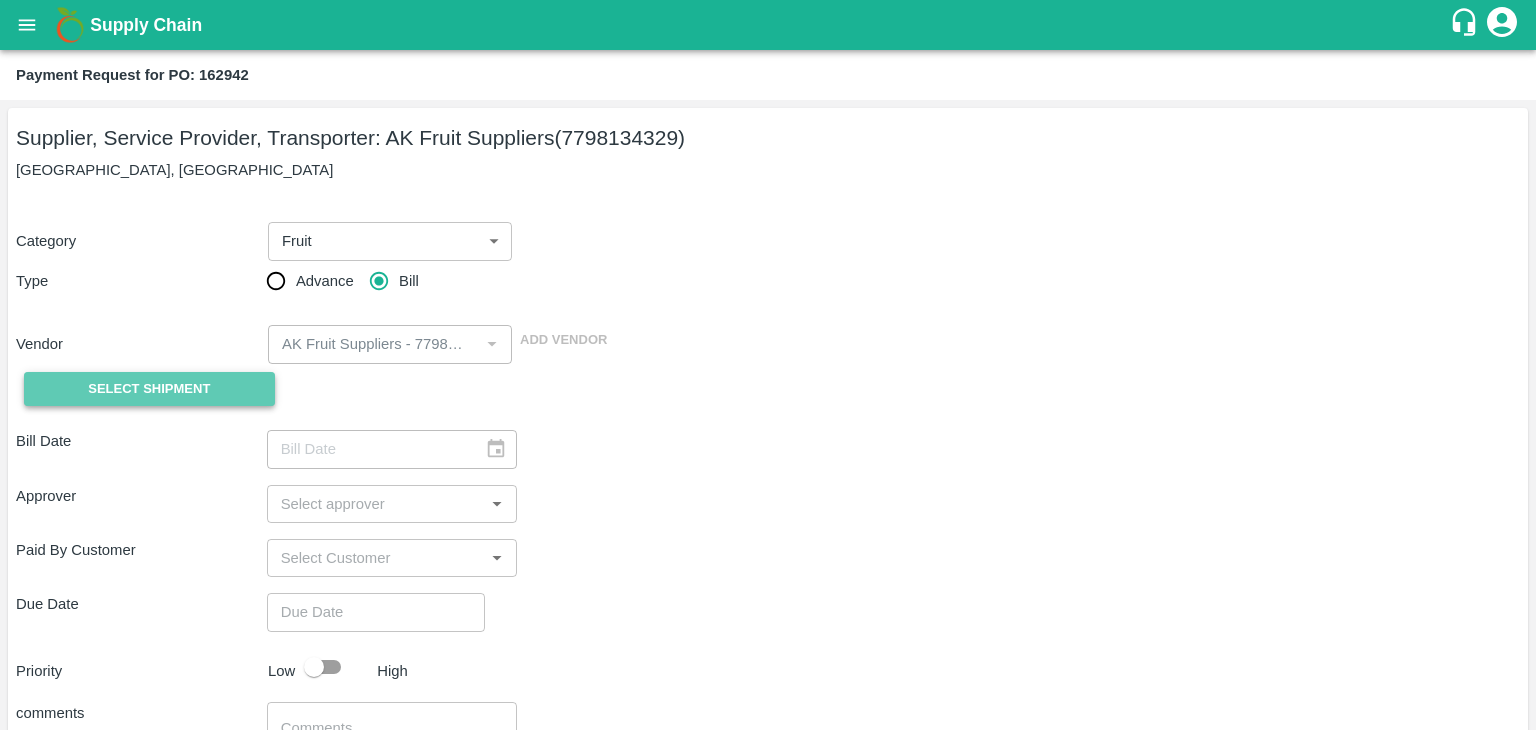 click on "Select Shipment" at bounding box center [149, 389] 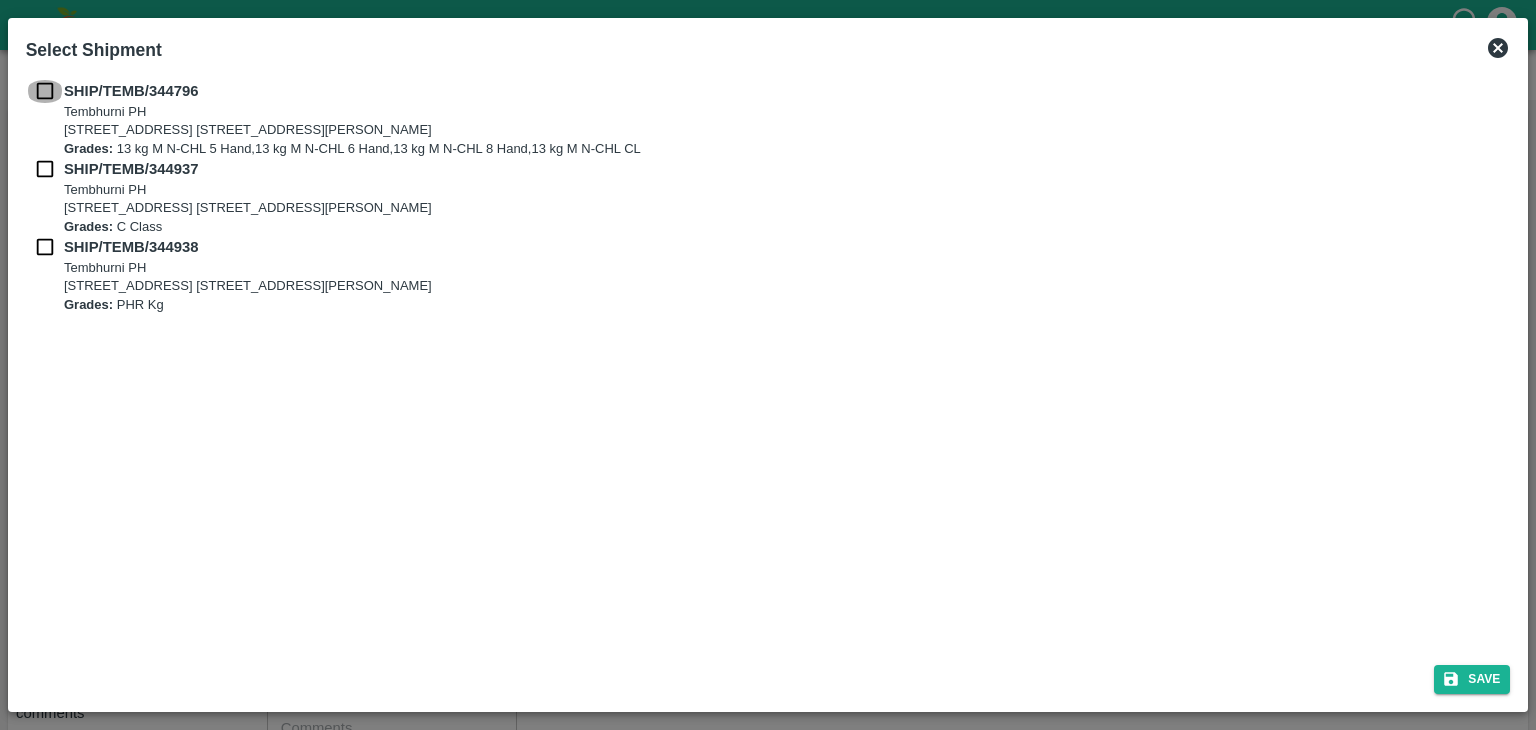 click at bounding box center [45, 91] 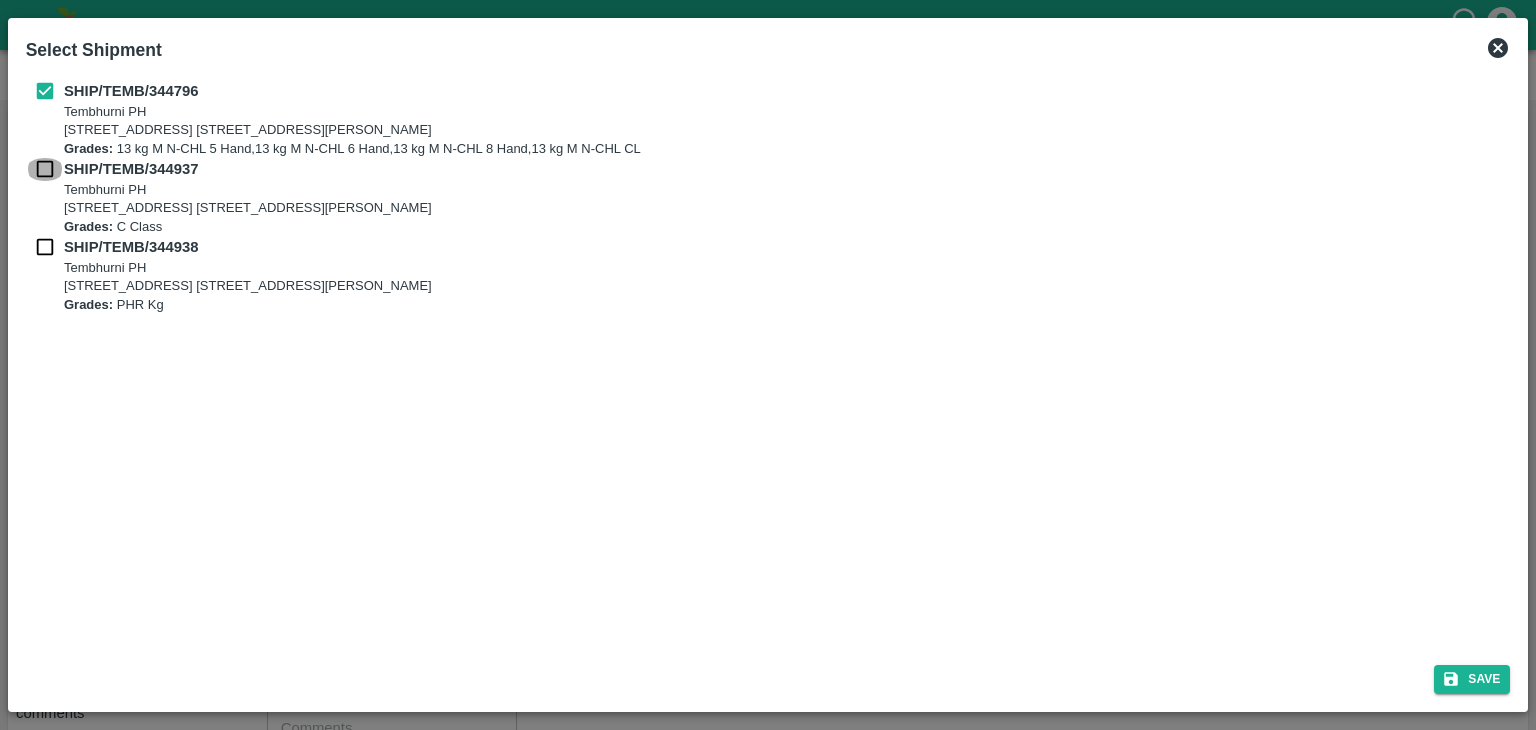 click at bounding box center (45, 169) 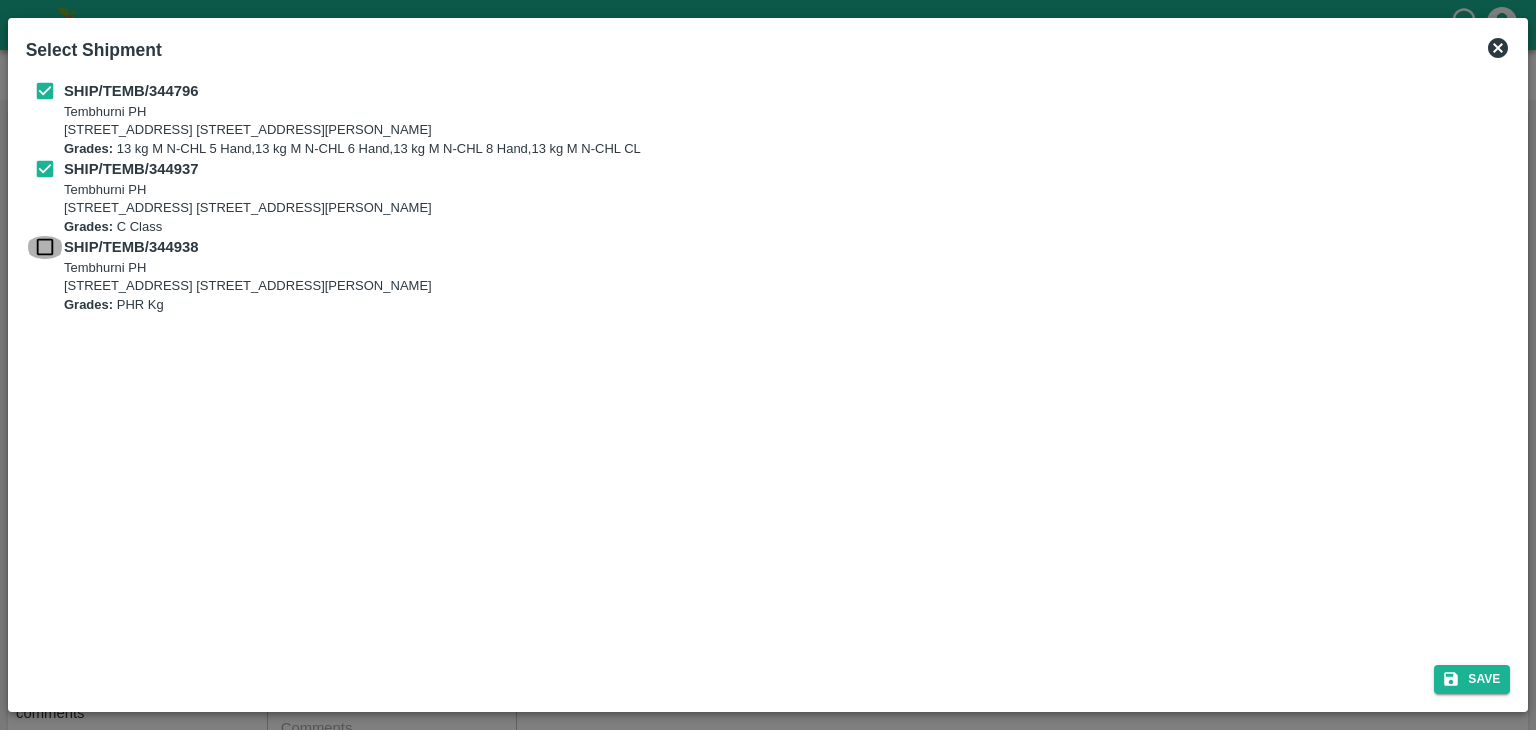 click at bounding box center [45, 247] 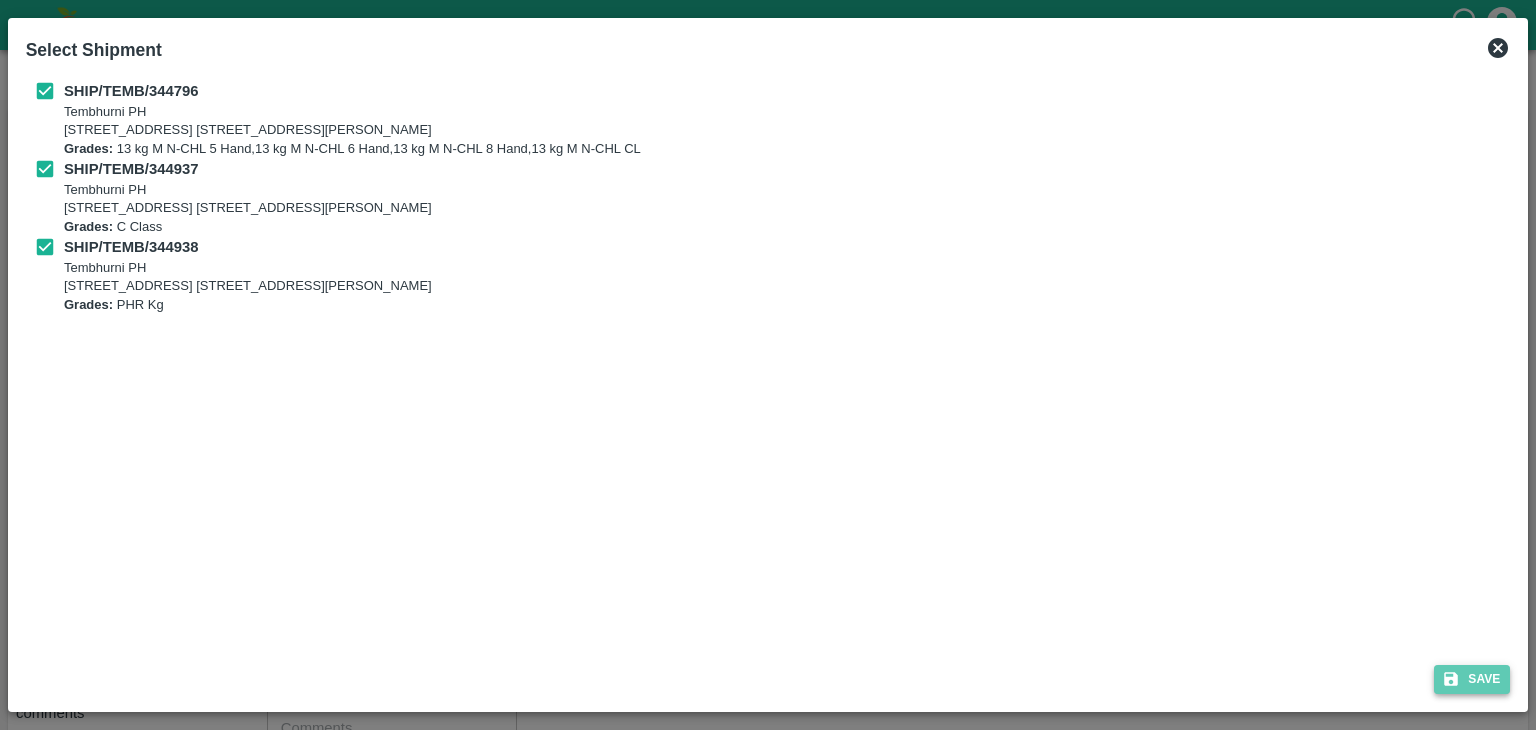 click on "Save" at bounding box center (1472, 679) 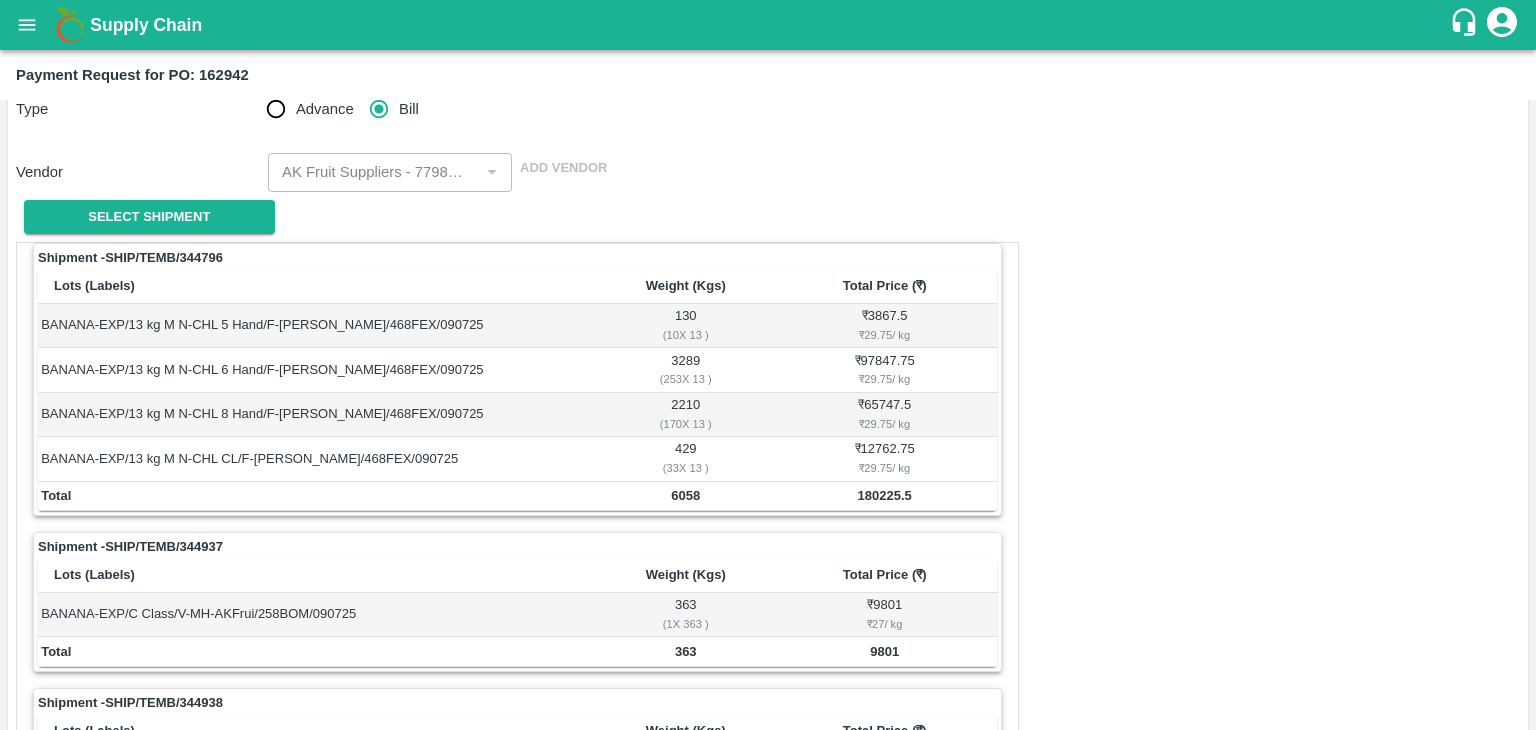 scroll, scrollTop: 936, scrollLeft: 0, axis: vertical 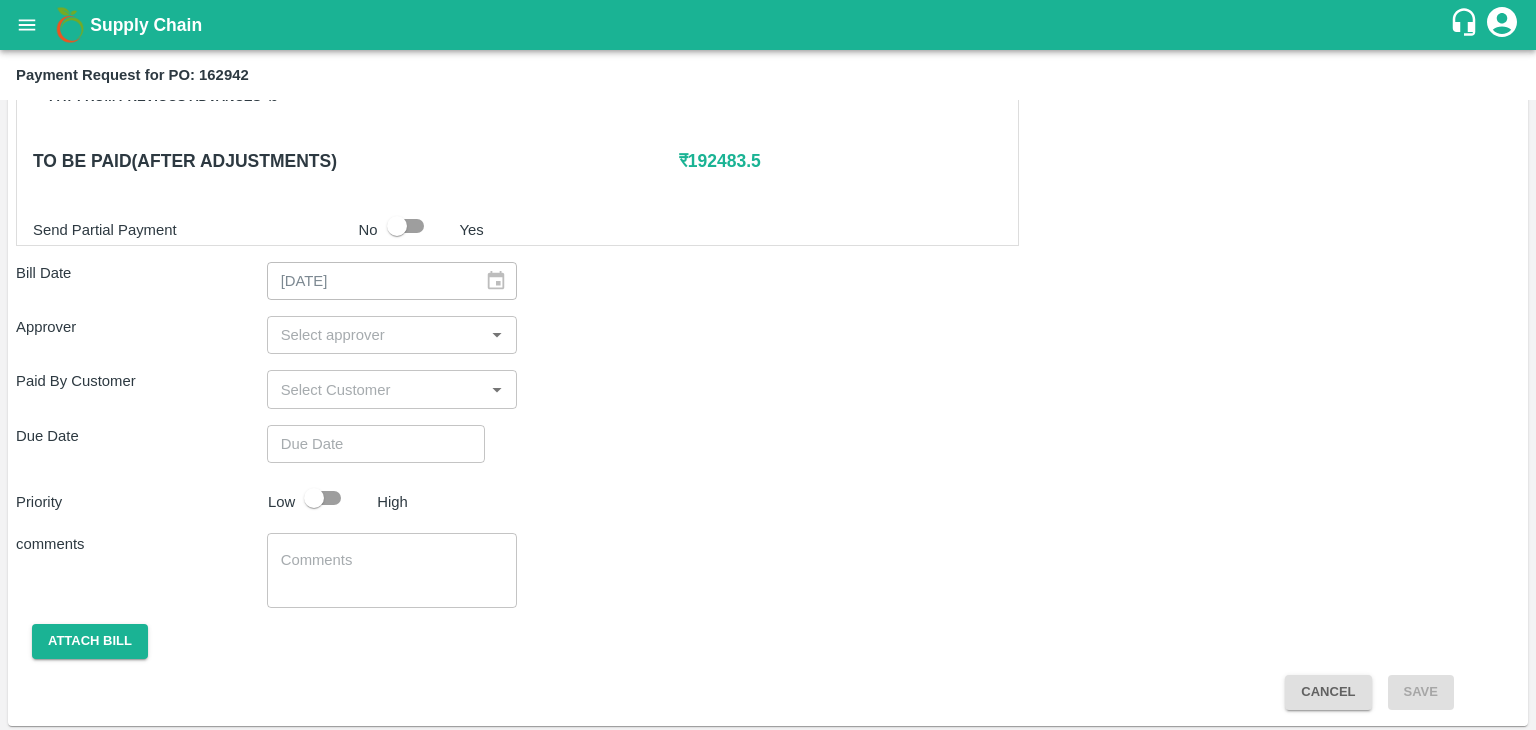 click at bounding box center (376, 335) 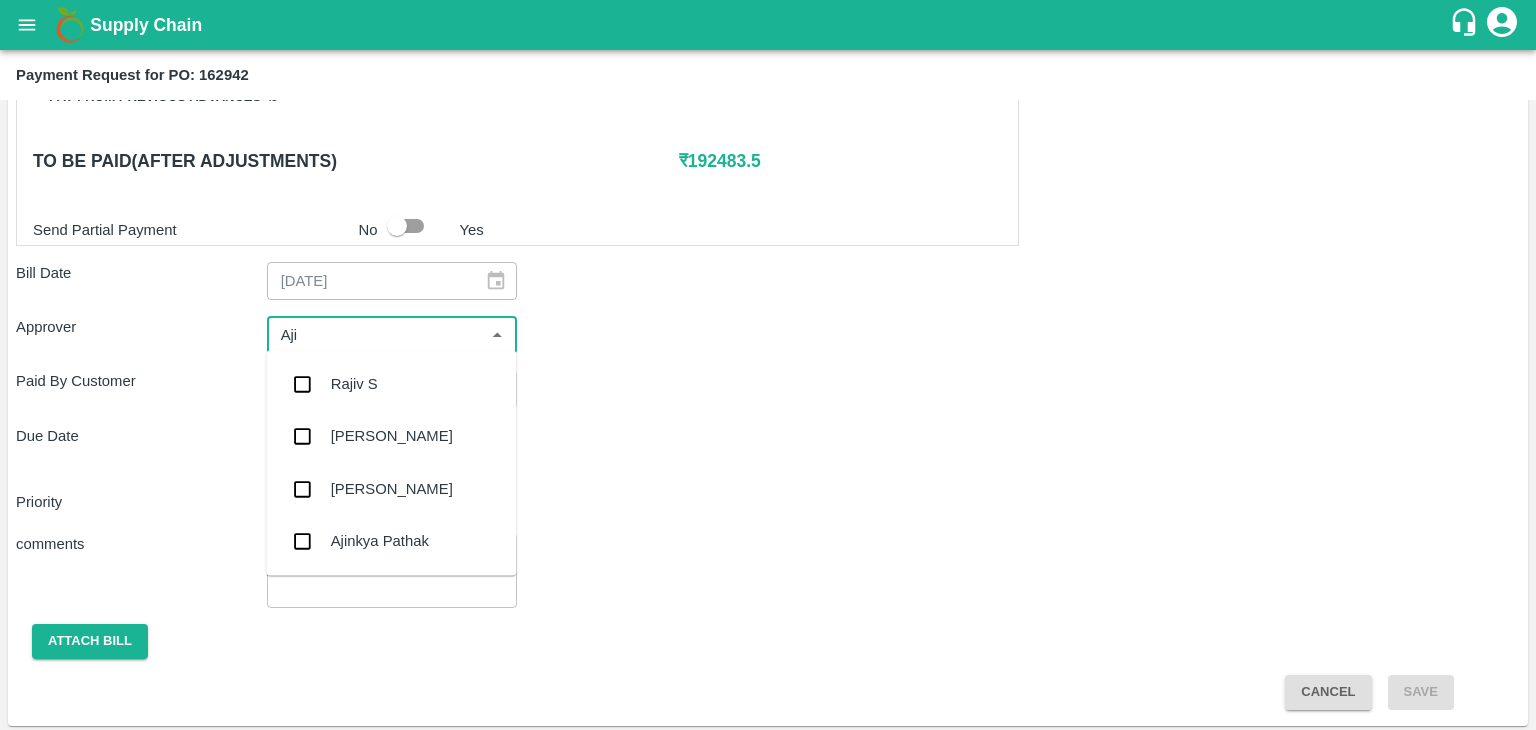 type on "Ajit" 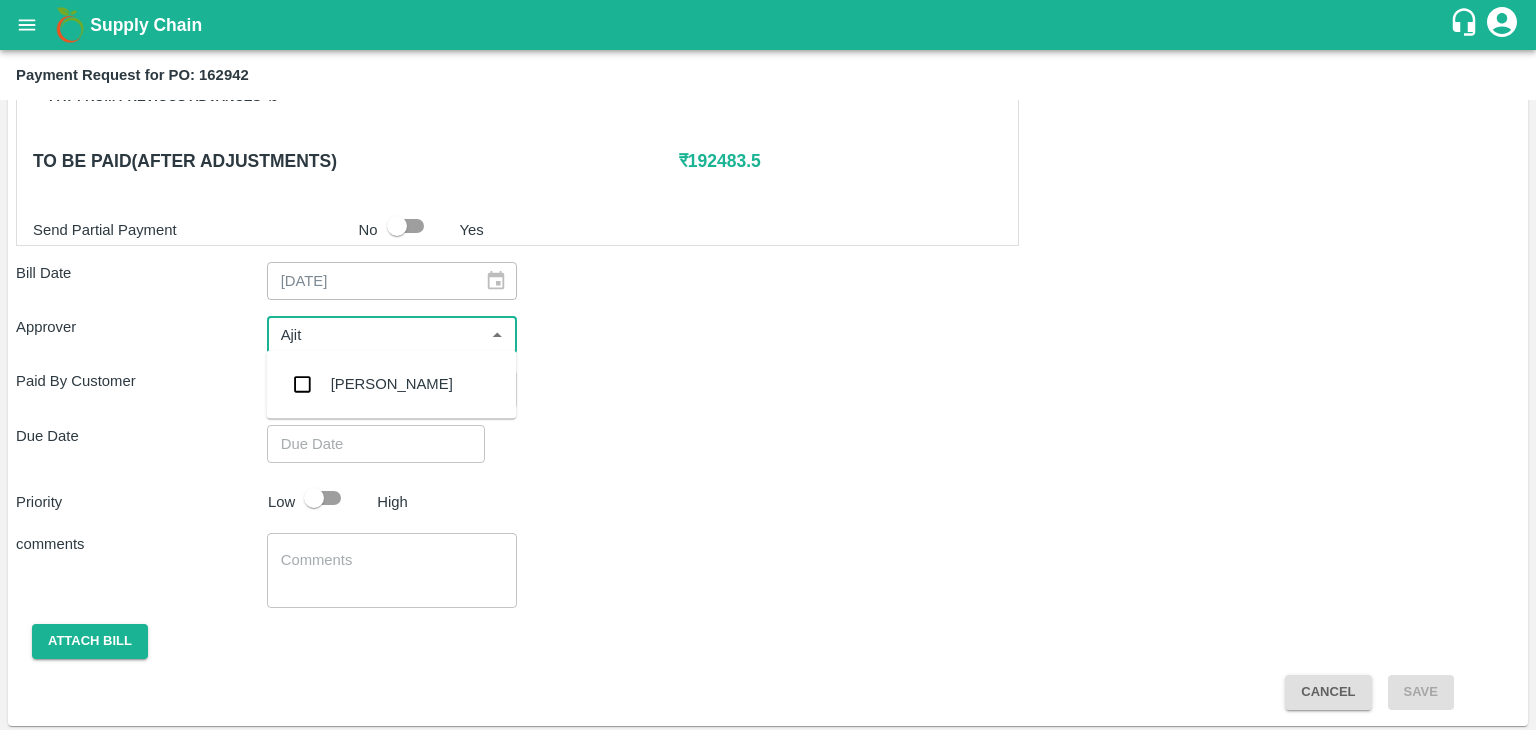click on "[PERSON_NAME]" at bounding box center (392, 384) 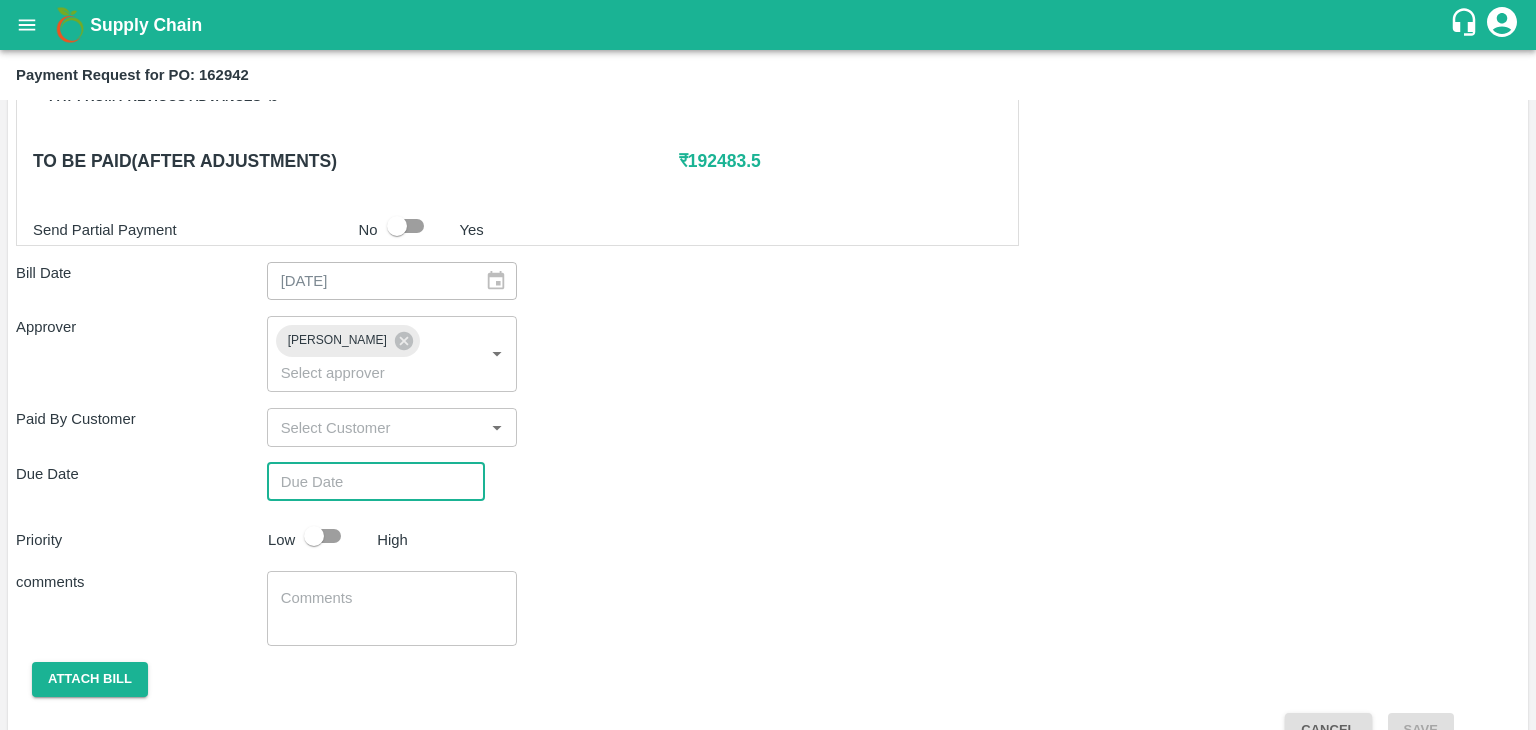 type on "DD/MM/YYYY hh:mm aa" 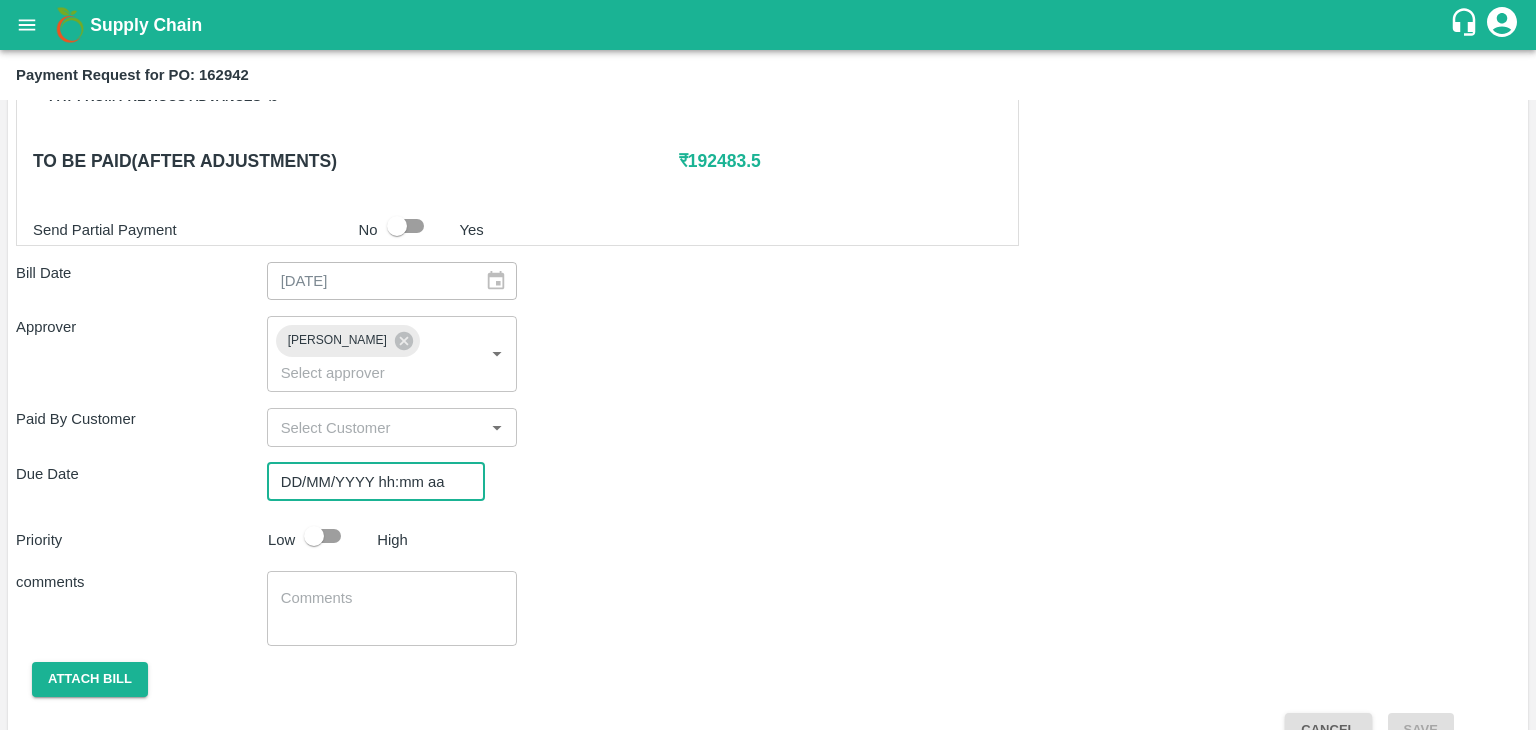 click on "DD/MM/YYYY hh:mm aa" at bounding box center (369, 482) 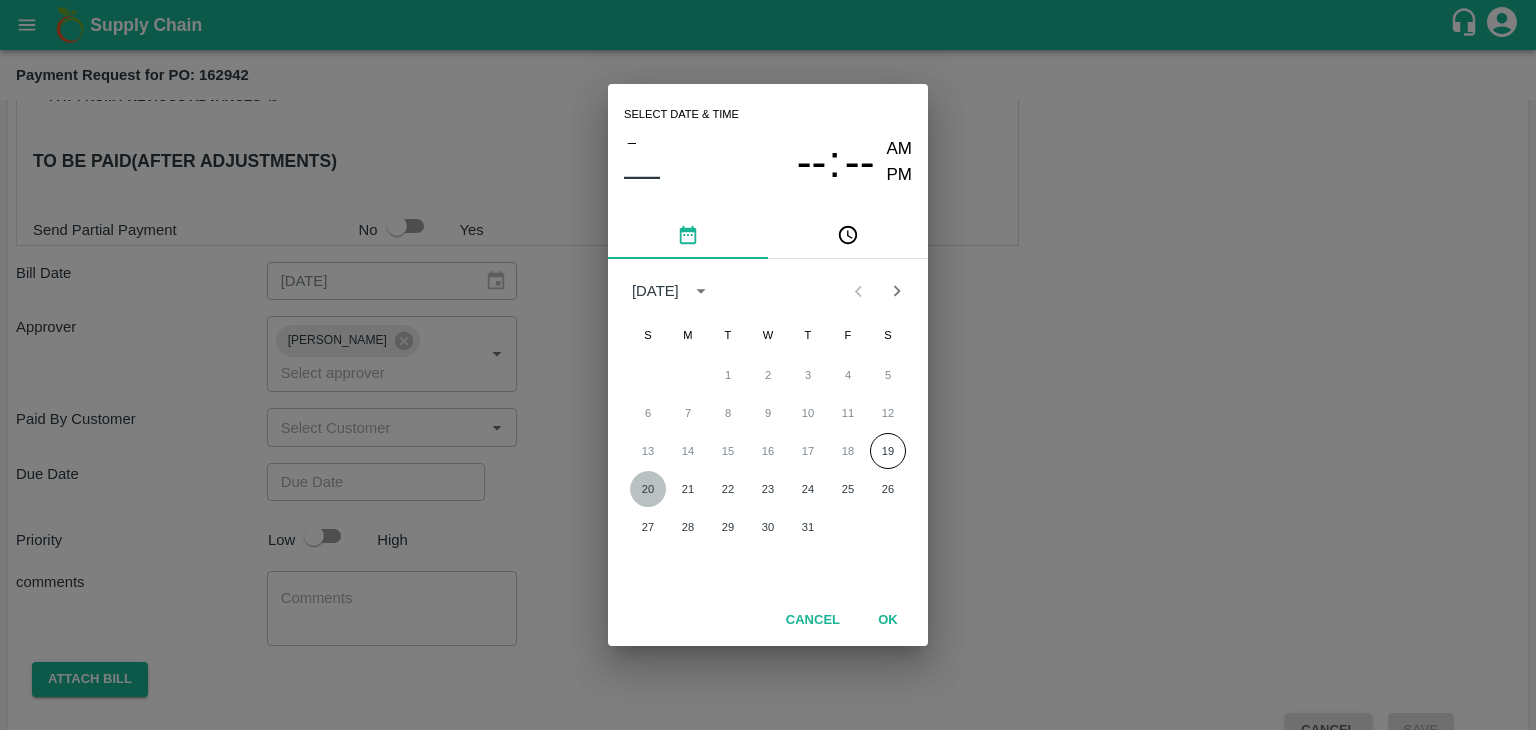 click on "20" at bounding box center [648, 489] 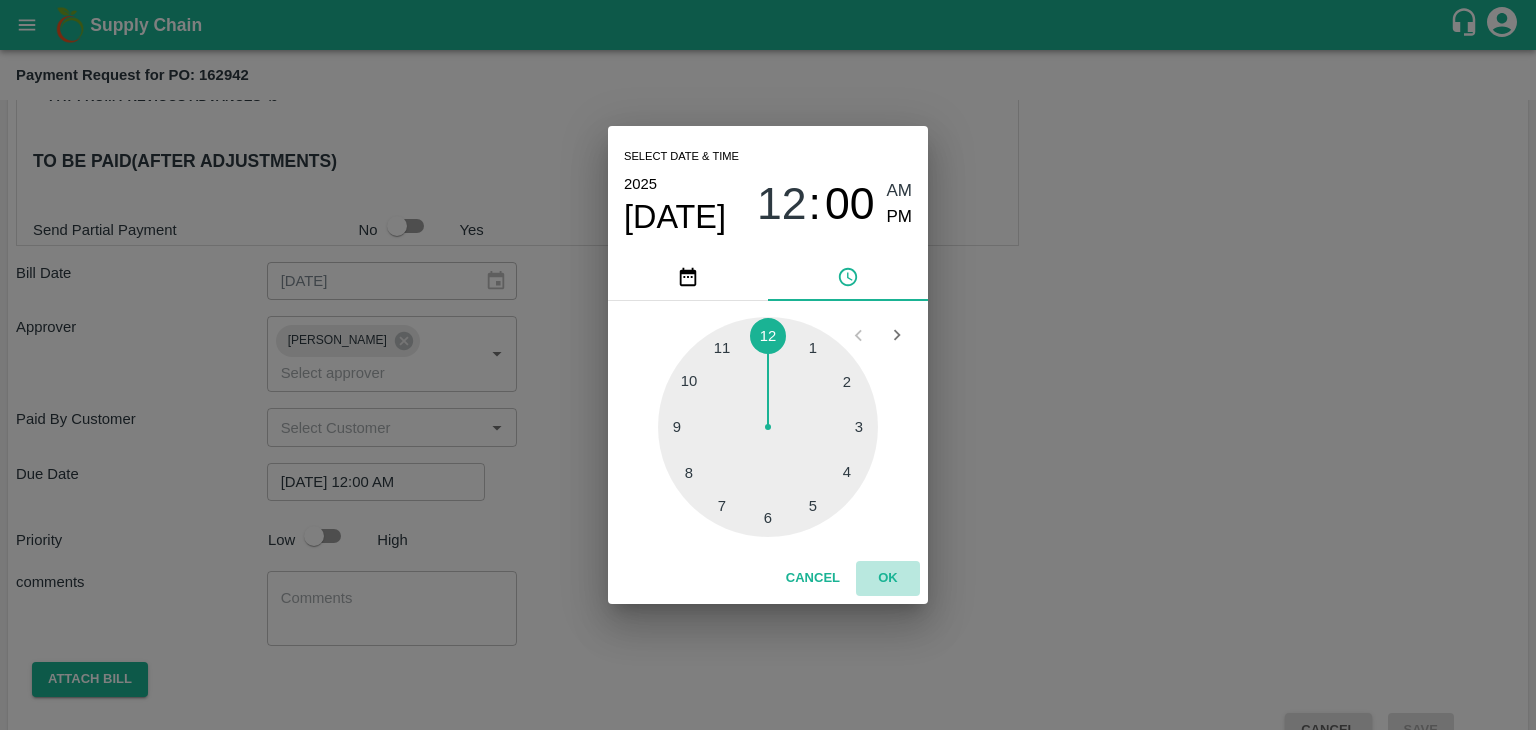 click on "OK" at bounding box center (888, 578) 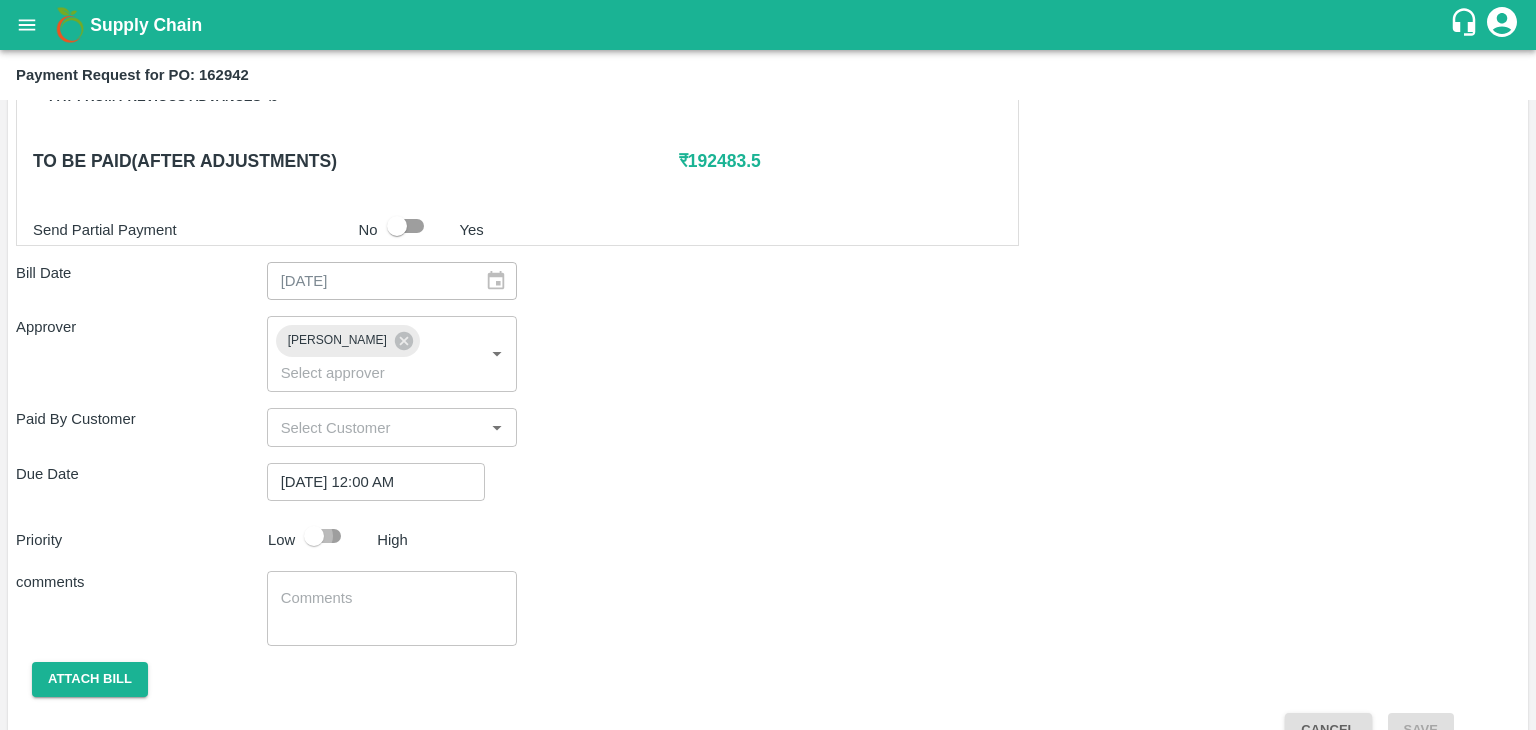 click at bounding box center [314, 536] 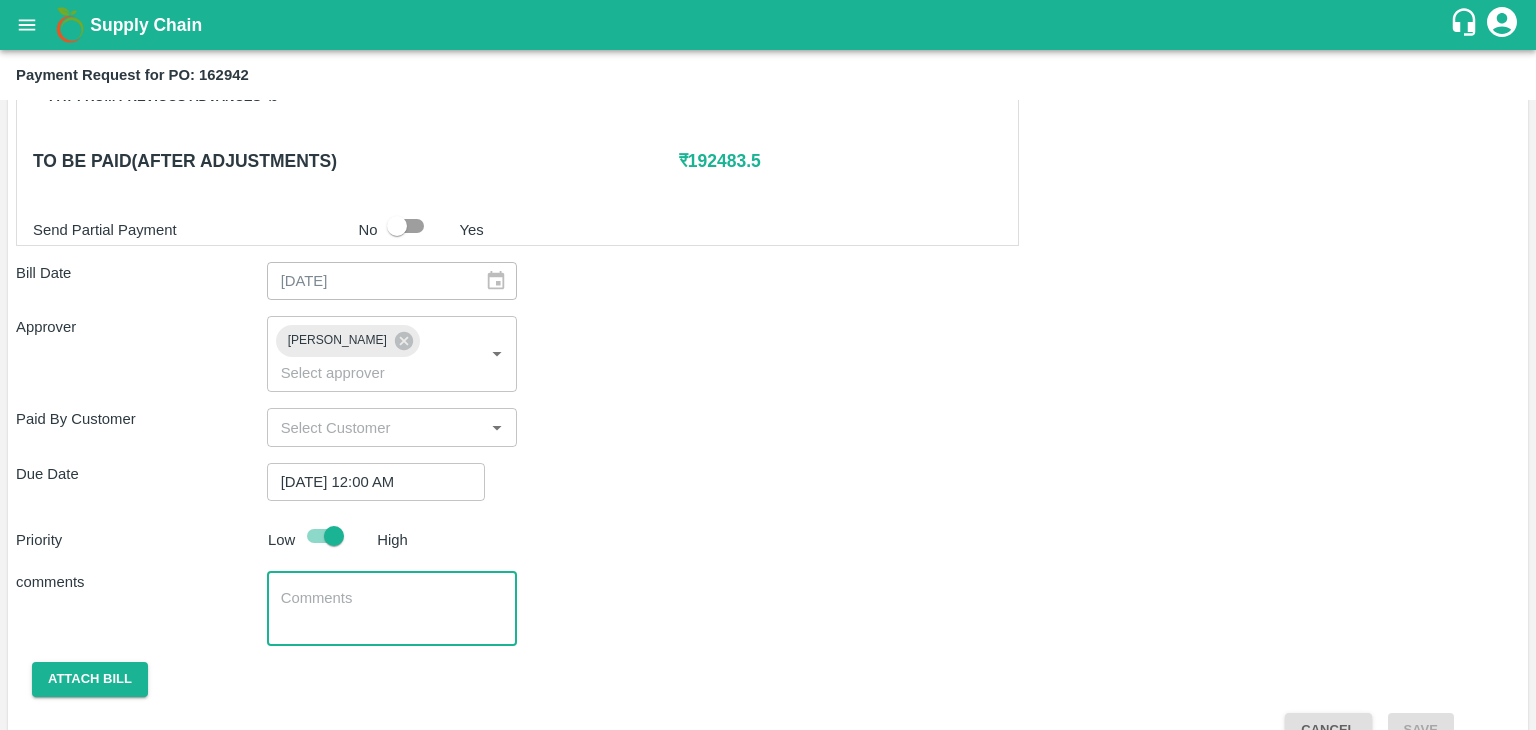 click at bounding box center (392, 609) 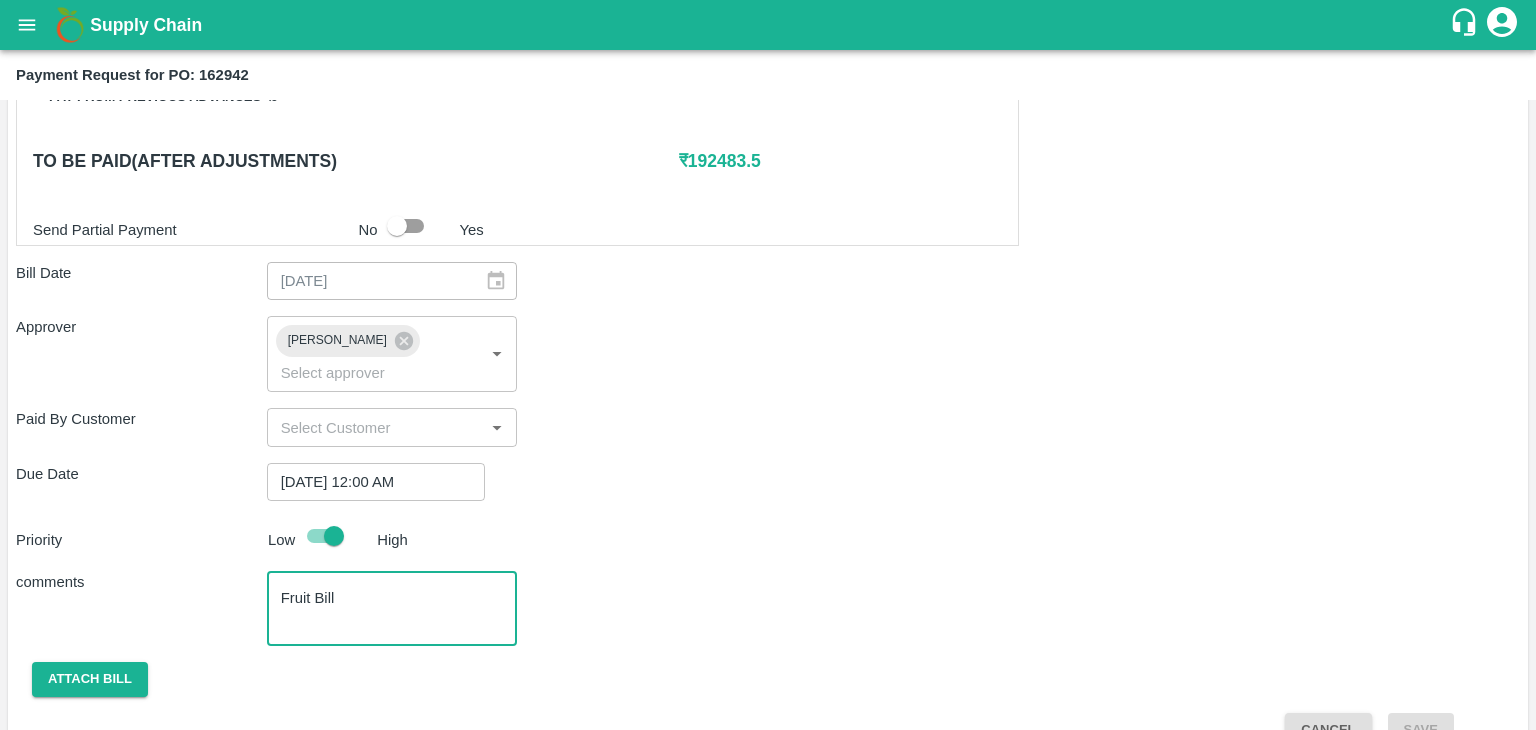 scroll, scrollTop: 948, scrollLeft: 0, axis: vertical 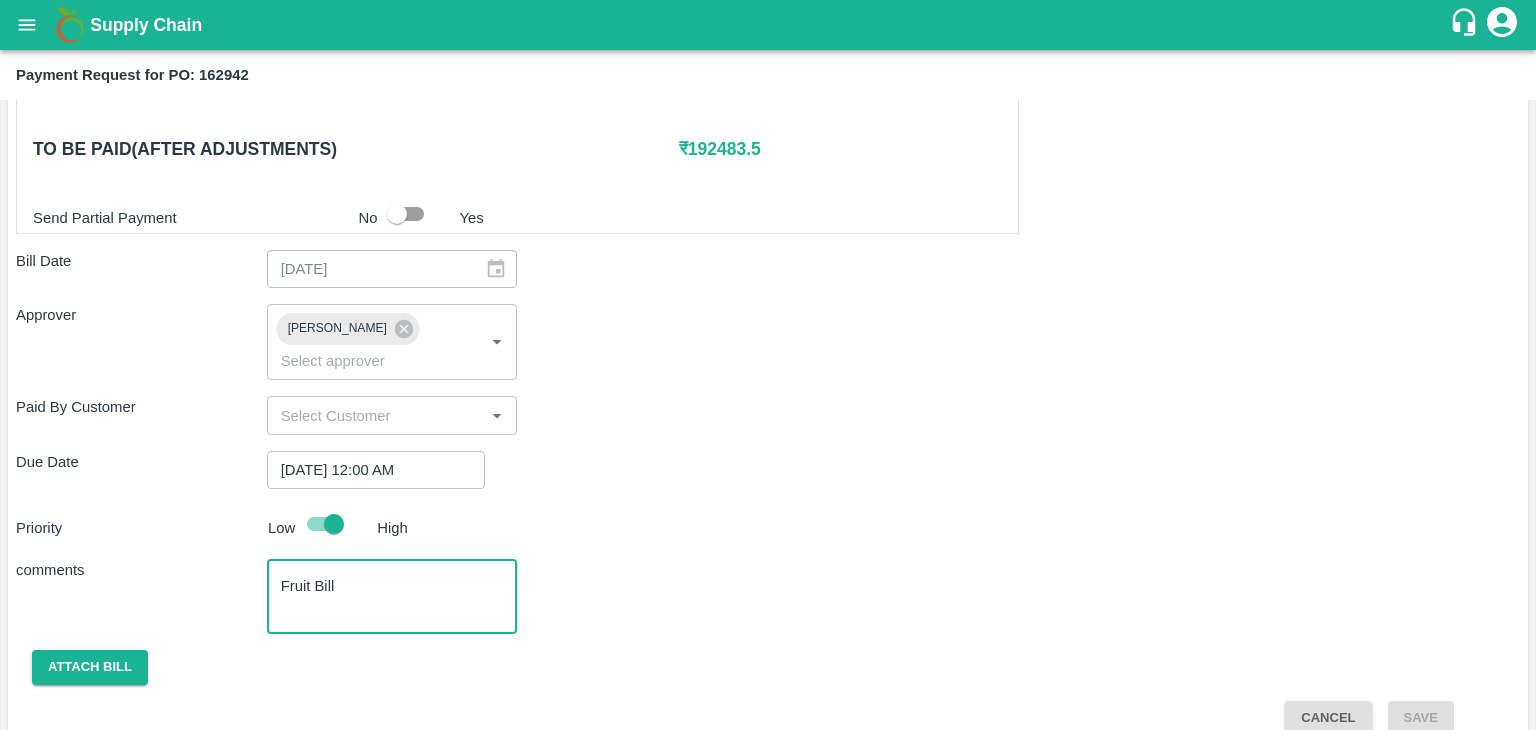 type on "Fruit Bill" 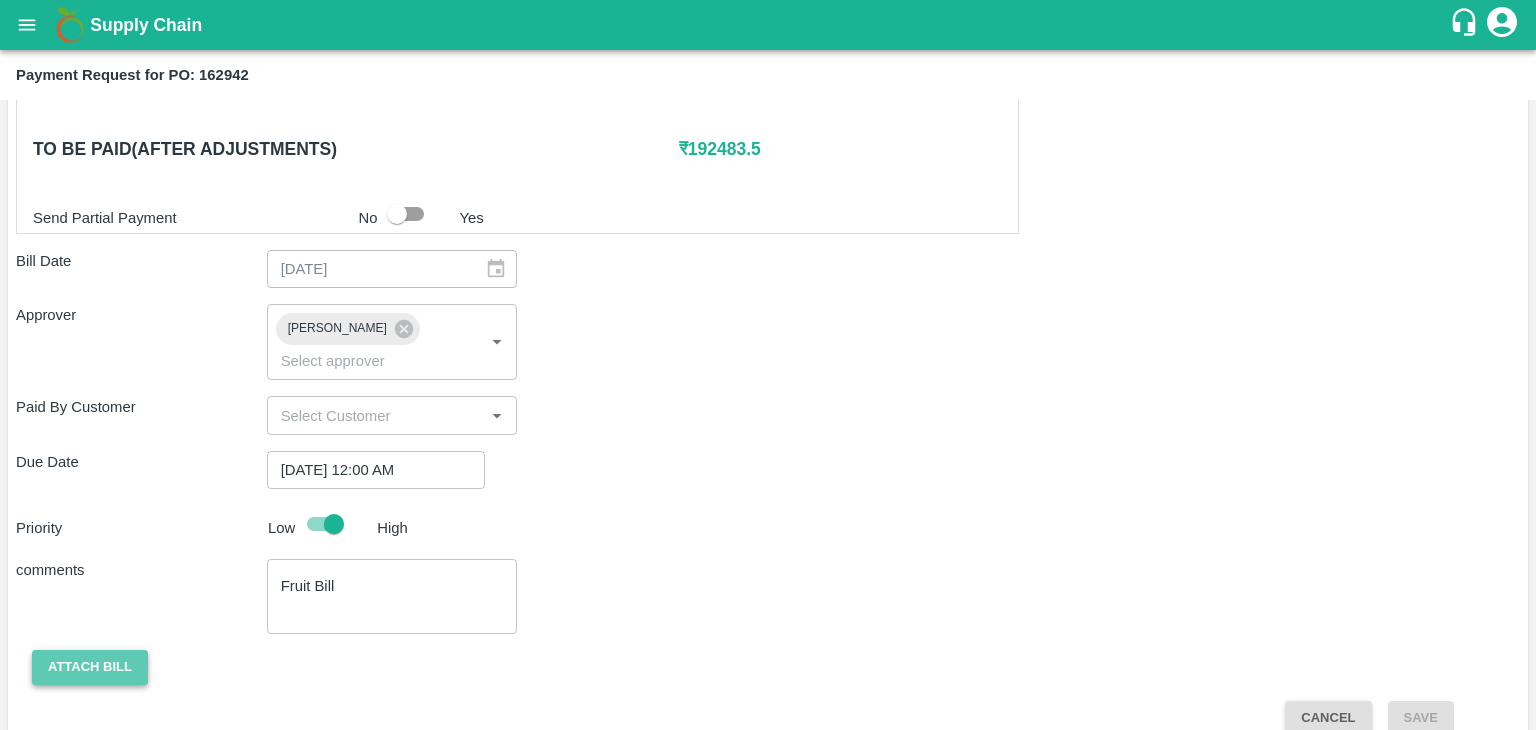 click on "Attach bill" at bounding box center (90, 667) 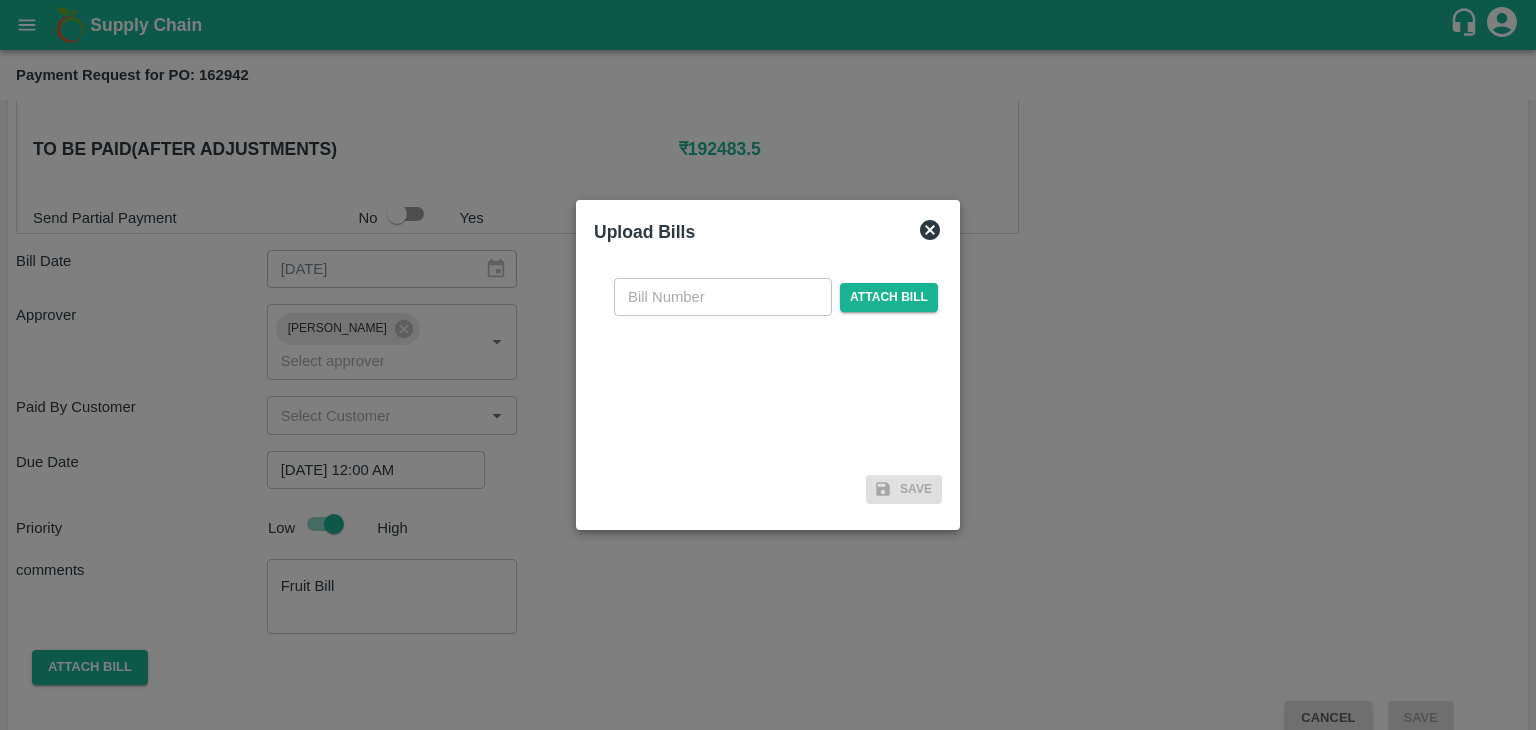 click on "​ Attach bill" at bounding box center (768, 364) 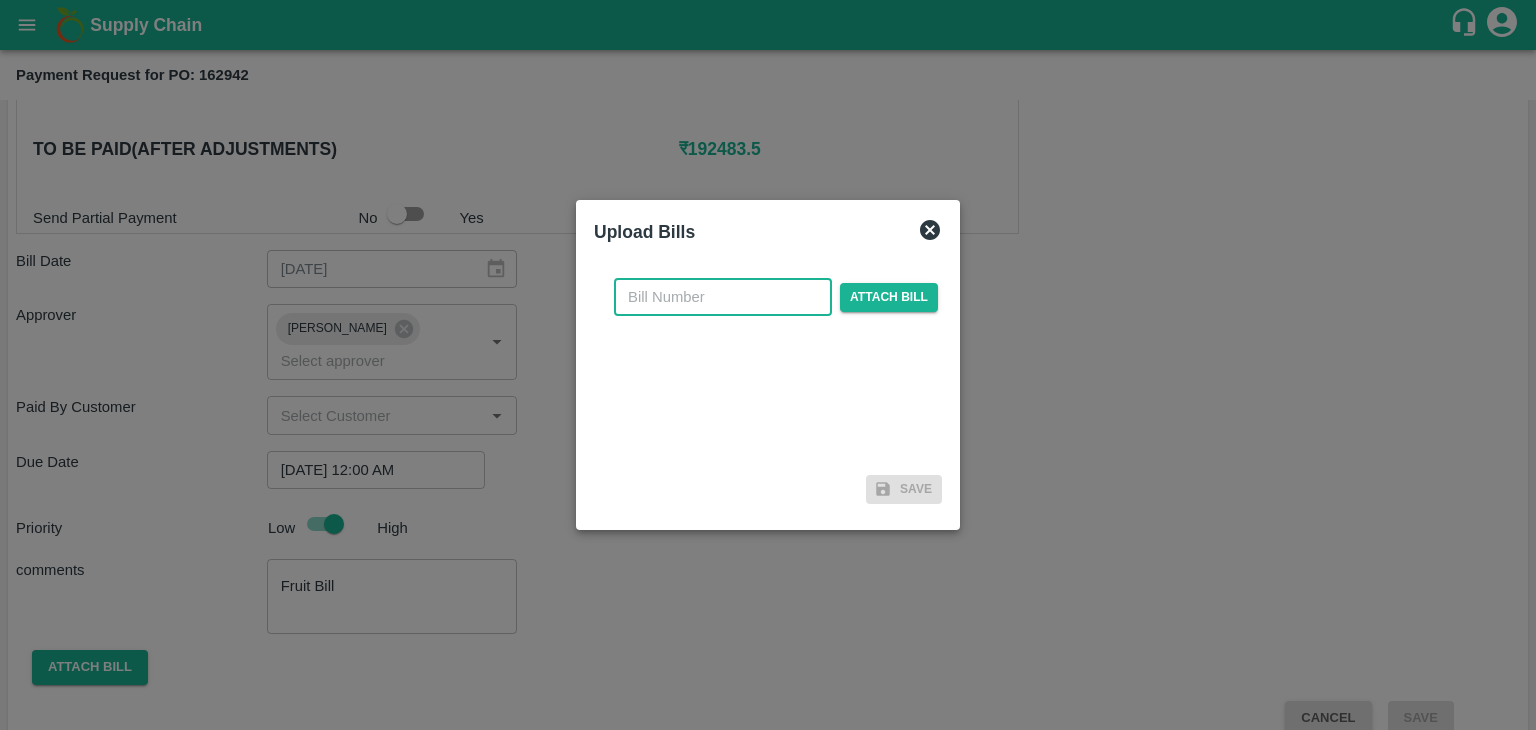 click at bounding box center [723, 297] 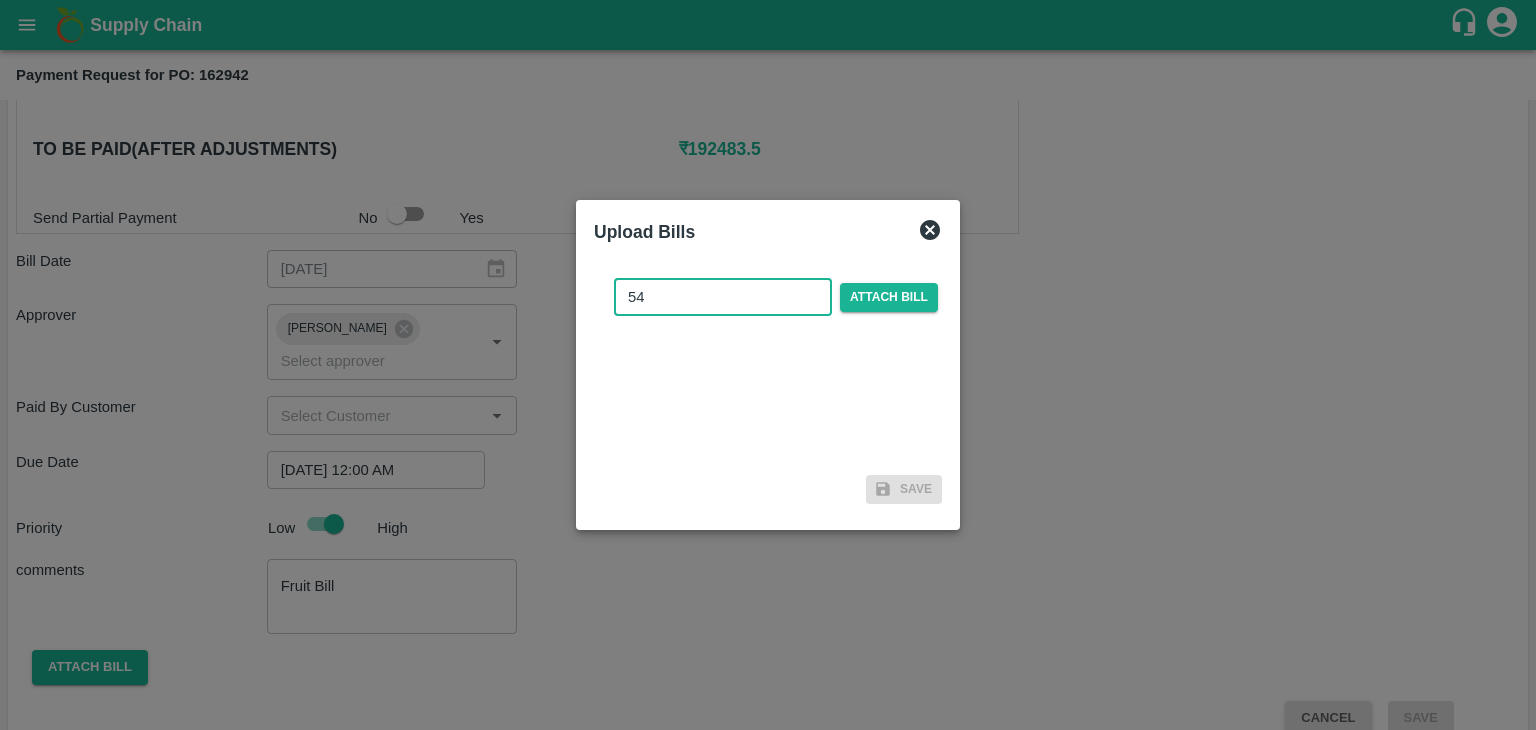 type on "5" 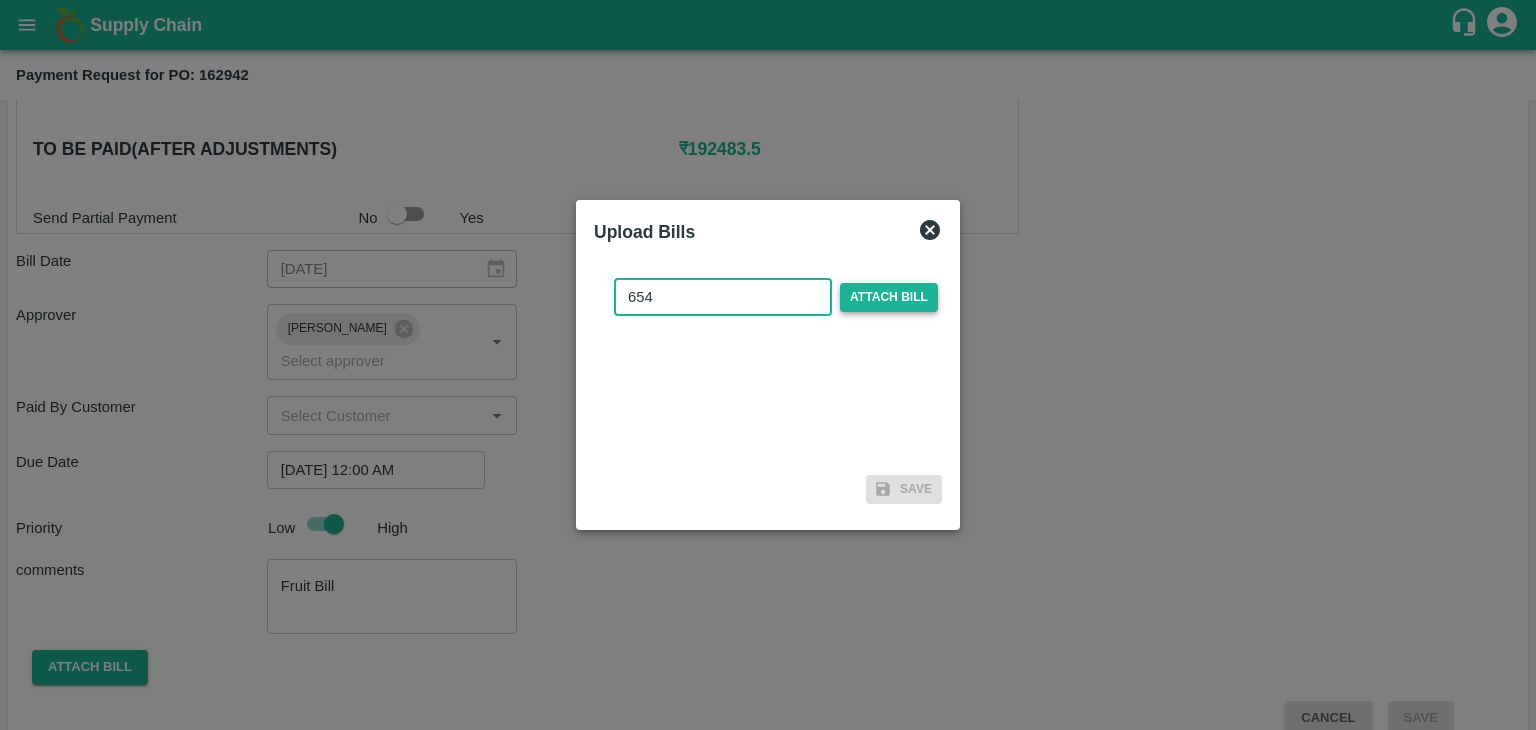 type on "654" 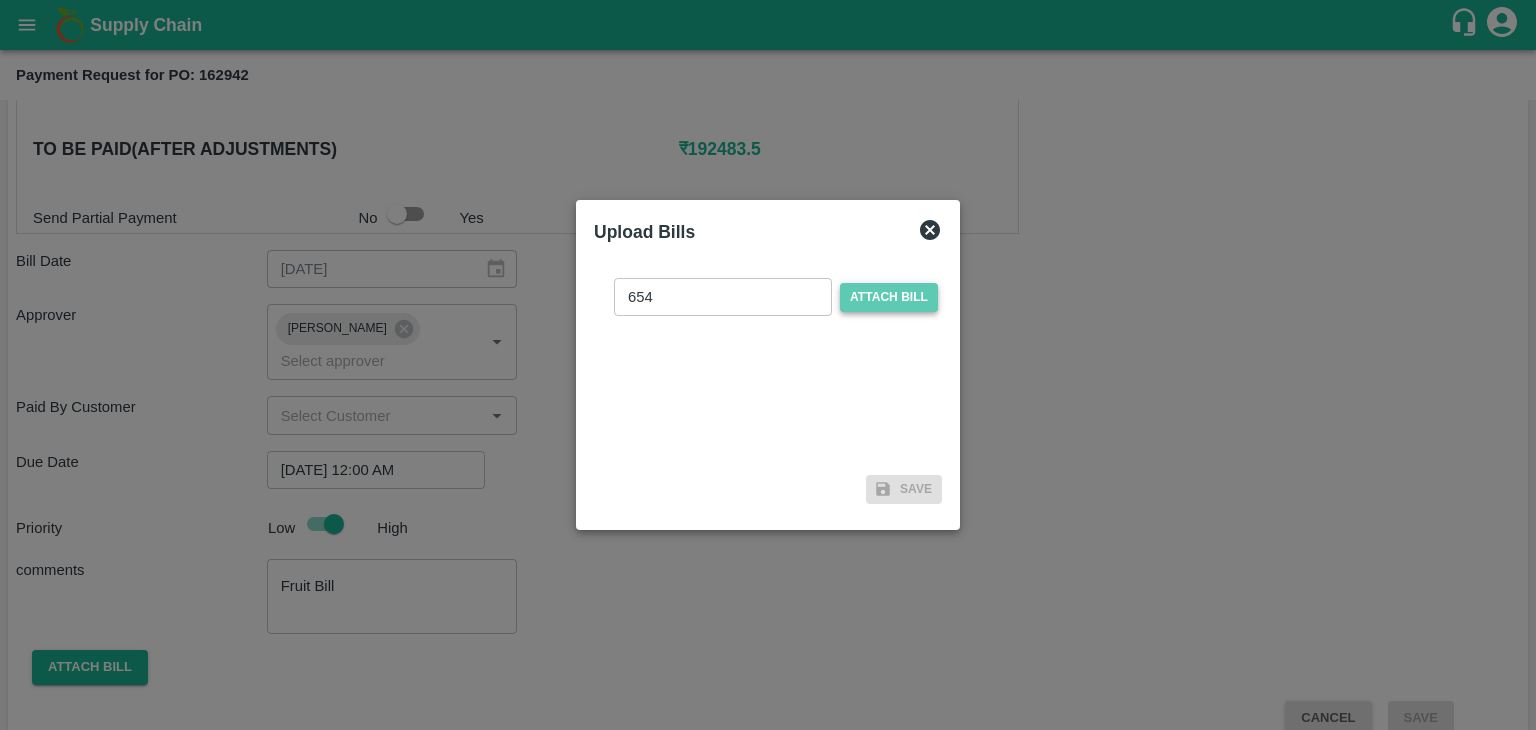 click on "Attach bill" at bounding box center (889, 297) 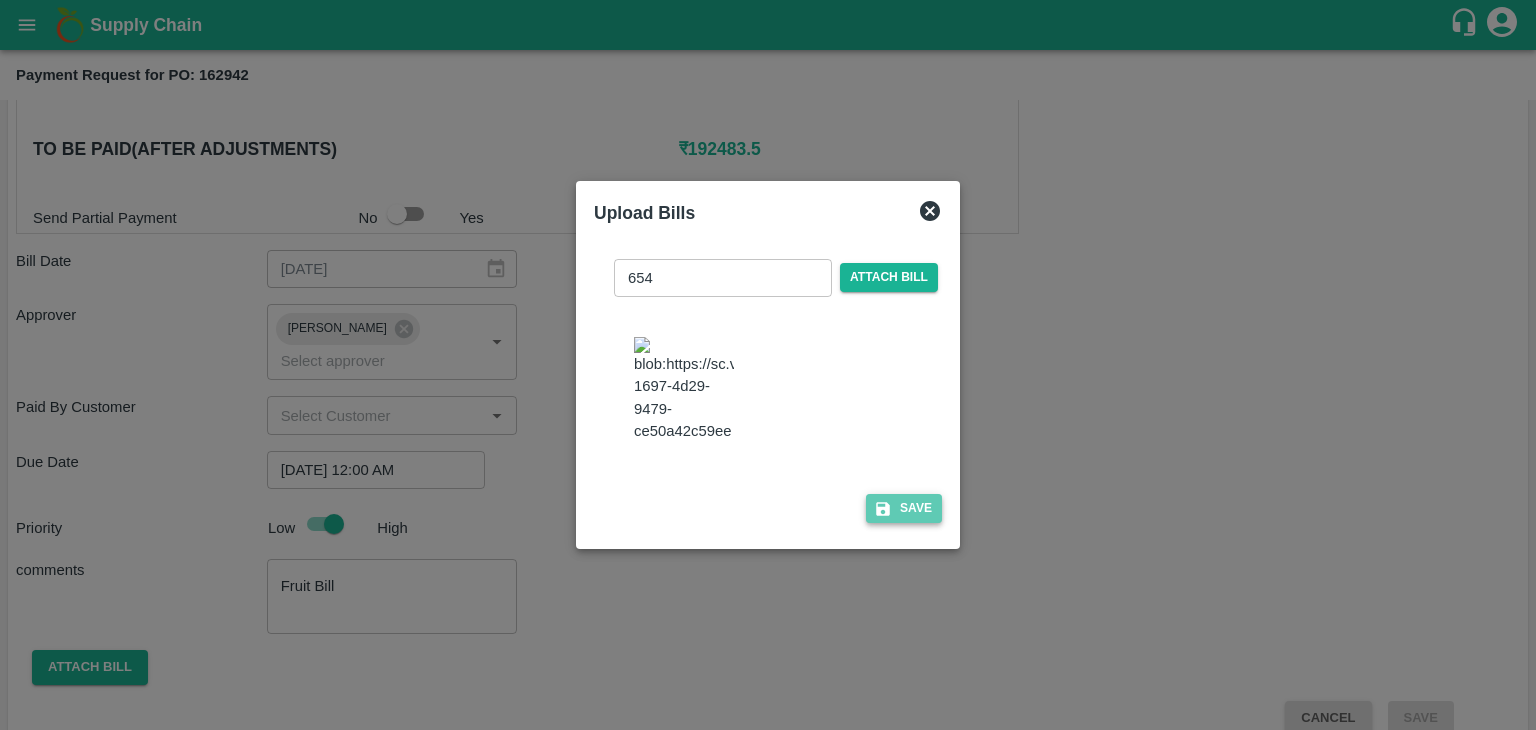 click on "Save" at bounding box center (904, 508) 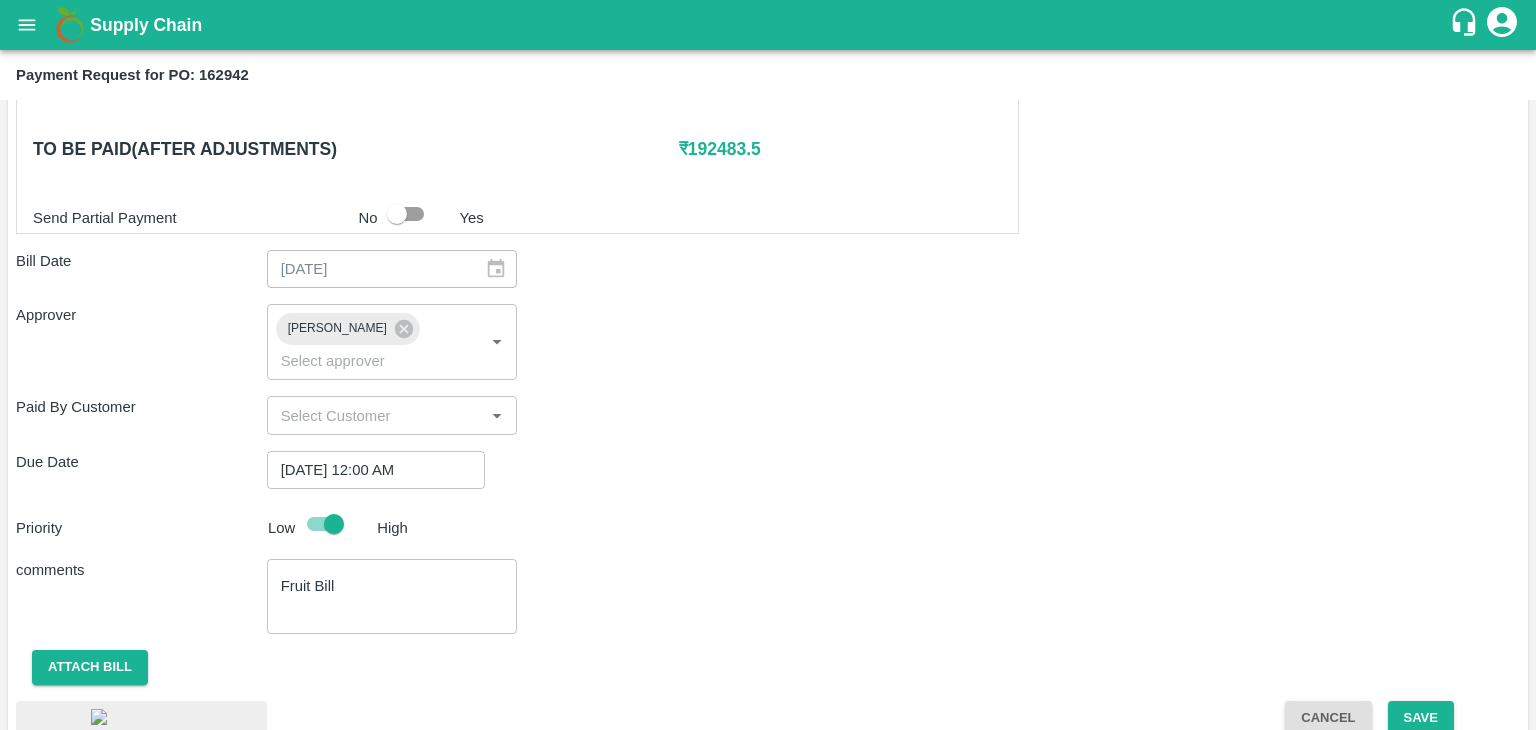 scroll, scrollTop: 1063, scrollLeft: 0, axis: vertical 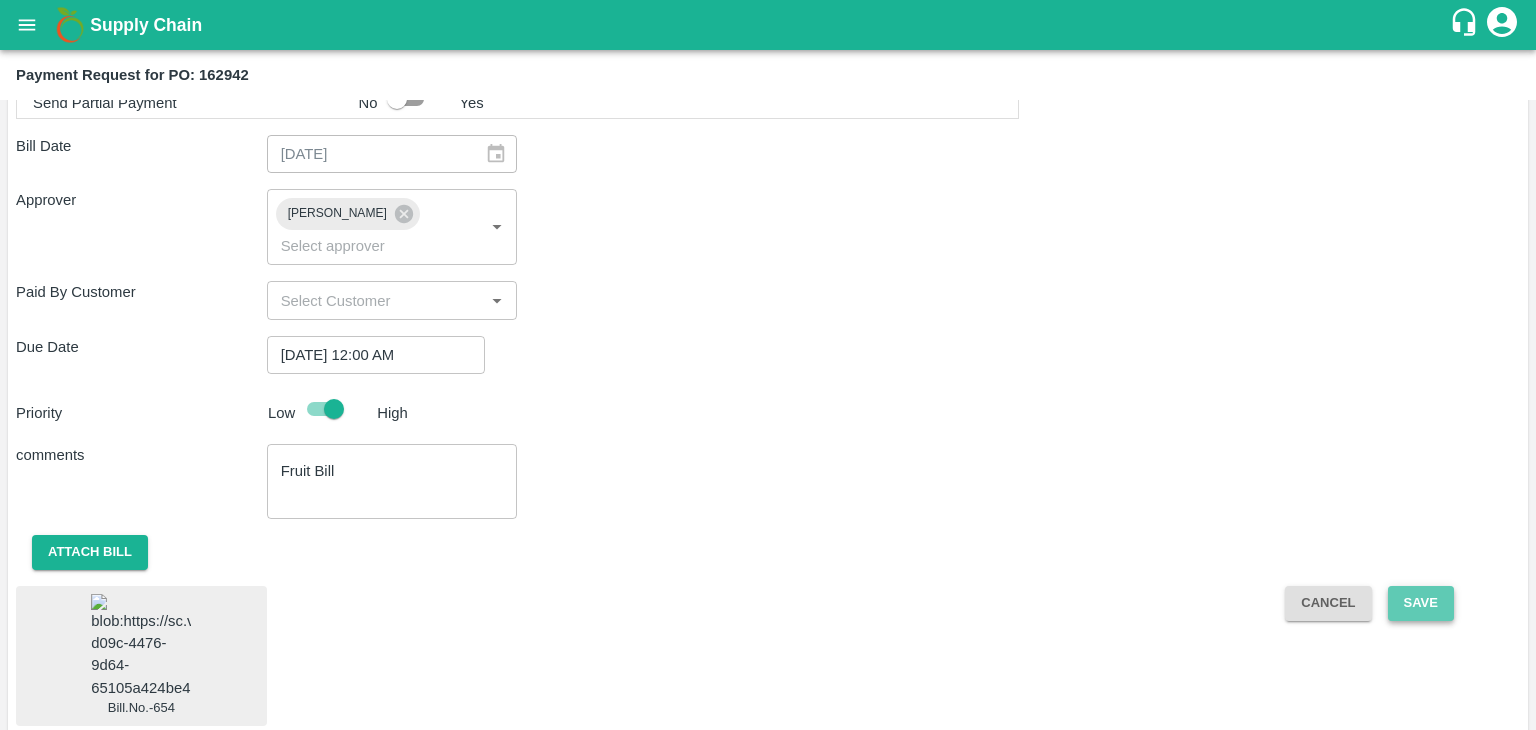 click on "Save" at bounding box center [1421, 603] 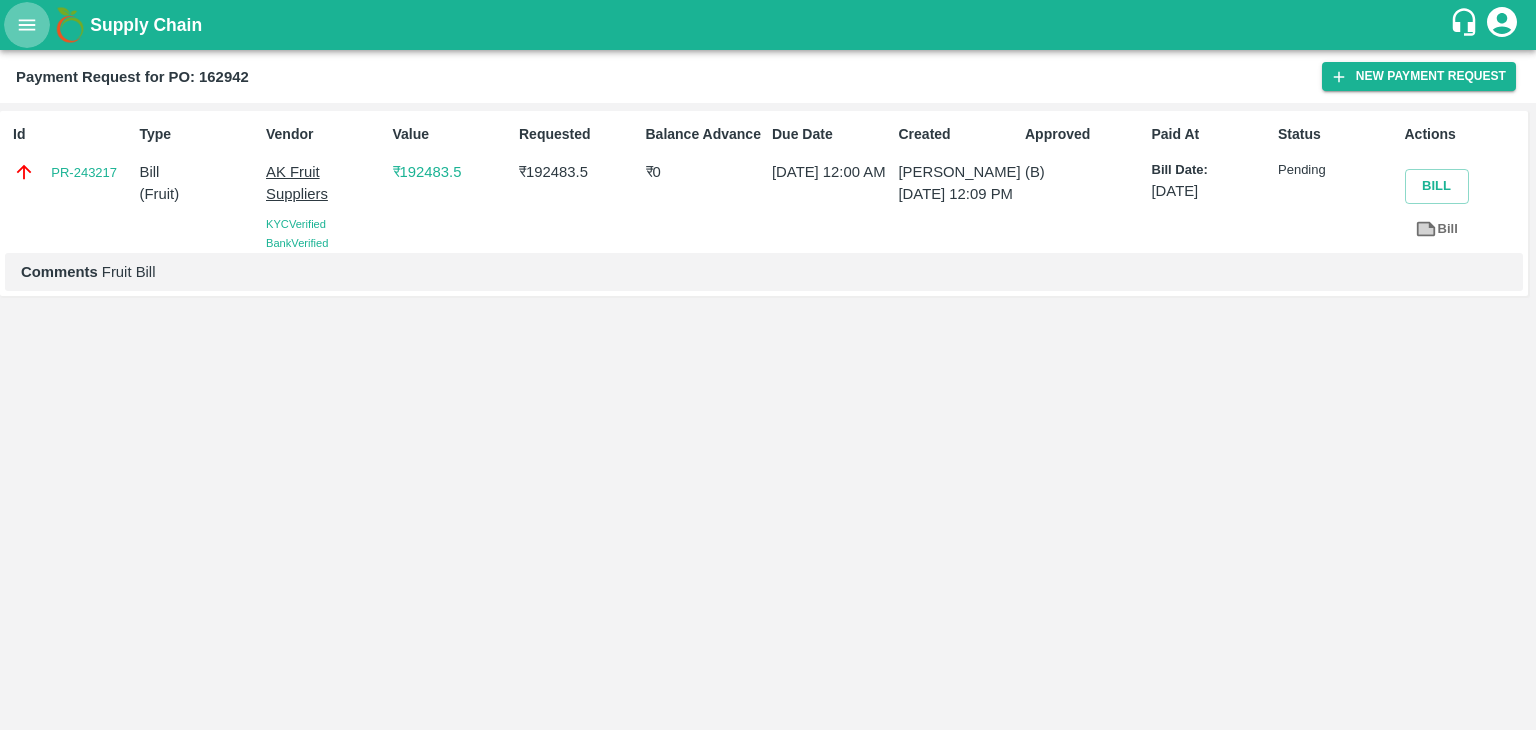 click at bounding box center (27, 25) 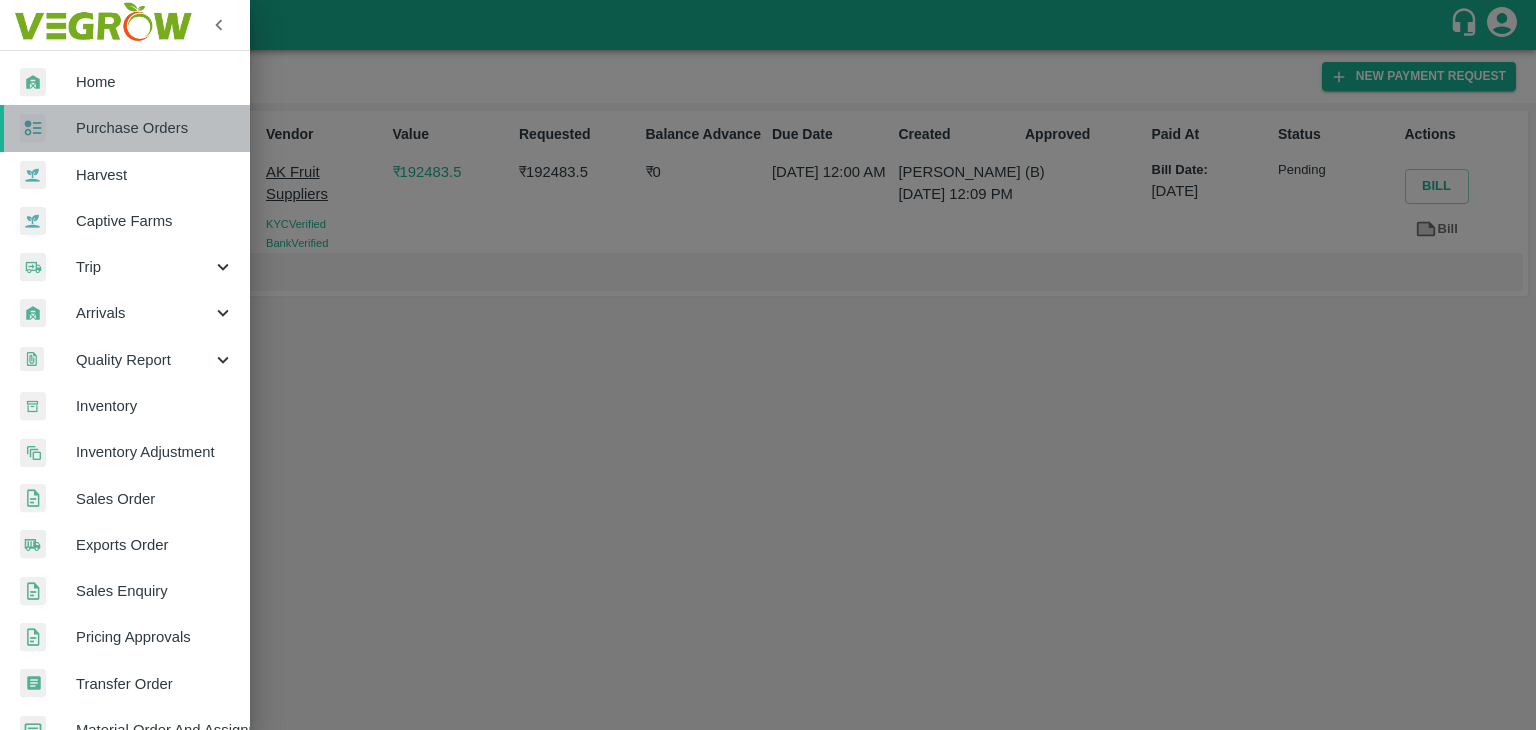 click on "Purchase Orders" at bounding box center (155, 128) 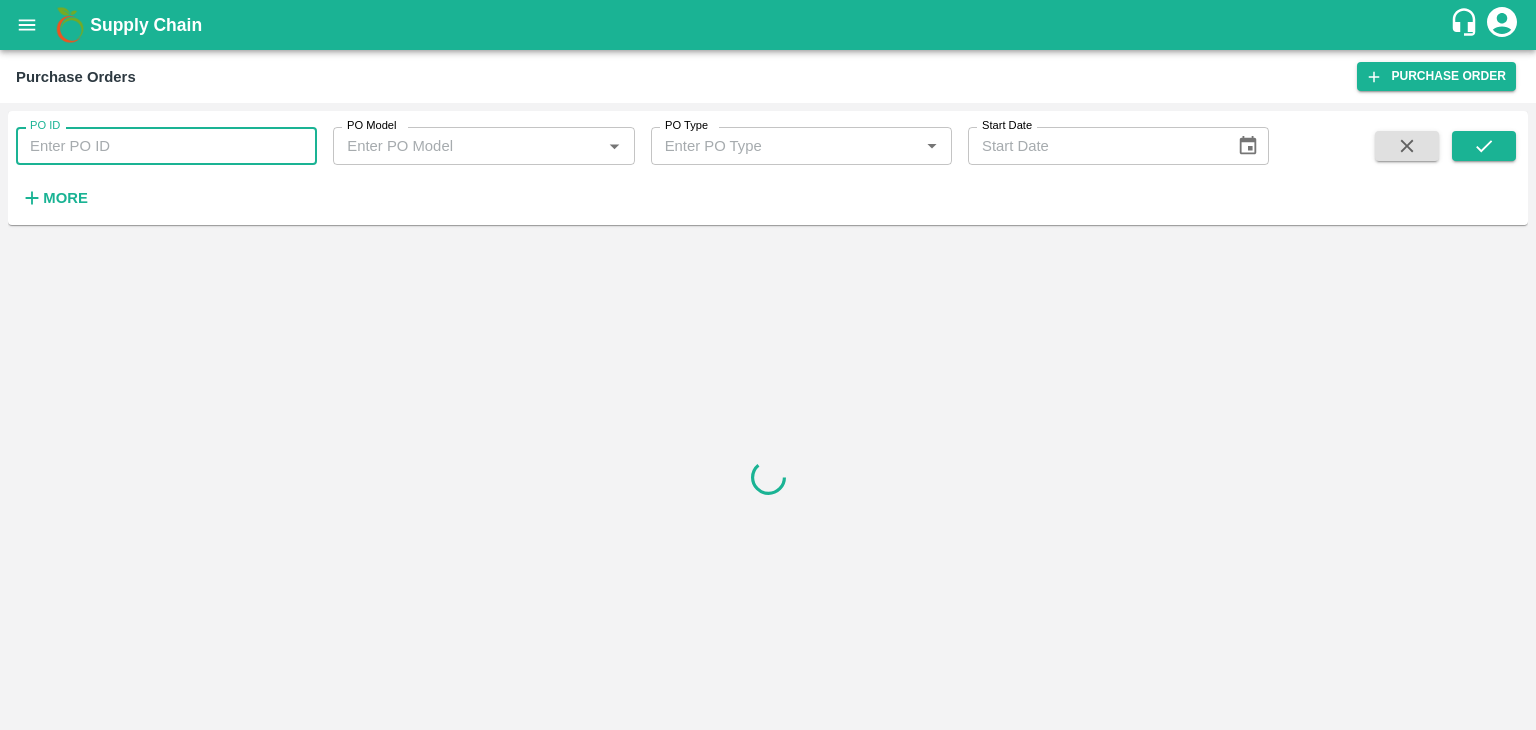 click on "PO ID" at bounding box center [166, 146] 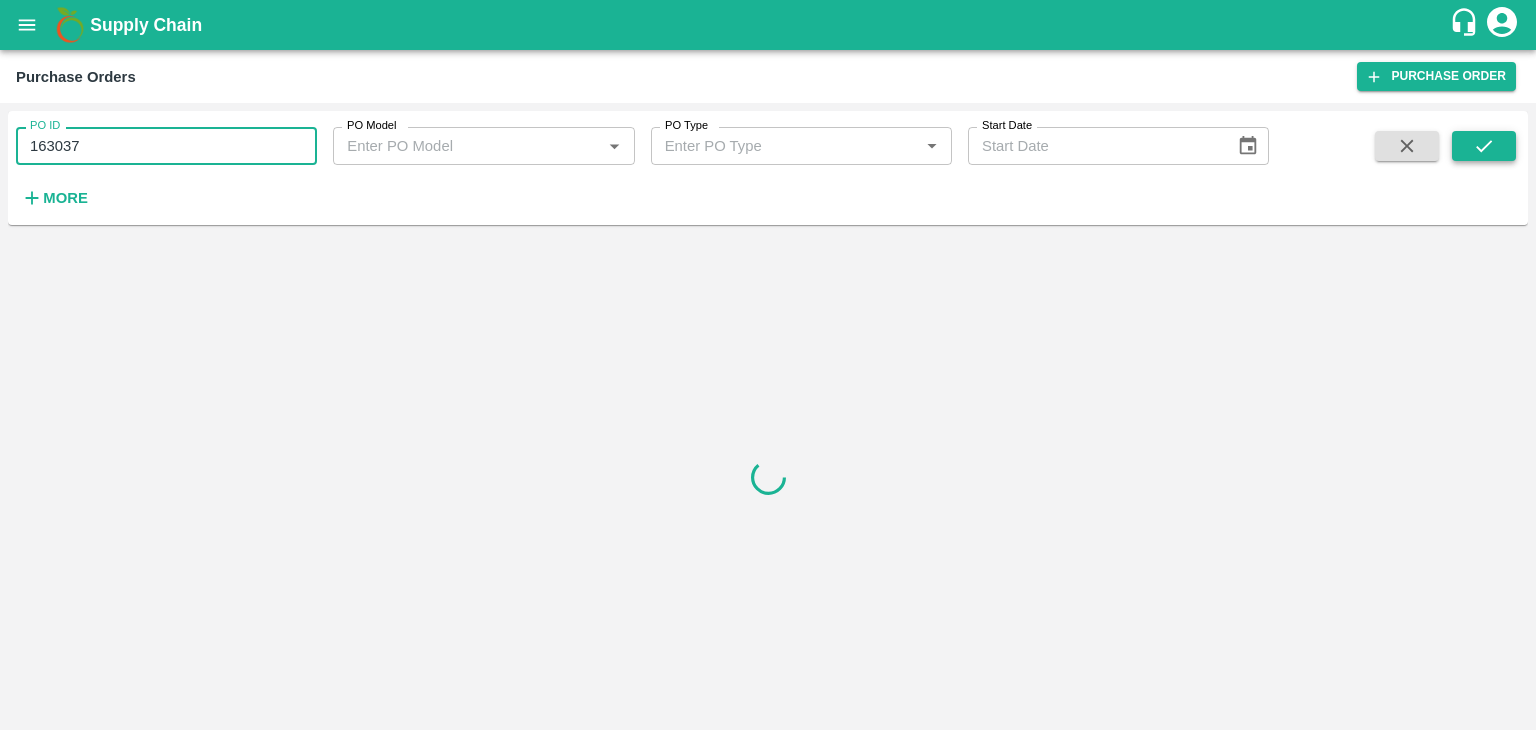 type on "163037" 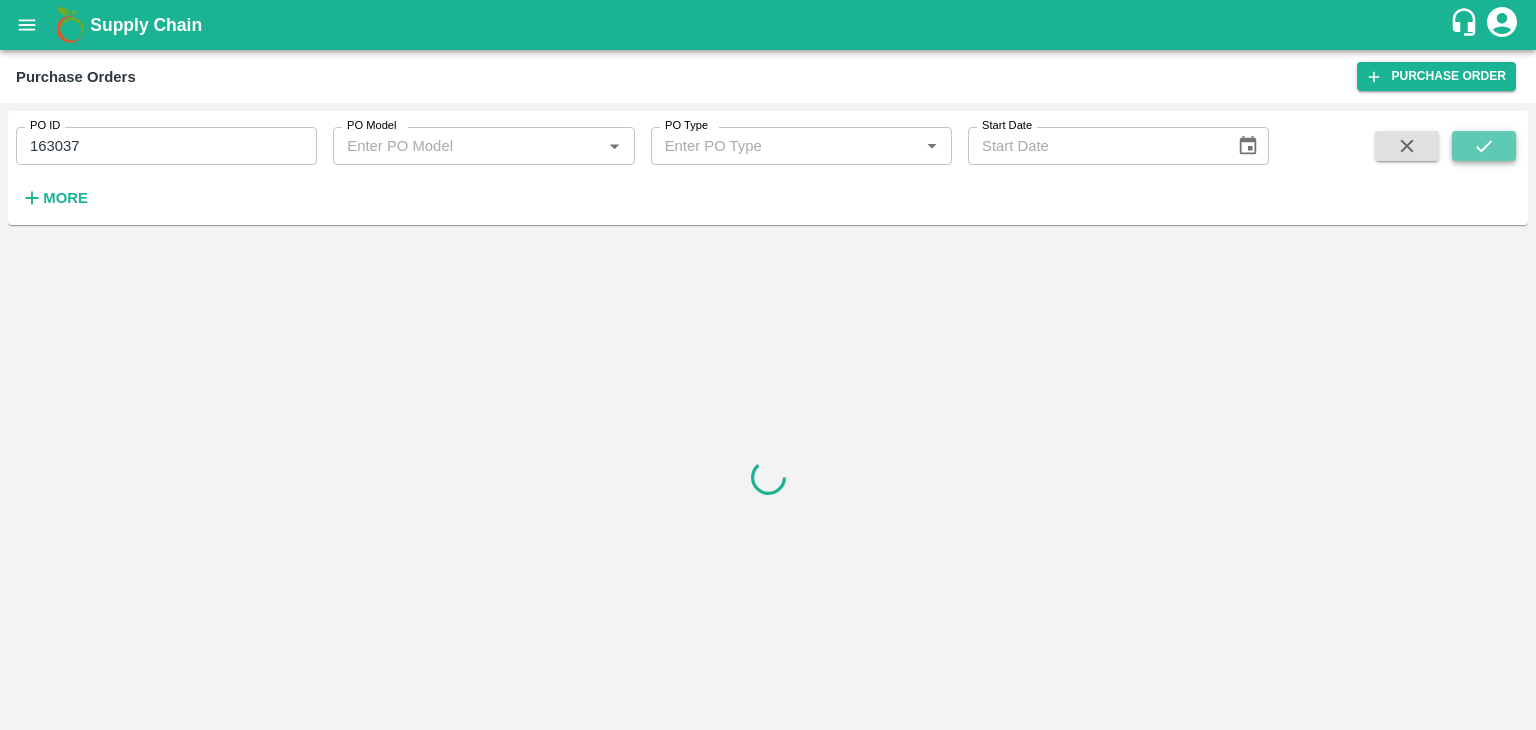 click 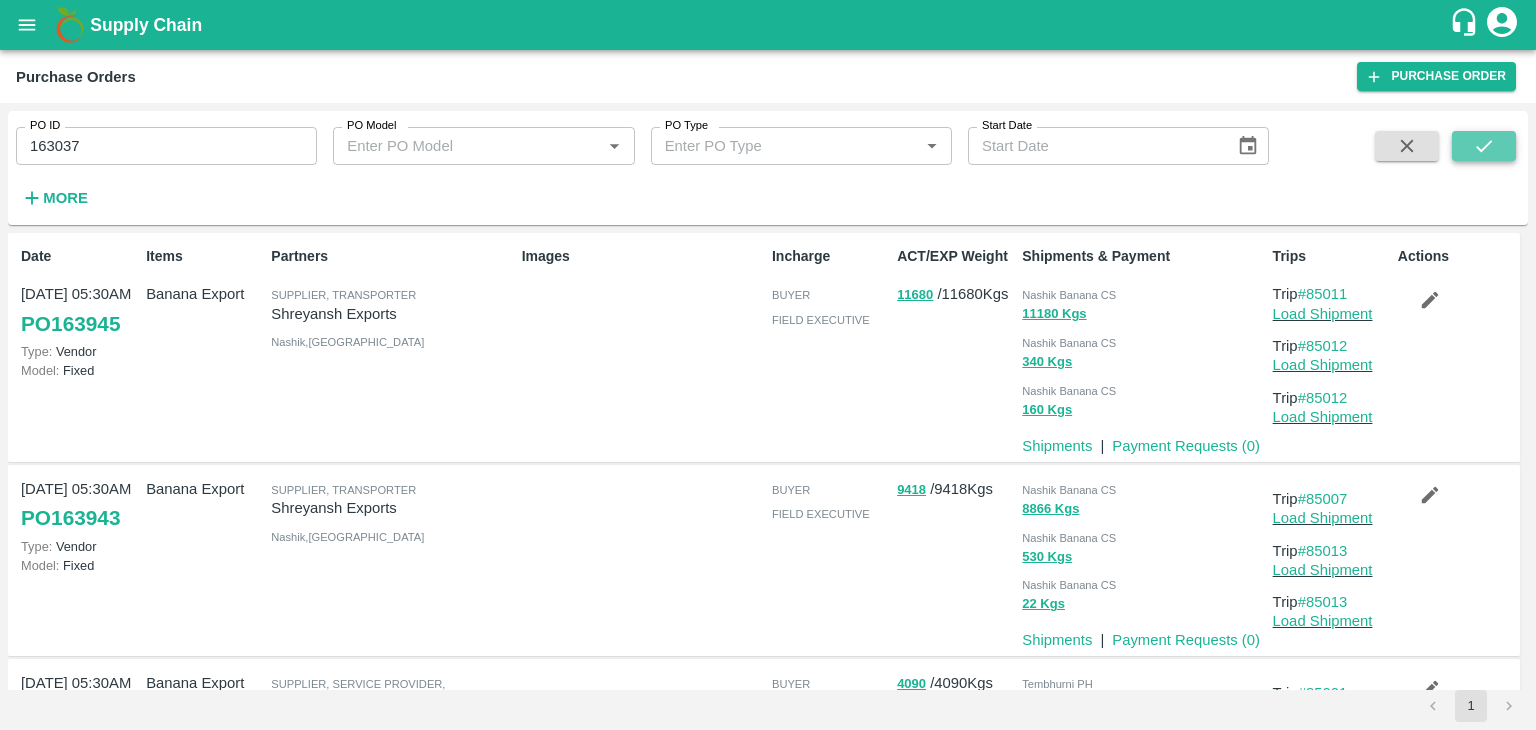 click at bounding box center [1484, 146] 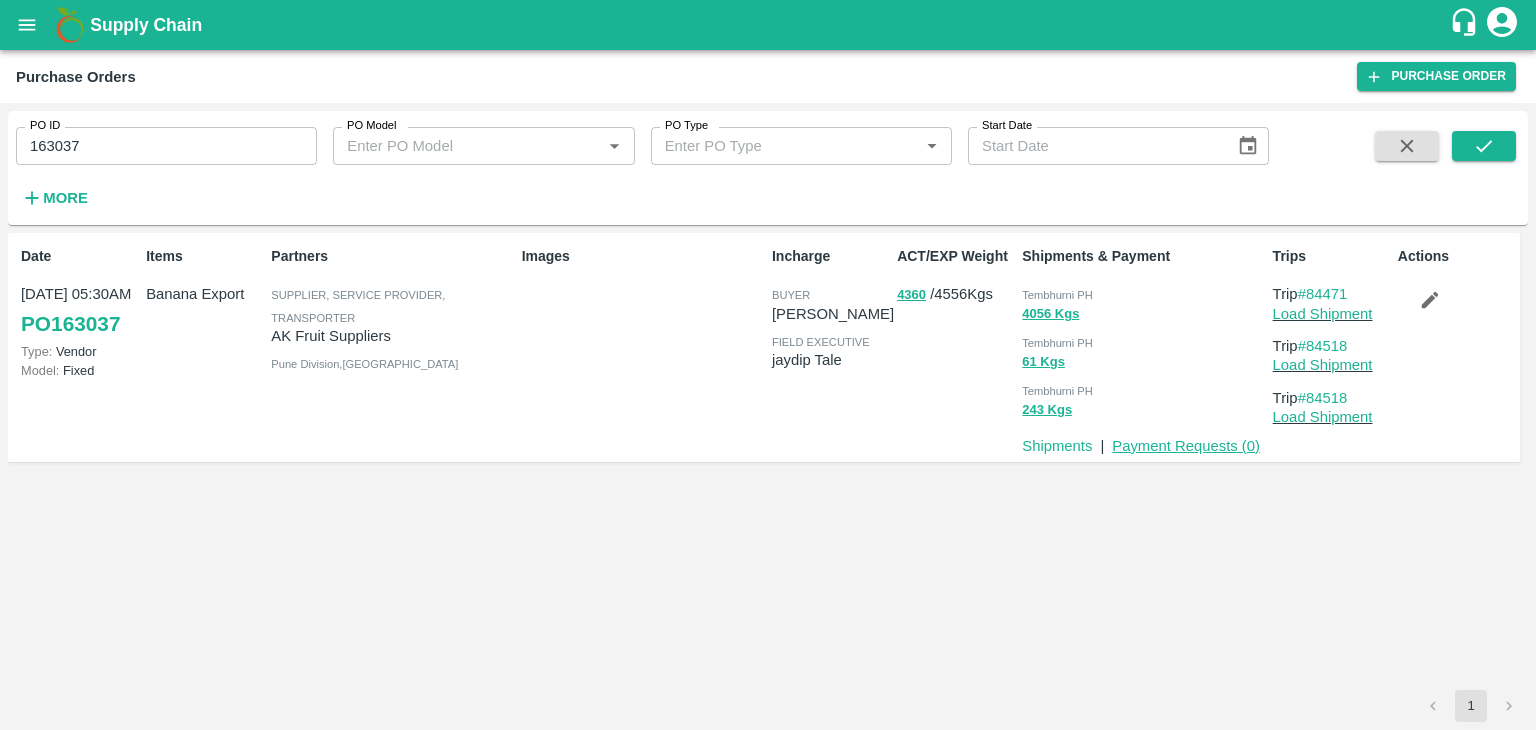 click on "Payment Requests ( 0 )" at bounding box center [1186, 446] 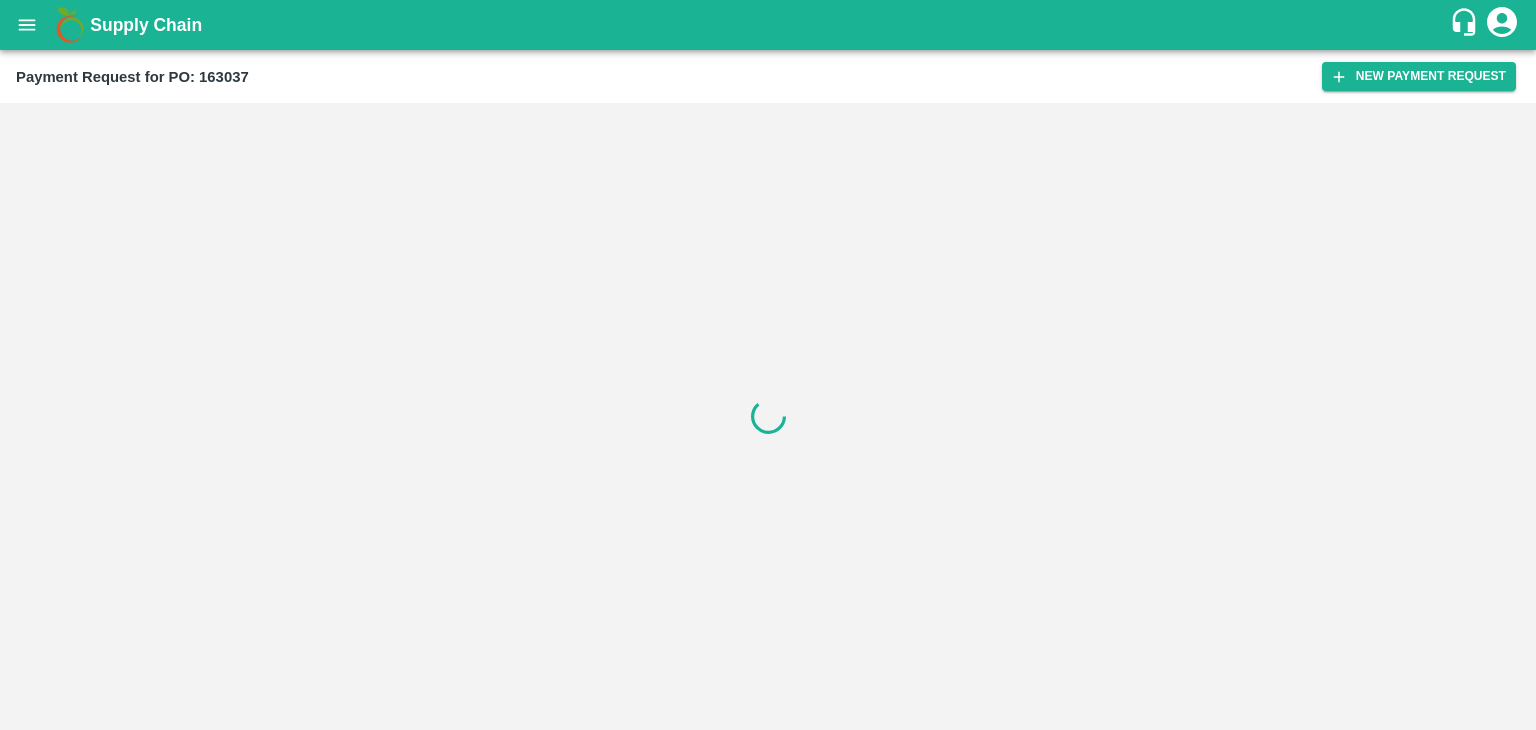 scroll, scrollTop: 0, scrollLeft: 0, axis: both 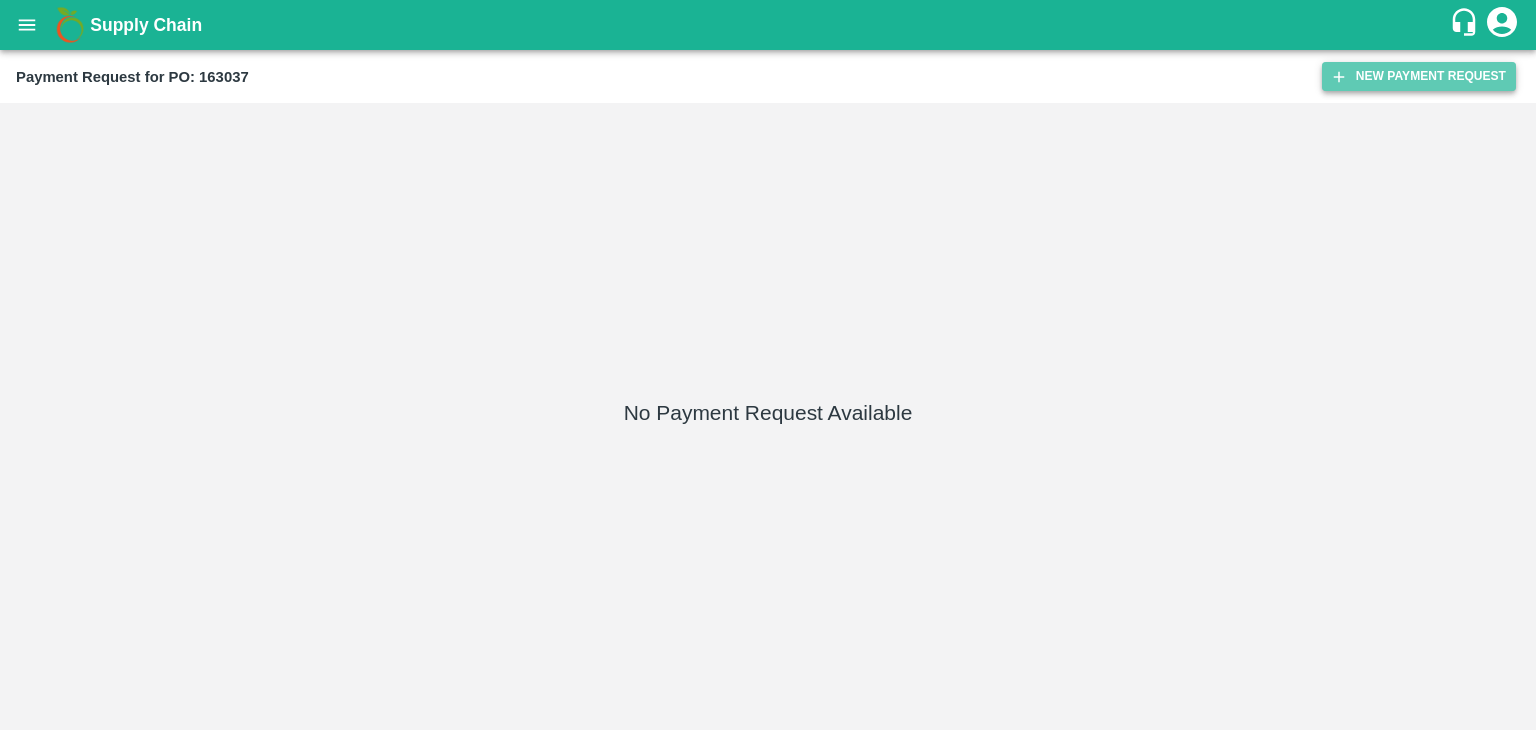 click on "New Payment Request" at bounding box center [1419, 76] 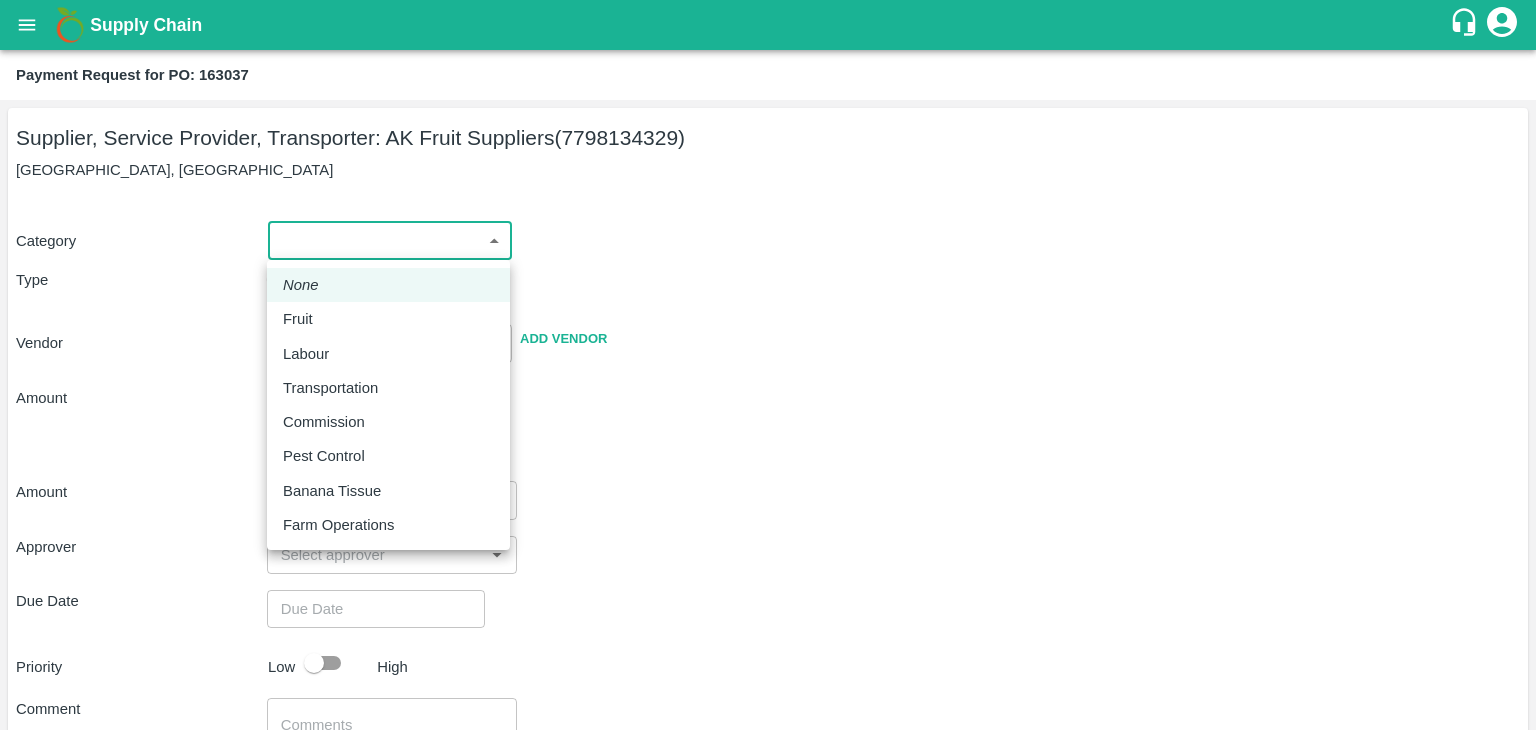 click on "Supply Chain Payment Request for PO: 163037 Supplier, Service Provider, Transporter:    AK Fruit Suppliers  (7798134329) [GEOGRAPHIC_DATA], [GEOGRAPHIC_DATA] Category ​ ​ Type Advance Bill Vendor ​ Add Vendor Amount Total value Per Kg ​ Amount ​ Approver ​ Due Date ​  Priority  Low  High Comment x ​ Attach bill Cancel Save Tembhurni PH Nashik CC Shahada Banana Export PH Savda Banana Export PH Nashik Banana CS [PERSON_NAME] Logout None Fruit Labour Transportation Commission Pest Control Banana Tissue Farm Operations" at bounding box center (768, 365) 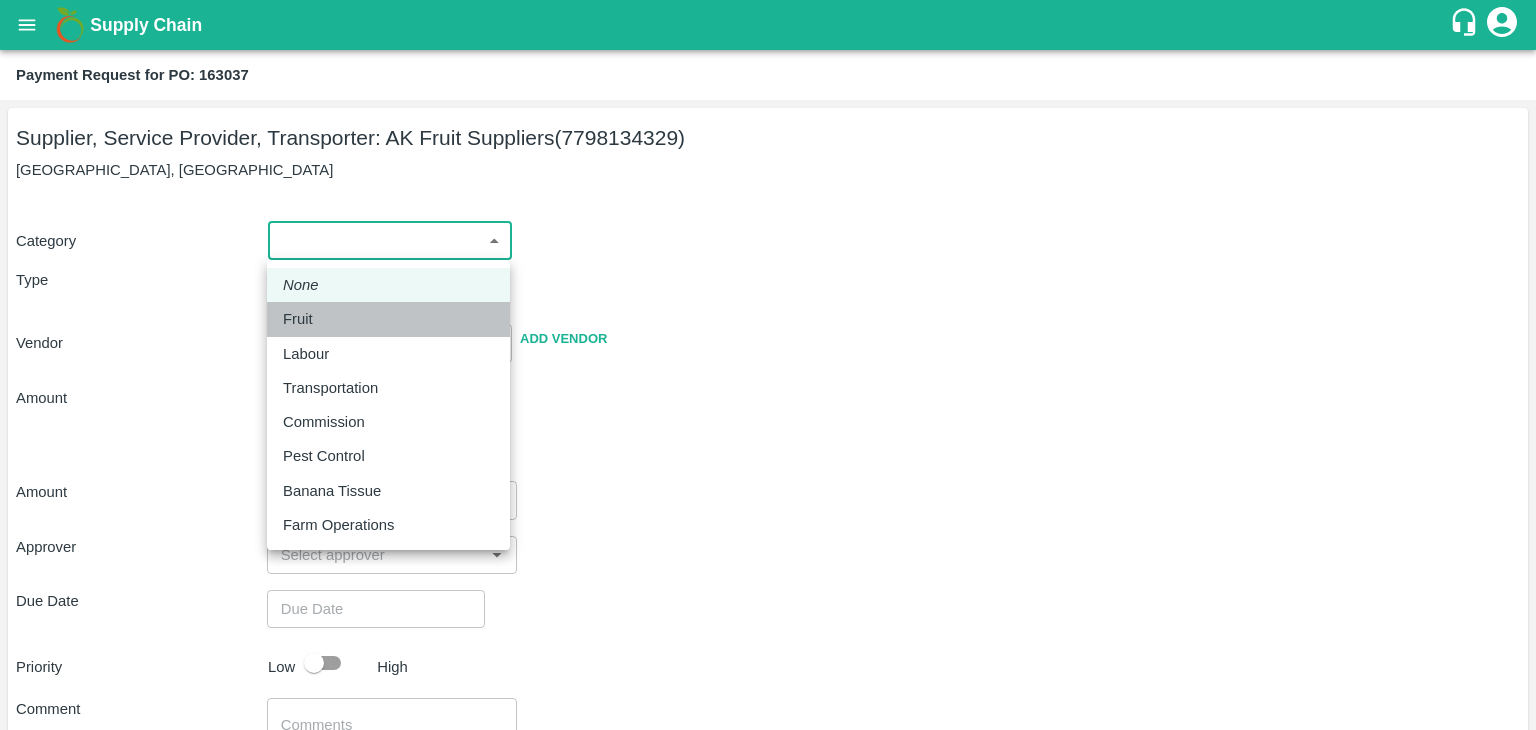 click on "Fruit" at bounding box center [388, 319] 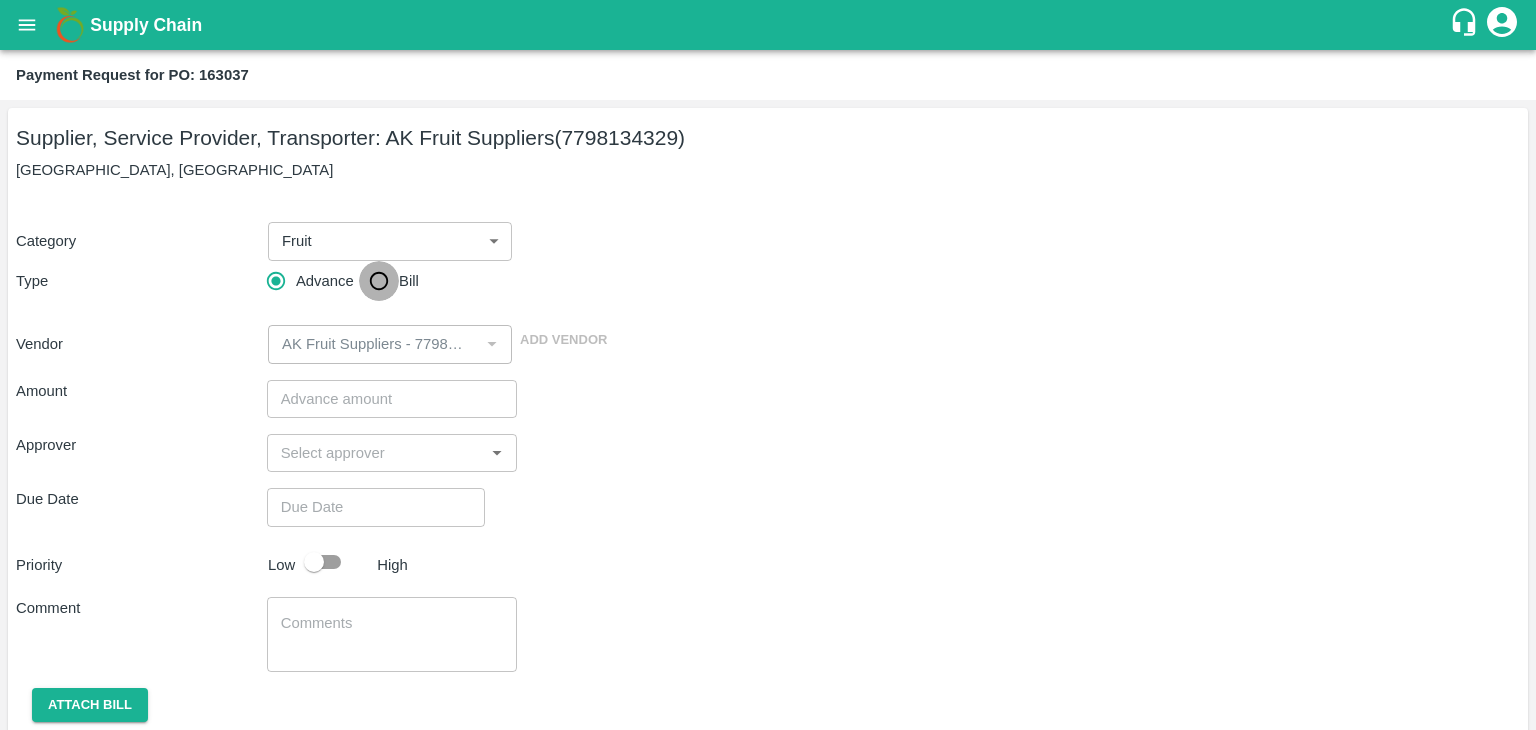 click on "Bill" at bounding box center [379, 281] 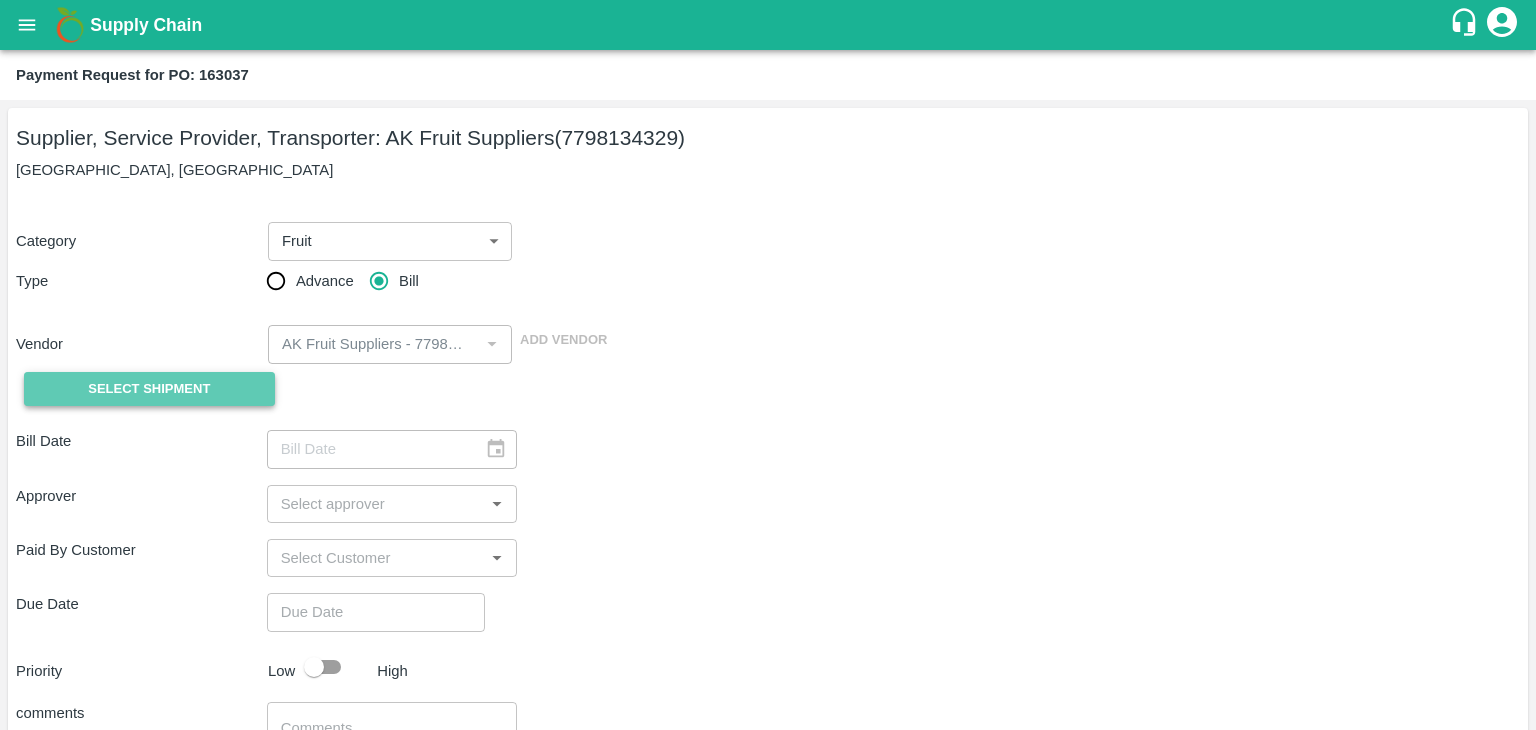 click on "Select Shipment" at bounding box center (149, 389) 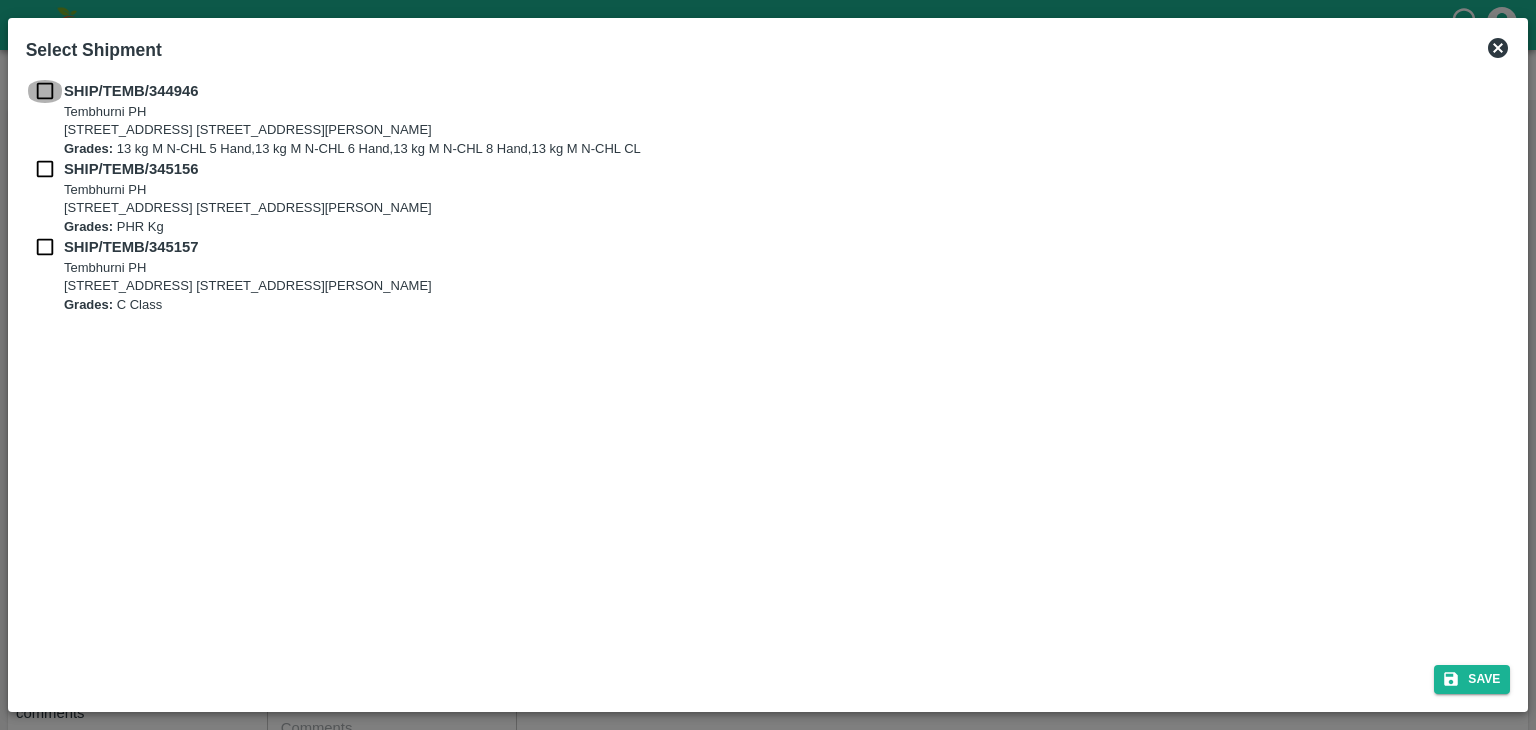 click at bounding box center [45, 91] 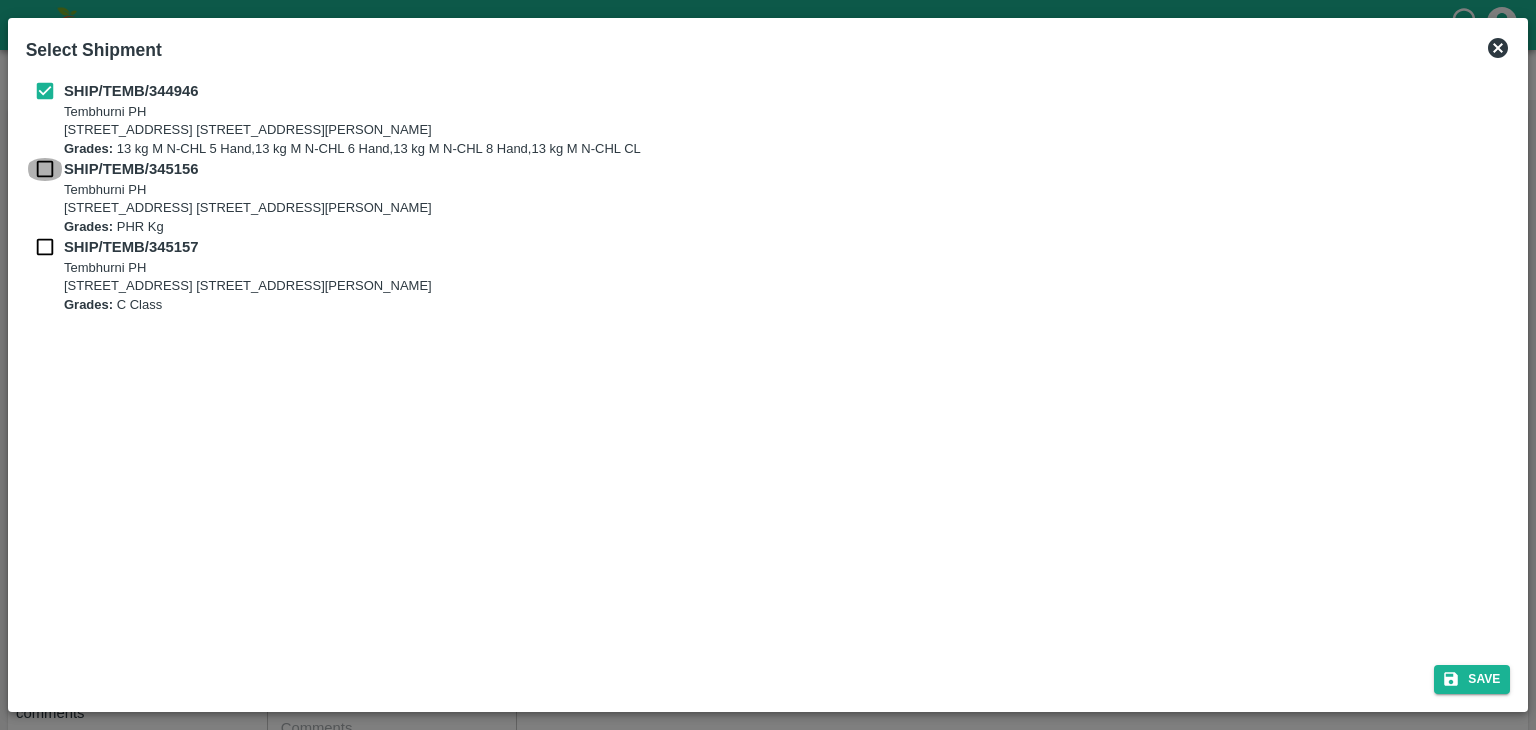 click at bounding box center (45, 169) 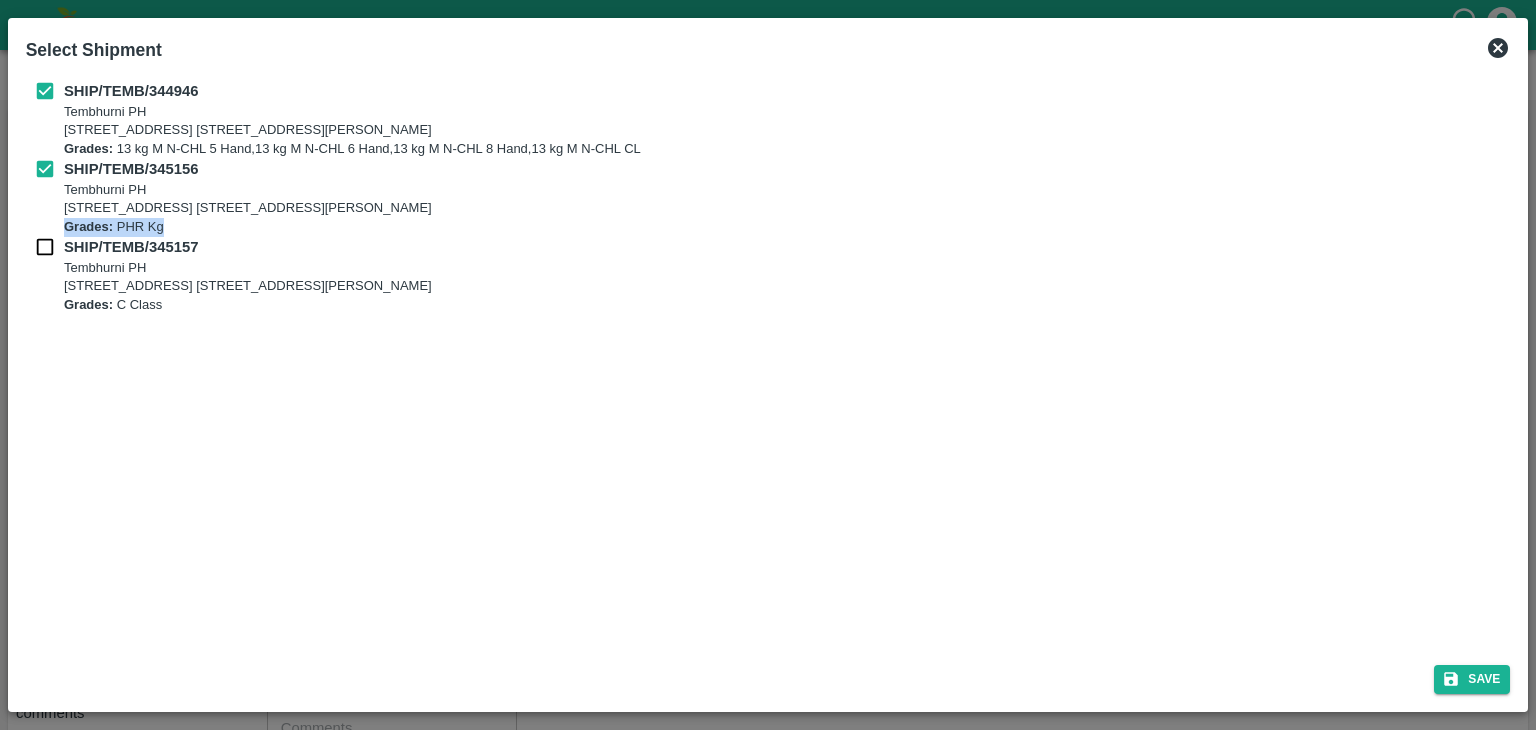 drag, startPoint x: 43, startPoint y: 233, endPoint x: 43, endPoint y: 245, distance: 12 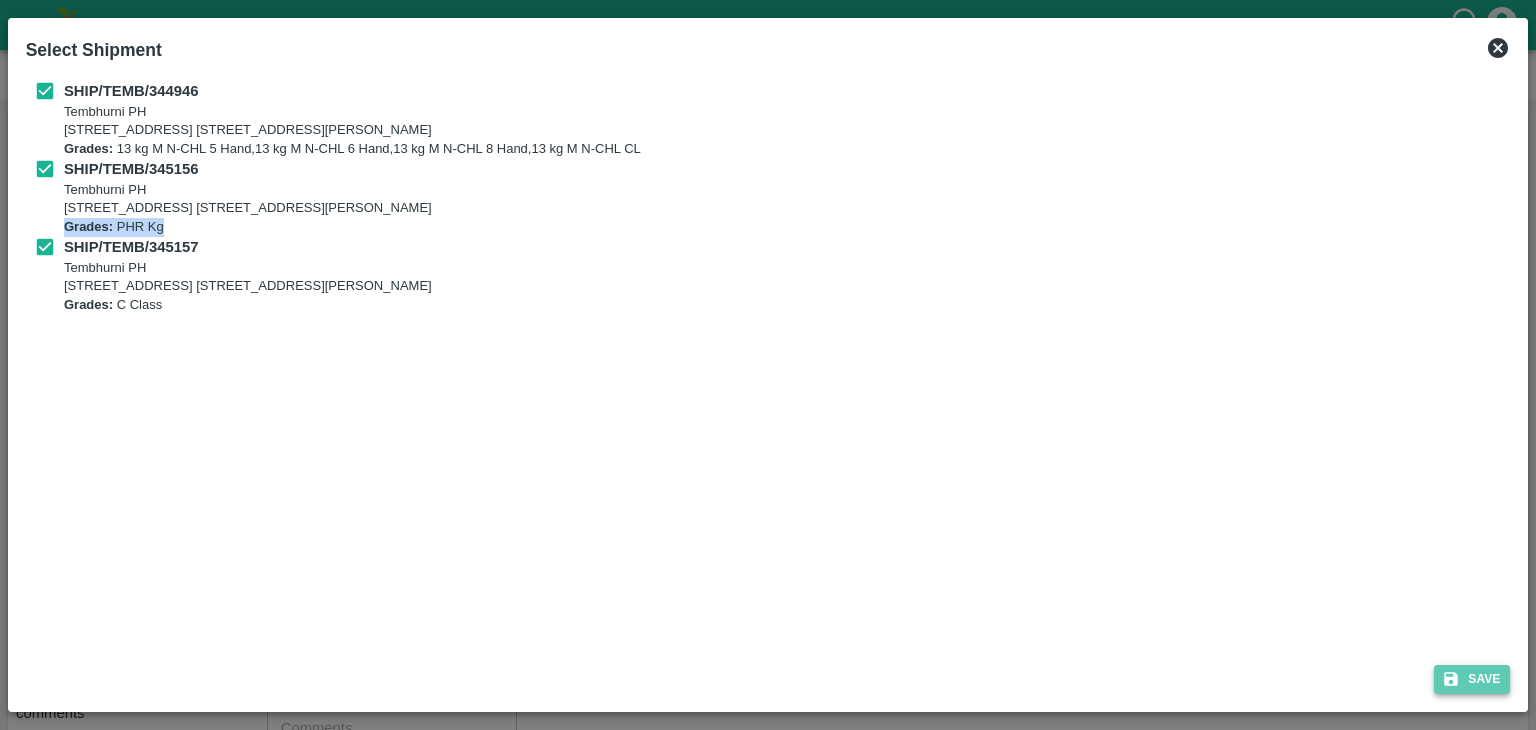 click on "Save" at bounding box center [1472, 679] 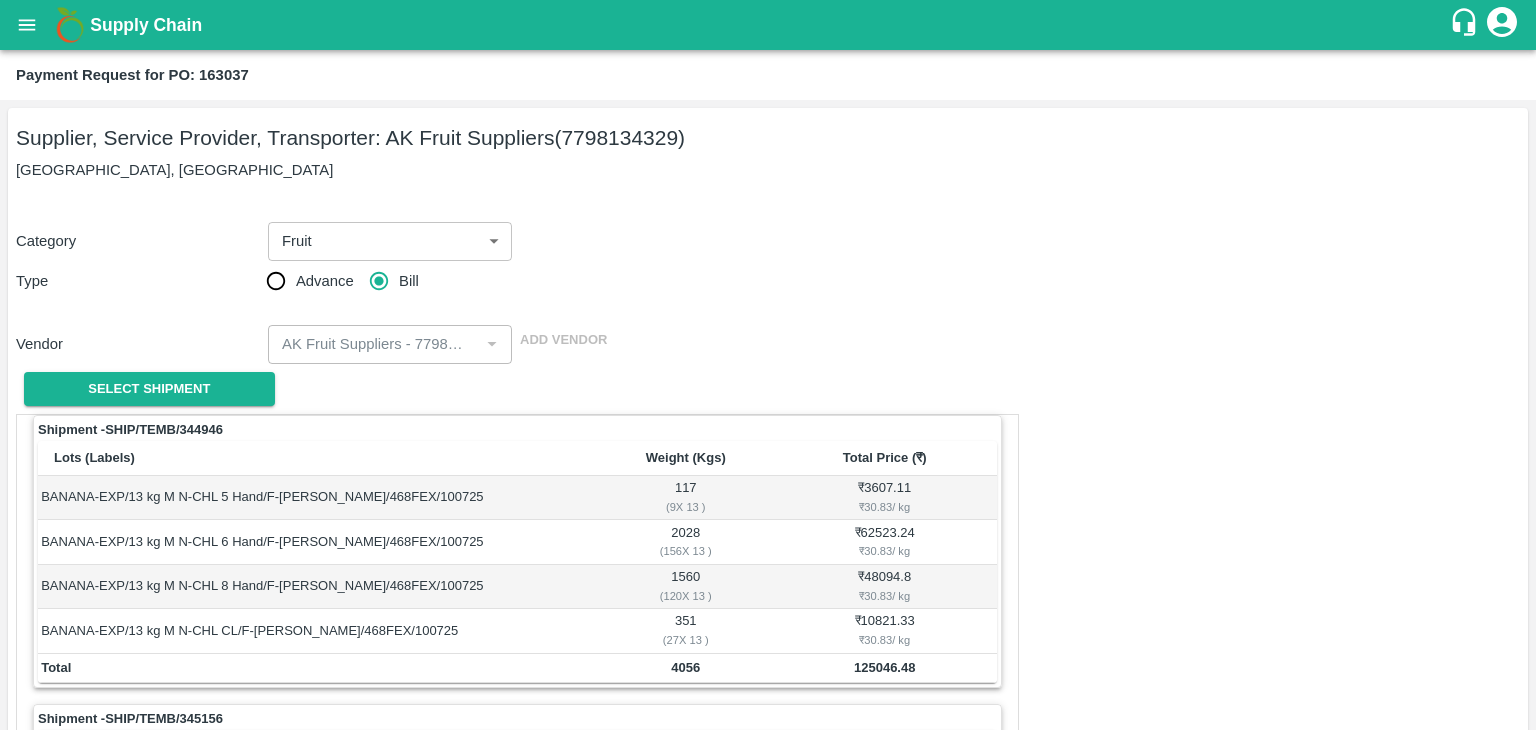 scroll, scrollTop: 936, scrollLeft: 0, axis: vertical 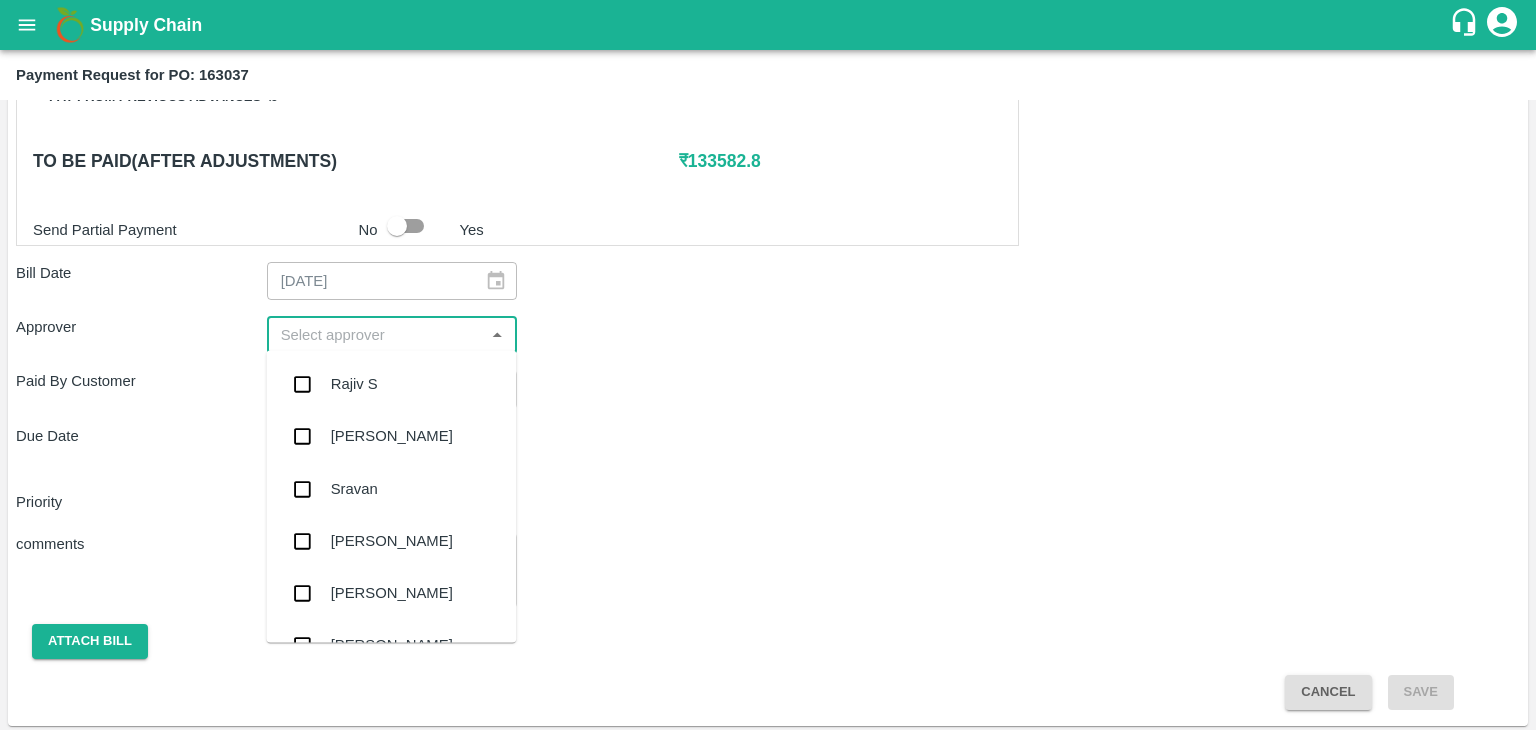 click at bounding box center (376, 335) 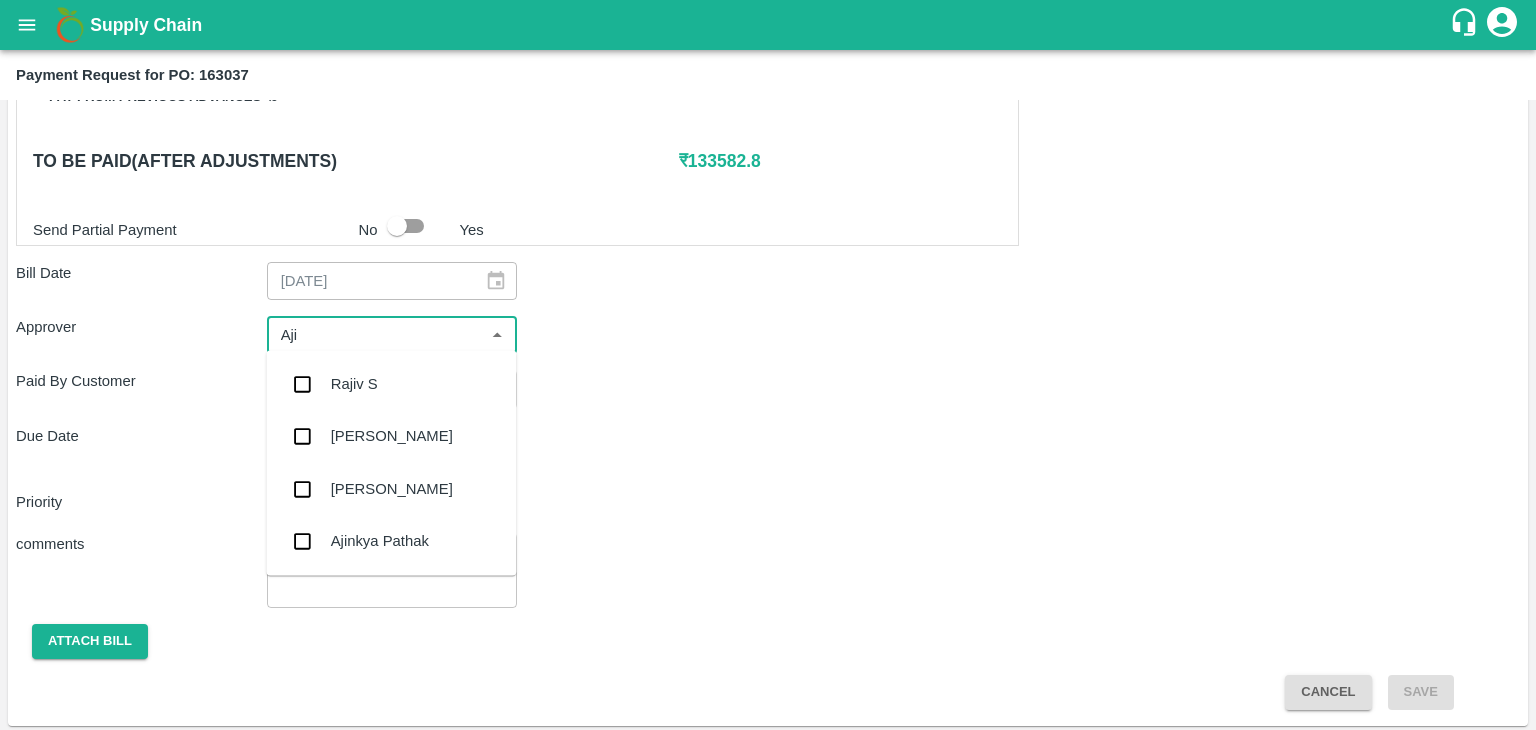 type on "Ajit" 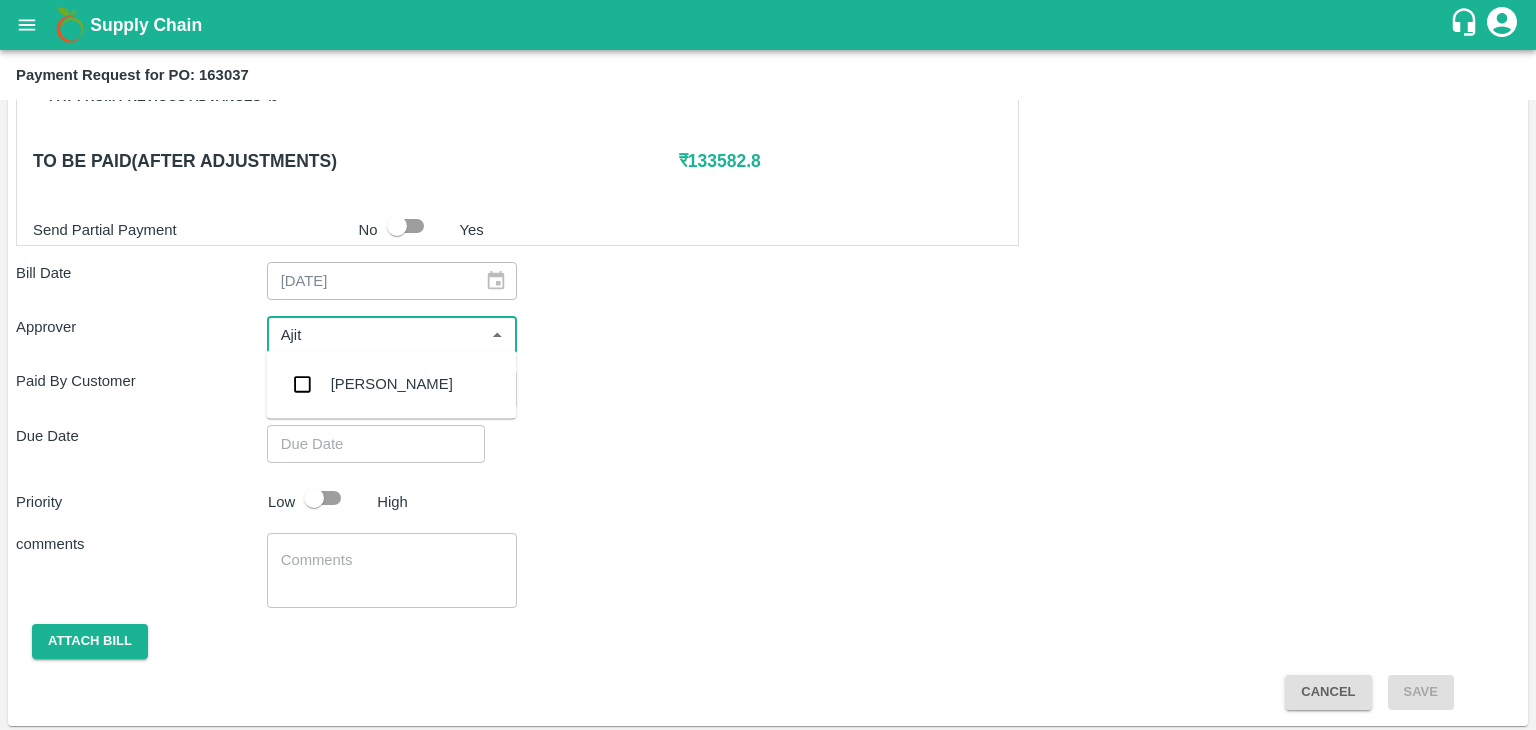 click on "[PERSON_NAME]" at bounding box center (392, 384) 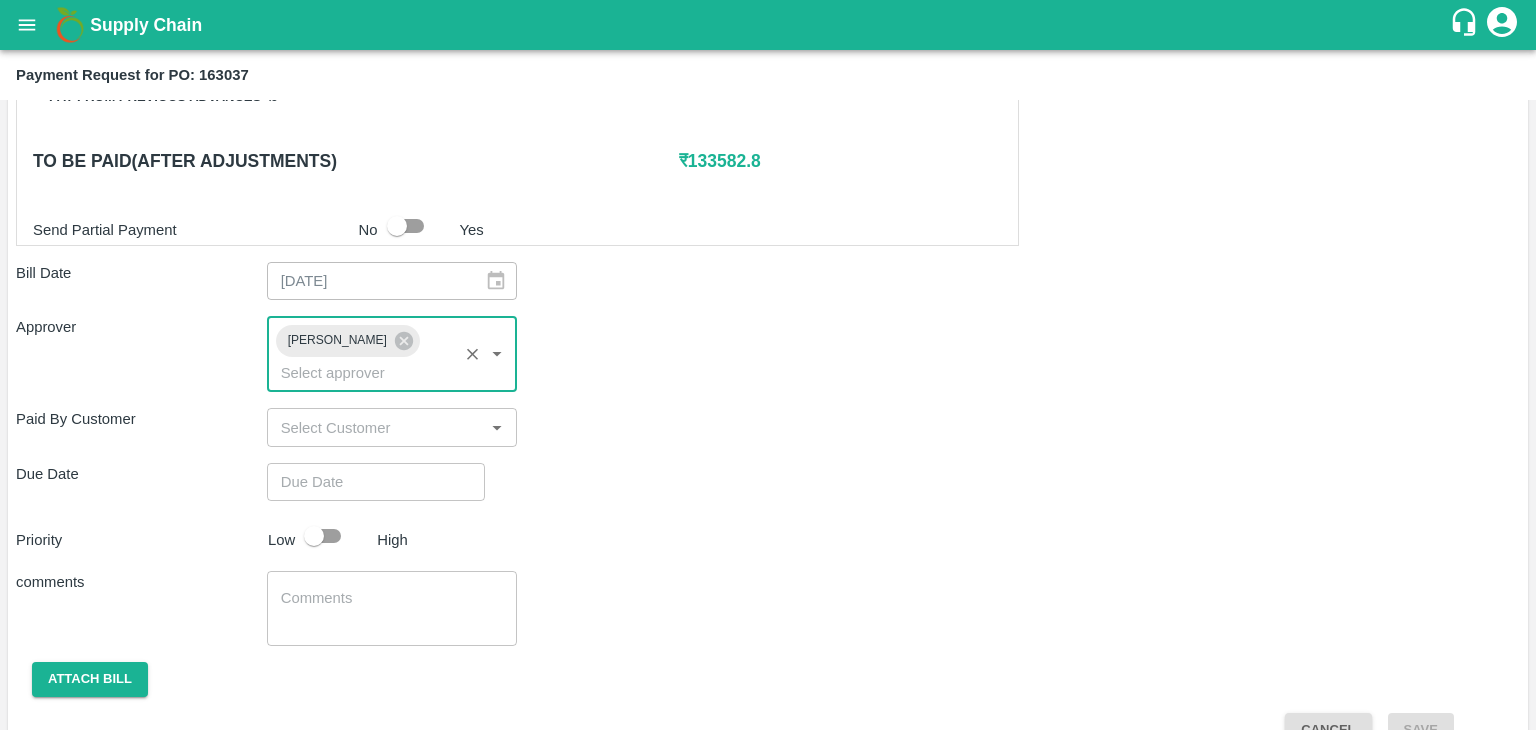 type on "DD/MM/YYYY hh:mm aa" 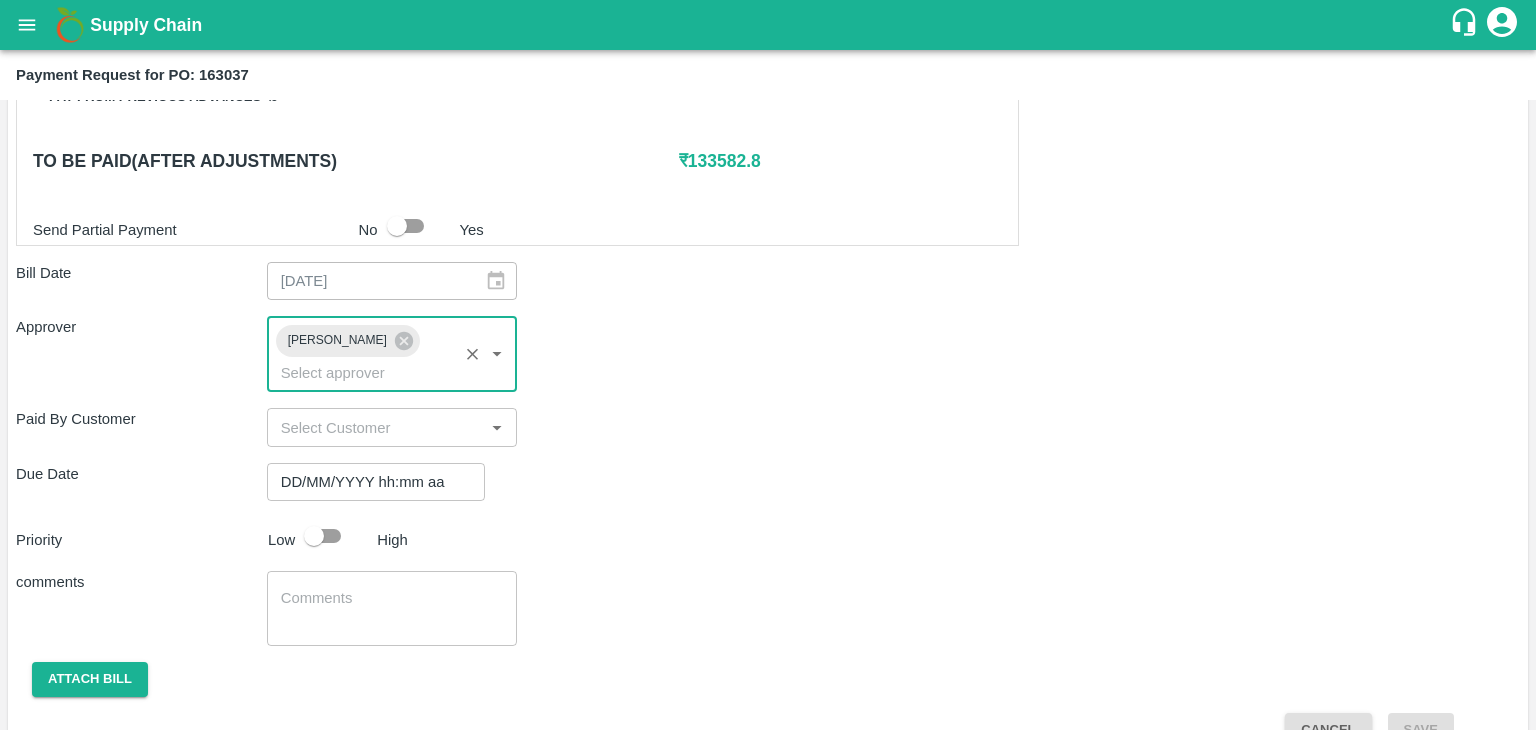 click on "DD/MM/YYYY hh:mm aa" at bounding box center [369, 482] 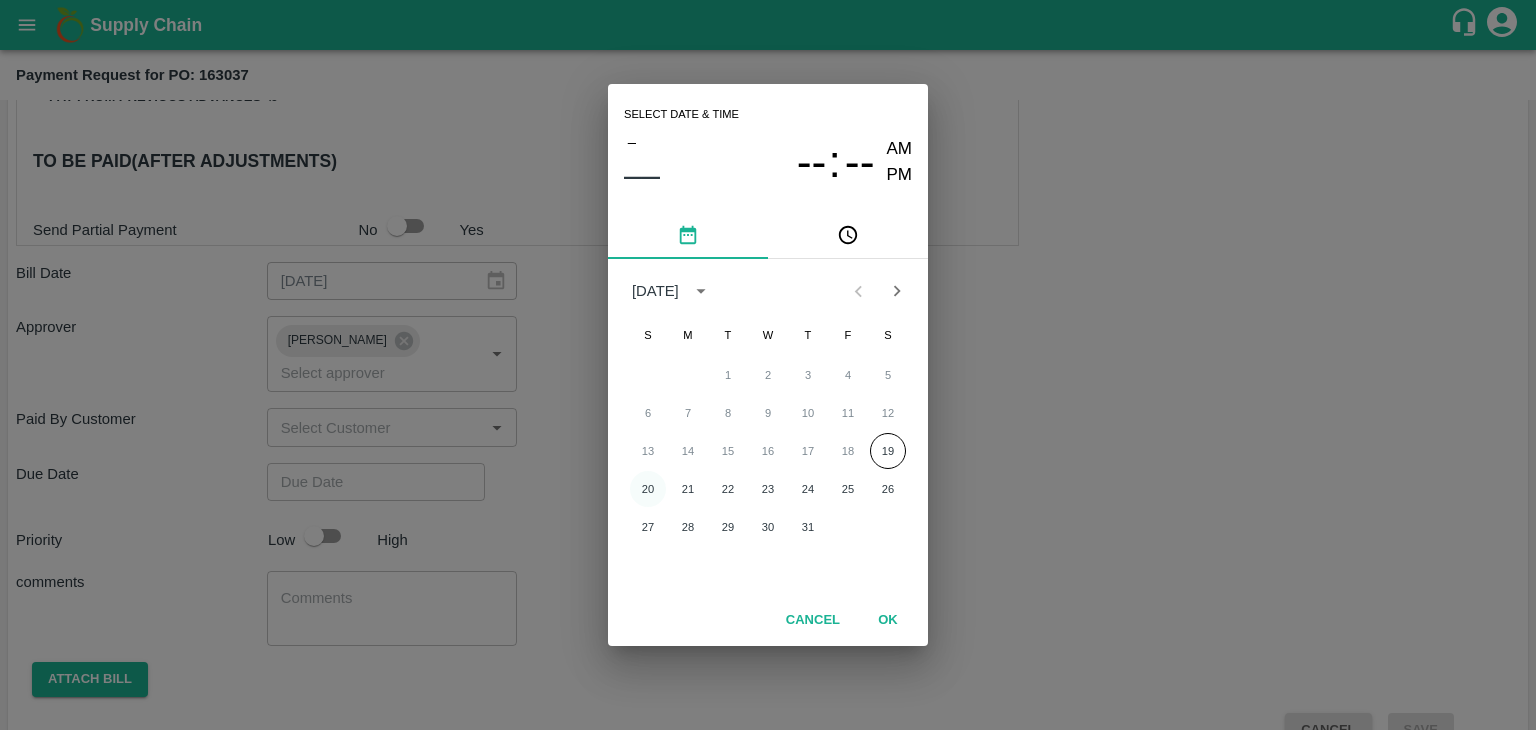 drag, startPoint x: 665, startPoint y: 472, endPoint x: 656, endPoint y: 481, distance: 12.727922 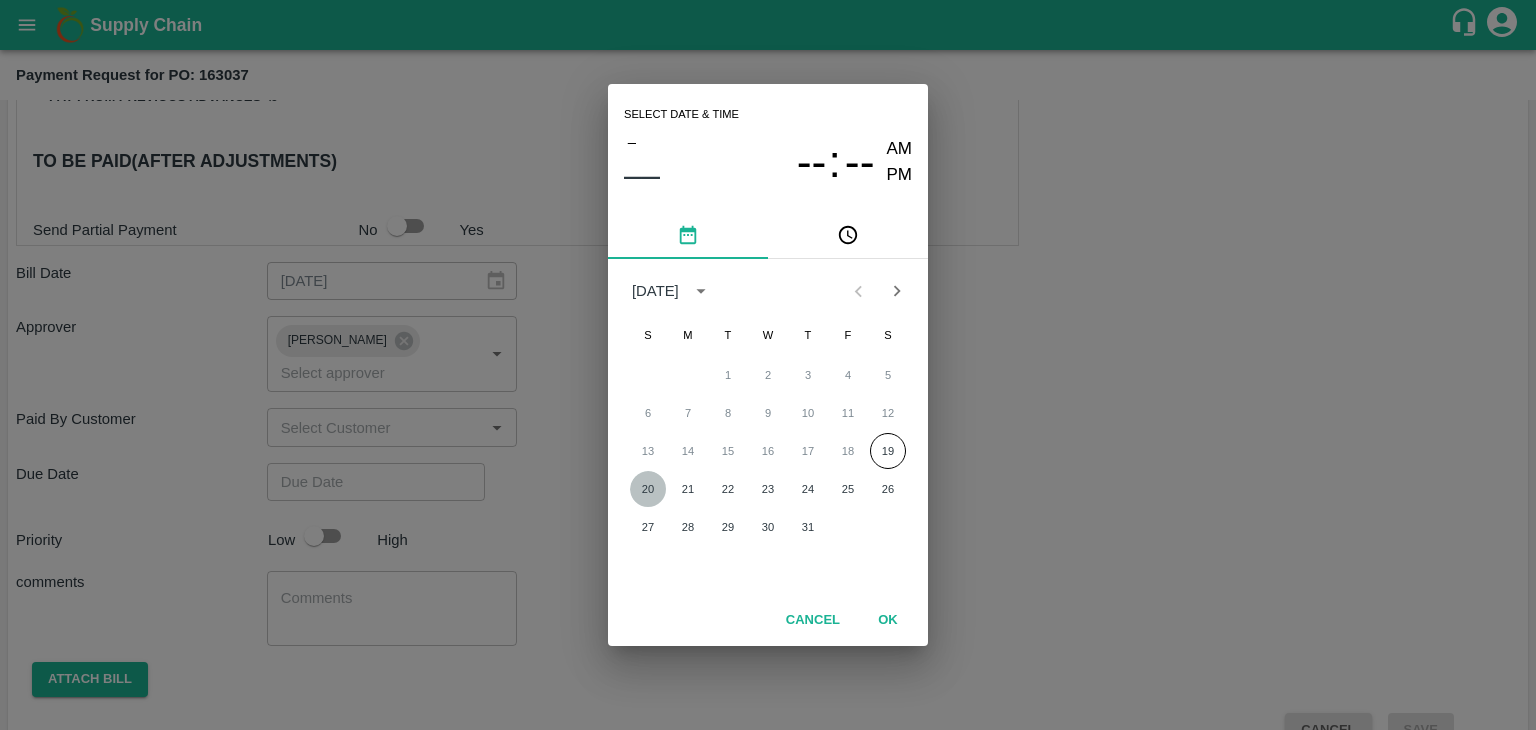 click on "20" at bounding box center (648, 489) 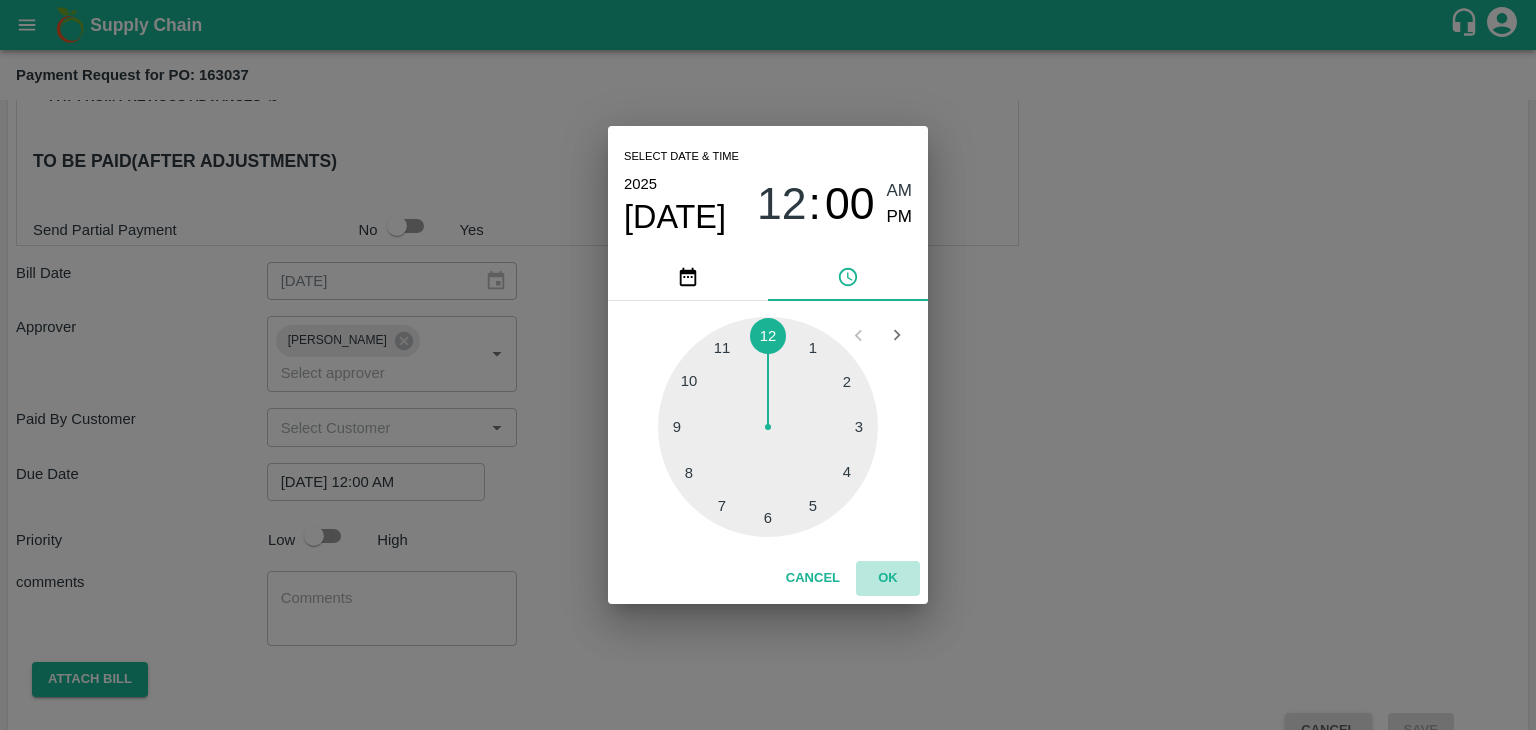 click on "OK" at bounding box center [888, 578] 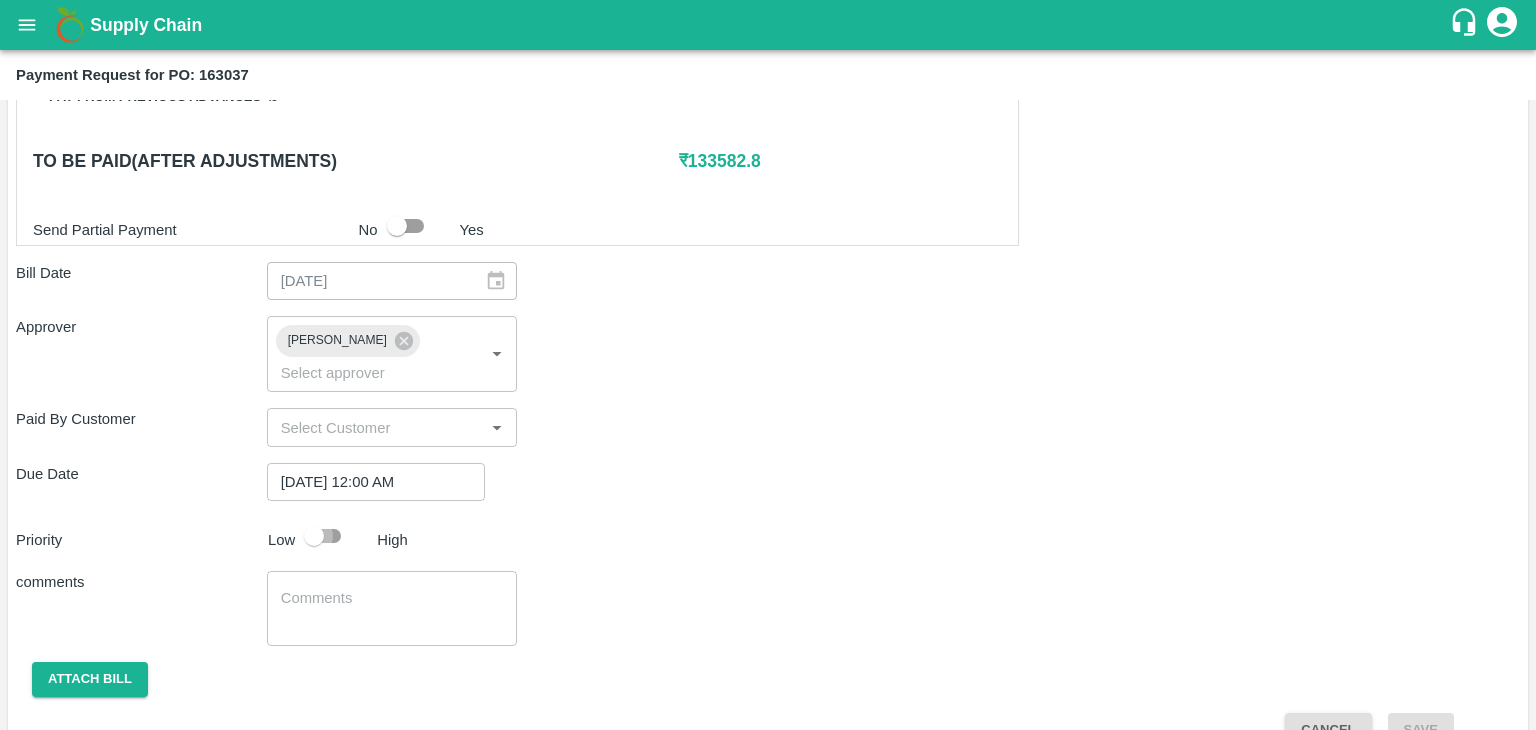 click at bounding box center [314, 536] 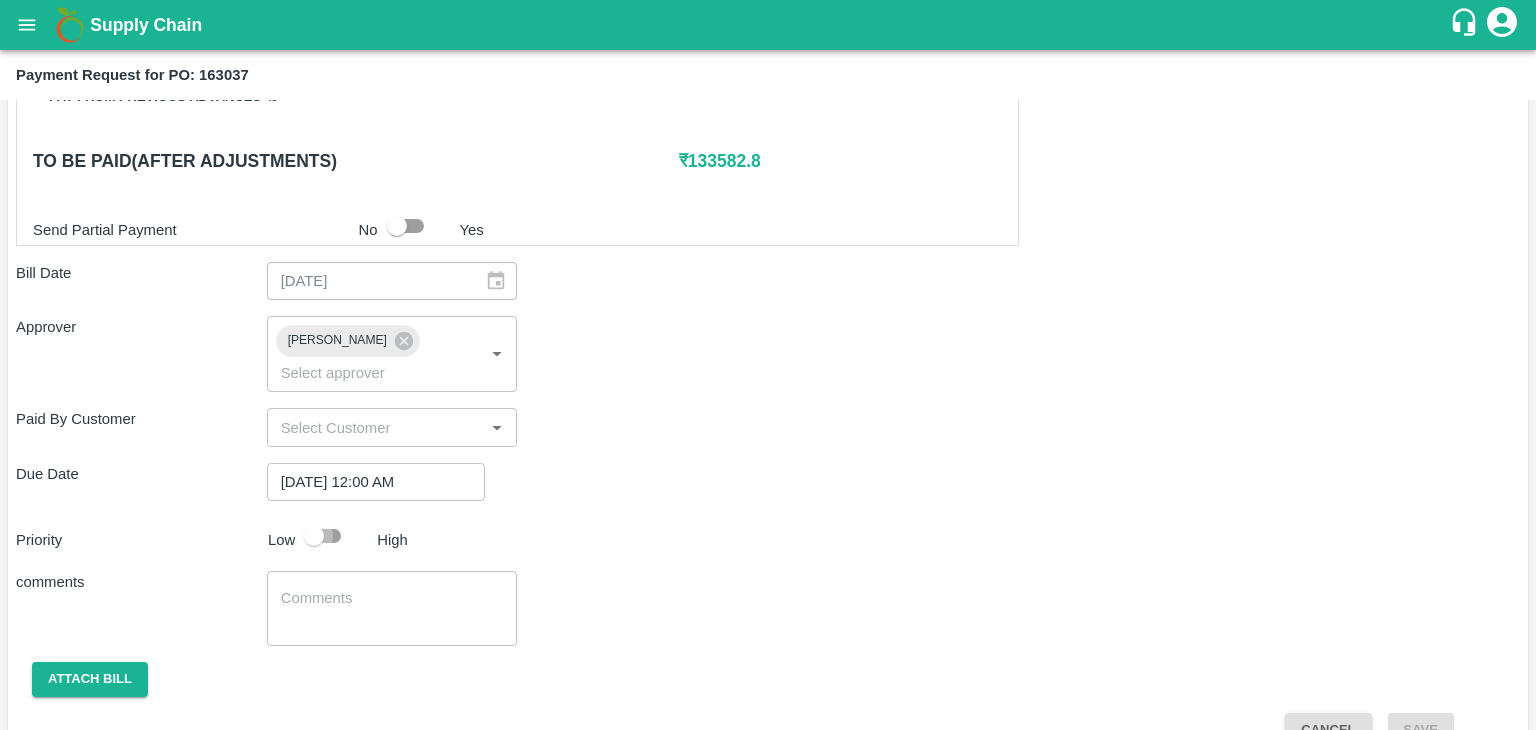 checkbox on "true" 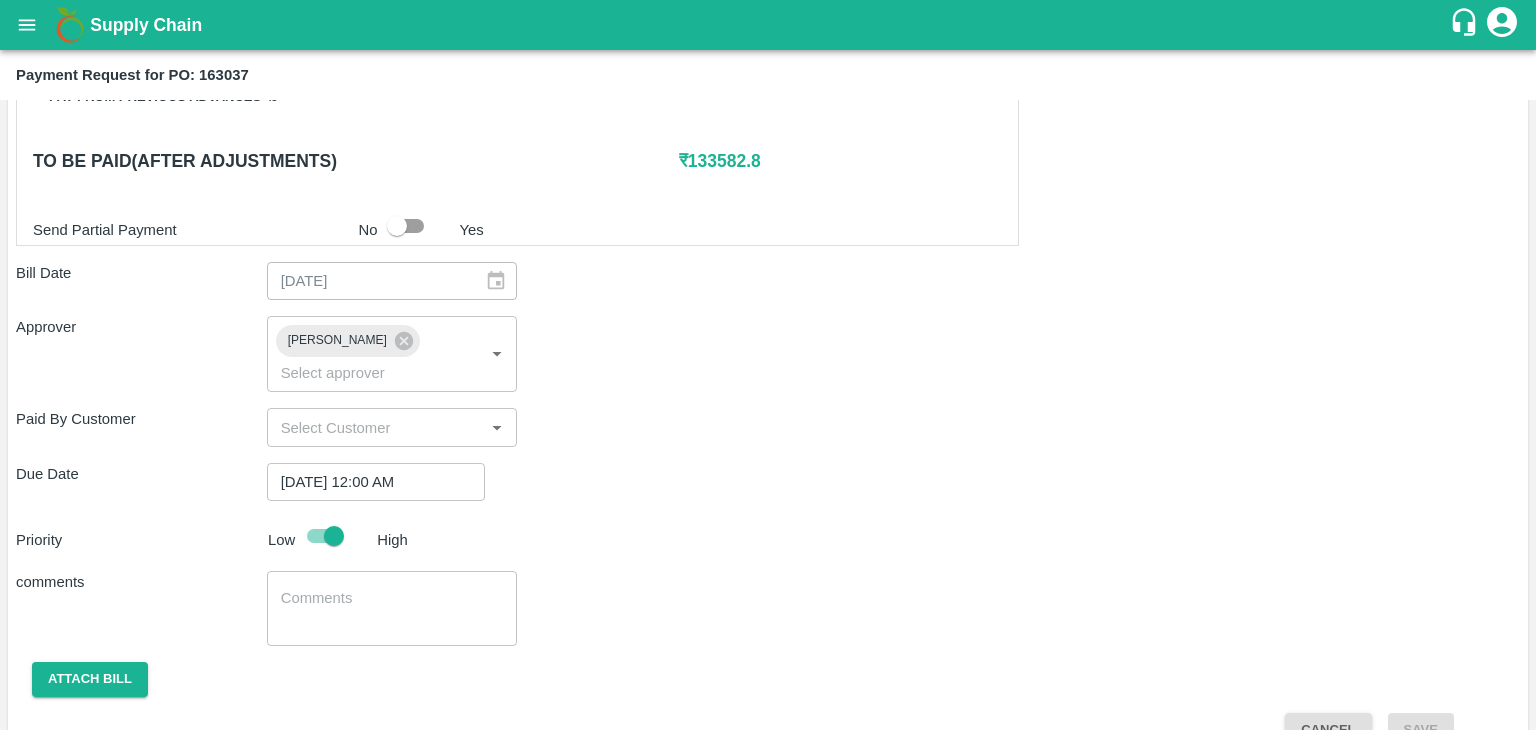 click at bounding box center (392, 609) 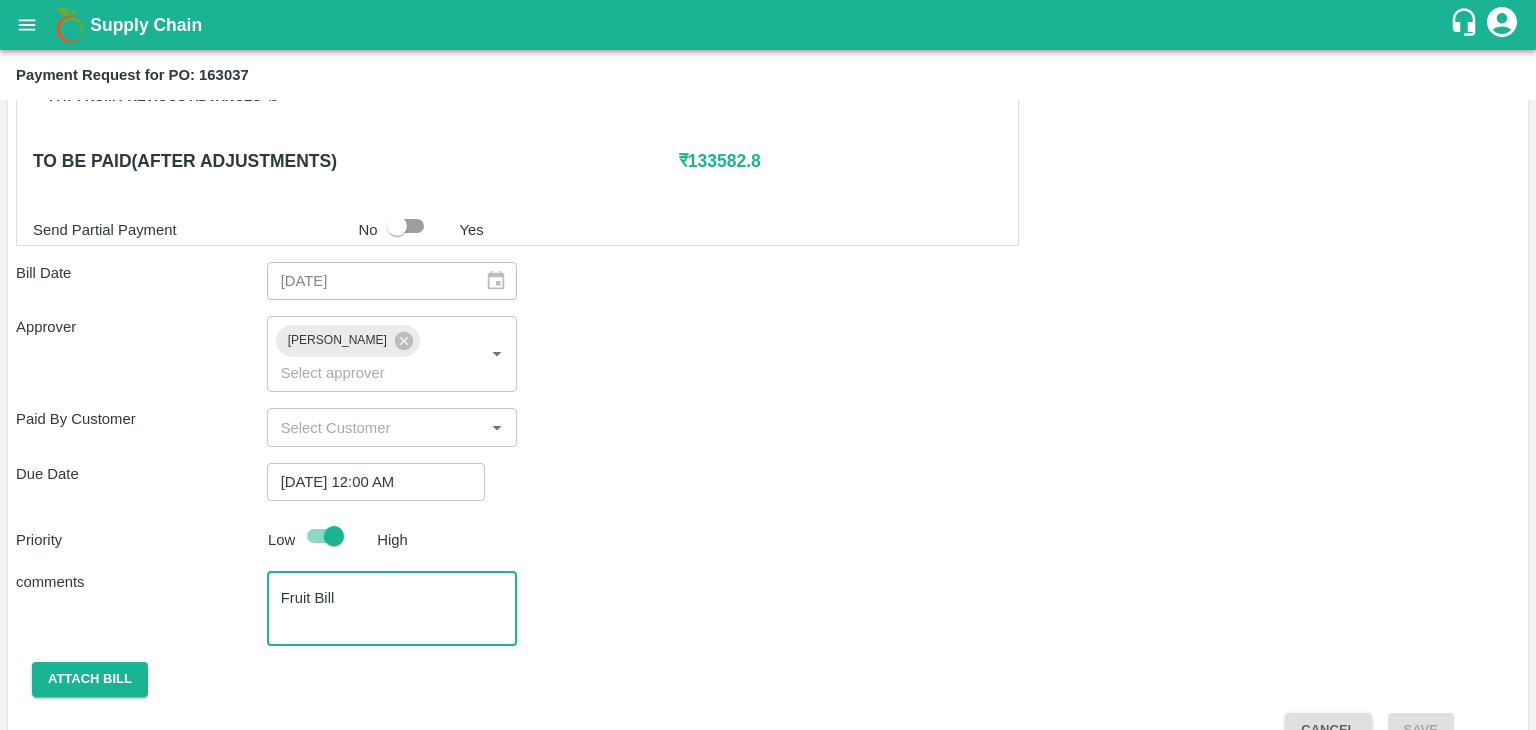 scroll, scrollTop: 948, scrollLeft: 0, axis: vertical 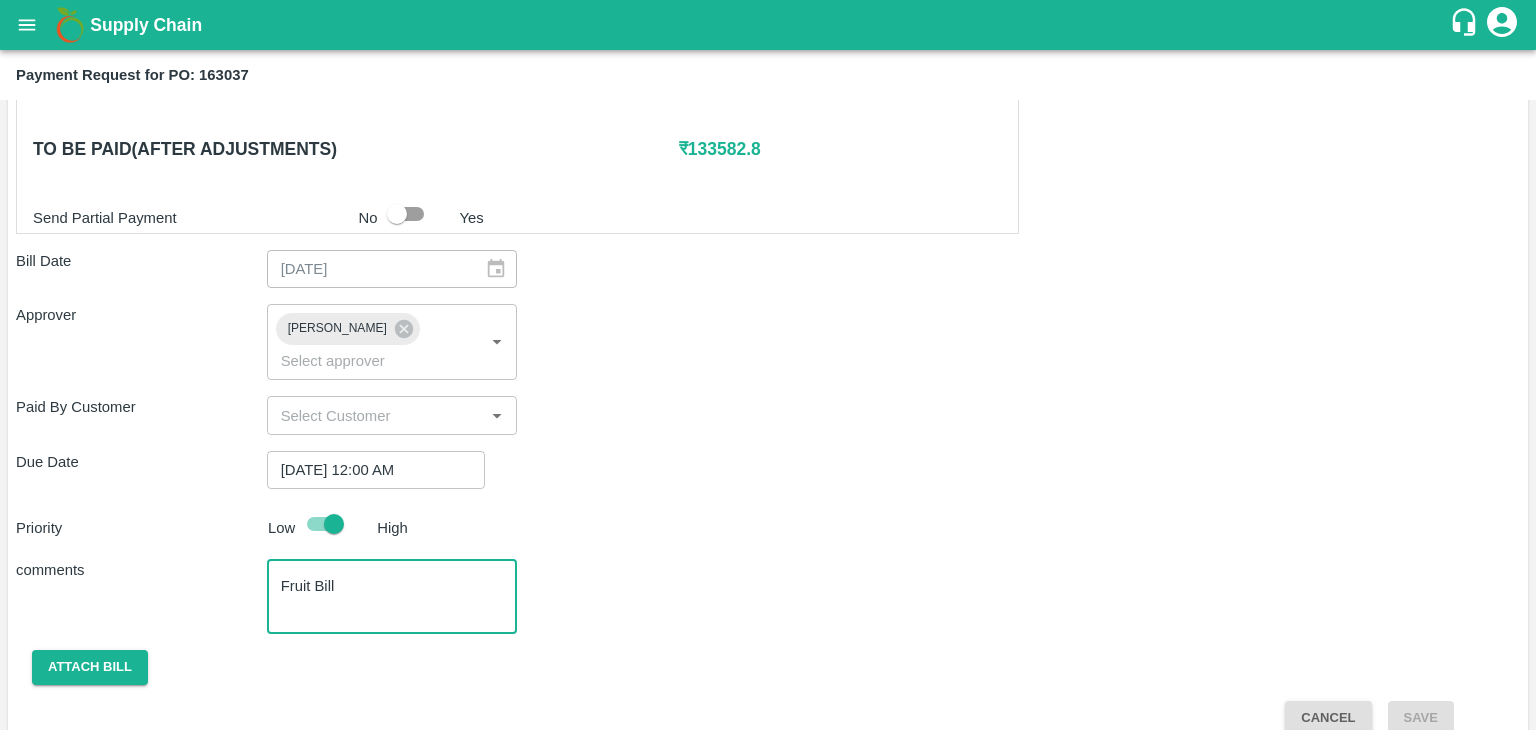 type on "Fruit Bill" 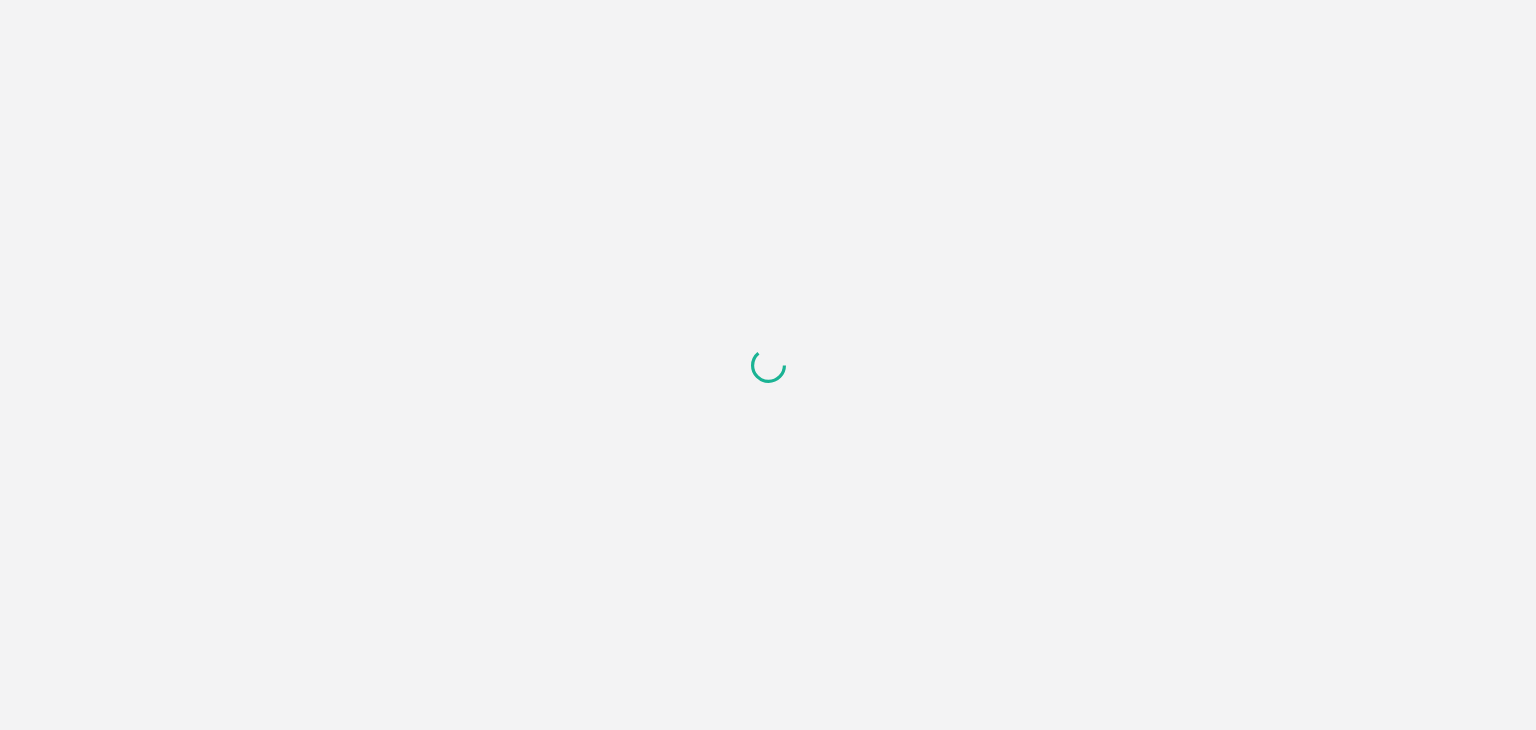 scroll, scrollTop: 0, scrollLeft: 0, axis: both 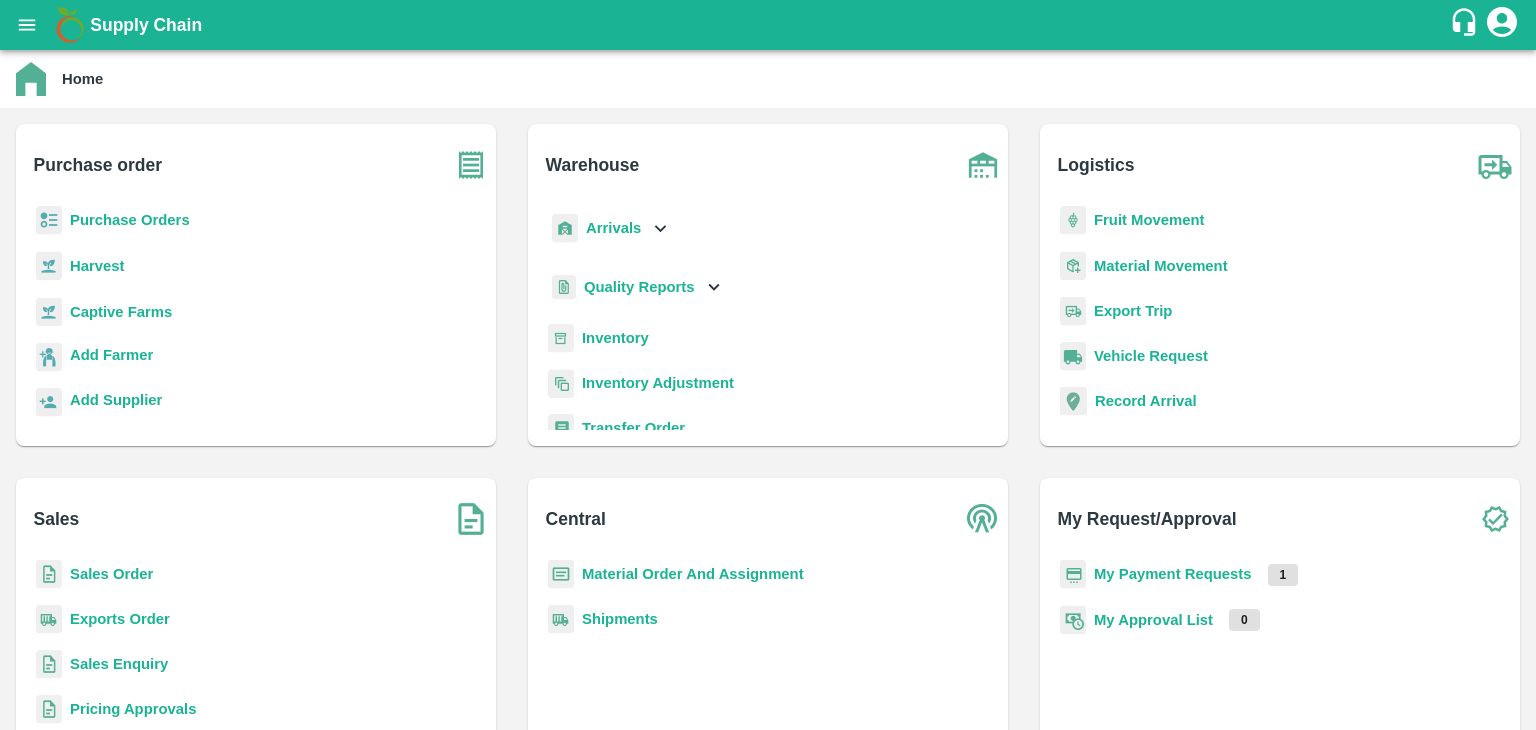click on "Purchase Orders" at bounding box center (130, 220) 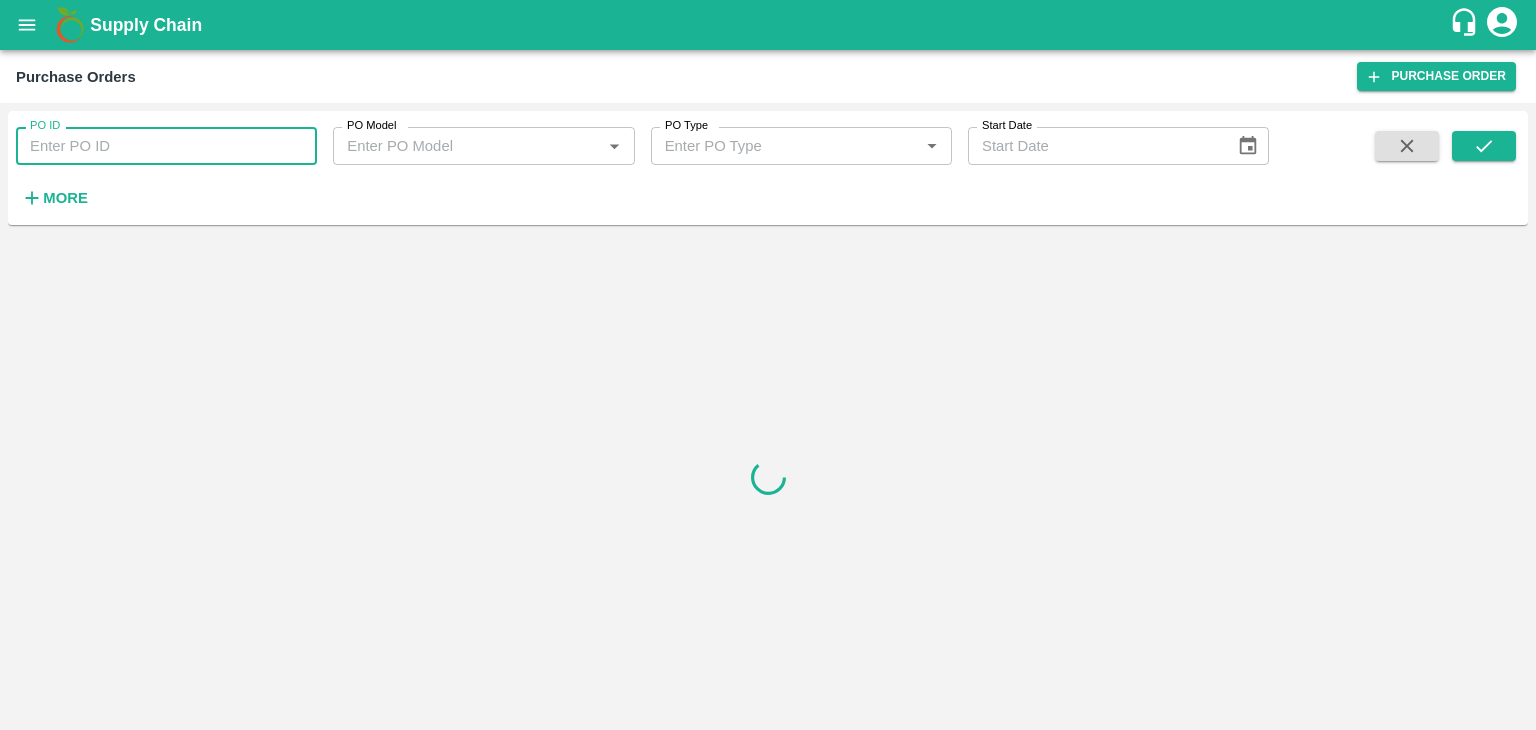 click on "PO ID" at bounding box center [166, 146] 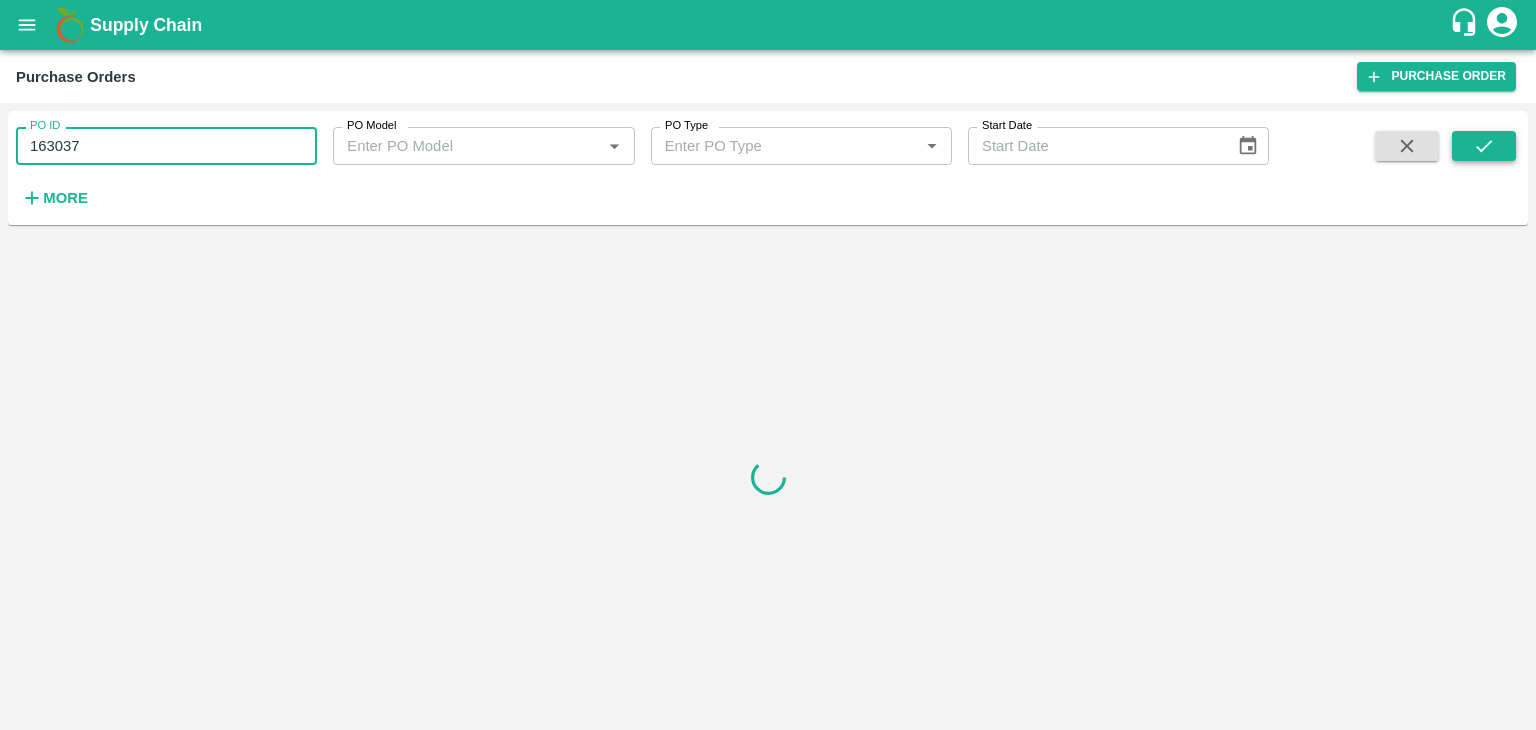 type on "163037" 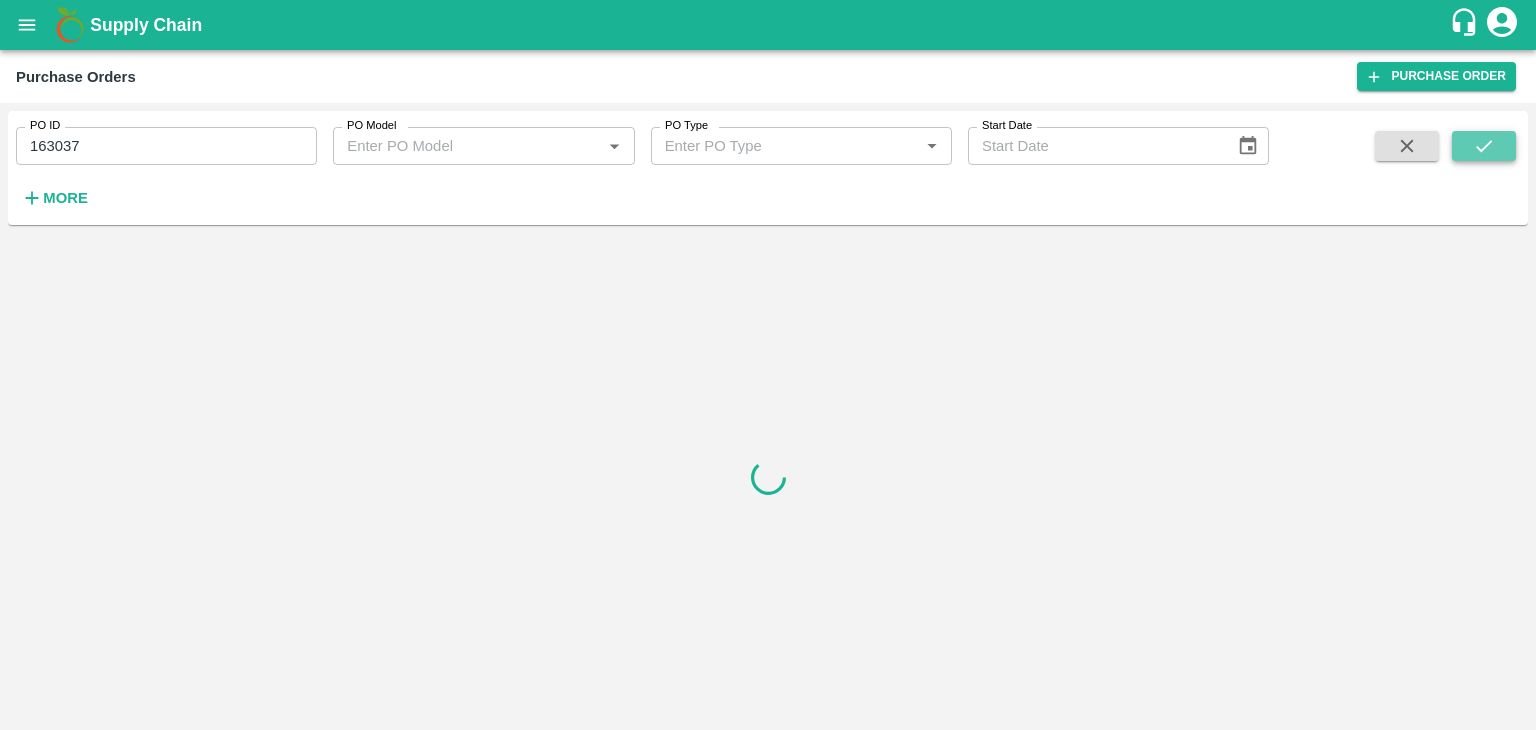 click at bounding box center [1484, 146] 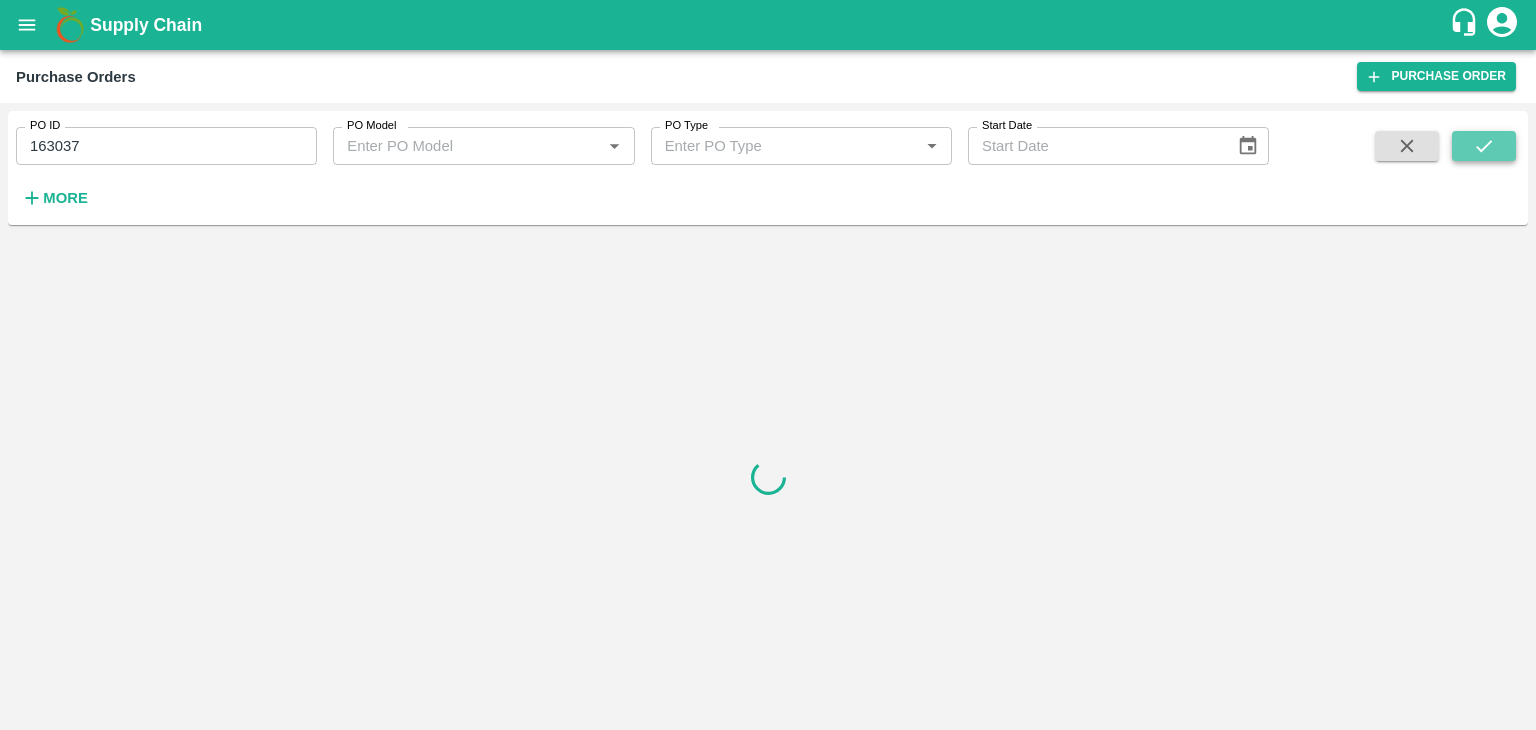 click at bounding box center [1484, 146] 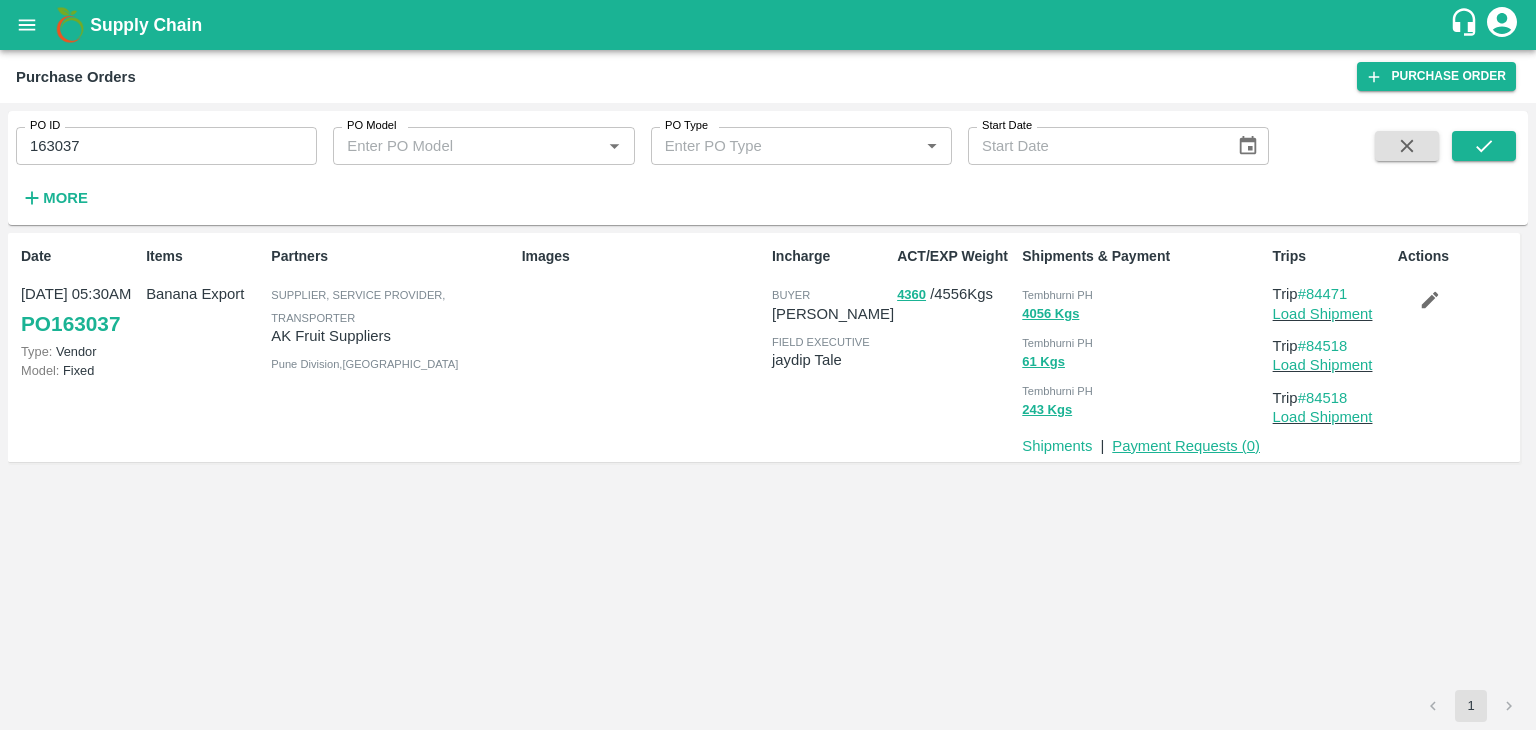 click on "Payment Requests ( 0 )" at bounding box center (1186, 446) 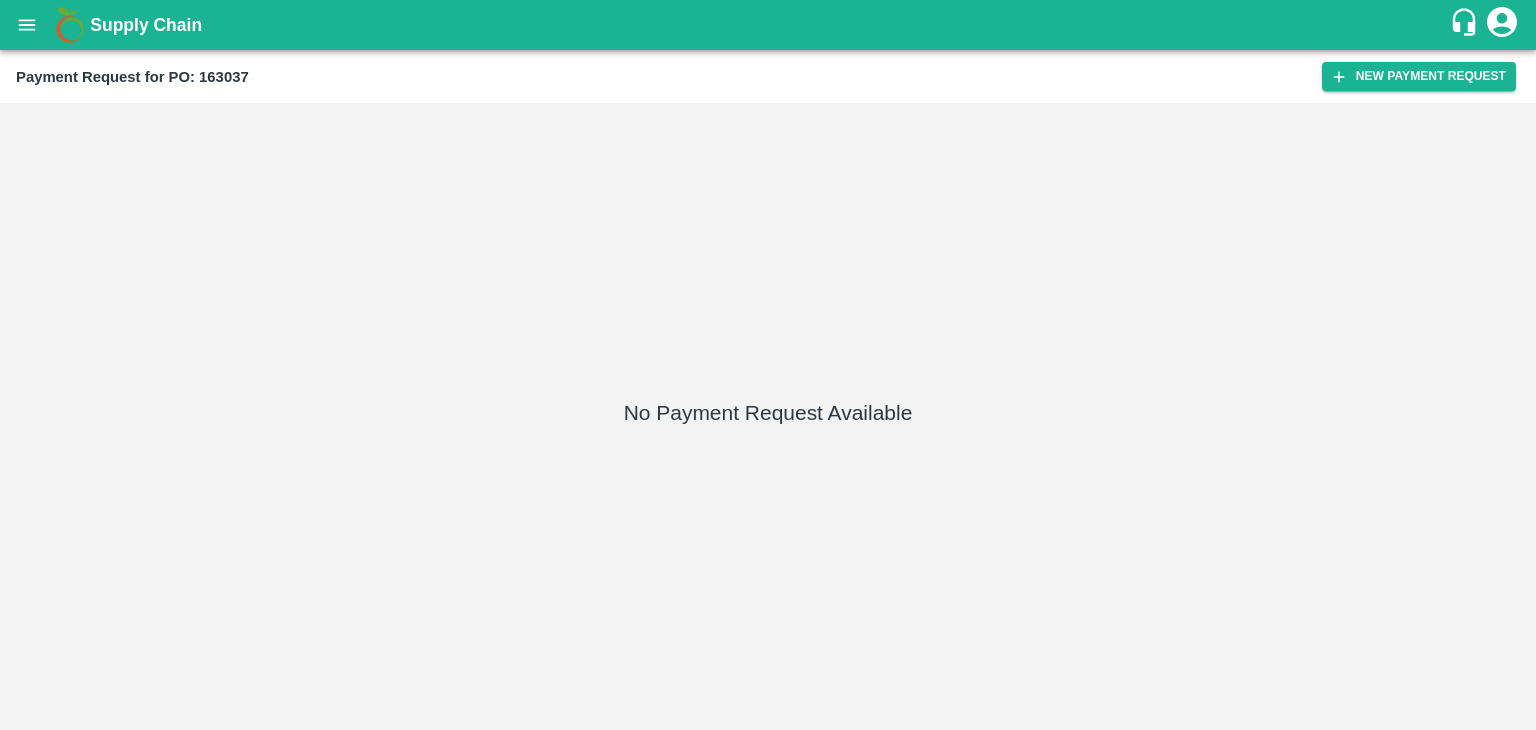 scroll, scrollTop: 0, scrollLeft: 0, axis: both 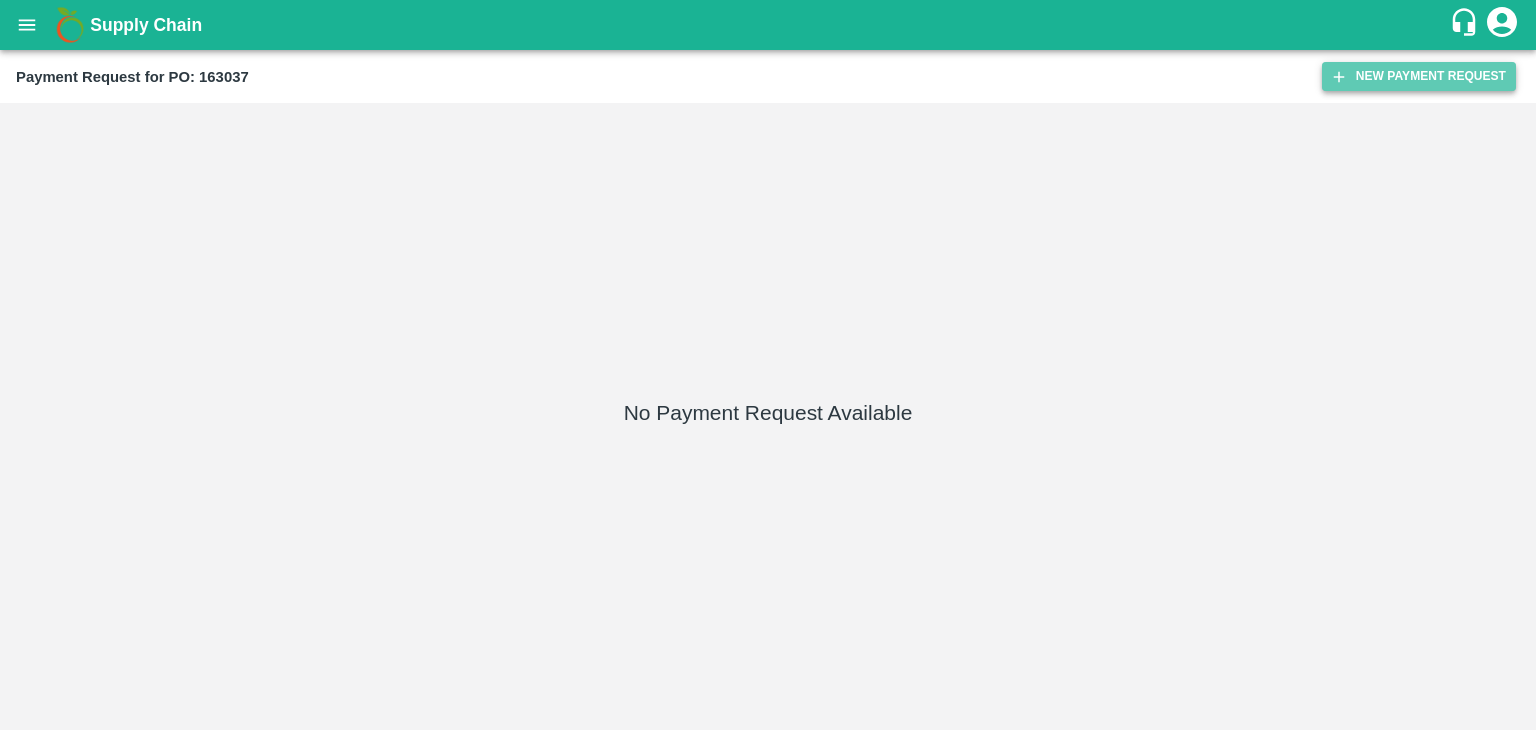 click on "New Payment Request" at bounding box center [1419, 76] 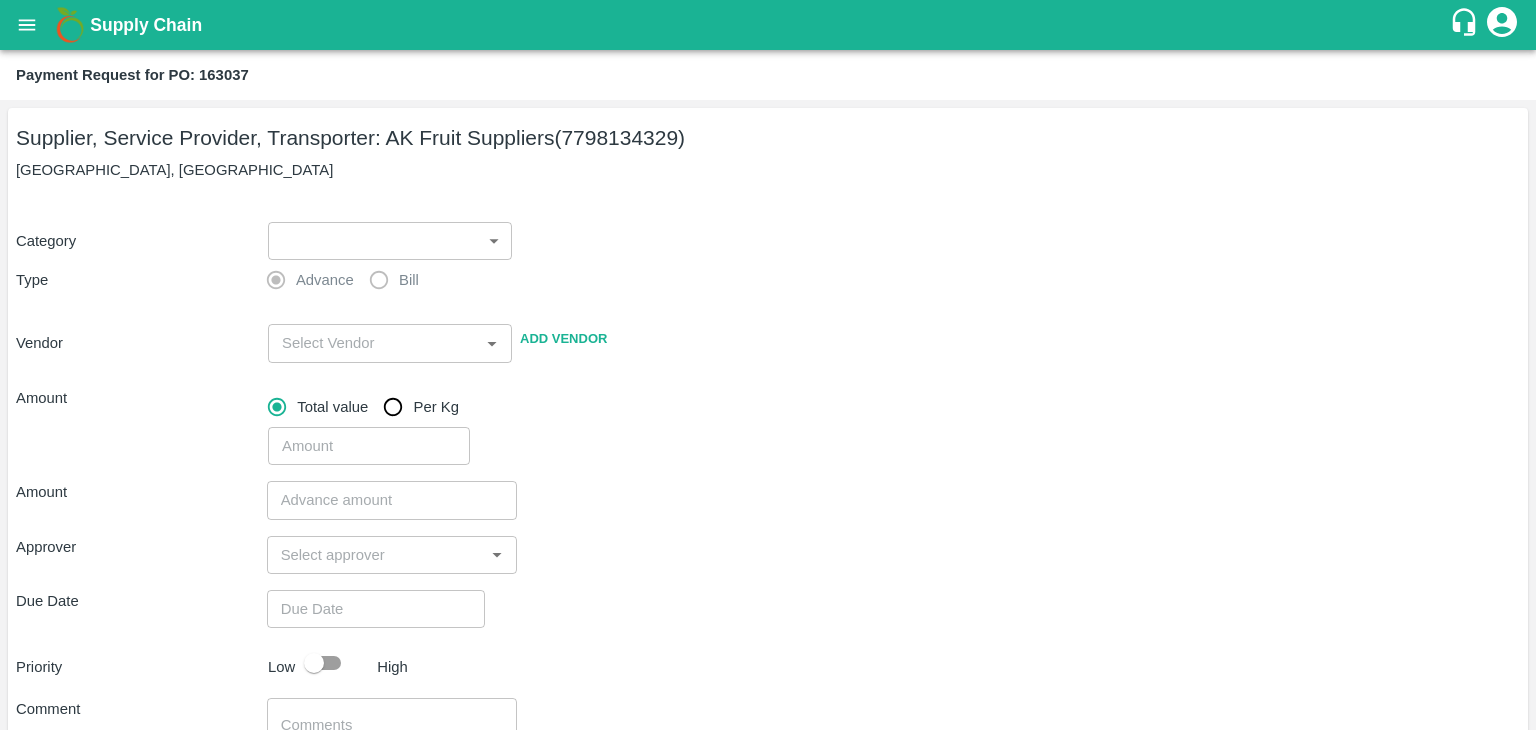 click on "Supply Chain Payment Request for PO: 163037 Supplier, Service Provider, Transporter:    AK Fruit Suppliers  (7798134329) [GEOGRAPHIC_DATA], [GEOGRAPHIC_DATA] Category ​ ​ Type Advance Bill Vendor ​ Add Vendor Amount Total value Per Kg ​ Amount ​ Approver ​ Due Date ​  Priority  Low  High Comment x ​ Attach bill Cancel Save Tembhurni PH Nashik CC Shahada Banana Export PH Savda Banana Export PH Nashik Banana CS [PERSON_NAME] Logout" at bounding box center [768, 365] 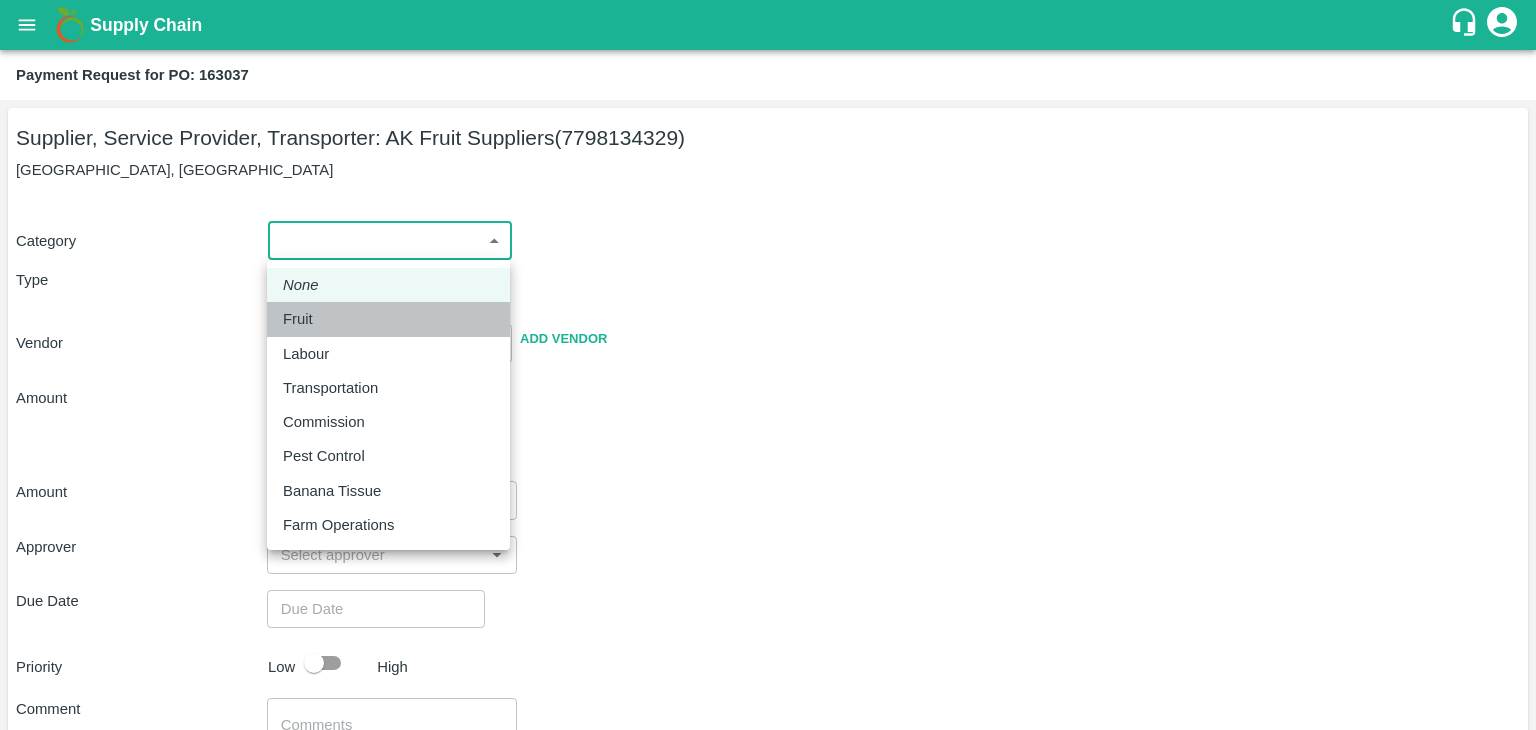 click on "Fruit" at bounding box center [388, 319] 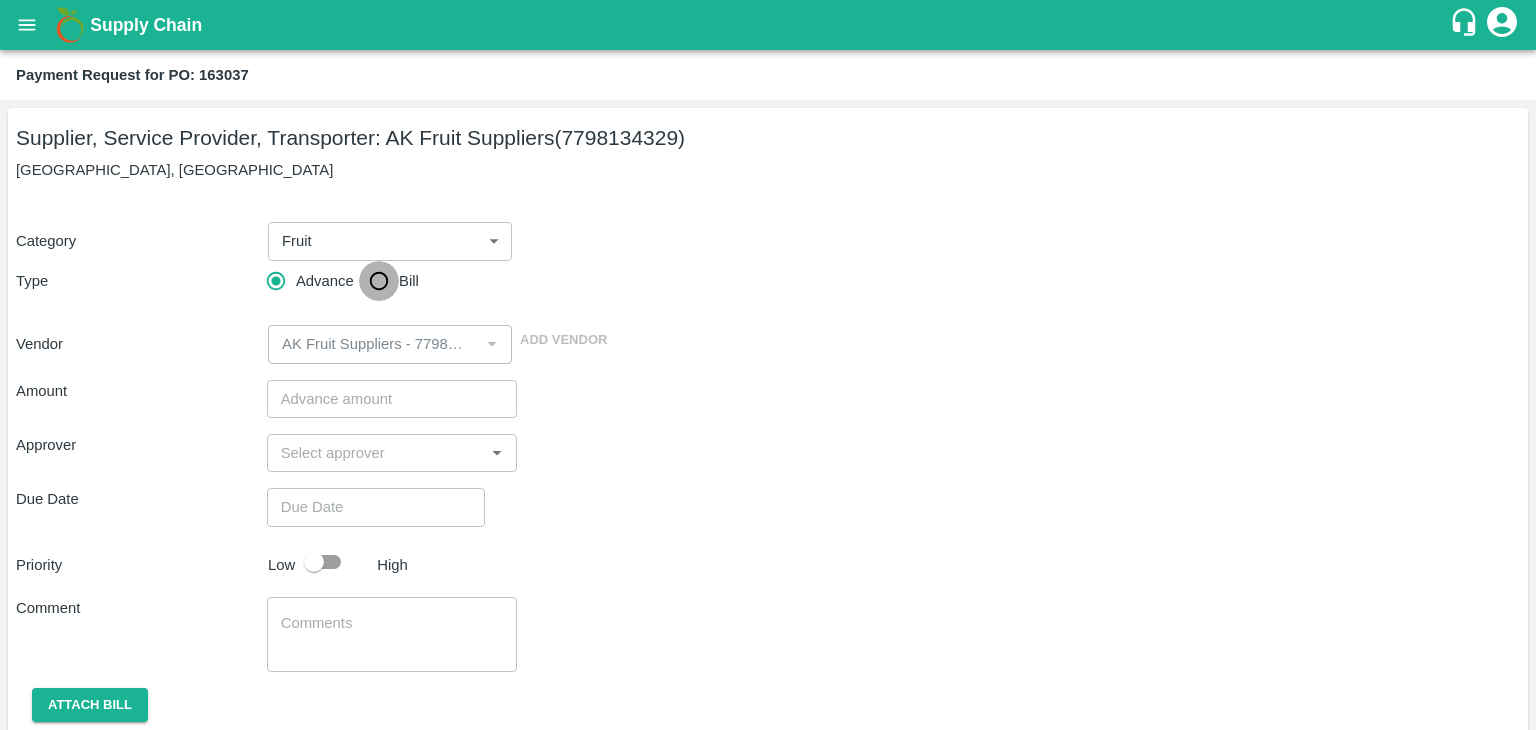 click on "Bill" at bounding box center (379, 281) 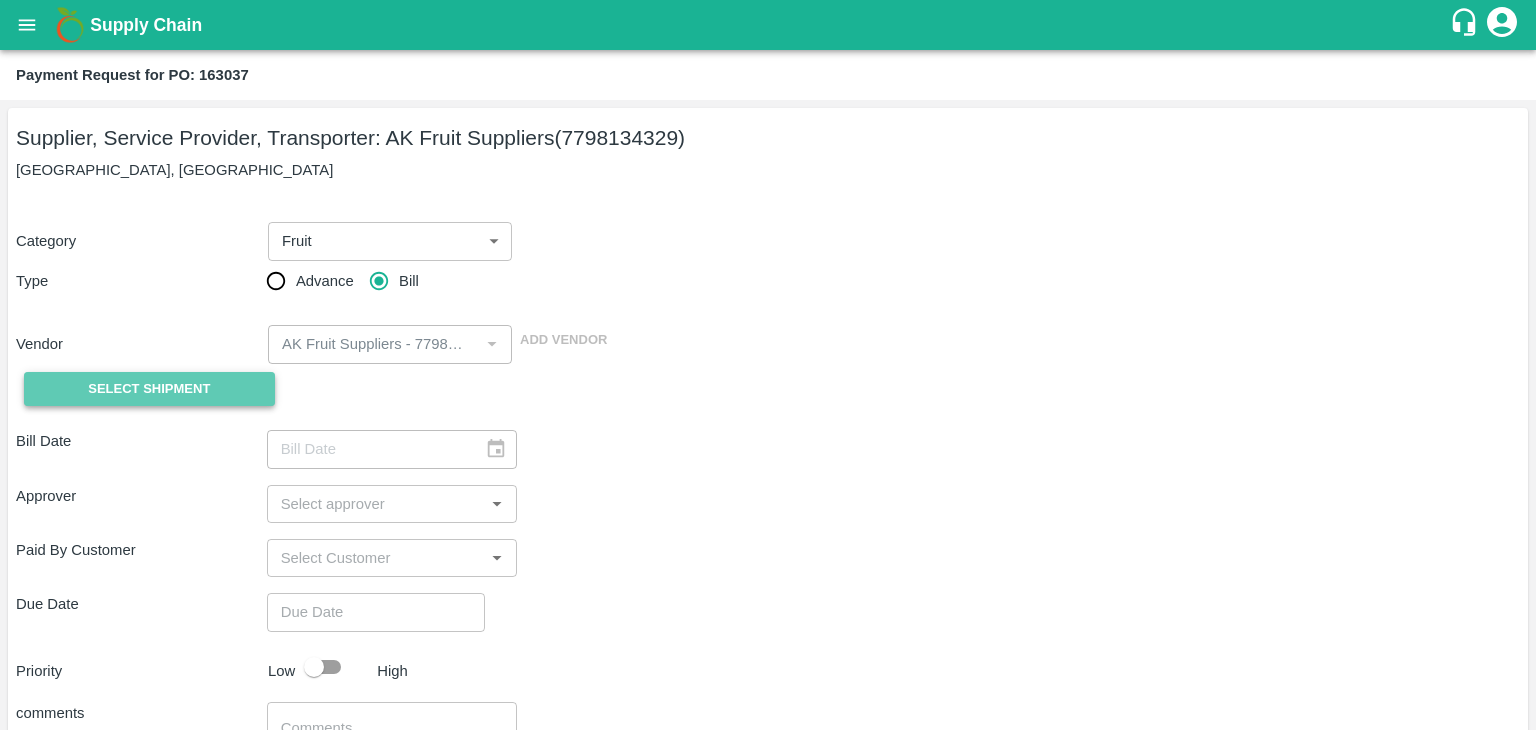 click on "Select Shipment" at bounding box center [149, 389] 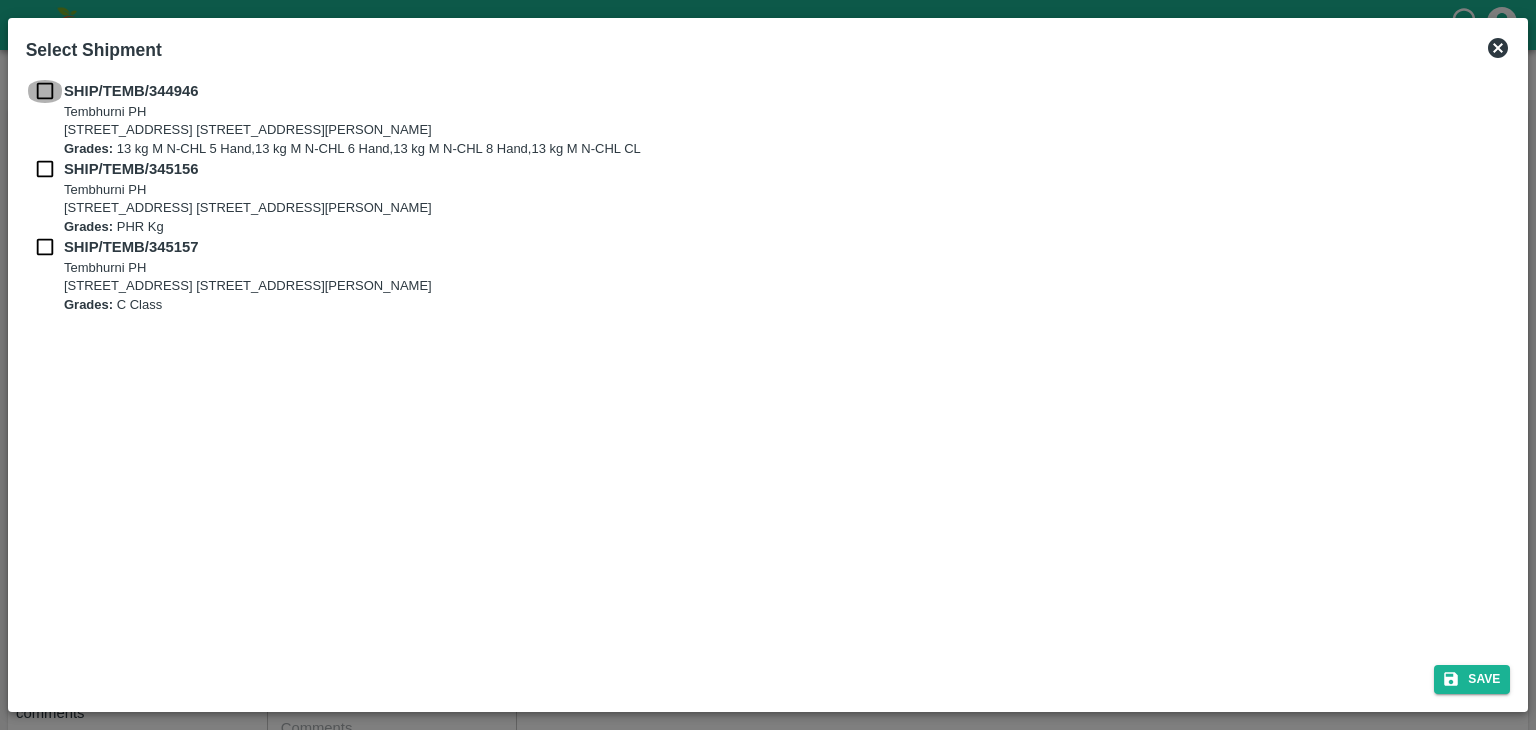 click at bounding box center (45, 91) 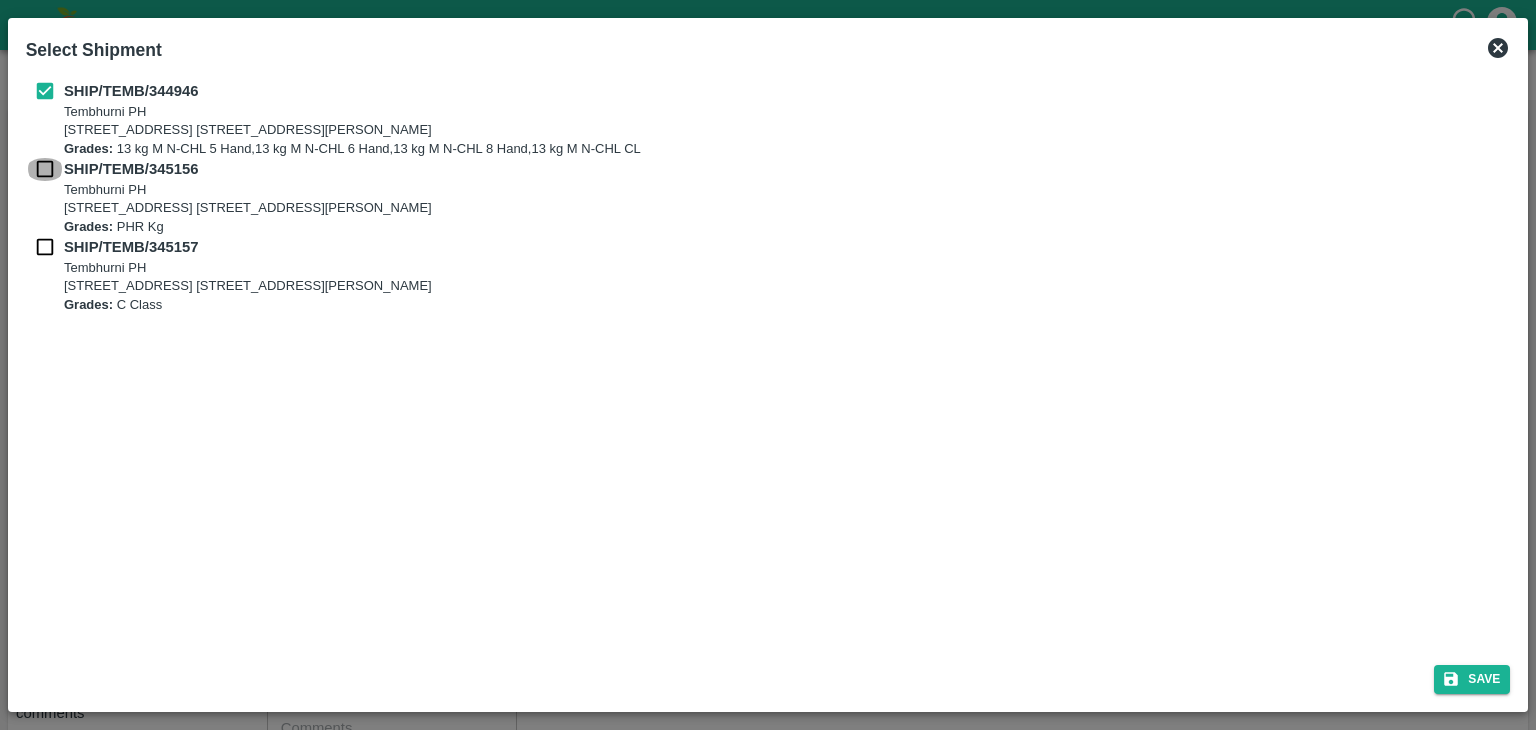 click at bounding box center (45, 169) 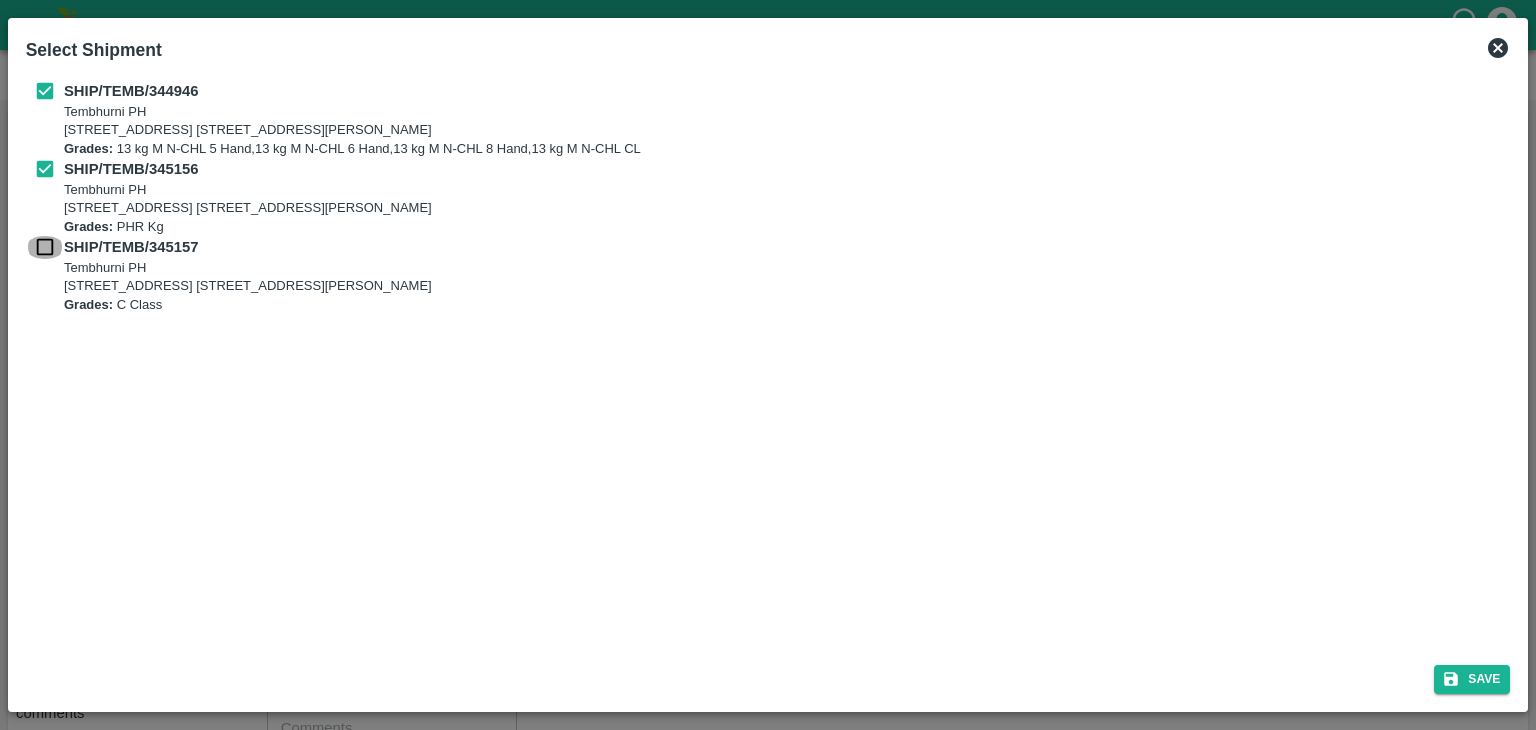 click at bounding box center [45, 247] 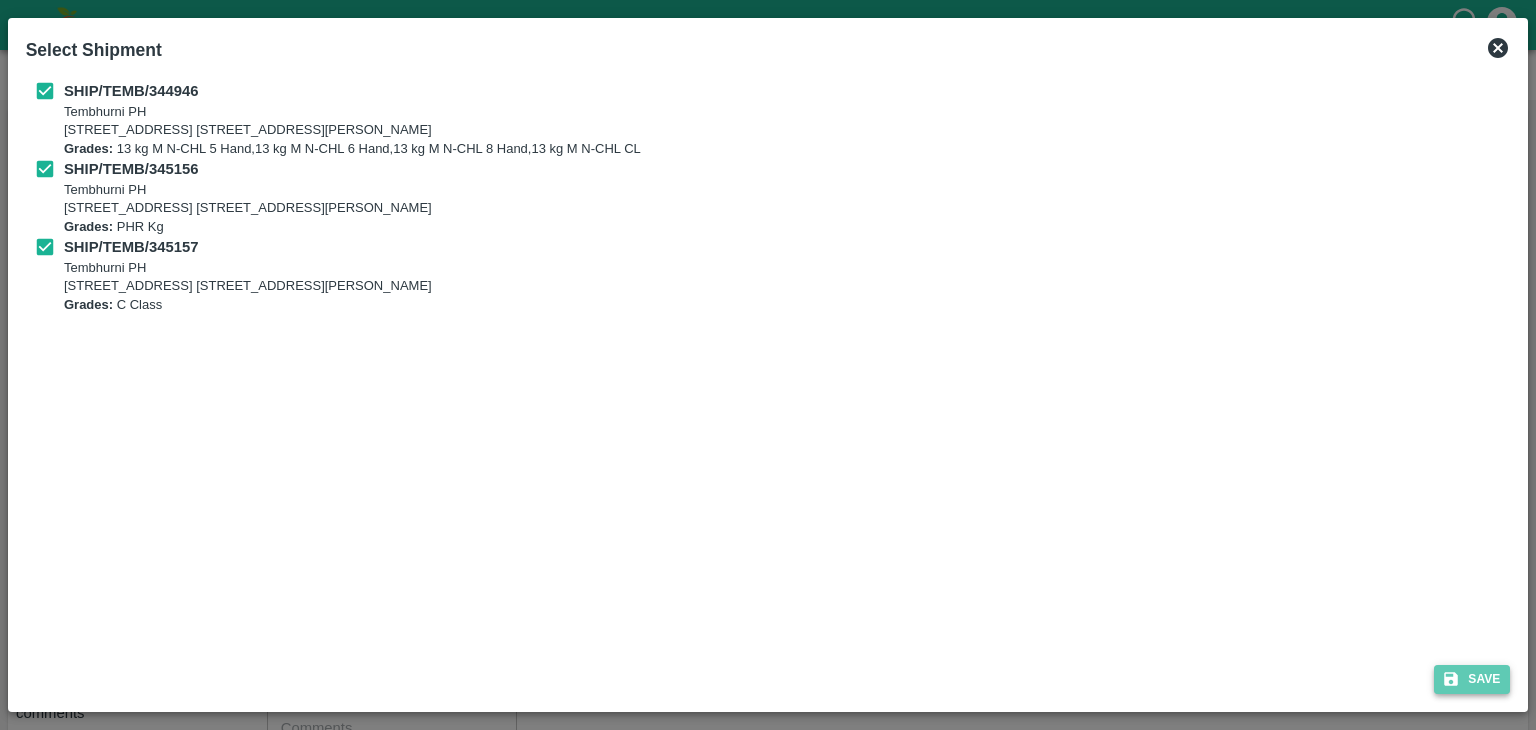 click on "Save" at bounding box center (1472, 679) 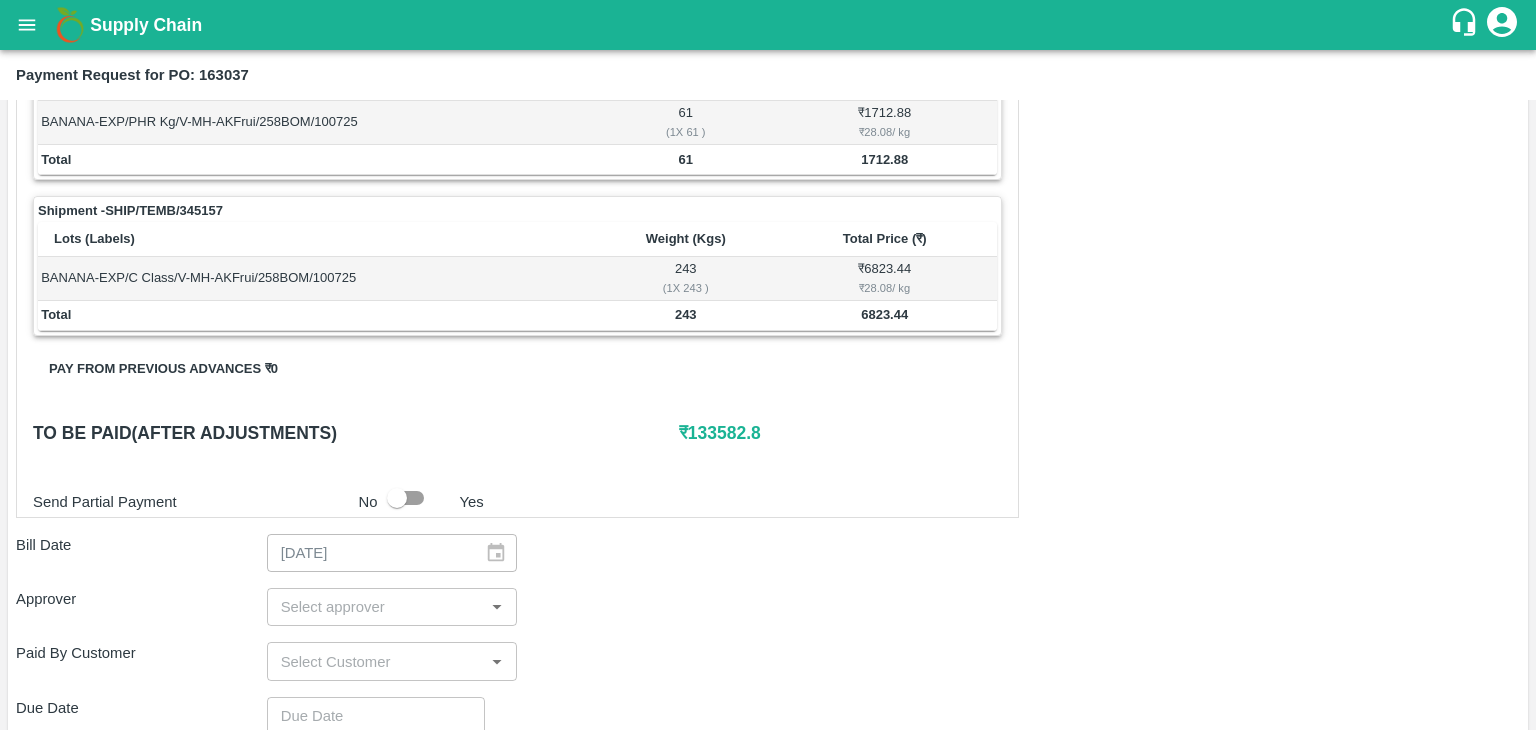 scroll, scrollTop: 936, scrollLeft: 0, axis: vertical 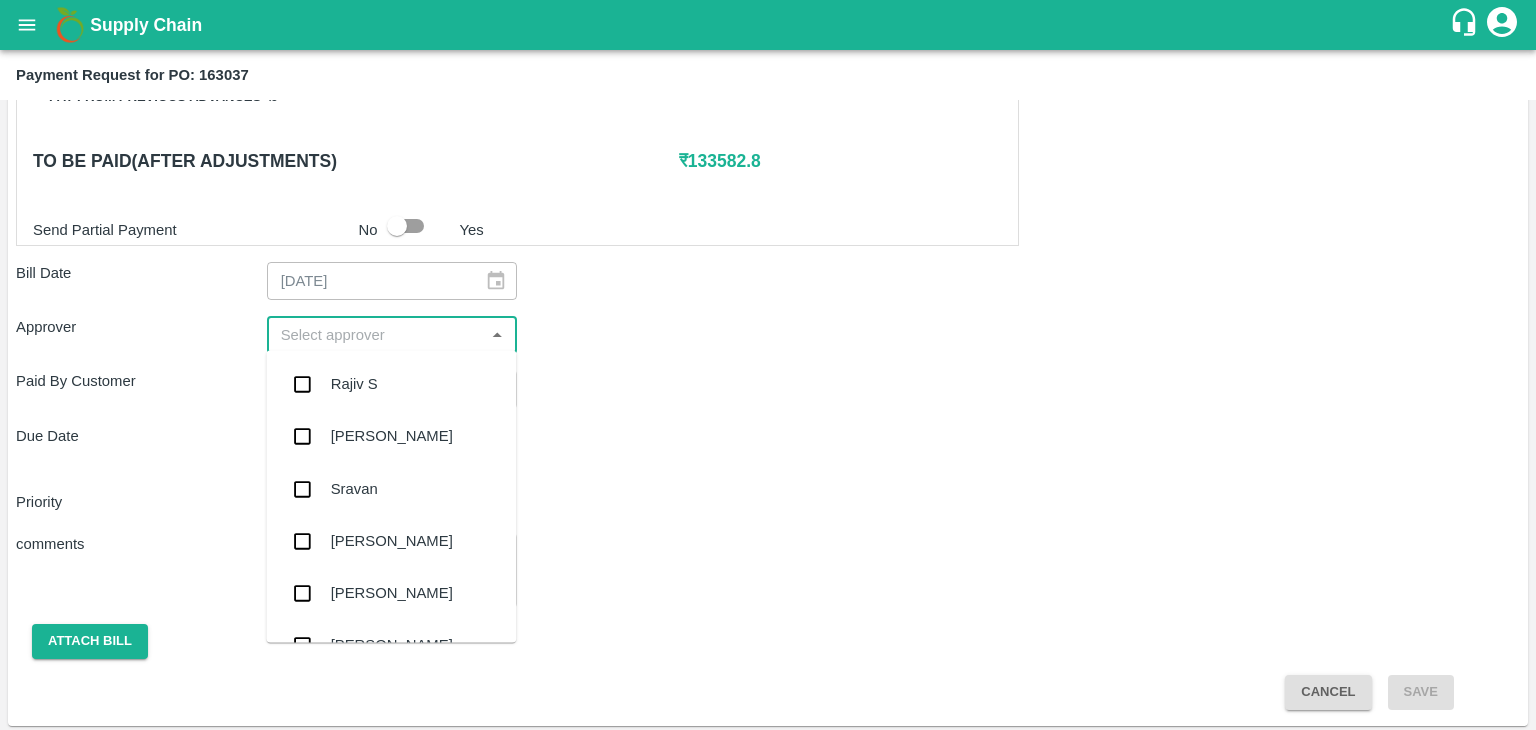 click at bounding box center [376, 335] 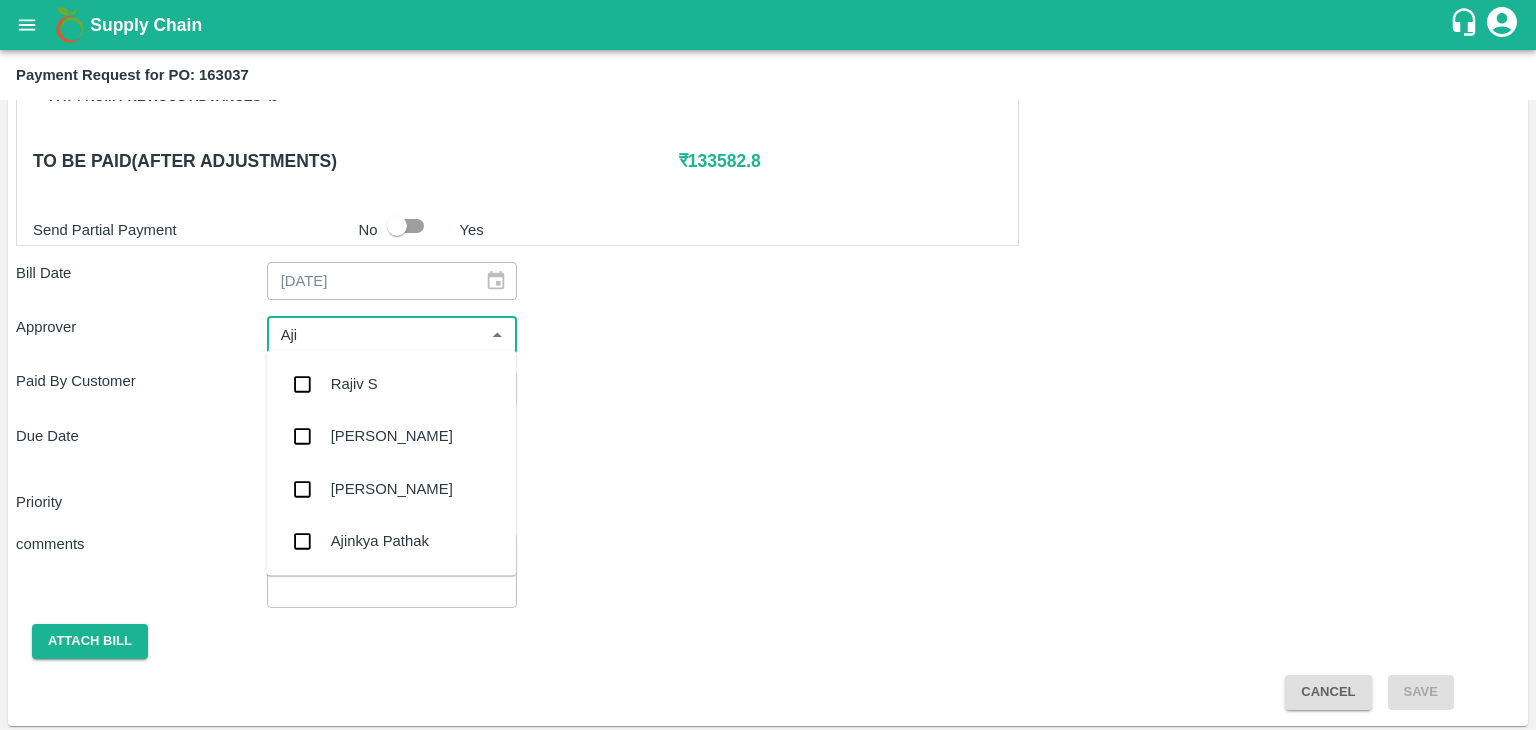 type on "Ajit" 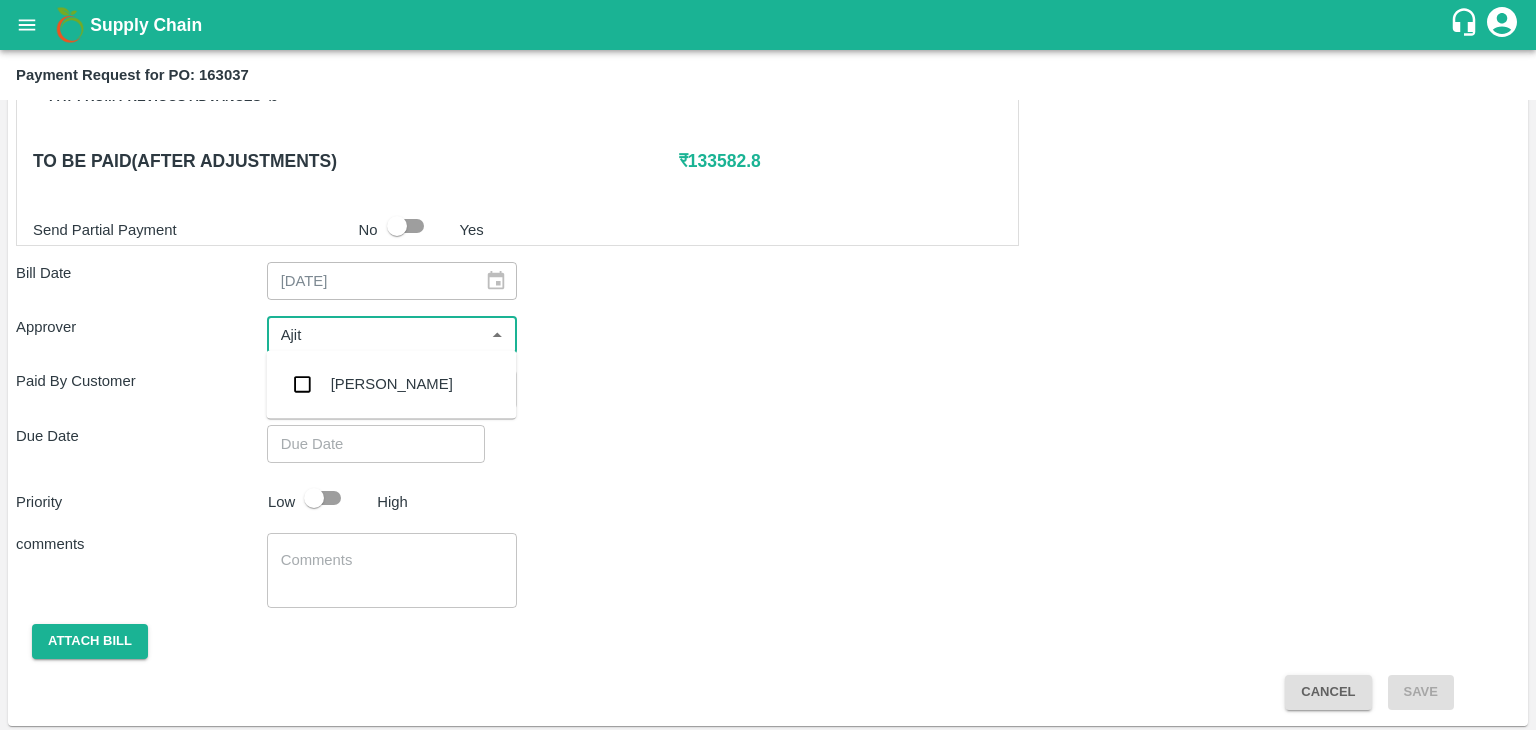 click on "[PERSON_NAME]" at bounding box center (392, 384) 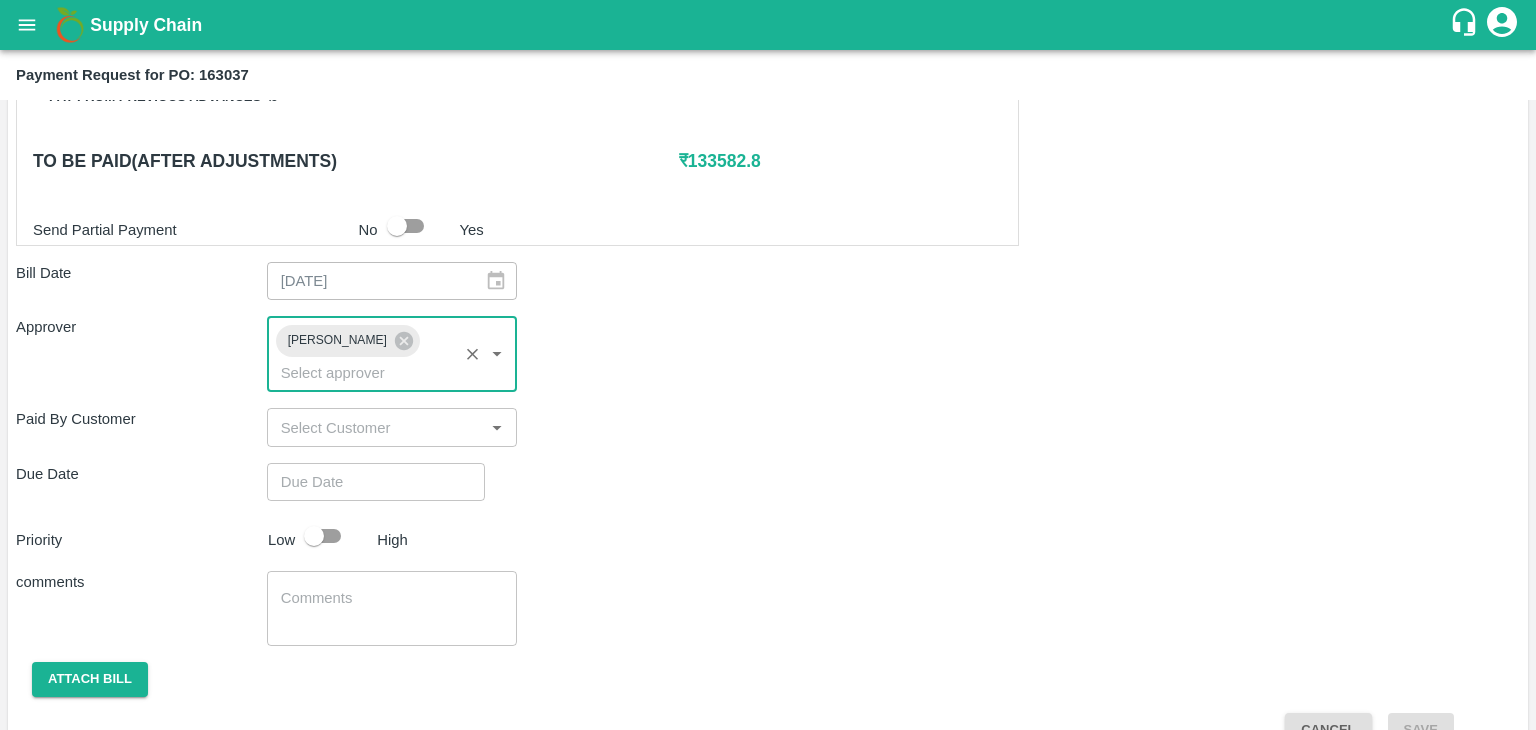 type on "DD/MM/YYYY hh:mm aa" 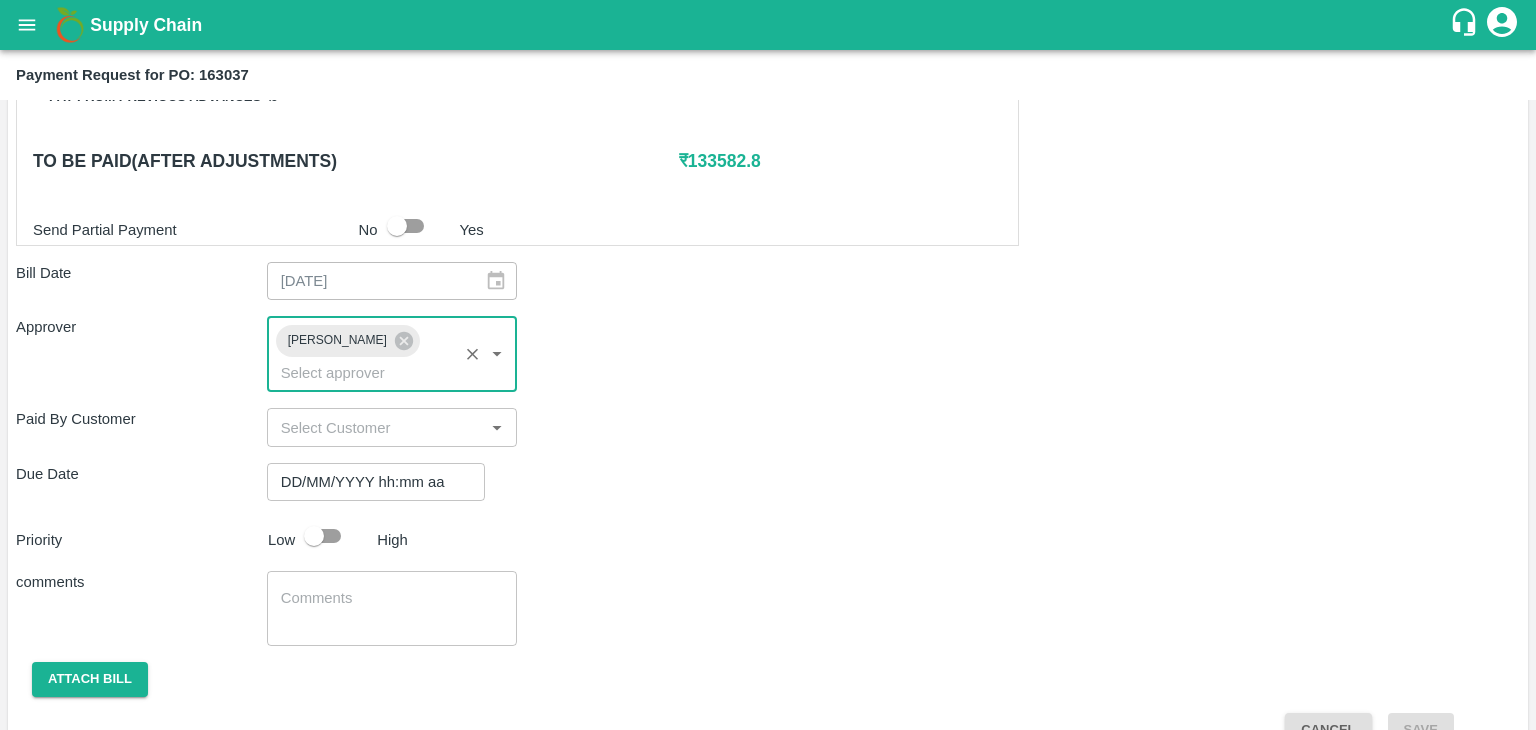 click on "DD/MM/YYYY hh:mm aa" at bounding box center [369, 482] 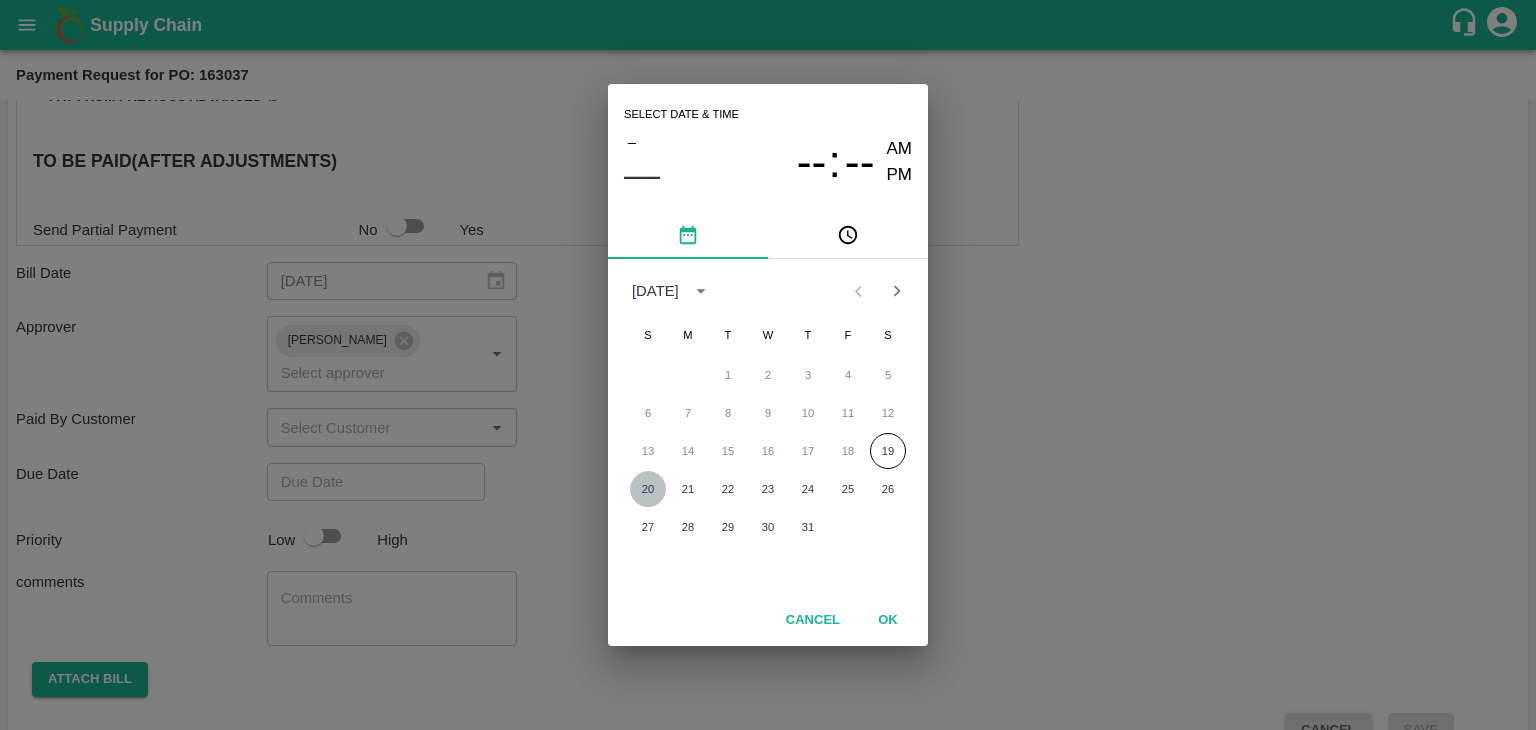 click on "20" at bounding box center [648, 489] 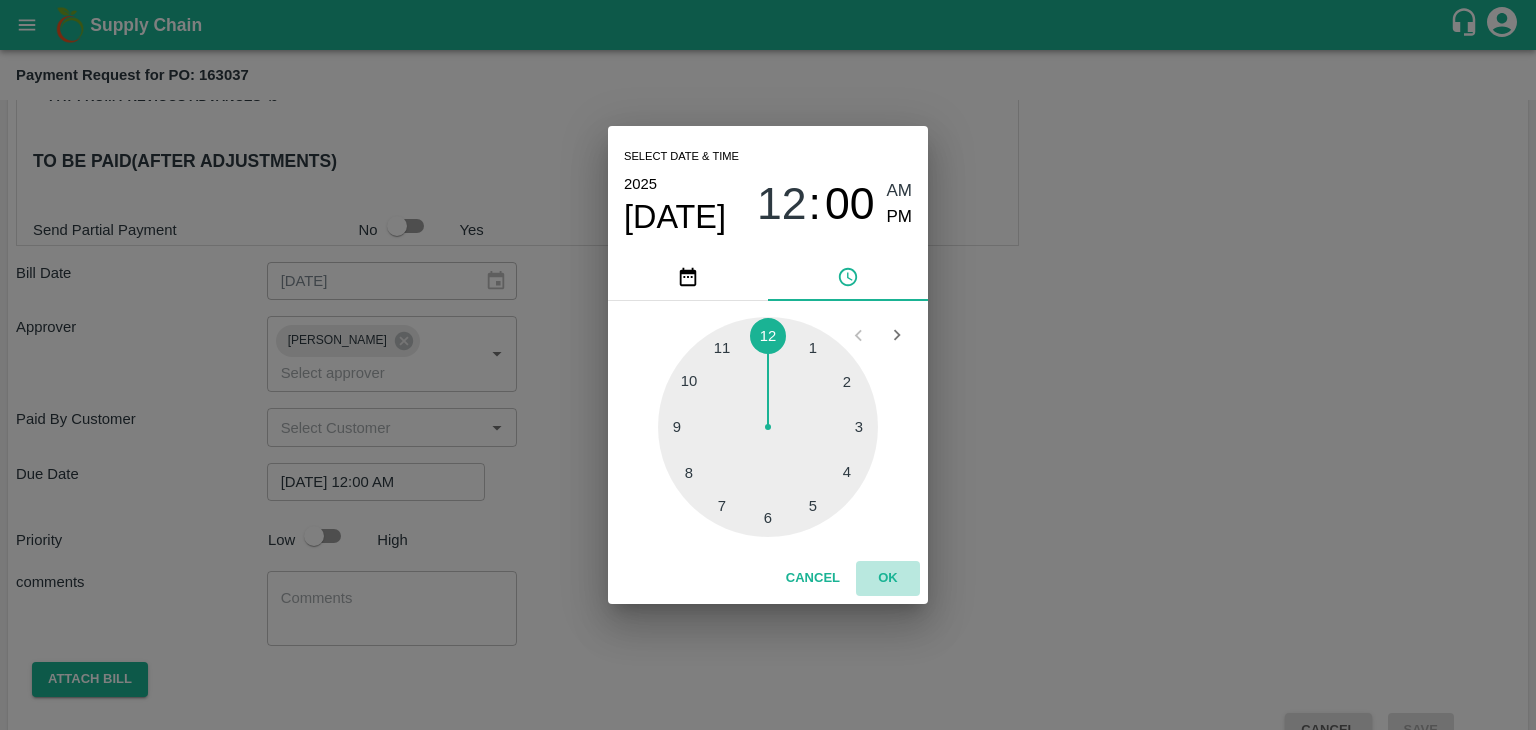 click on "OK" at bounding box center [888, 578] 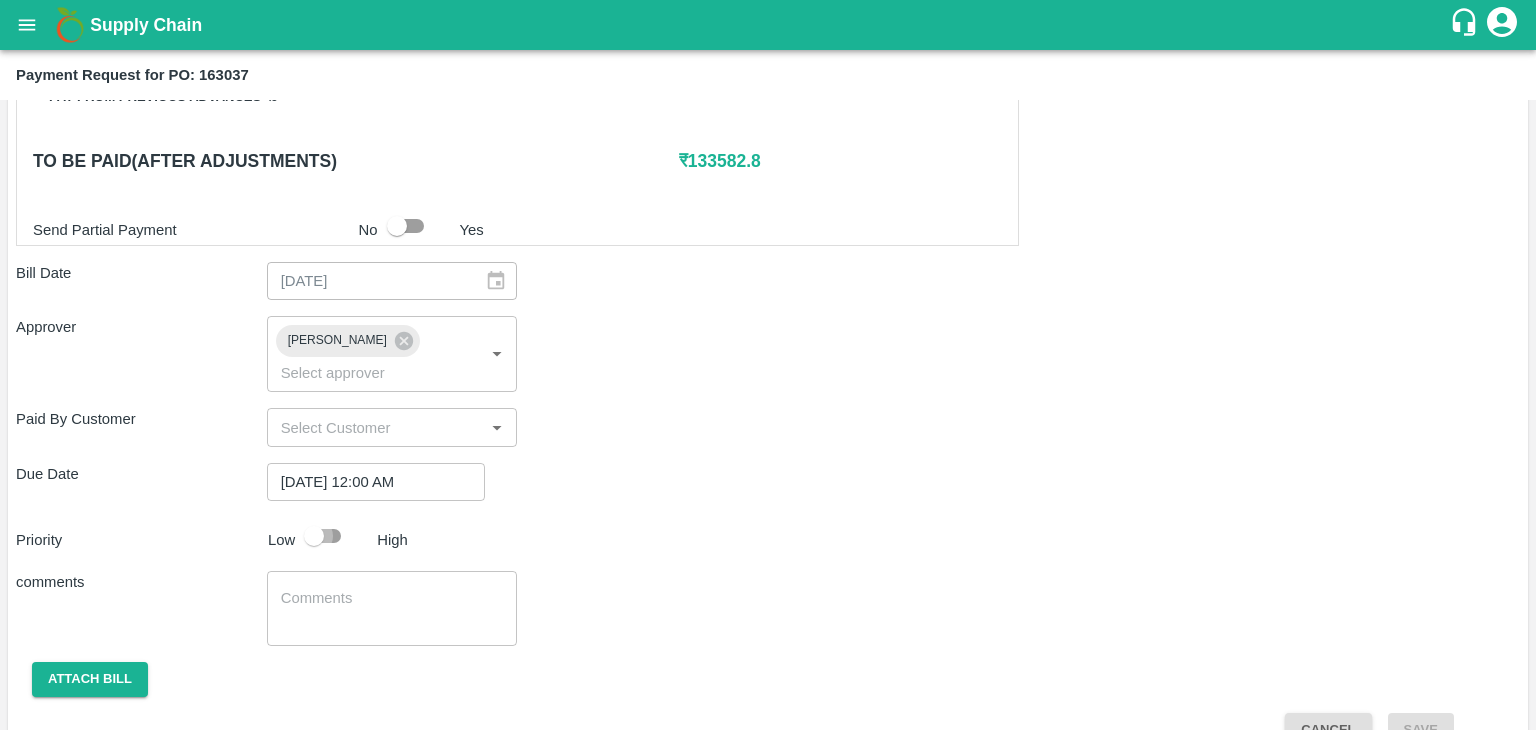 click at bounding box center (314, 536) 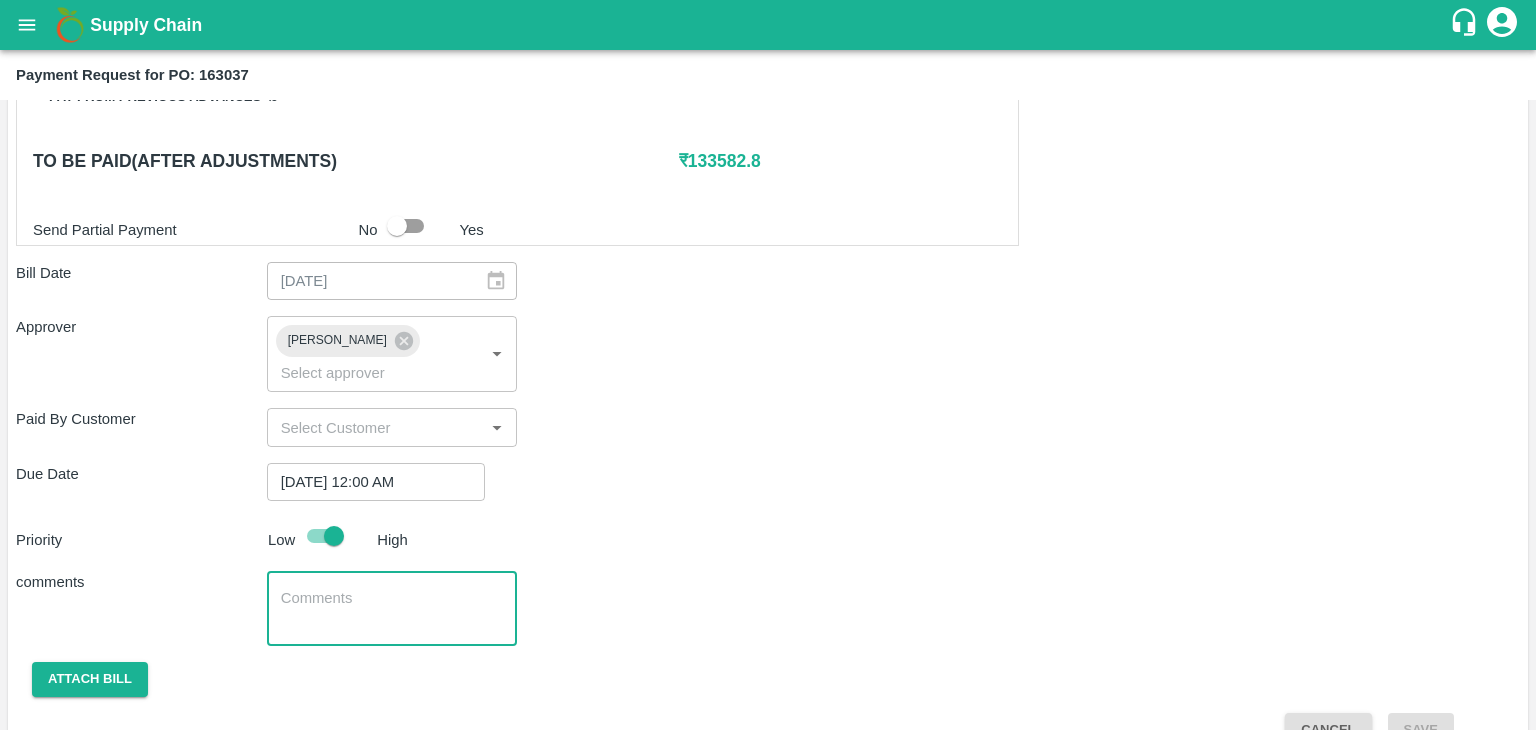 click at bounding box center (392, 609) 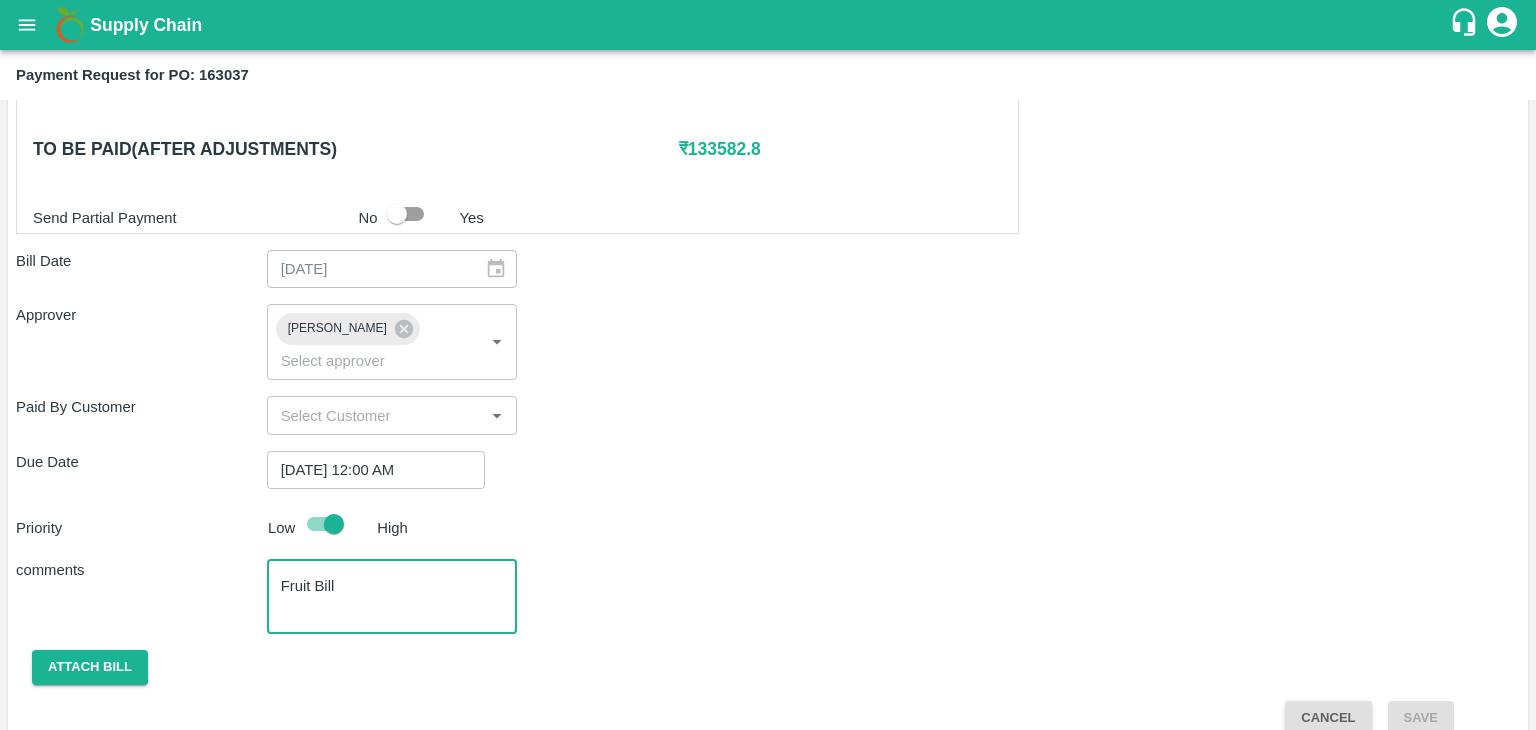 scroll, scrollTop: 947, scrollLeft: 0, axis: vertical 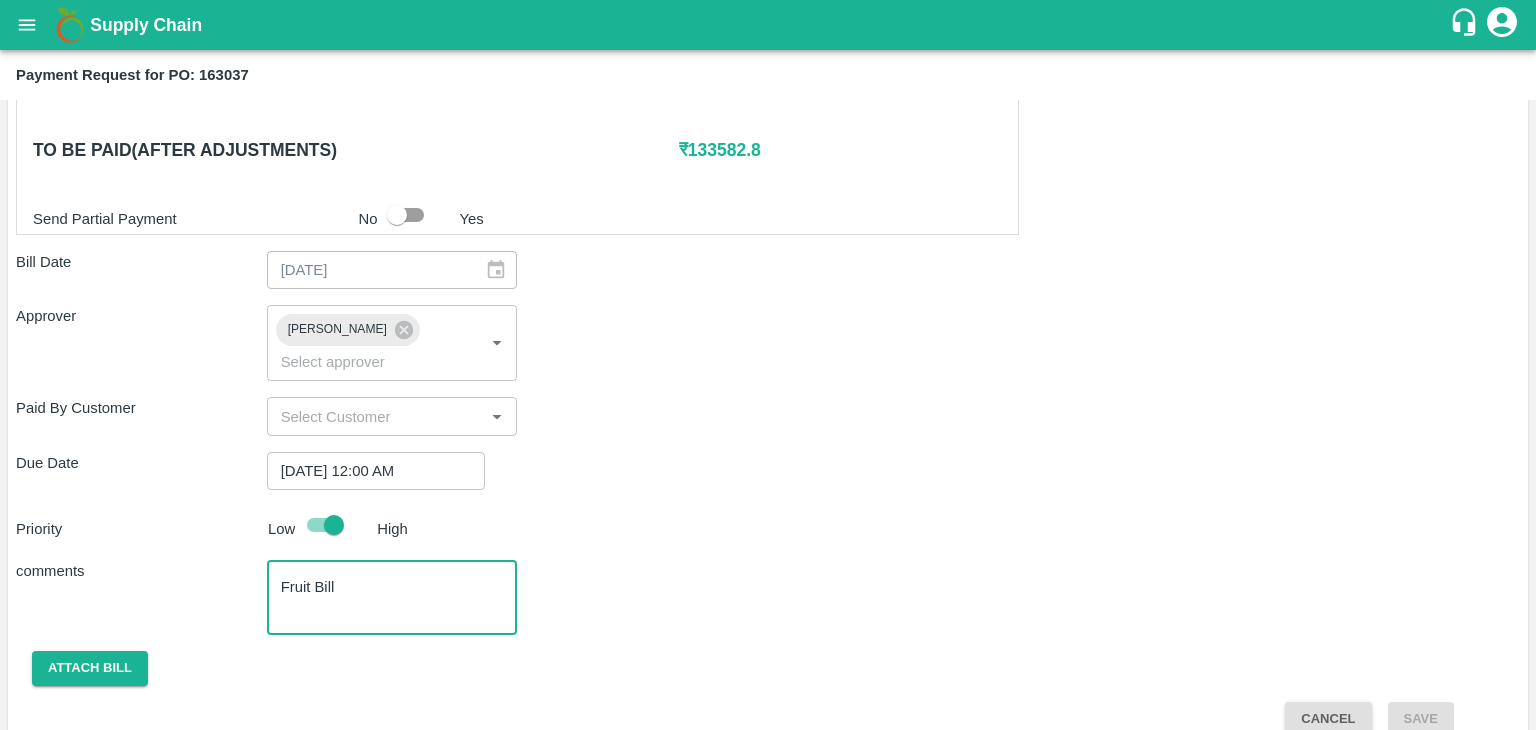 type on "Fruit Bill" 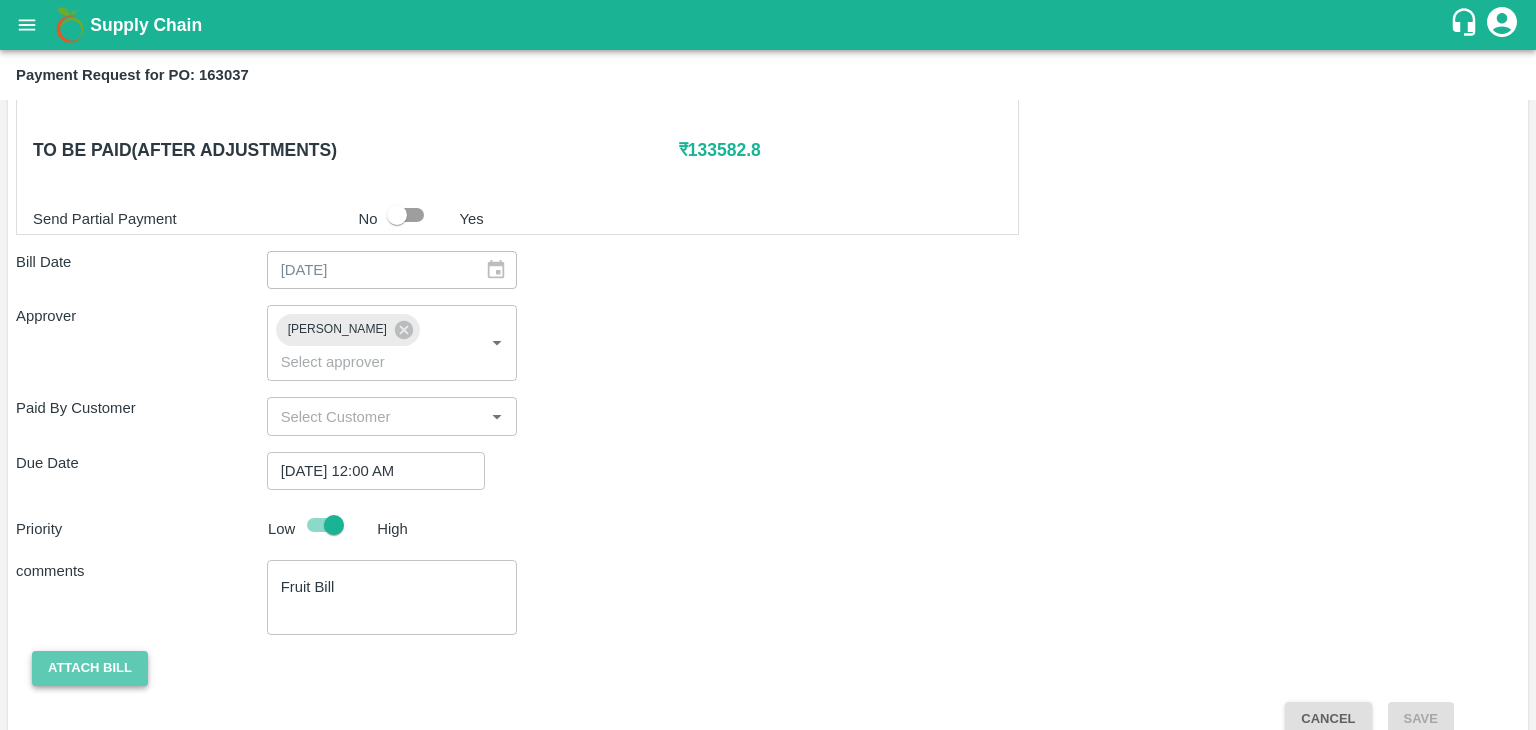 click on "Attach bill" at bounding box center [90, 668] 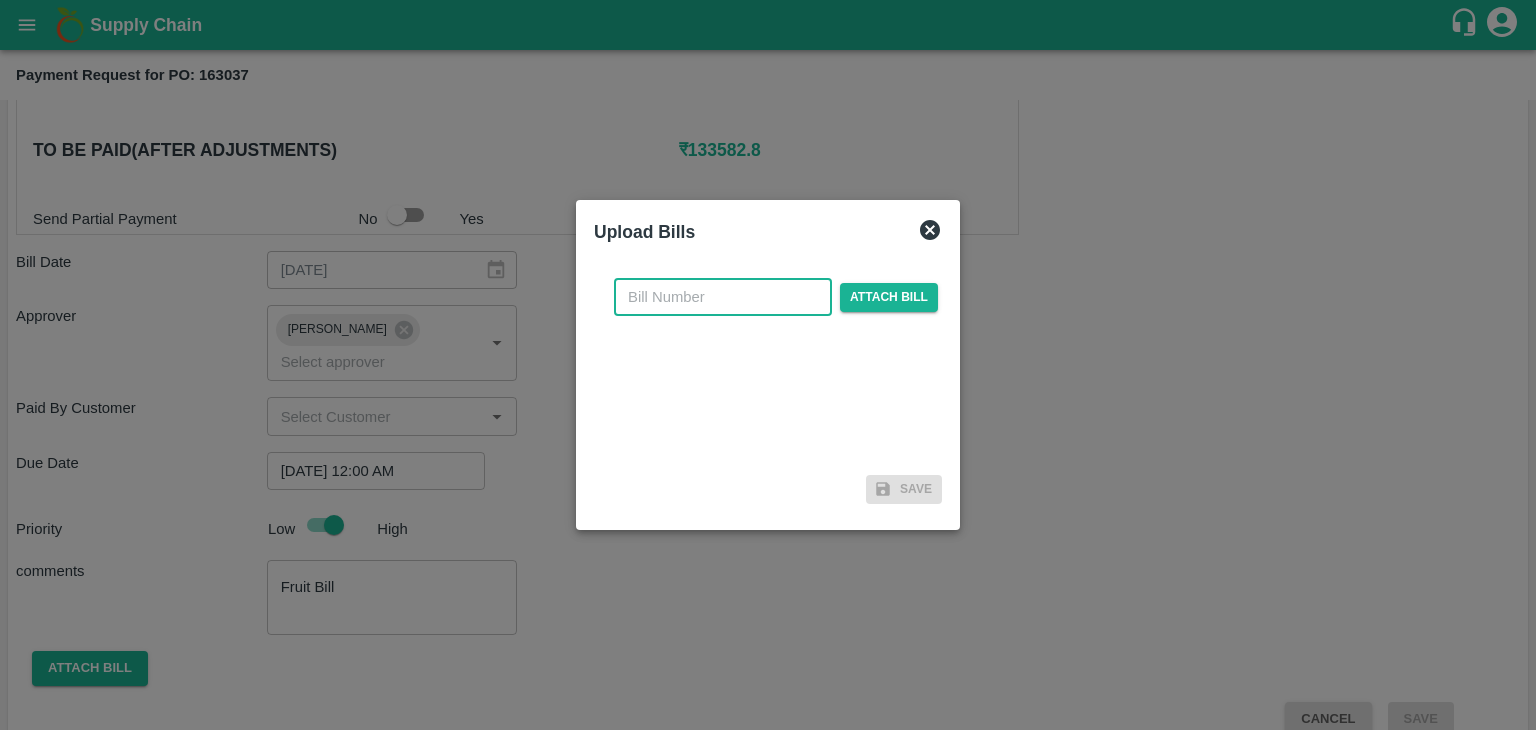 click at bounding box center (723, 297) 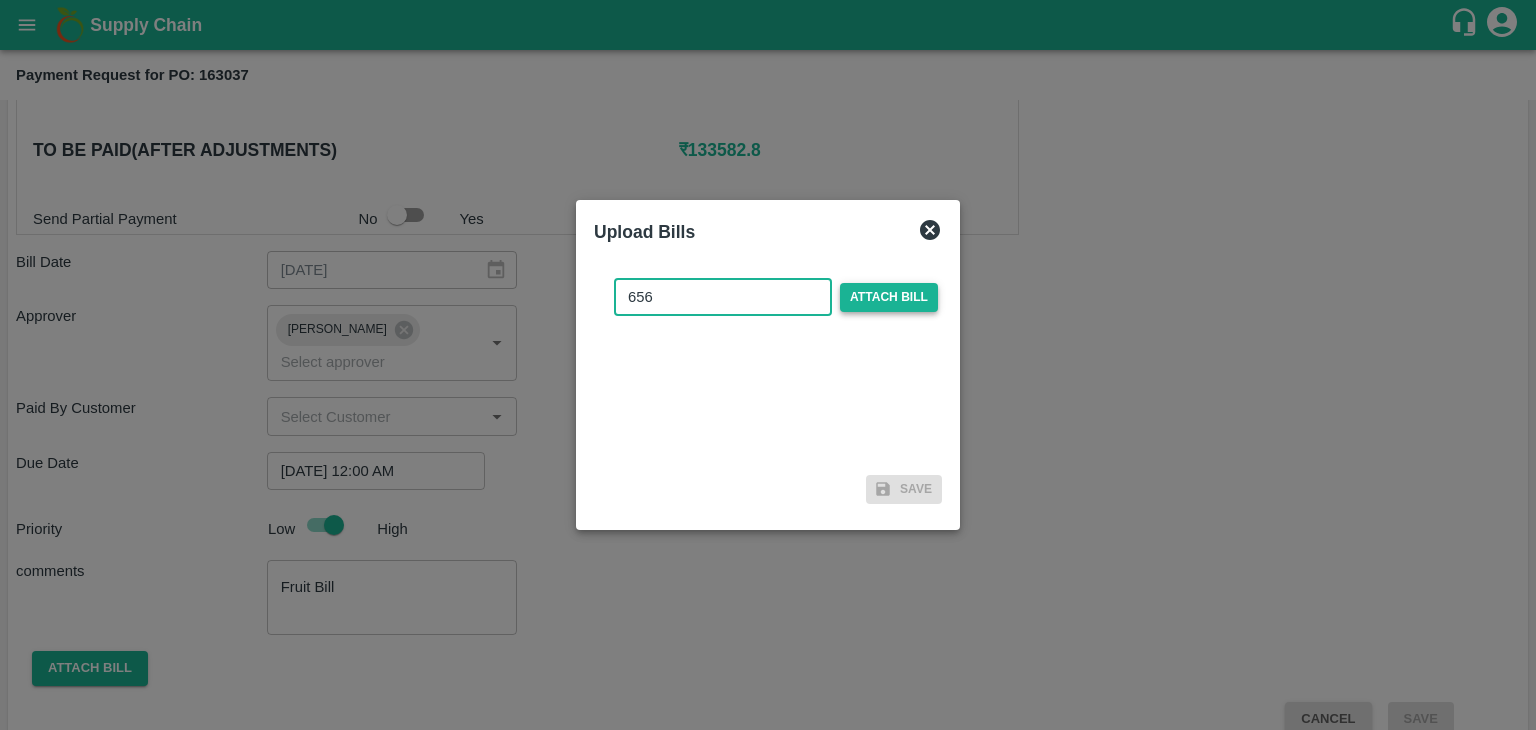 type on "656" 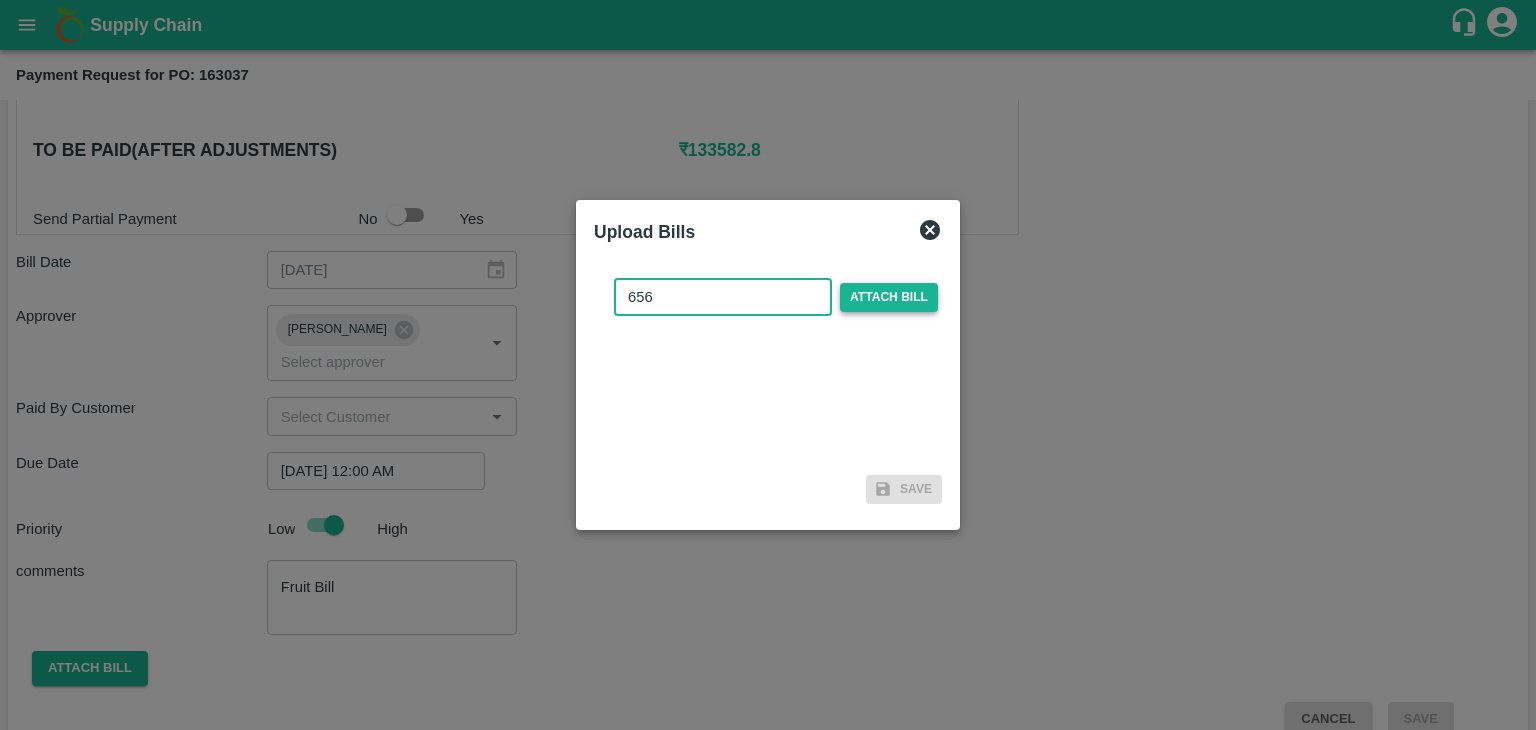 click on "Attach bill" at bounding box center (889, 297) 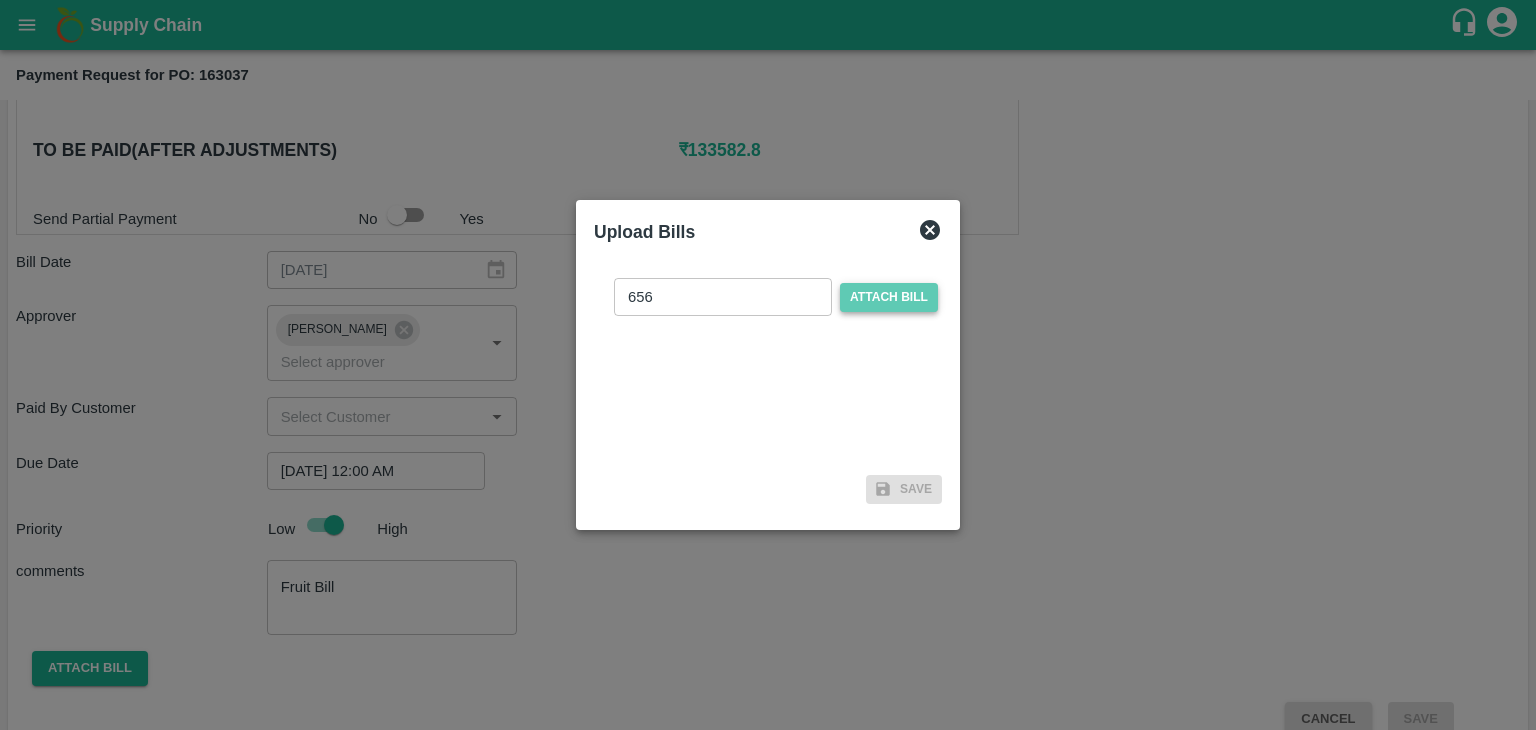 click on "Attach bill" at bounding box center [889, 297] 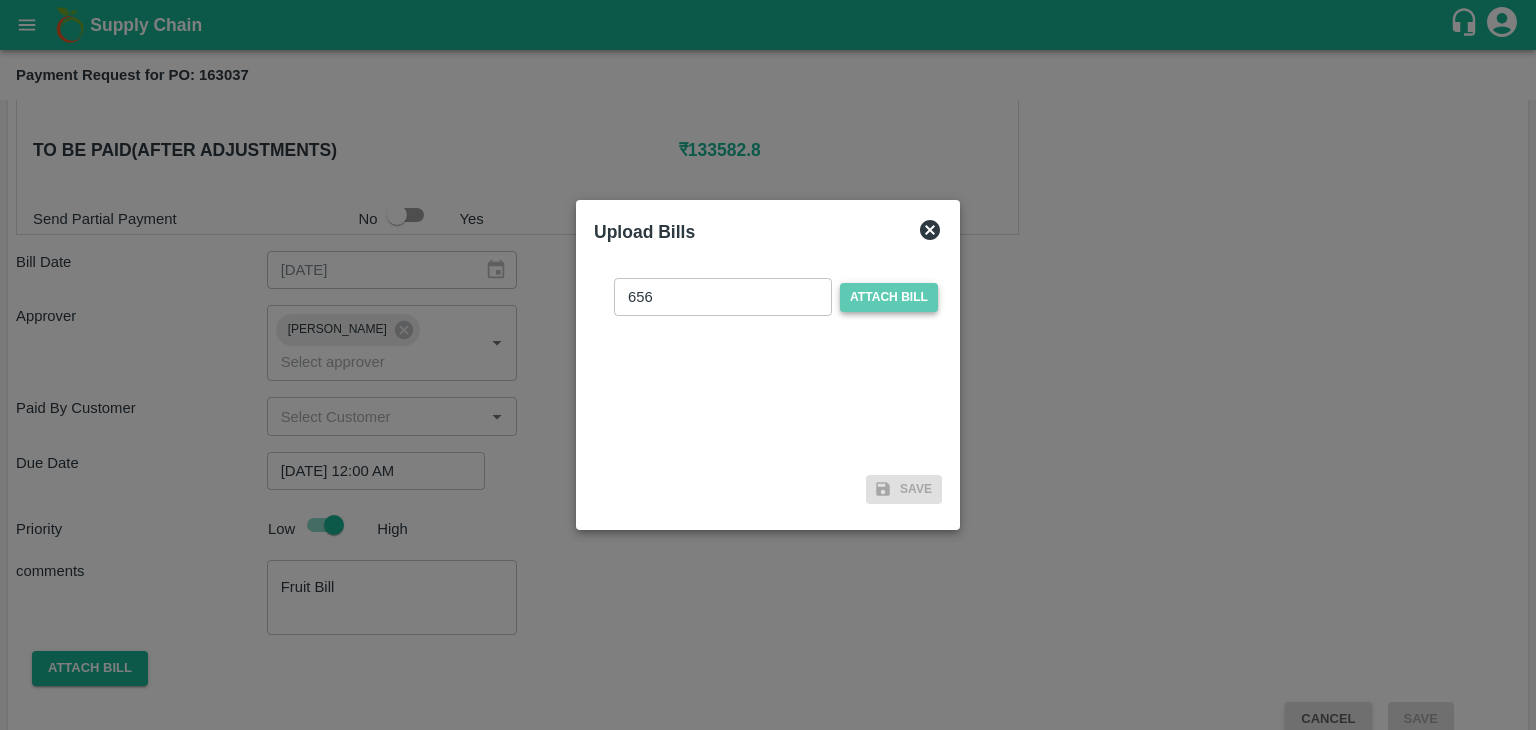 click on "Attach bill" at bounding box center [0, 0] 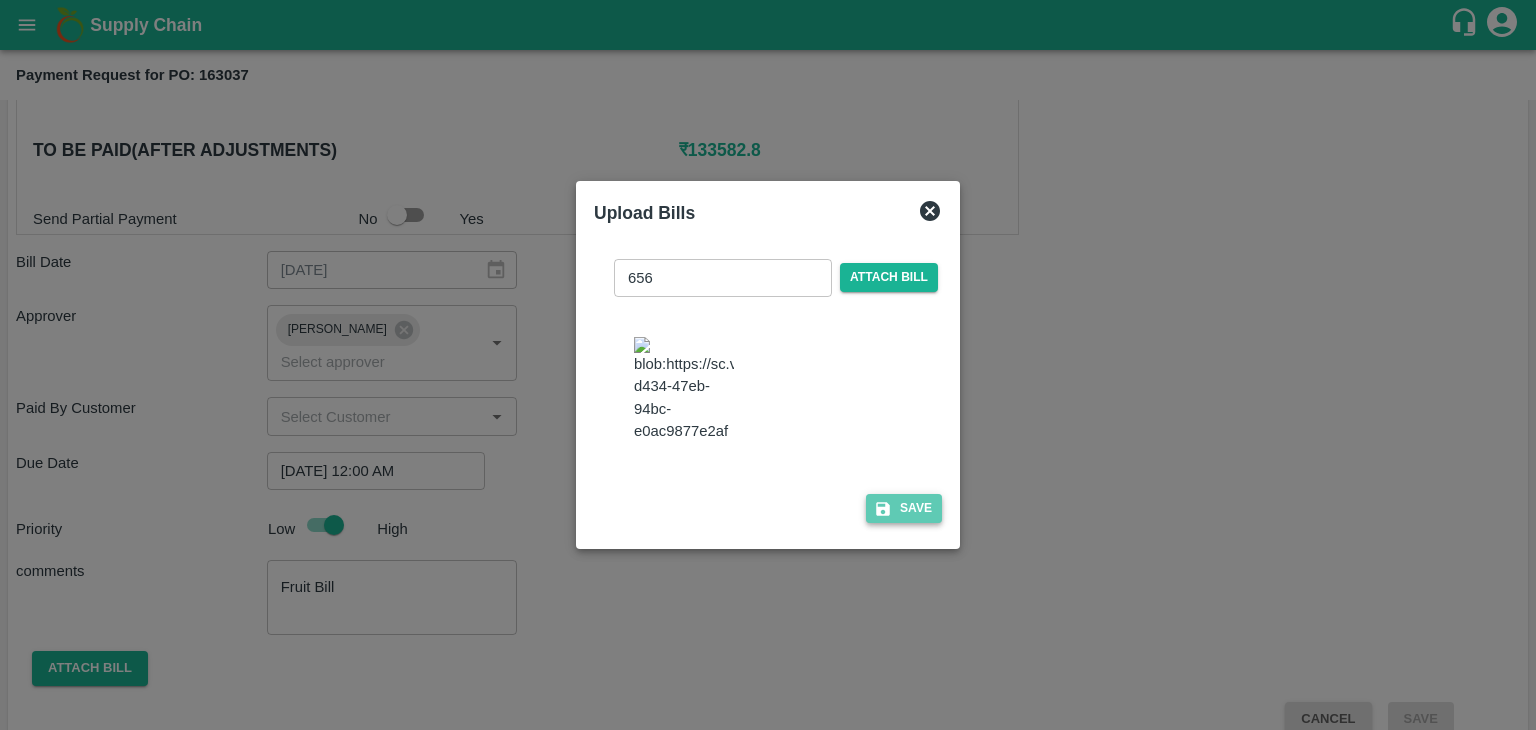 click on "Save" at bounding box center (904, 508) 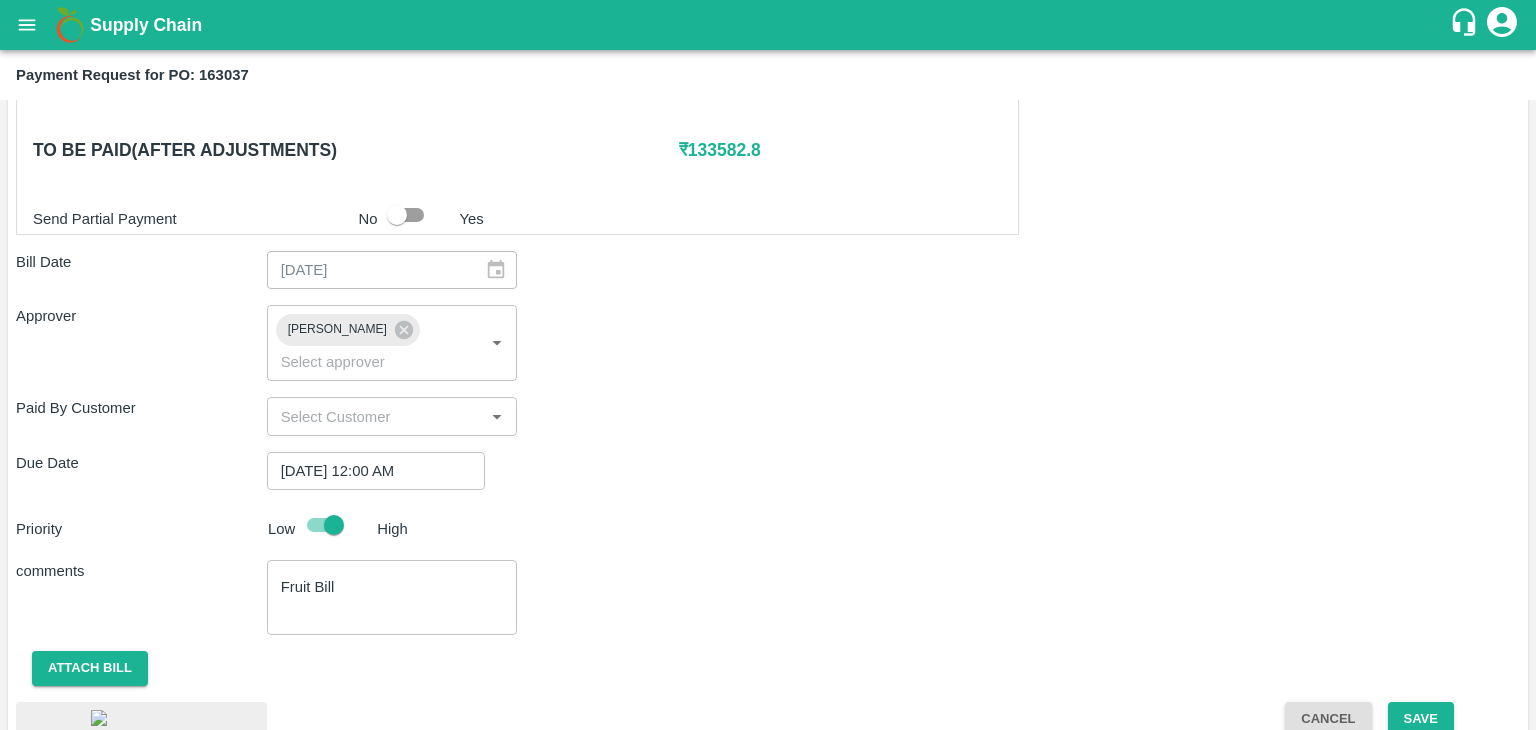 scroll, scrollTop: 1056, scrollLeft: 0, axis: vertical 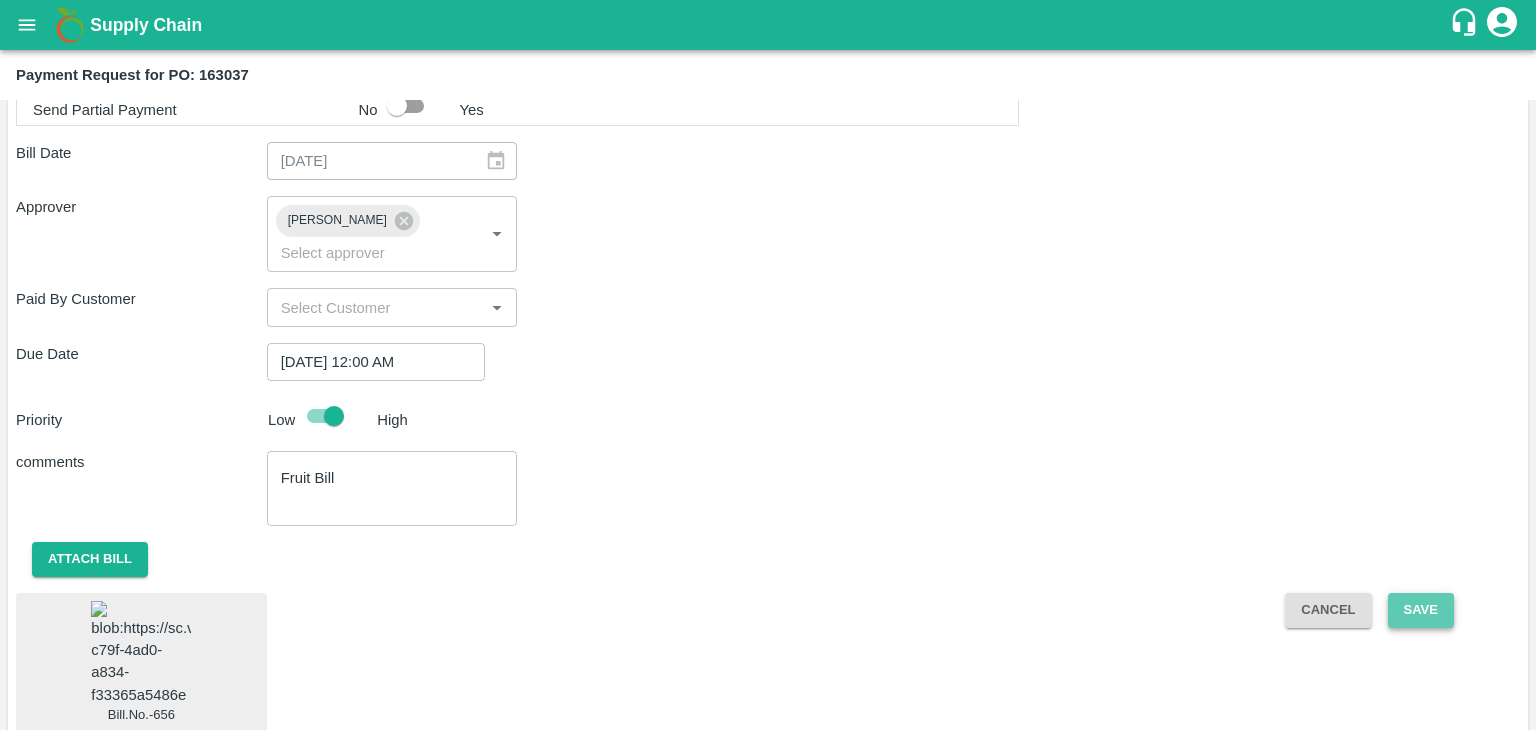 click on "Save" at bounding box center (1421, 610) 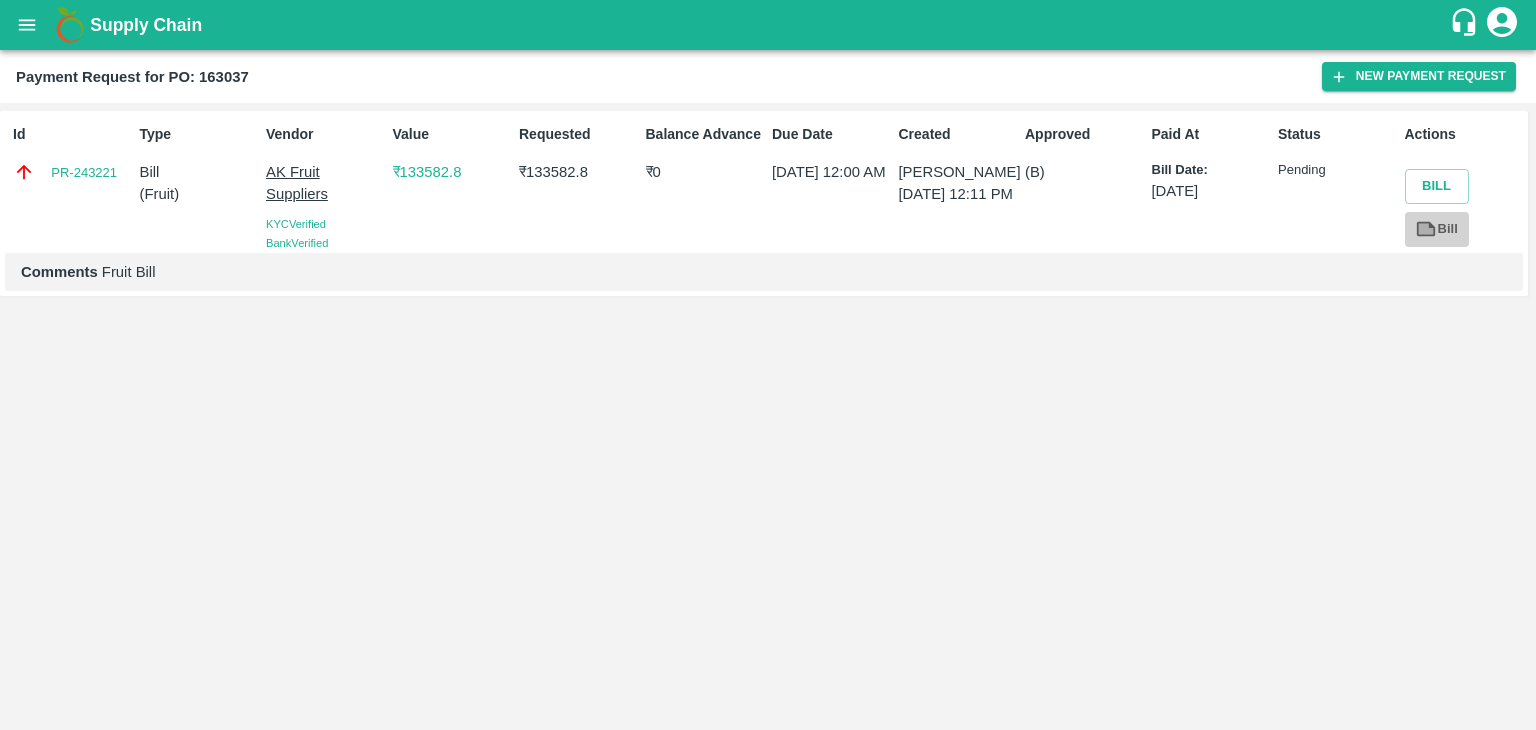 click 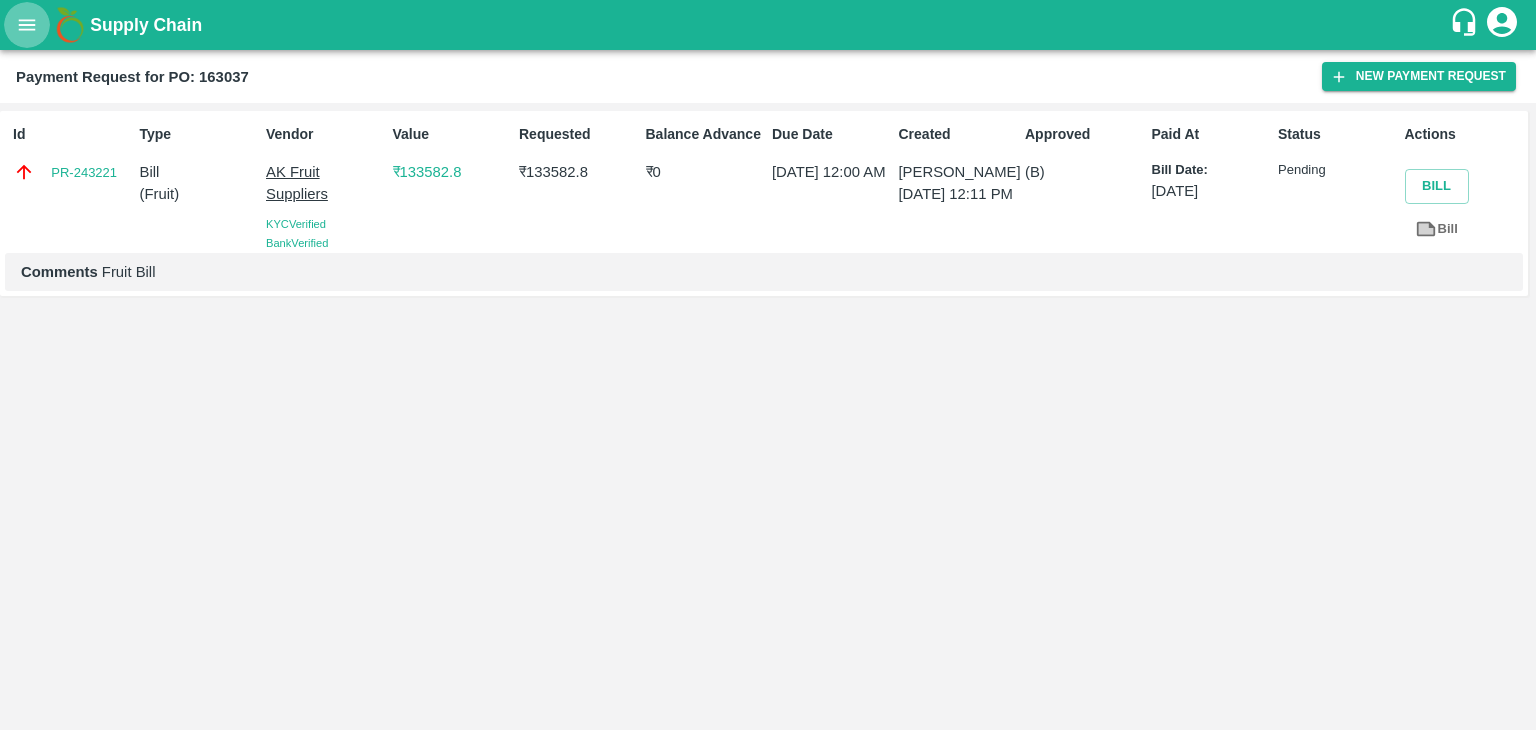 click 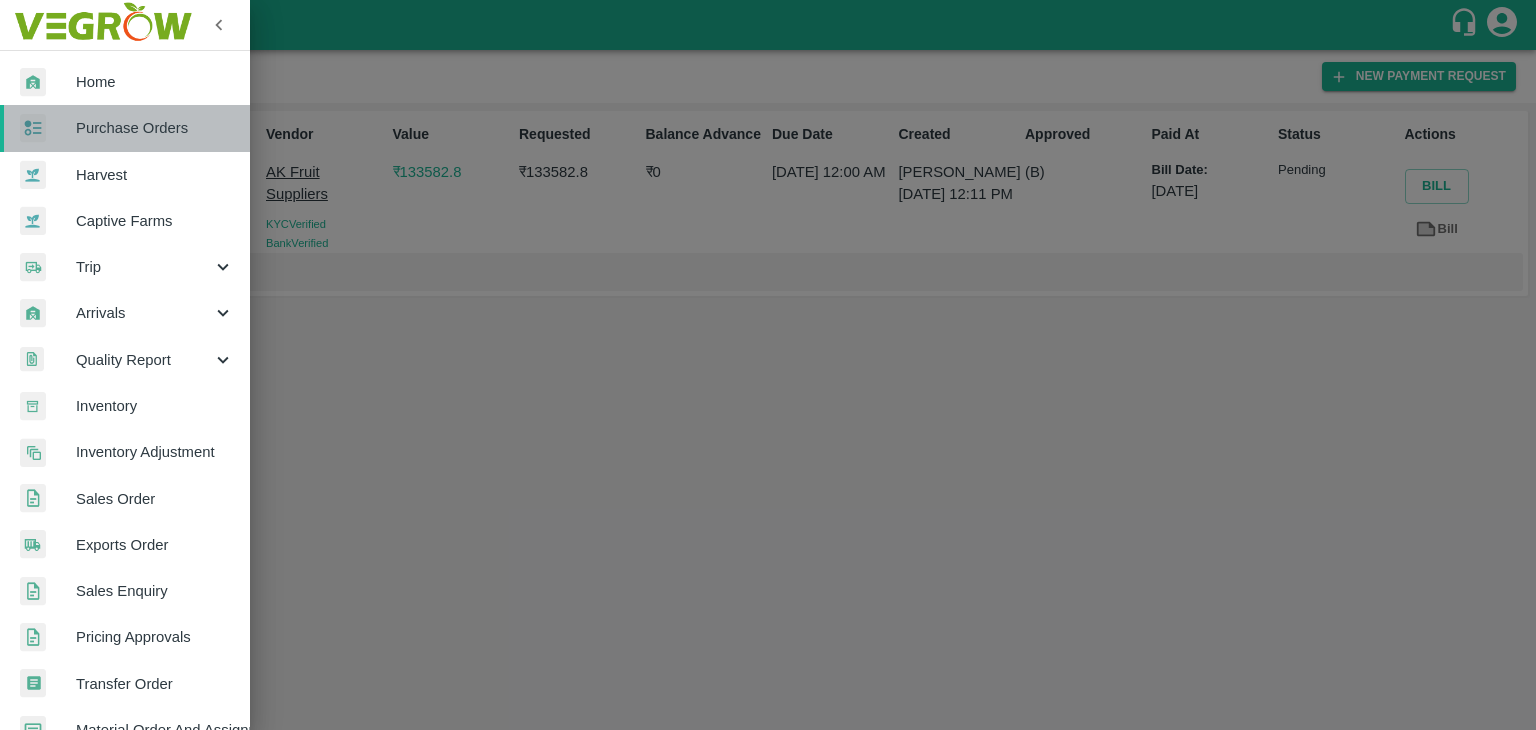 click on "Purchase Orders" at bounding box center (155, 128) 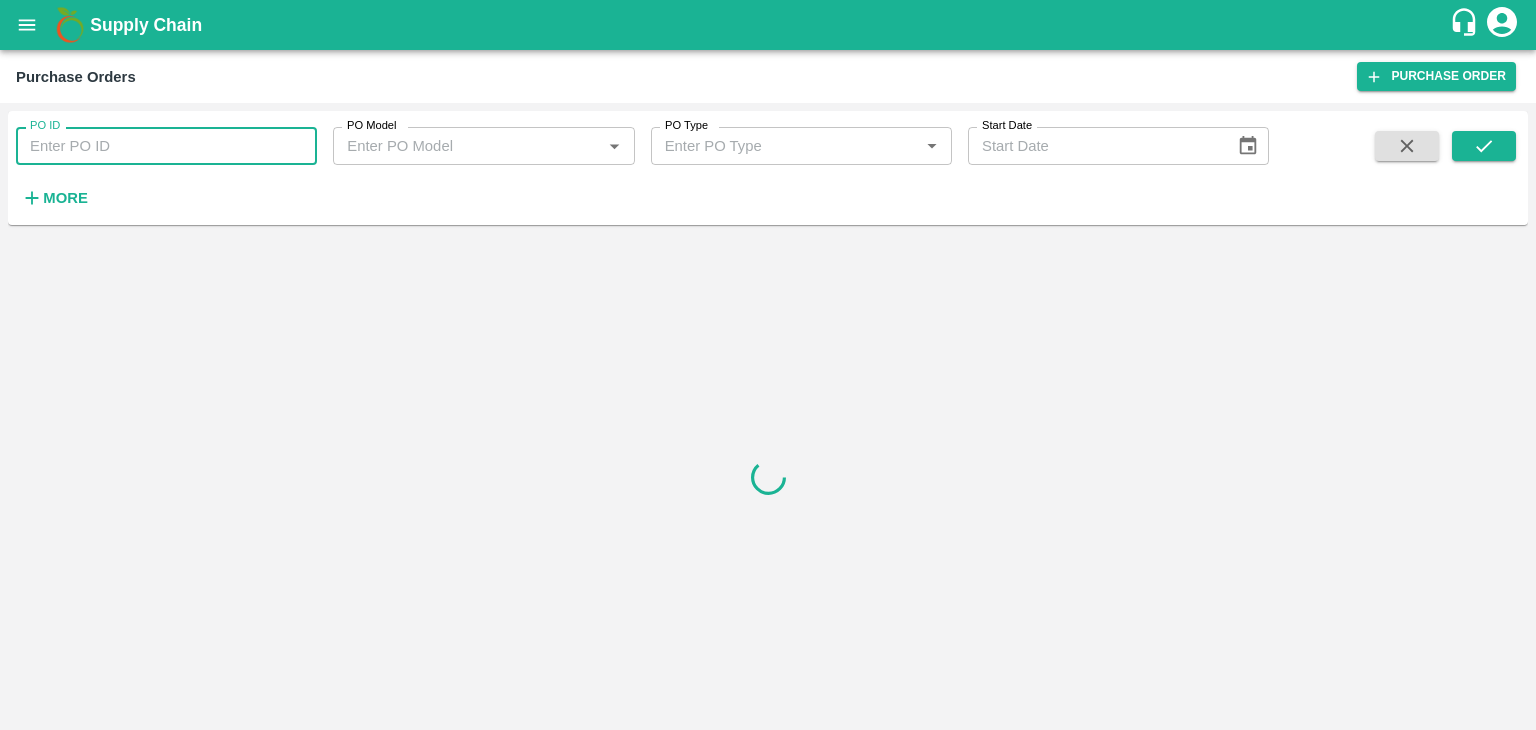 click on "PO ID" at bounding box center (166, 146) 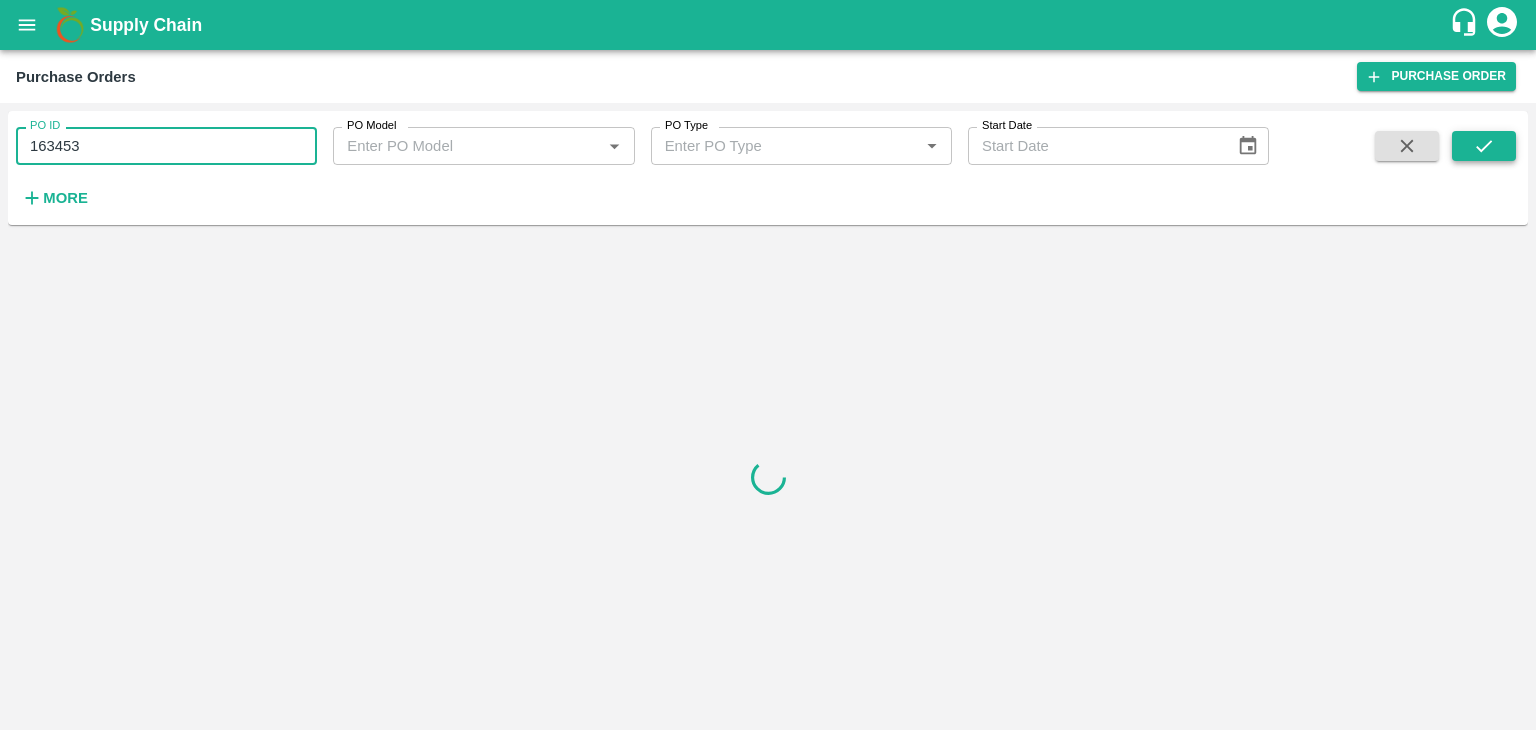type on "163453" 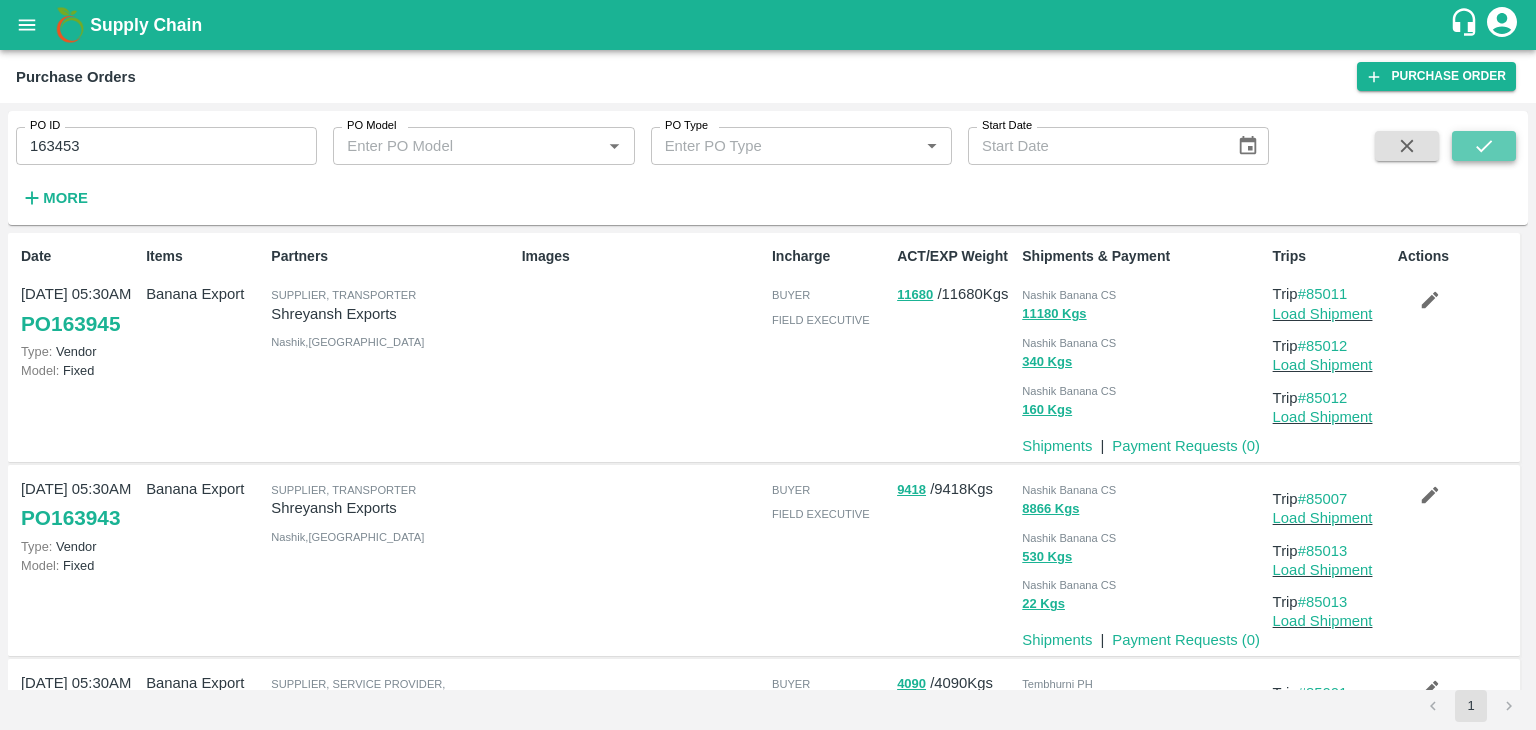click 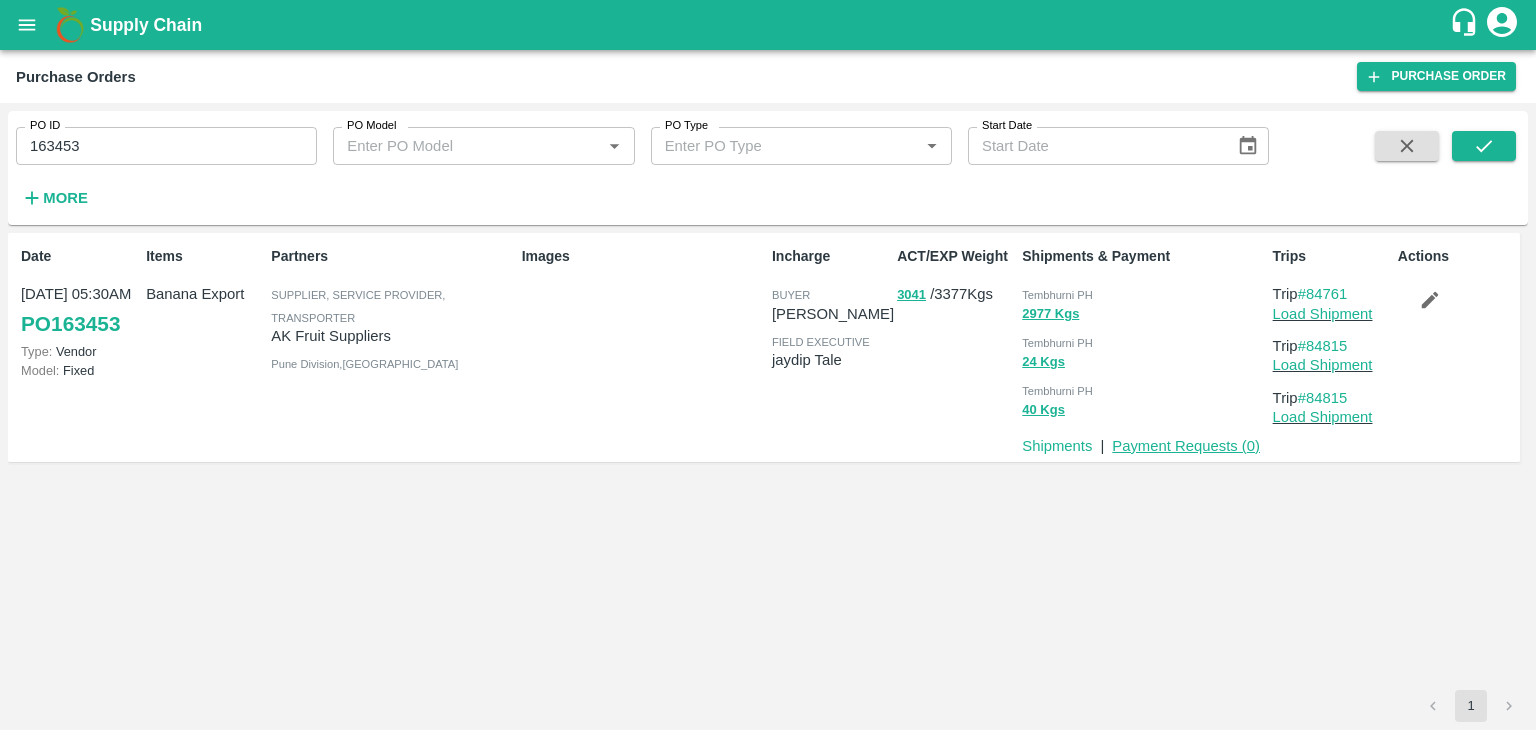 click on "Payment Requests ( 0 )" at bounding box center [1186, 446] 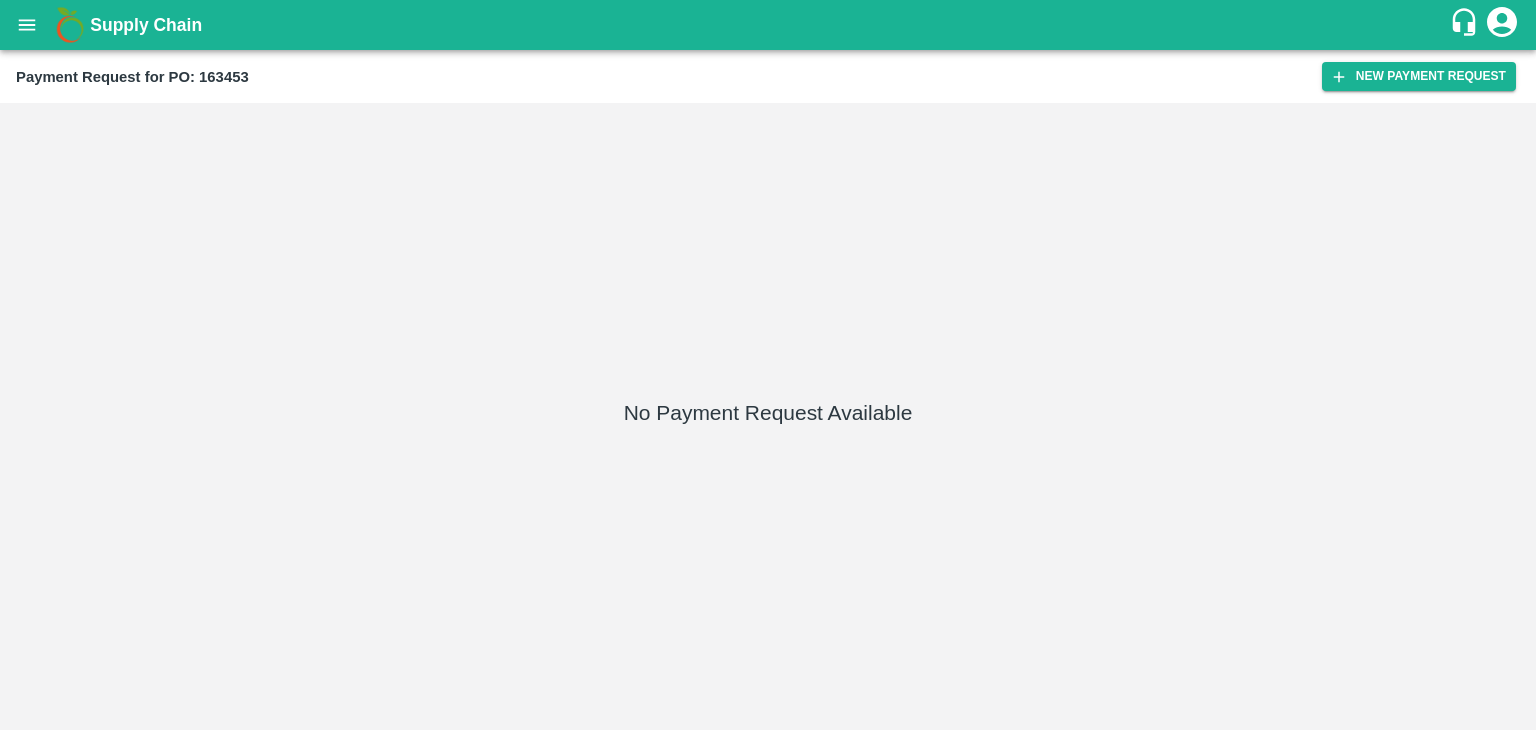 scroll, scrollTop: 0, scrollLeft: 0, axis: both 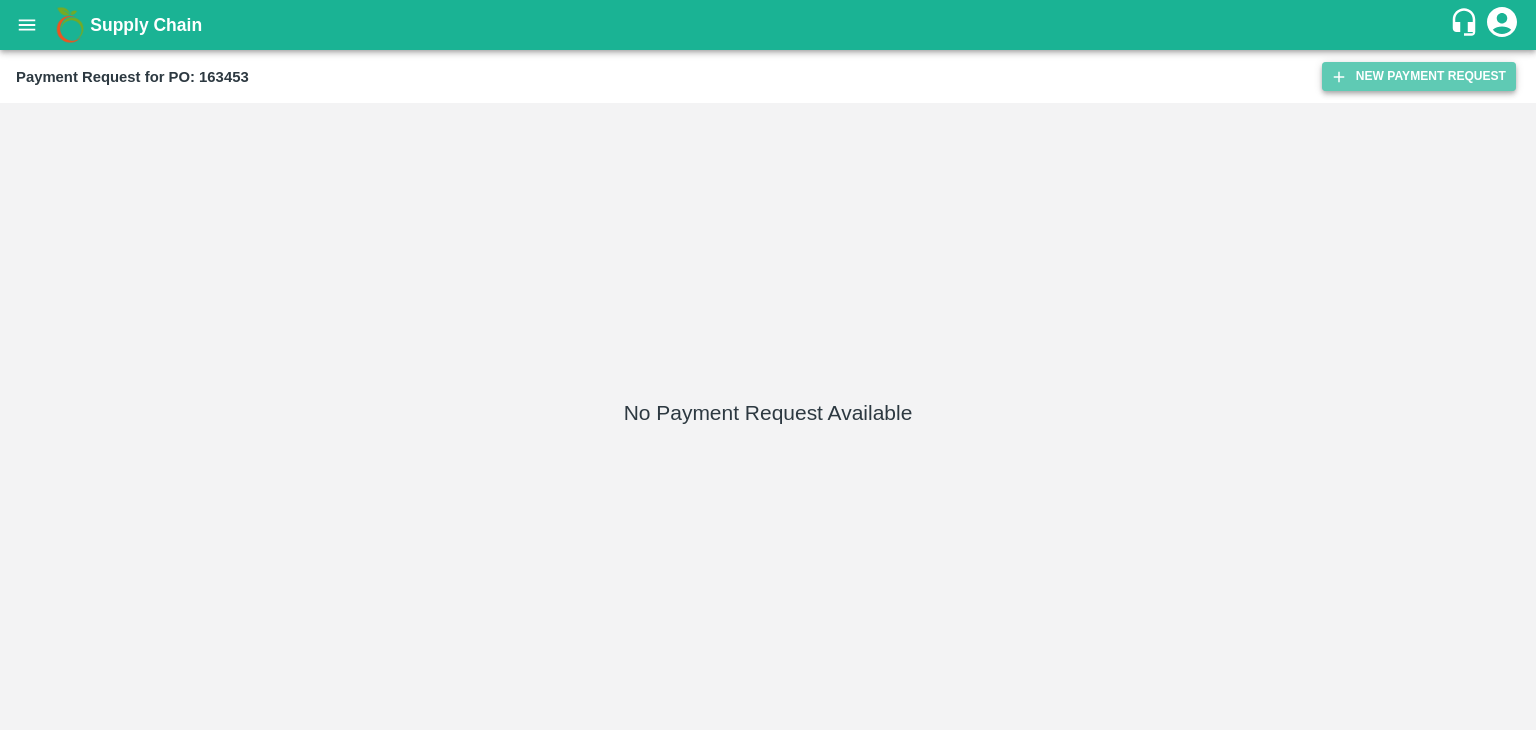 click on "New Payment Request" at bounding box center (1419, 76) 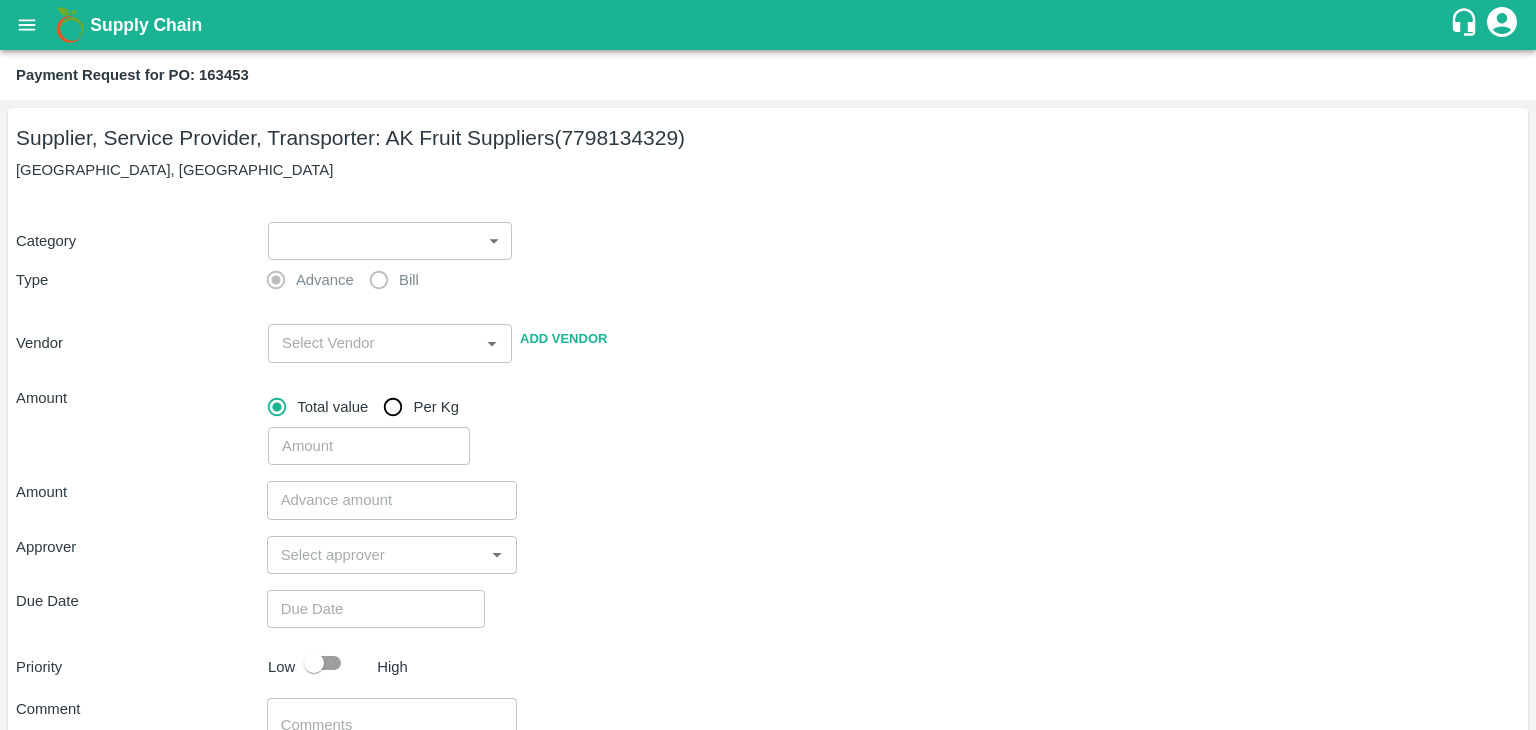 click on "Supply Chain Payment Request for PO: 163453 Supplier, Service Provider, Transporter:    AK Fruit Suppliers  (7798134329) [GEOGRAPHIC_DATA], [GEOGRAPHIC_DATA] Category ​ ​ Type Advance Bill Vendor ​ Add Vendor Amount Total value Per Kg ​ Amount ​ Approver ​ Due Date ​  Priority  Low  High Comment x ​ Attach bill Cancel Save Tembhurni PH Nashik CC Shahada Banana Export PH Savda Banana Export PH Nashik Banana CS [PERSON_NAME] Logout" at bounding box center [768, 365] 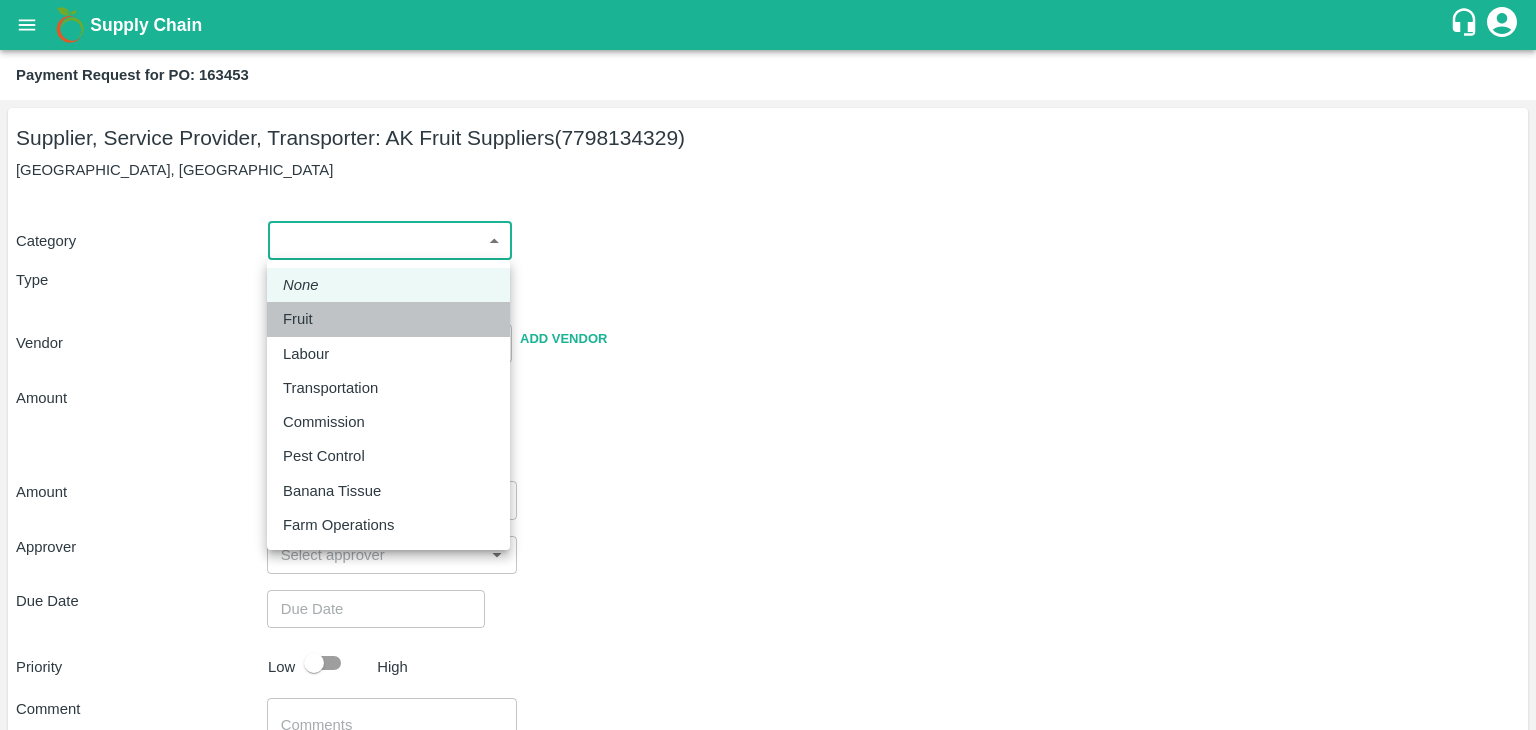 click on "Fruit" at bounding box center (388, 319) 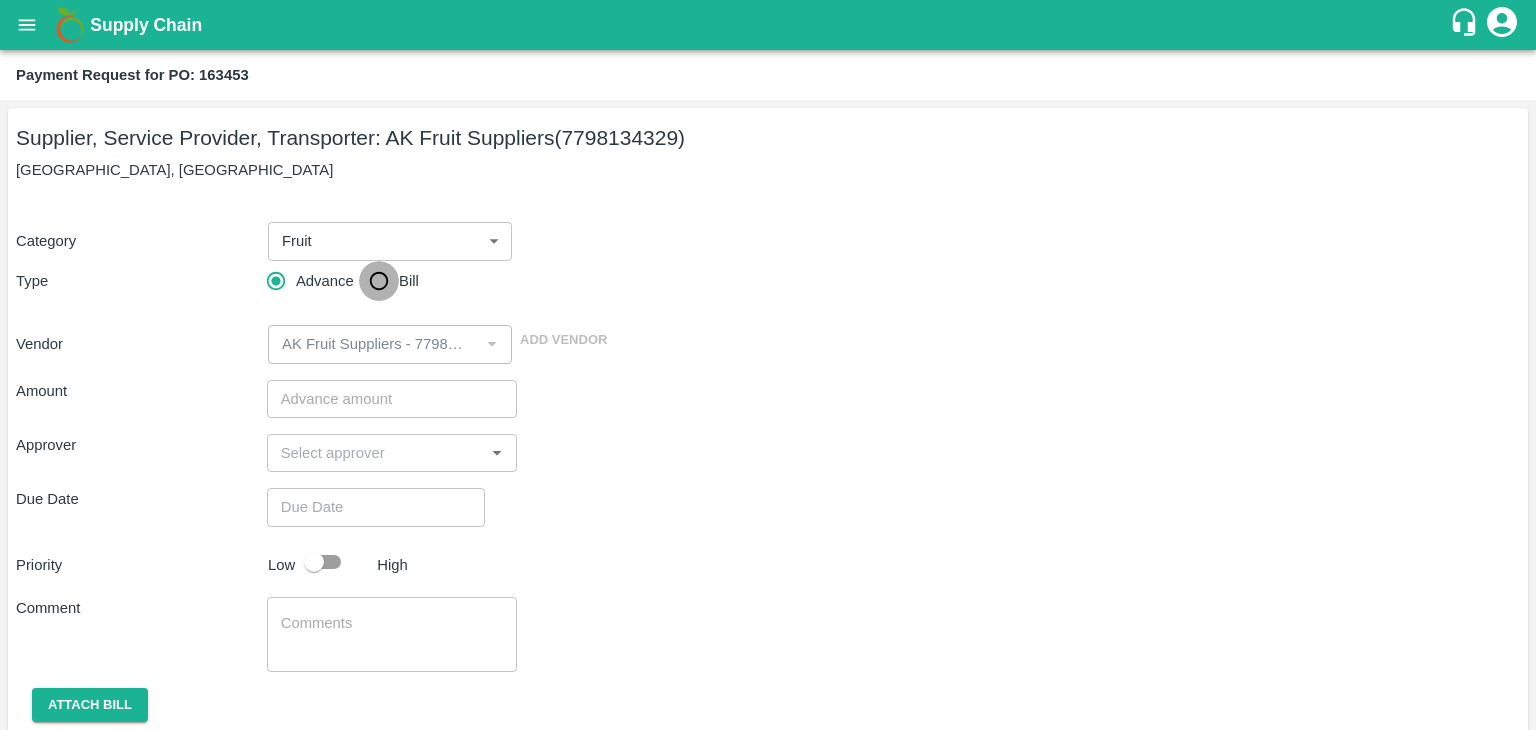 click on "Bill" at bounding box center [379, 281] 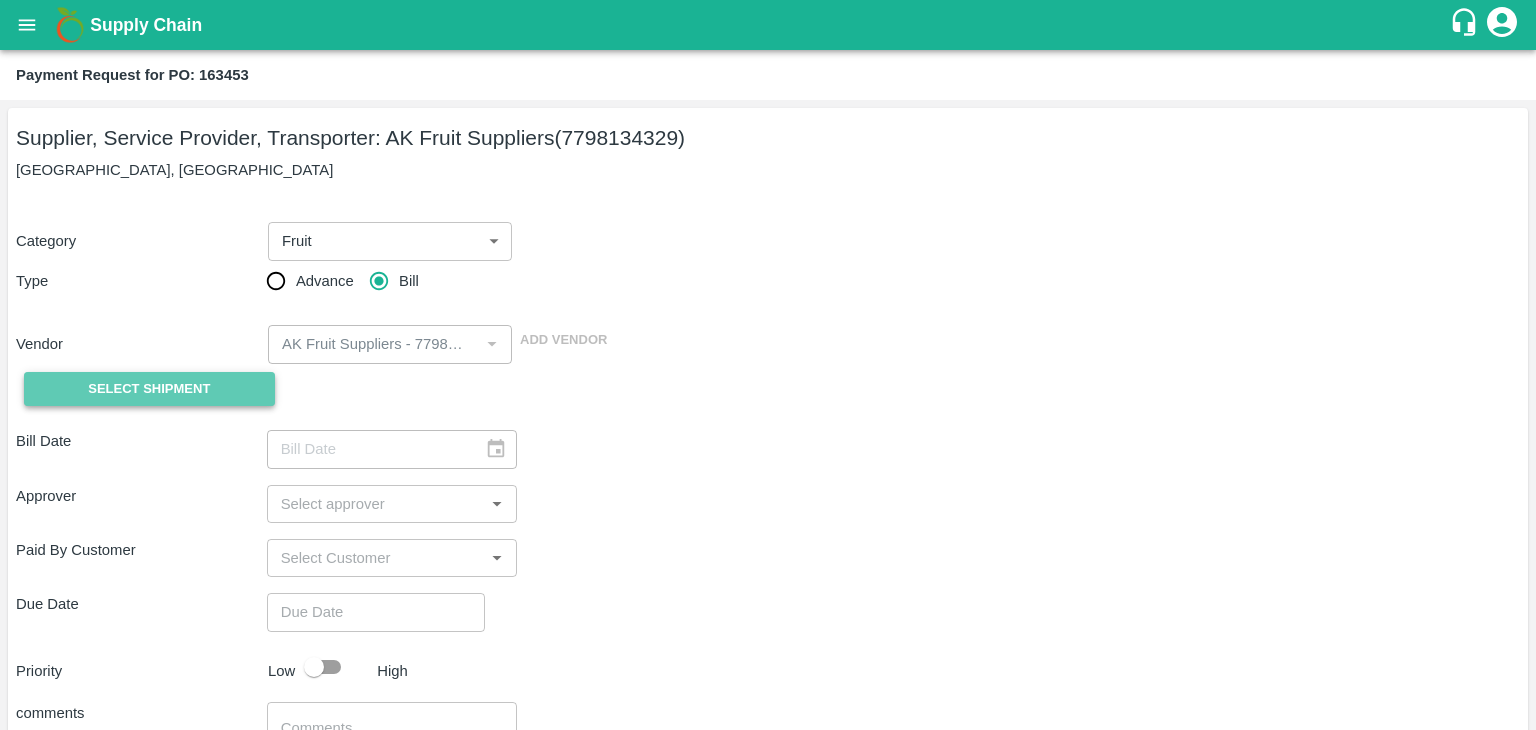 click on "Select Shipment" at bounding box center [149, 389] 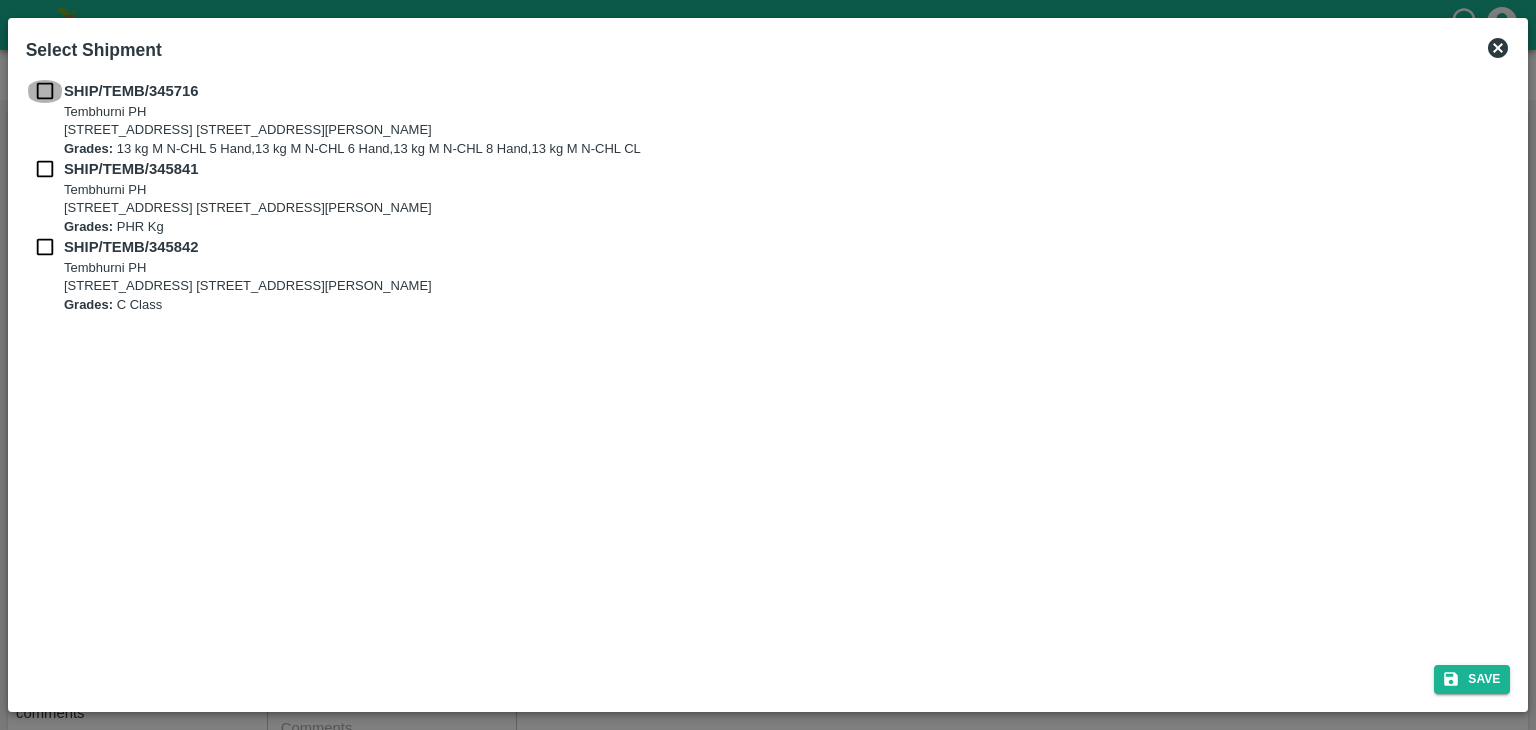 click at bounding box center [45, 91] 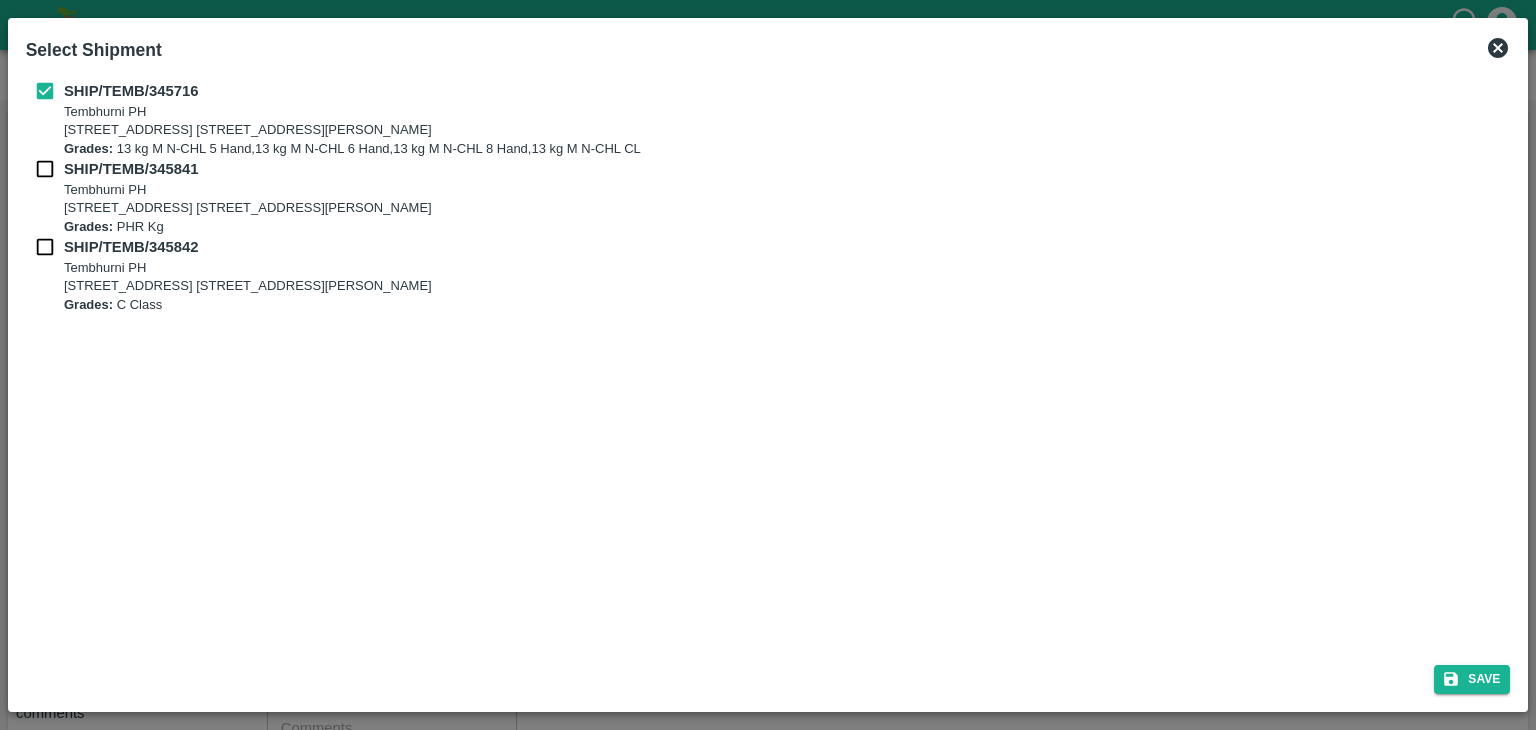click on "SHIP/TEMB/345841 Tembhurni PH Tembhurni PH 205, PLOT NO. E-5, YASHSHREE INDUSTRIES, M.I.D.C., A/P TEMBHURANI TAL MADHA, Solapur, Maharashtra, 413211, India Grades:   PHR Kg" at bounding box center [768, 197] 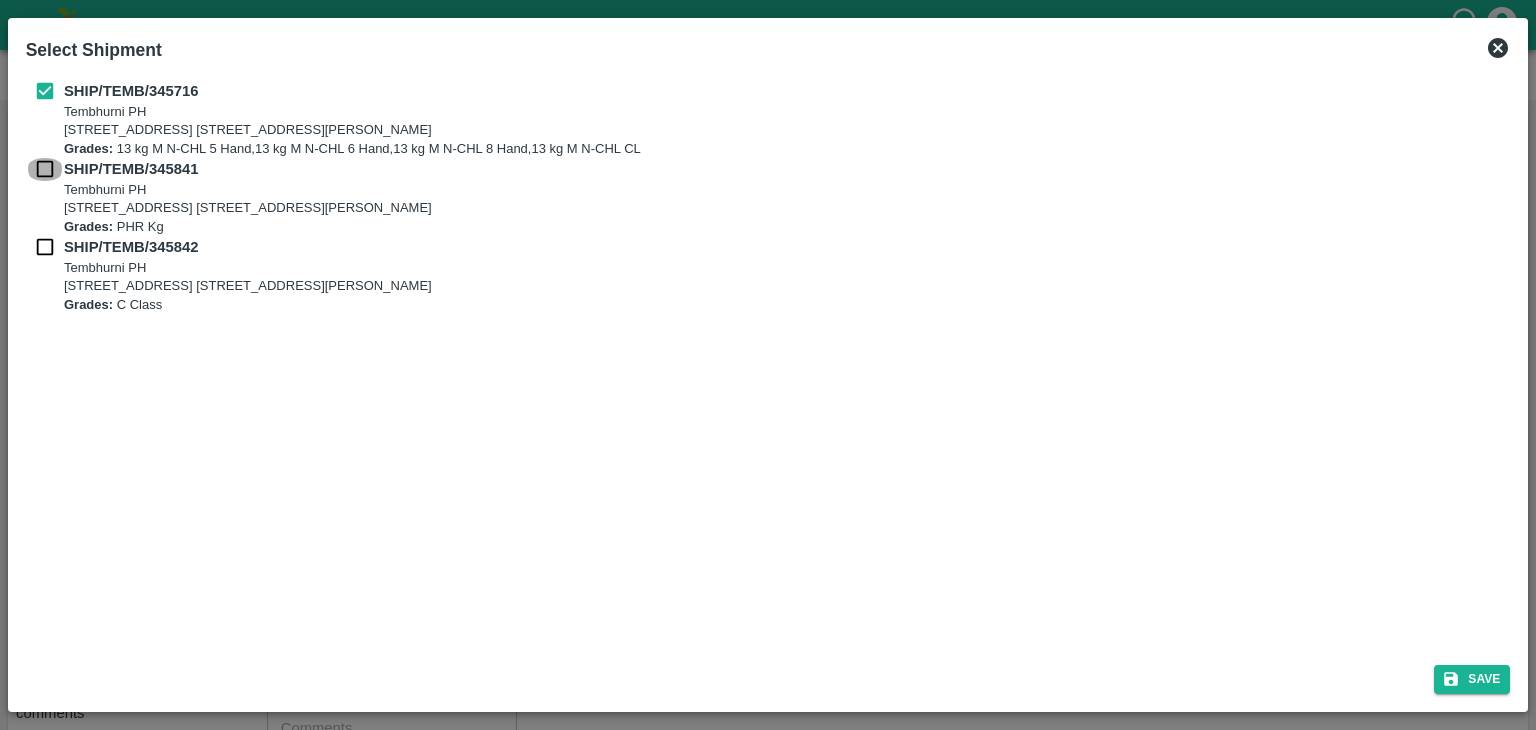 click at bounding box center (45, 169) 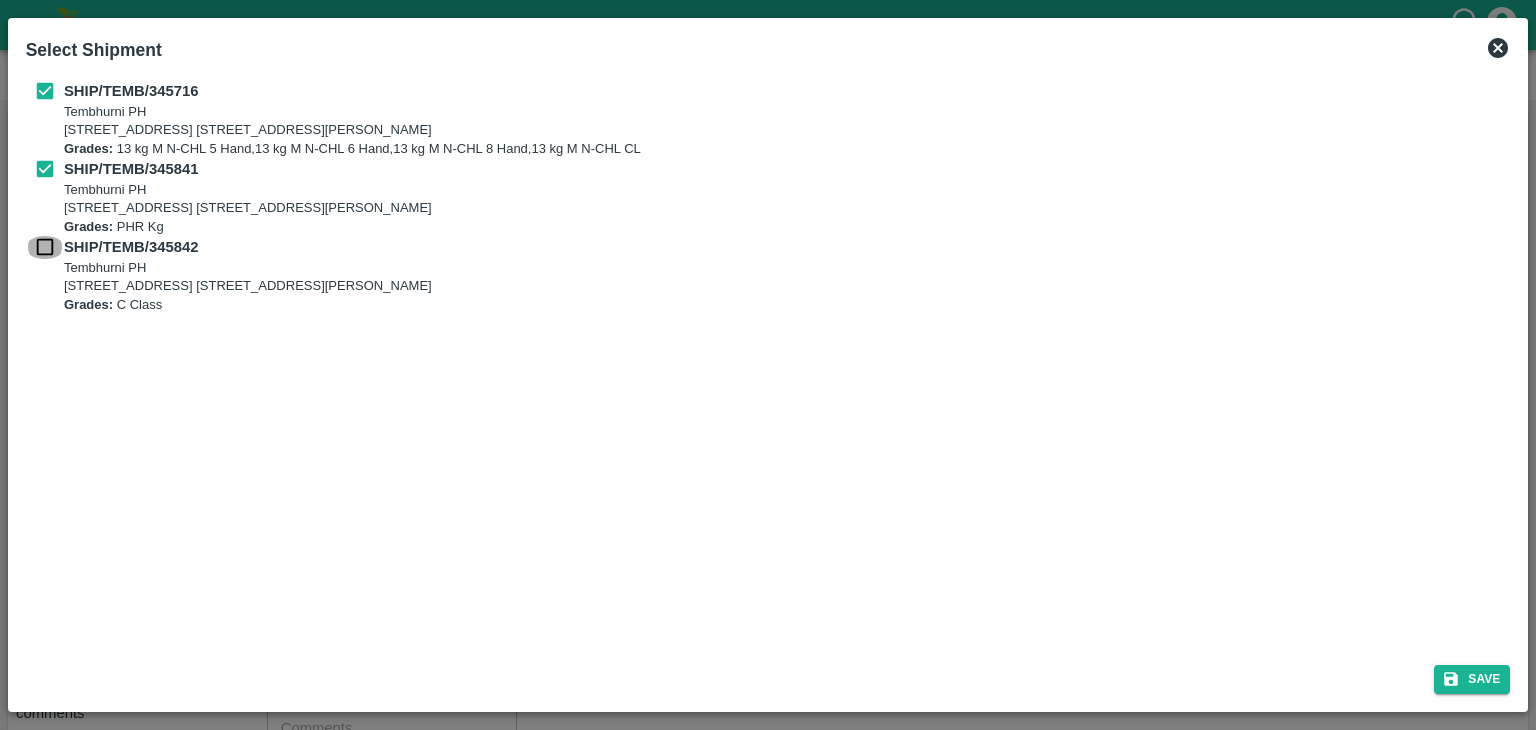 click at bounding box center (45, 247) 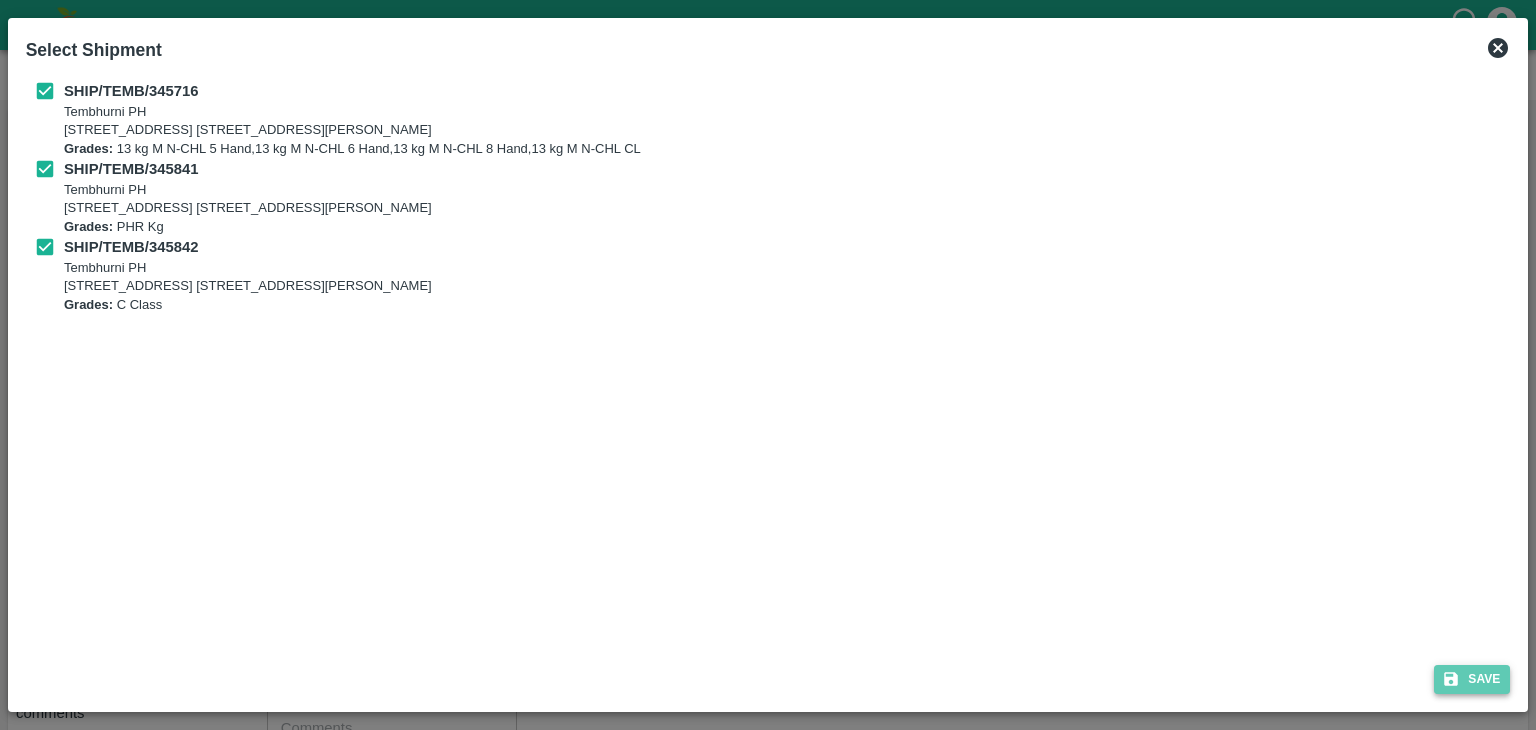click on "Save" at bounding box center [1472, 679] 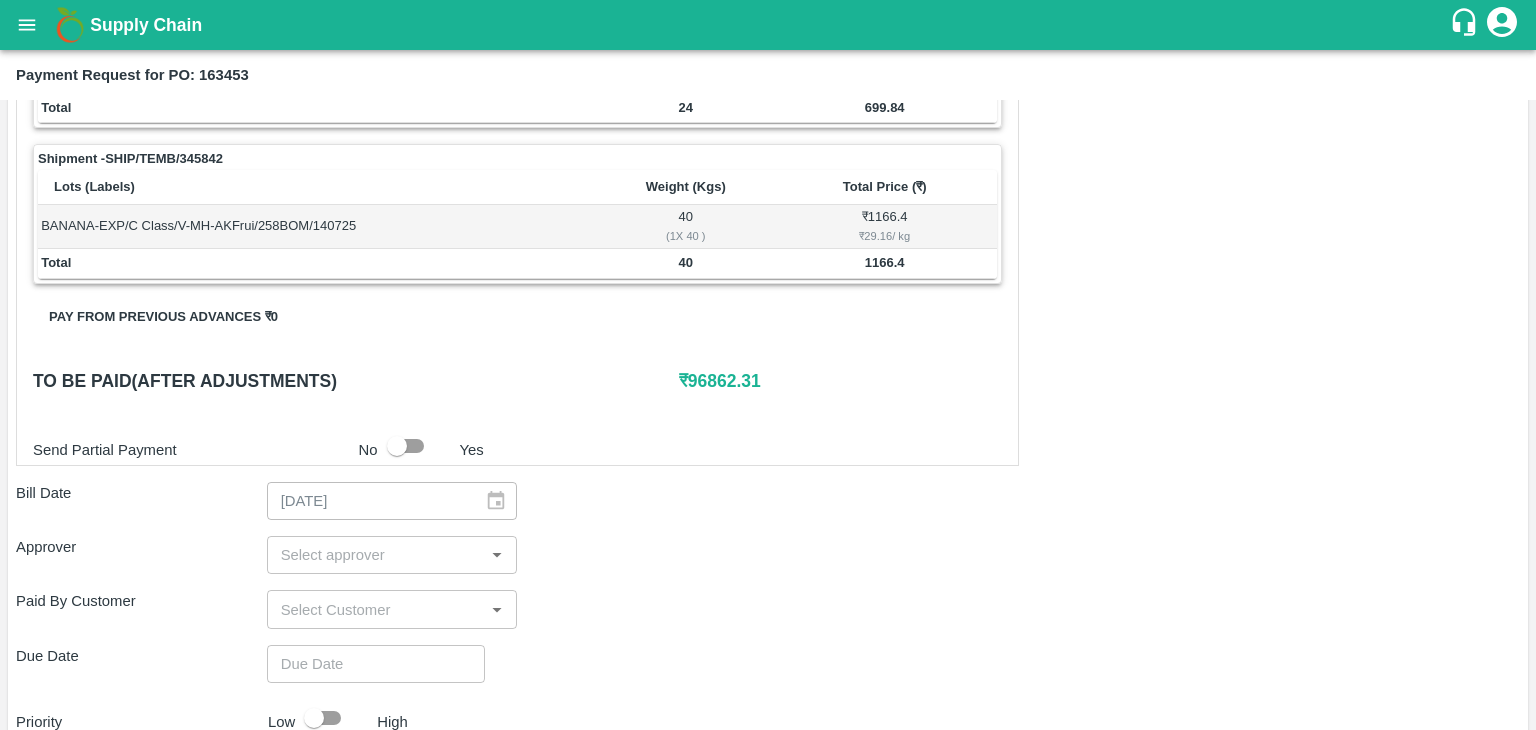 scroll, scrollTop: 936, scrollLeft: 0, axis: vertical 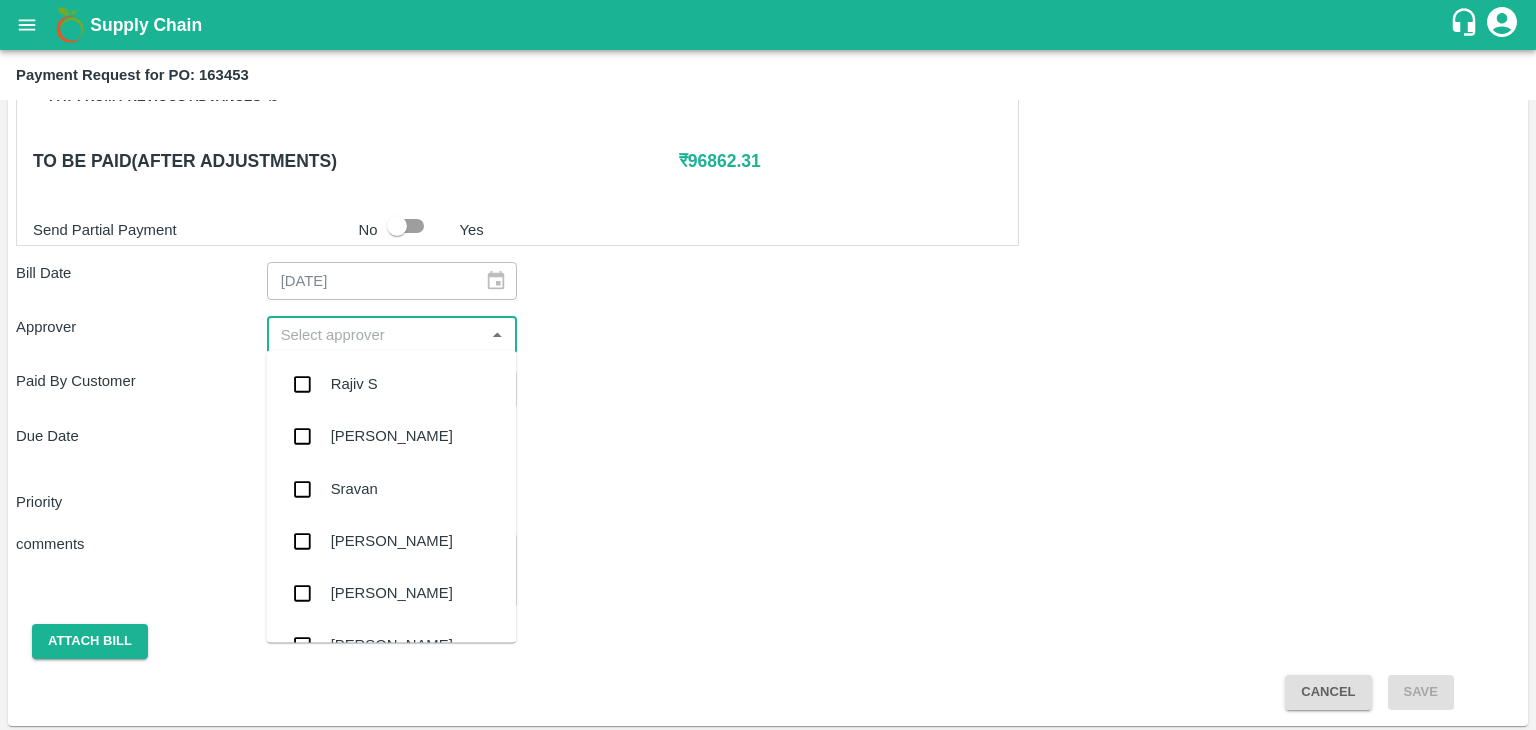 click at bounding box center [376, 335] 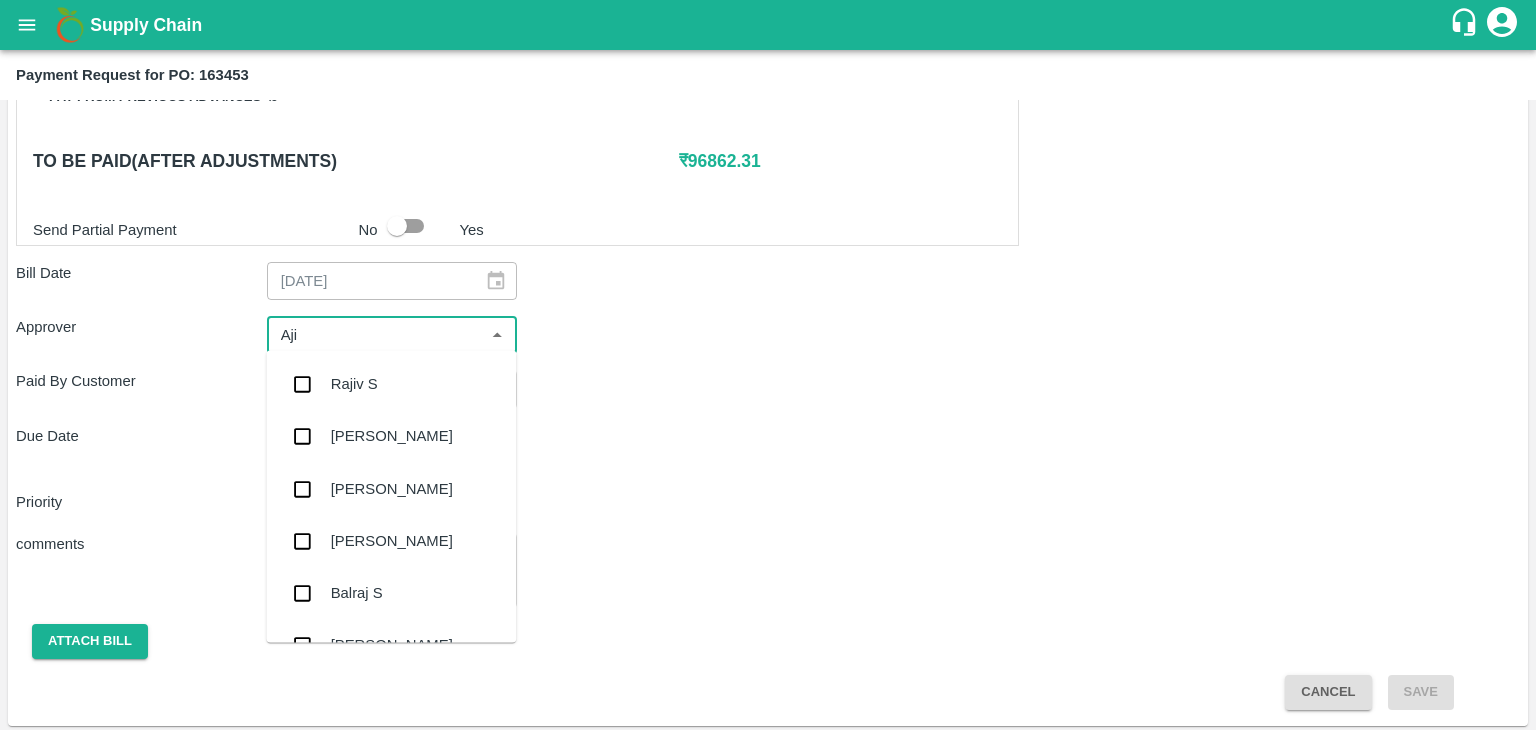 type on "Ajit" 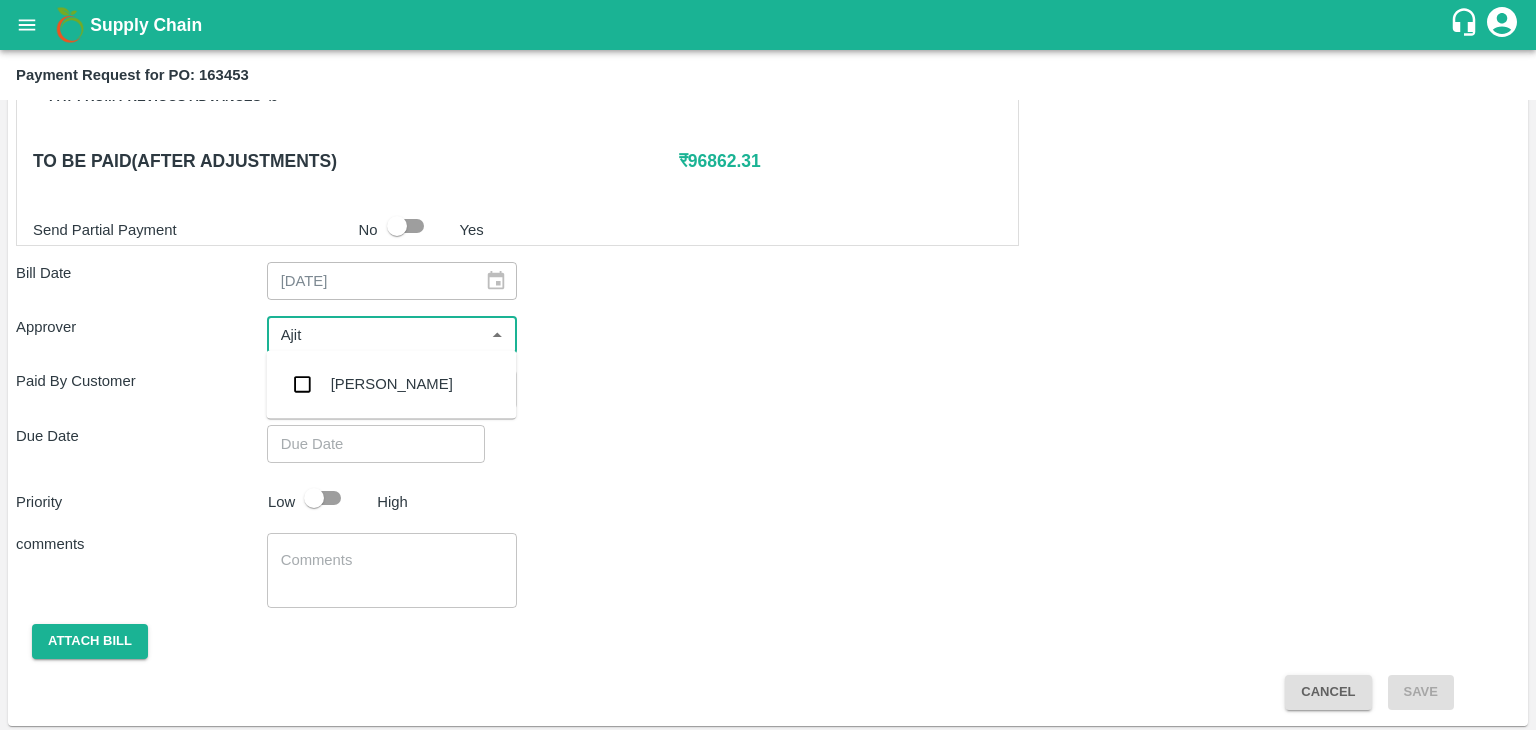 click on "[PERSON_NAME]" at bounding box center [391, 384] 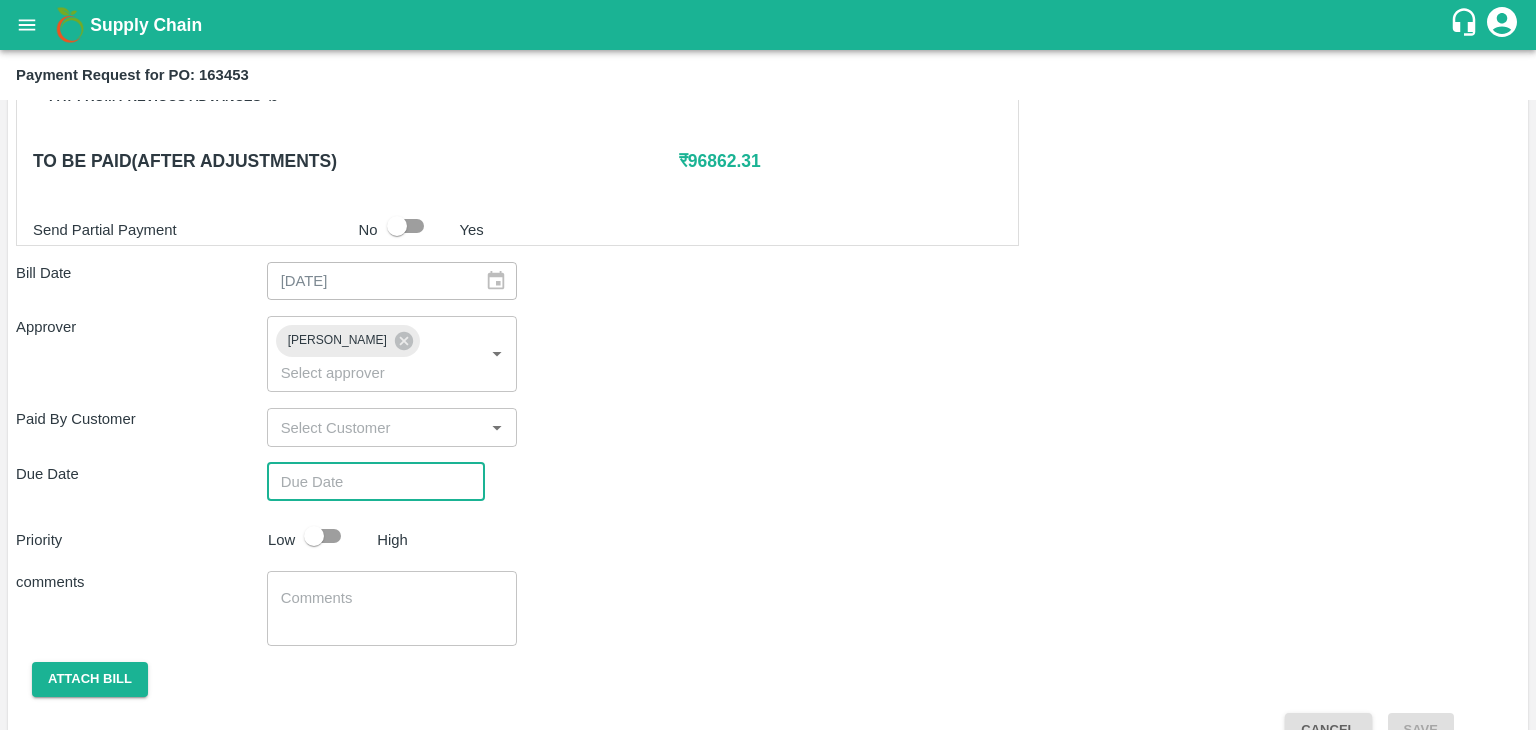 type on "DD/MM/YYYY hh:mm aa" 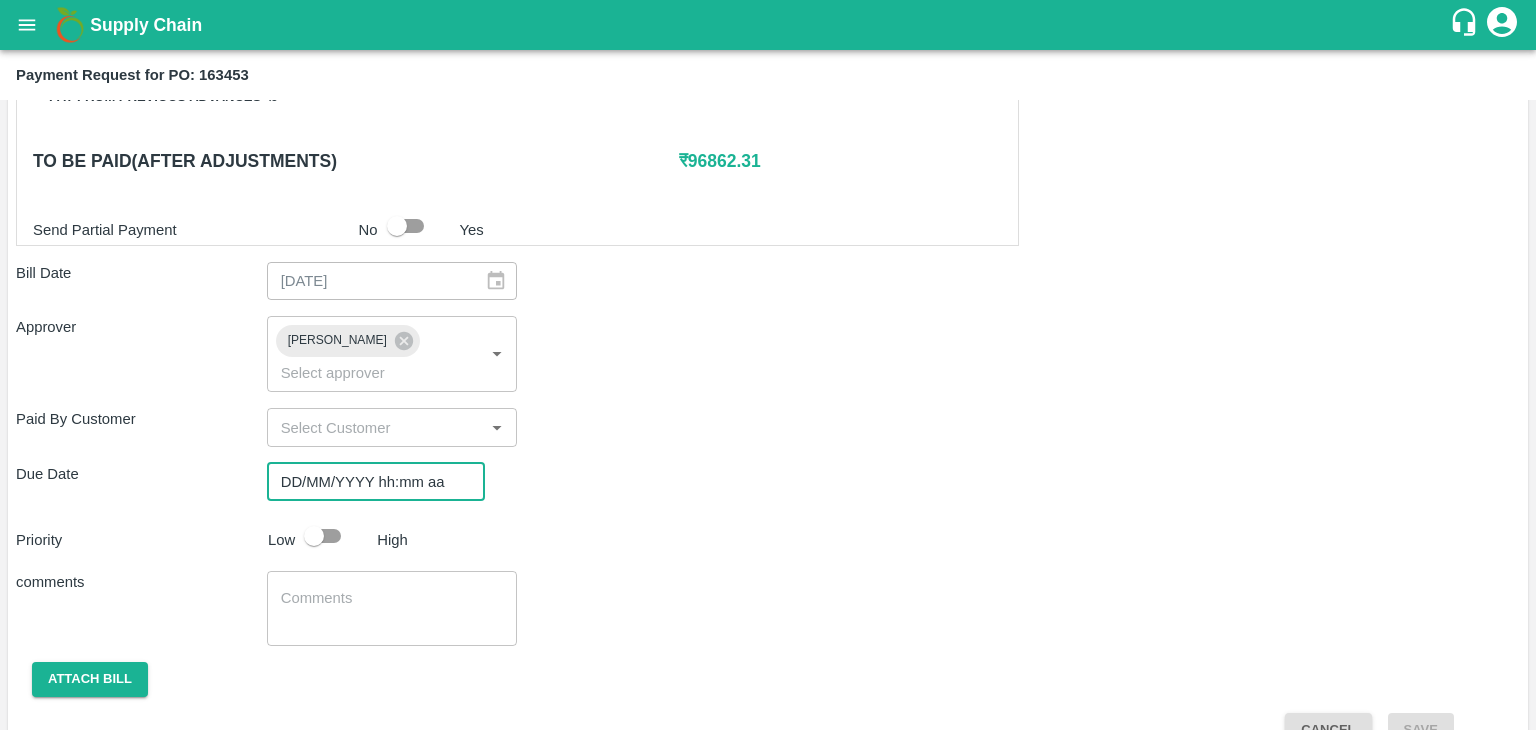 click on "DD/MM/YYYY hh:mm aa" at bounding box center (369, 482) 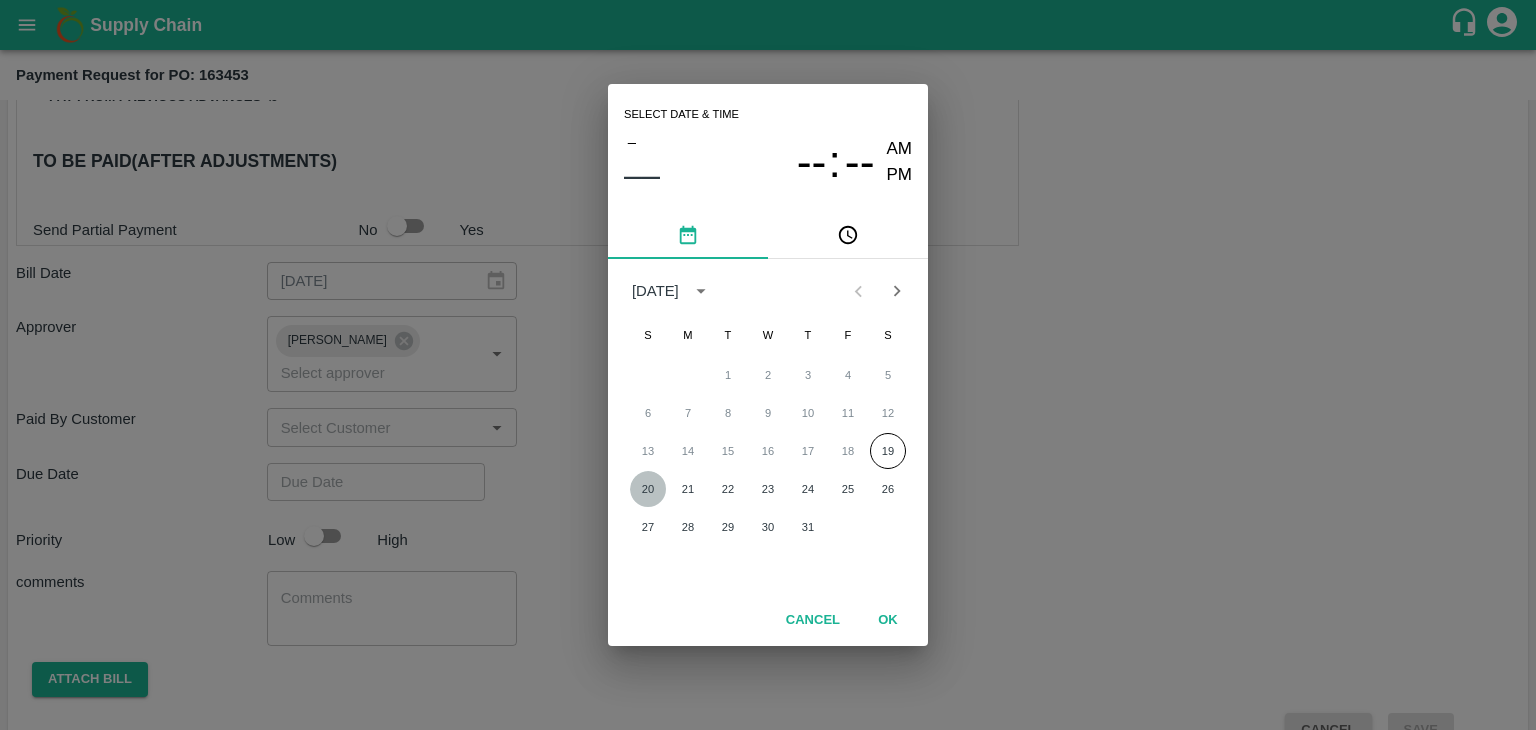 click on "20" at bounding box center (648, 489) 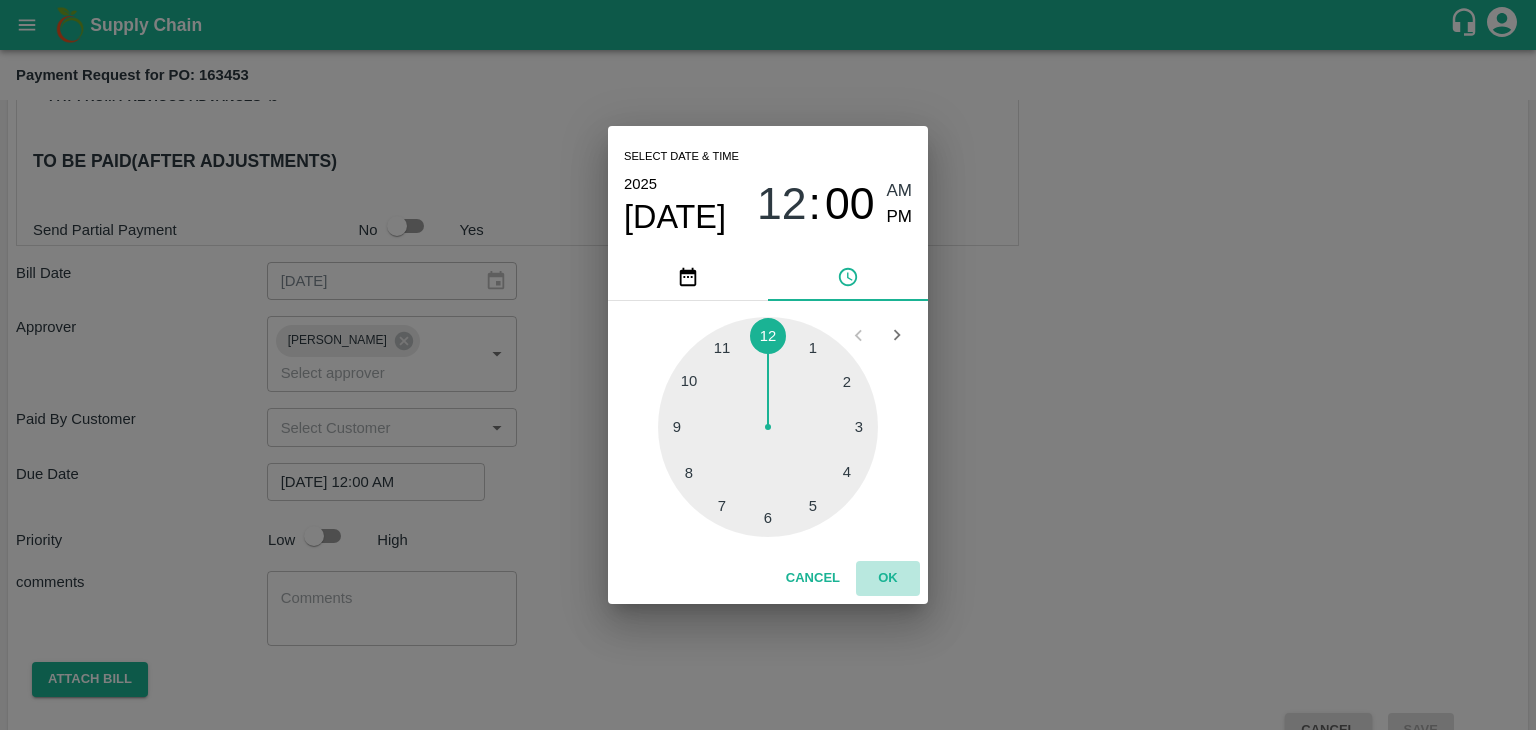 click on "OK" at bounding box center [888, 578] 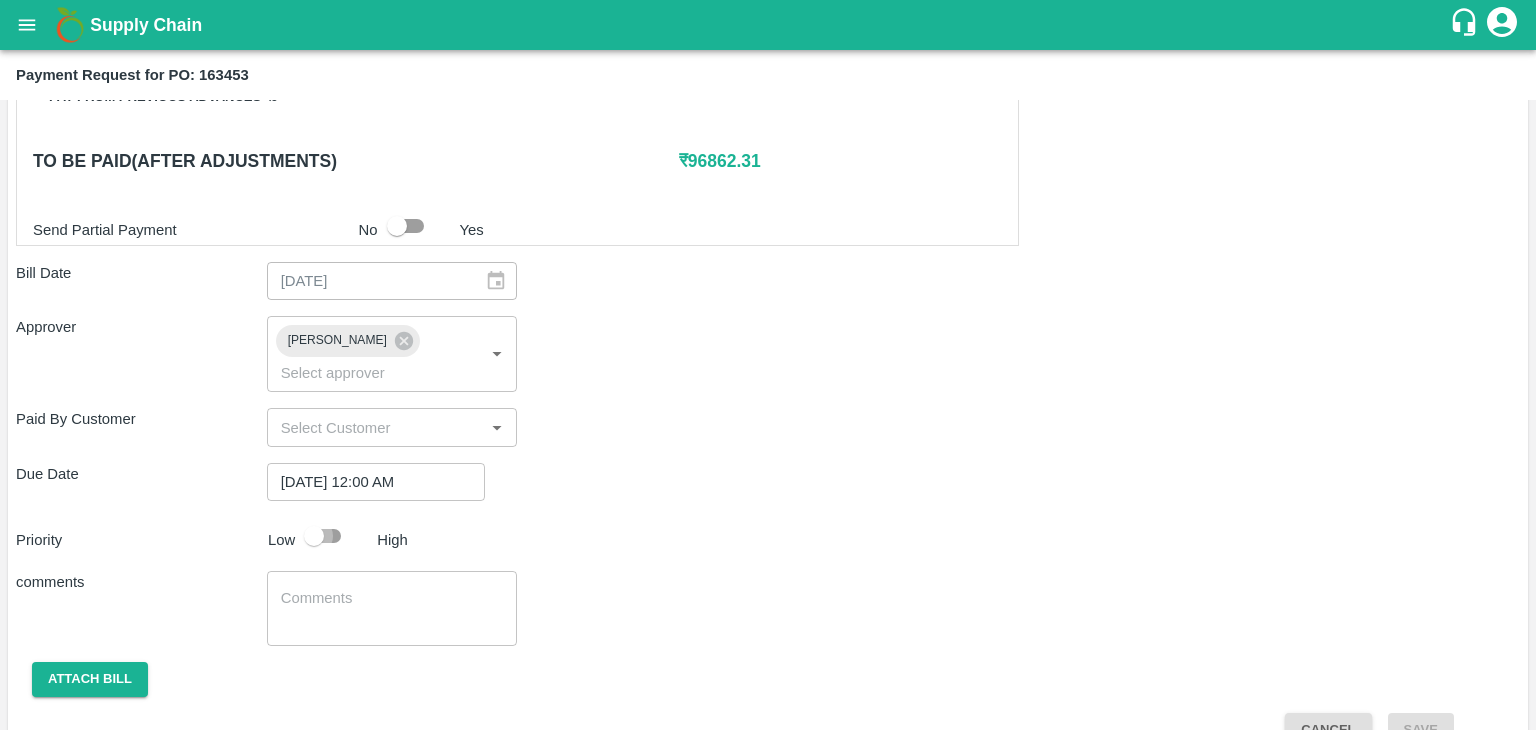 click at bounding box center (314, 536) 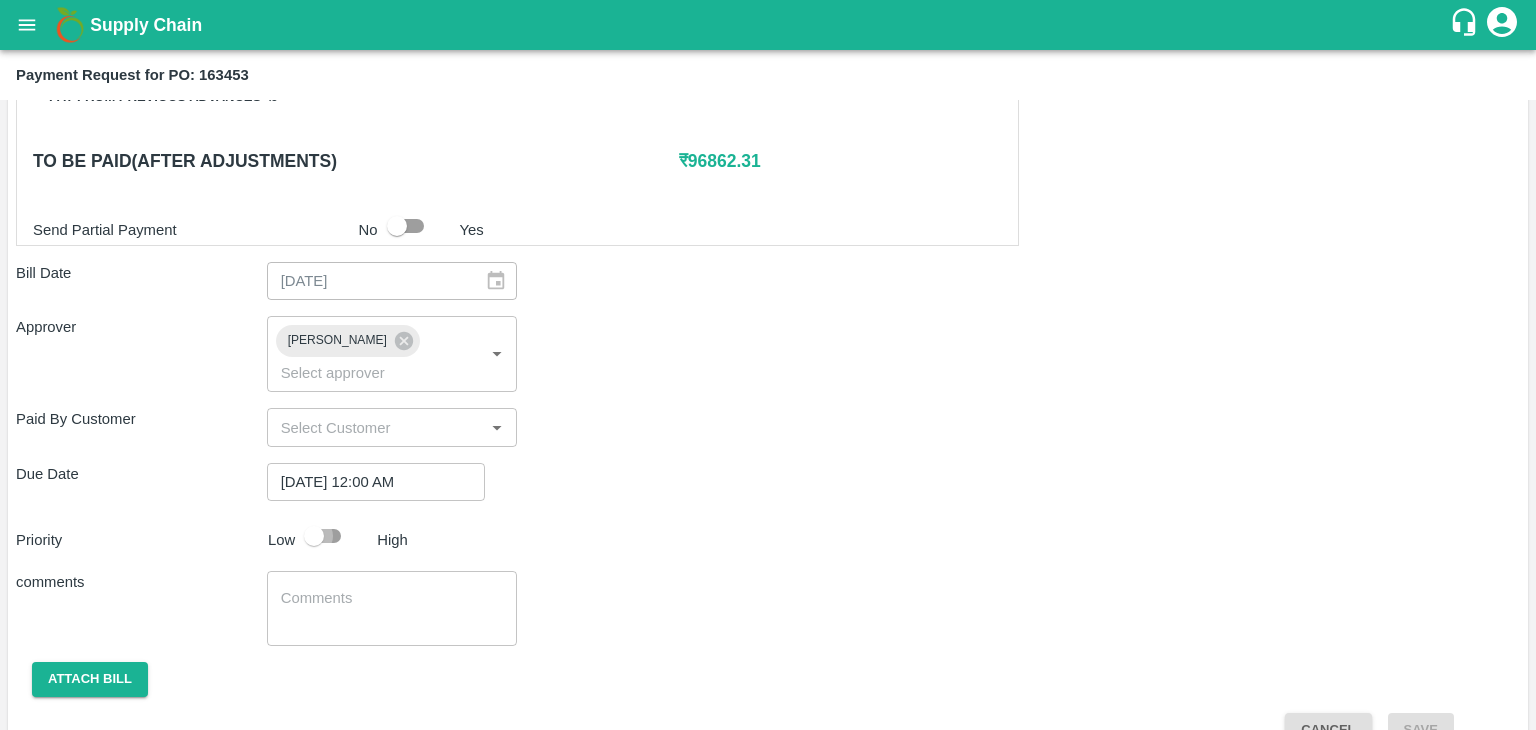 checkbox on "true" 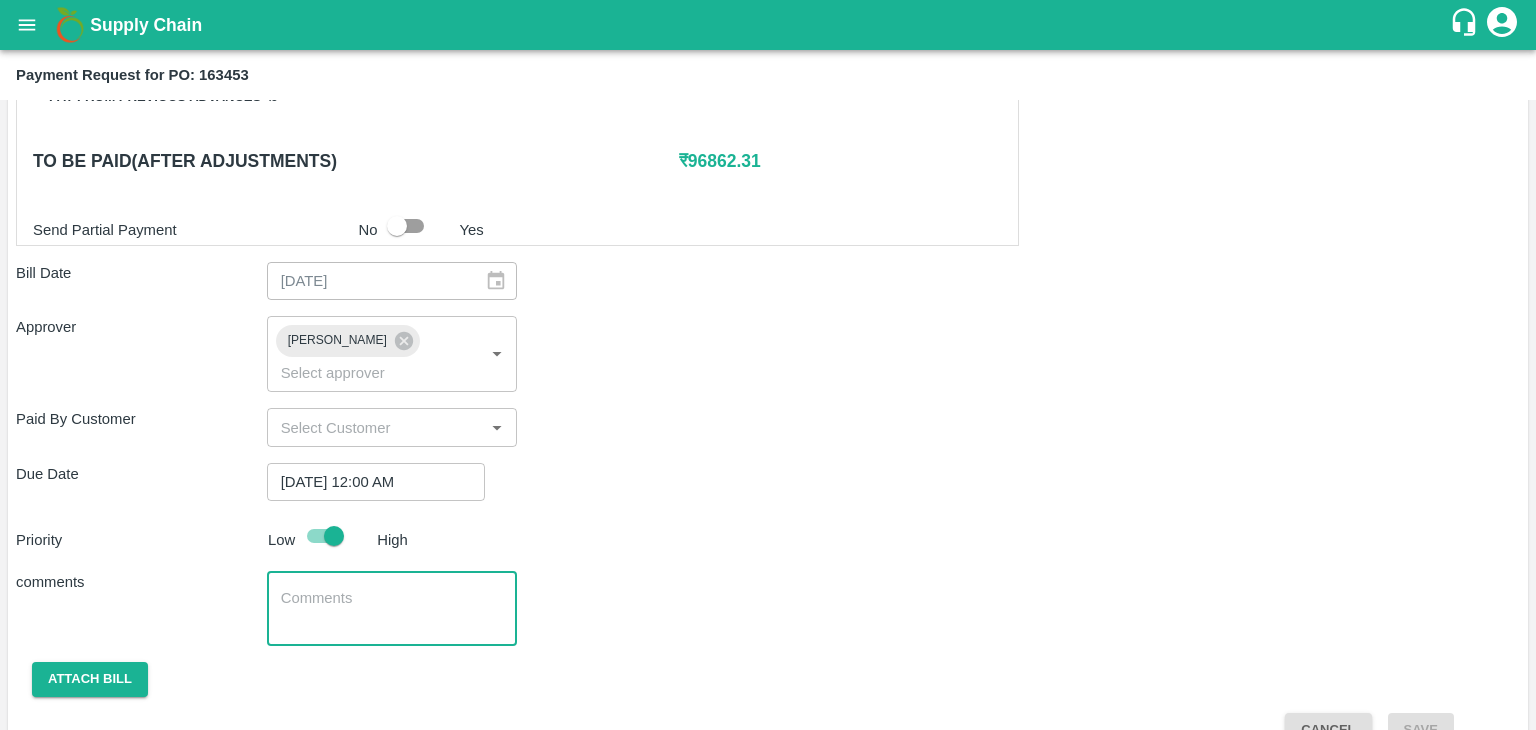 click at bounding box center (392, 609) 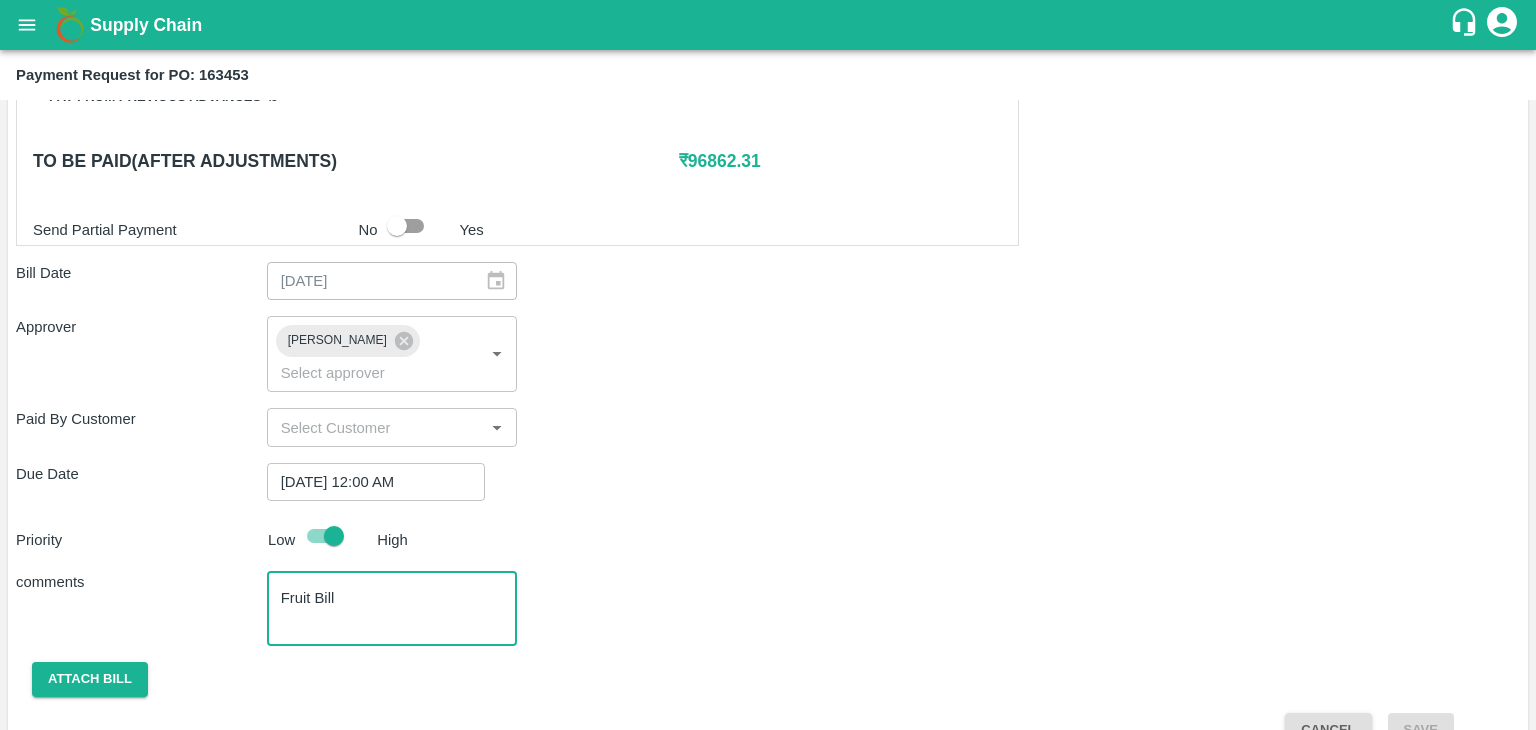 scroll, scrollTop: 948, scrollLeft: 0, axis: vertical 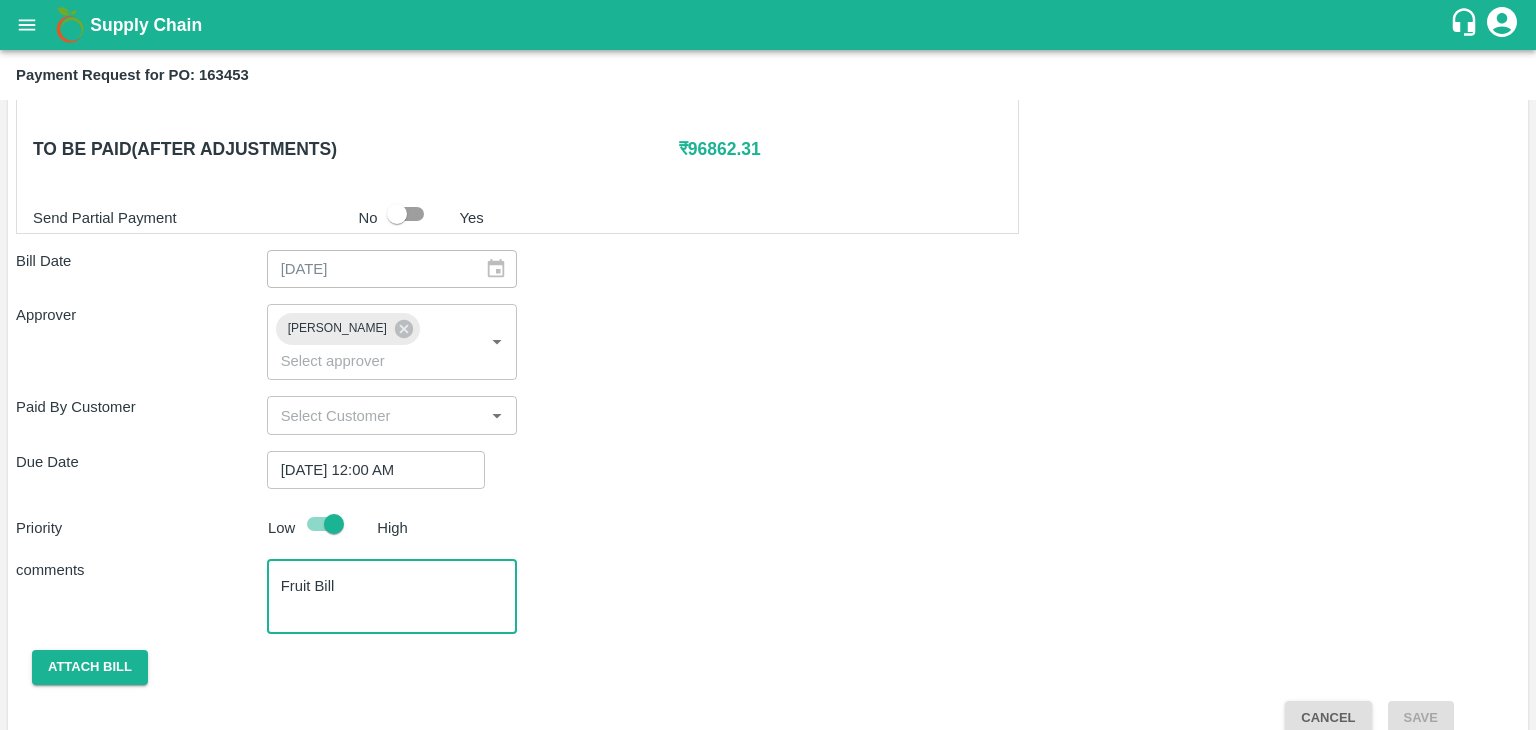 type on "Fruit Bill" 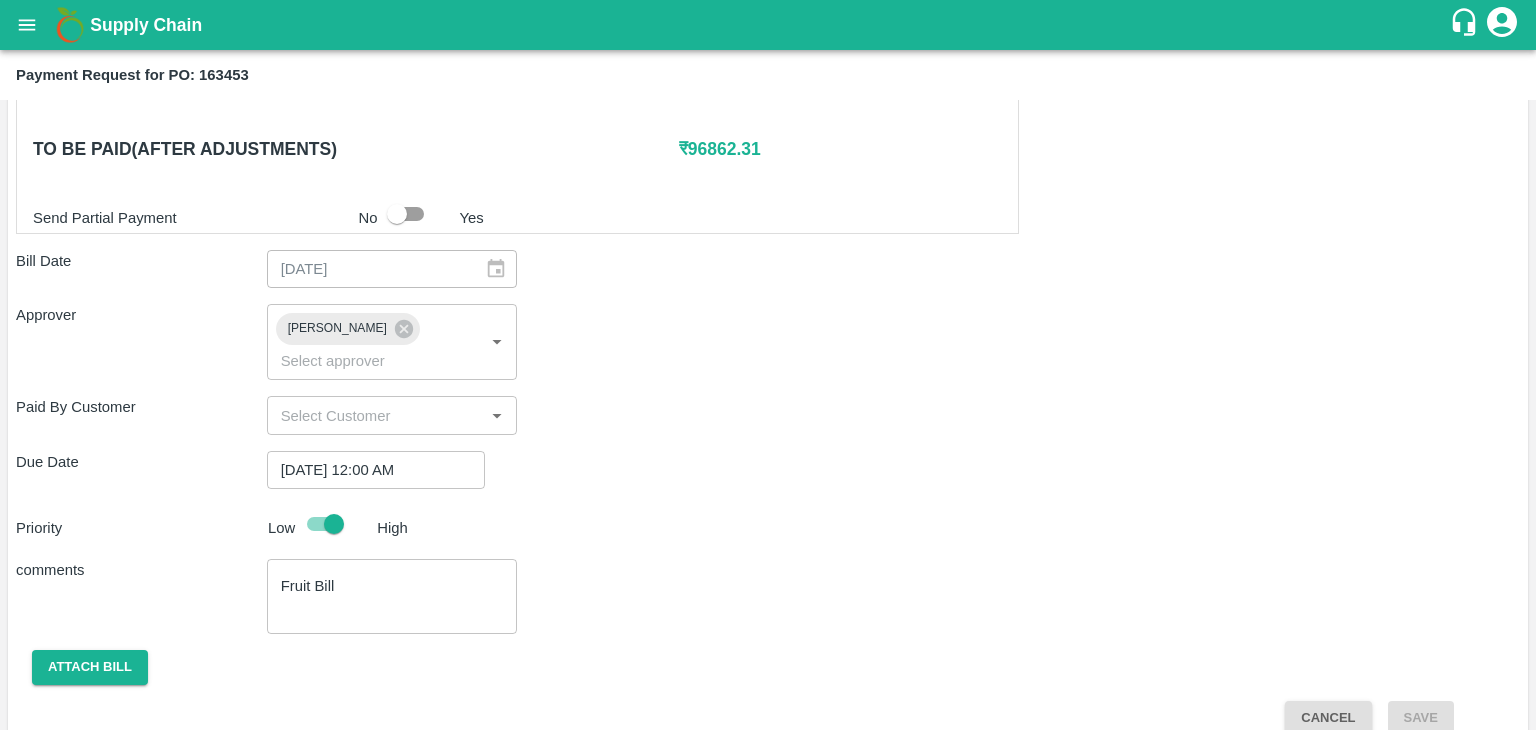 click on "Attach bill" at bounding box center [90, 666] 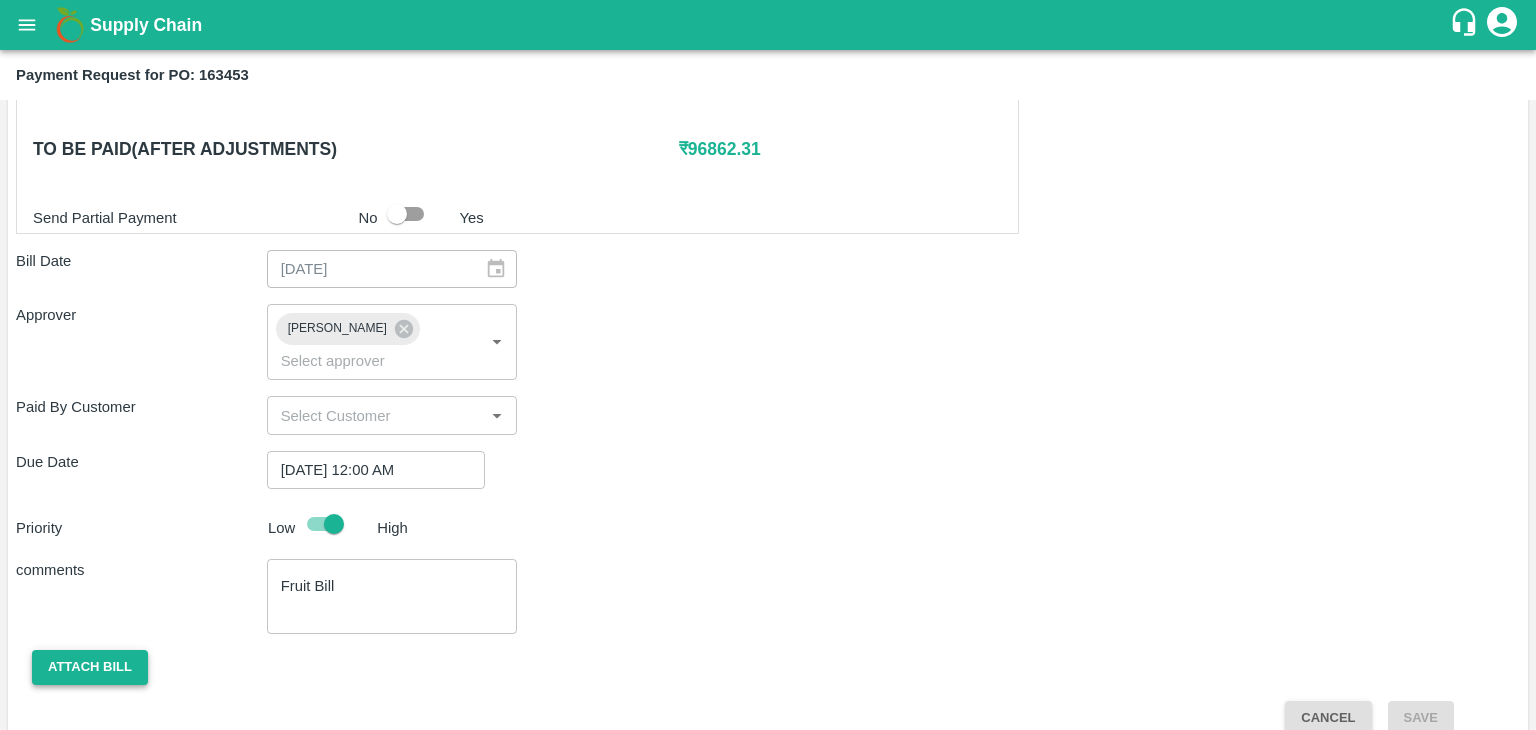 click on "Attach bill" at bounding box center [90, 667] 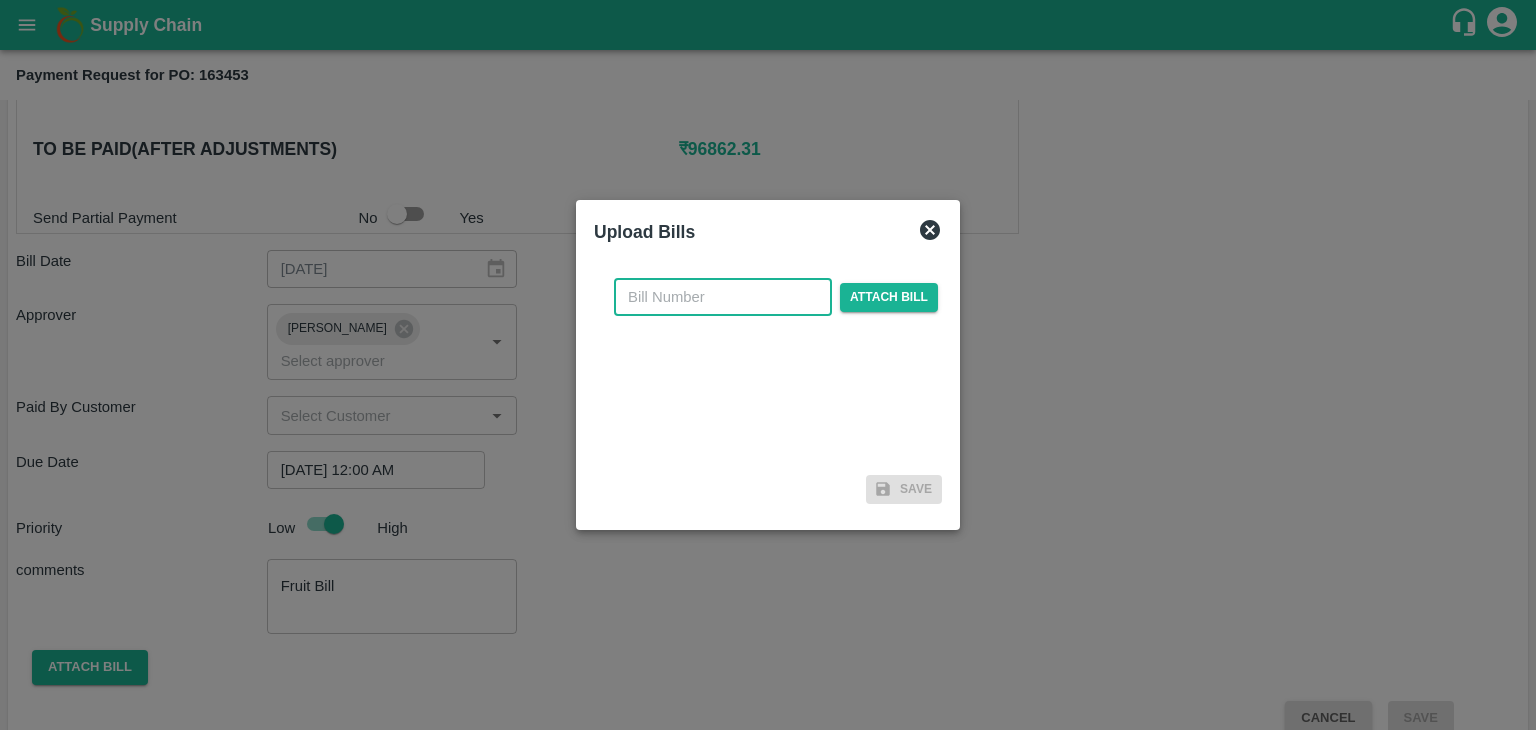 click at bounding box center [723, 297] 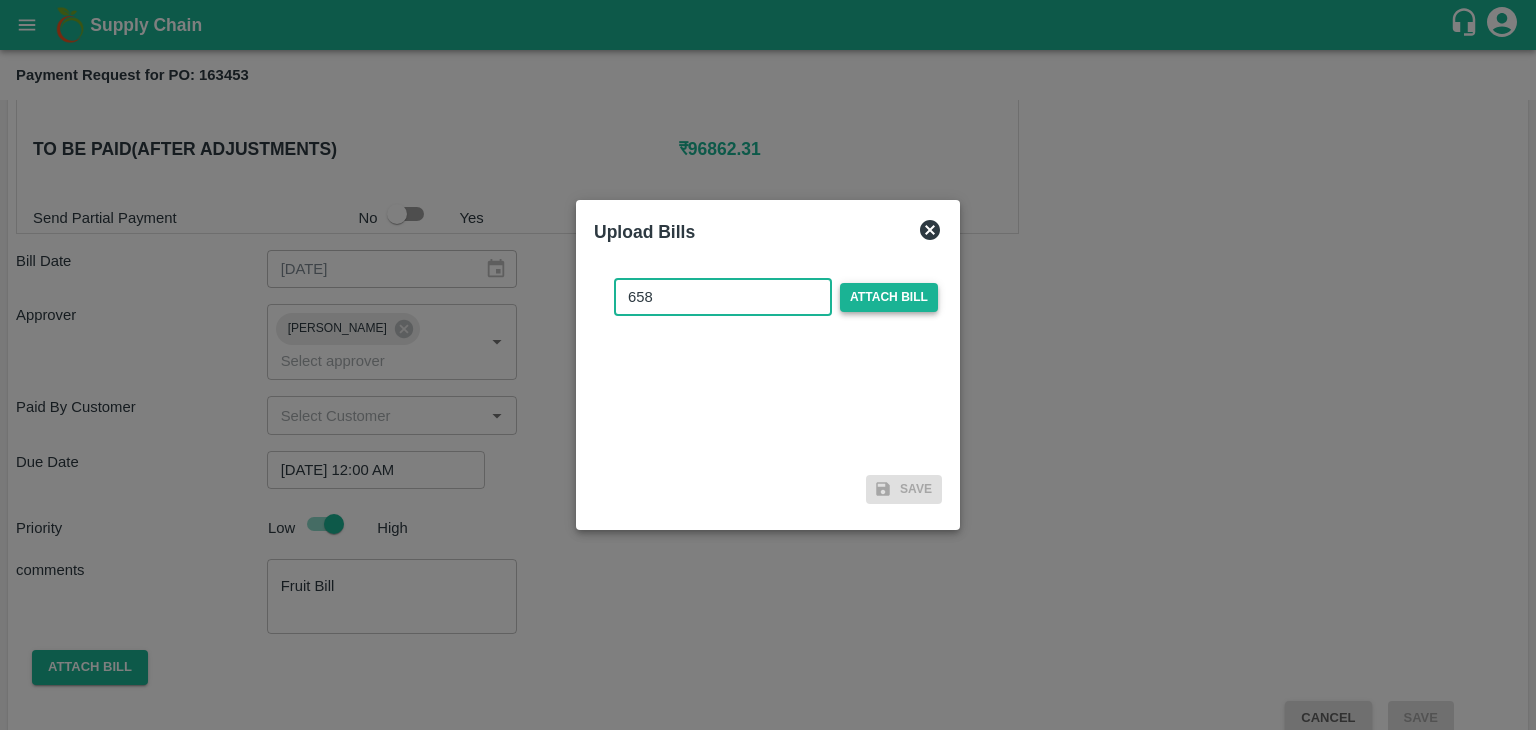 type on "658" 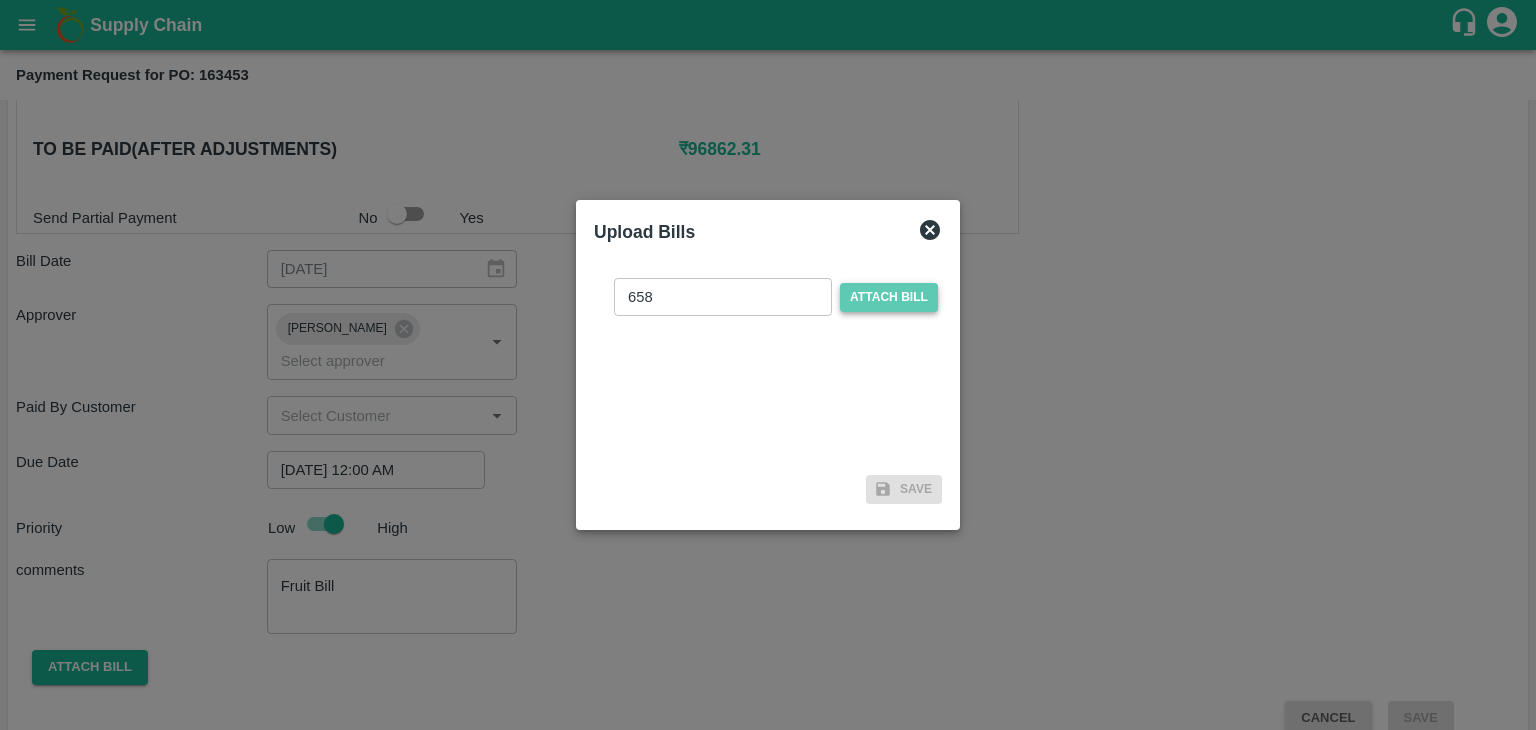 click on "Attach bill" at bounding box center [889, 297] 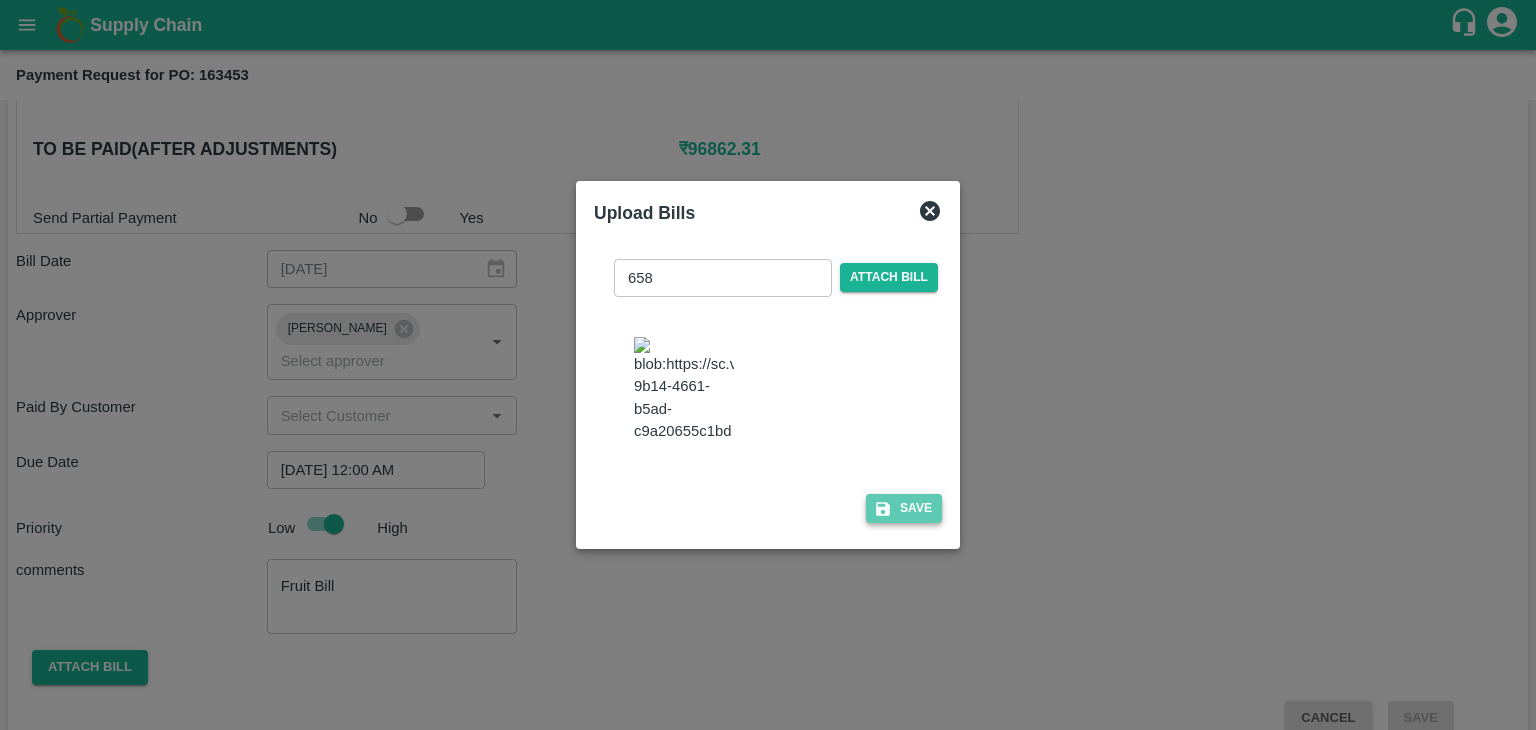click on "Save" at bounding box center (904, 508) 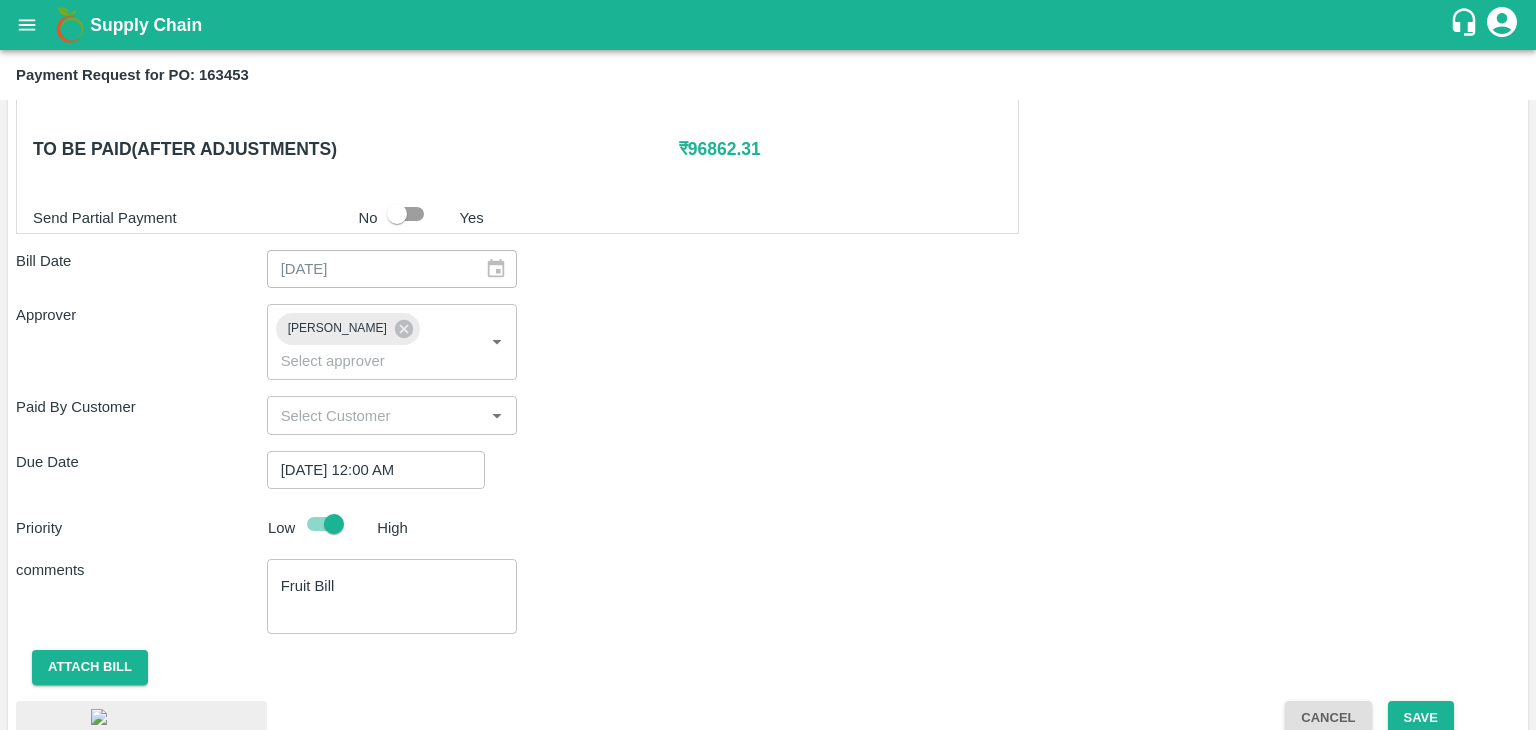 scroll, scrollTop: 1059, scrollLeft: 0, axis: vertical 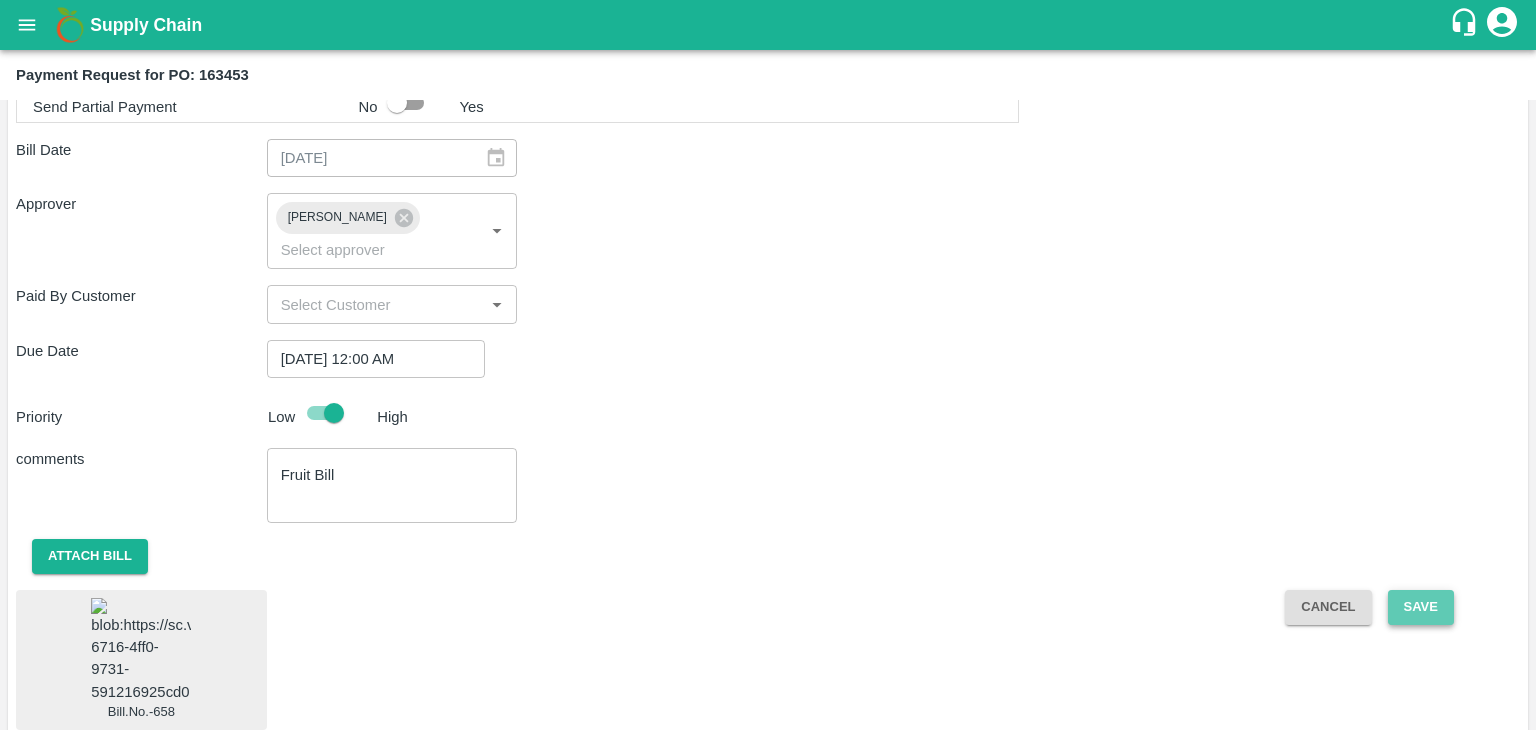click on "Save" at bounding box center (1421, 607) 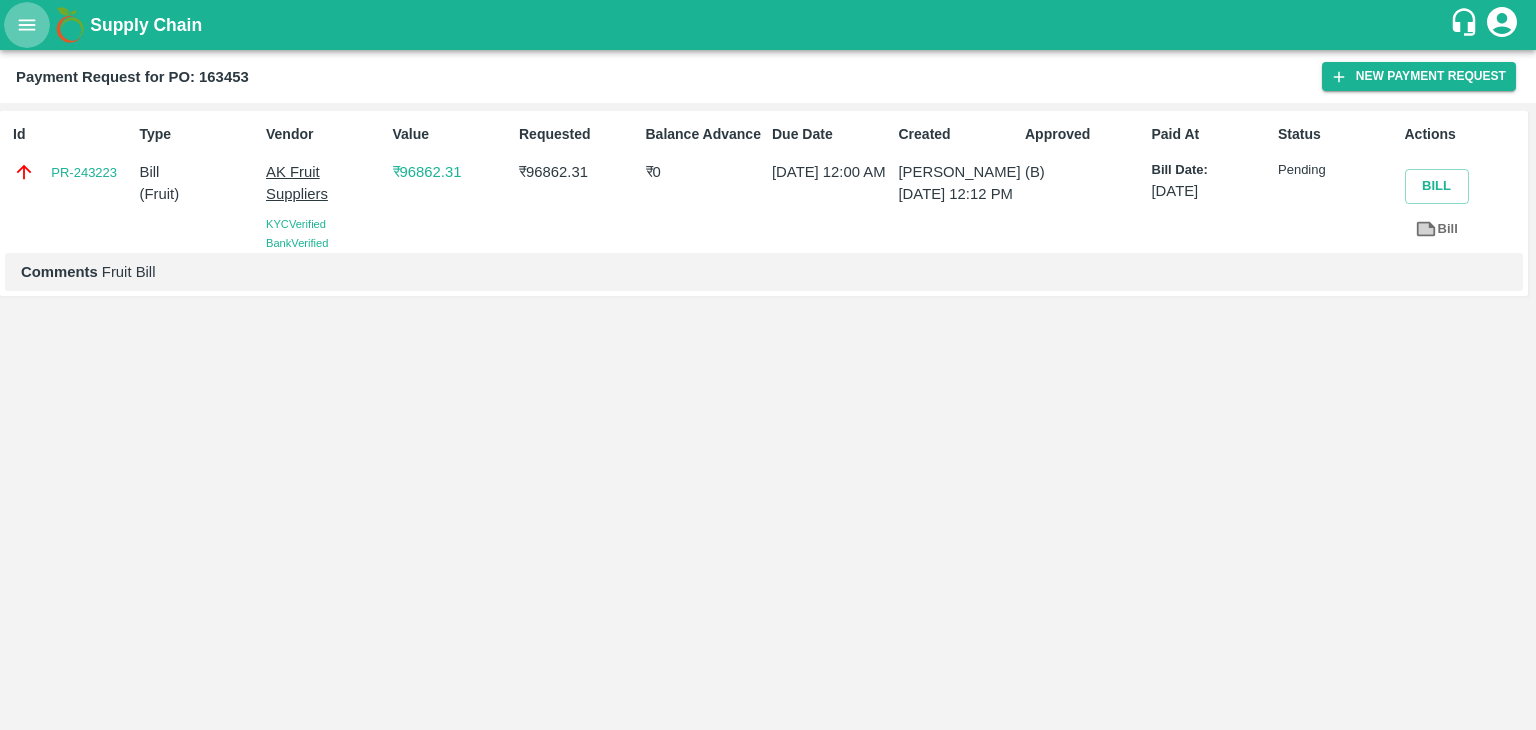 click 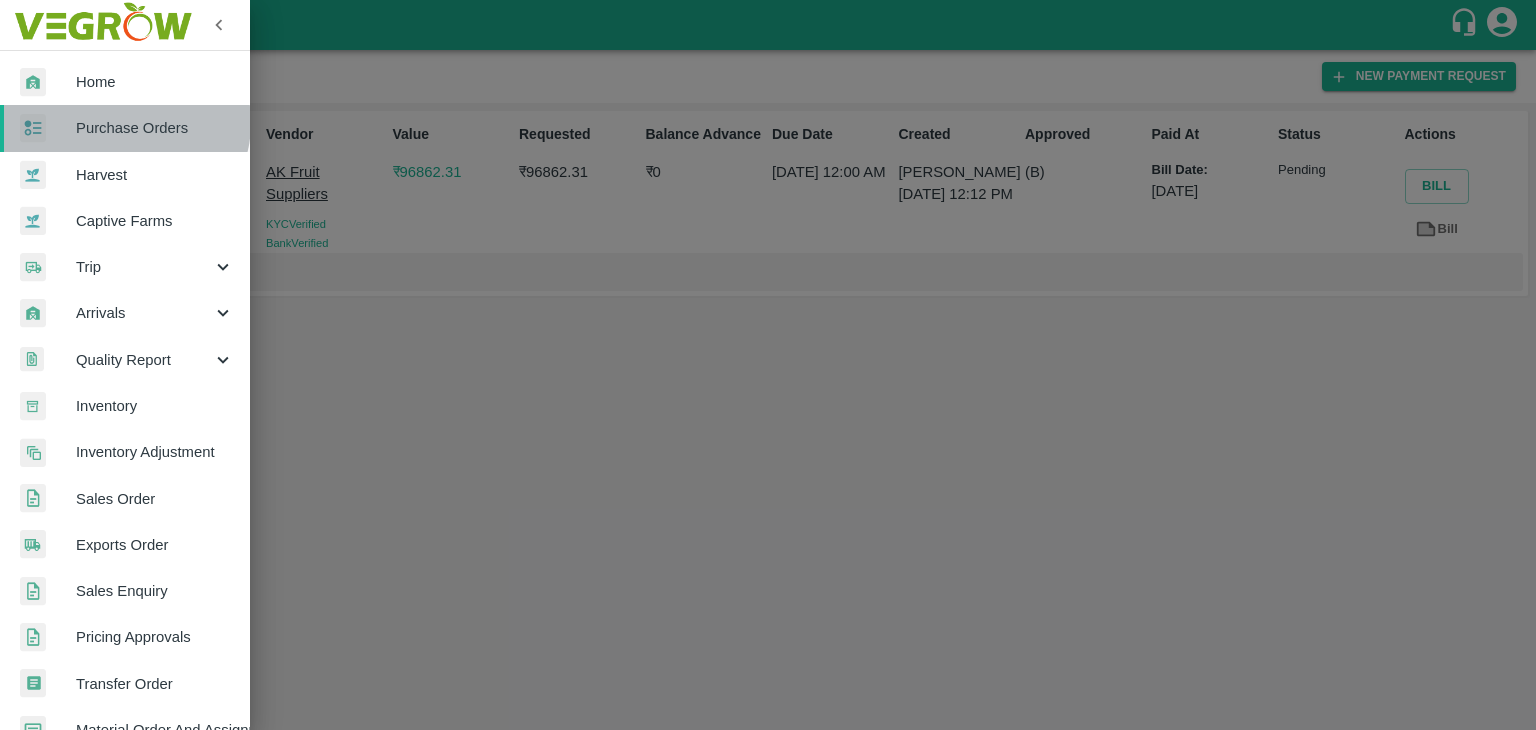click on "Purchase Orders" at bounding box center (155, 128) 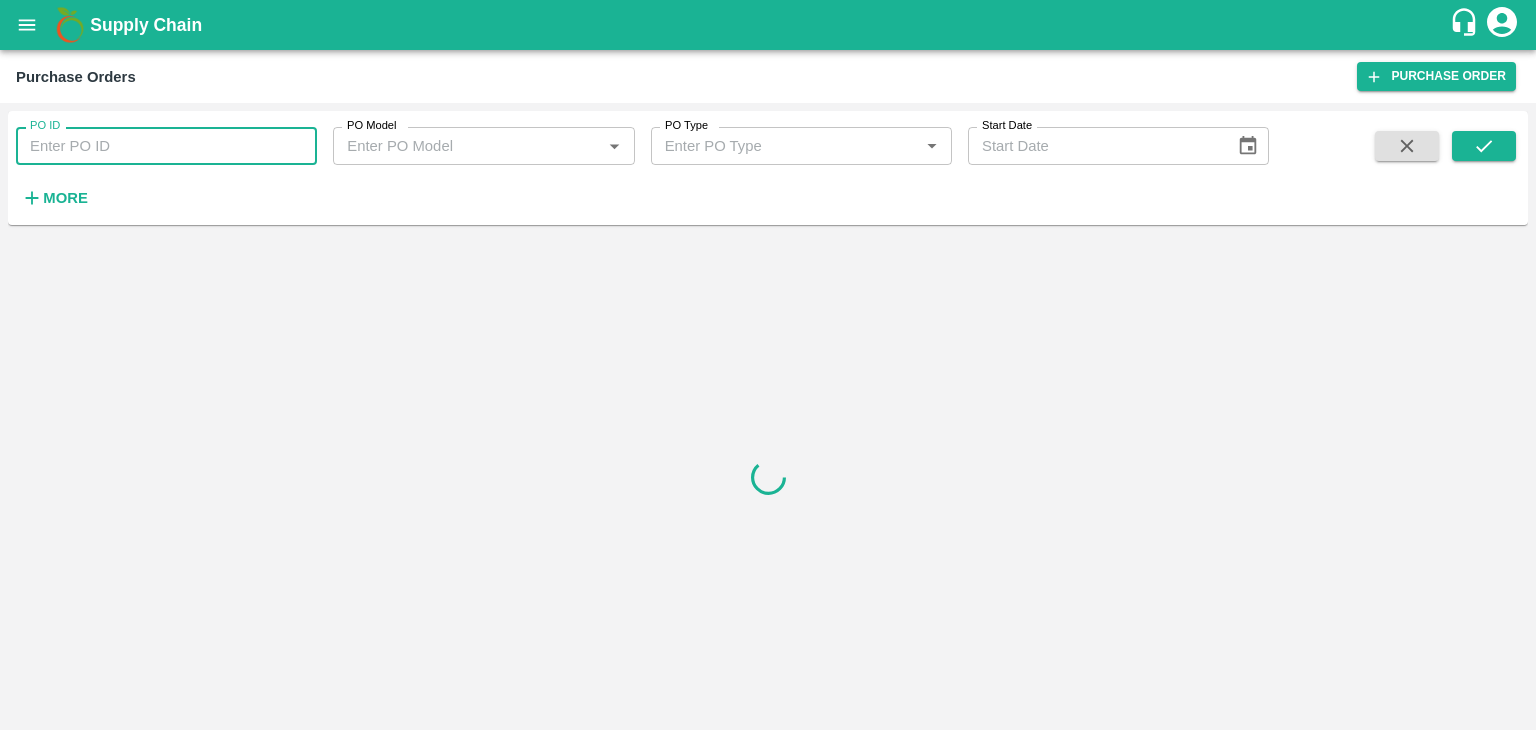 click on "PO ID" at bounding box center [166, 146] 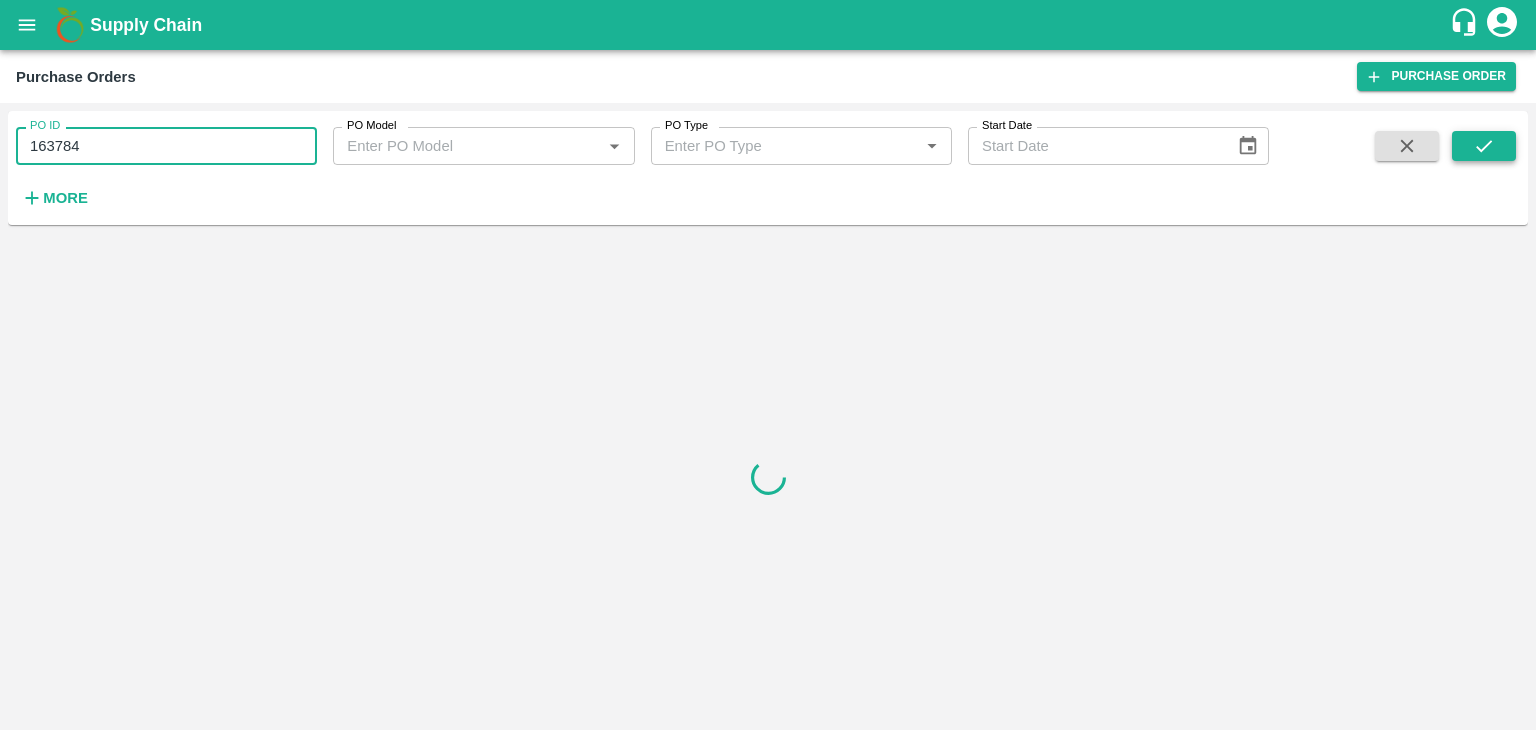 type on "163784" 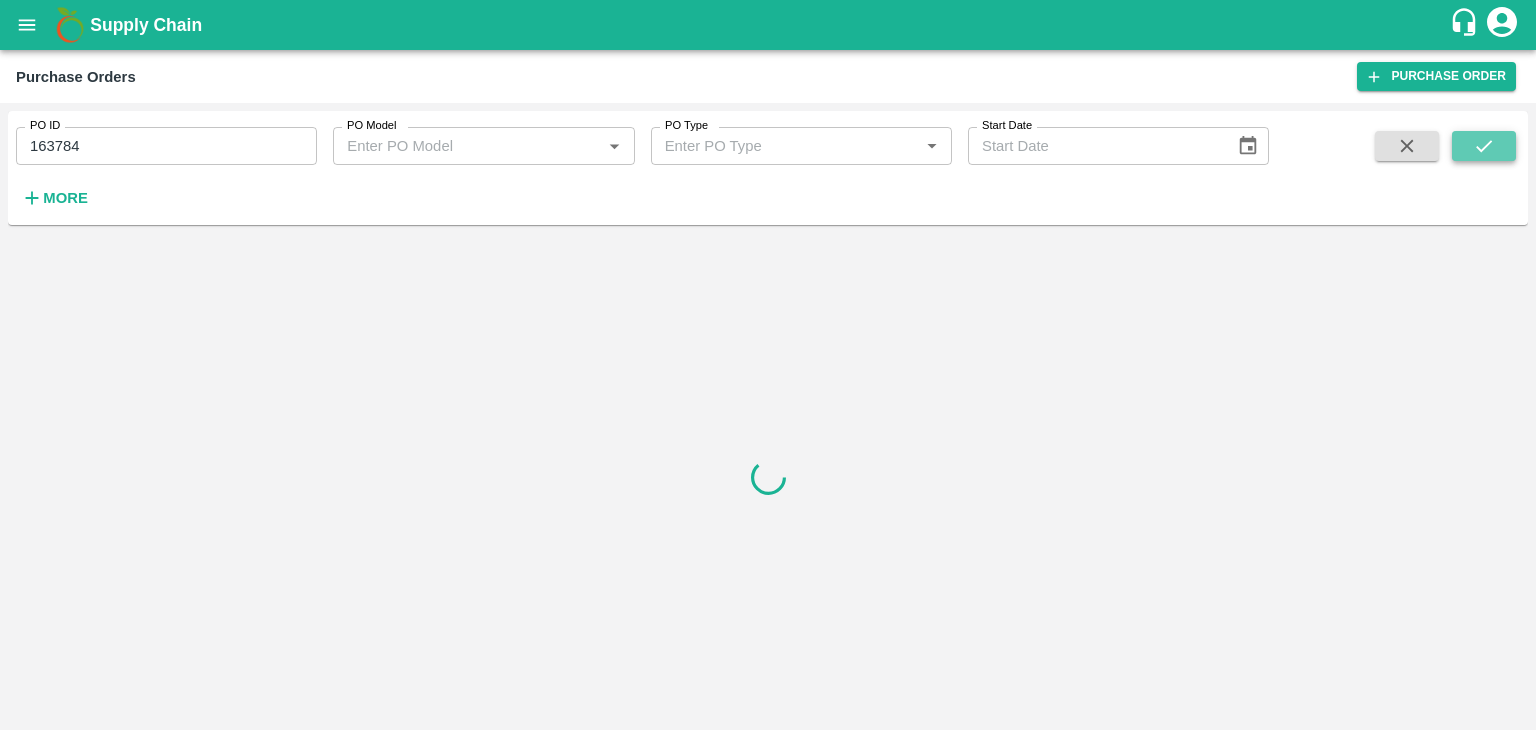 click at bounding box center (1484, 146) 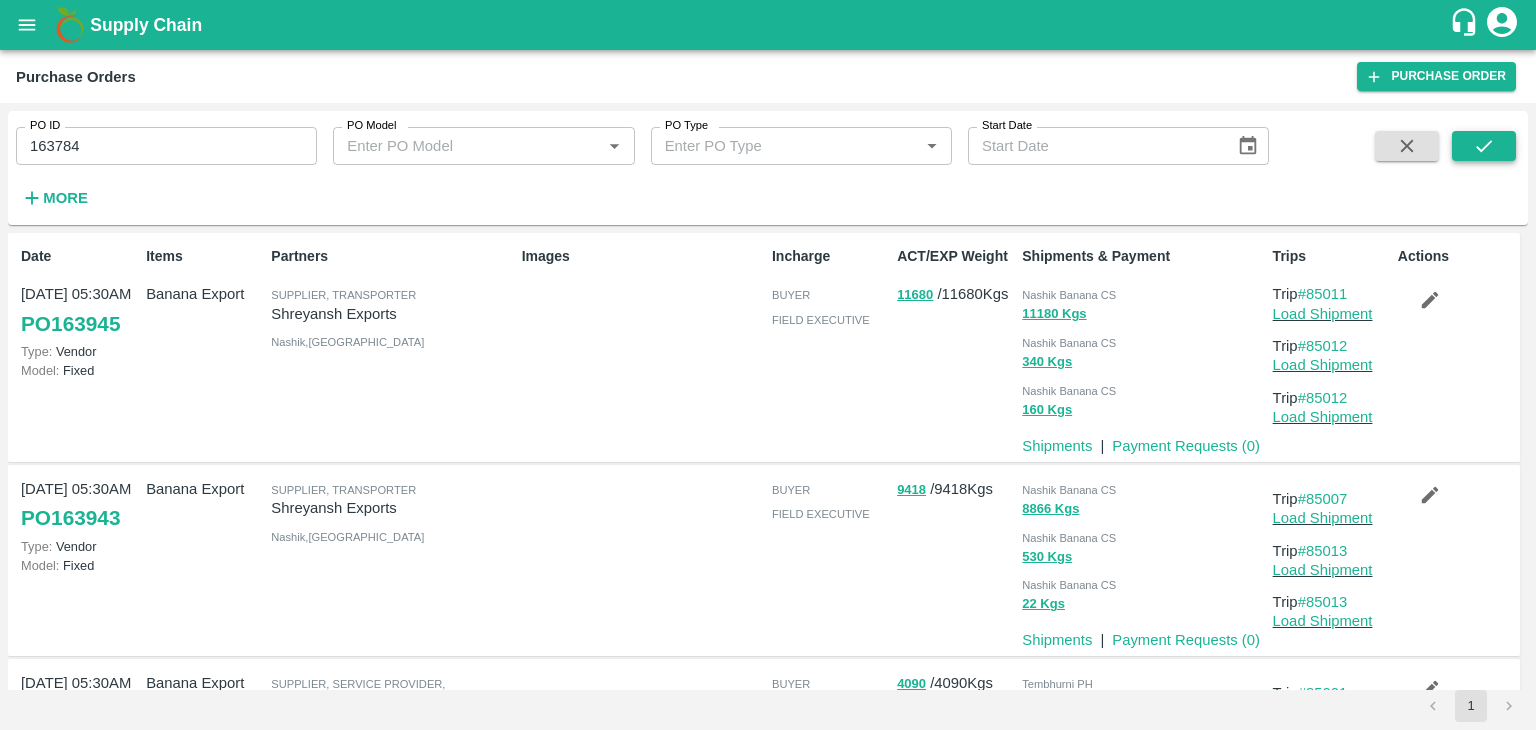 click at bounding box center (1484, 146) 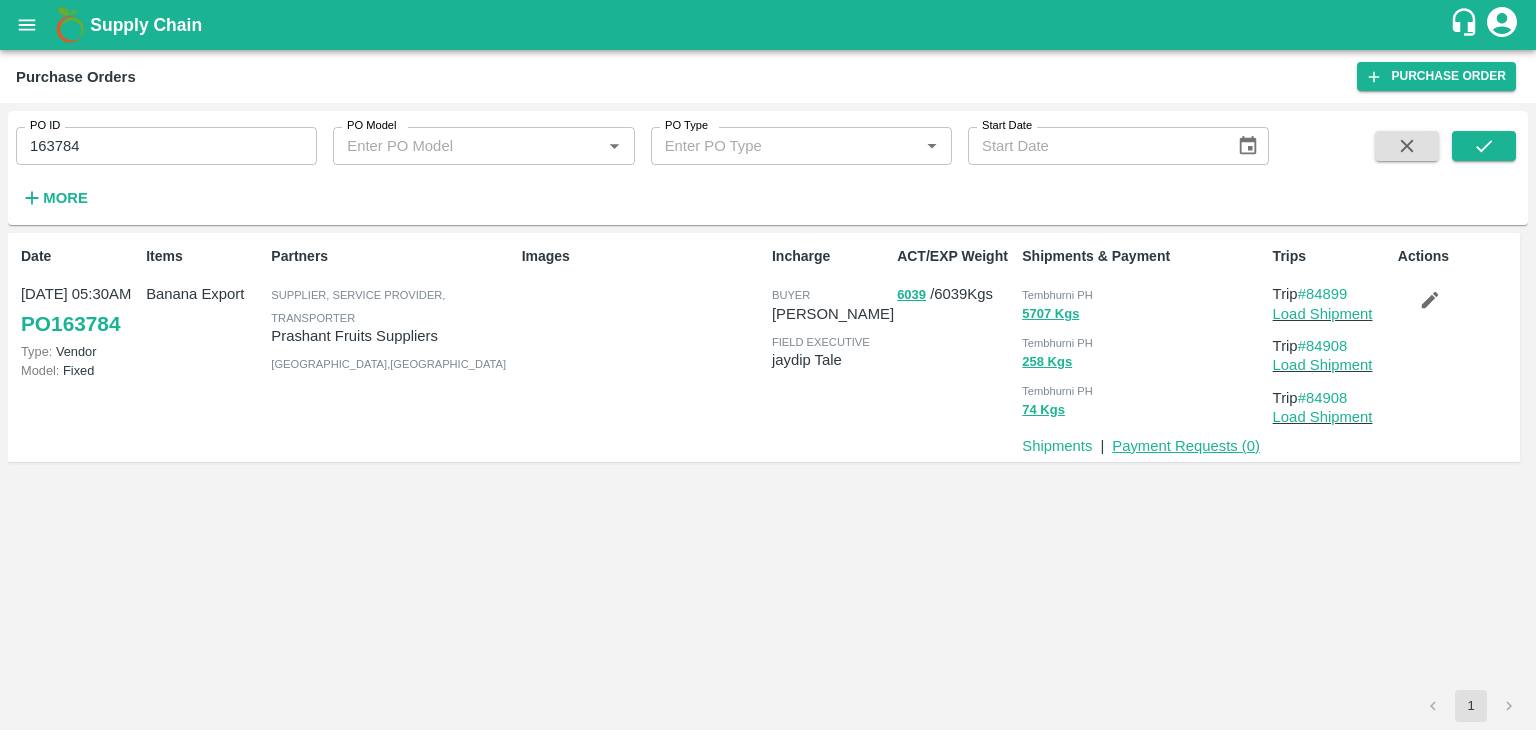 click on "Payment Requests ( 0 )" at bounding box center (1186, 446) 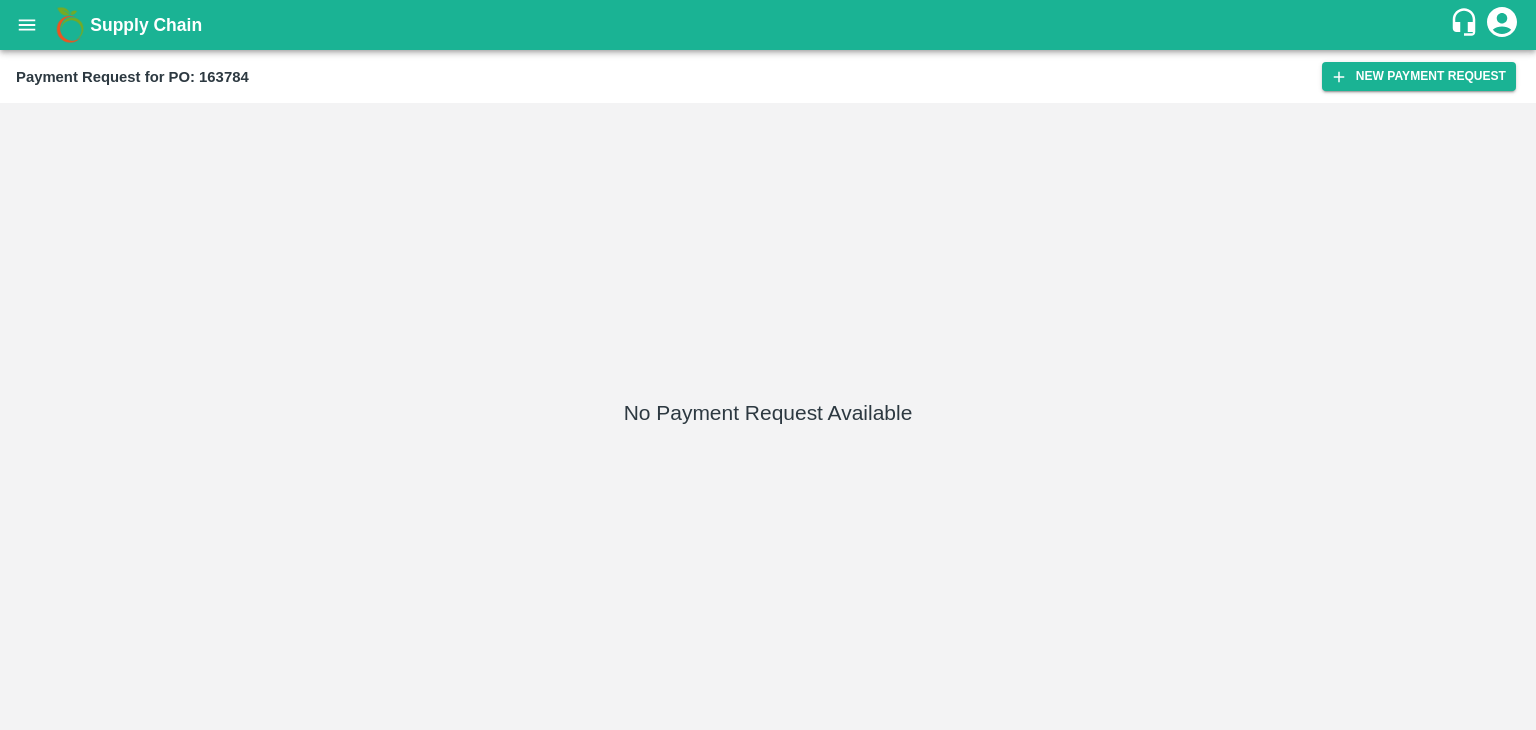 scroll, scrollTop: 0, scrollLeft: 0, axis: both 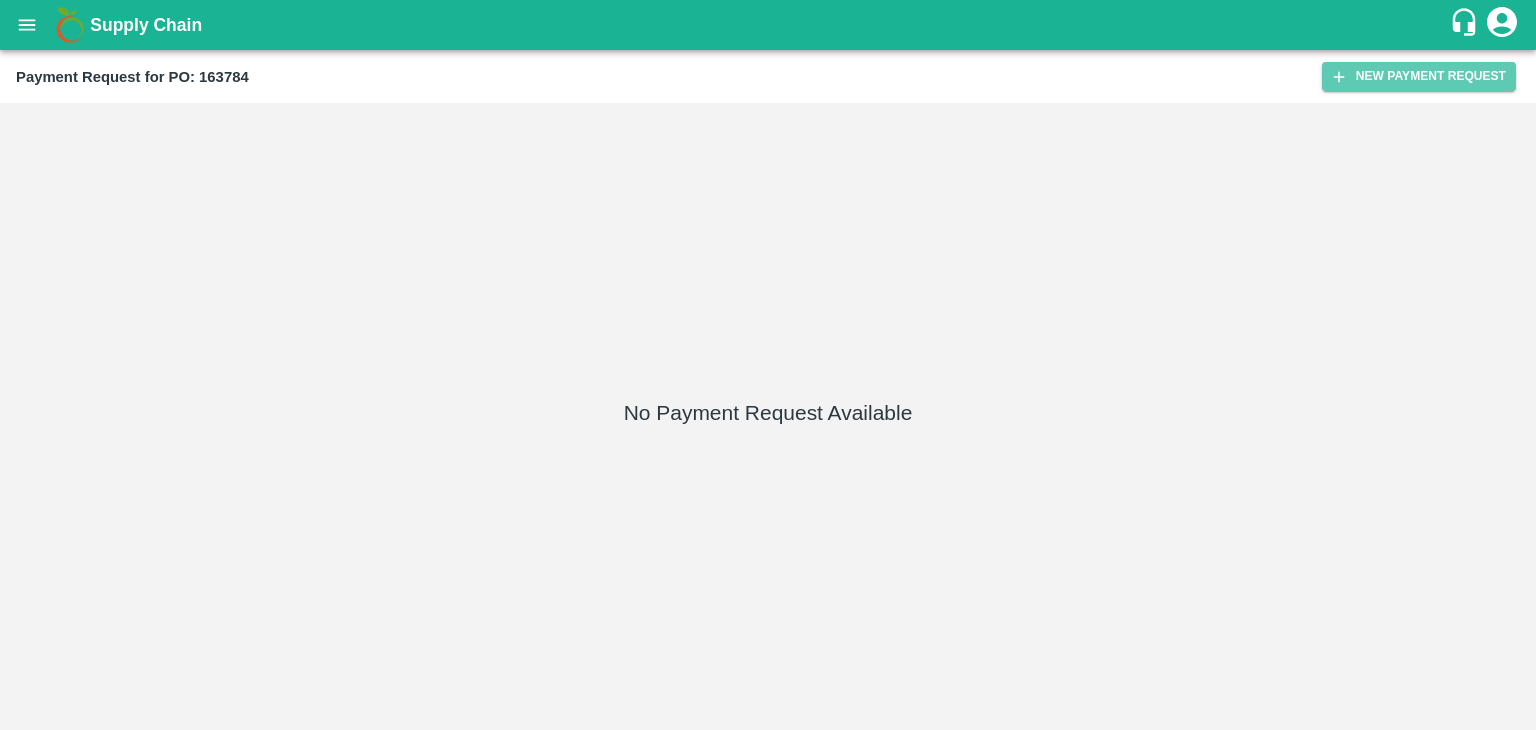 click on "New Payment Request" at bounding box center [1419, 76] 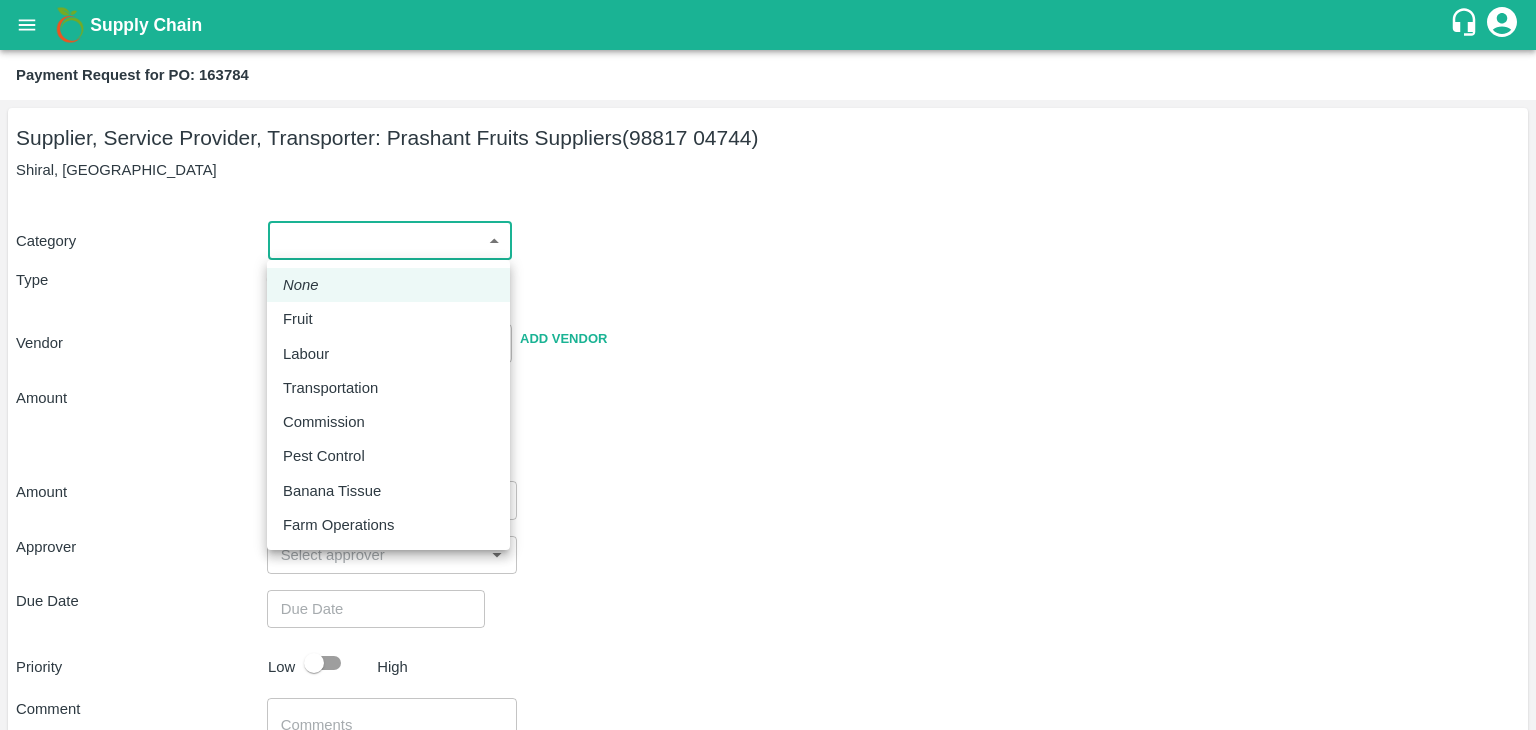 click on "Supply Chain Payment Request for PO: 163784 Supplier, Service Provider, Transporter:    Prashant Fruits Suppliers  (98817 04744) [GEOGRAPHIC_DATA], [GEOGRAPHIC_DATA] Category ​ ​ Type Advance Bill Vendor ​ Add Vendor Amount Total value Per Kg ​ Amount ​ Approver ​ Due Date ​  Priority  Low  High Comment x ​ Attach bill Cancel Save Tembhurni PH Nashik CC Shahada Banana Export PH Savda Banana Export PH Nashik Banana CS [PERSON_NAME] Logout None Fruit Labour Transportation Commission Pest Control Banana Tissue Farm Operations" at bounding box center [768, 365] 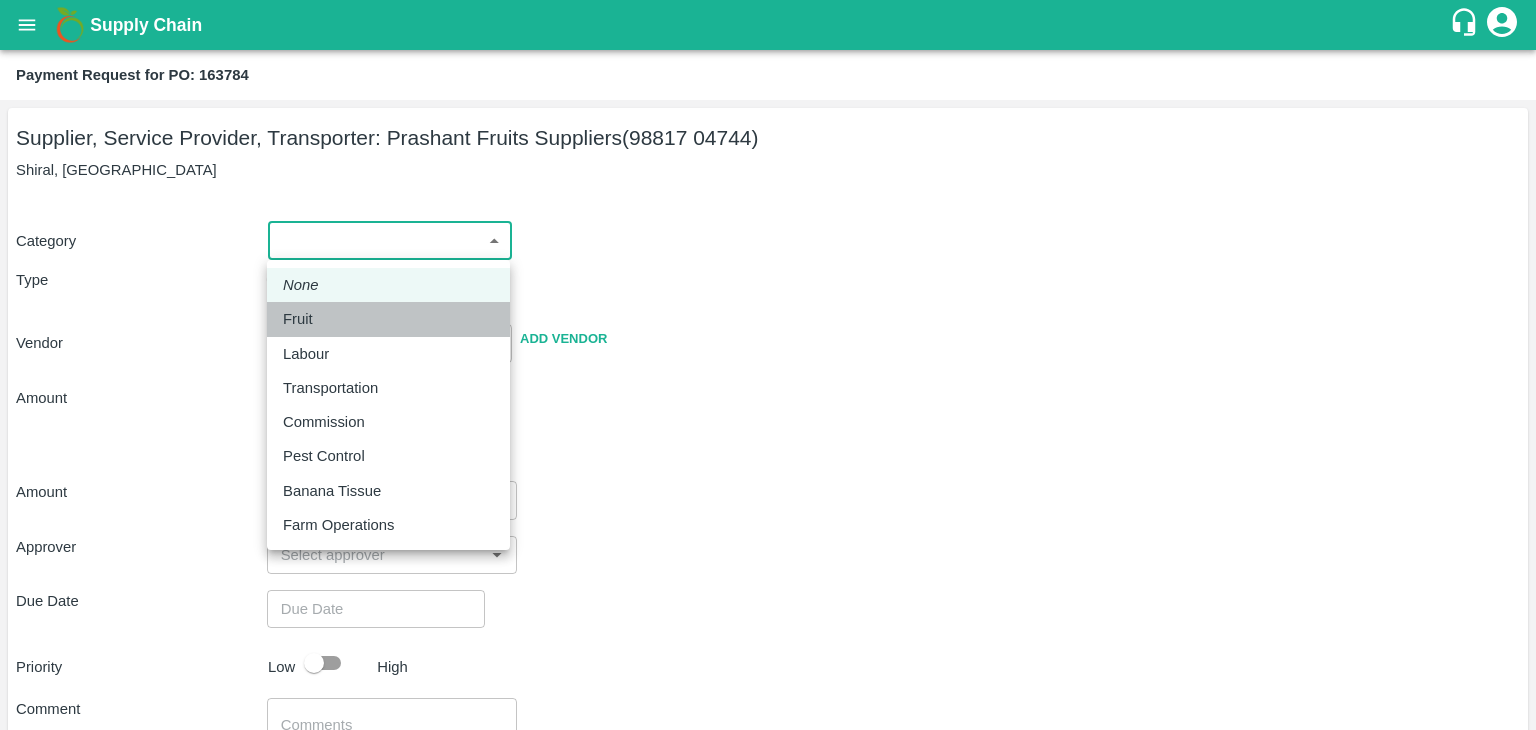 click on "Fruit" at bounding box center [388, 319] 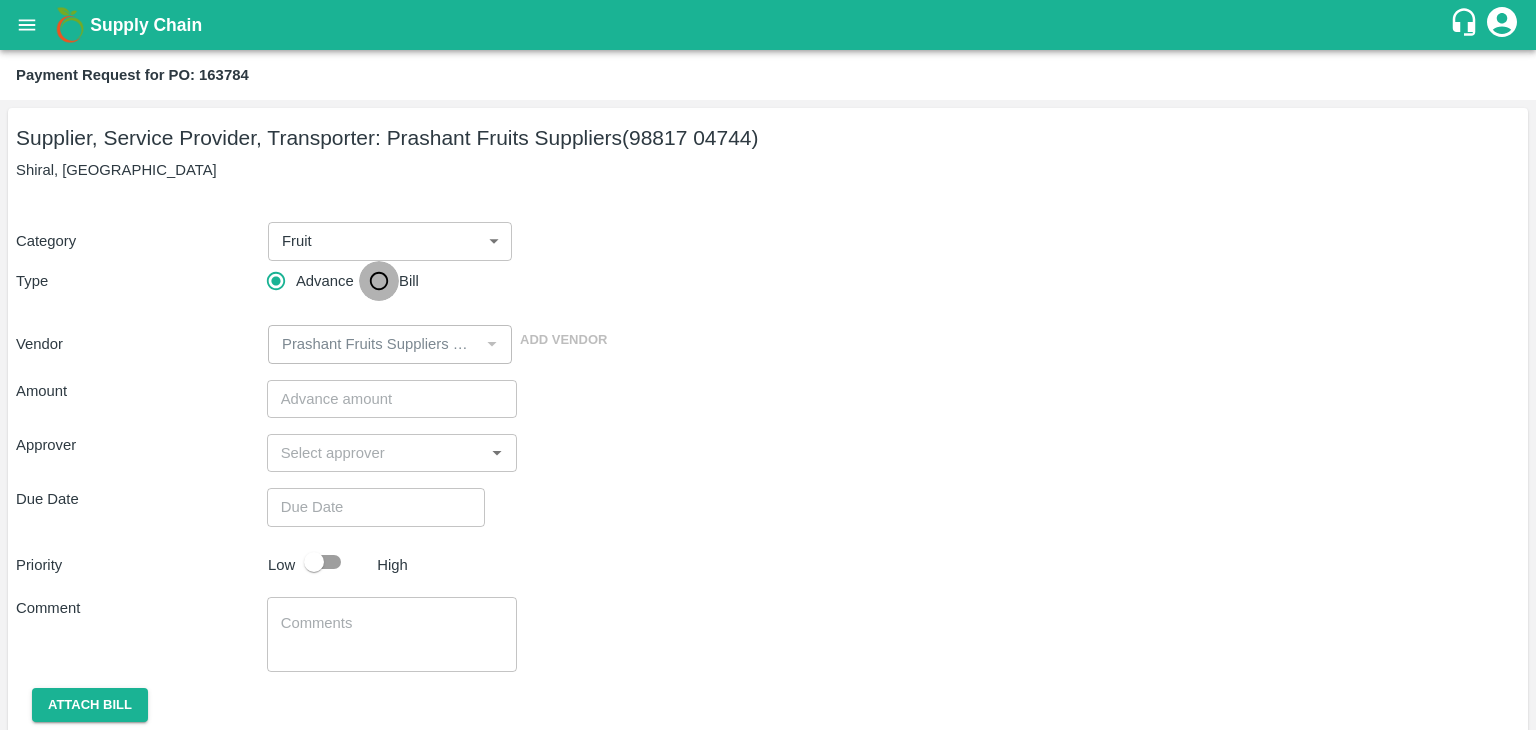 click on "Bill" at bounding box center (379, 281) 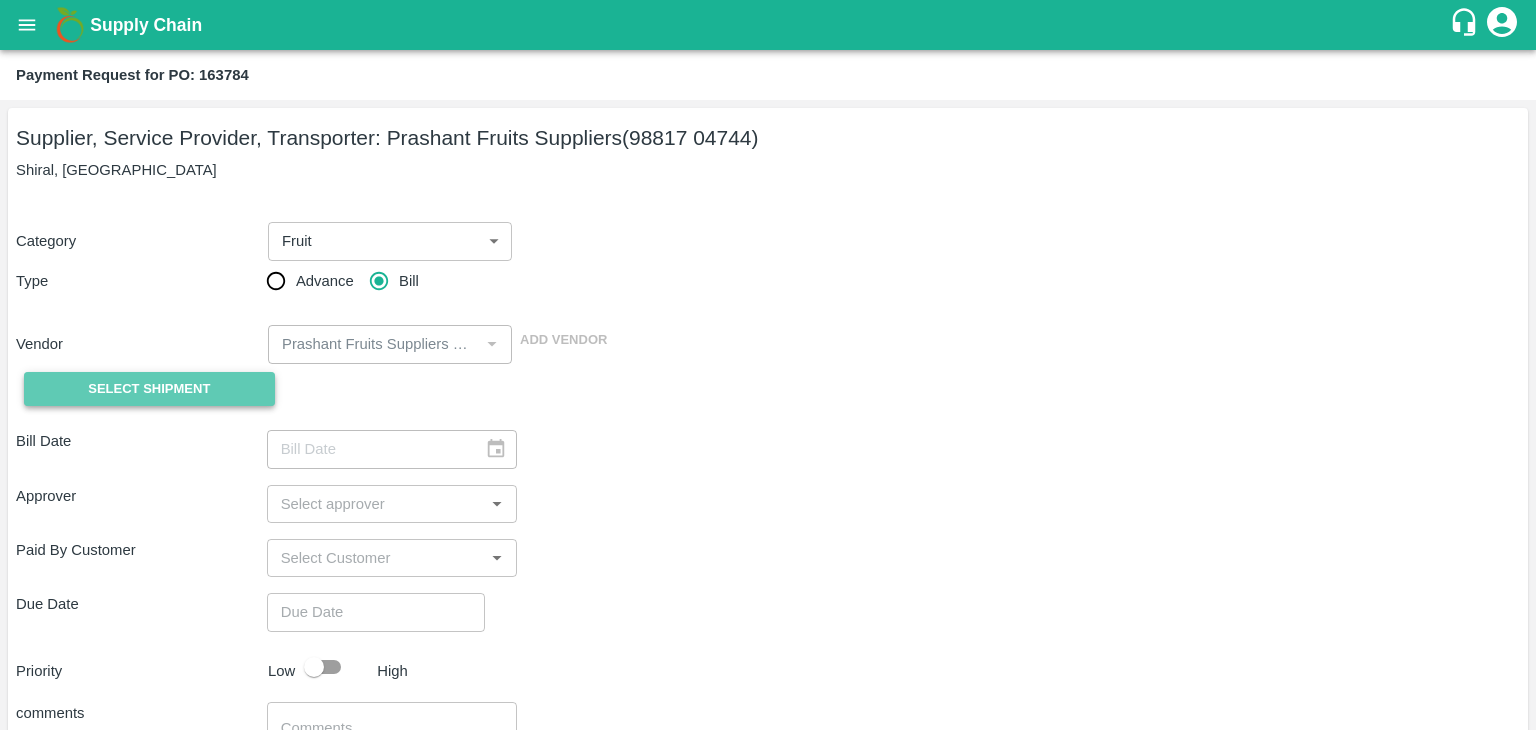 click on "Select Shipment" at bounding box center [149, 389] 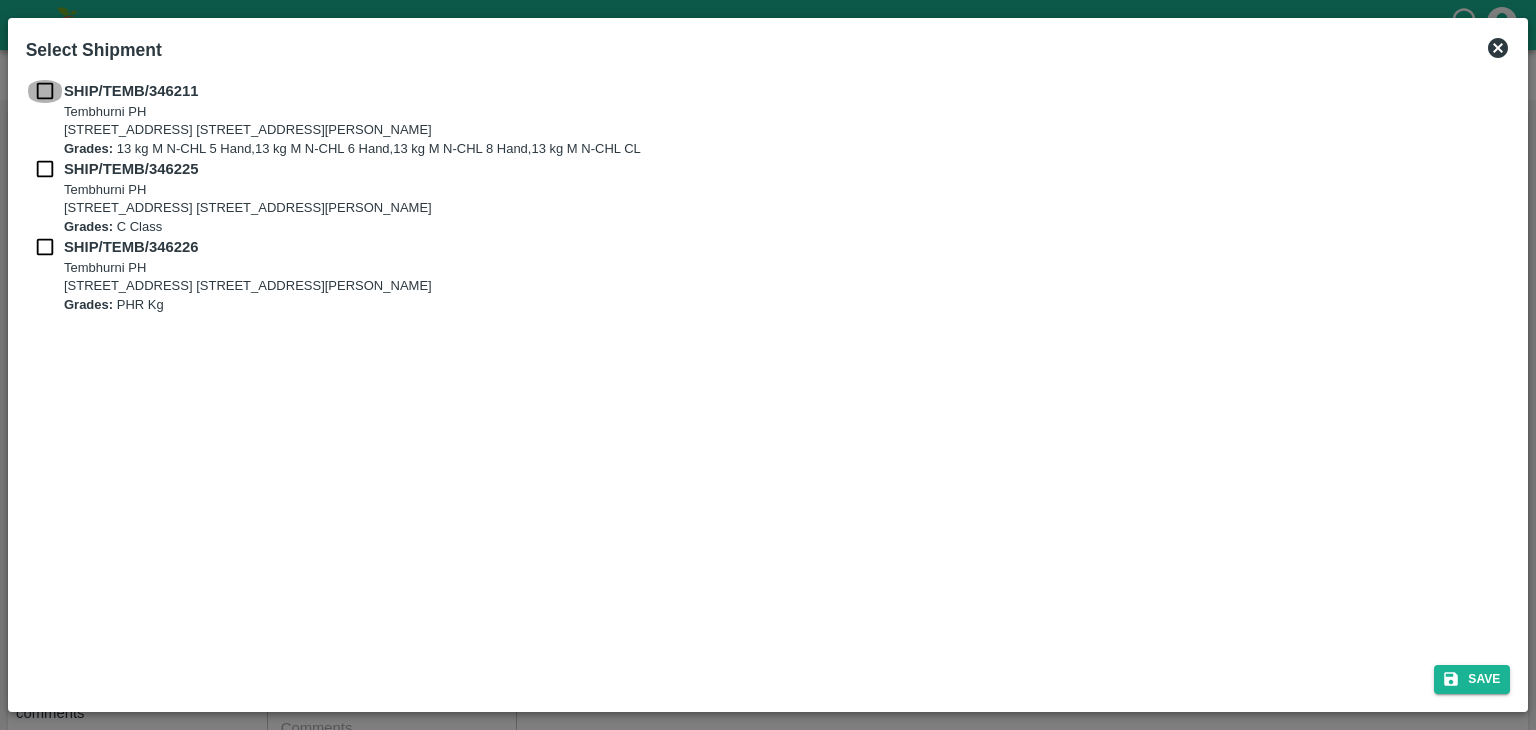 click at bounding box center (45, 91) 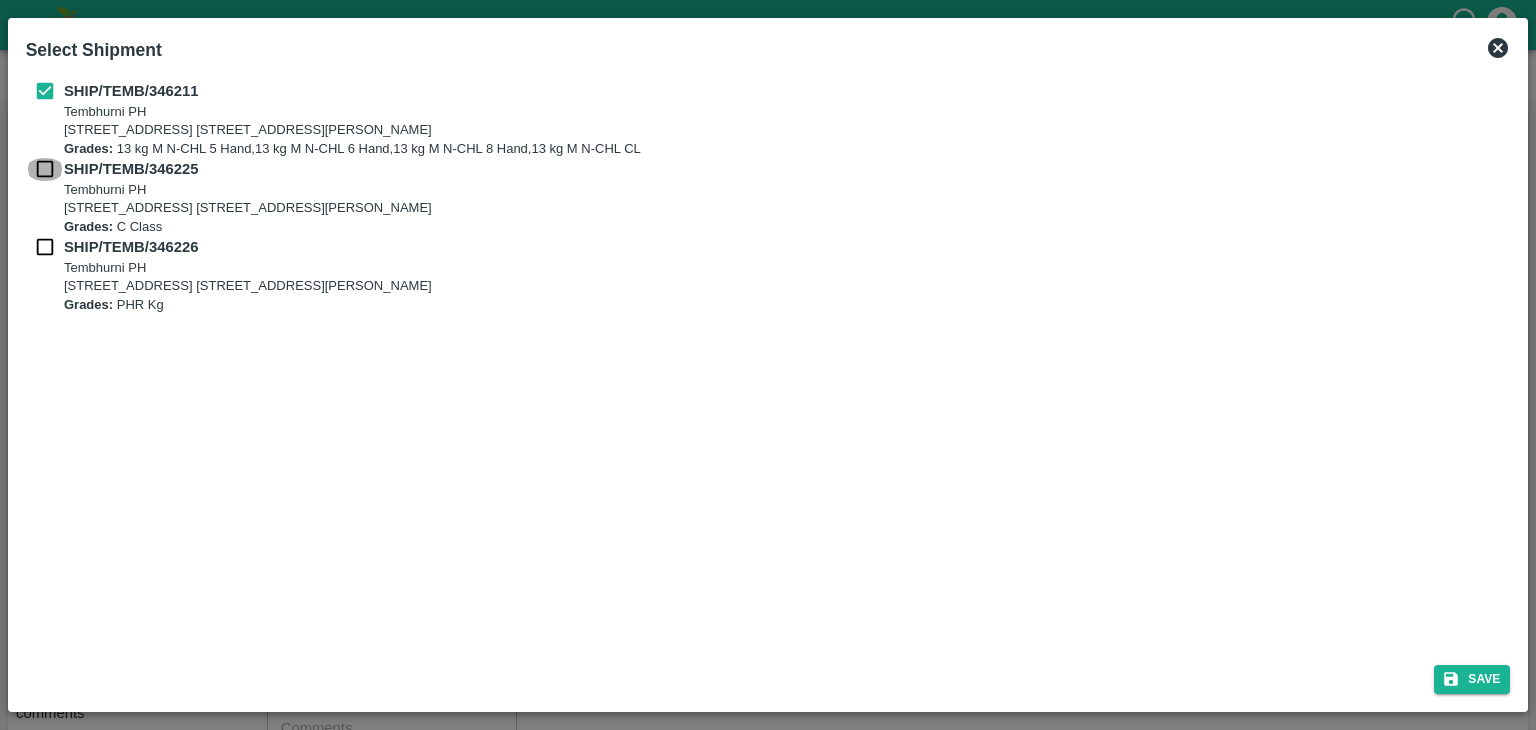 click at bounding box center [45, 169] 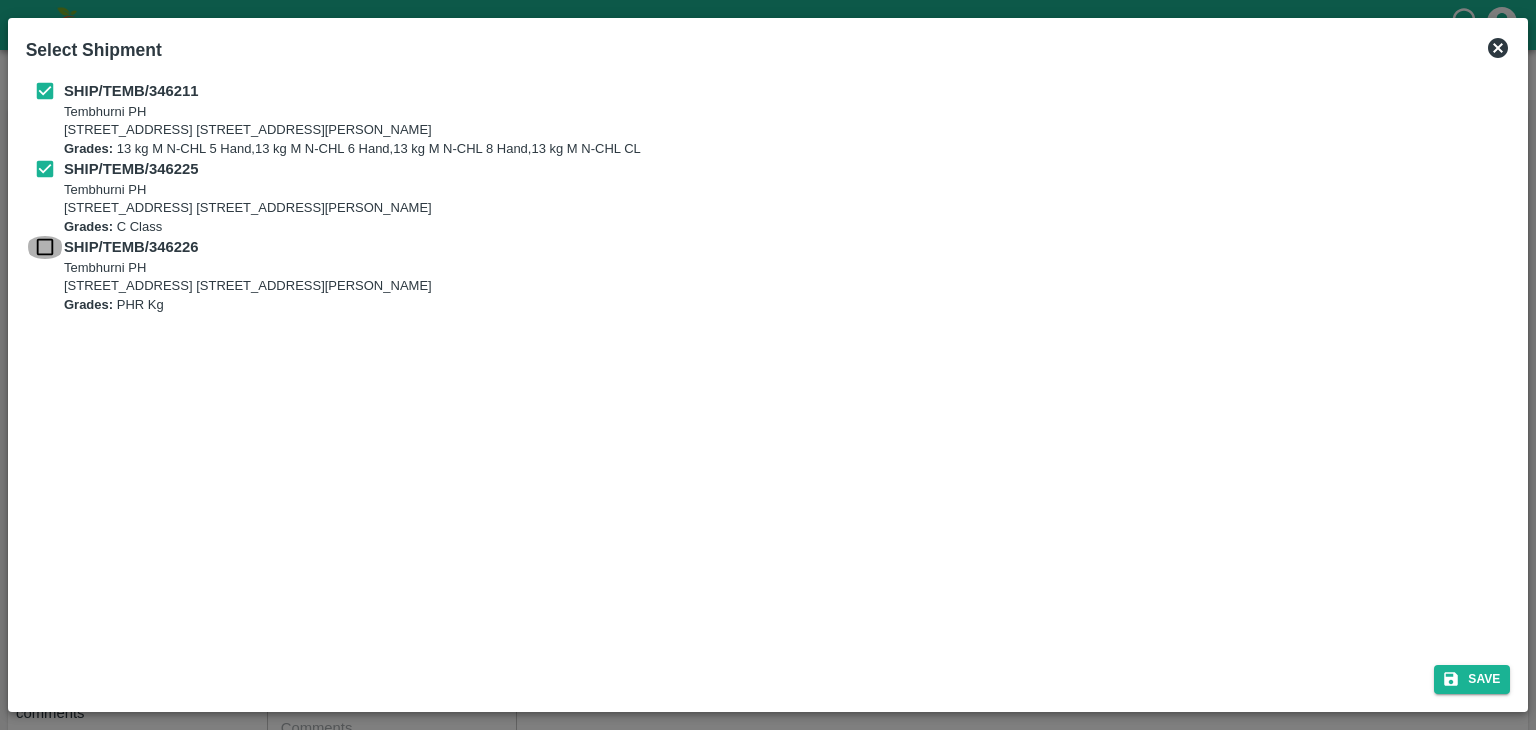 click at bounding box center (45, 247) 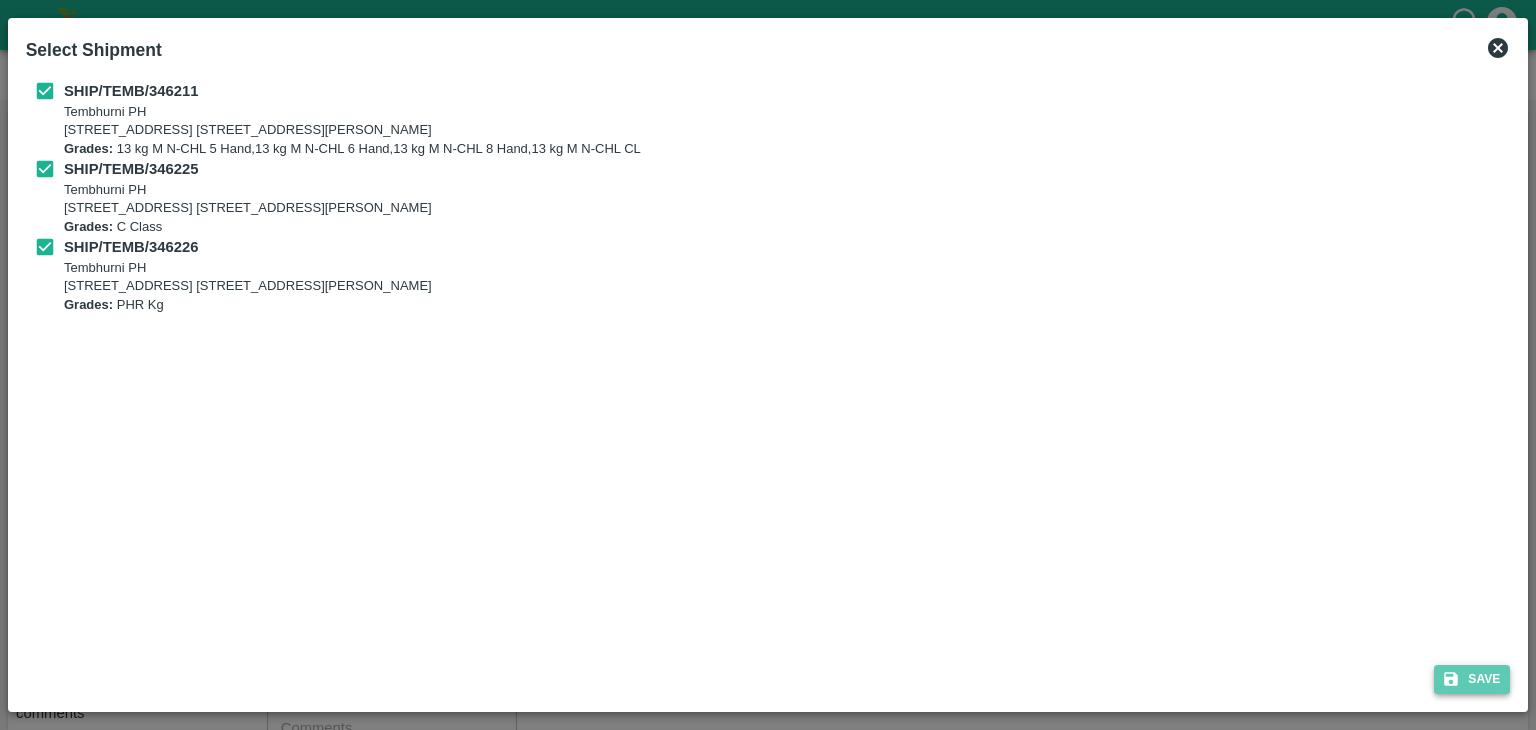 click on "Save" at bounding box center (1472, 679) 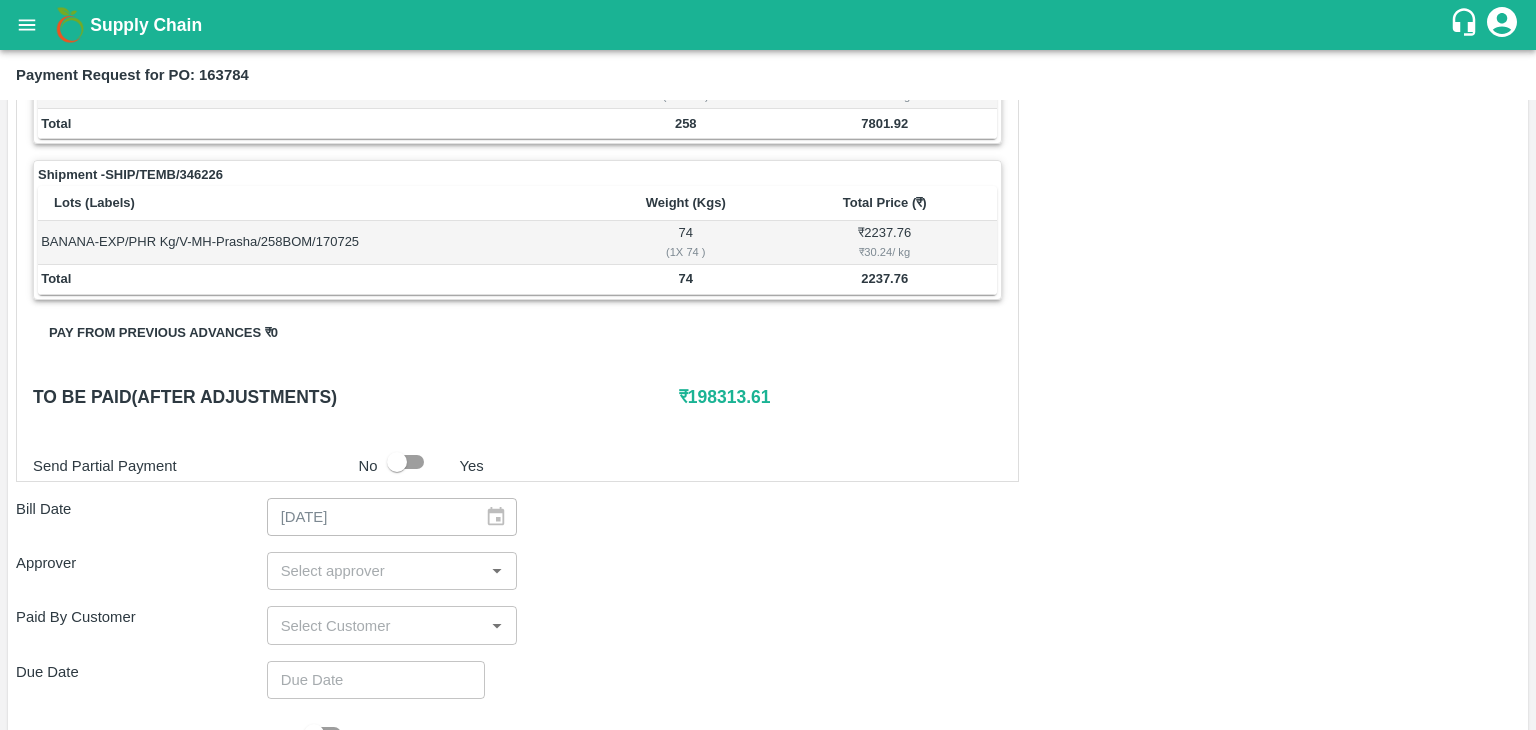 scroll, scrollTop: 936, scrollLeft: 0, axis: vertical 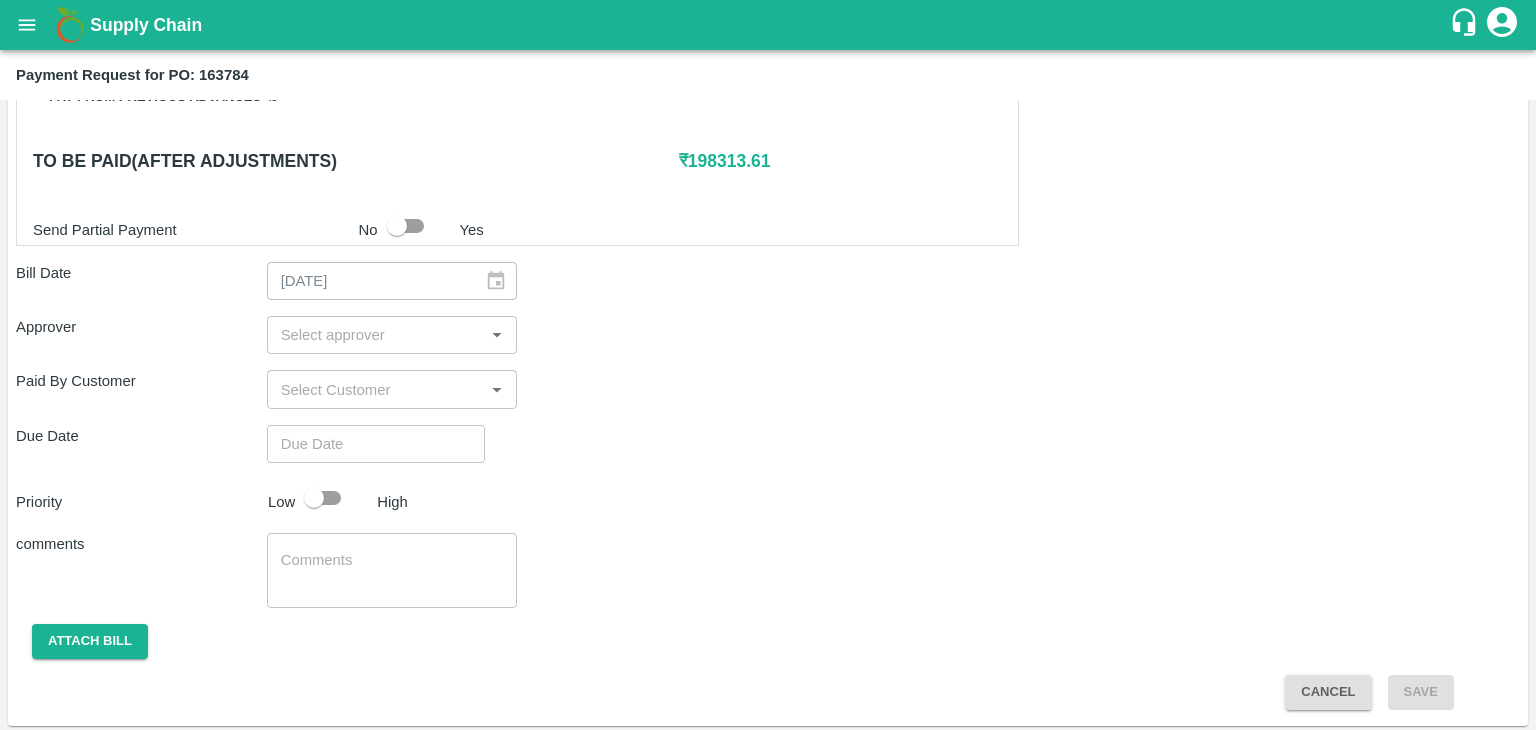 click at bounding box center [376, 335] 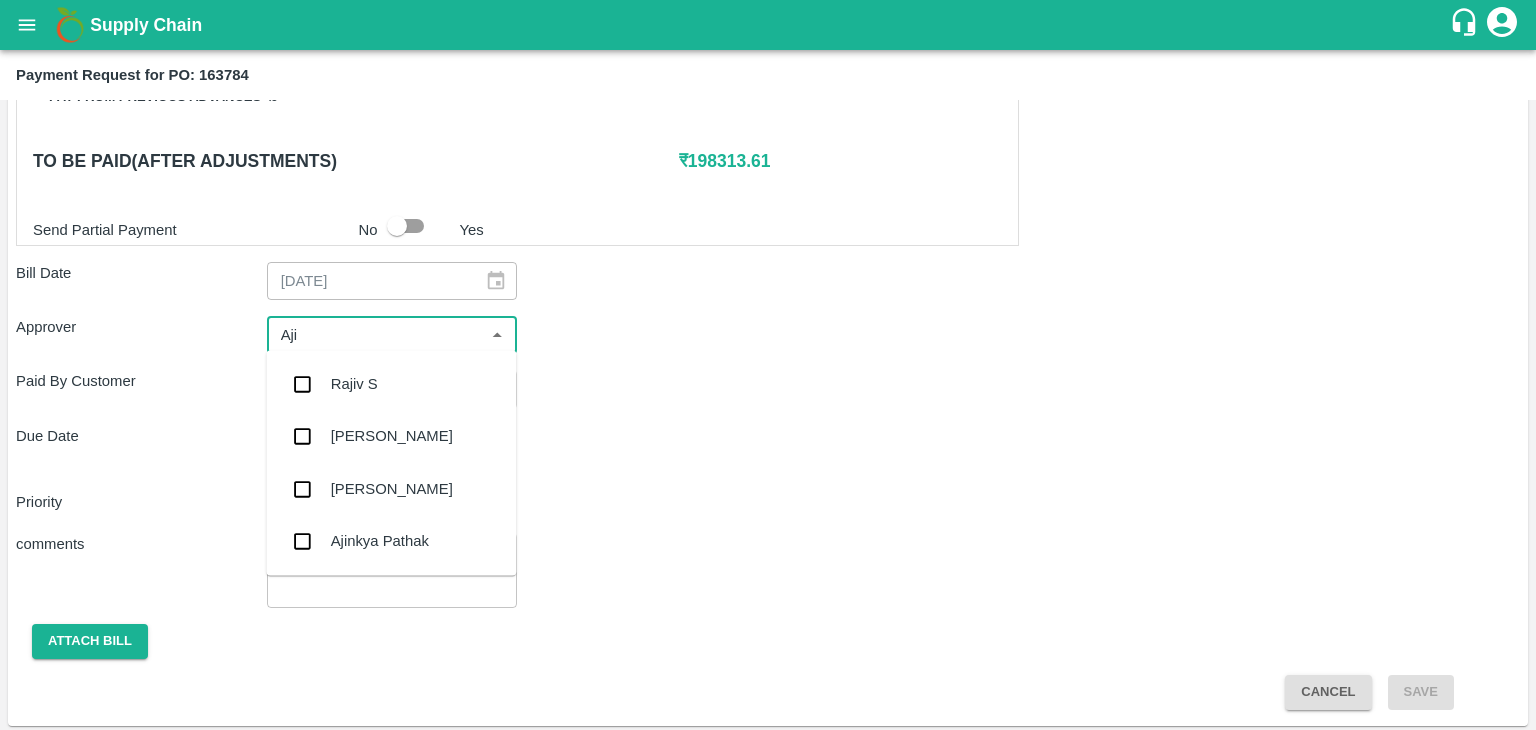 type on "Ajit" 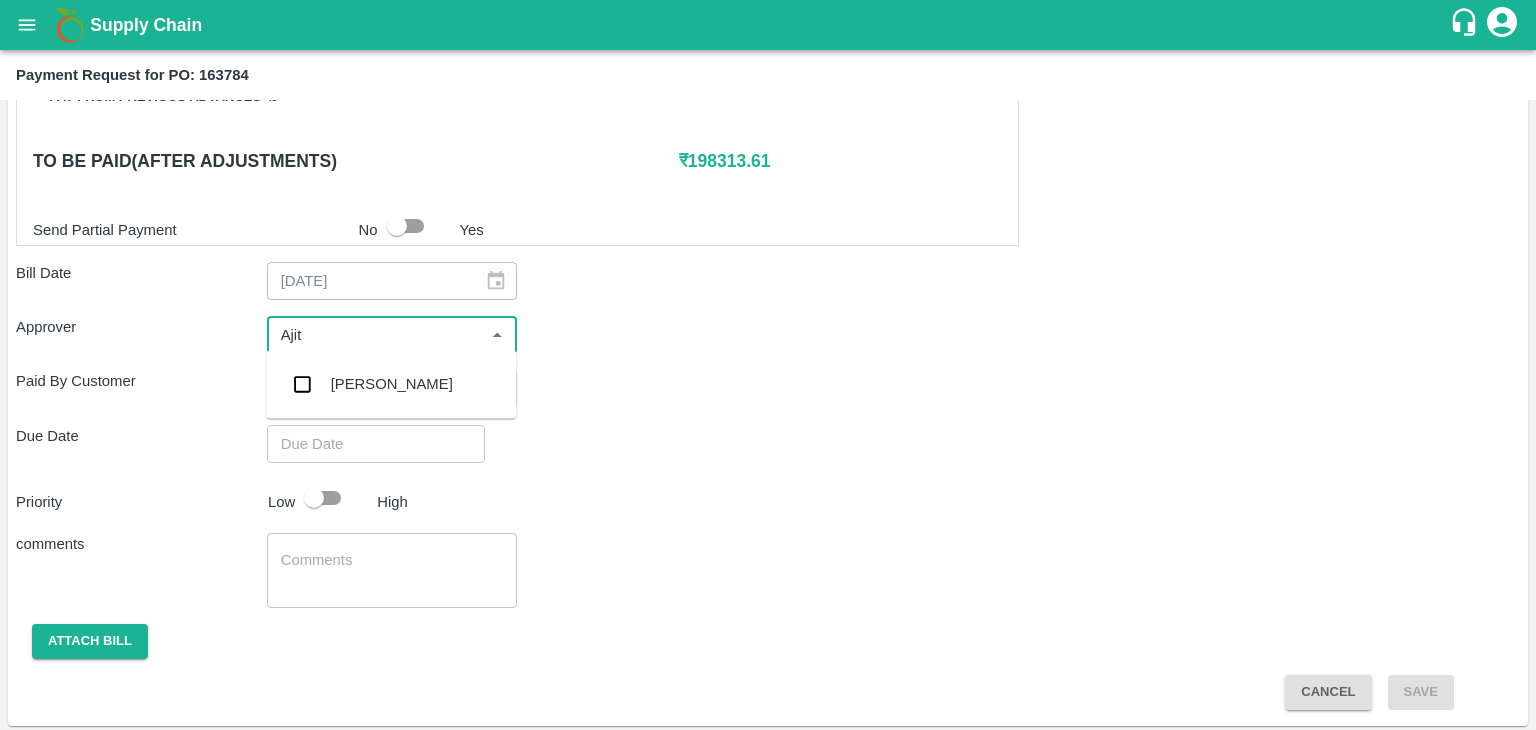 click on "[PERSON_NAME]" at bounding box center [392, 384] 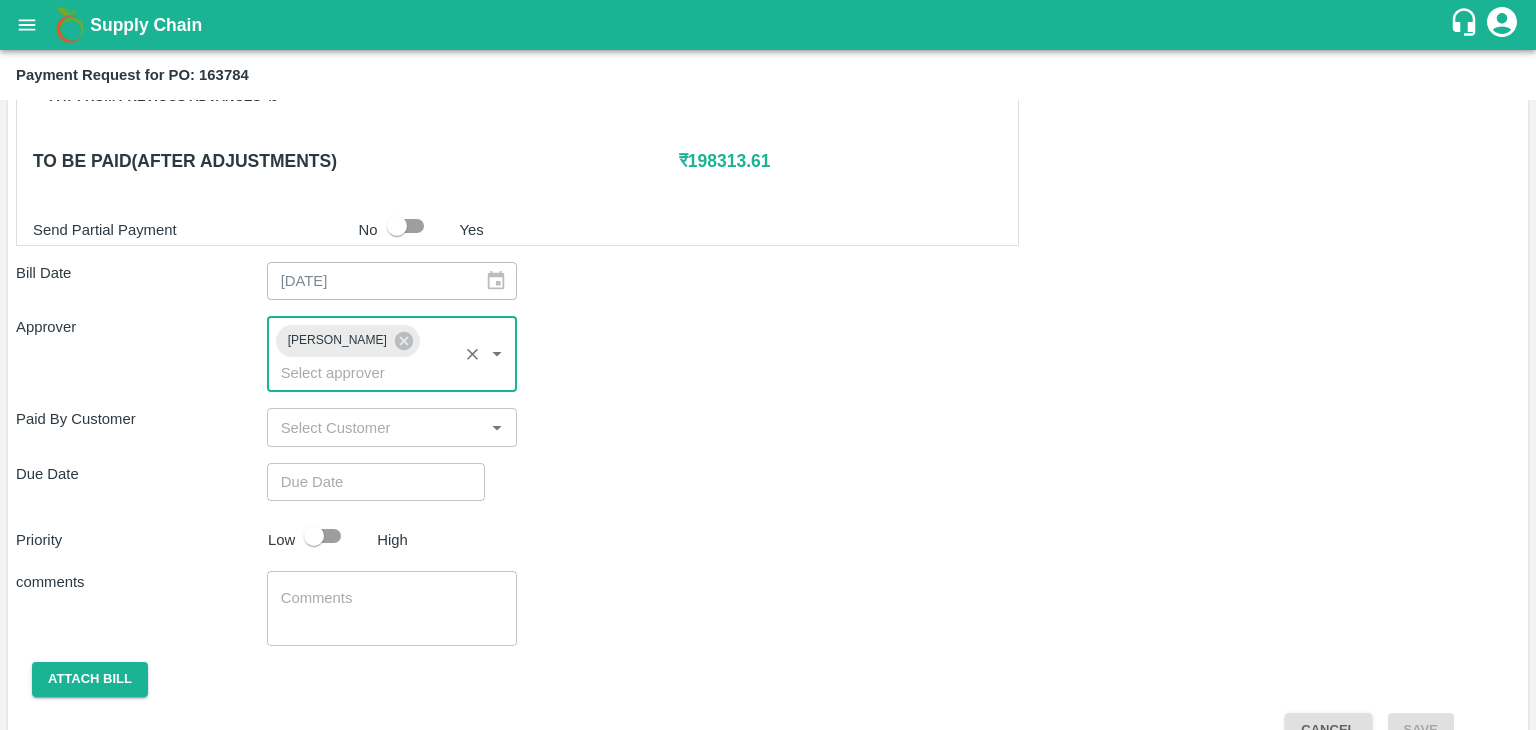 type on "DD/MM/YYYY hh:mm aa" 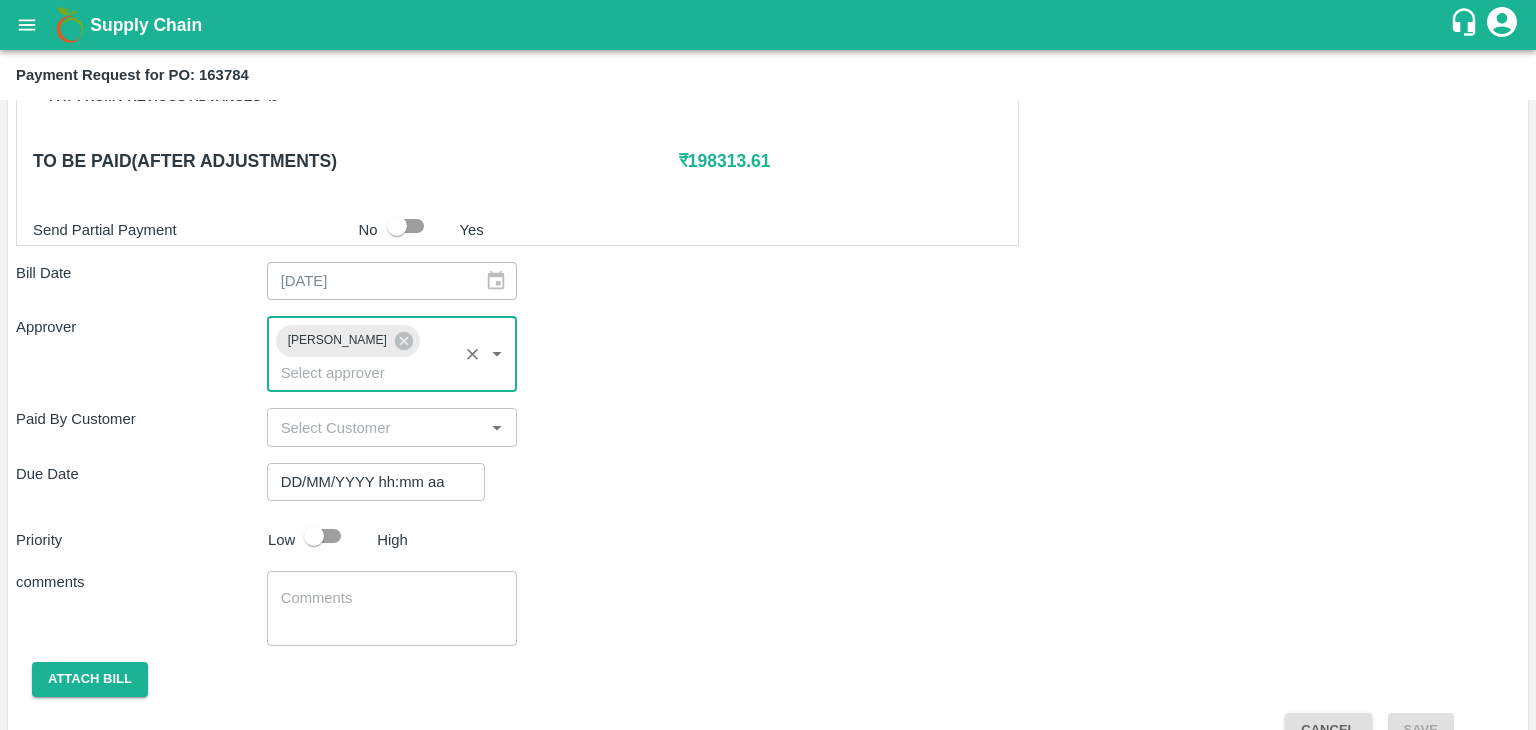 click on "DD/MM/YYYY hh:mm aa" at bounding box center [369, 482] 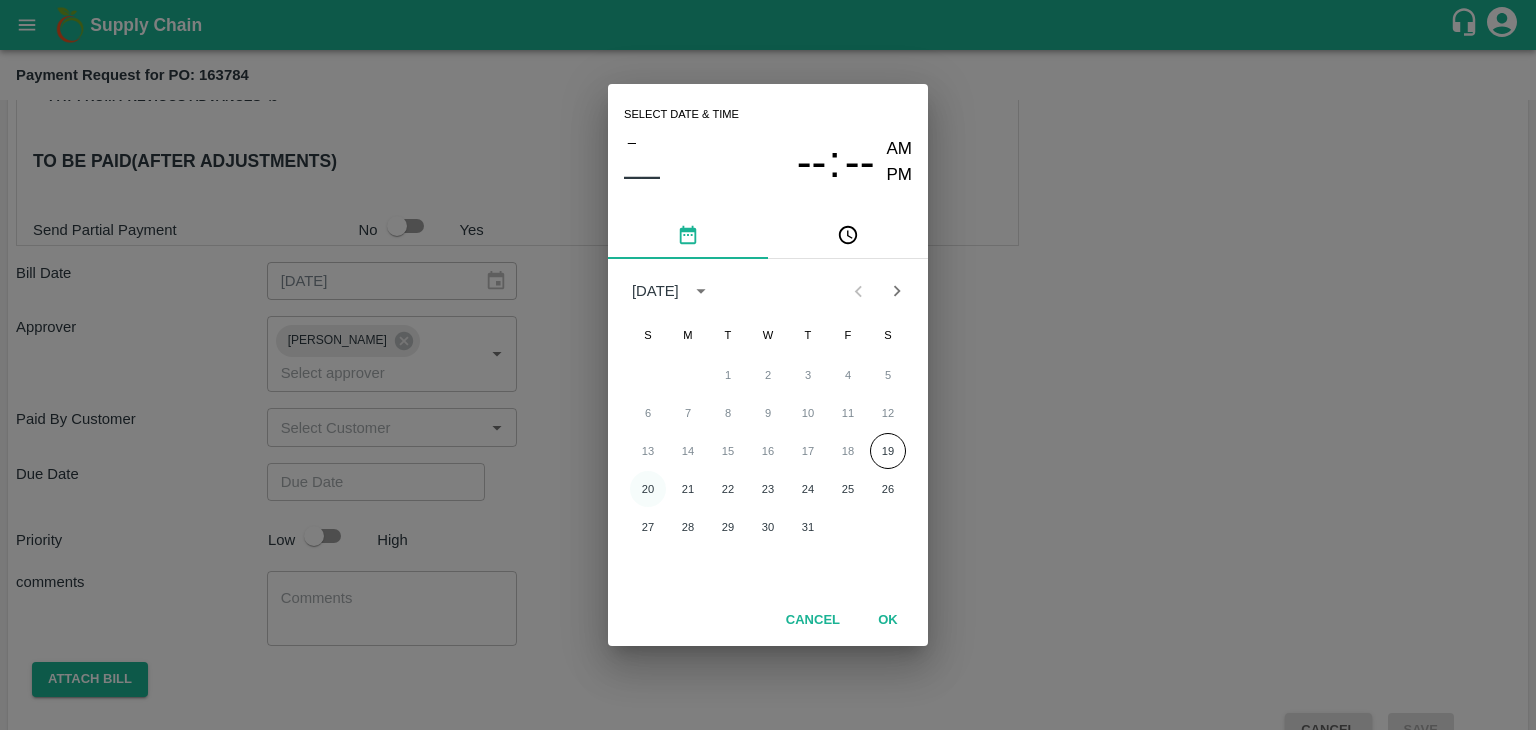click on "20" at bounding box center (648, 489) 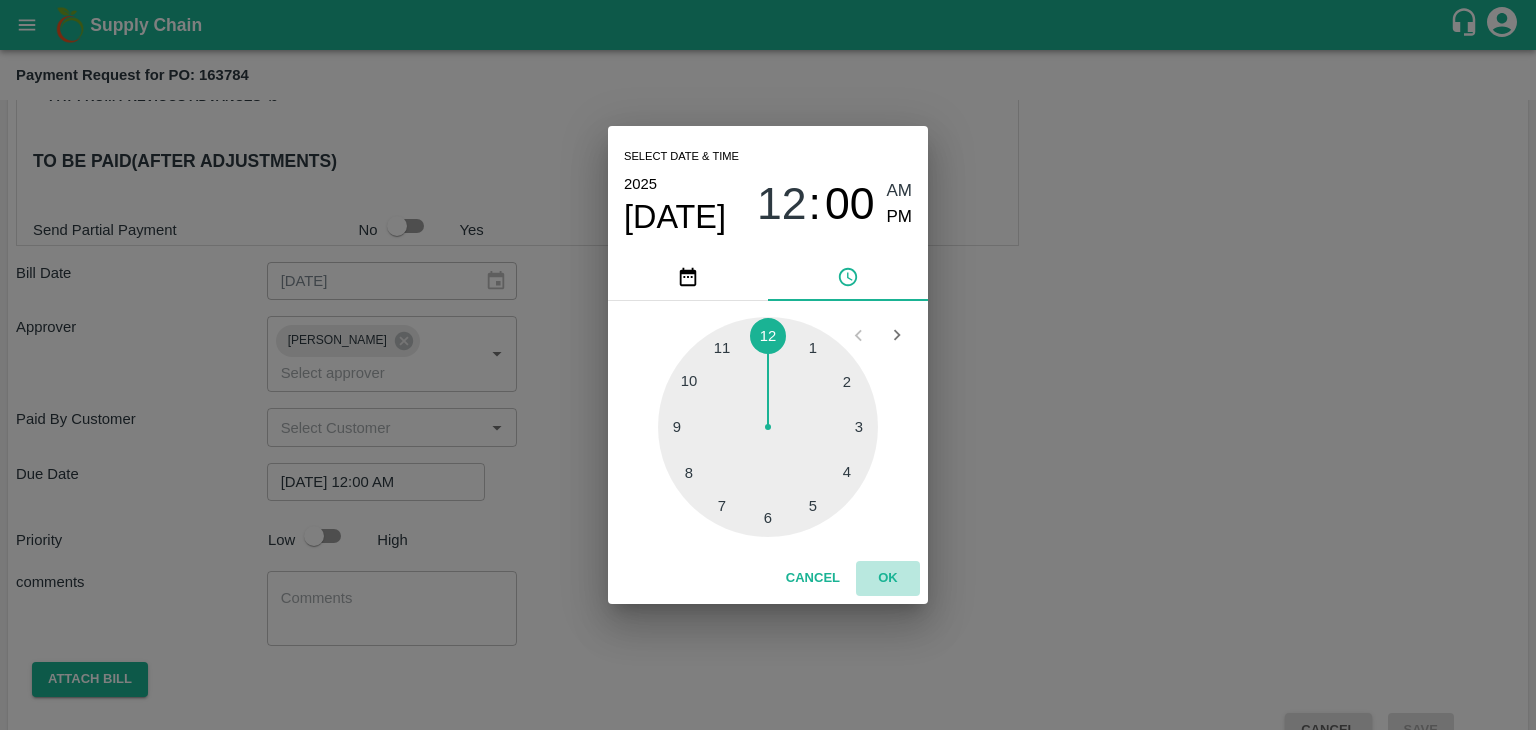 click on "OK" at bounding box center (888, 578) 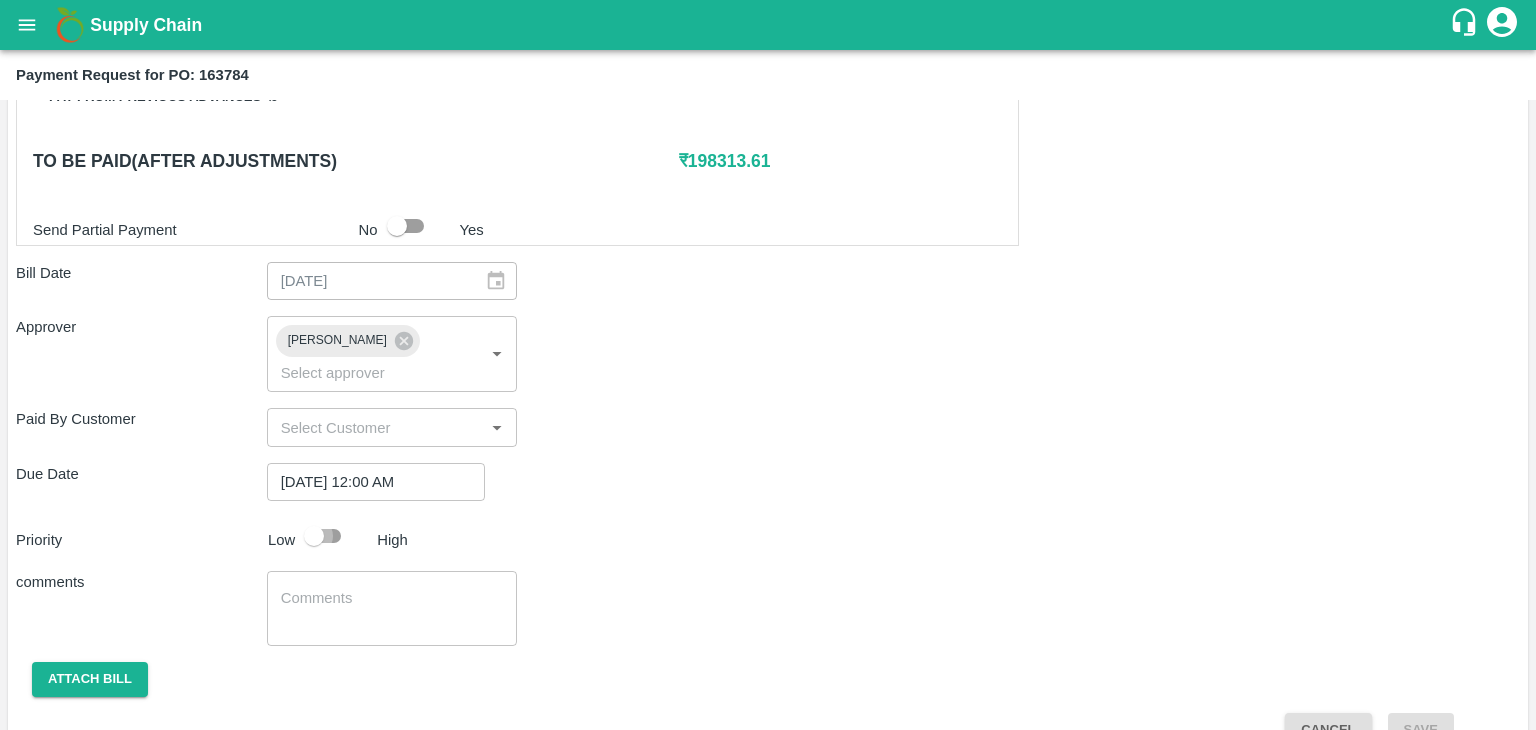 click at bounding box center (314, 536) 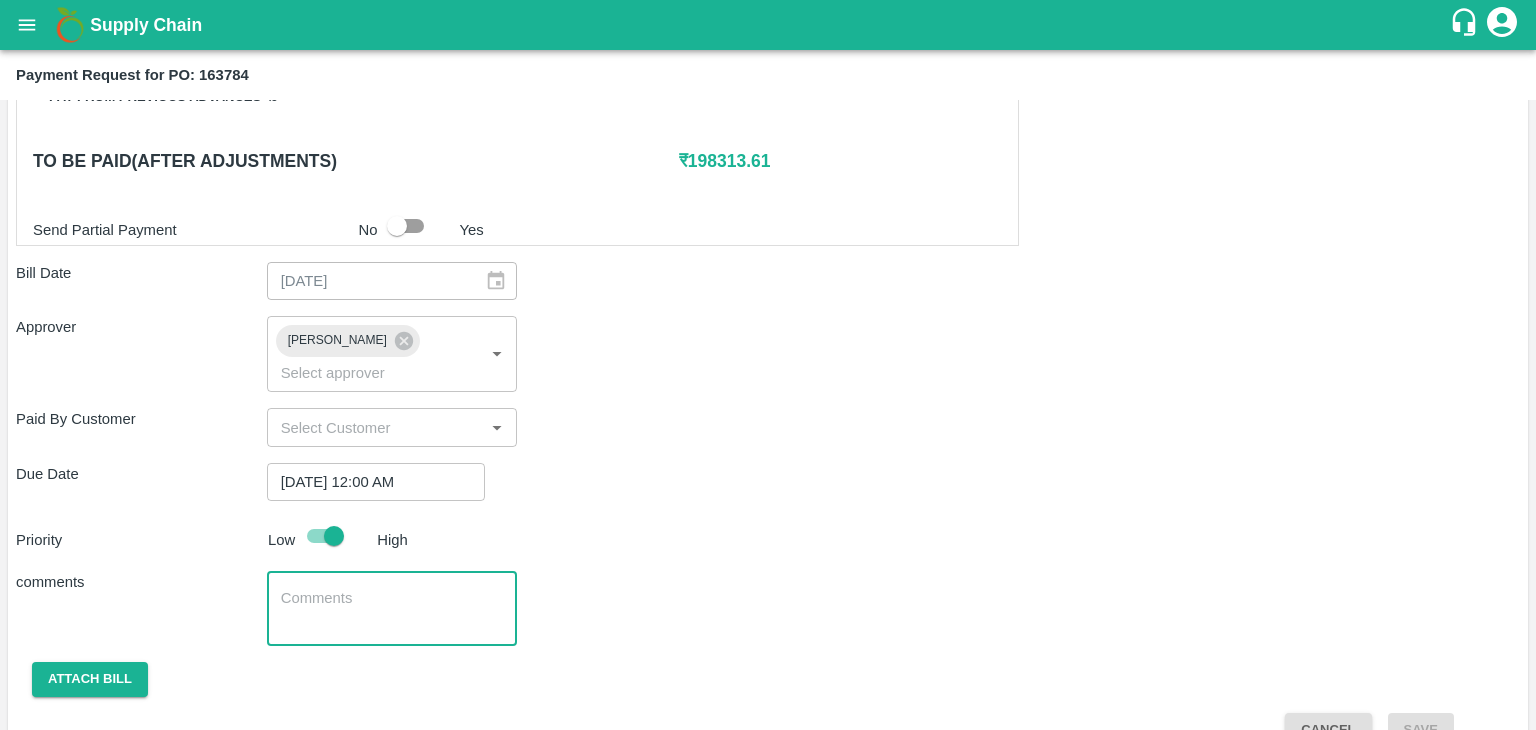 click at bounding box center [392, 609] 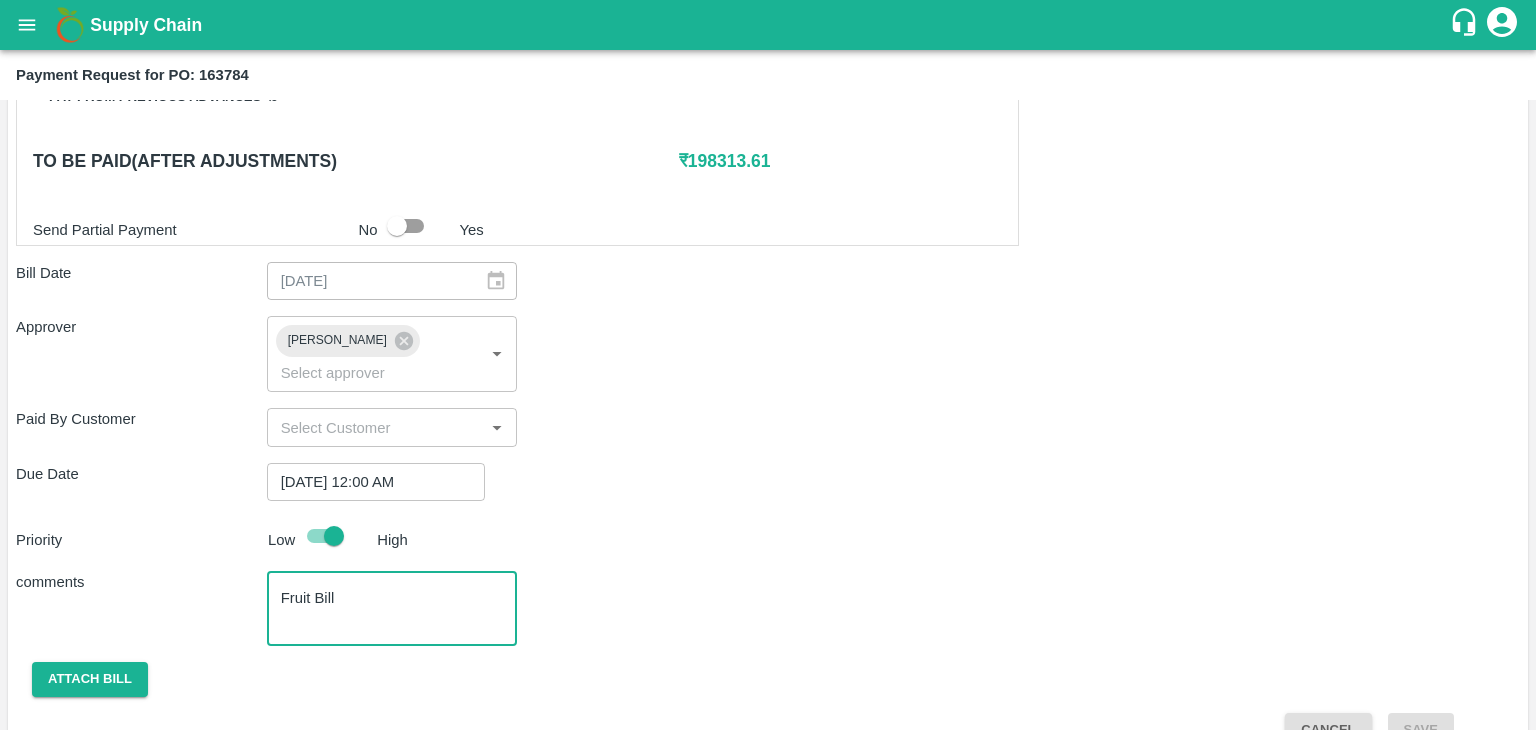 scroll, scrollTop: 948, scrollLeft: 0, axis: vertical 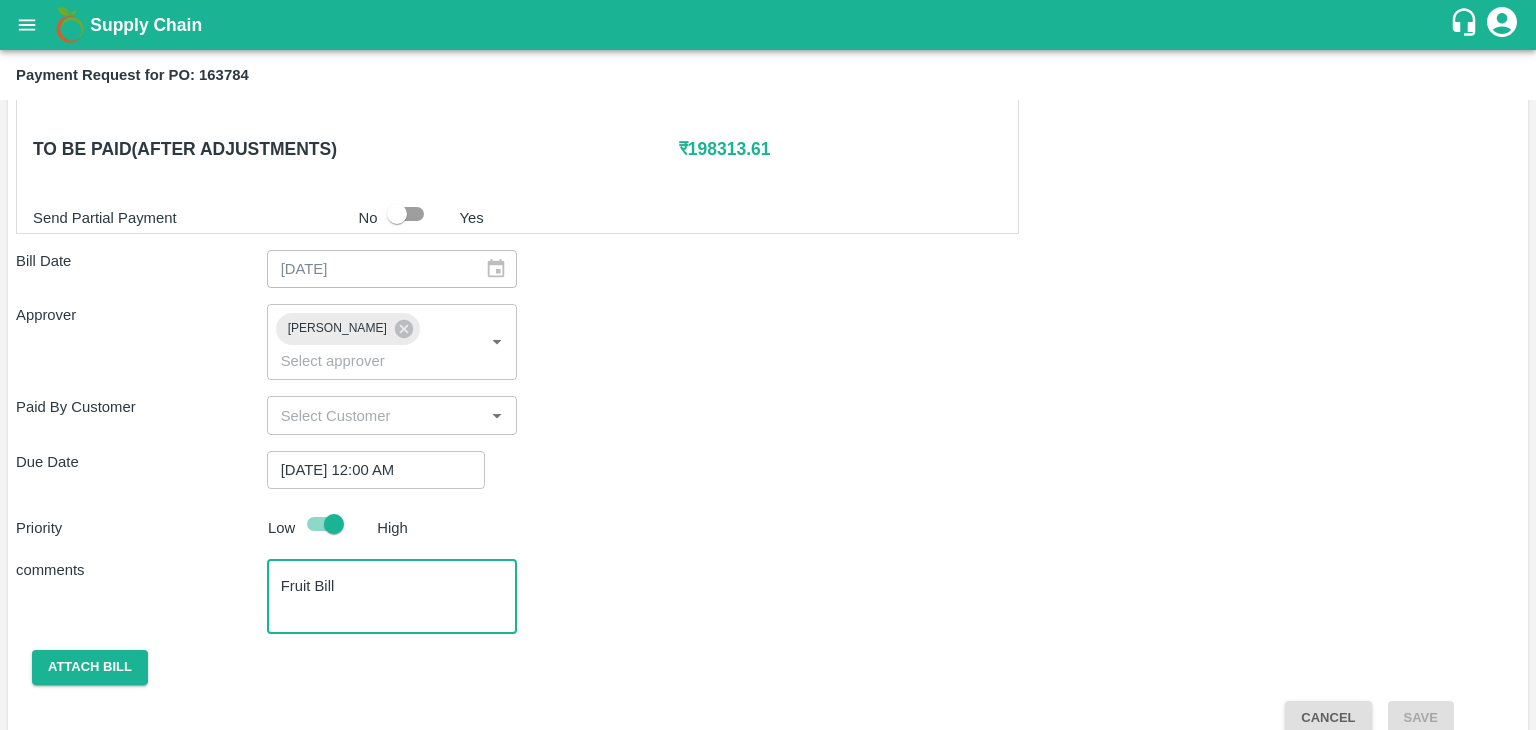 type on "Fruit Bill" 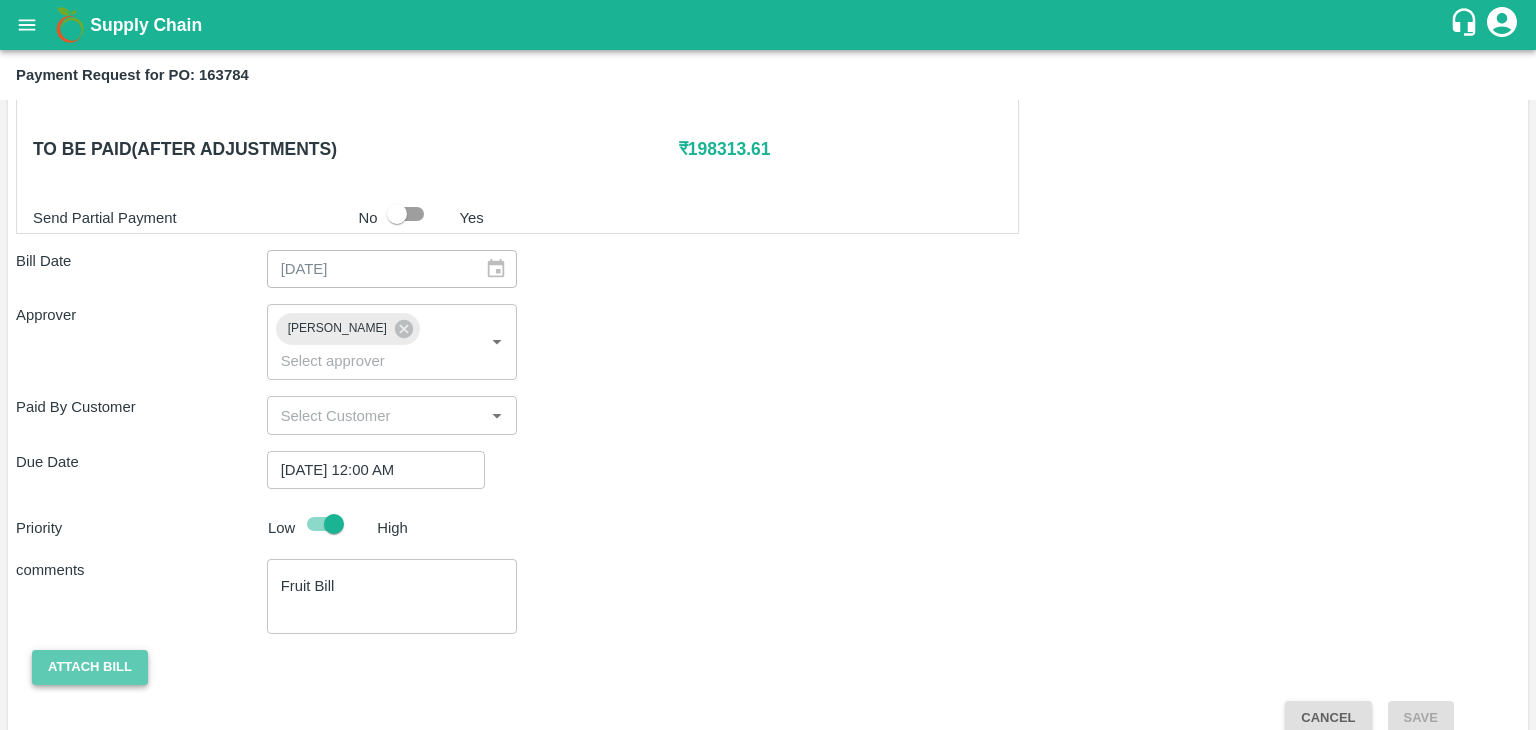 click on "Attach bill" at bounding box center [90, 667] 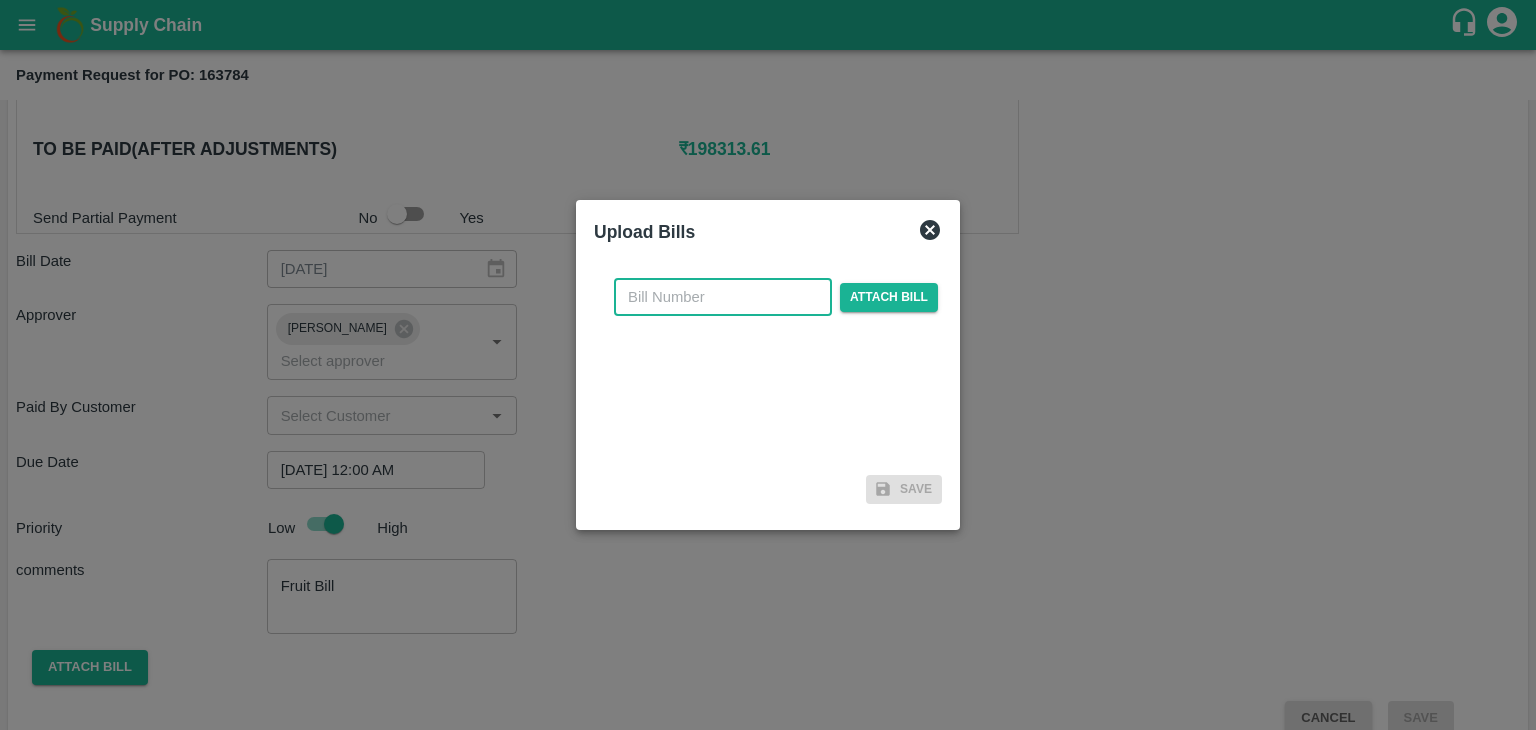 click at bounding box center (723, 297) 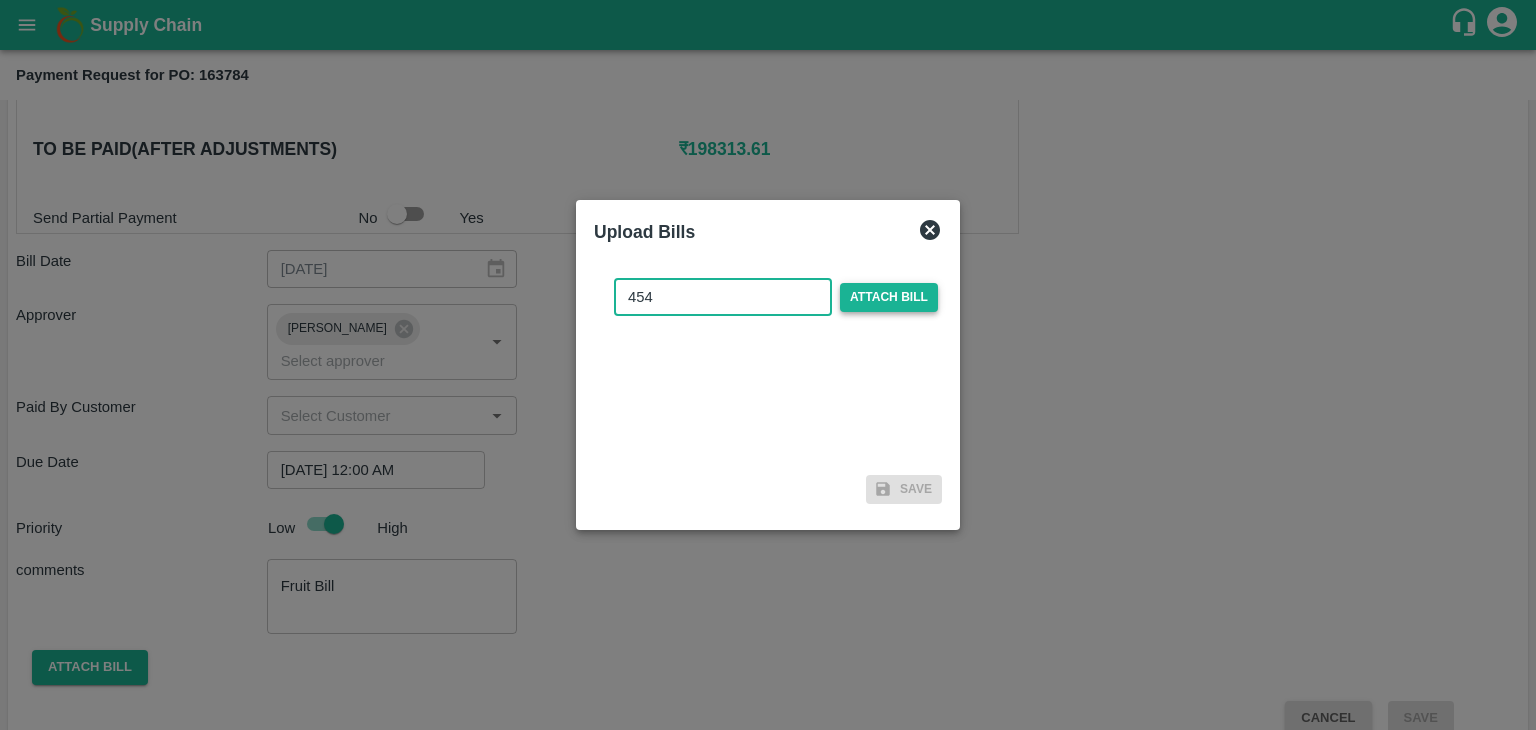 type on "454" 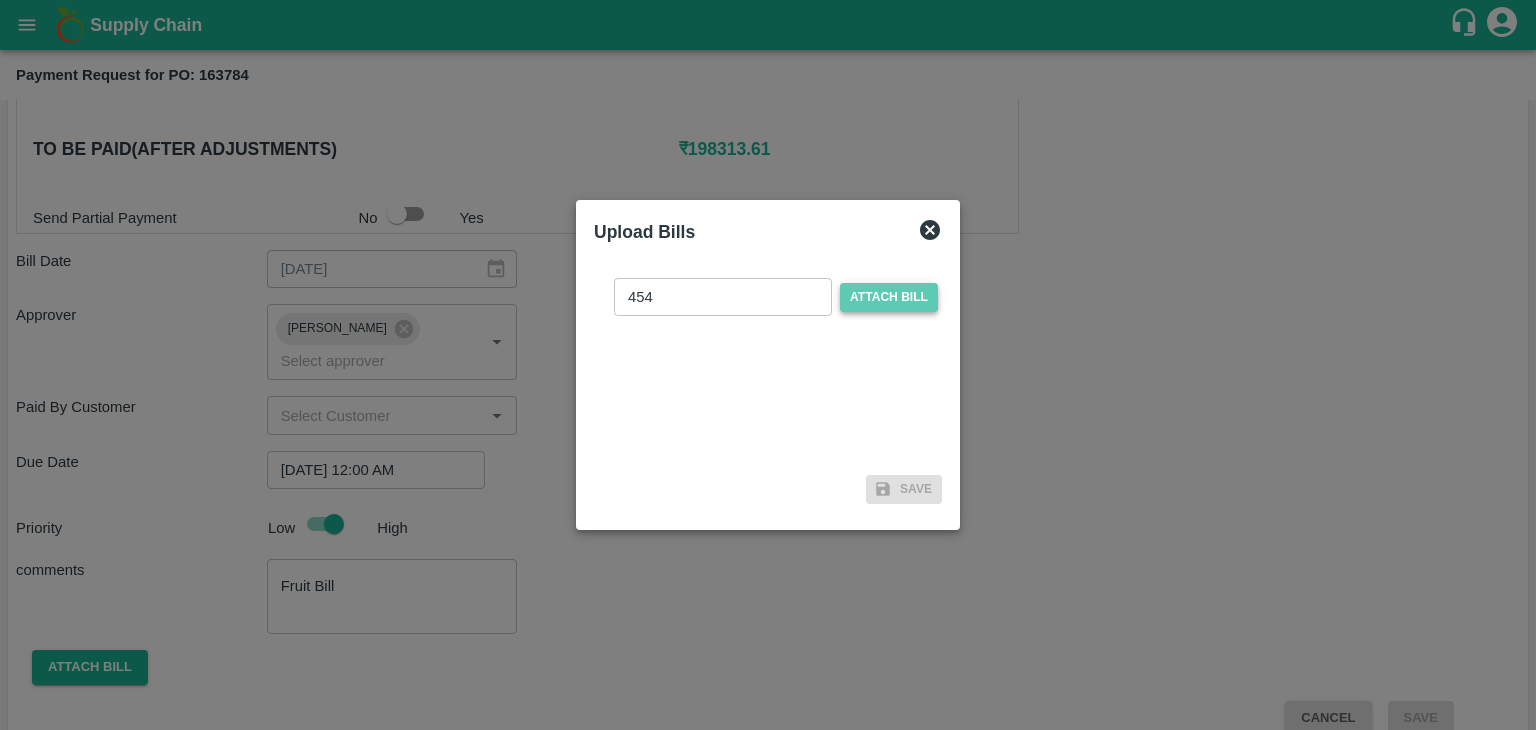 click on "Attach bill" at bounding box center (889, 297) 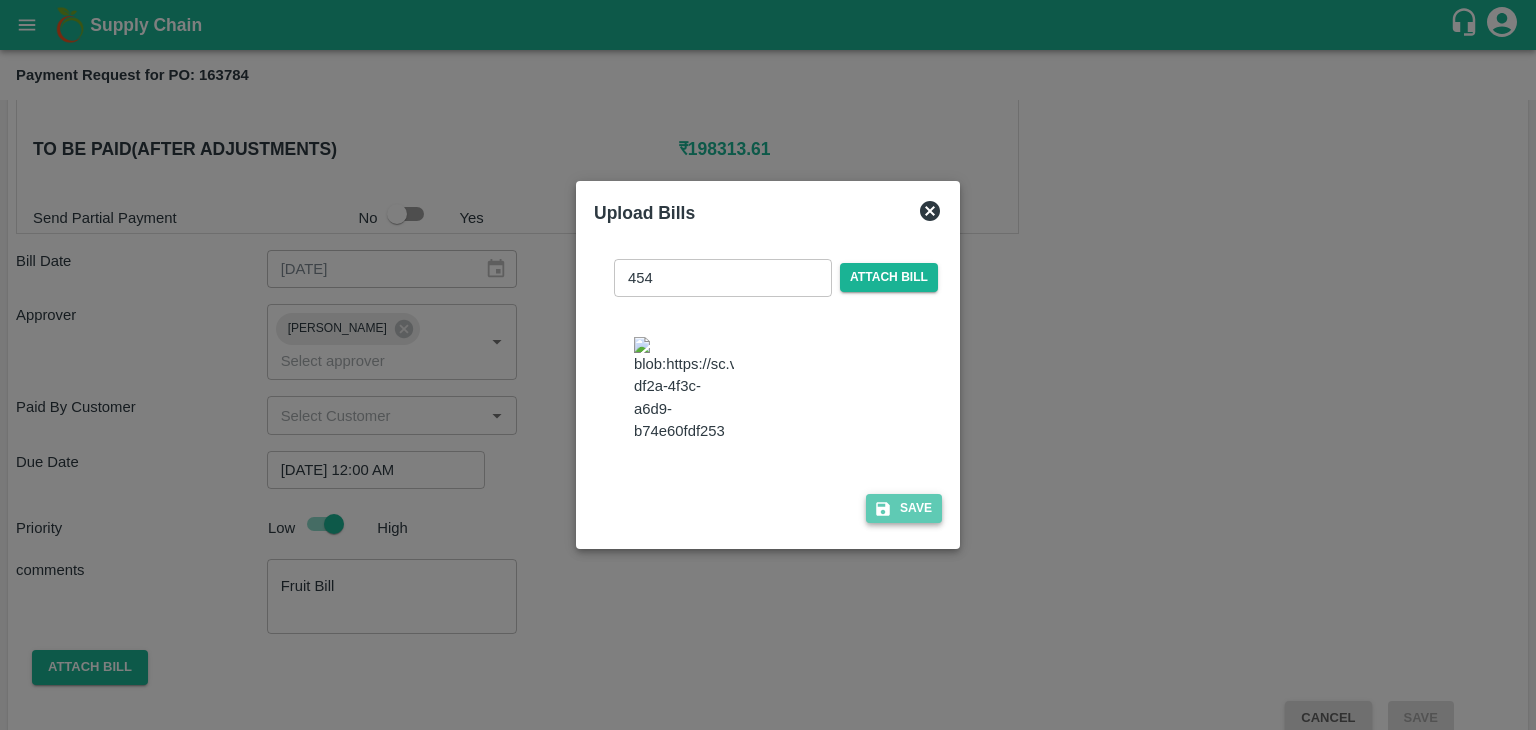 click on "Save" at bounding box center [904, 508] 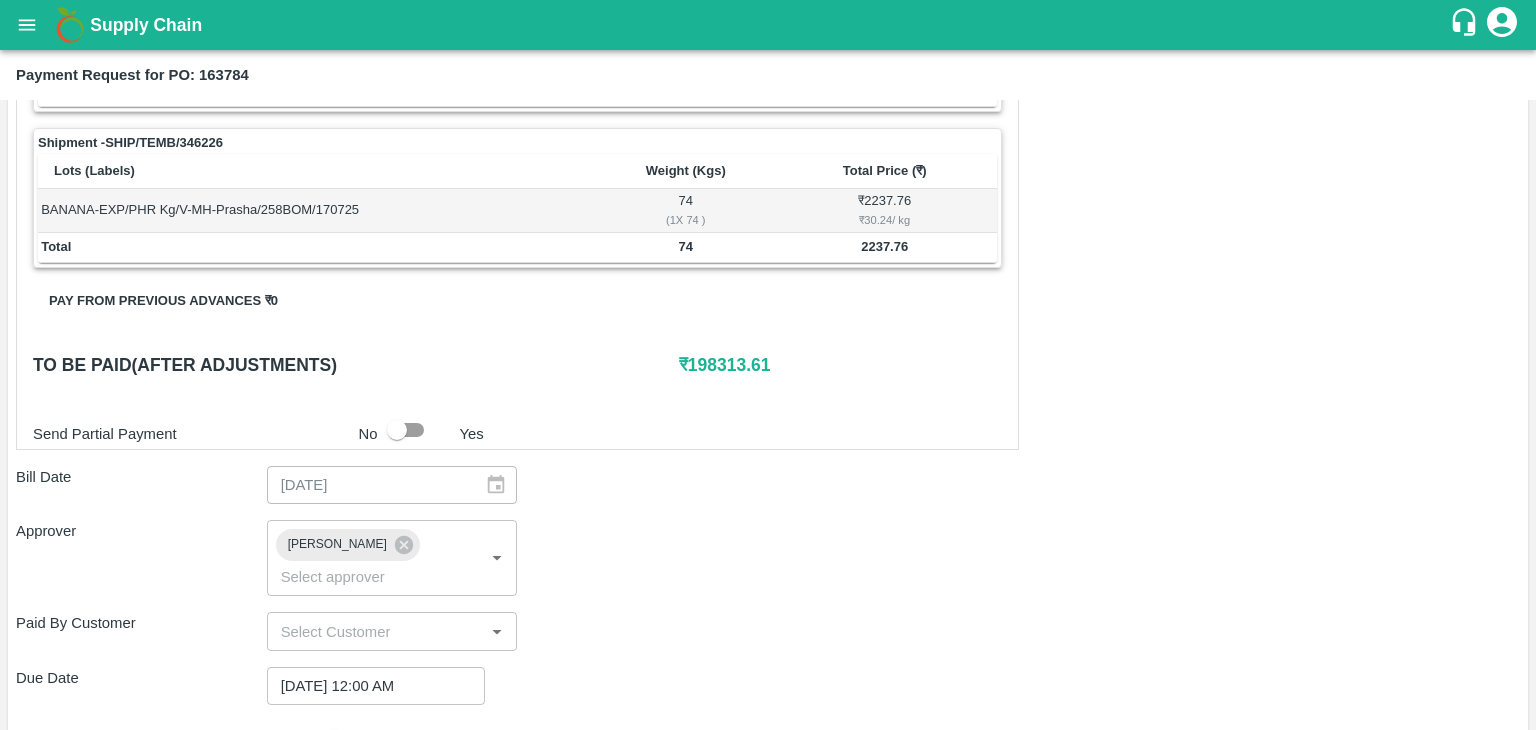 scroll, scrollTop: 1057, scrollLeft: 0, axis: vertical 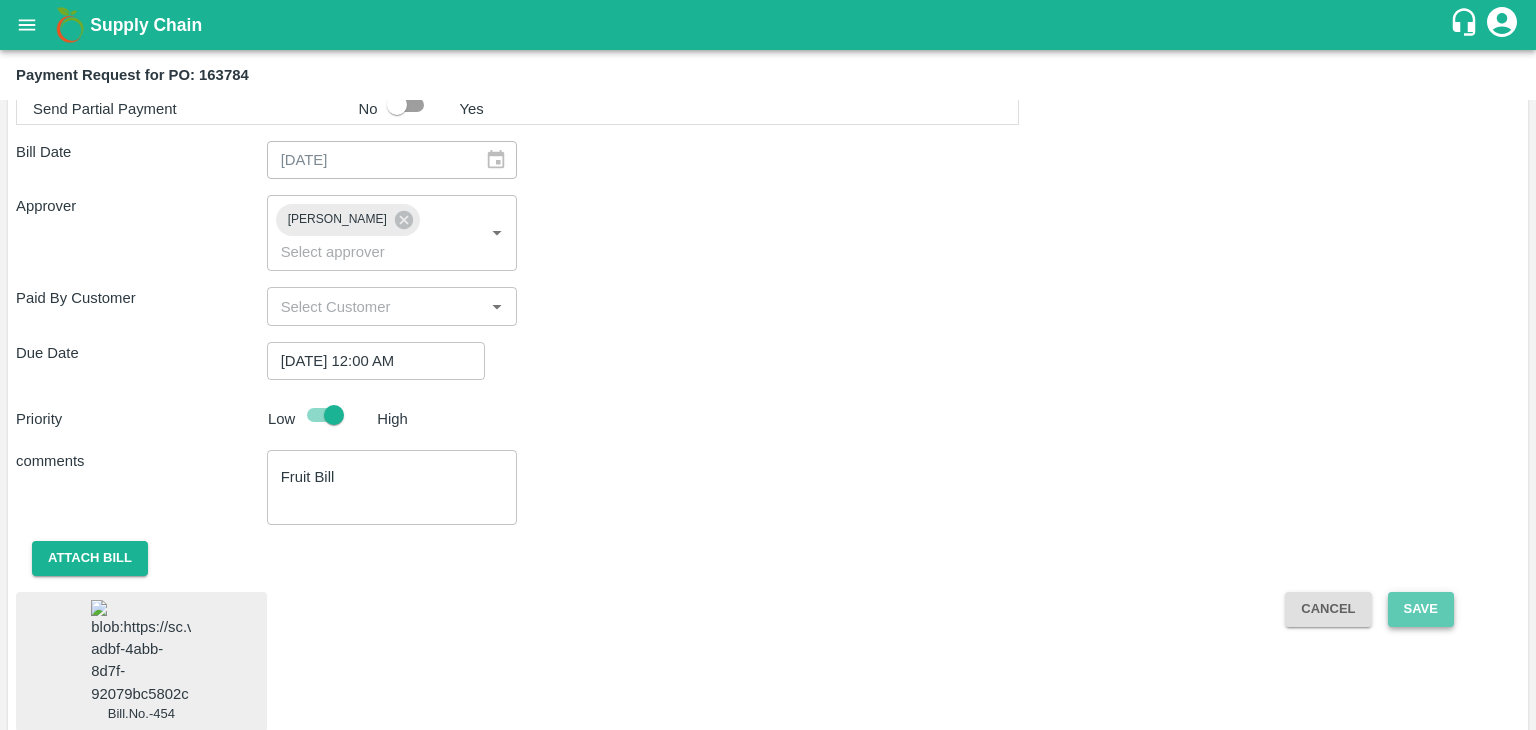 click on "Save" at bounding box center [1421, 609] 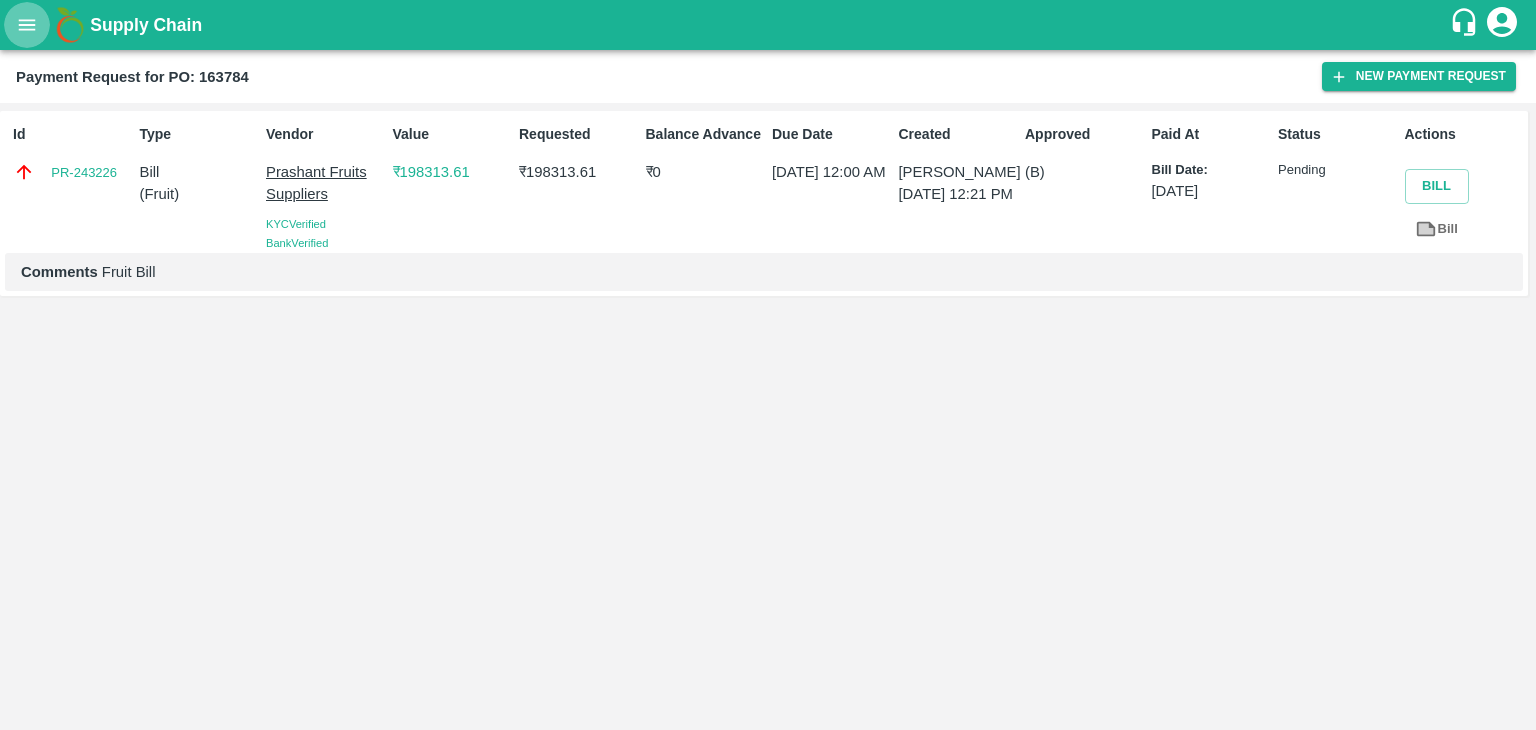 click 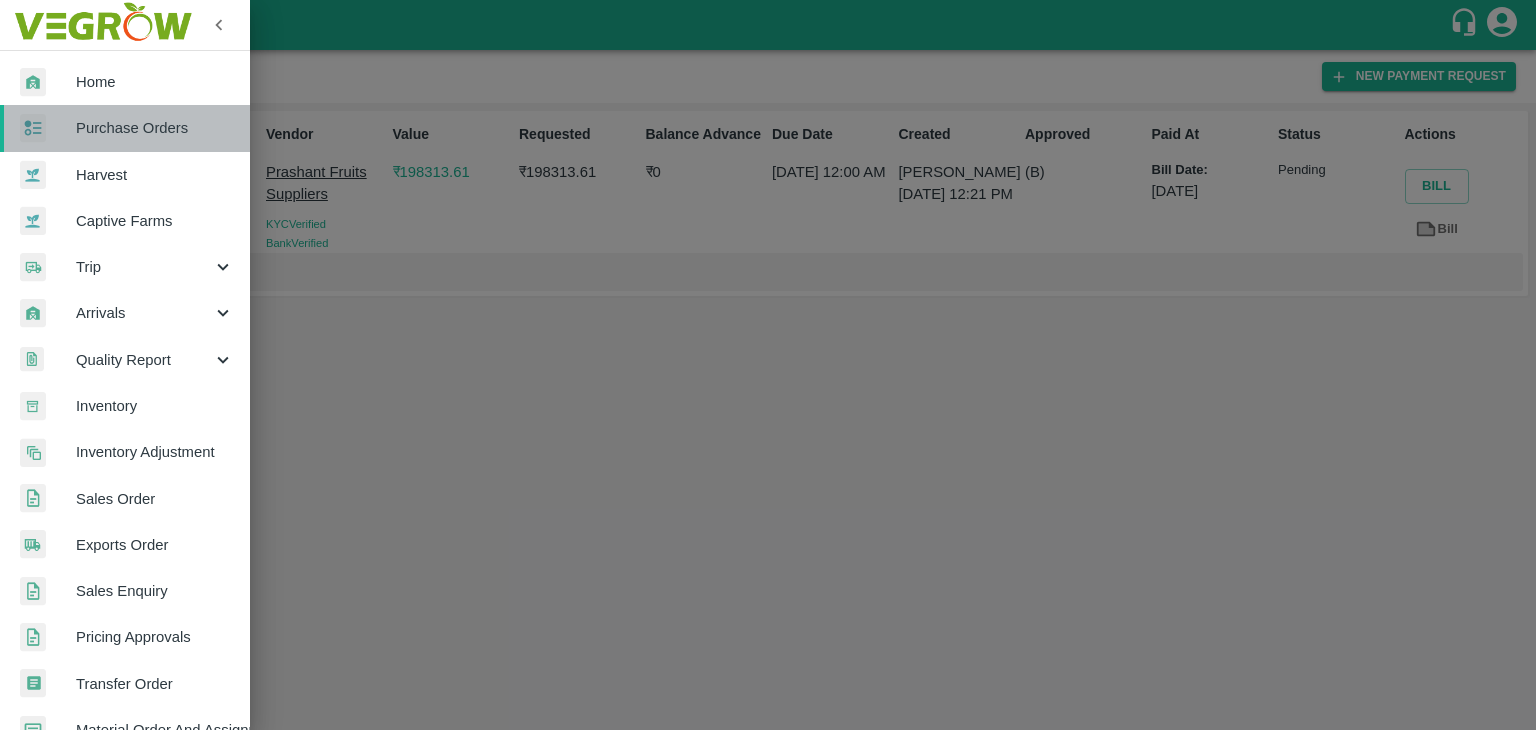 click on "Purchase Orders" at bounding box center [155, 128] 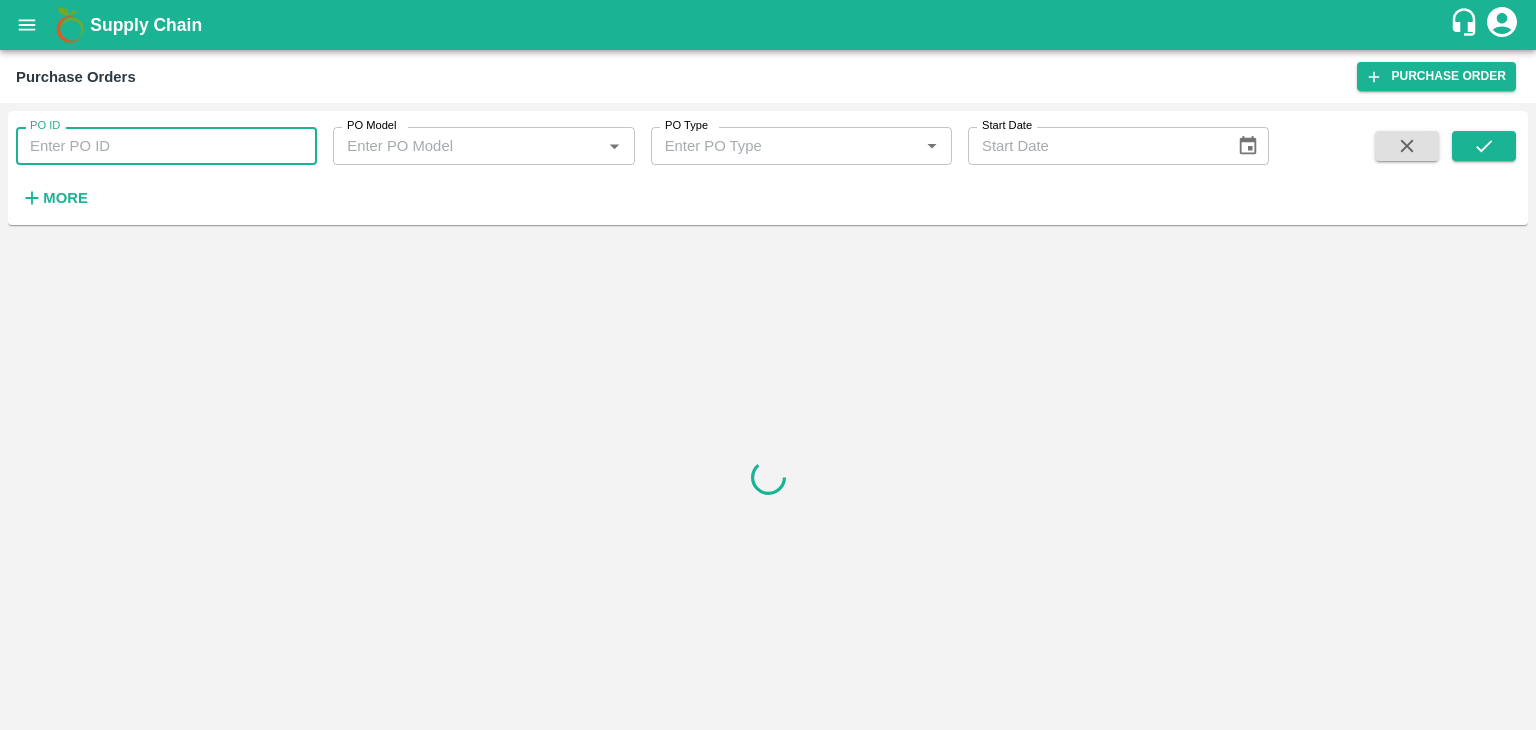 click on "PO ID" at bounding box center (166, 146) 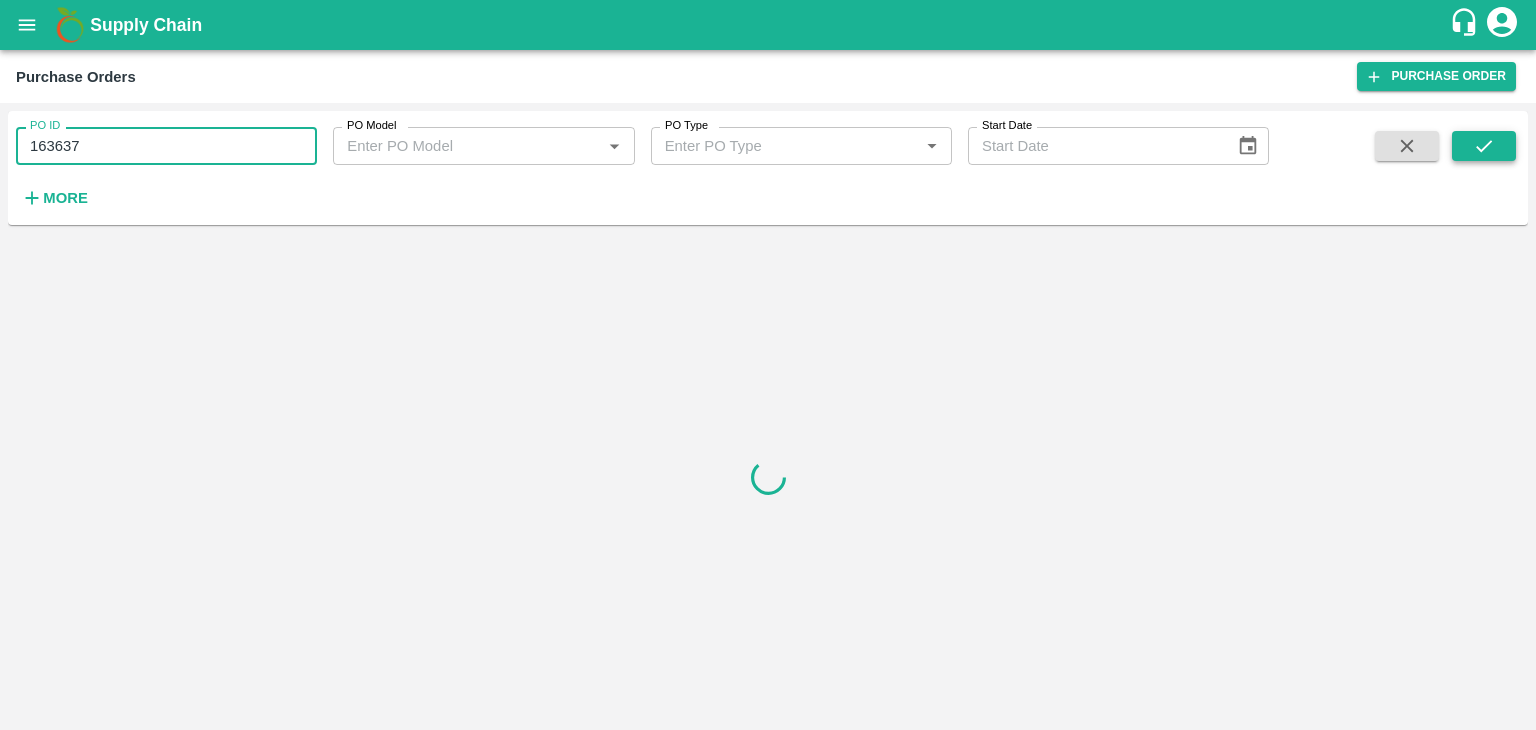 click at bounding box center [1484, 146] 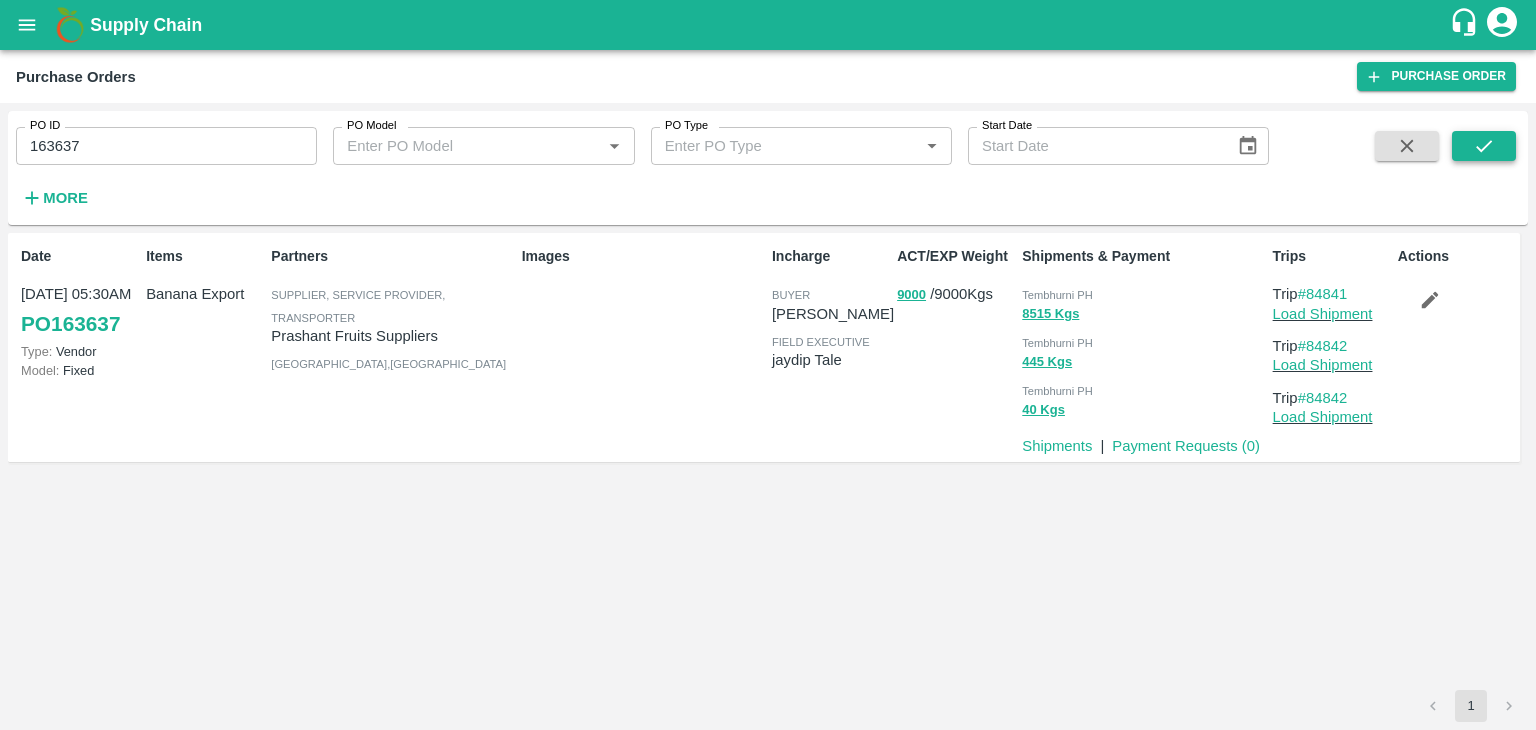 click at bounding box center (1484, 146) 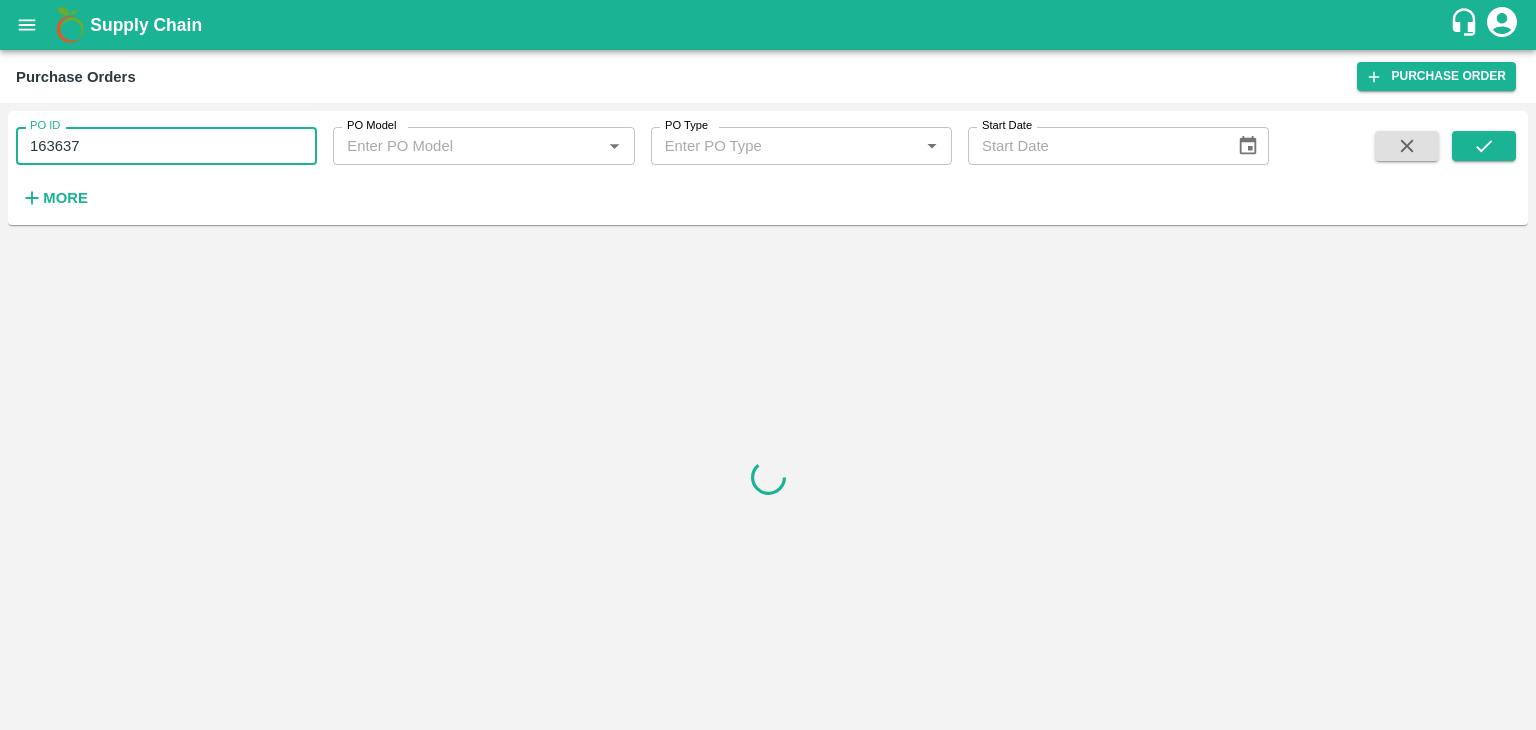 click on "163637" at bounding box center (166, 146) 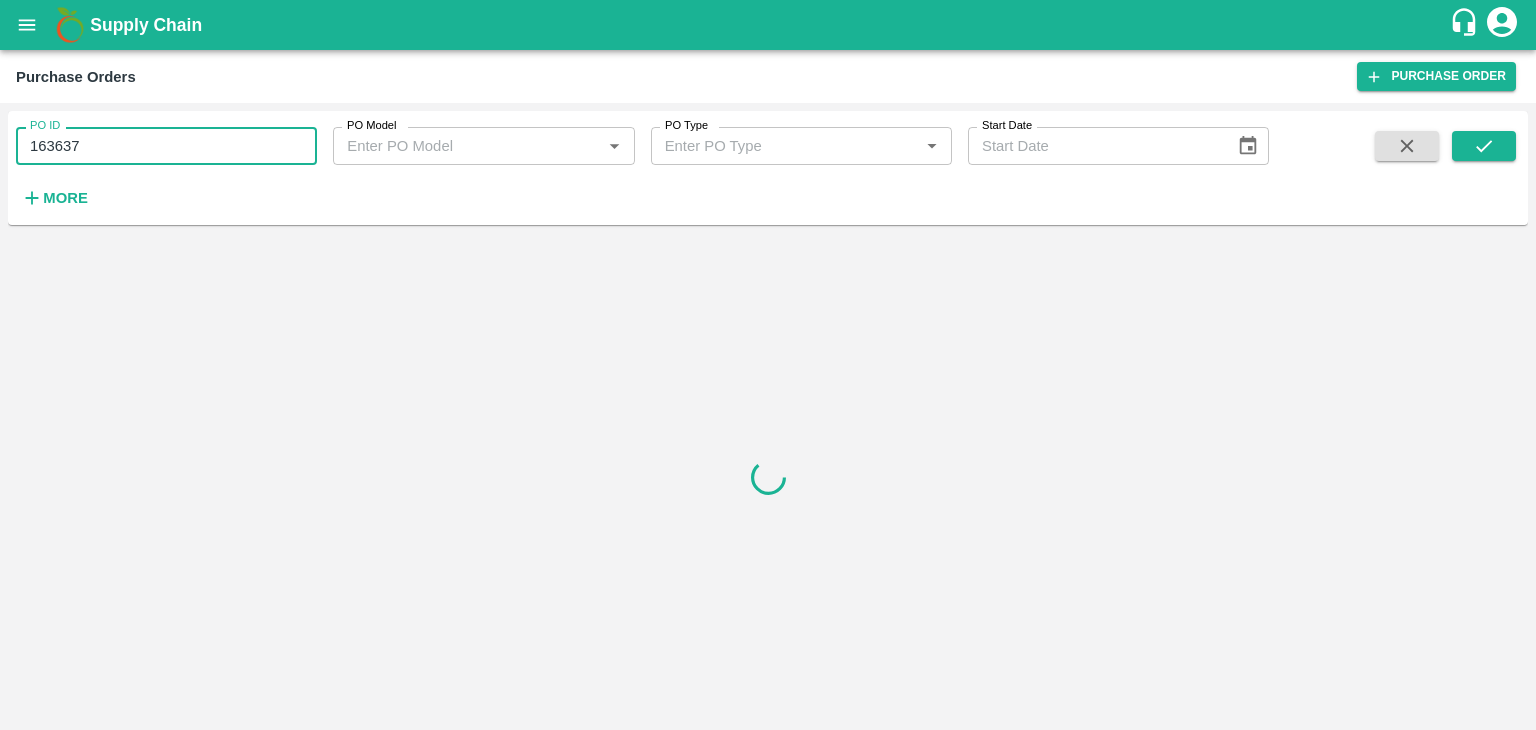 click on "PO ID 163637 PO ID PO Model PO Model   * PO Type PO Type   * Start Date Start Date More" at bounding box center (768, 168) 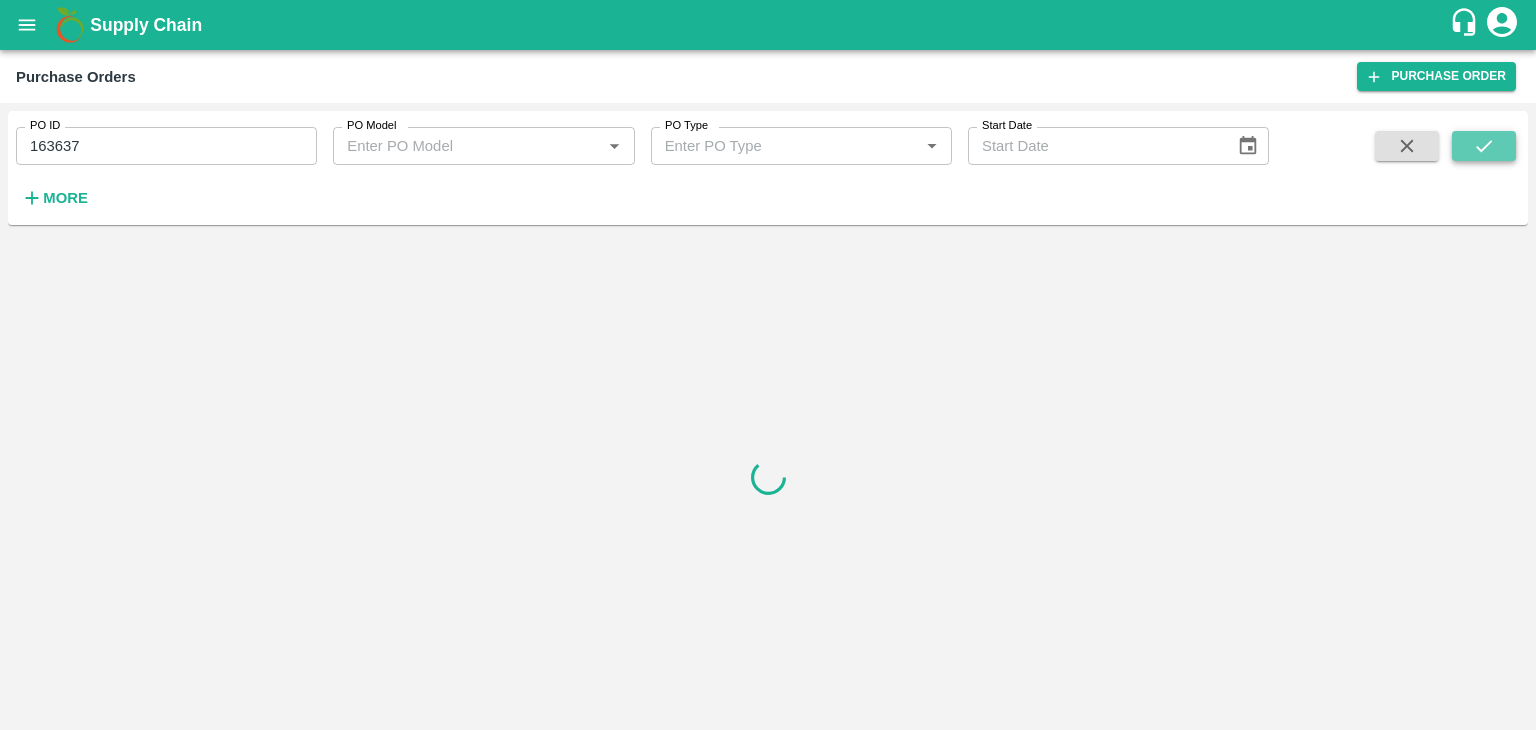 click 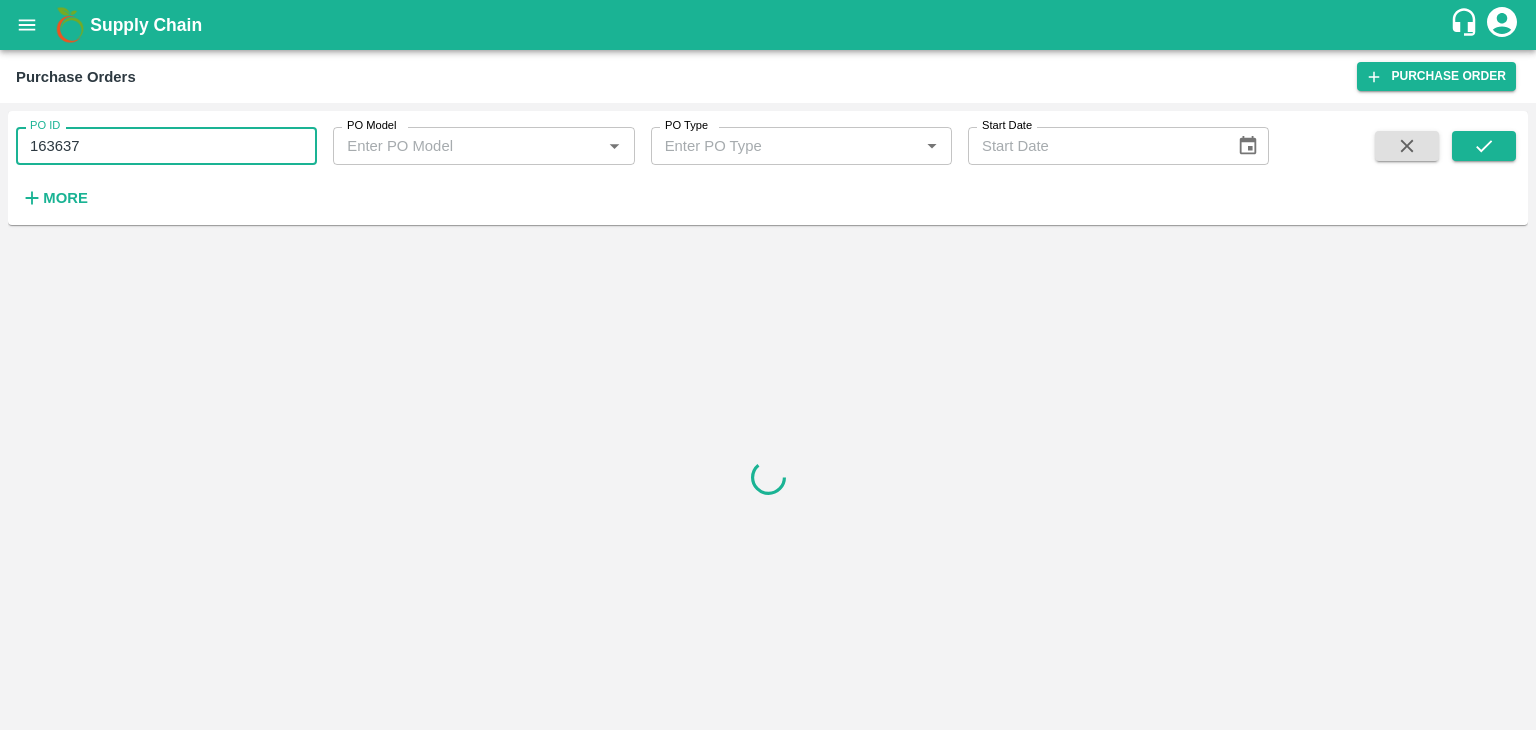 click on "163637" at bounding box center (166, 146) 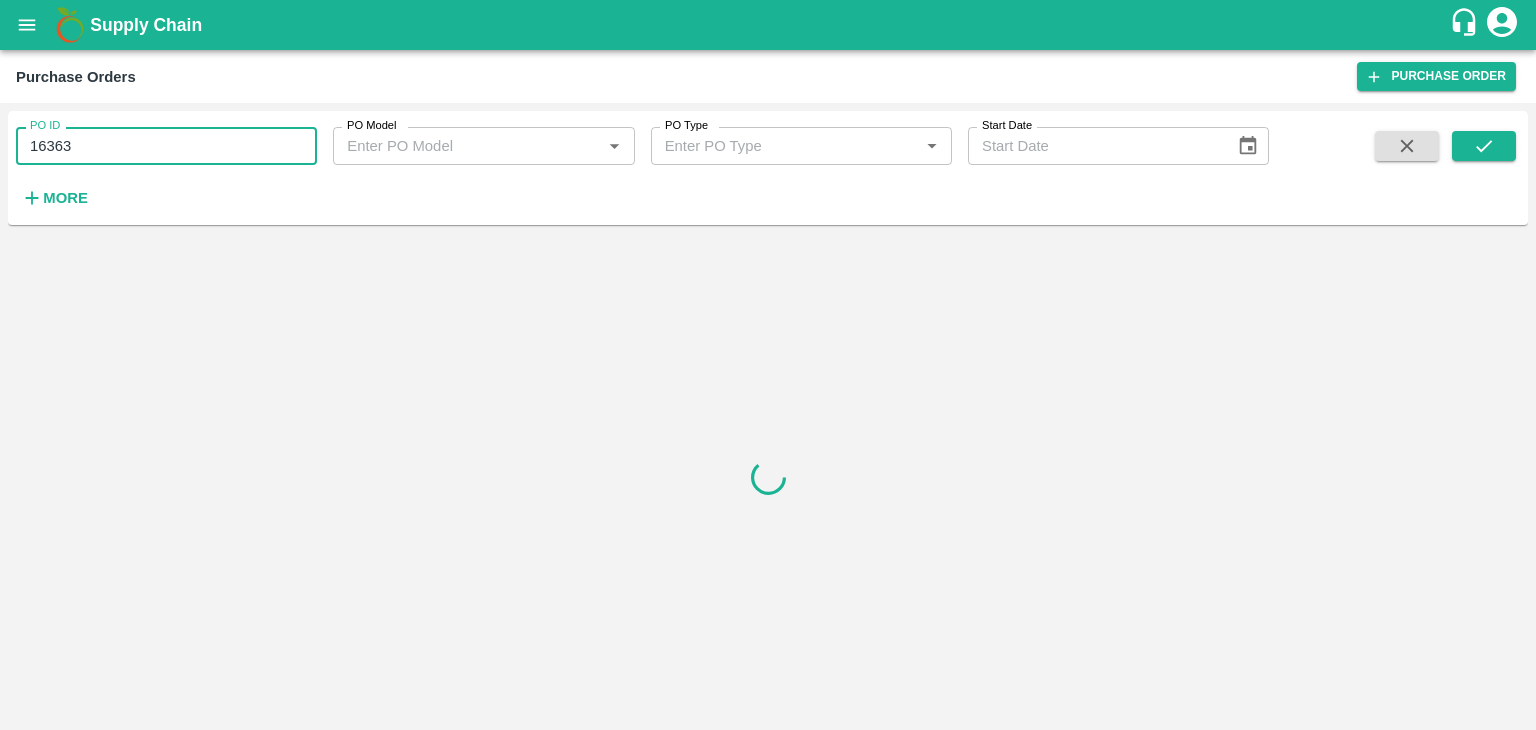 type on "163637" 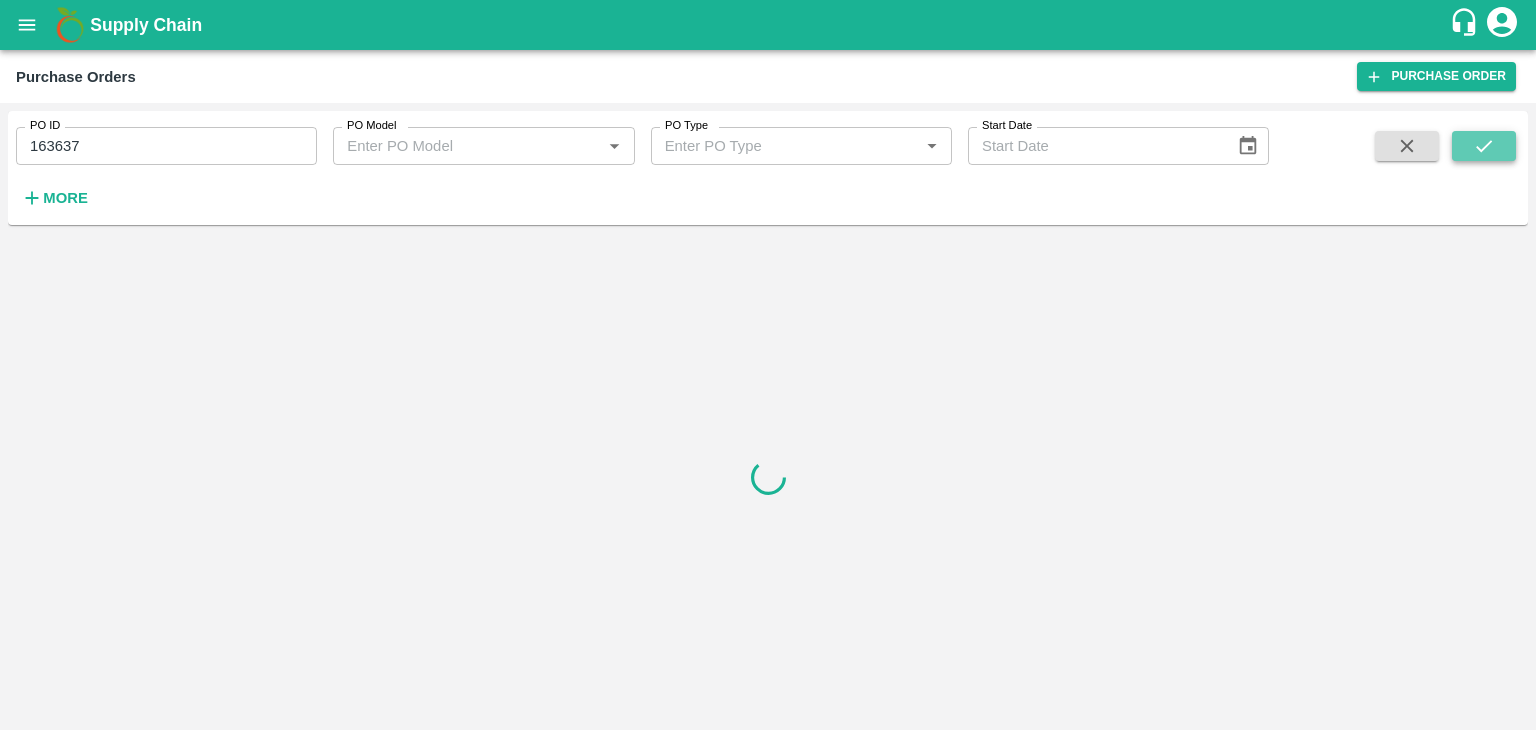 click 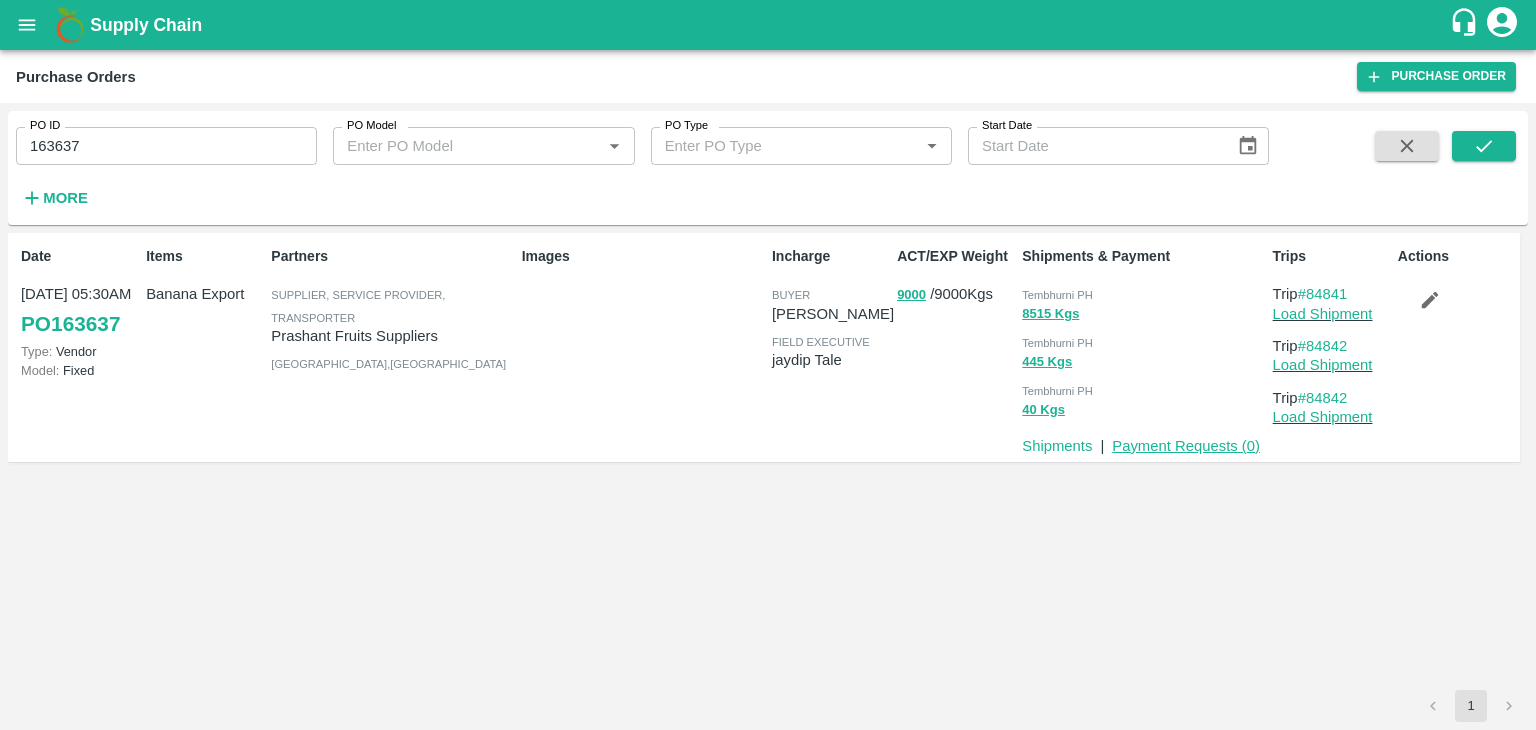 click on "Payment Requests ( 0 )" at bounding box center (1186, 446) 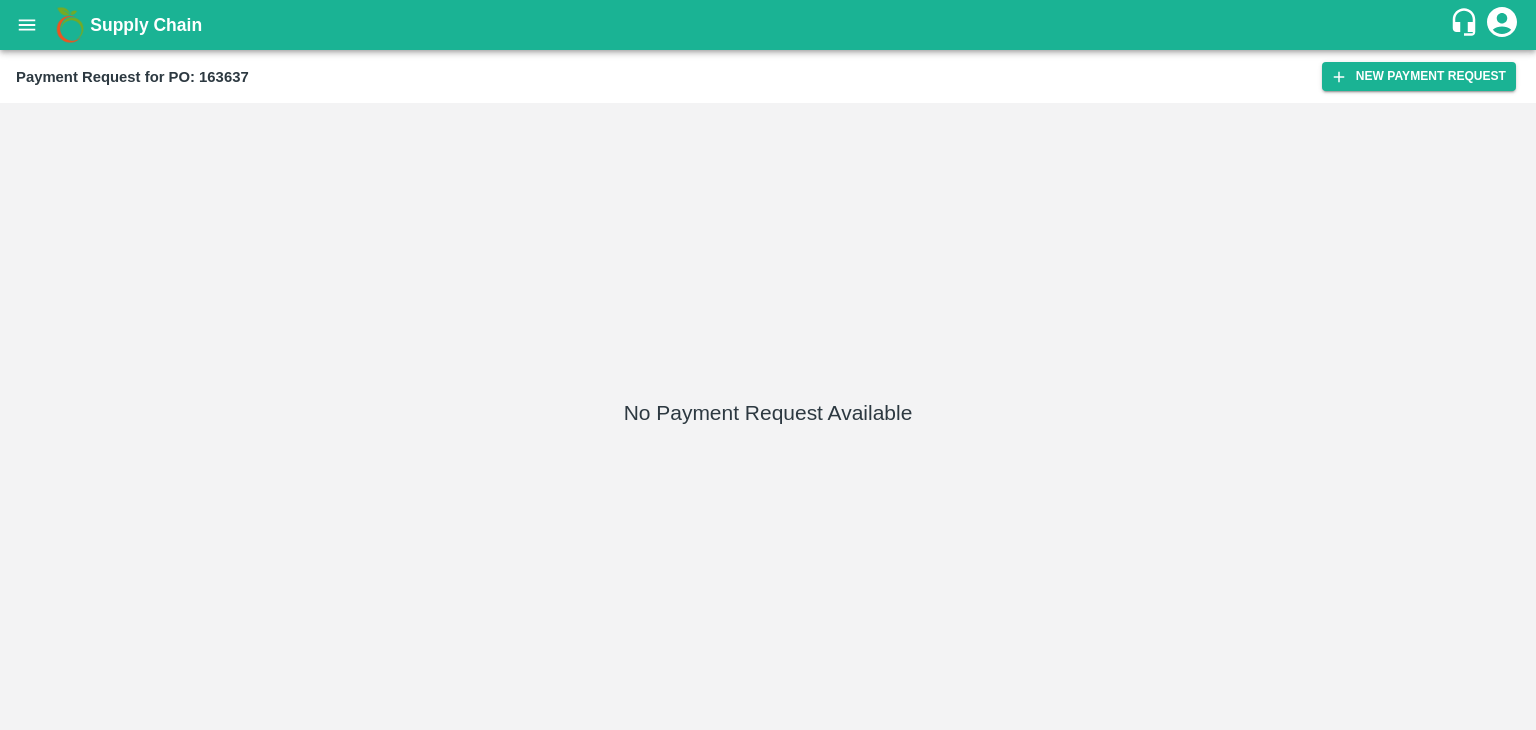 scroll, scrollTop: 0, scrollLeft: 0, axis: both 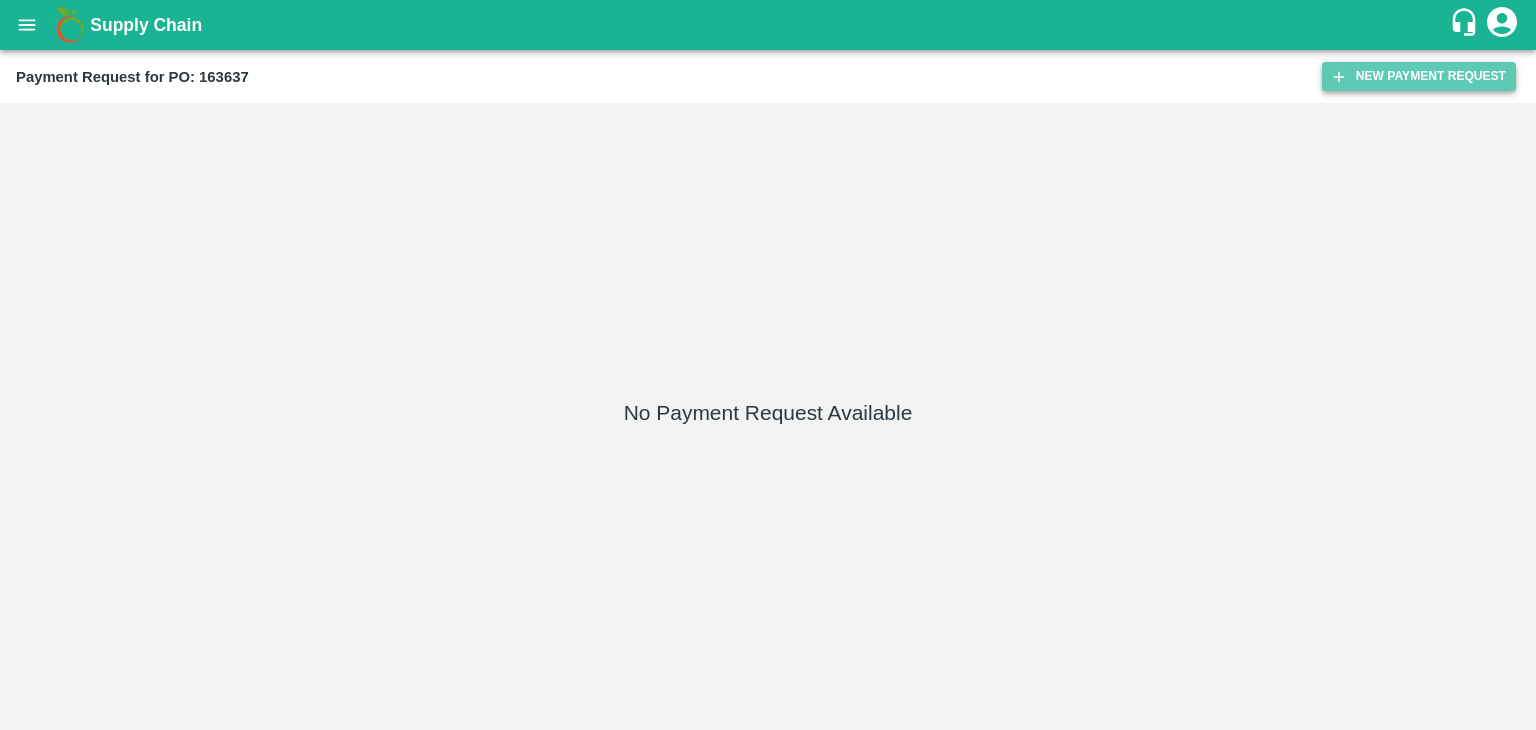 click on "New Payment Request" at bounding box center [1419, 76] 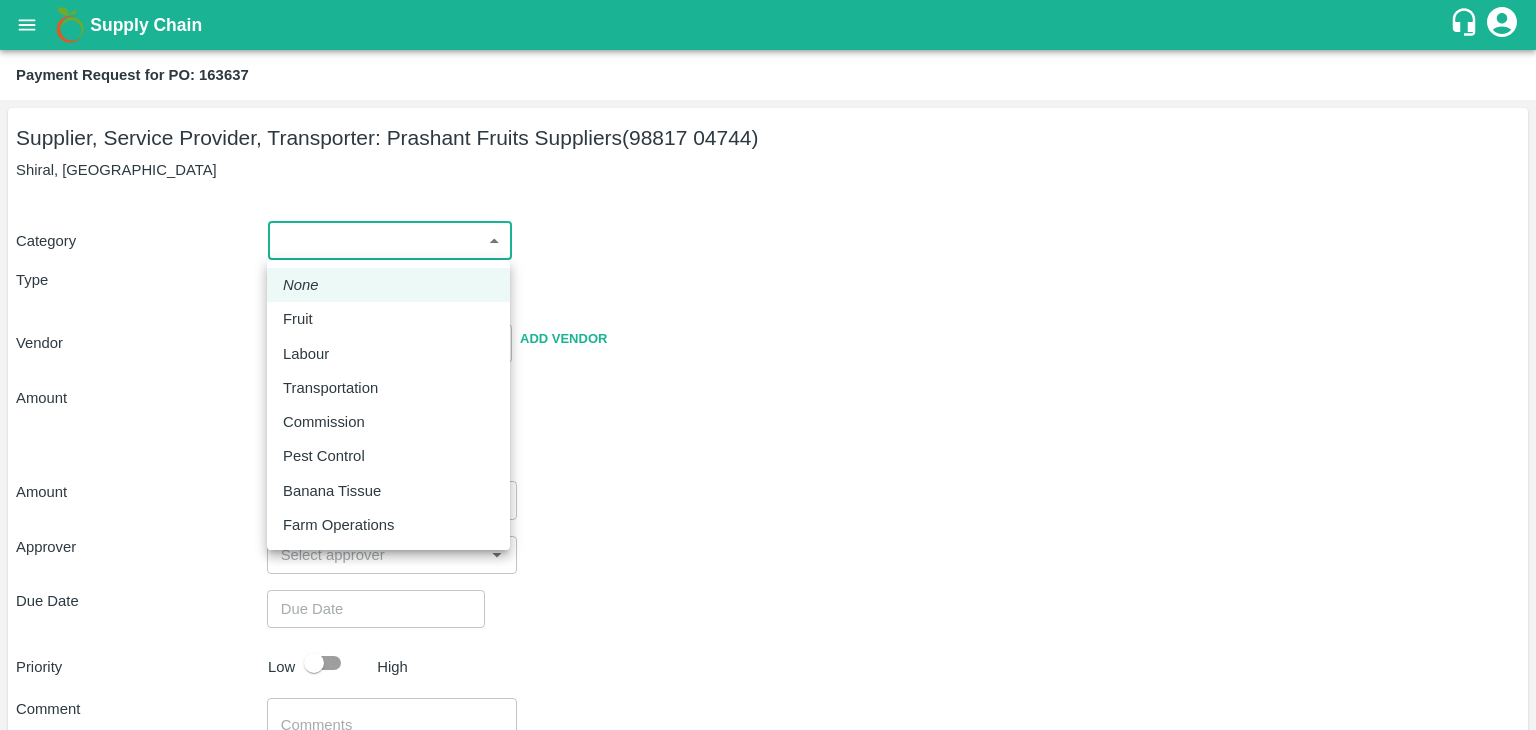 click on "Supply Chain Payment Request for PO: 163637 Supplier, Service Provider, Transporter:    Prashant Fruits Suppliers  (98817 04744) [GEOGRAPHIC_DATA], [GEOGRAPHIC_DATA] Category ​ ​ Type Advance Bill Vendor ​ Add Vendor Amount Total value Per Kg ​ Amount ​ Approver ​ Due Date ​  Priority  Low  High Comment x ​ Attach bill Cancel Save Tembhurni PH Nashik CC Shahada Banana Export PH Savda Banana Export PH Nashik Banana CS [PERSON_NAME] Logout None Fruit Labour Transportation Commission Pest Control Banana Tissue Farm Operations" at bounding box center [768, 365] 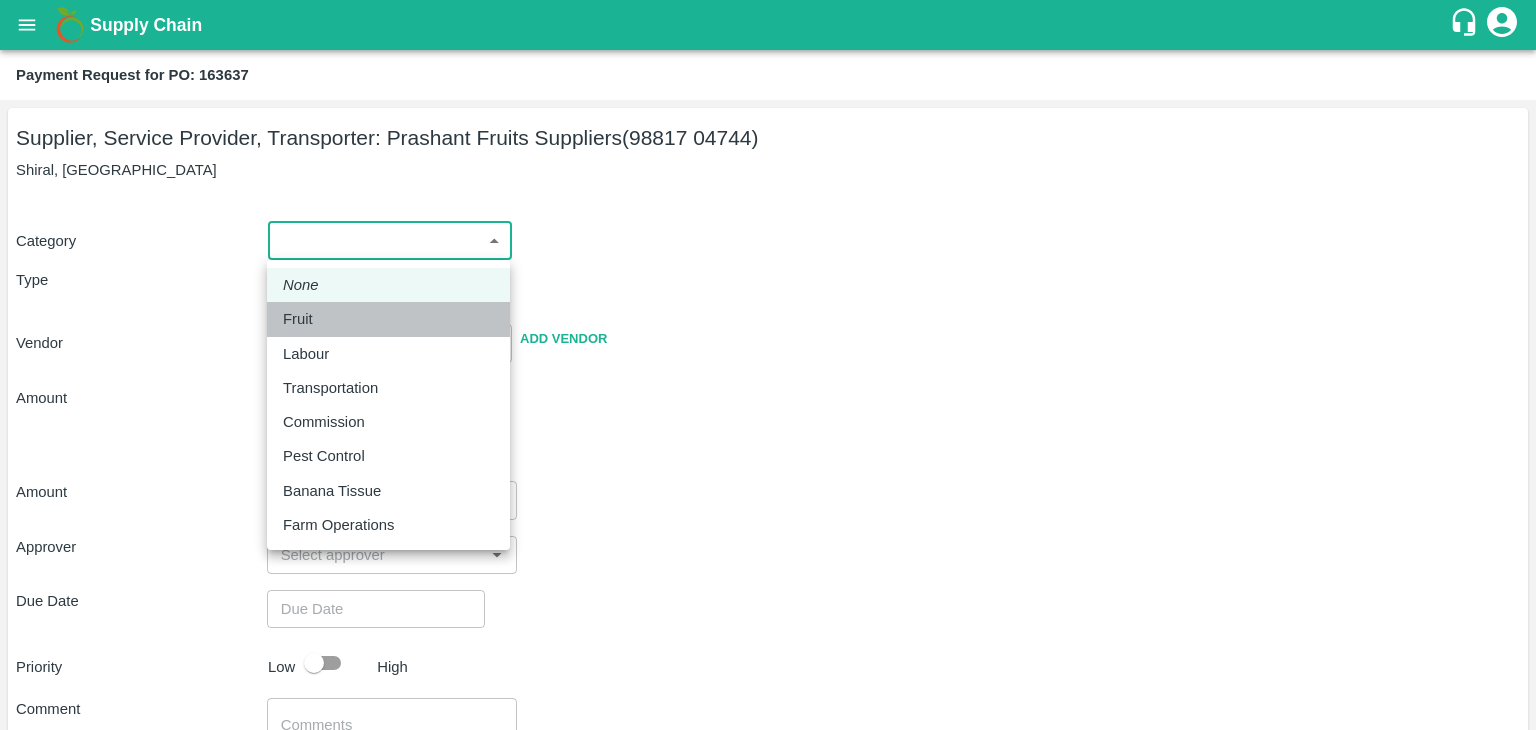 click on "Fruit" at bounding box center (388, 319) 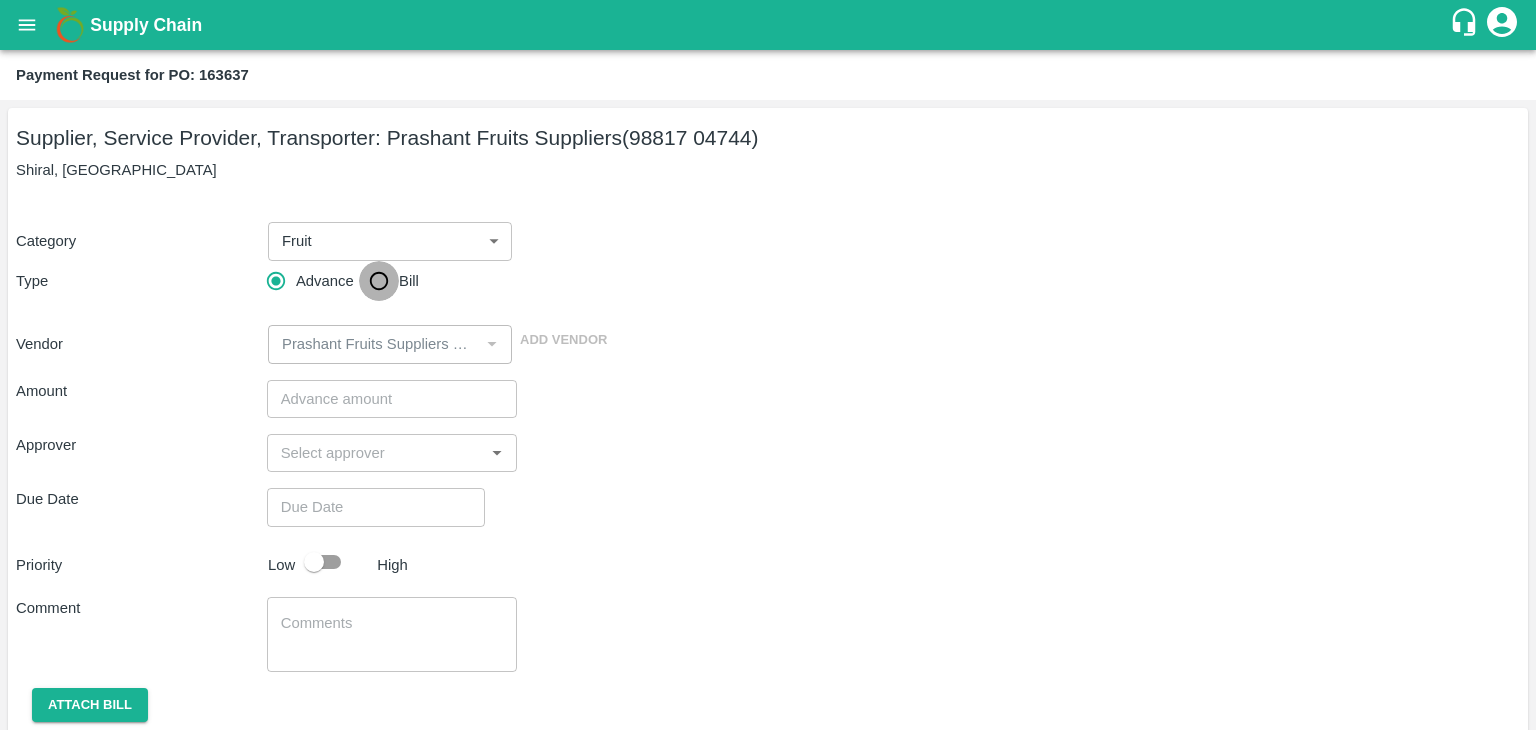 click on "Bill" at bounding box center (379, 281) 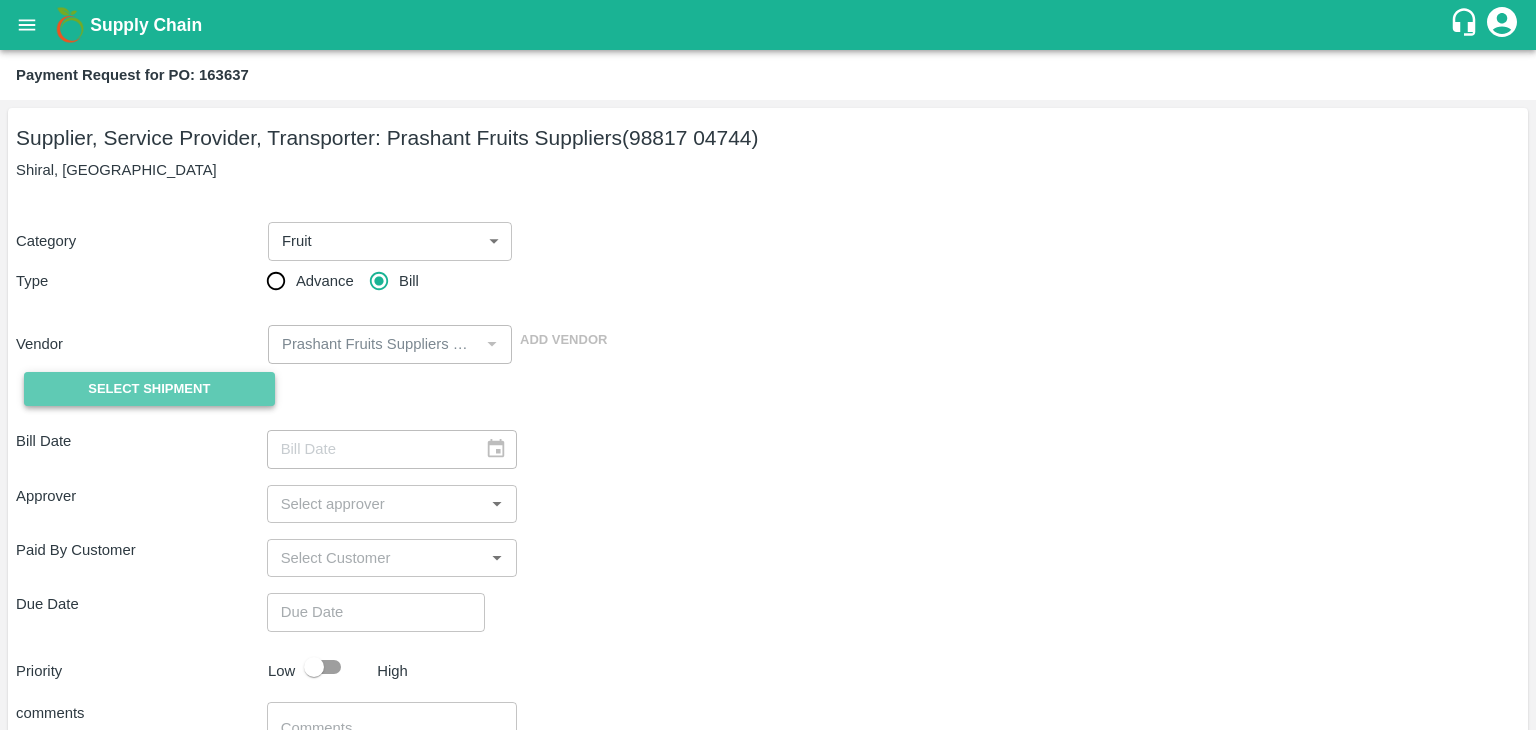 click on "Select Shipment" at bounding box center (149, 389) 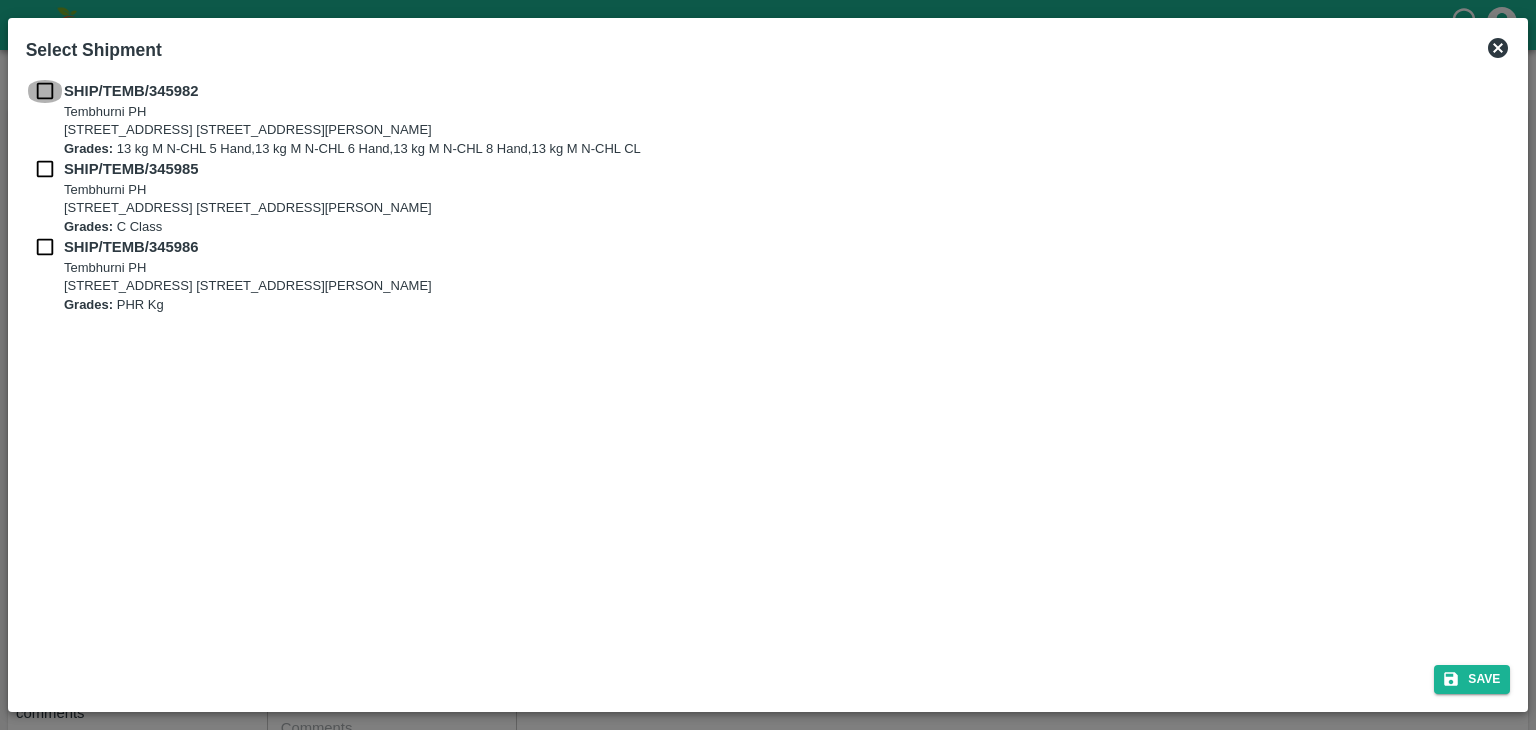 click at bounding box center (45, 91) 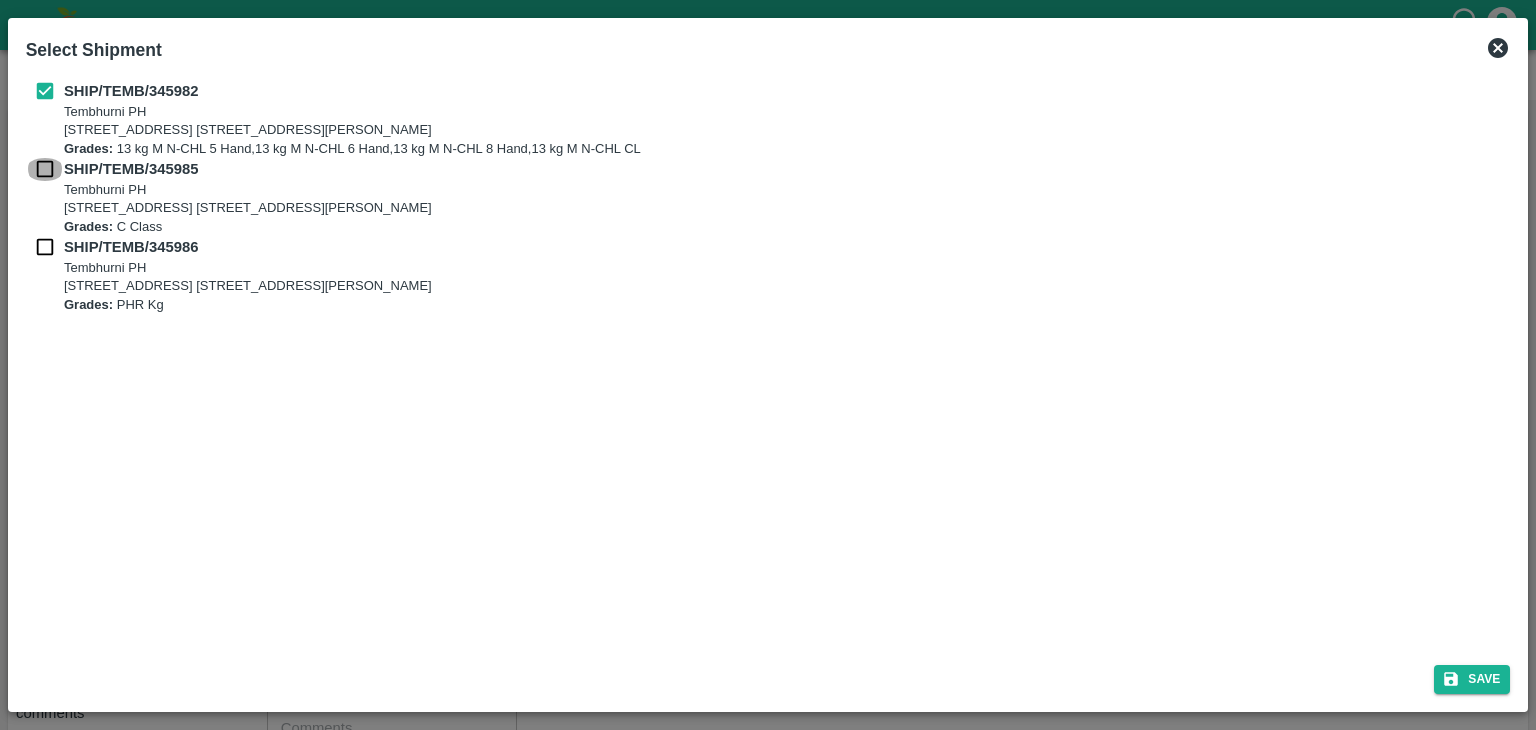 click at bounding box center [45, 169] 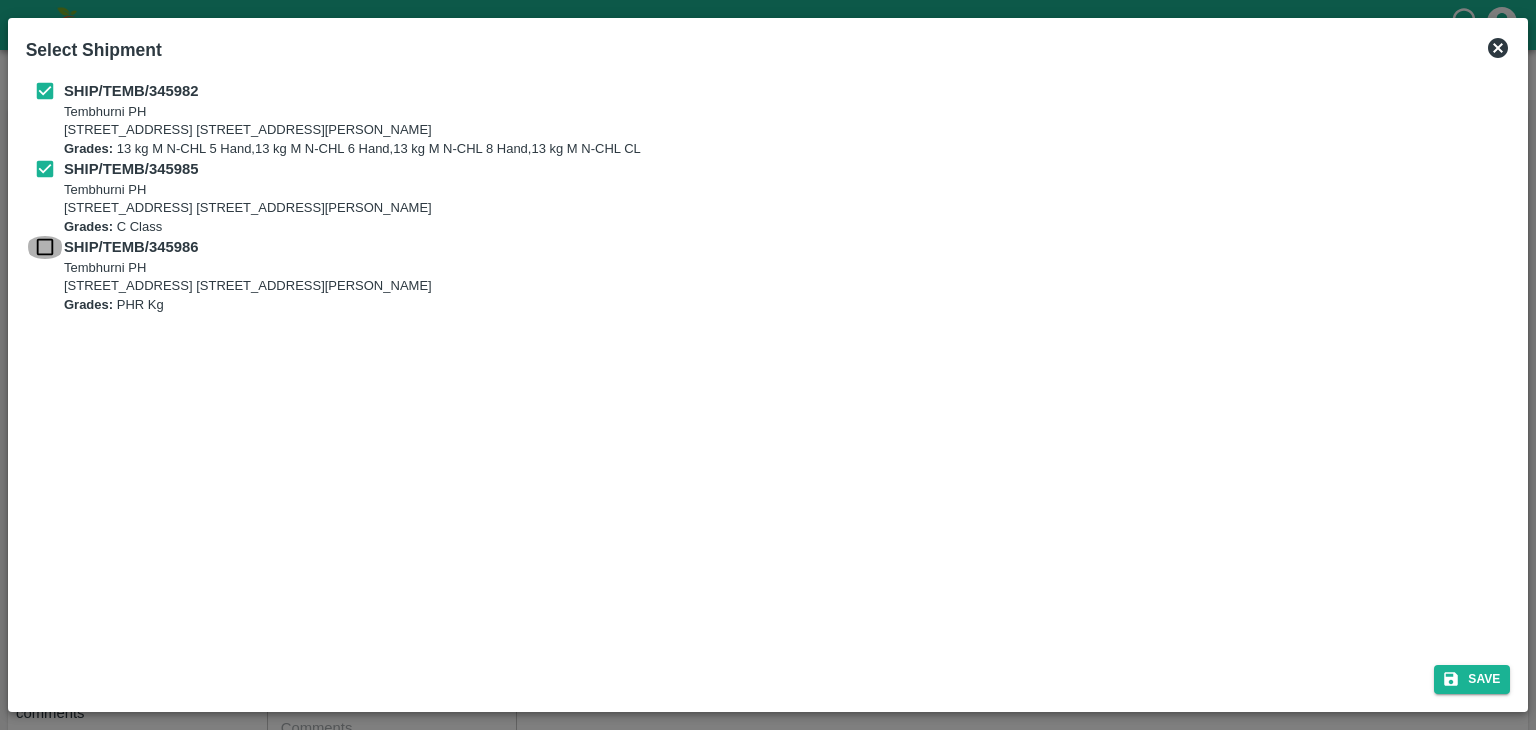 click at bounding box center (45, 247) 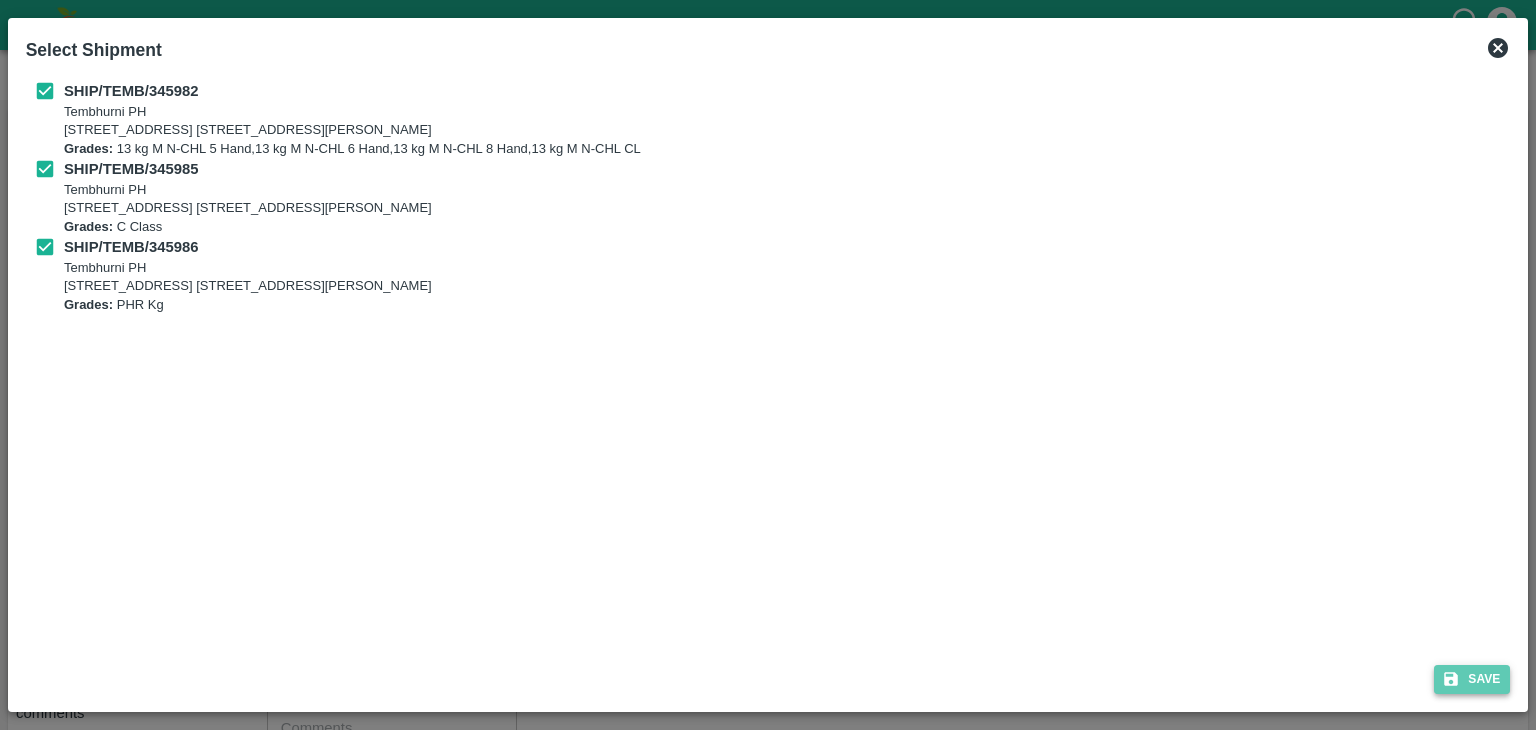 click on "Save" at bounding box center (1472, 679) 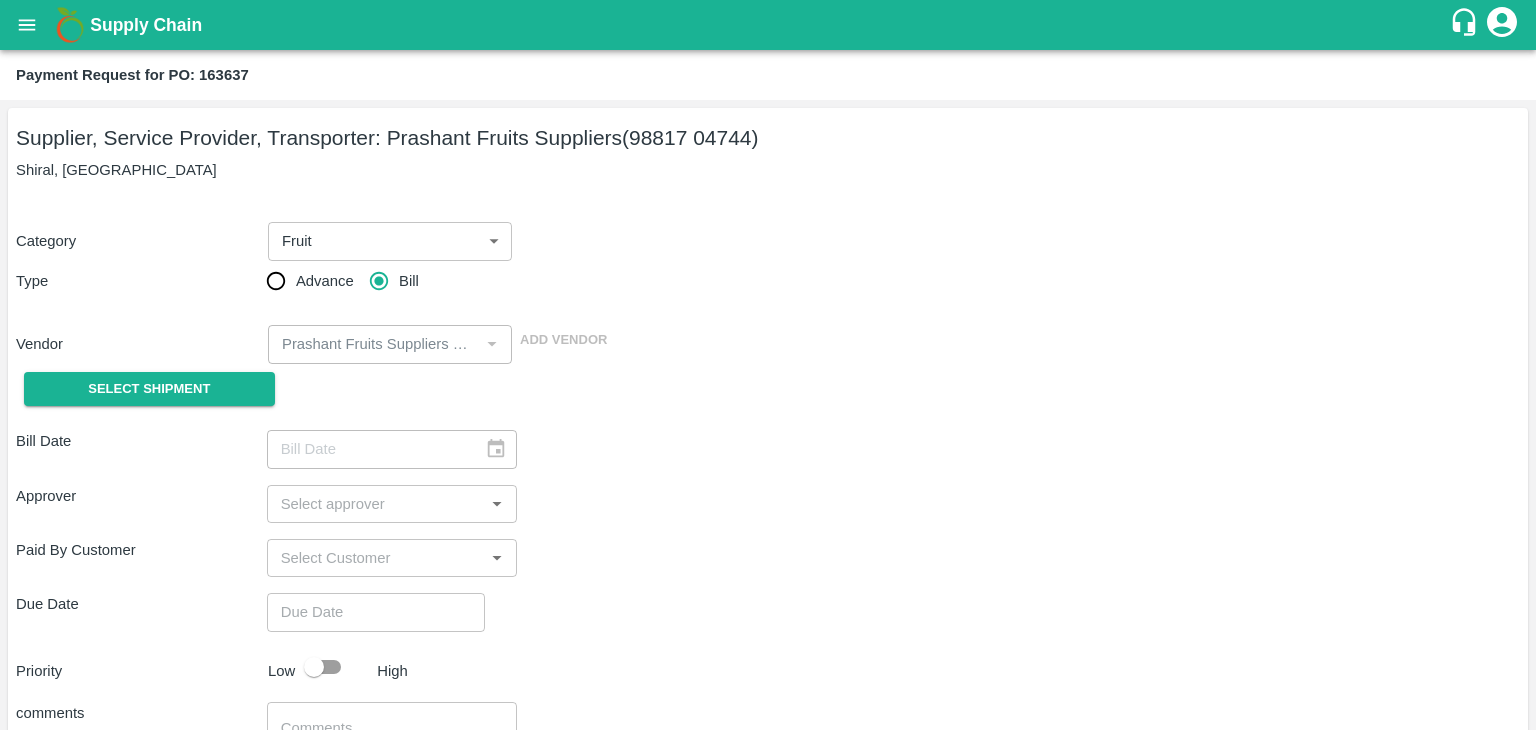 type on "16/07/2025" 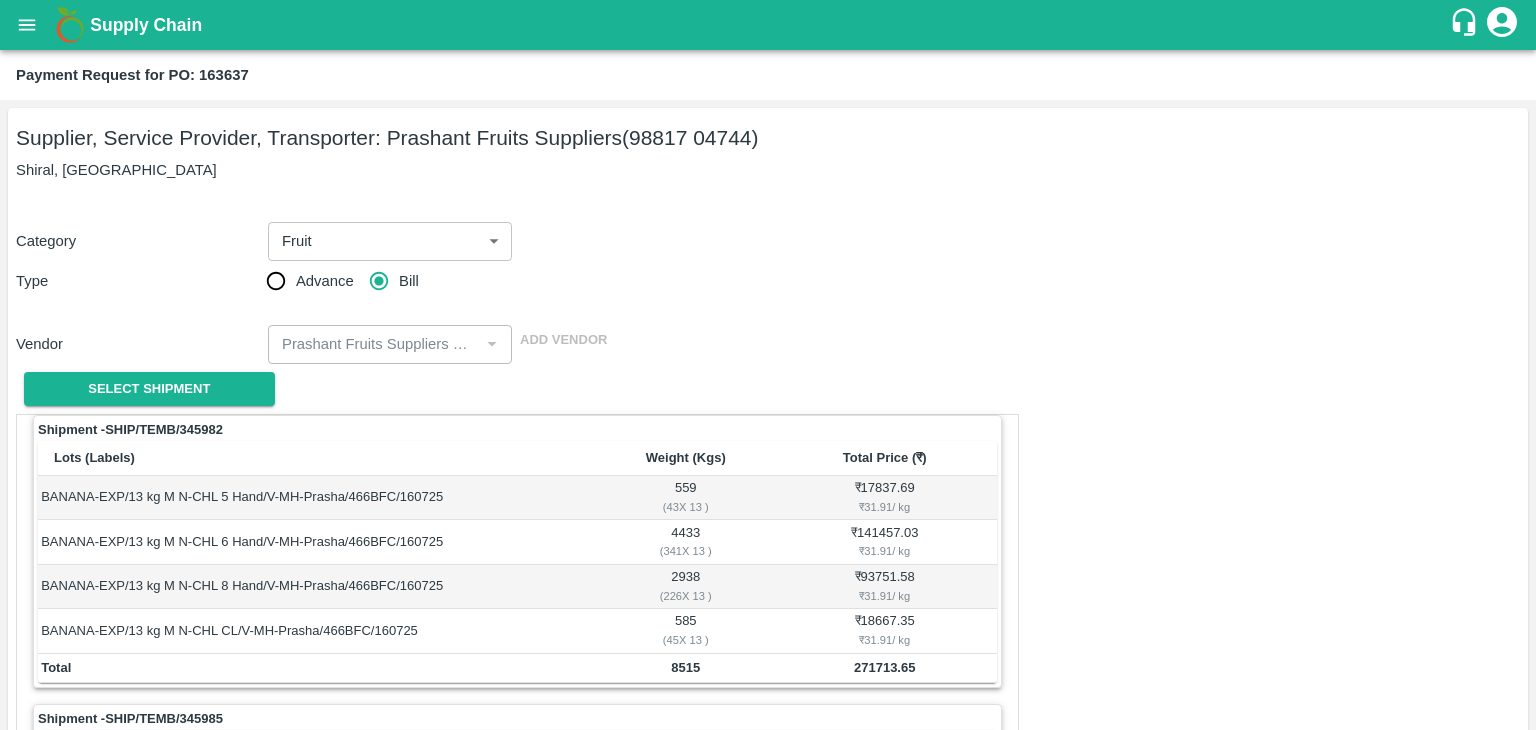 scroll, scrollTop: 936, scrollLeft: 0, axis: vertical 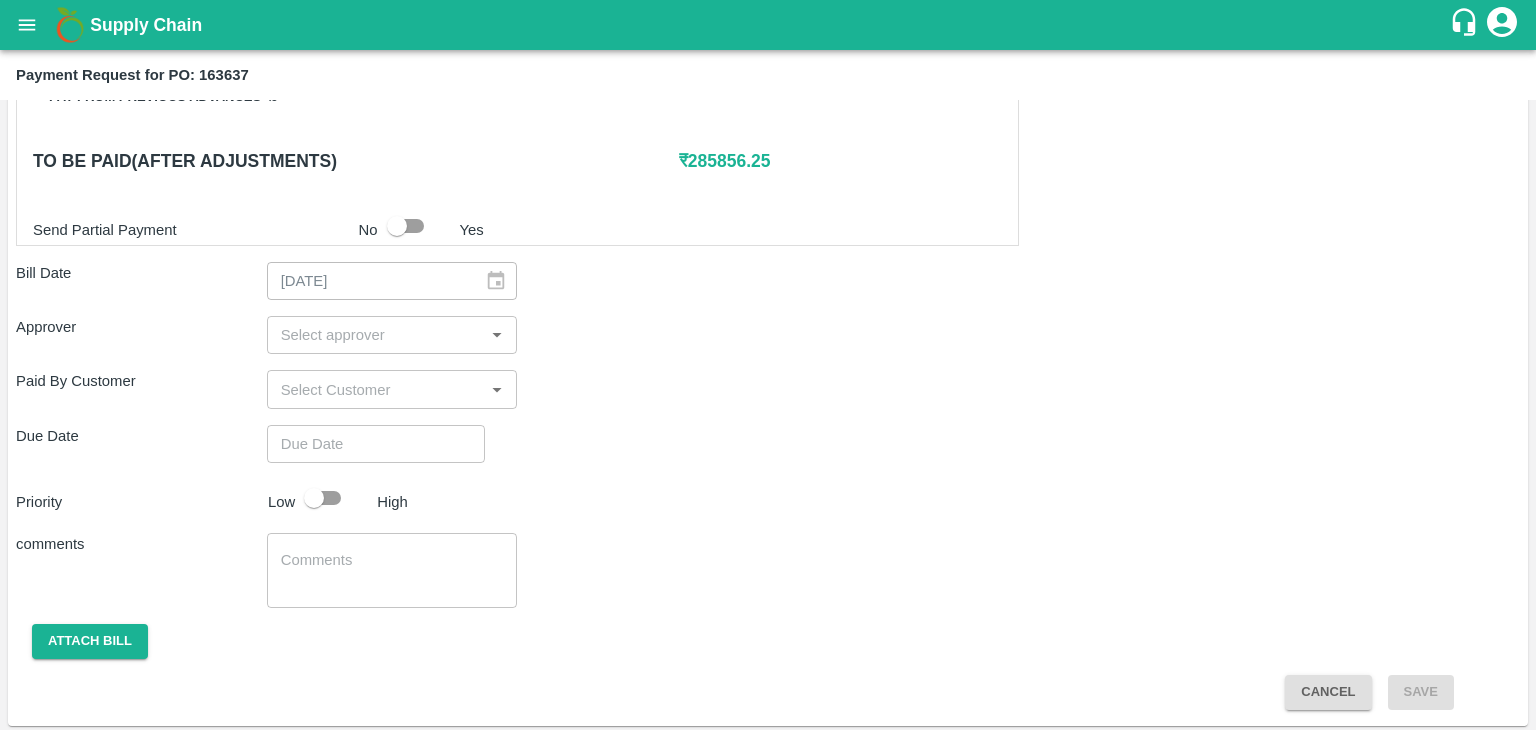 click on "​" at bounding box center [392, 335] 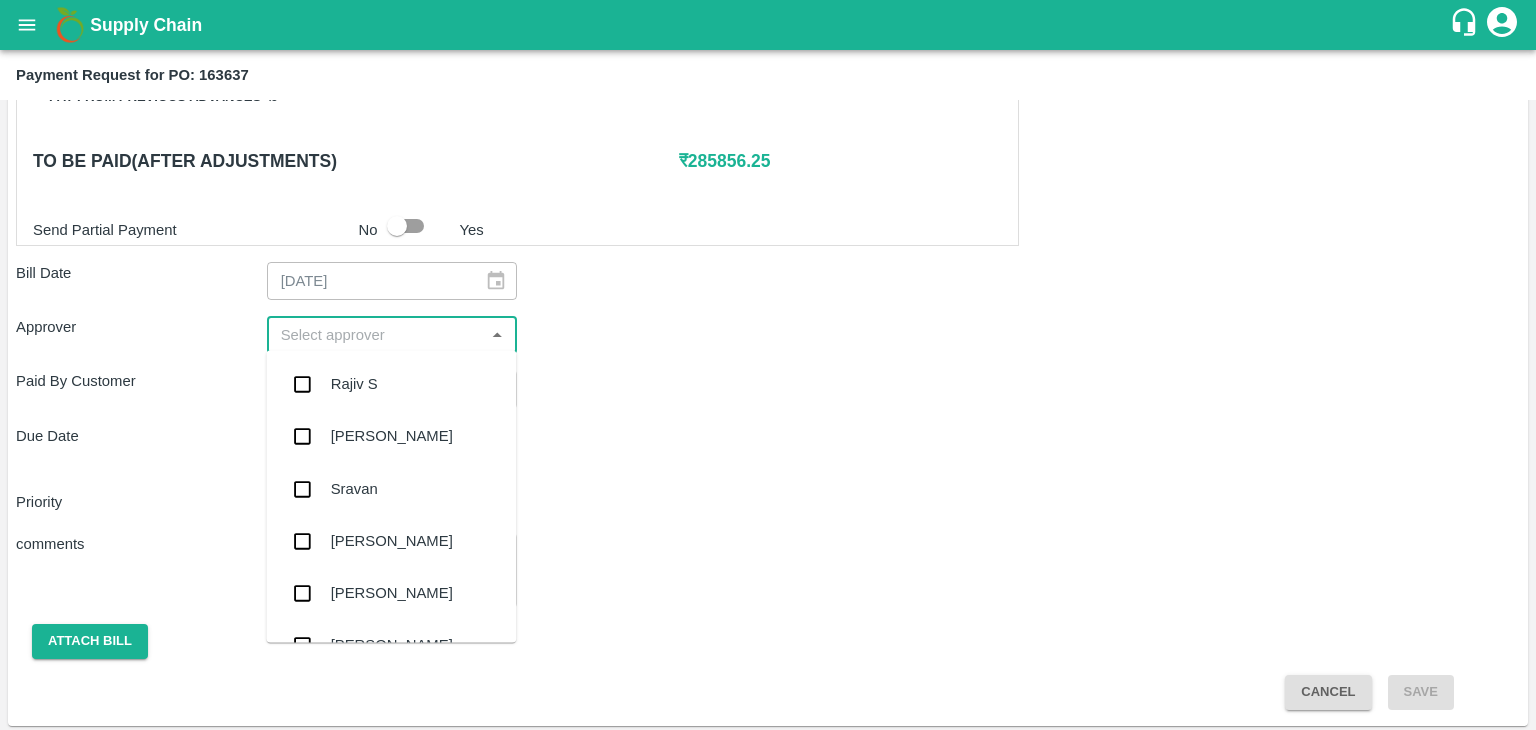 click on "​" at bounding box center (392, 335) 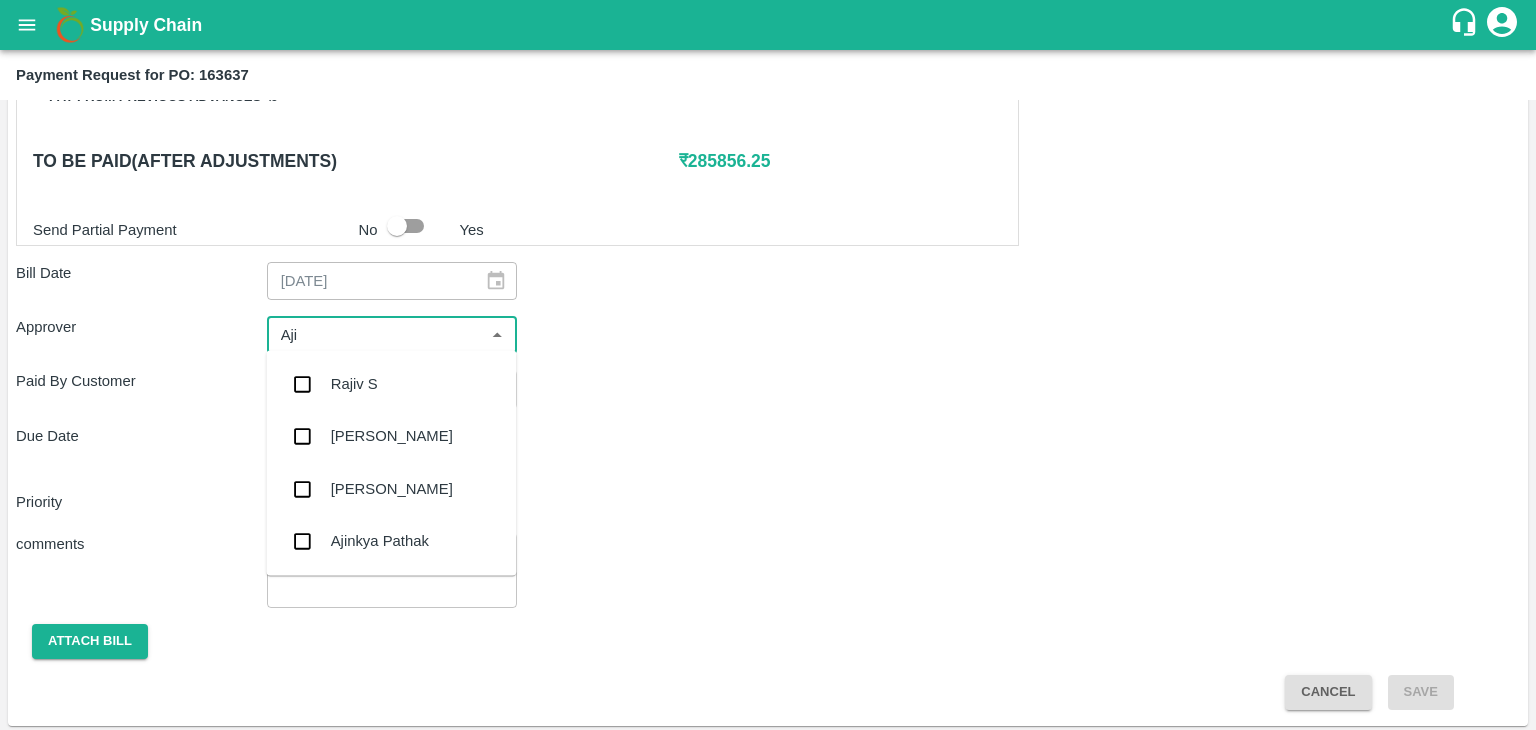 type on "Ajit" 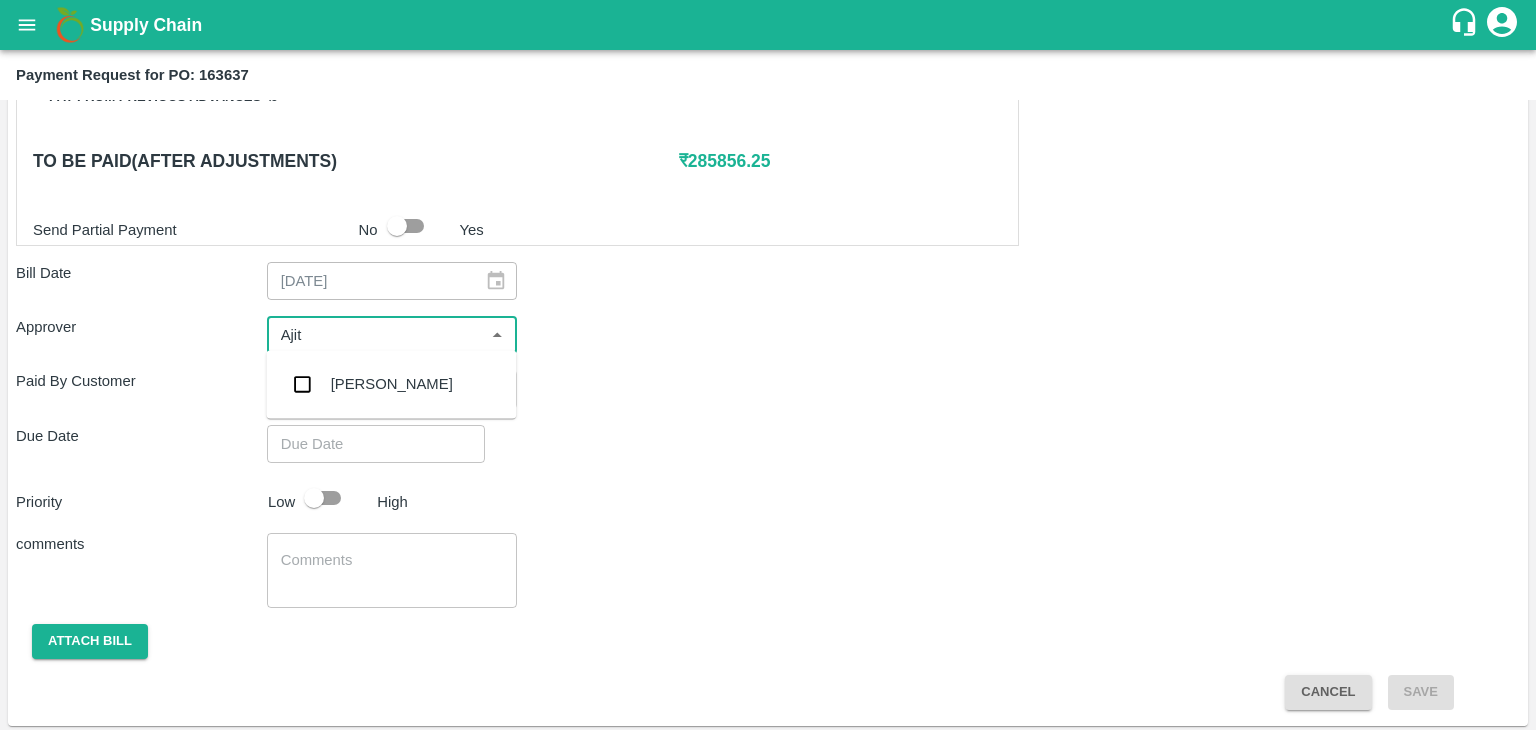 click on "[PERSON_NAME]" at bounding box center (392, 384) 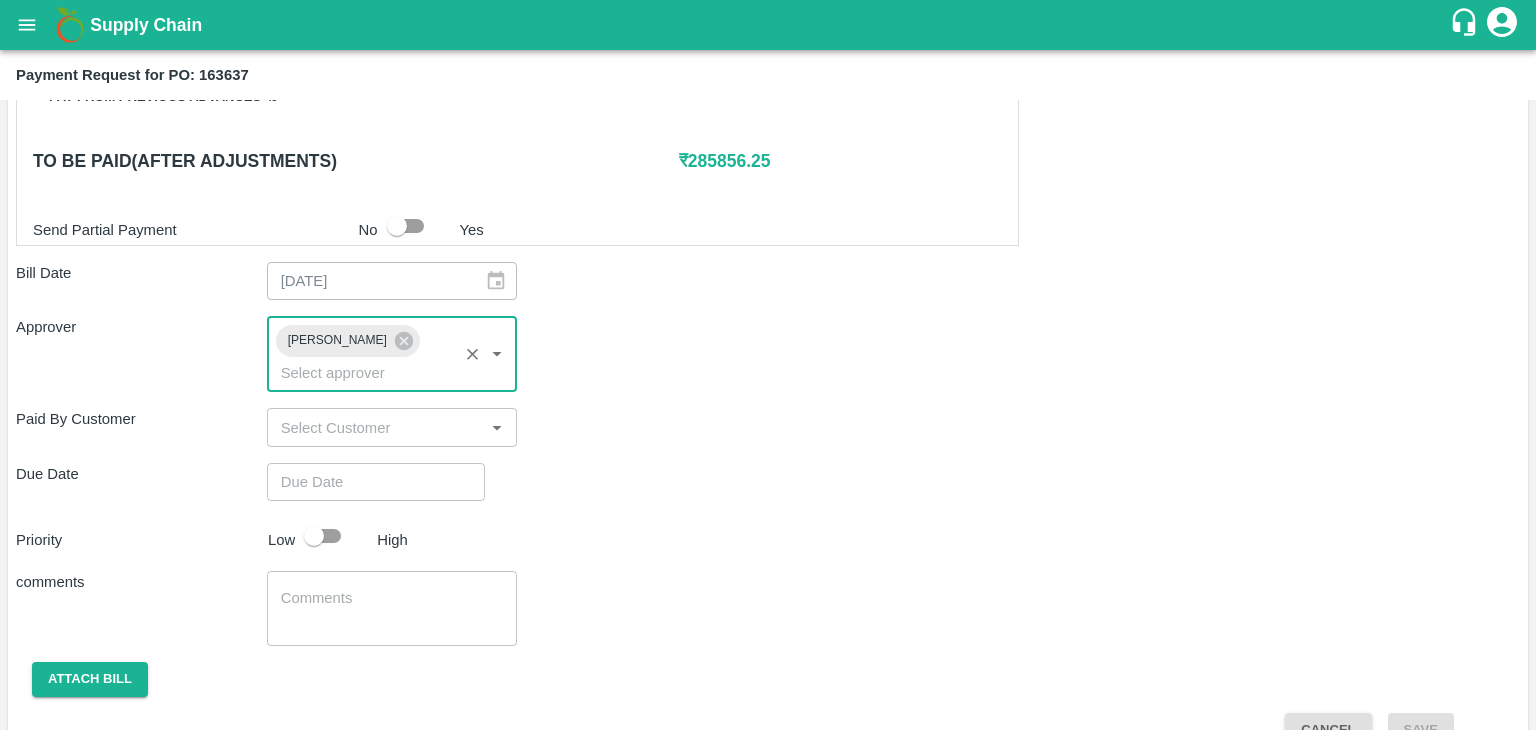type on "DD/MM/YYYY hh:mm aa" 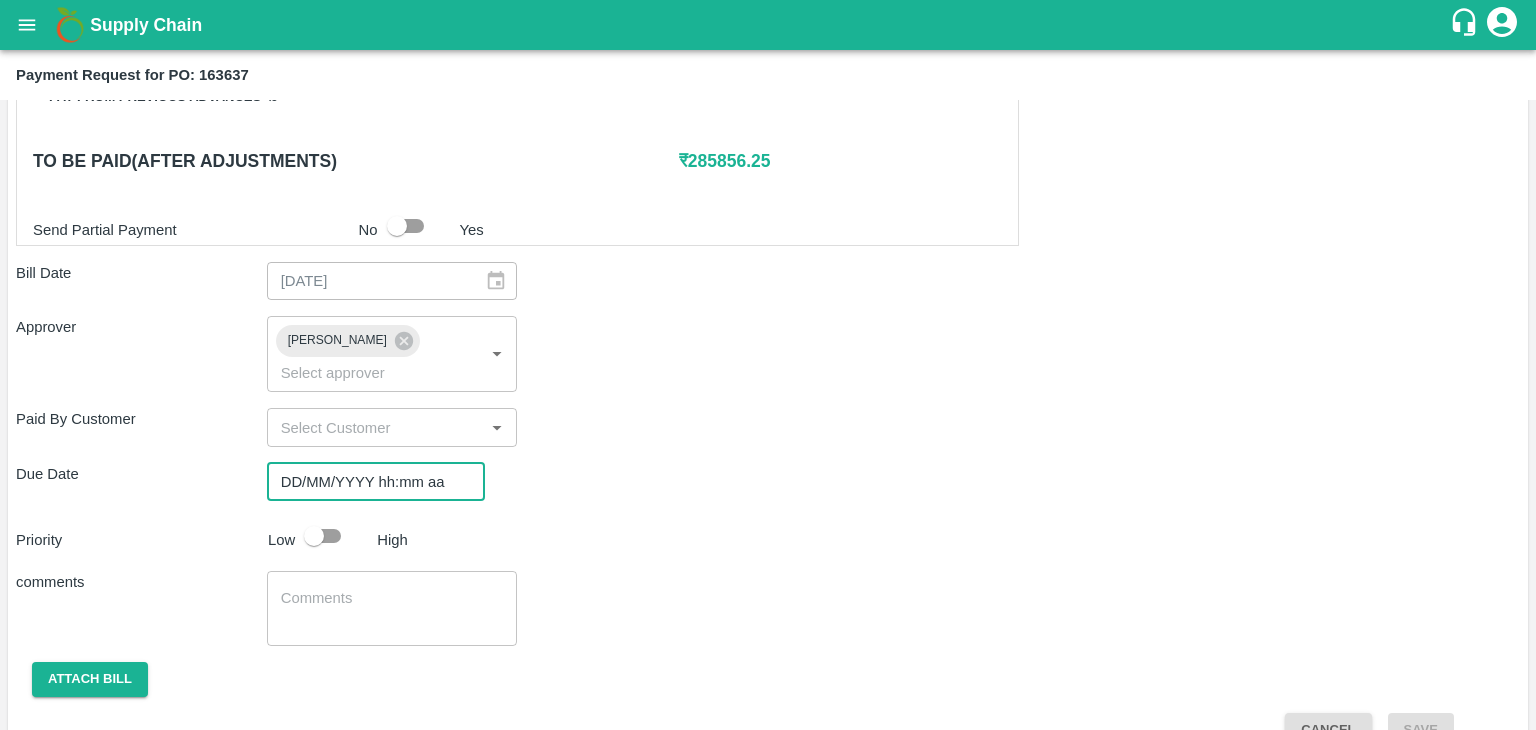 click on "DD/MM/YYYY hh:mm aa" at bounding box center (369, 482) 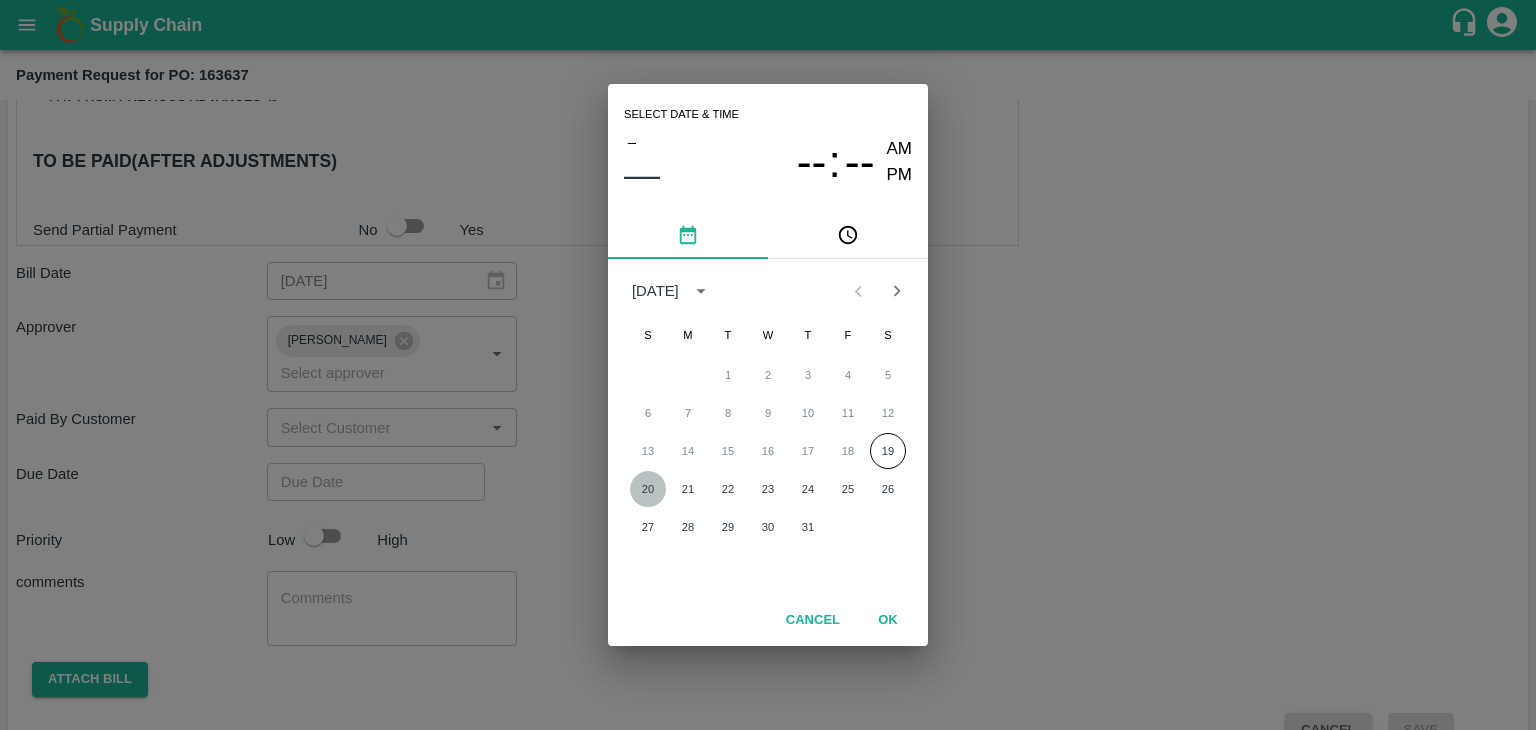 click on "20" at bounding box center (648, 489) 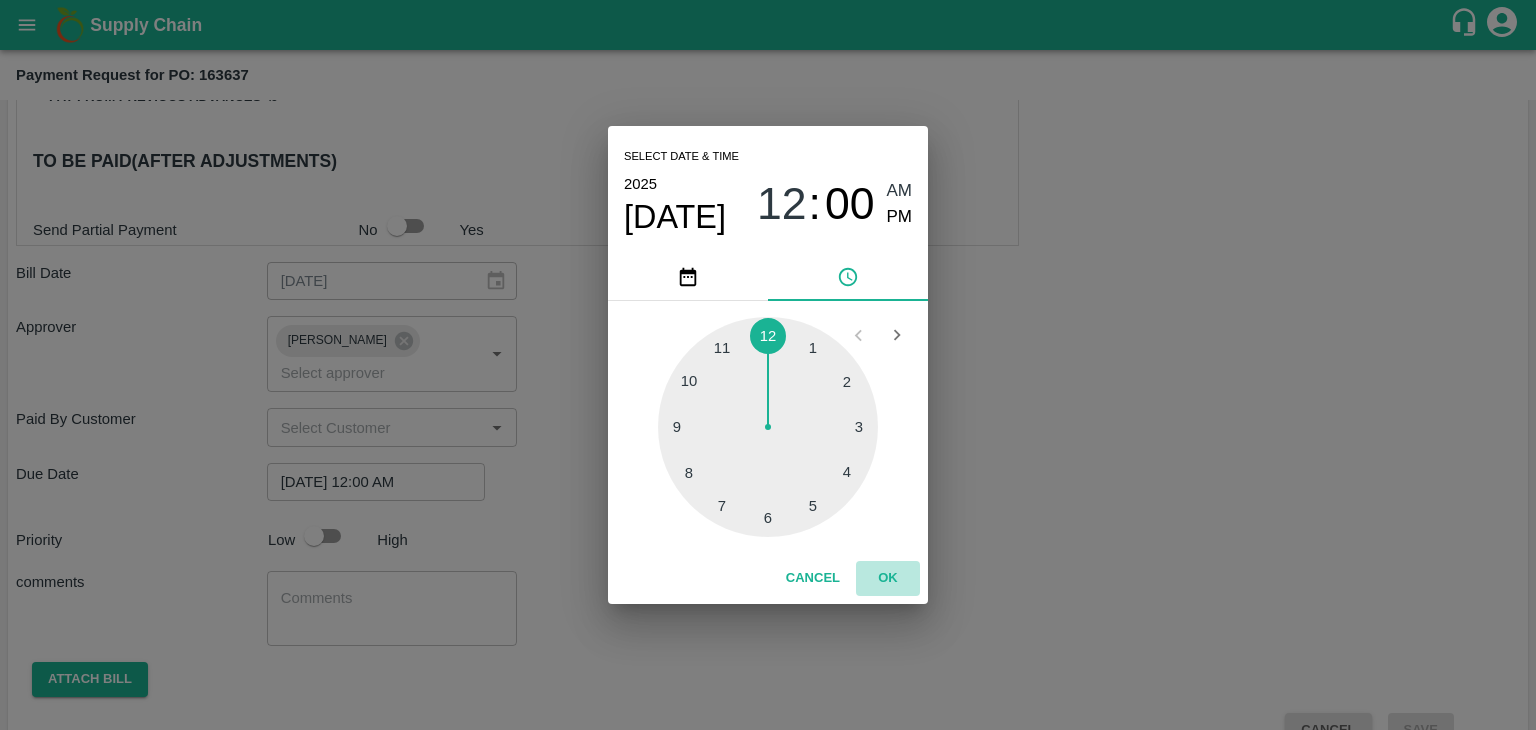 click on "OK" at bounding box center [888, 578] 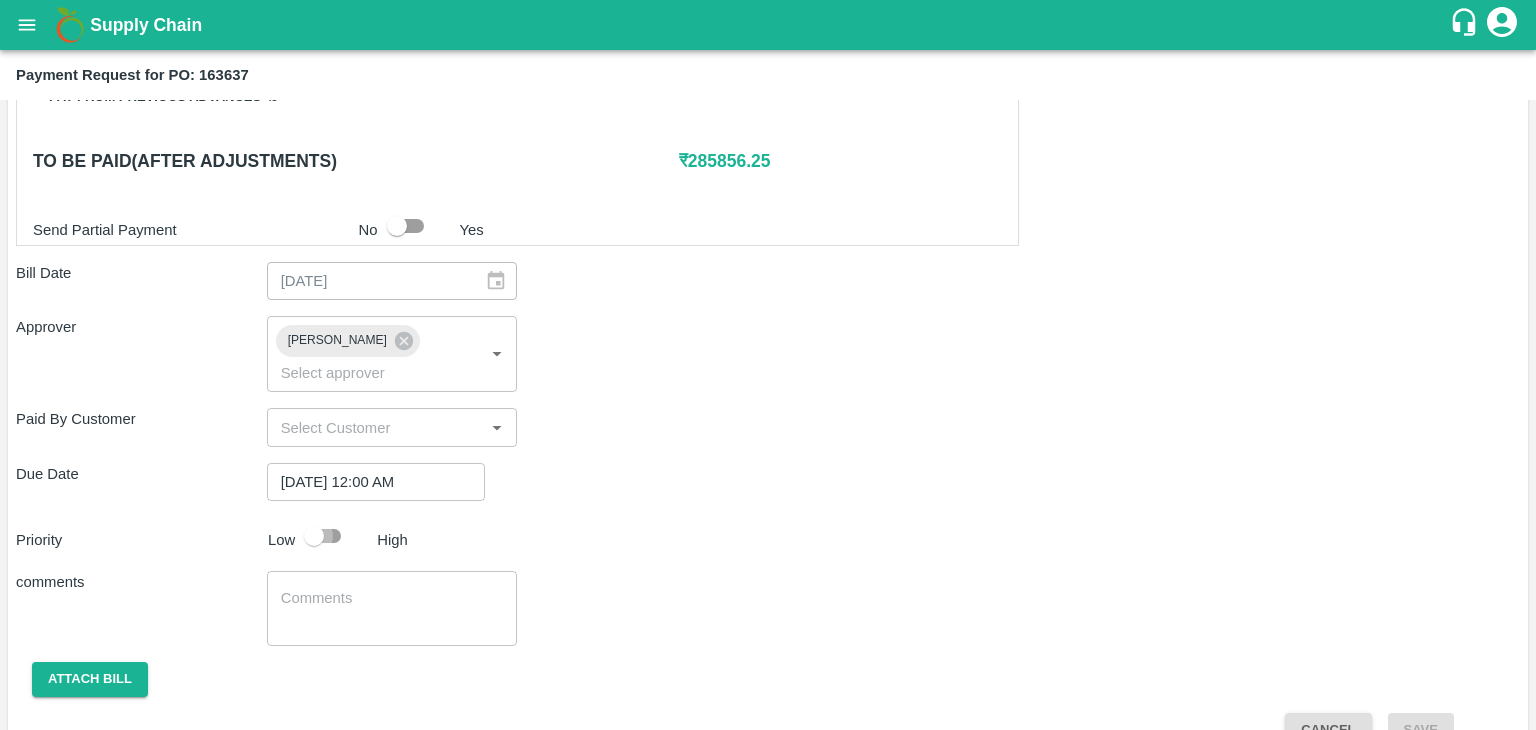 click at bounding box center [314, 536] 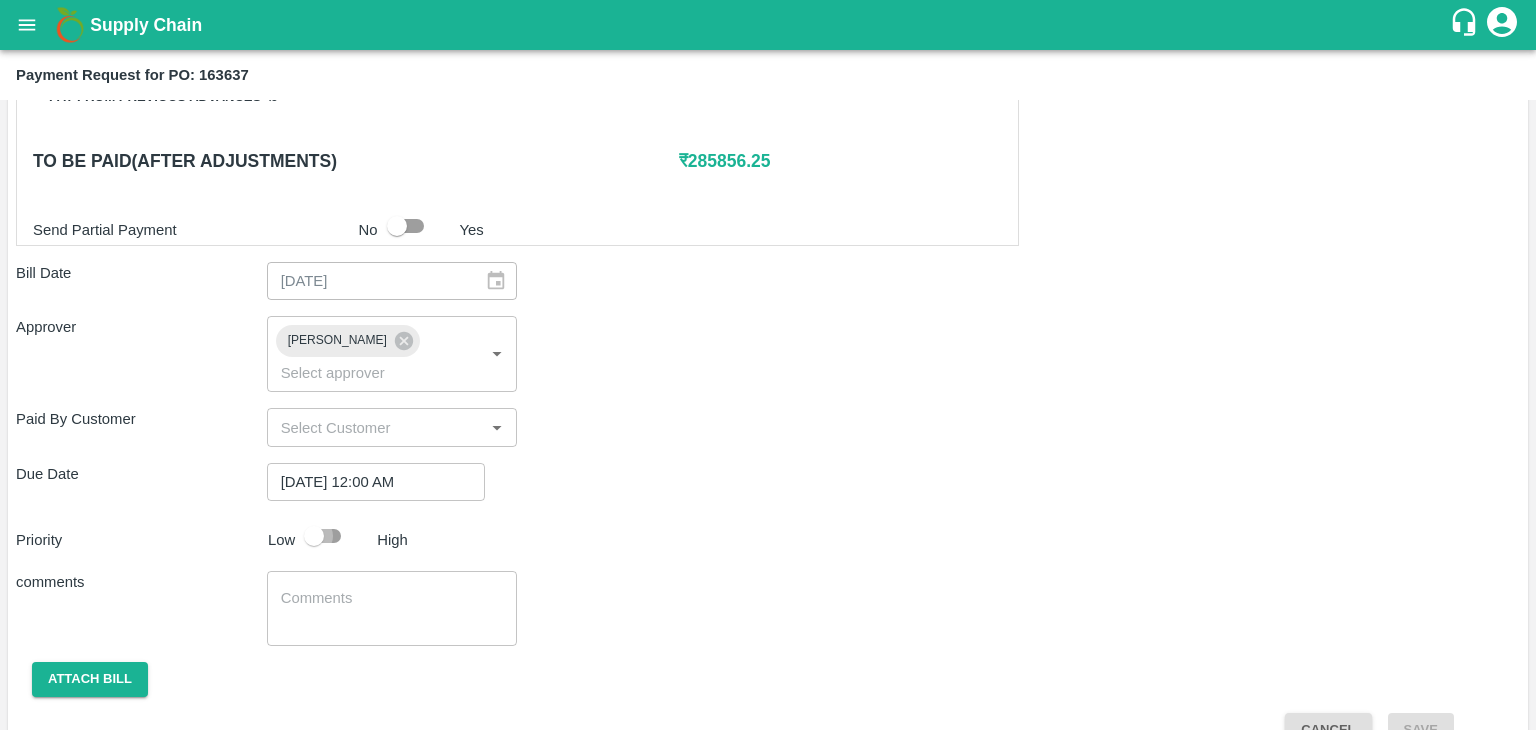 checkbox on "true" 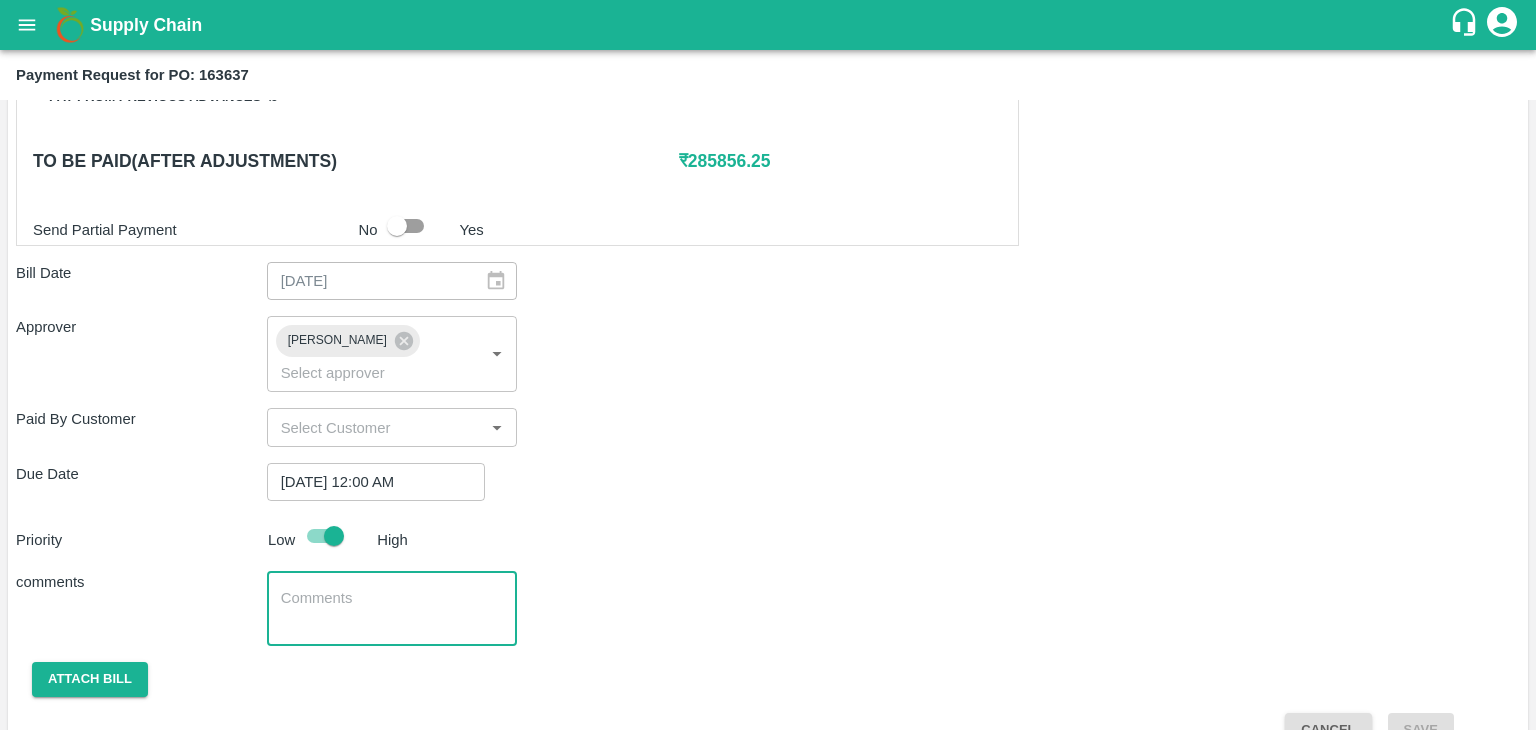 click at bounding box center [392, 609] 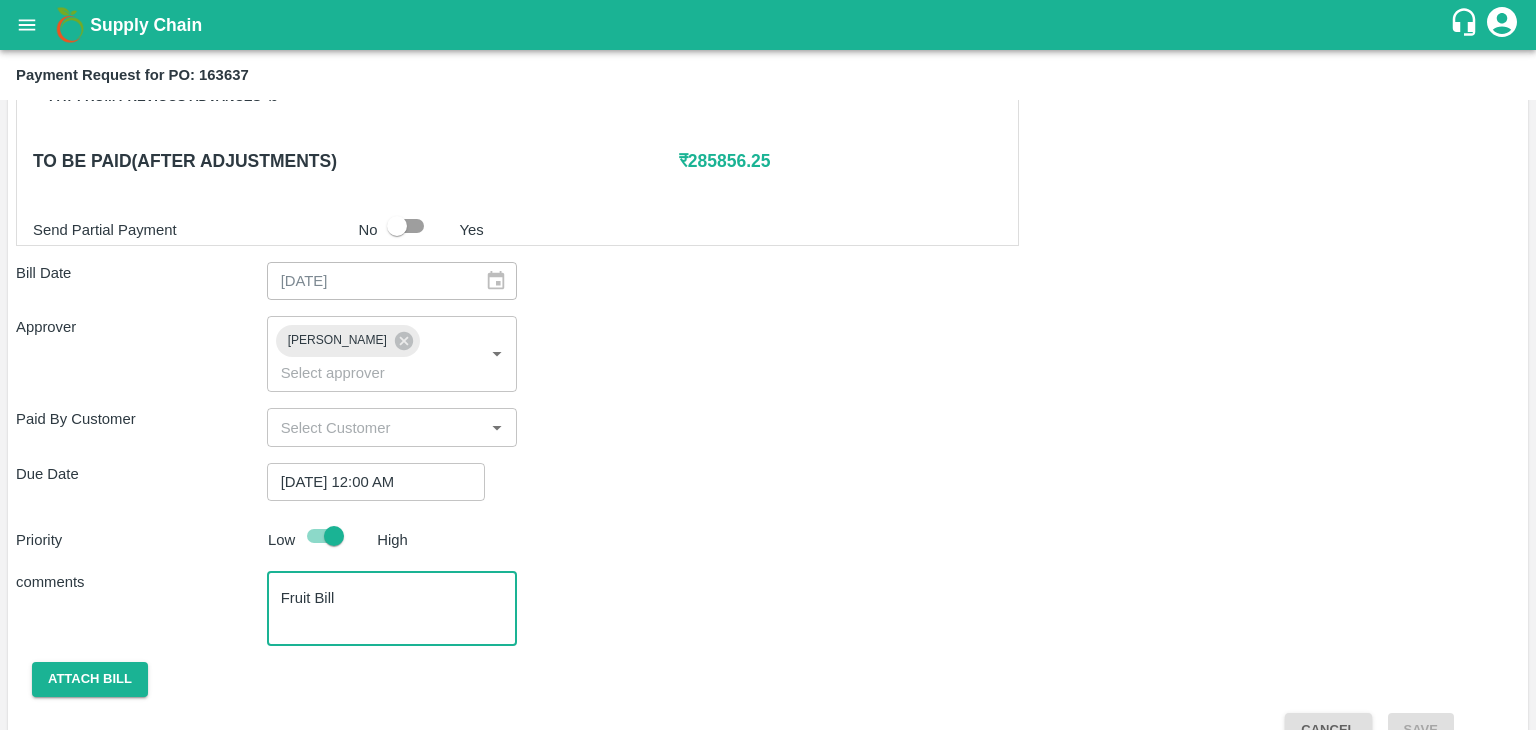 scroll, scrollTop: 948, scrollLeft: 0, axis: vertical 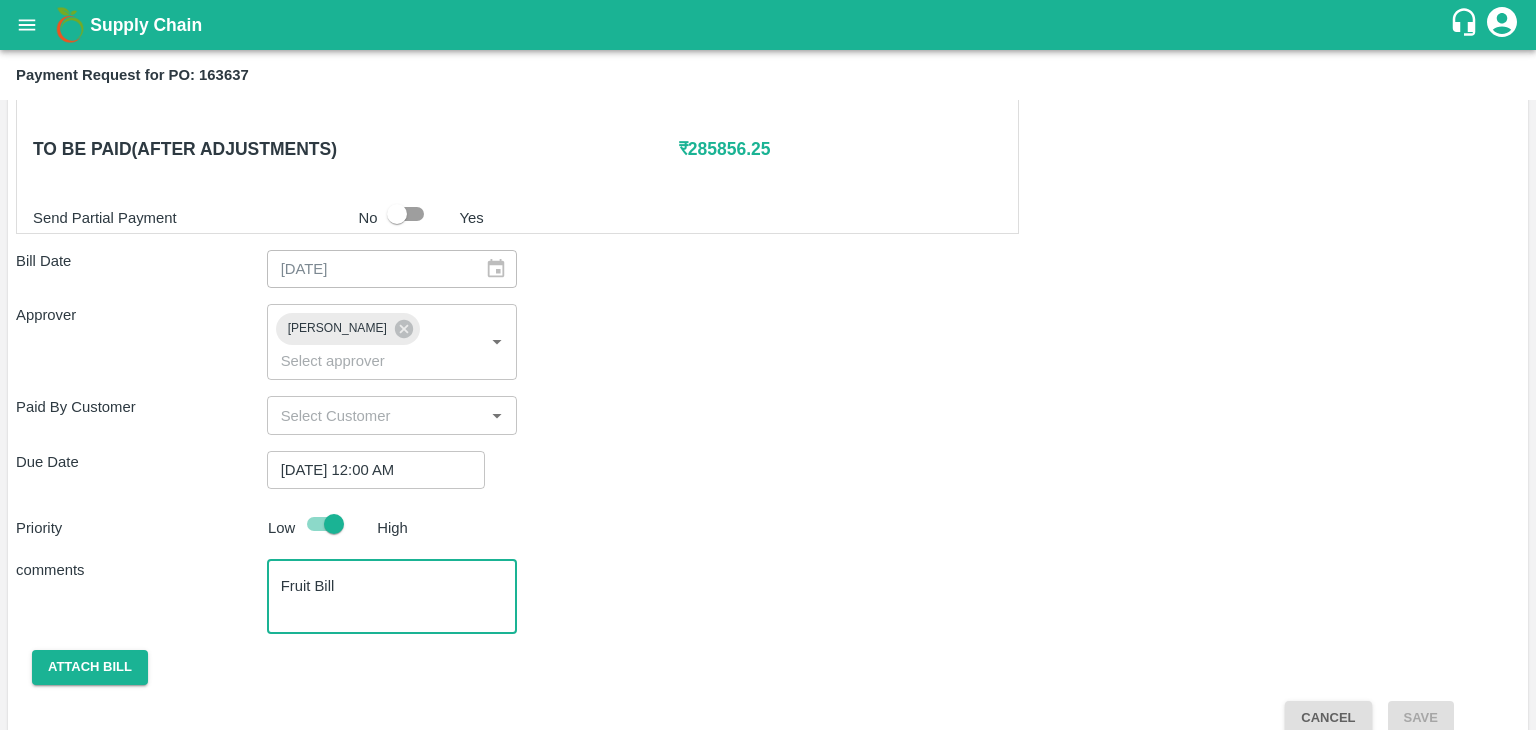 type on "Fruit Bill" 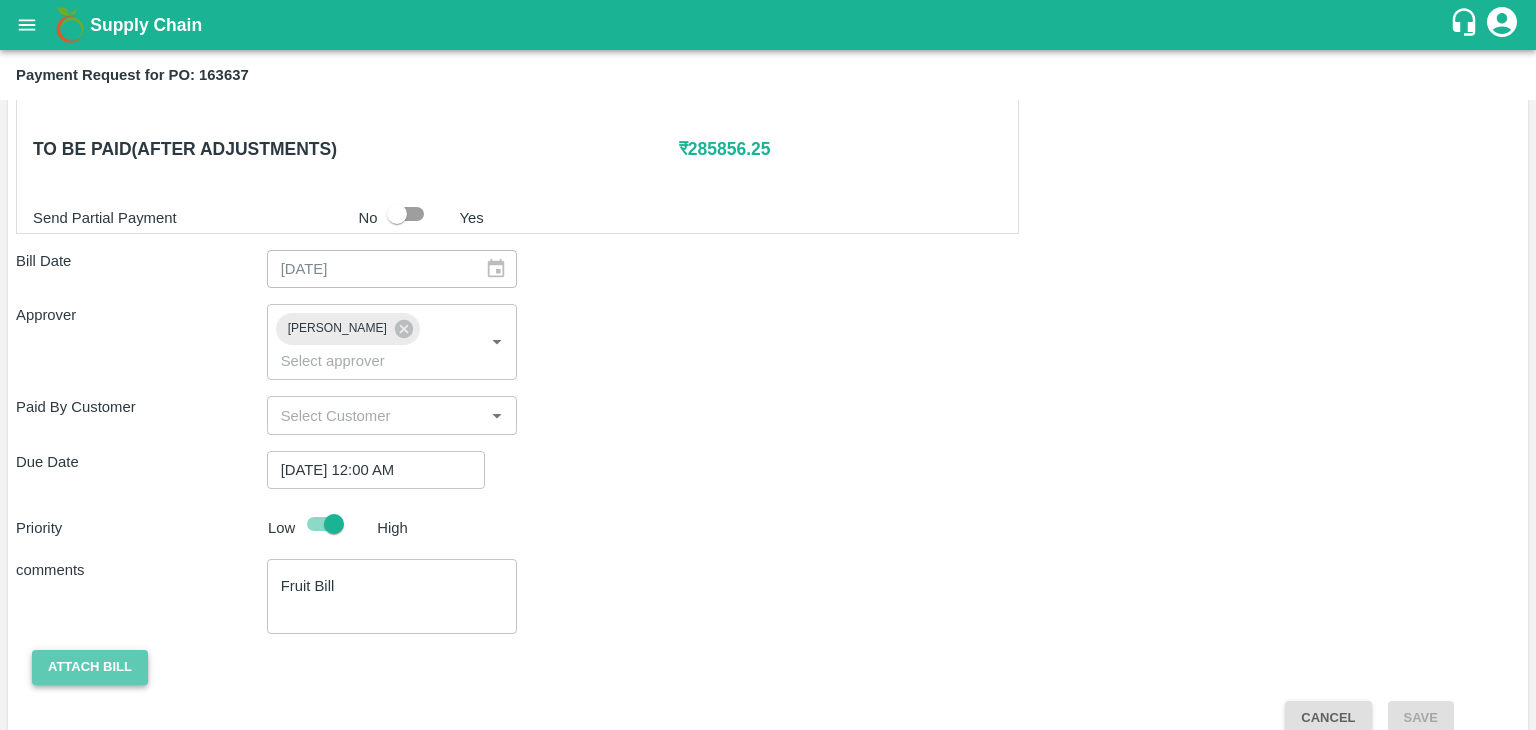 click on "Attach bill" at bounding box center (90, 667) 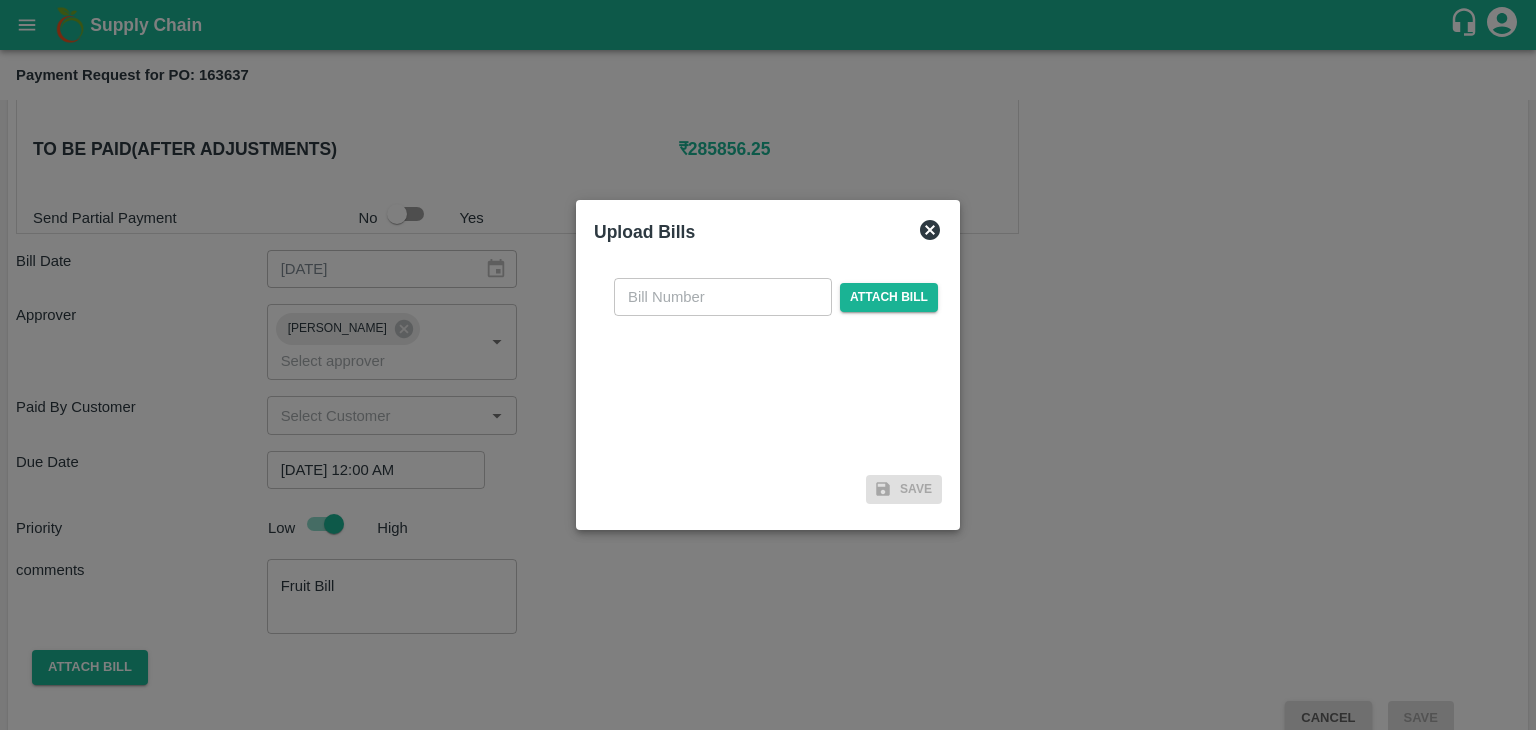 click on "​ Attach bill" at bounding box center (768, 364) 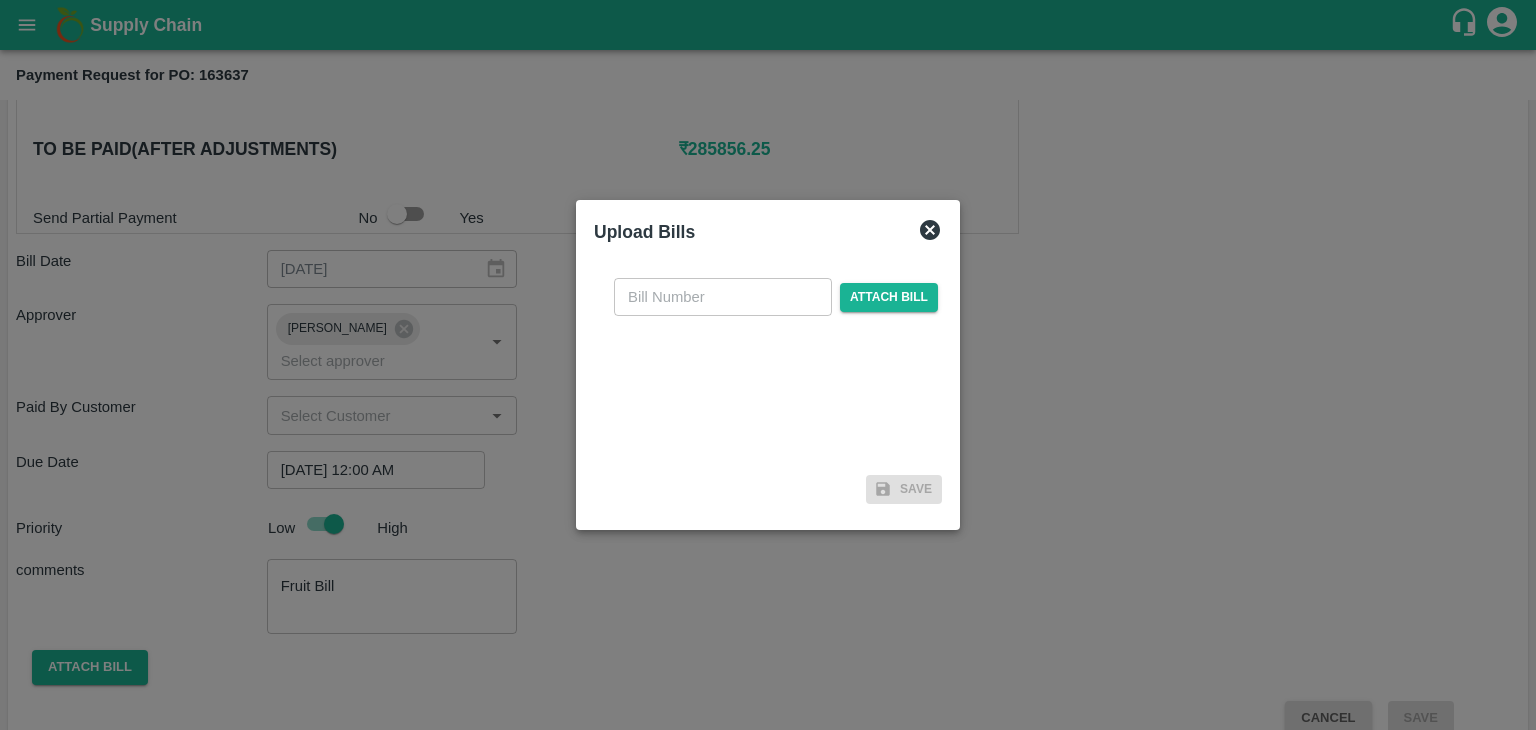 click at bounding box center (723, 297) 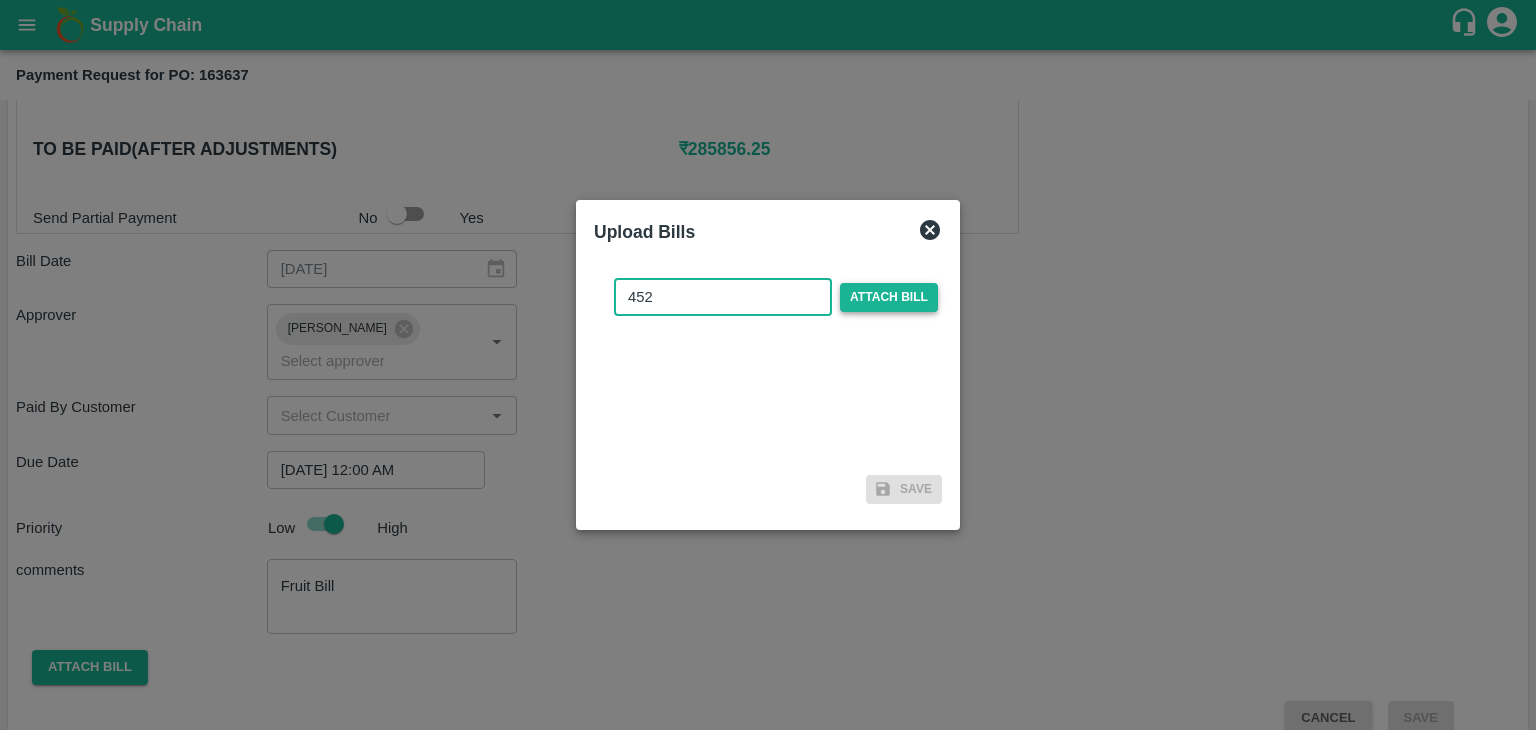 type on "452" 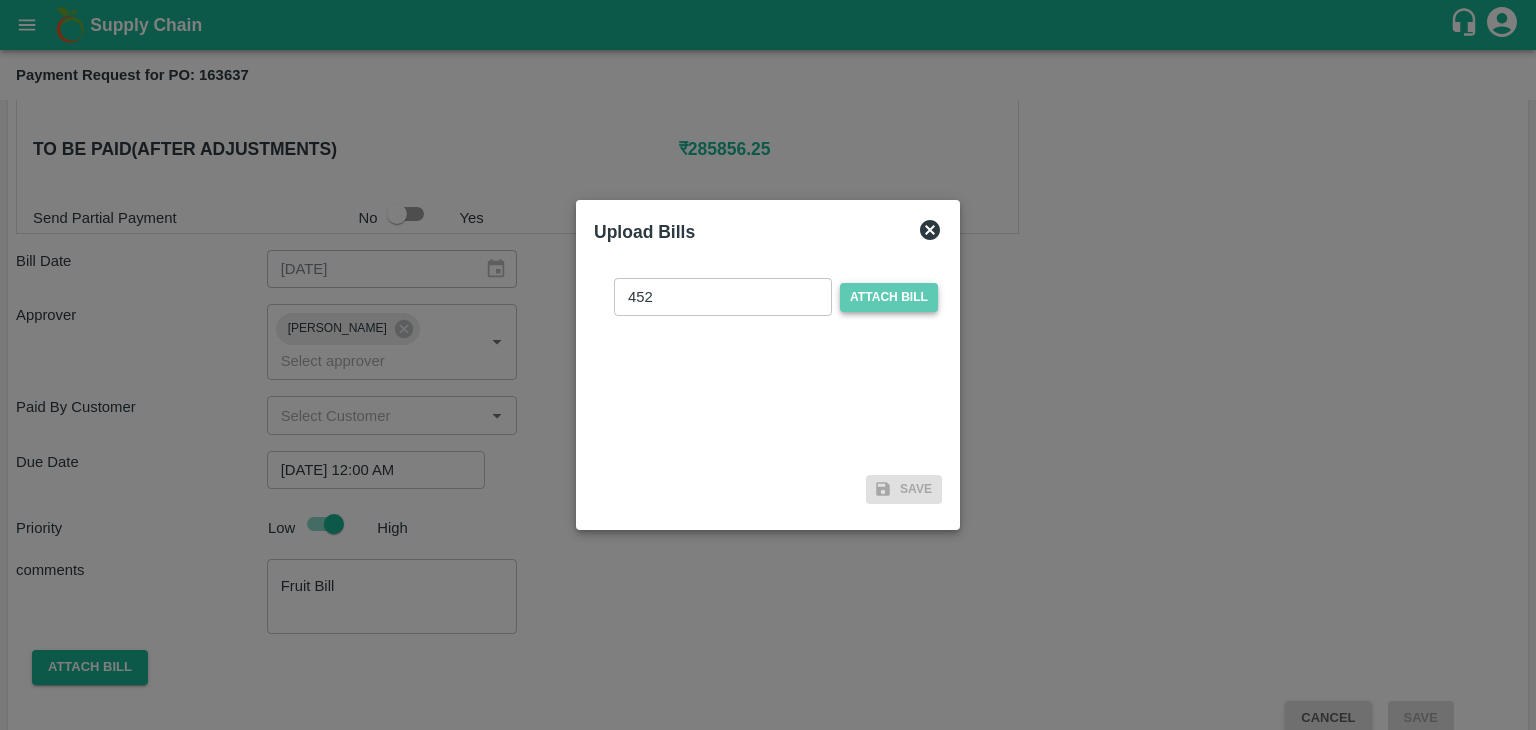 click on "Attach bill" at bounding box center [889, 297] 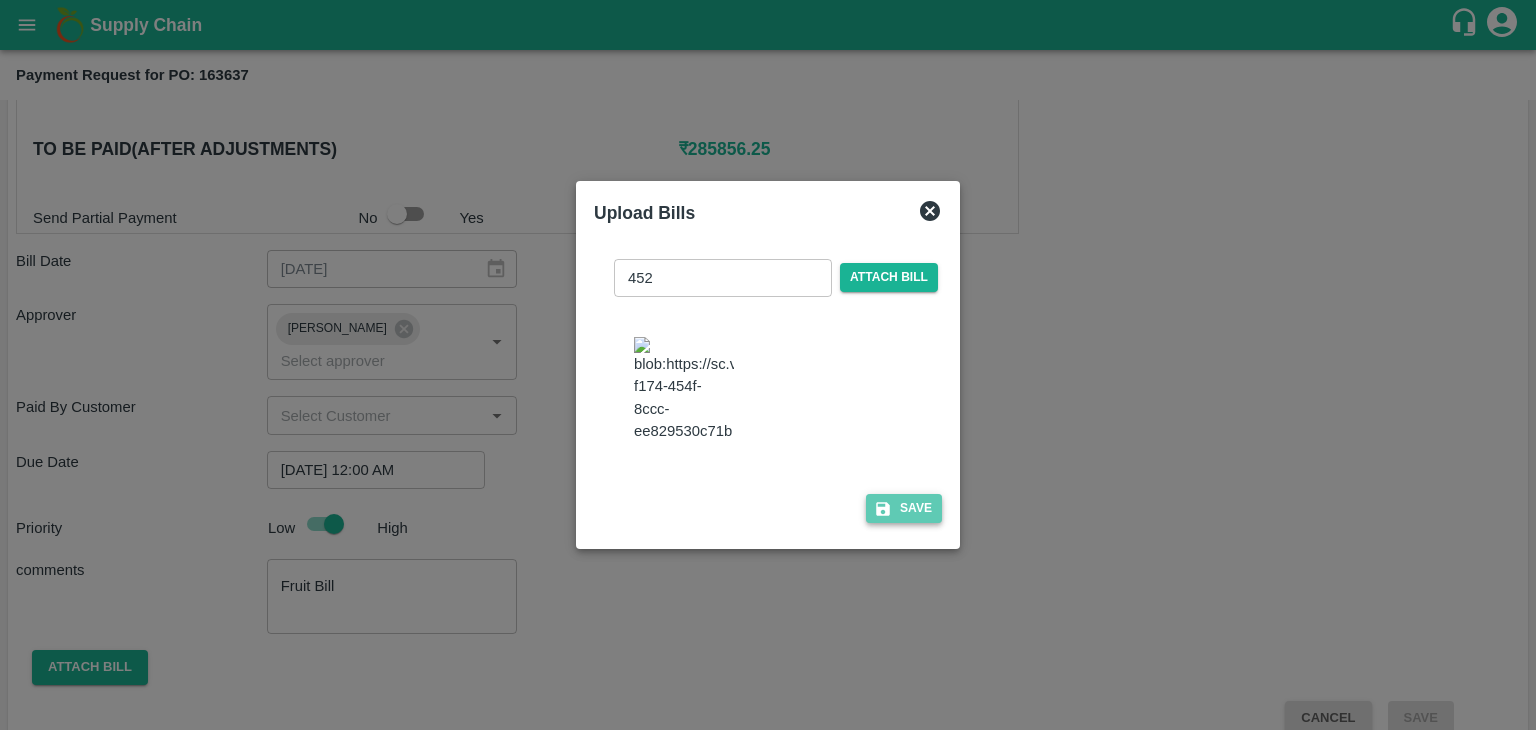 click on "Save" at bounding box center [904, 508] 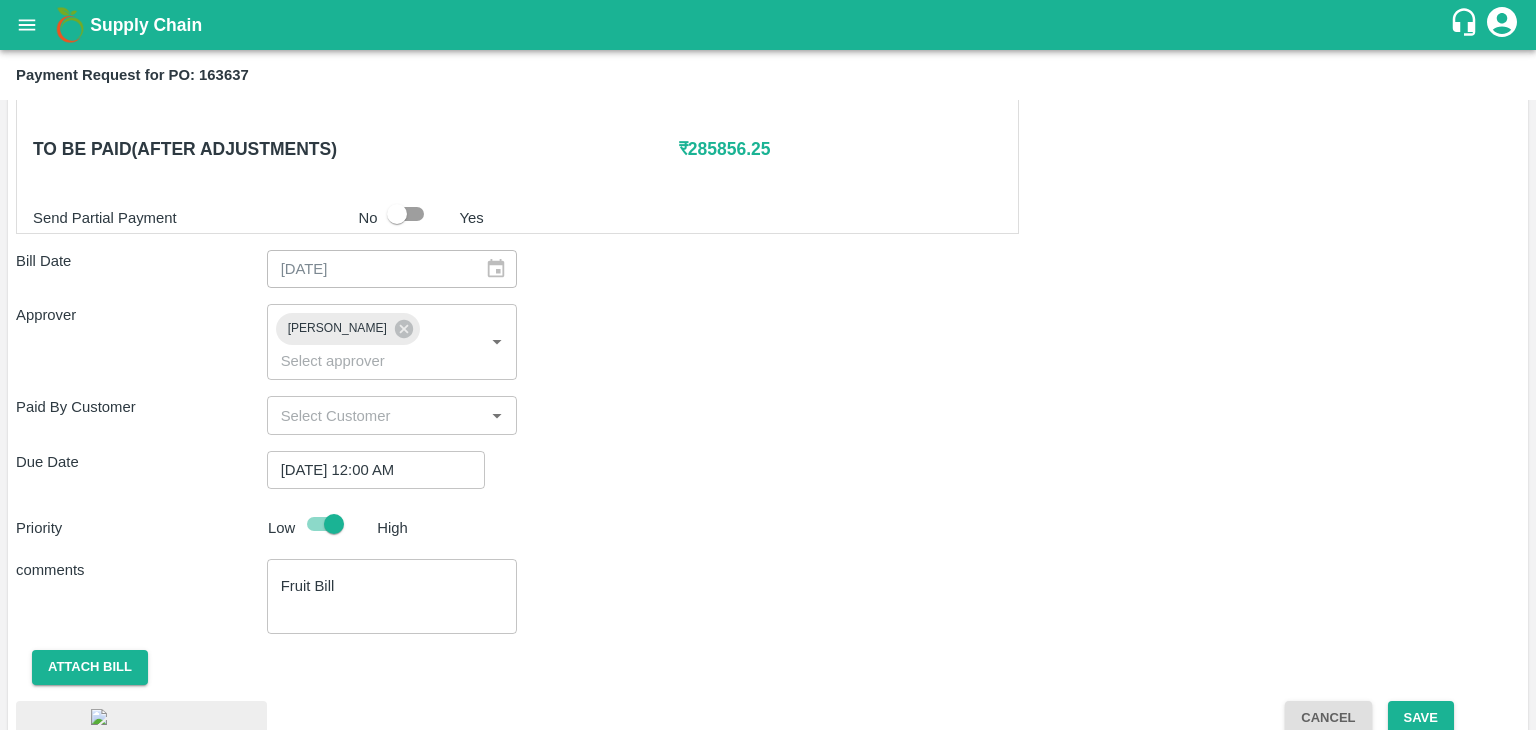 scroll, scrollTop: 1056, scrollLeft: 0, axis: vertical 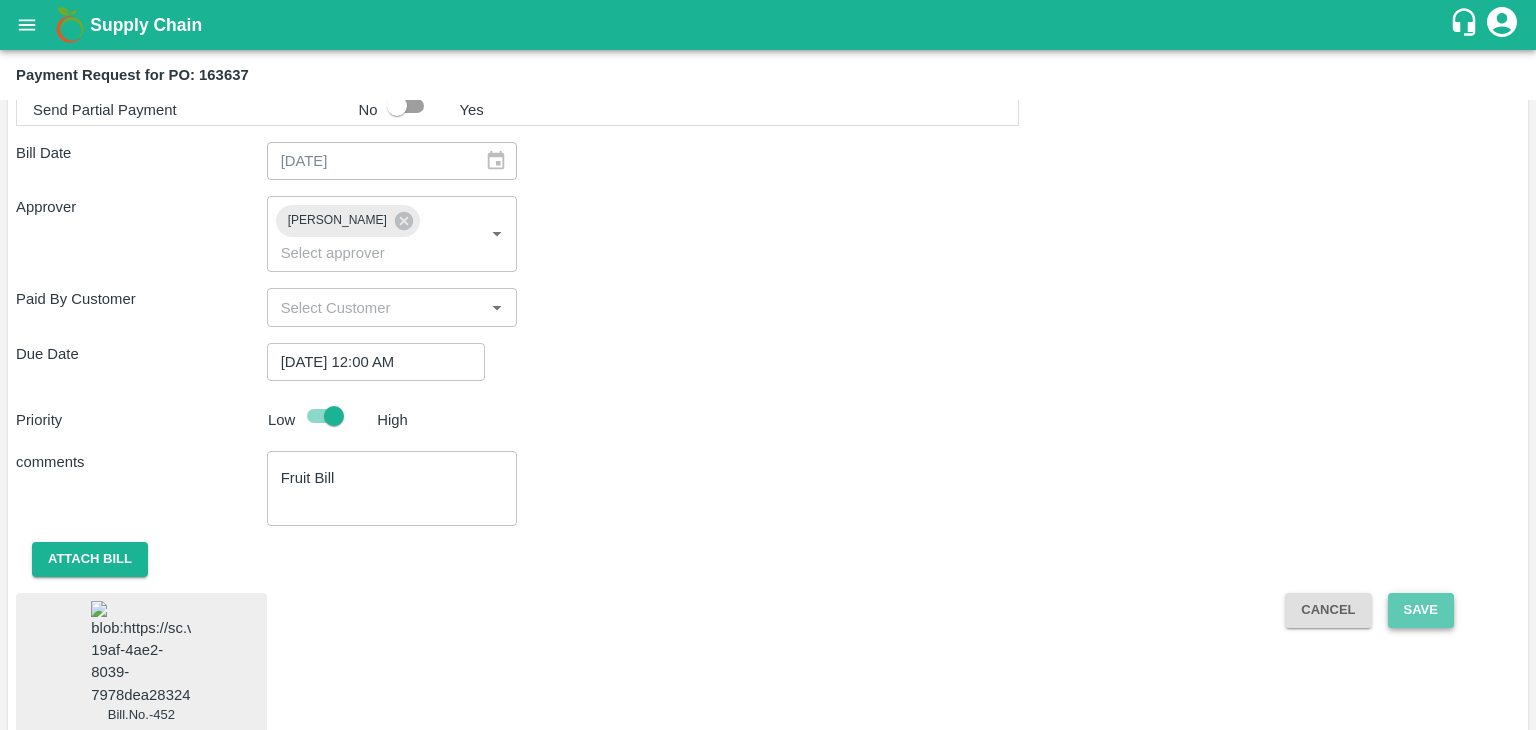 click on "Save" at bounding box center (1421, 610) 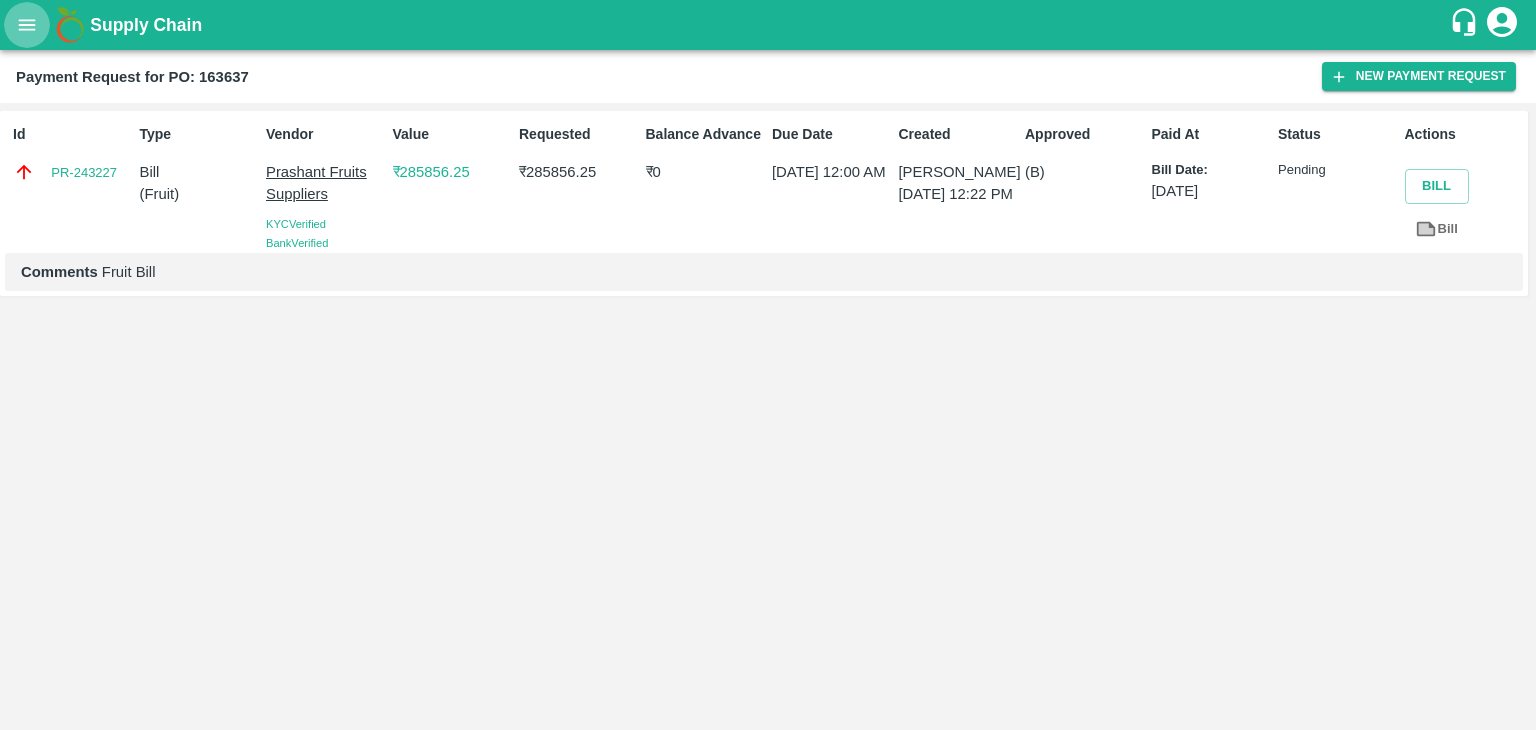 click 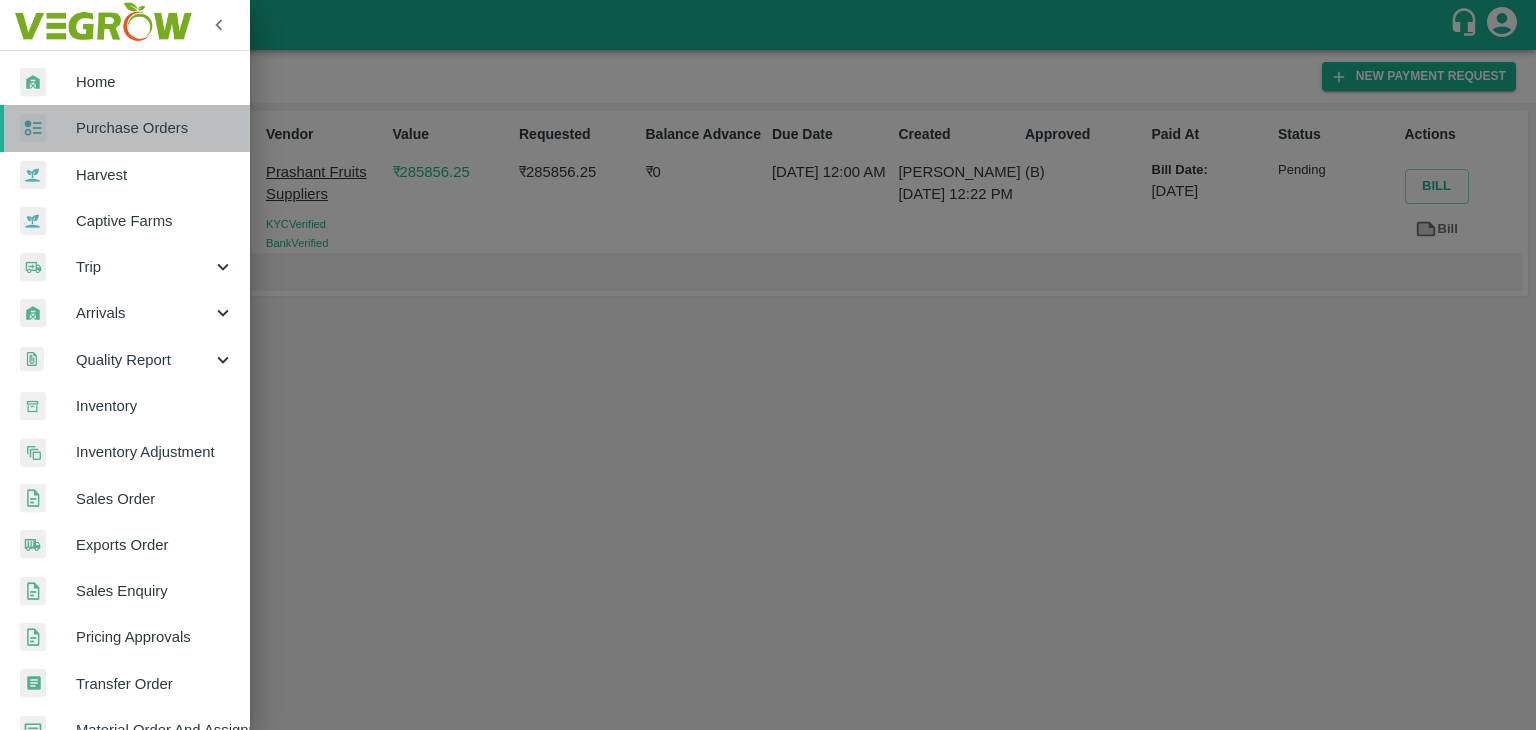 click on "Purchase Orders" at bounding box center [155, 128] 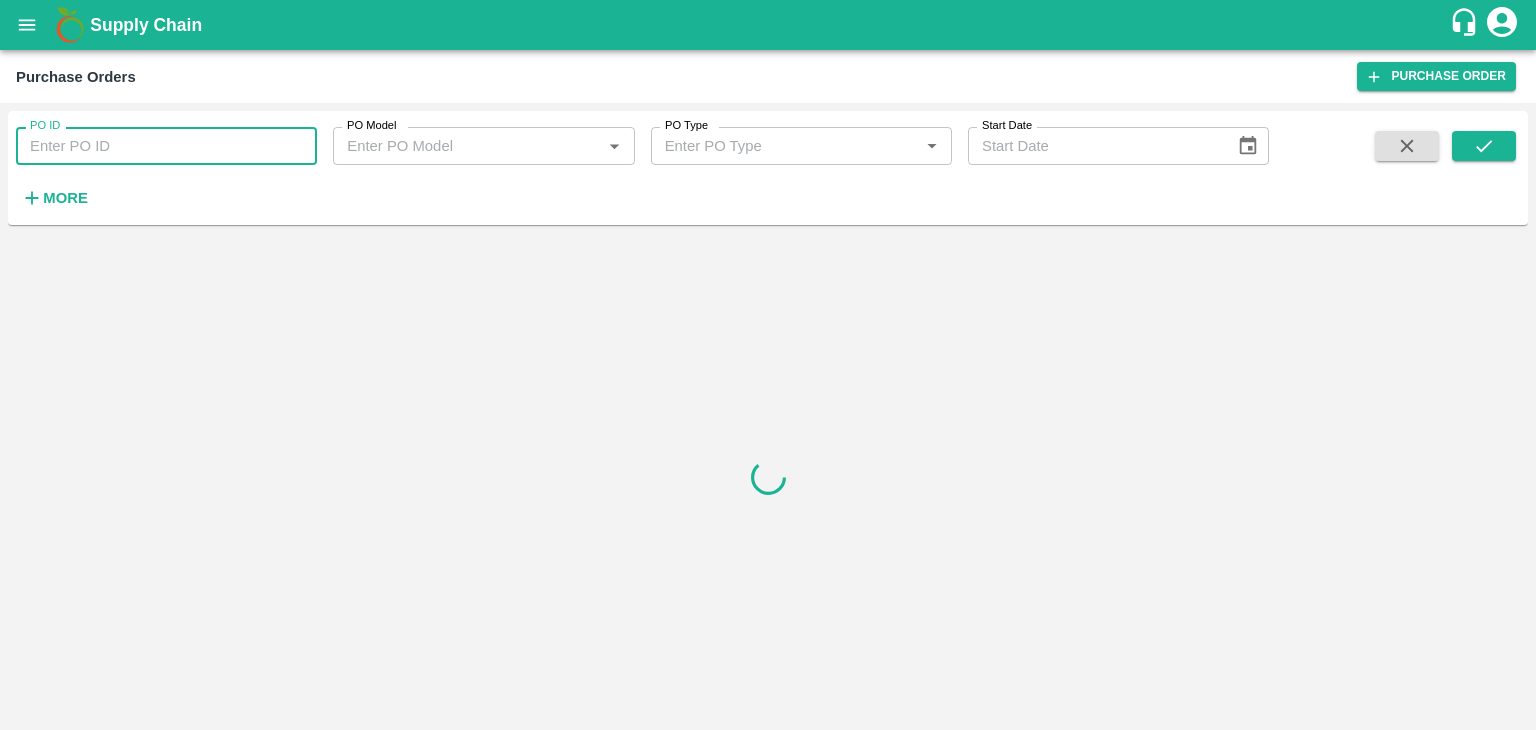 click on "PO ID" at bounding box center [166, 146] 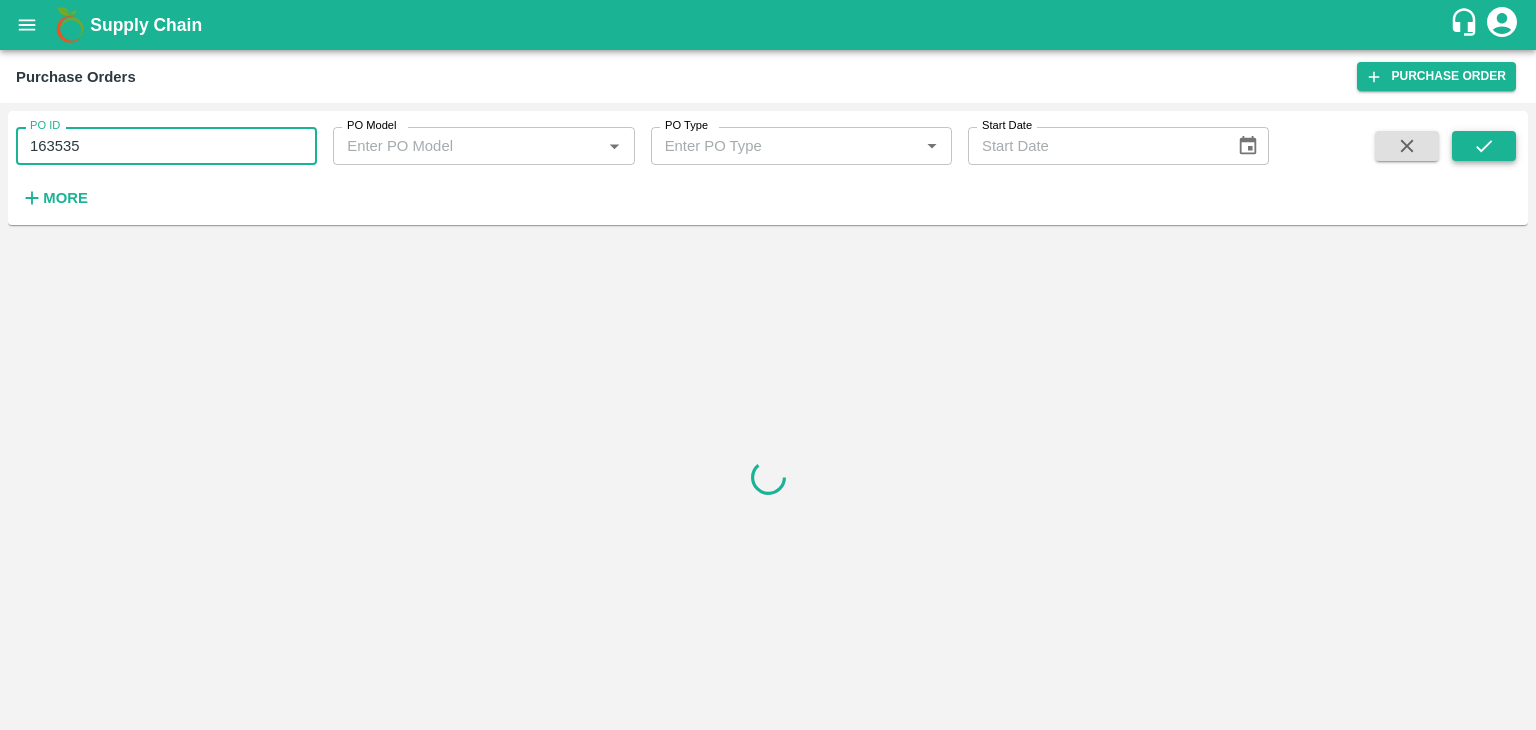 type on "163535" 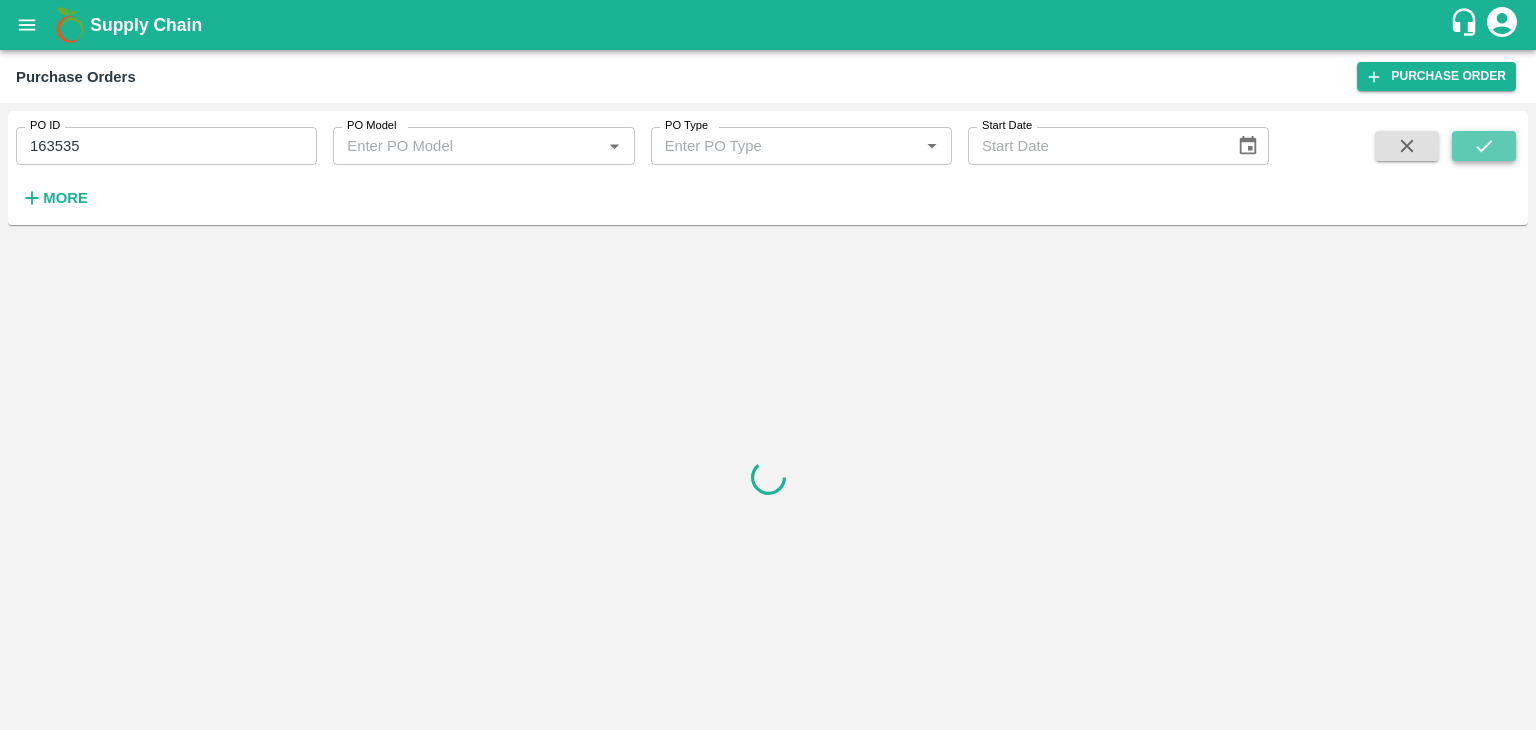 click at bounding box center [1484, 146] 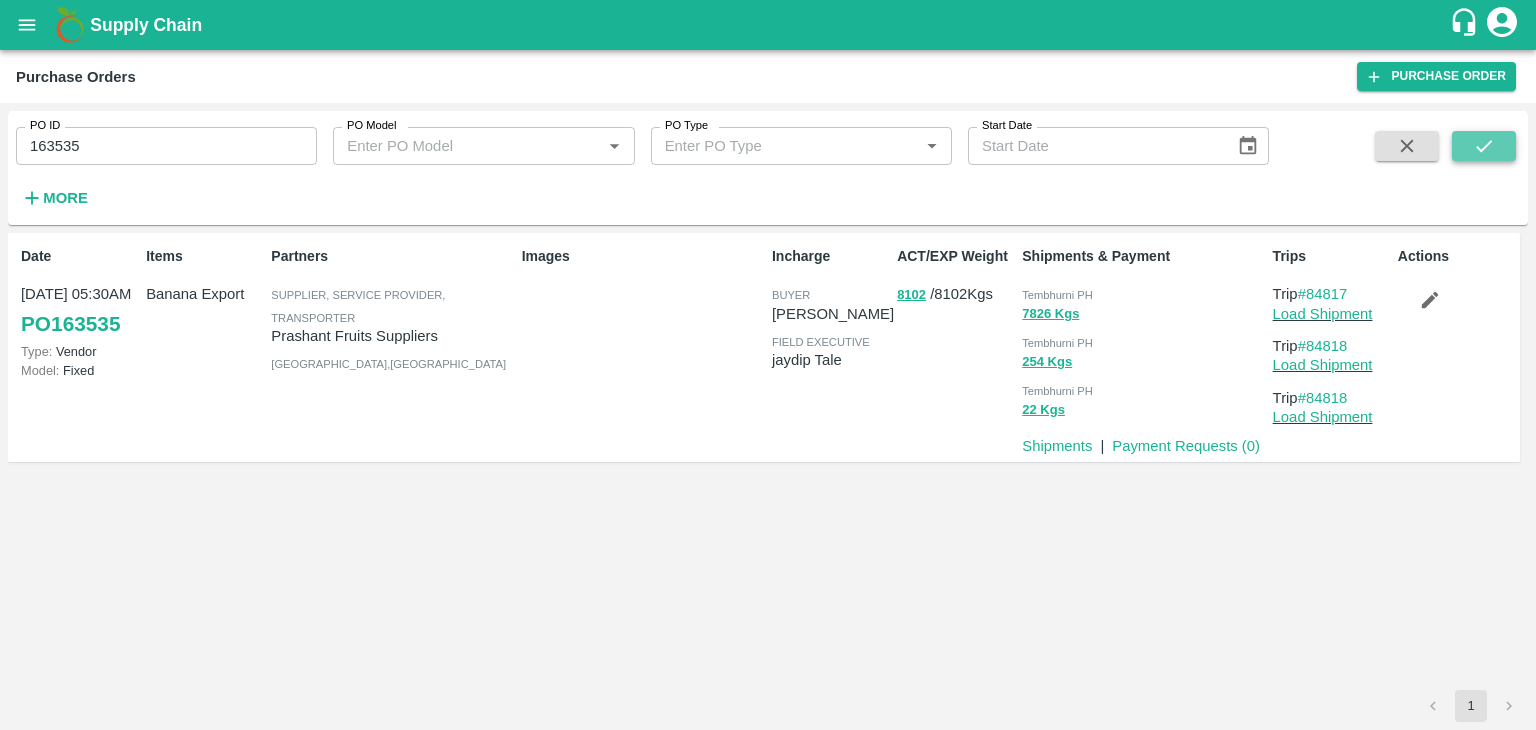 click at bounding box center [1484, 146] 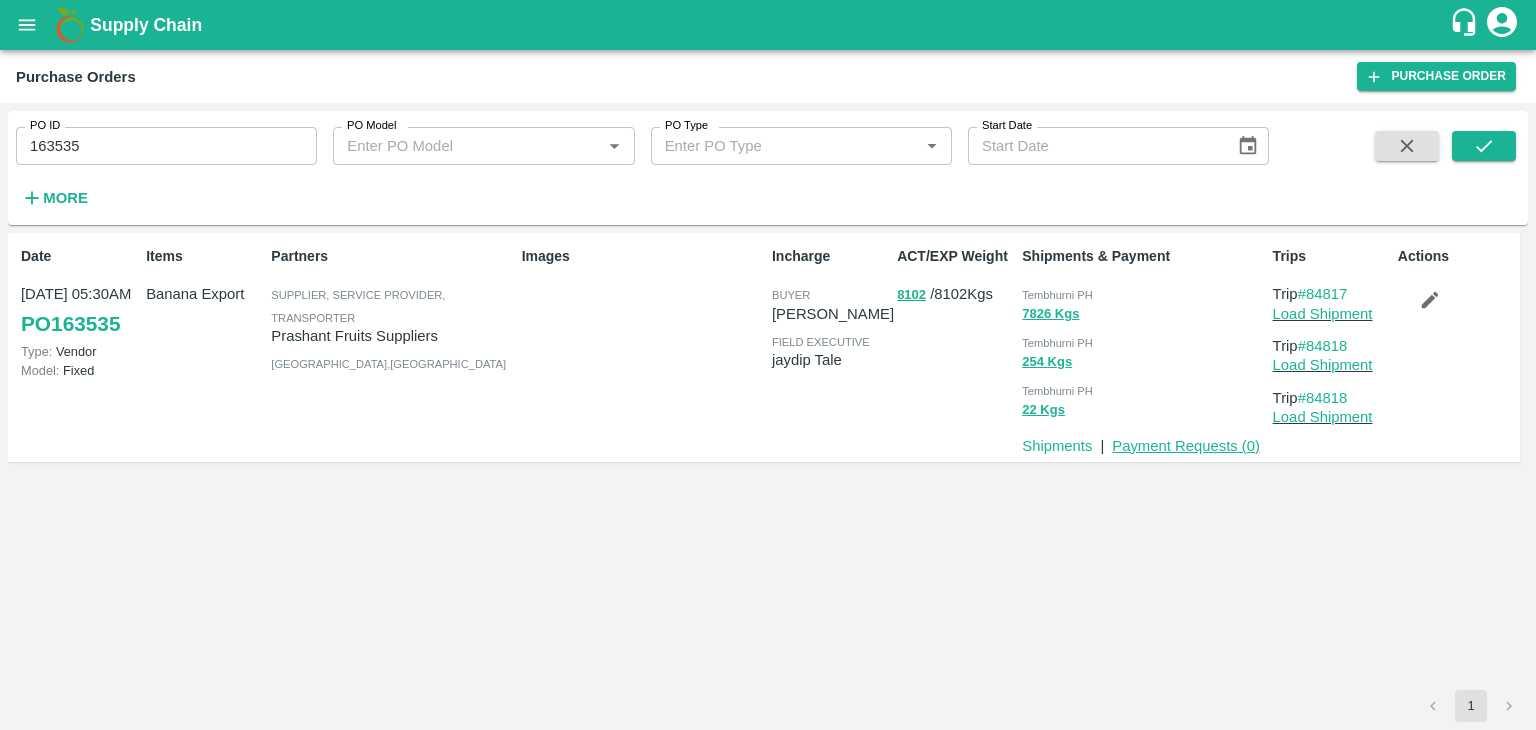 click on "Payment Requests ( 0 )" at bounding box center (1186, 446) 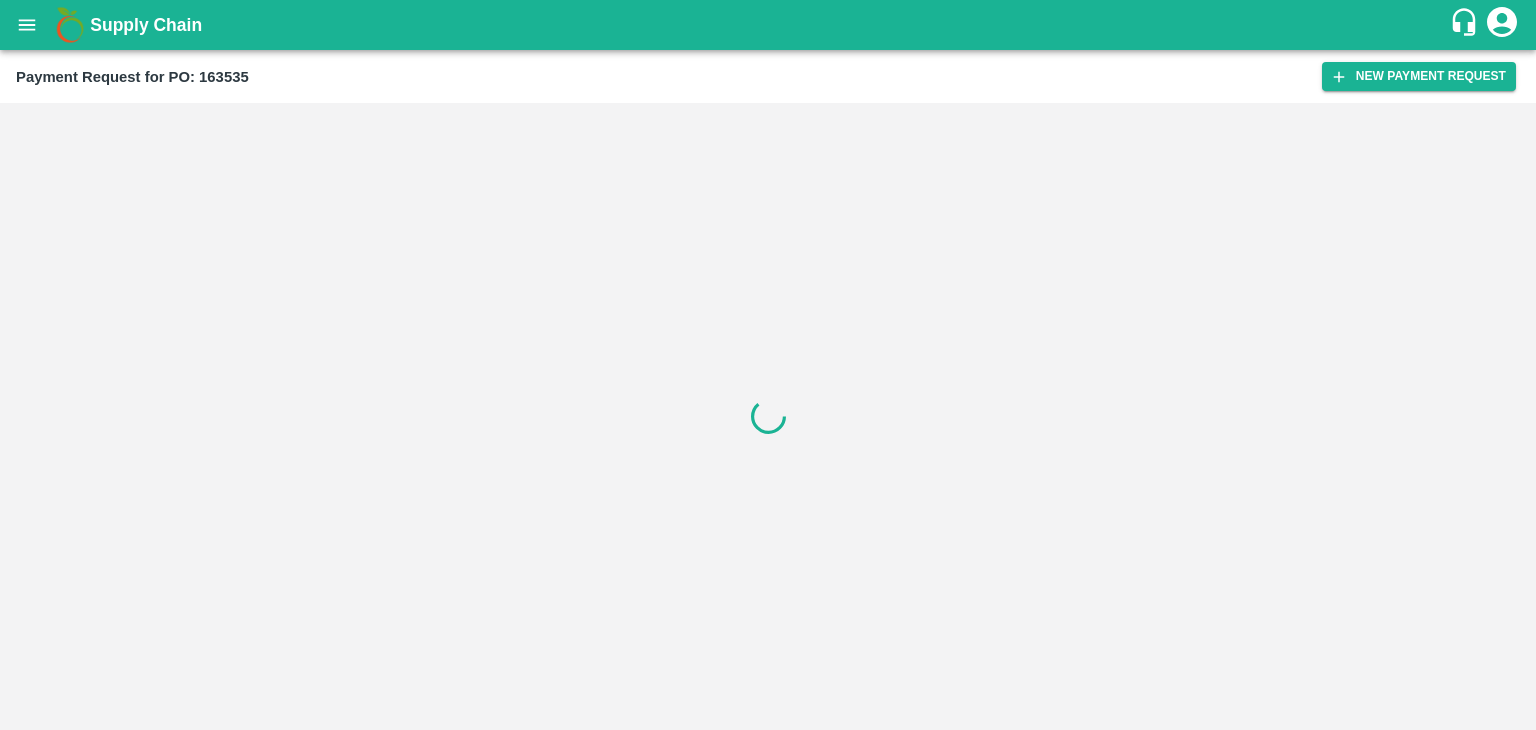 scroll, scrollTop: 0, scrollLeft: 0, axis: both 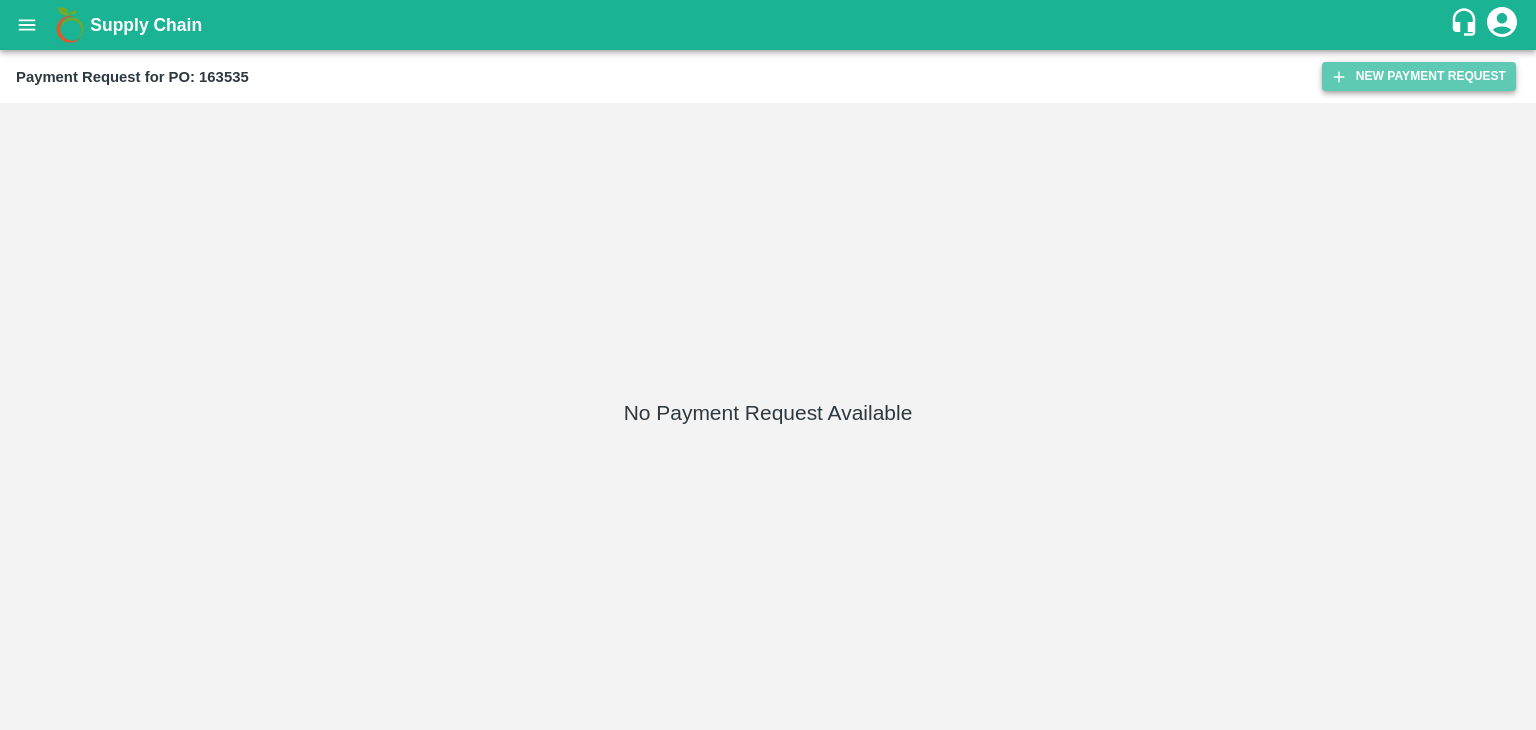 click on "New Payment Request" at bounding box center [1419, 76] 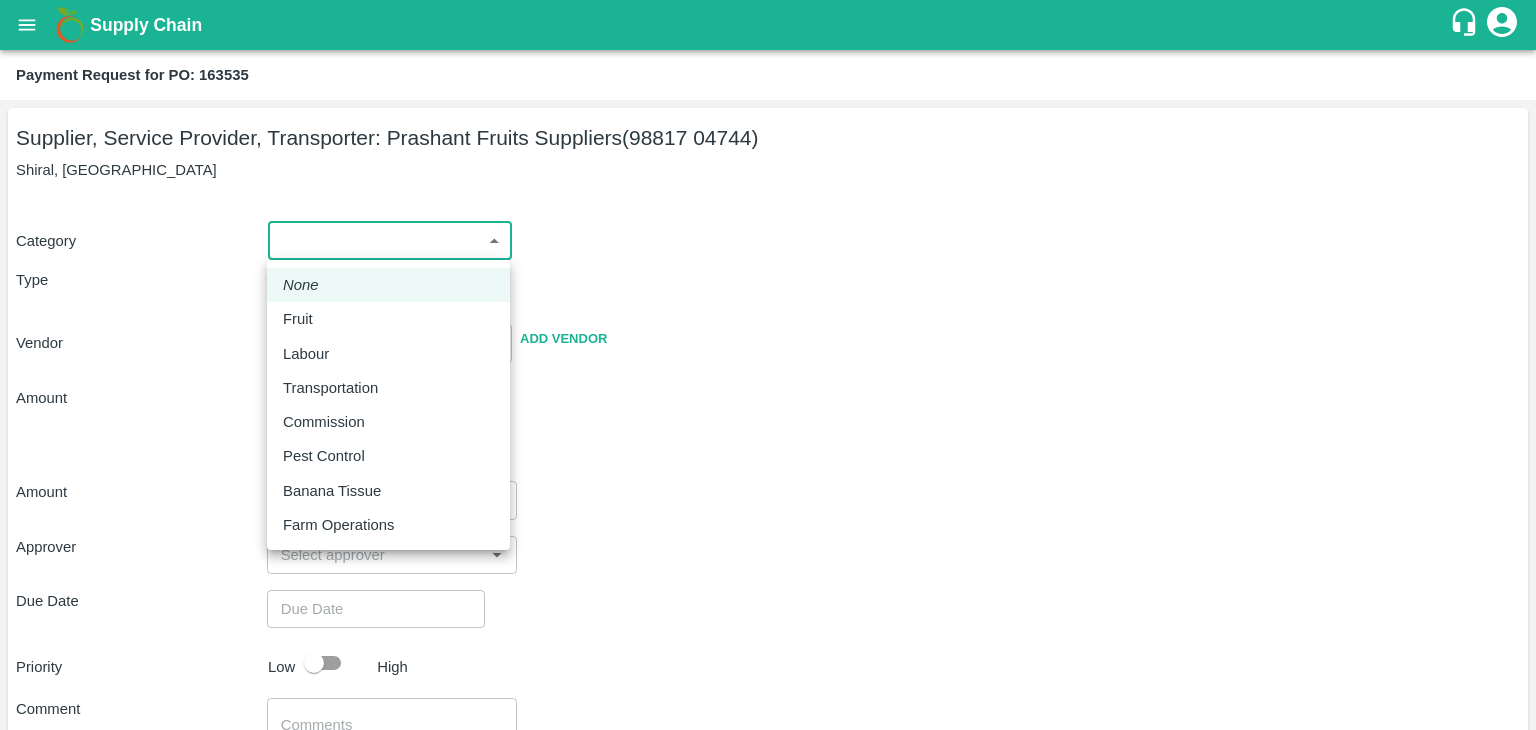 drag, startPoint x: 309, startPoint y: 223, endPoint x: 317, endPoint y: 314, distance: 91.350975 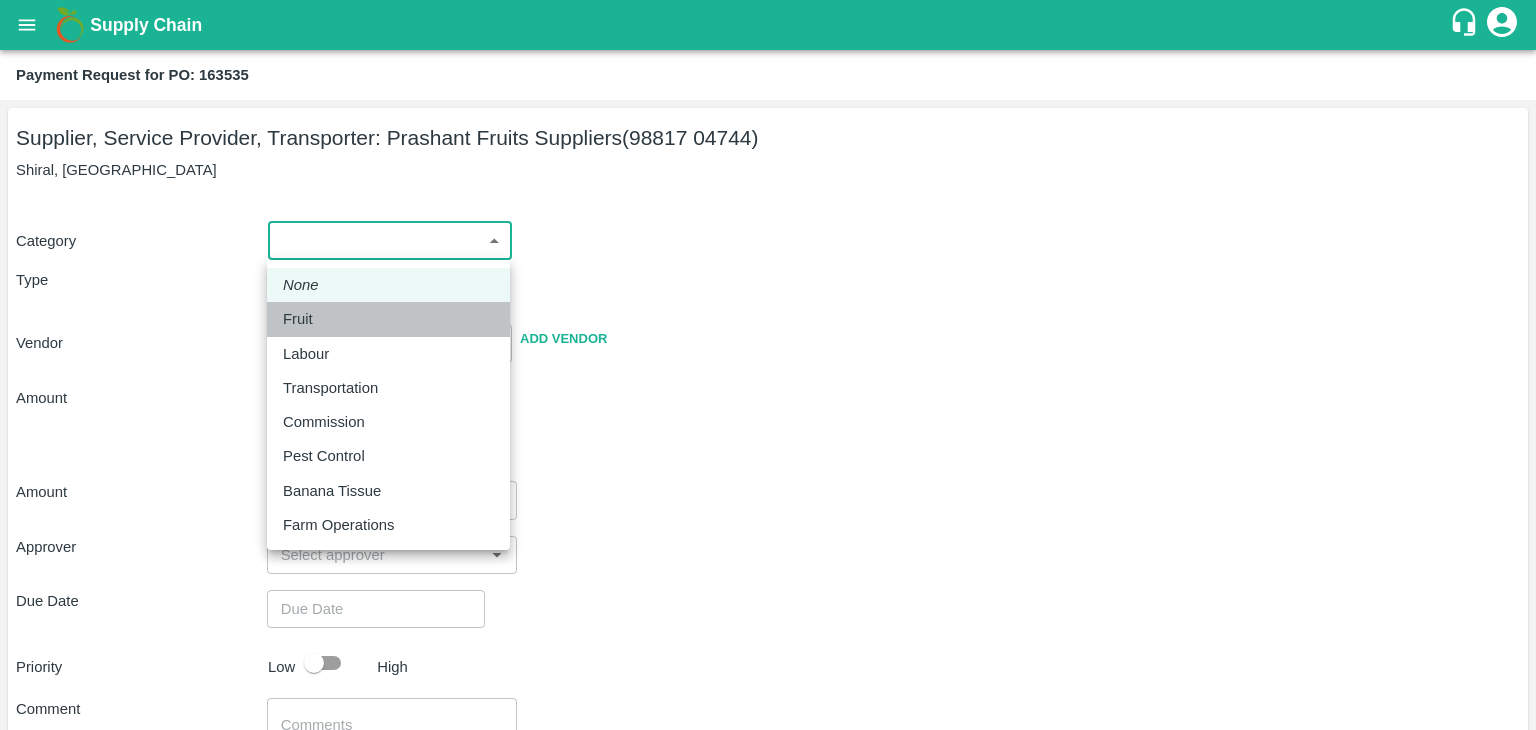 click on "Fruit" at bounding box center [303, 319] 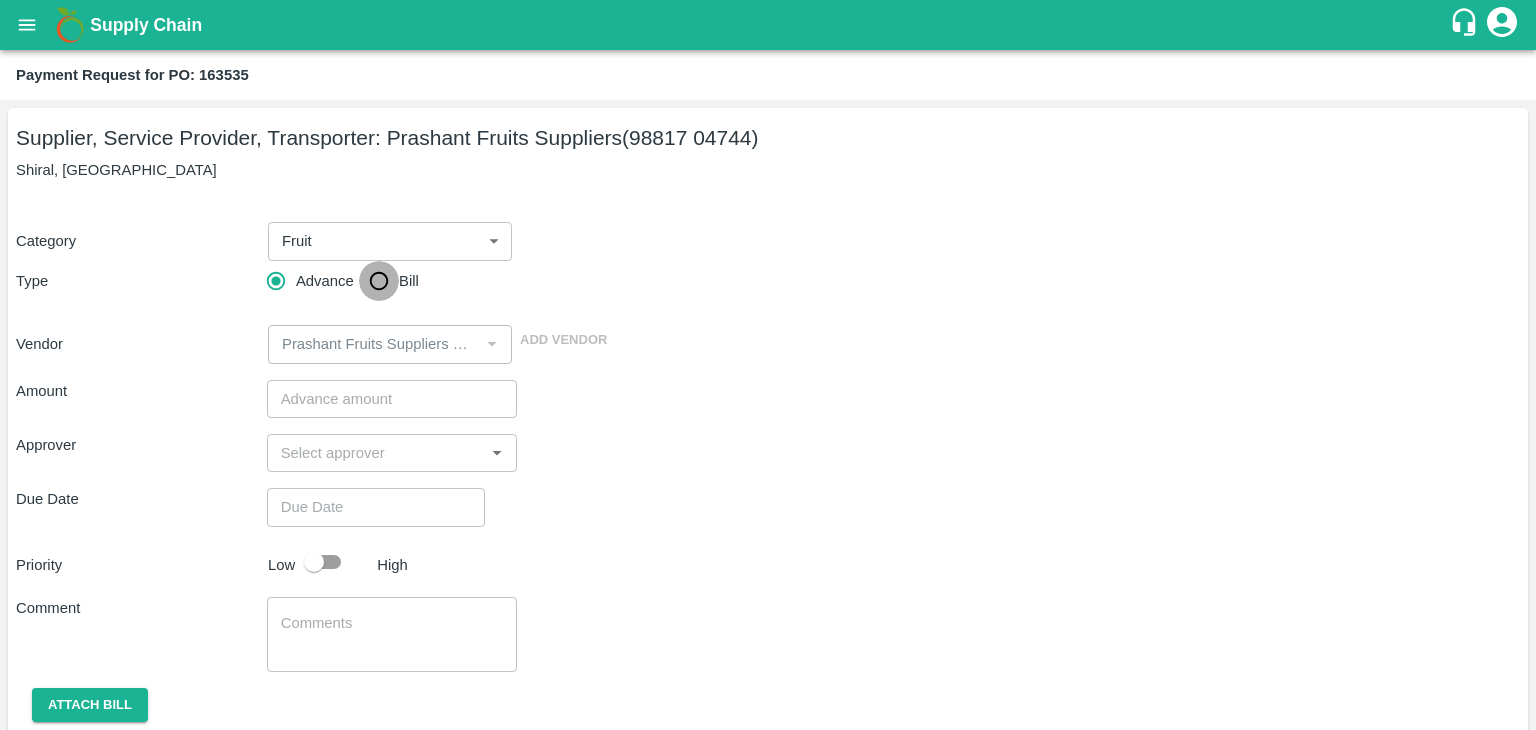 click on "Bill" at bounding box center (379, 281) 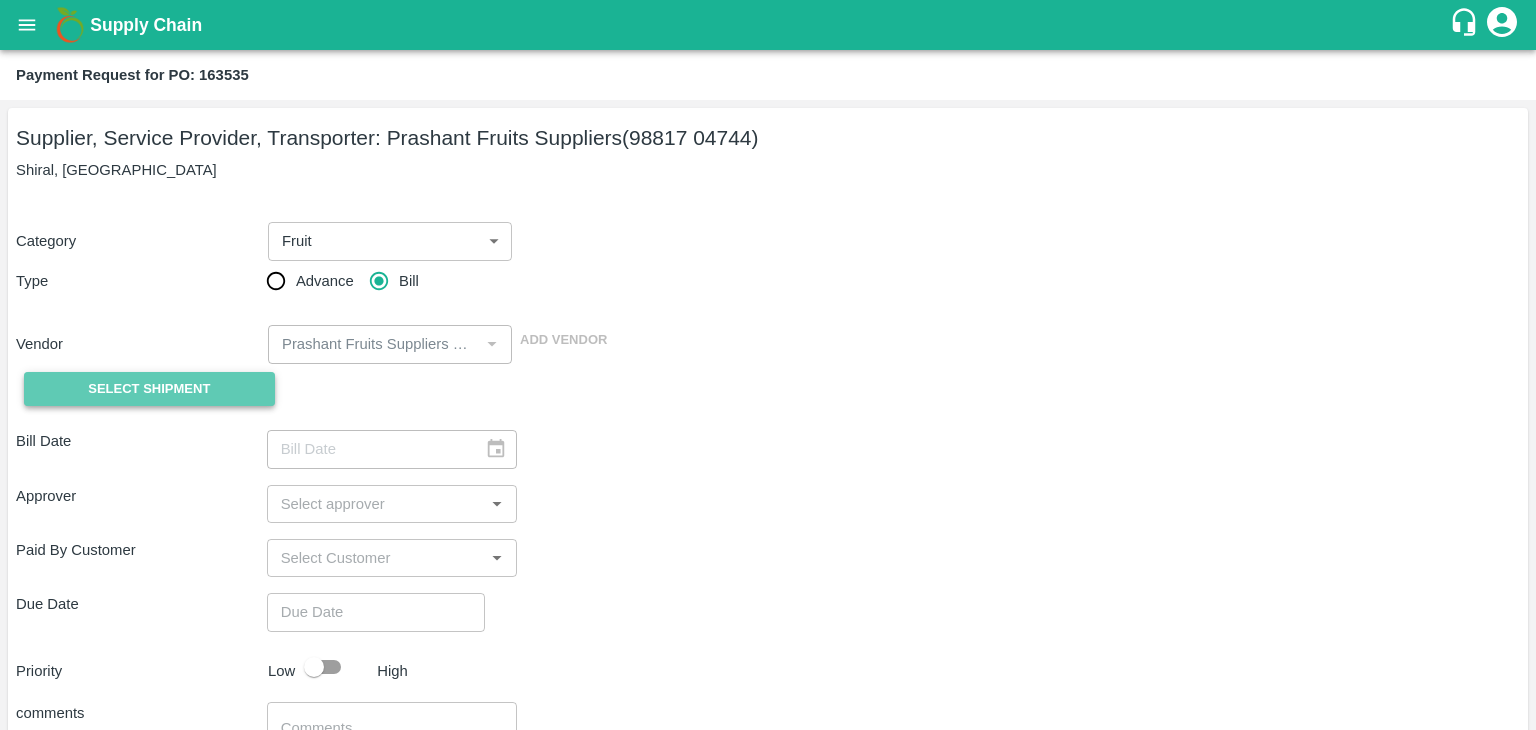 click on "Select Shipment" at bounding box center (149, 389) 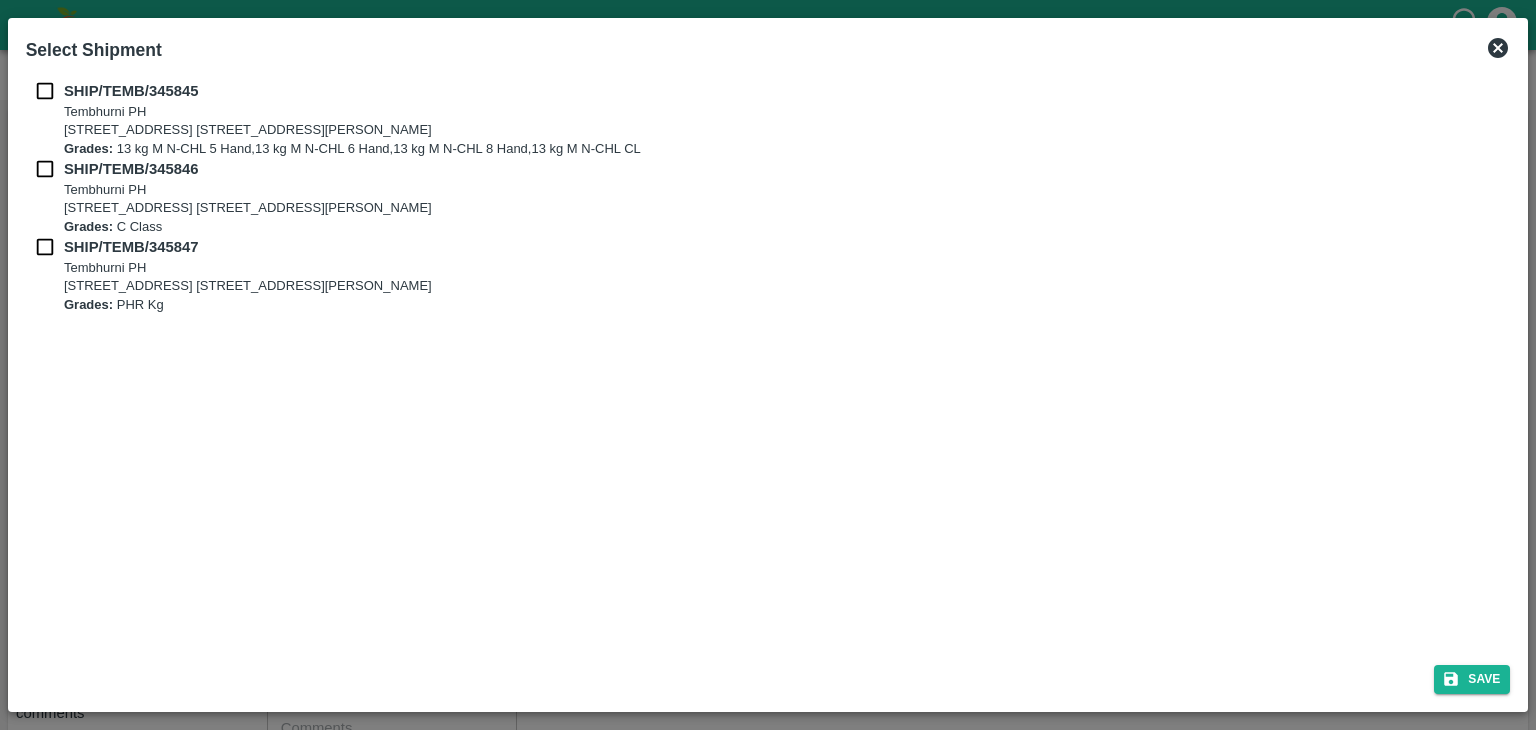 drag, startPoint x: 34, startPoint y: 77, endPoint x: 43, endPoint y: 95, distance: 20.12461 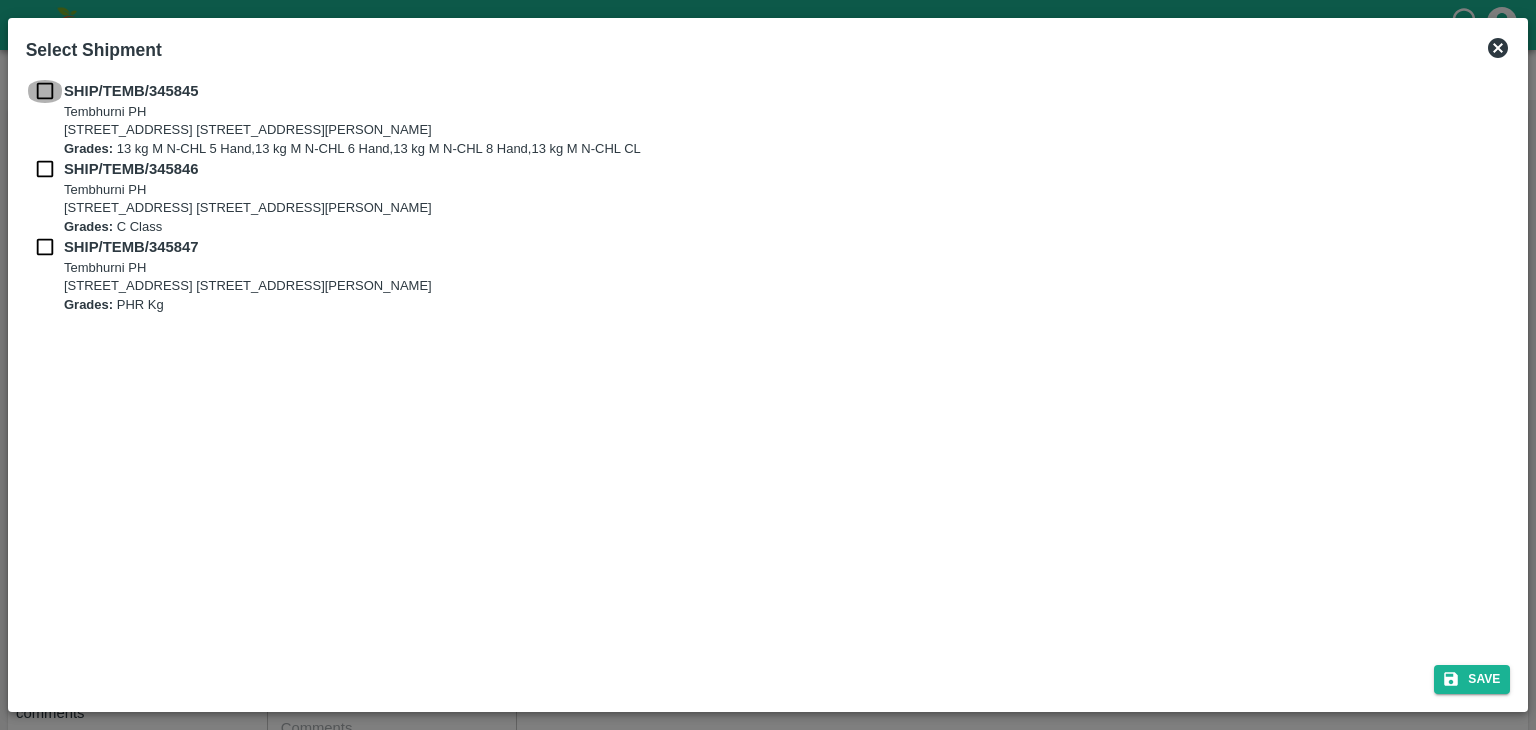 click at bounding box center (45, 91) 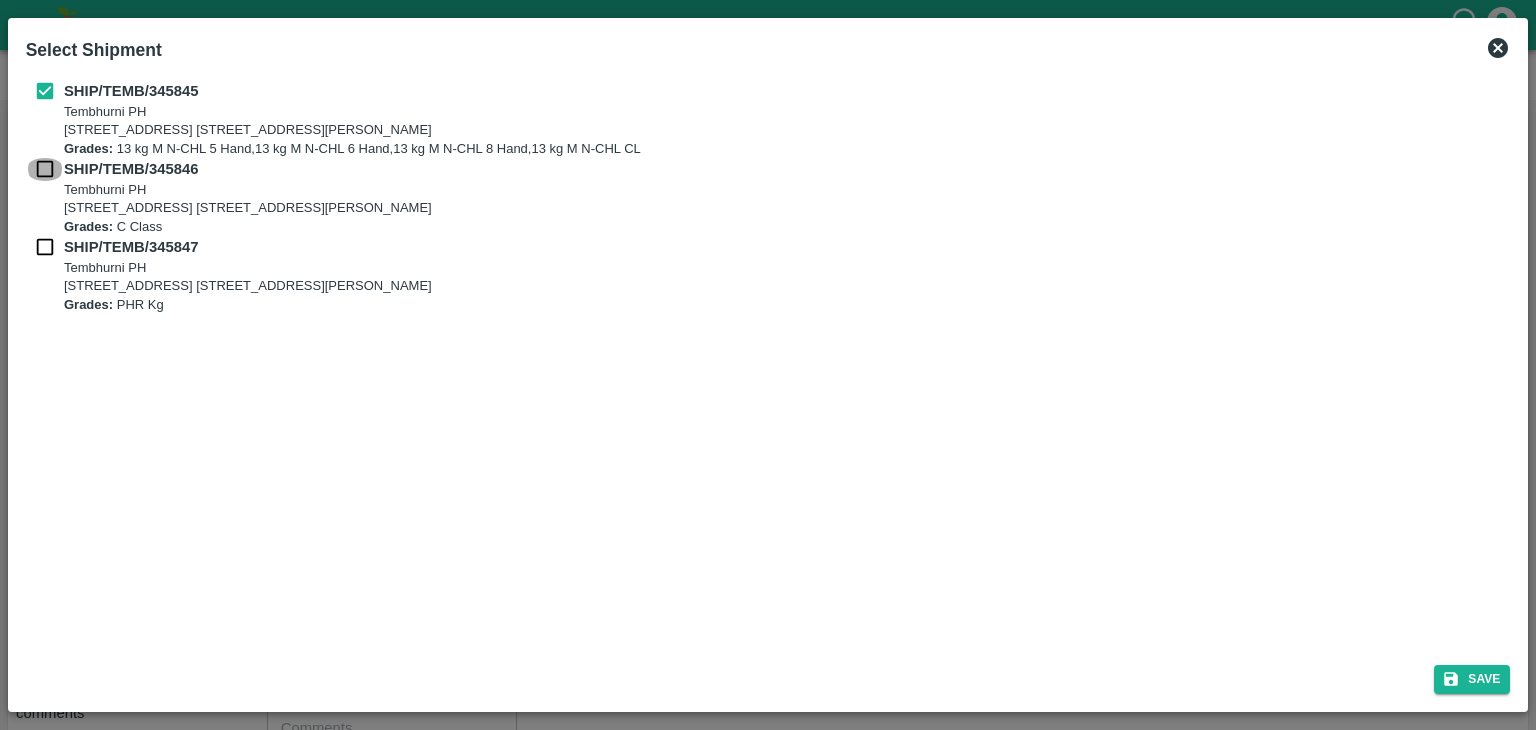 click at bounding box center [45, 169] 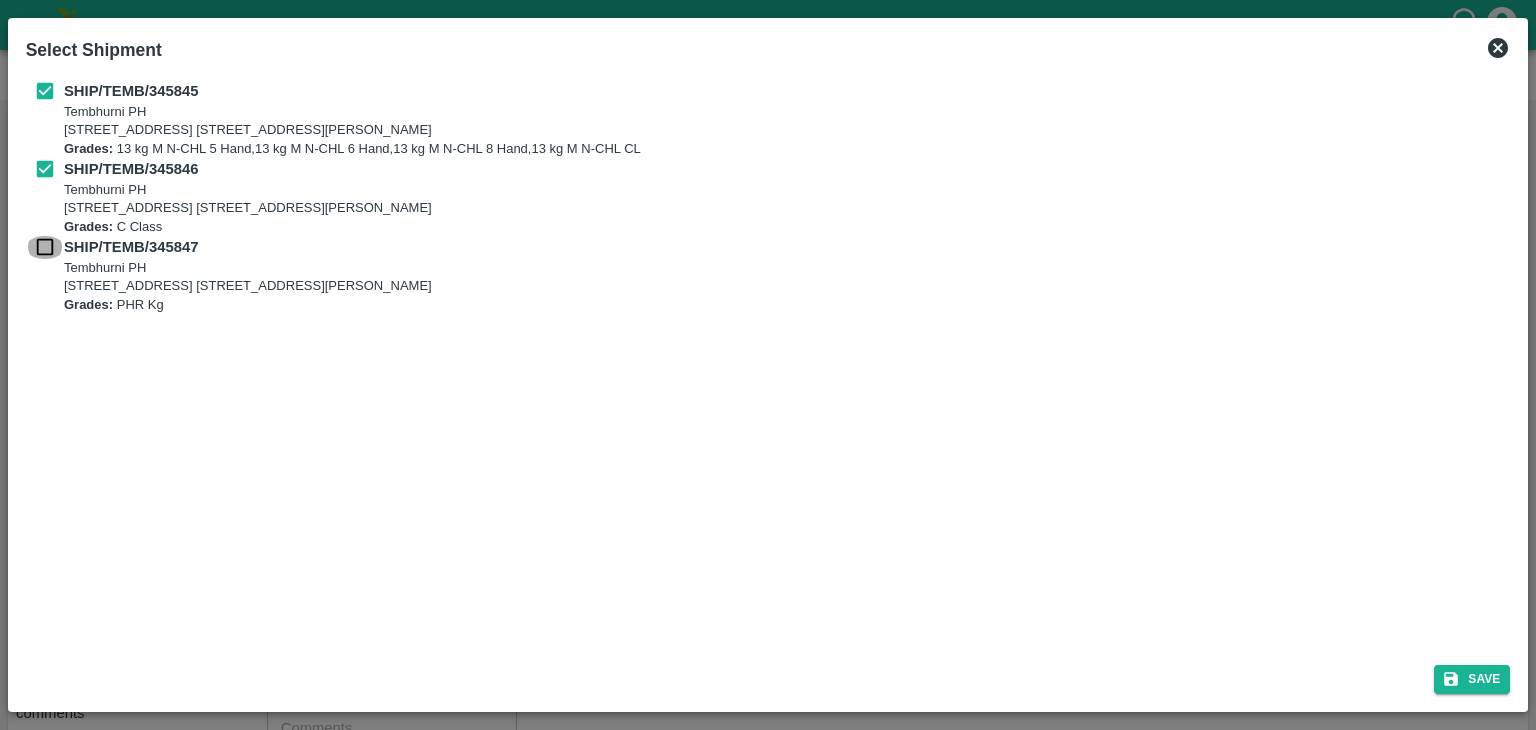 click at bounding box center (45, 247) 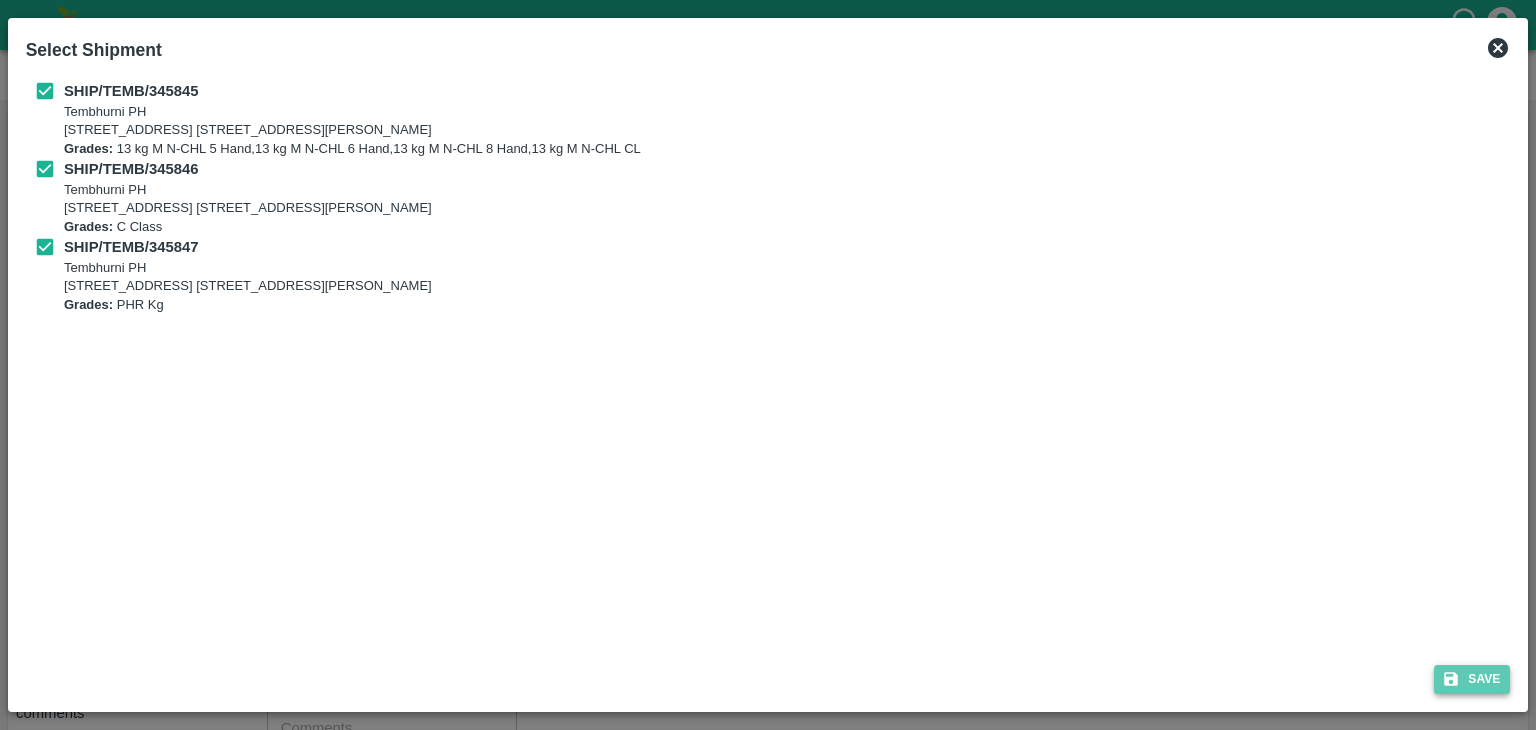 click on "Save" at bounding box center (1472, 679) 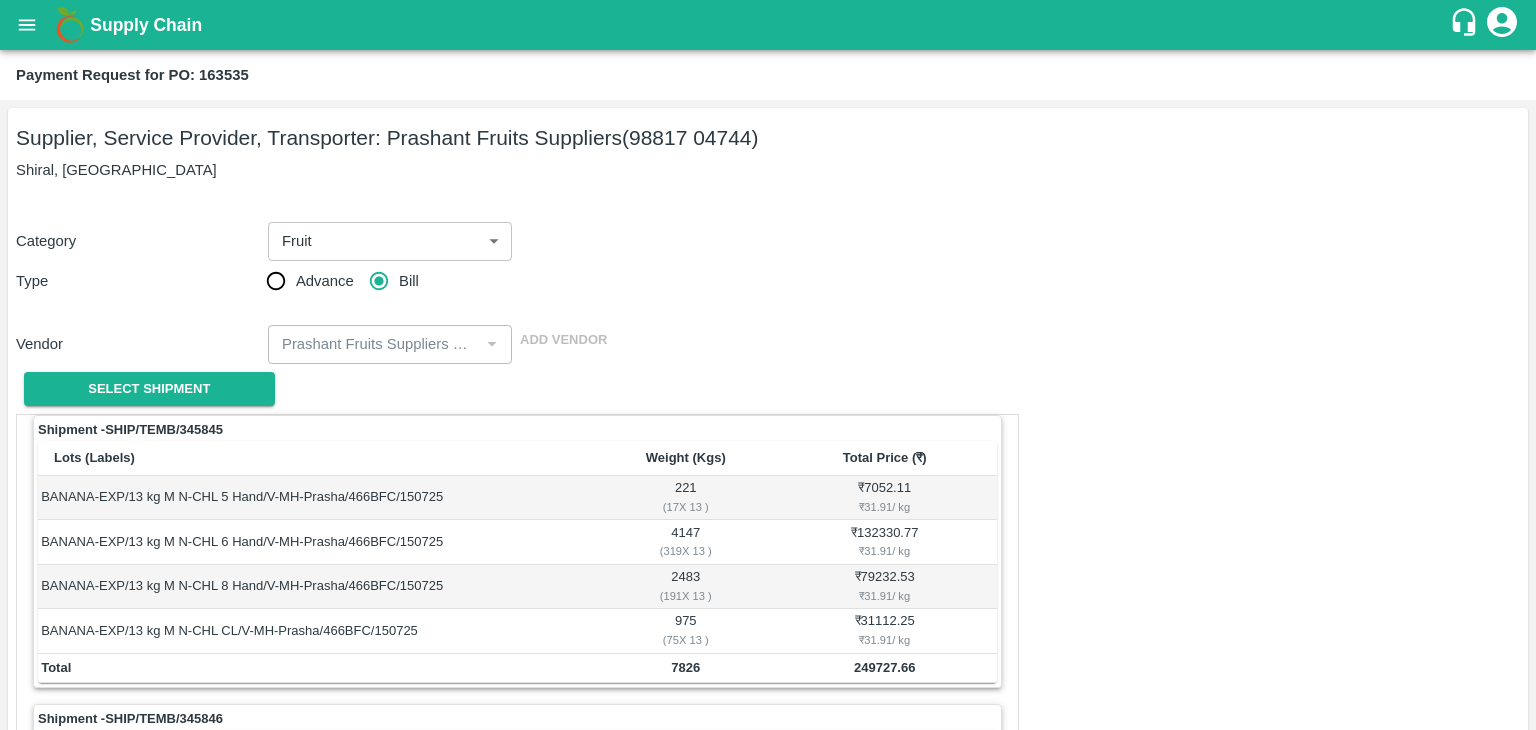 scroll, scrollTop: 936, scrollLeft: 0, axis: vertical 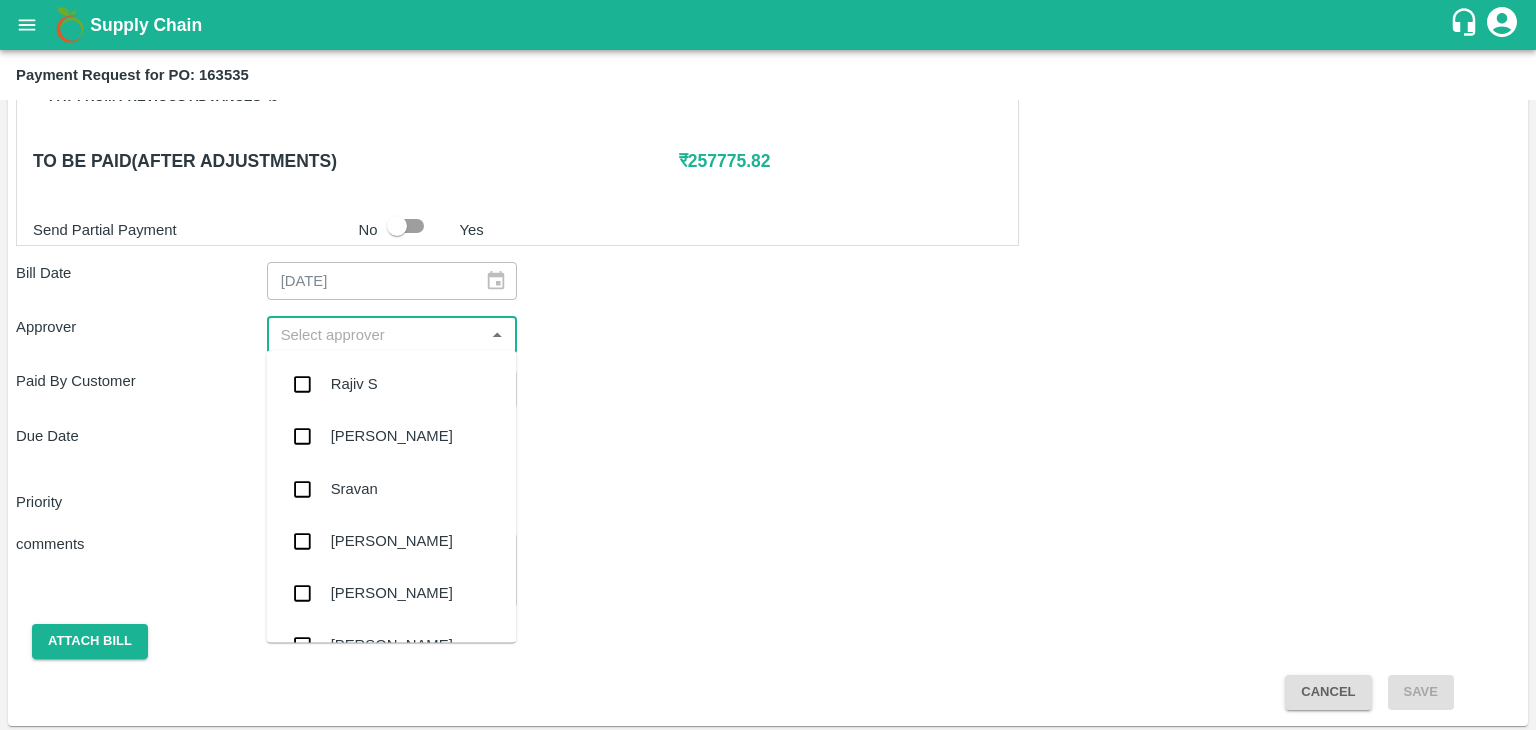 click at bounding box center (376, 335) 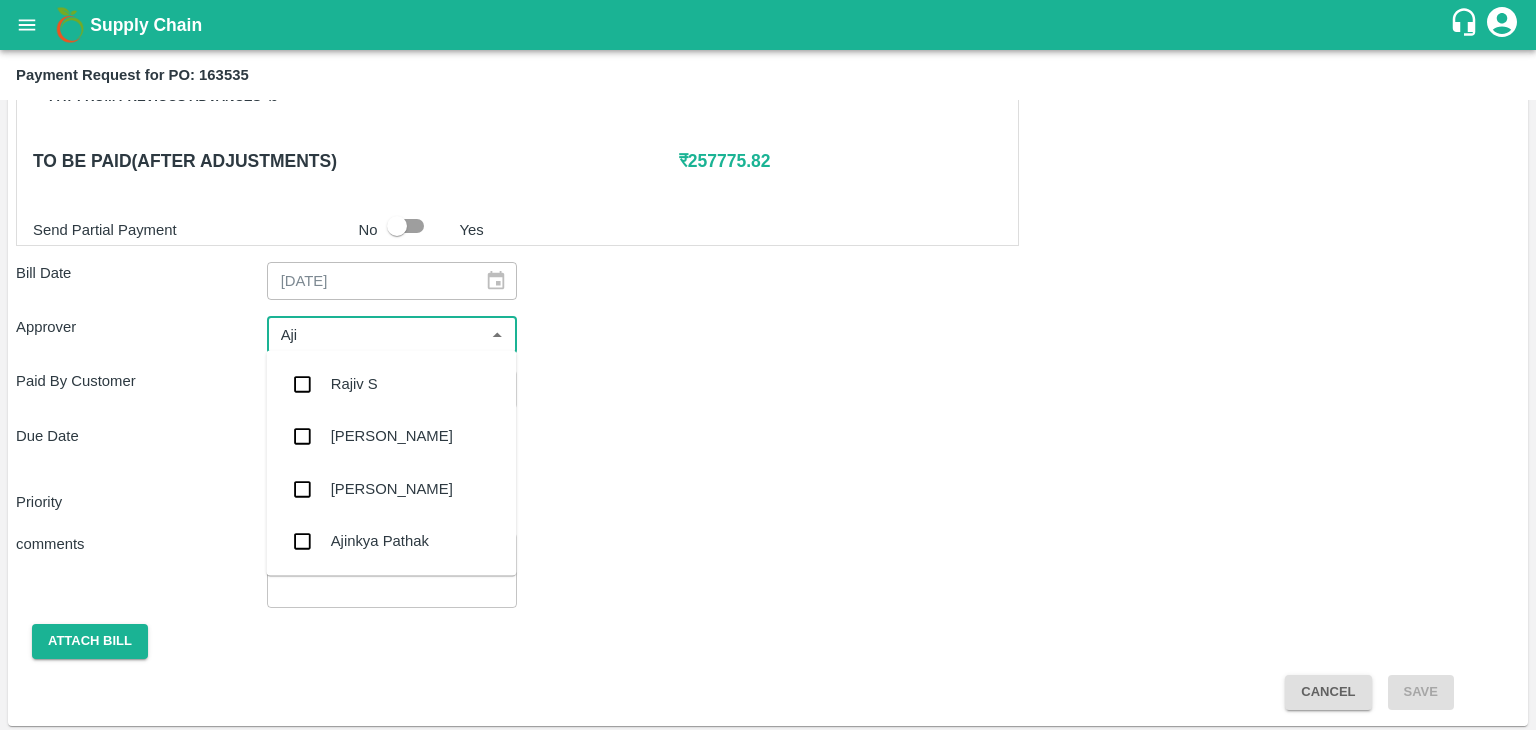 type on "Ajit" 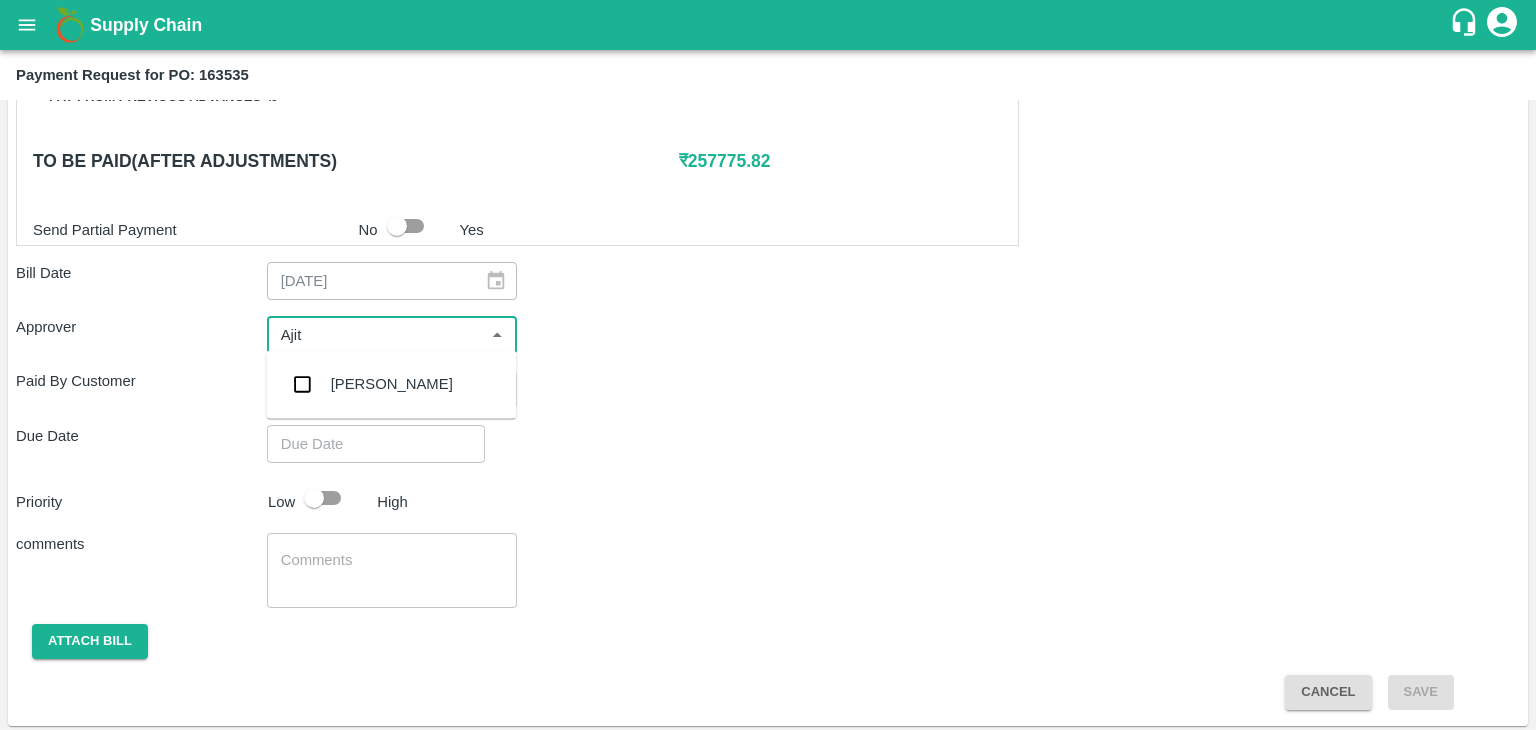 click on "[PERSON_NAME]" at bounding box center [392, 384] 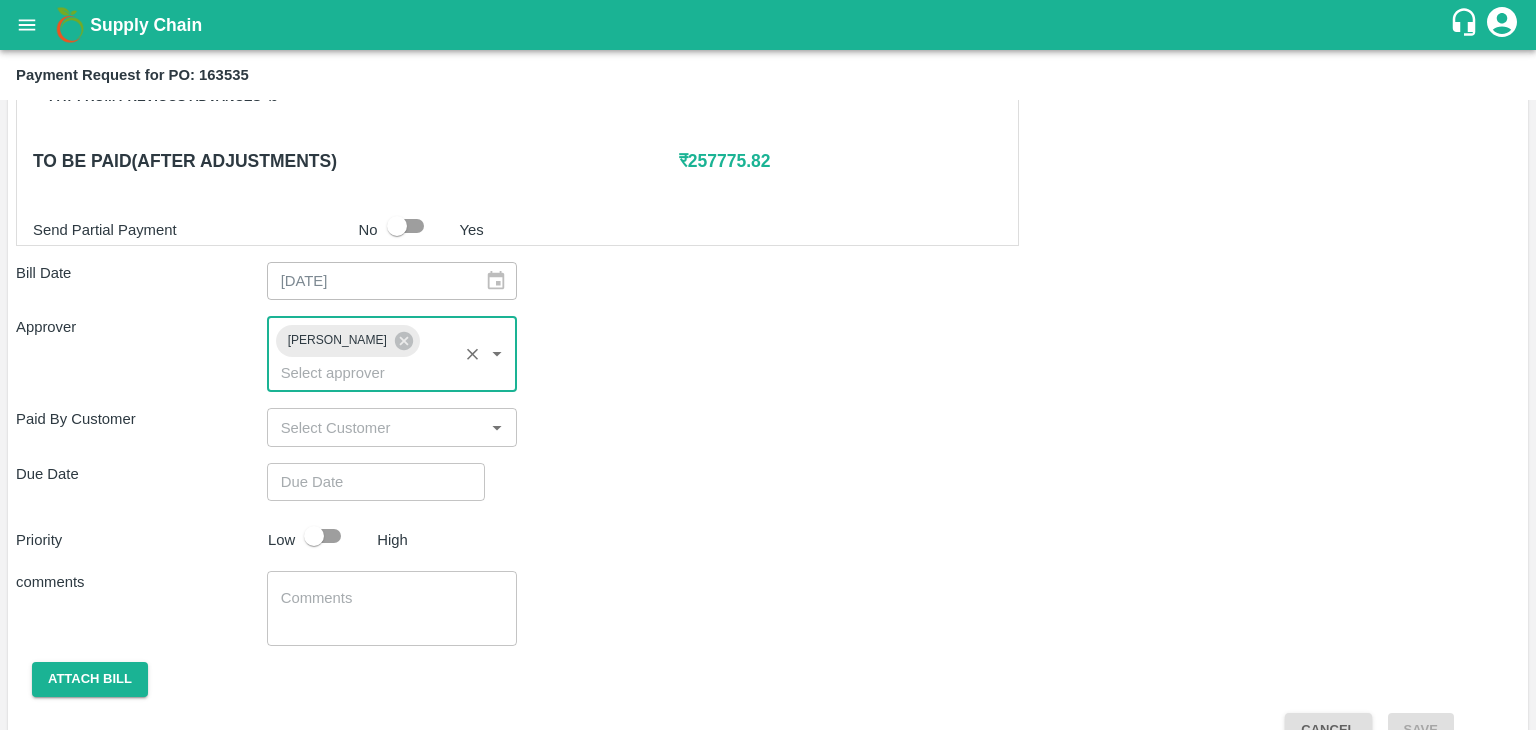 type on "DD/MM/YYYY hh:mm aa" 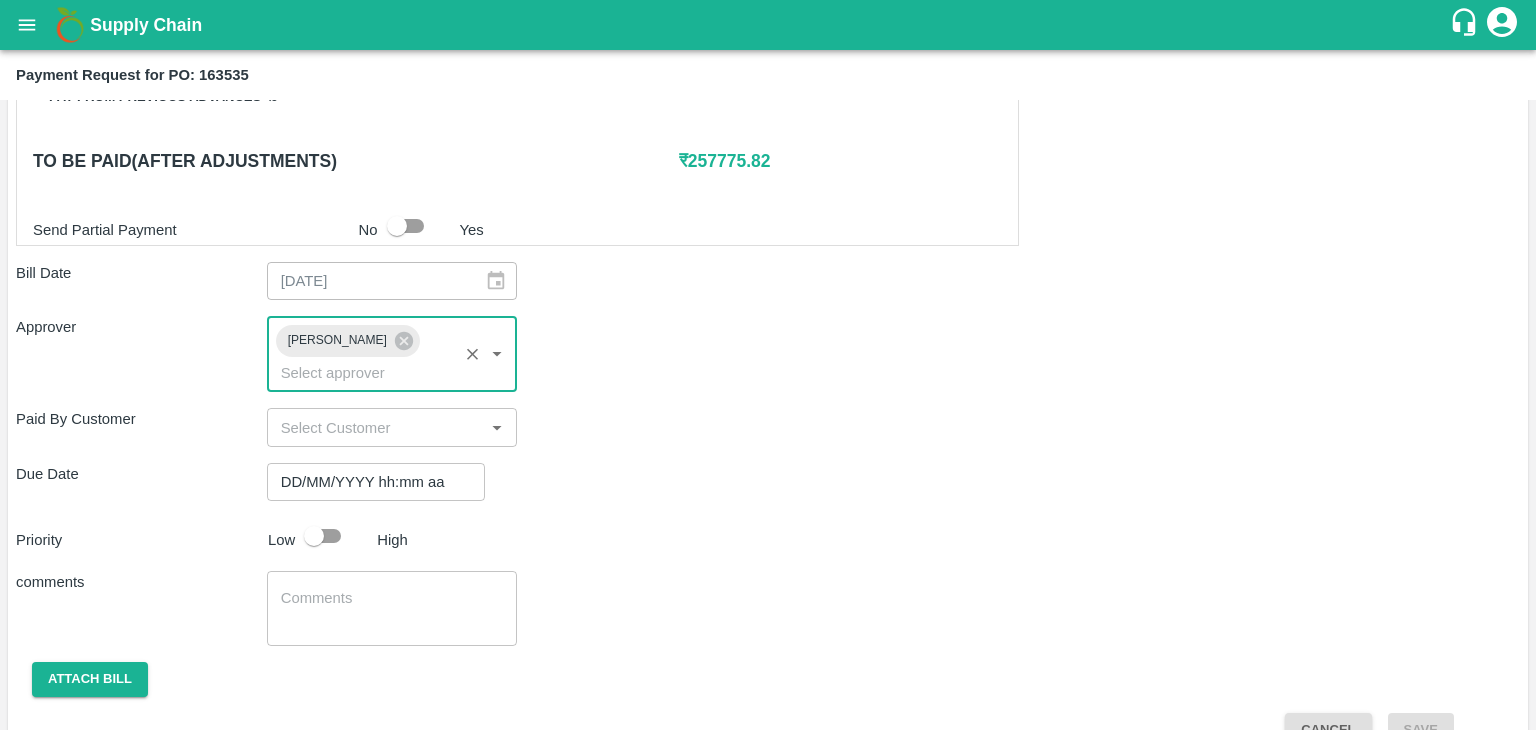 click on "DD/MM/YYYY hh:mm aa" at bounding box center [369, 482] 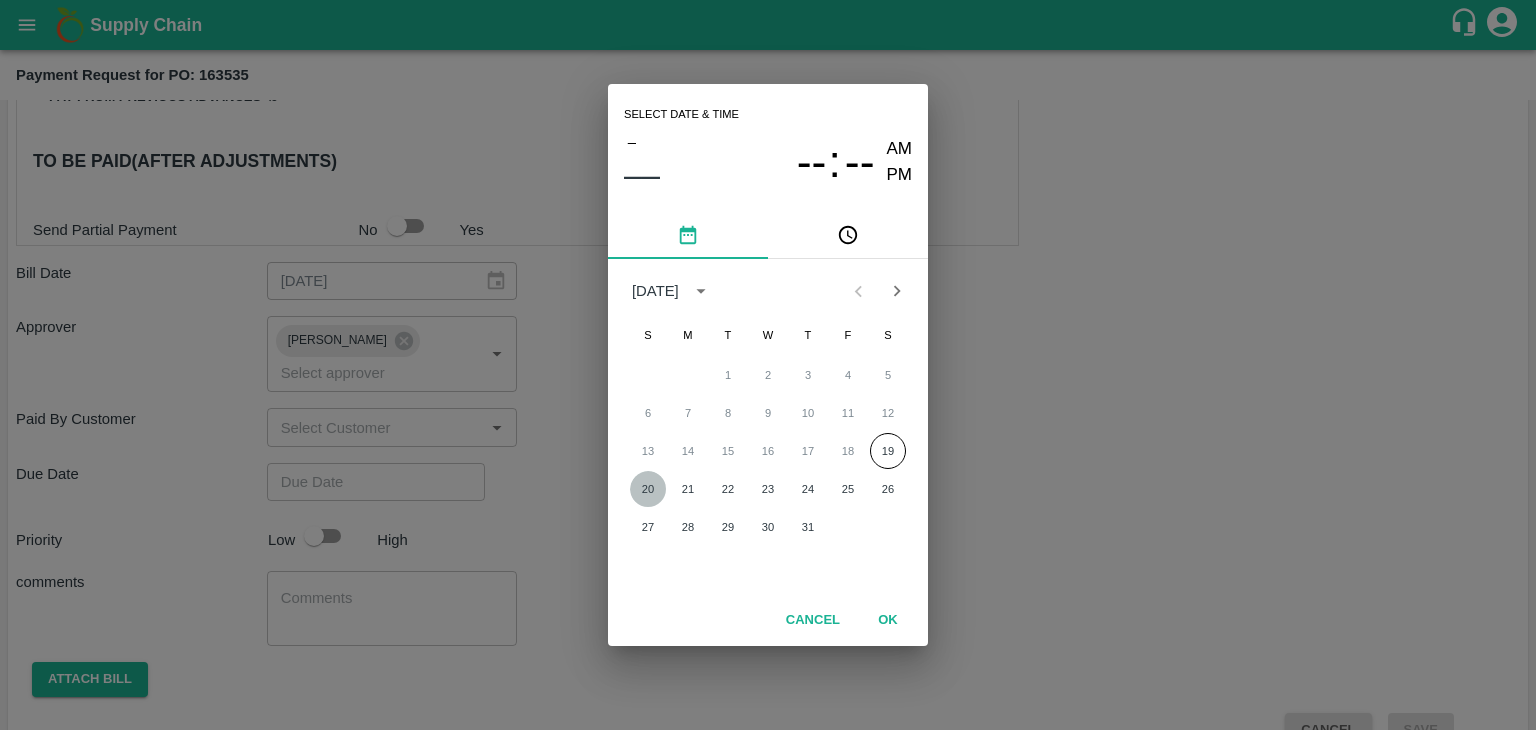 click on "20" at bounding box center [648, 489] 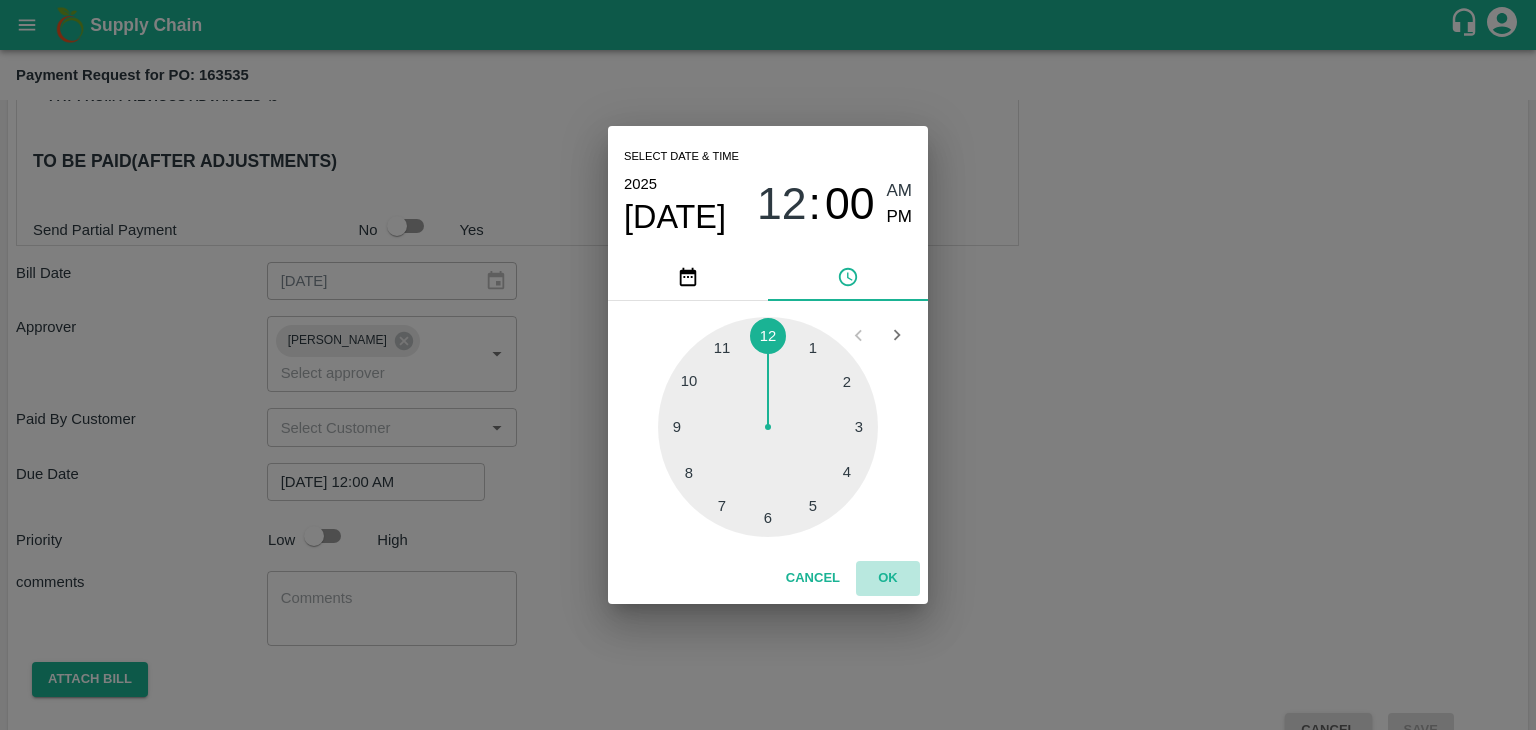 click on "OK" at bounding box center [888, 578] 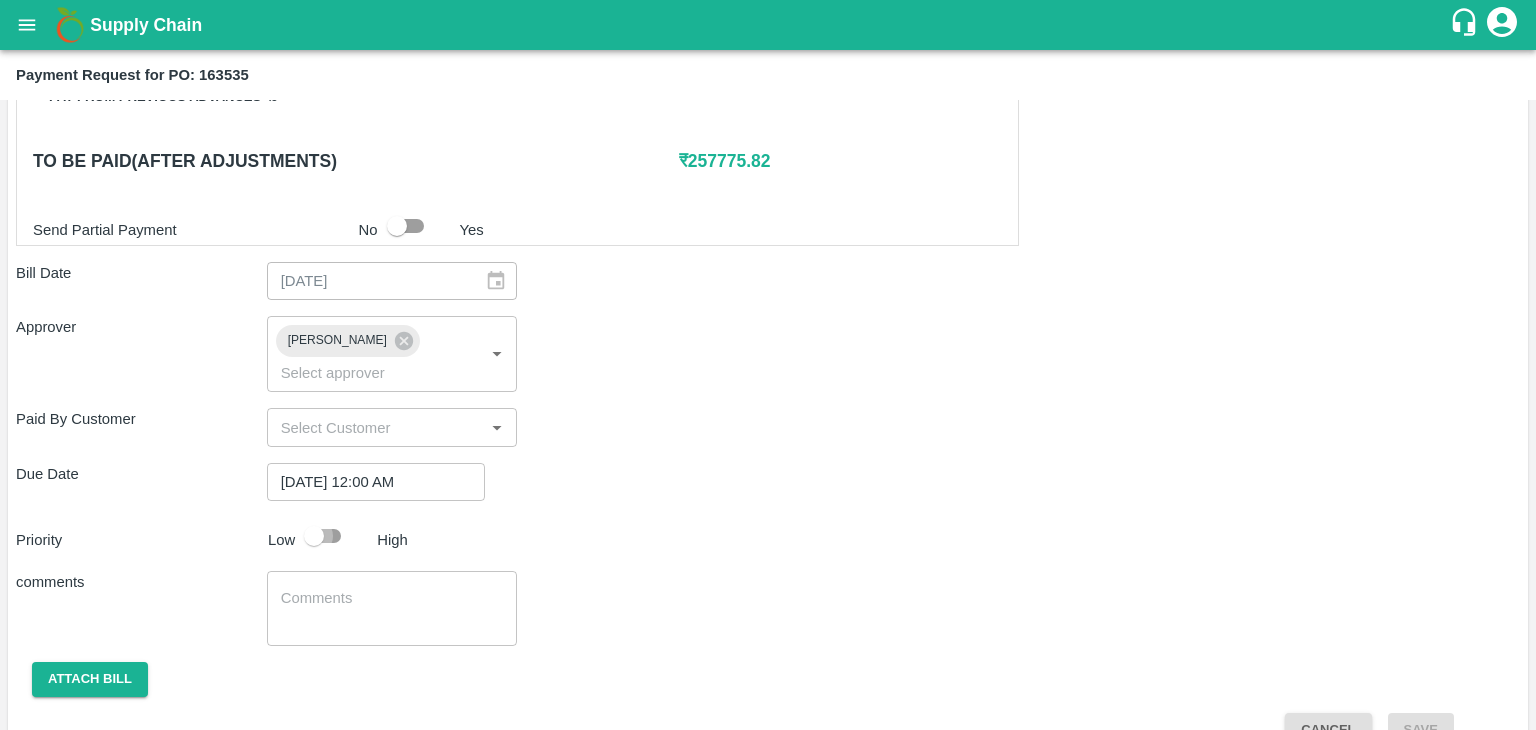 click at bounding box center (314, 536) 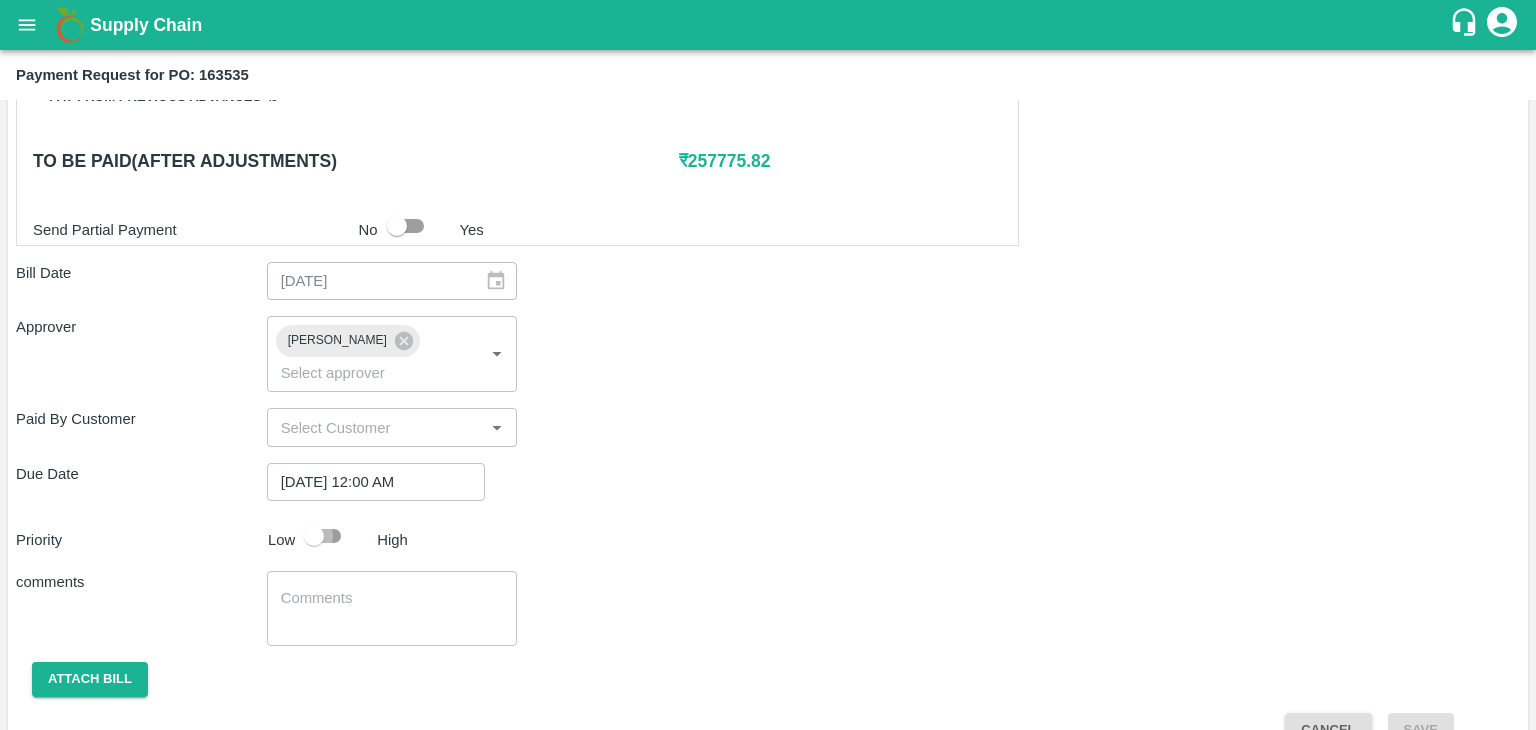 checkbox on "true" 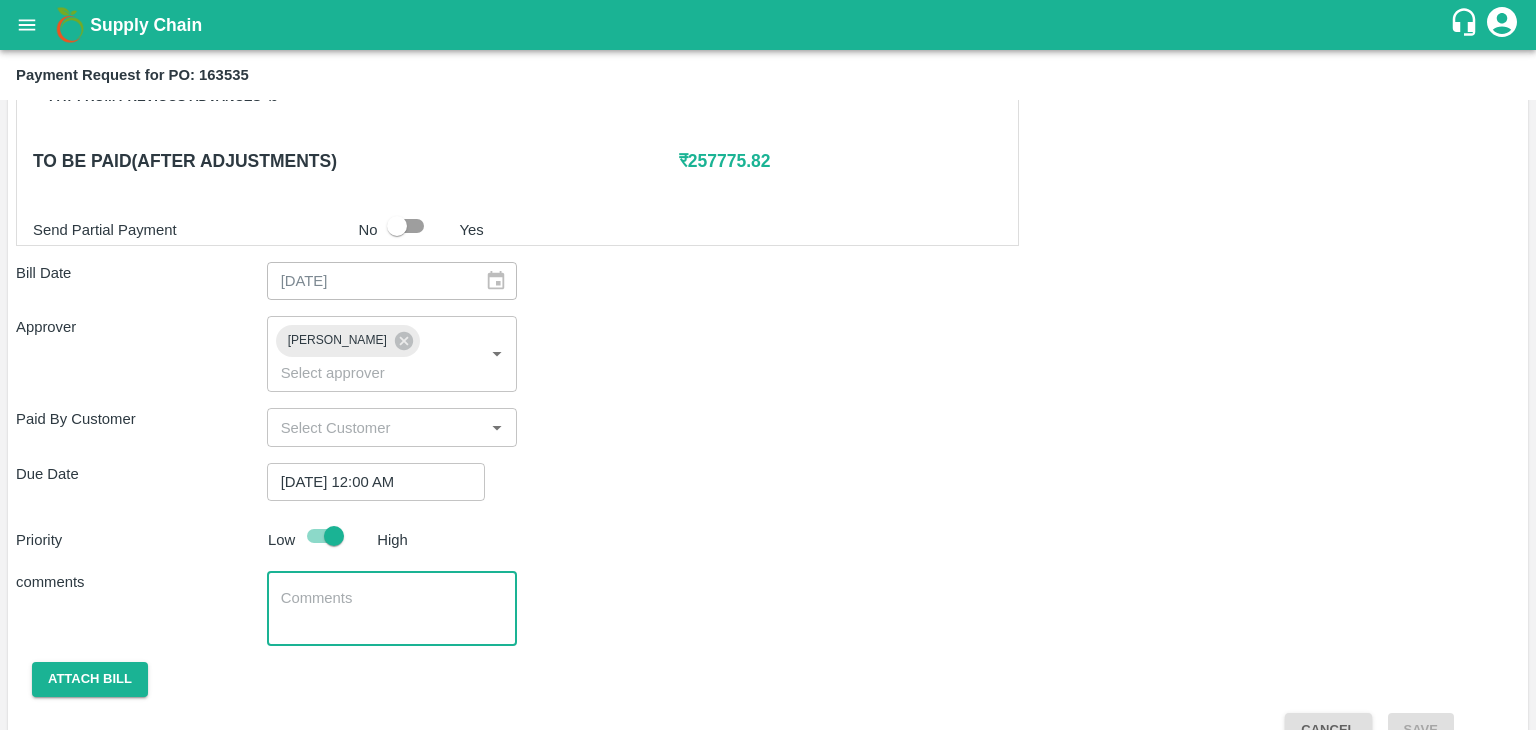 click at bounding box center (392, 609) 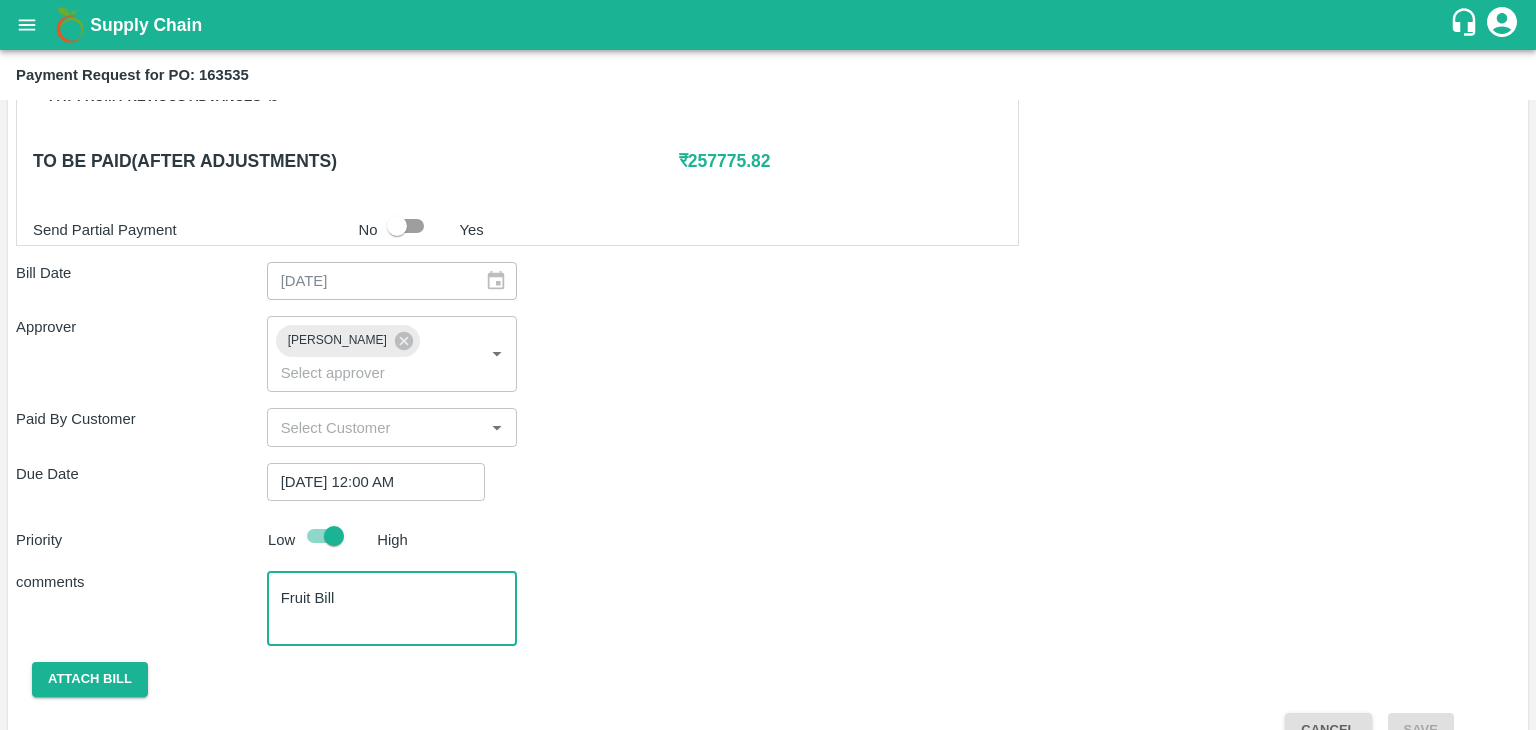 scroll, scrollTop: 948, scrollLeft: 0, axis: vertical 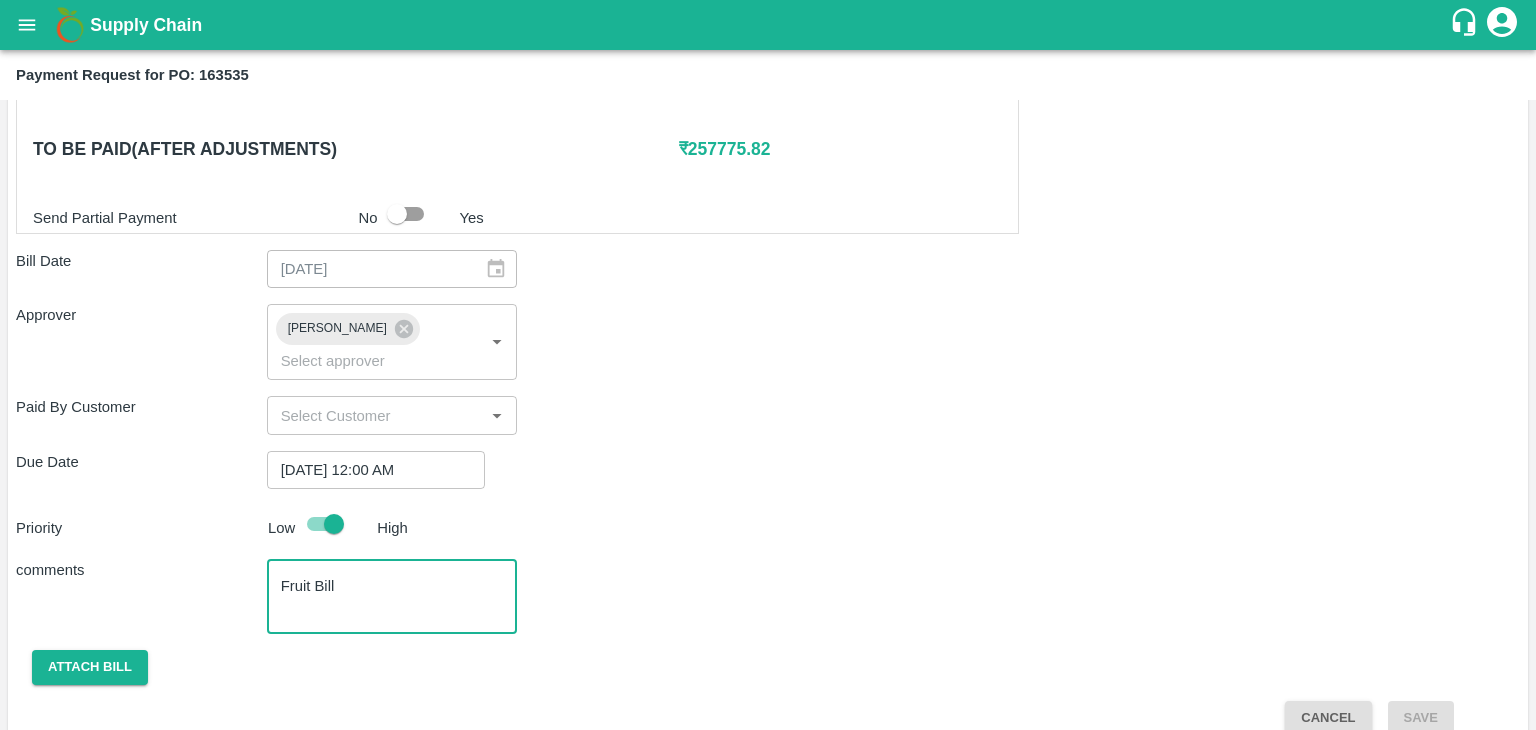type on "Fruit Bill" 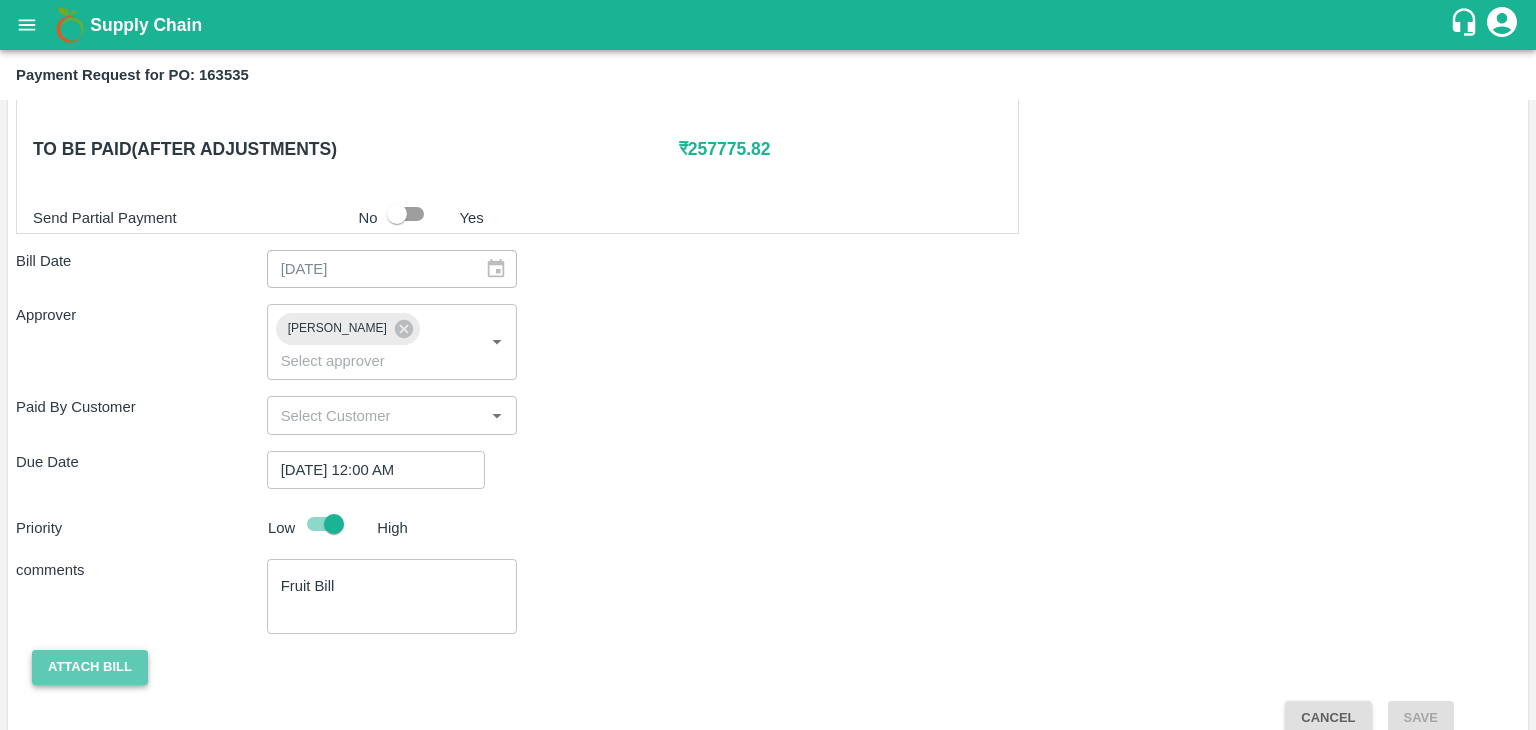 click on "Attach bill" at bounding box center [90, 667] 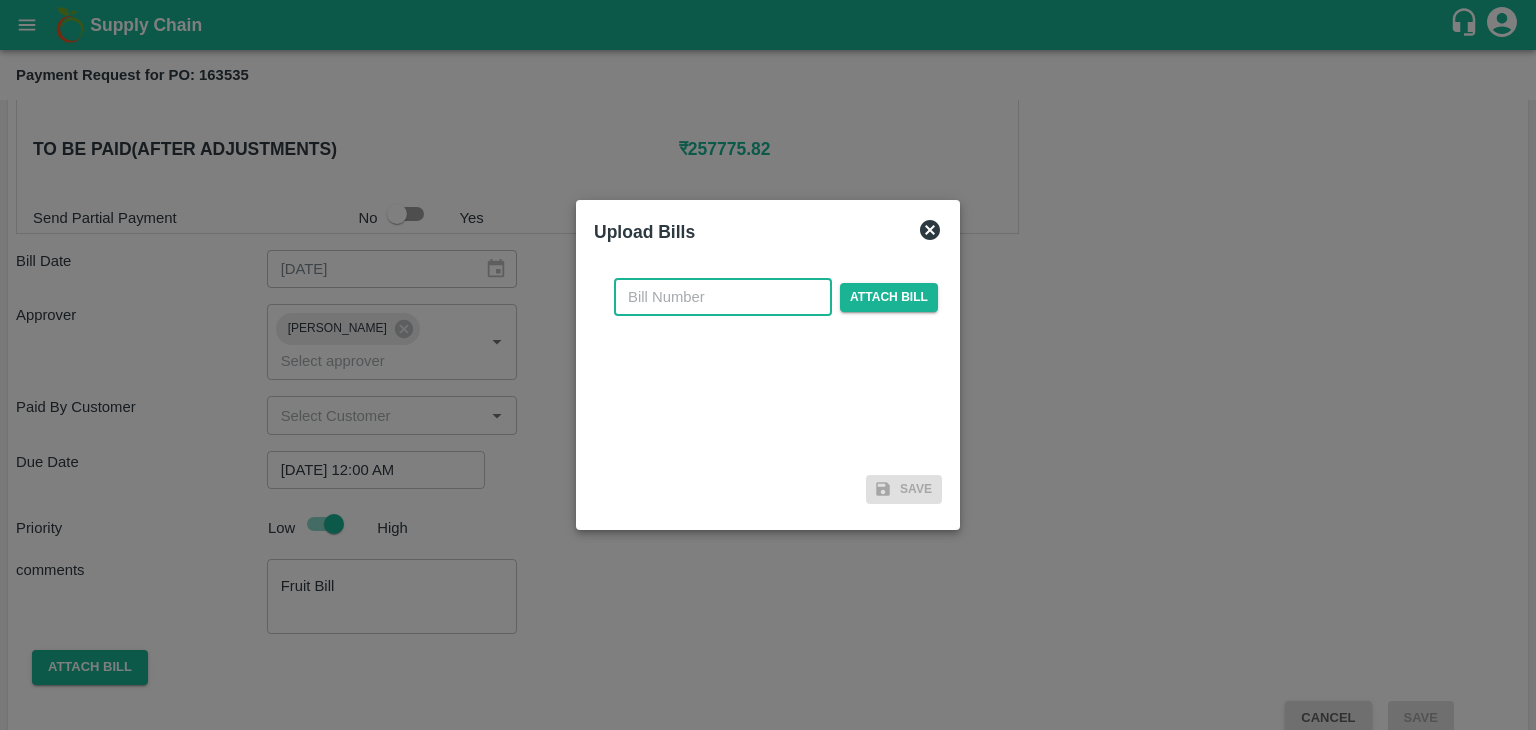 click at bounding box center (723, 297) 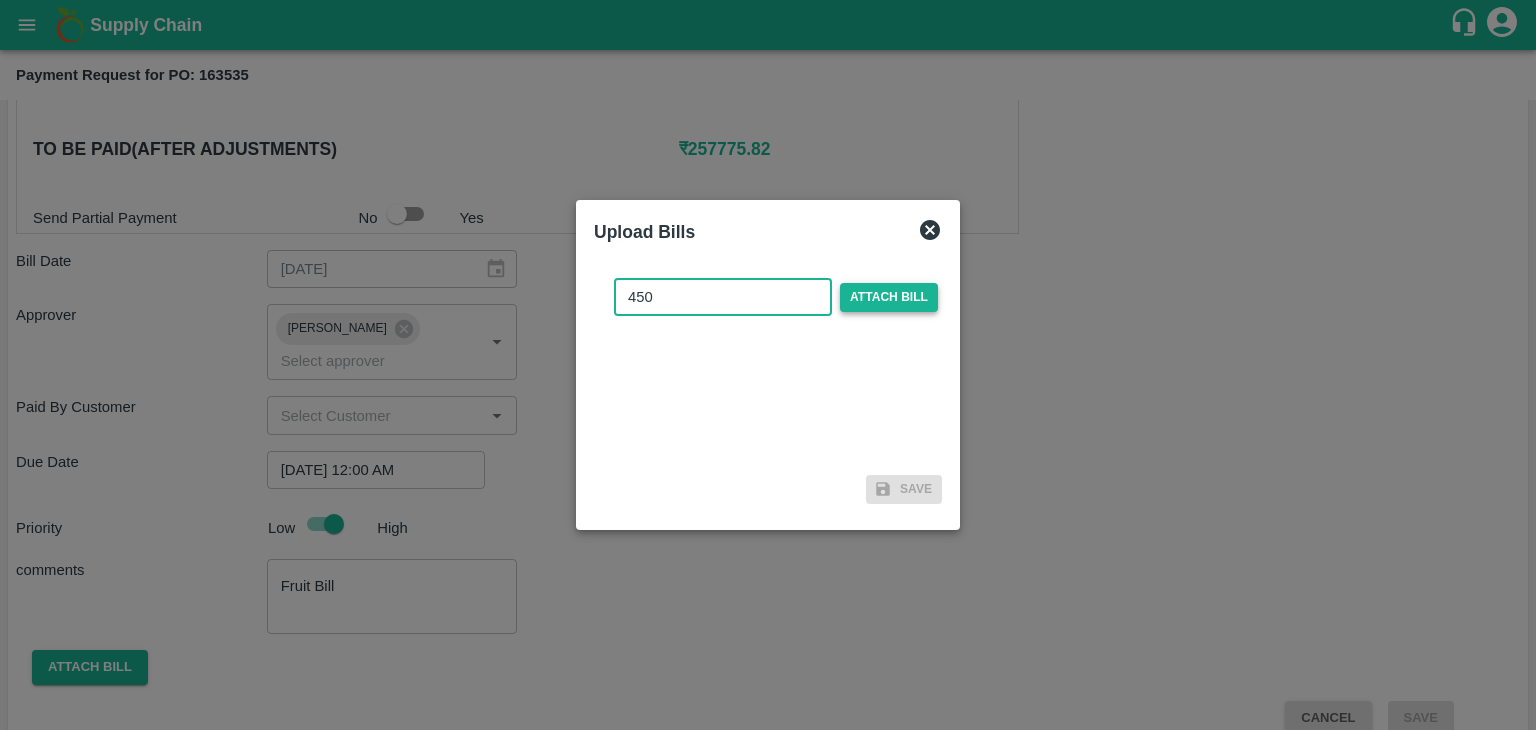 type on "450" 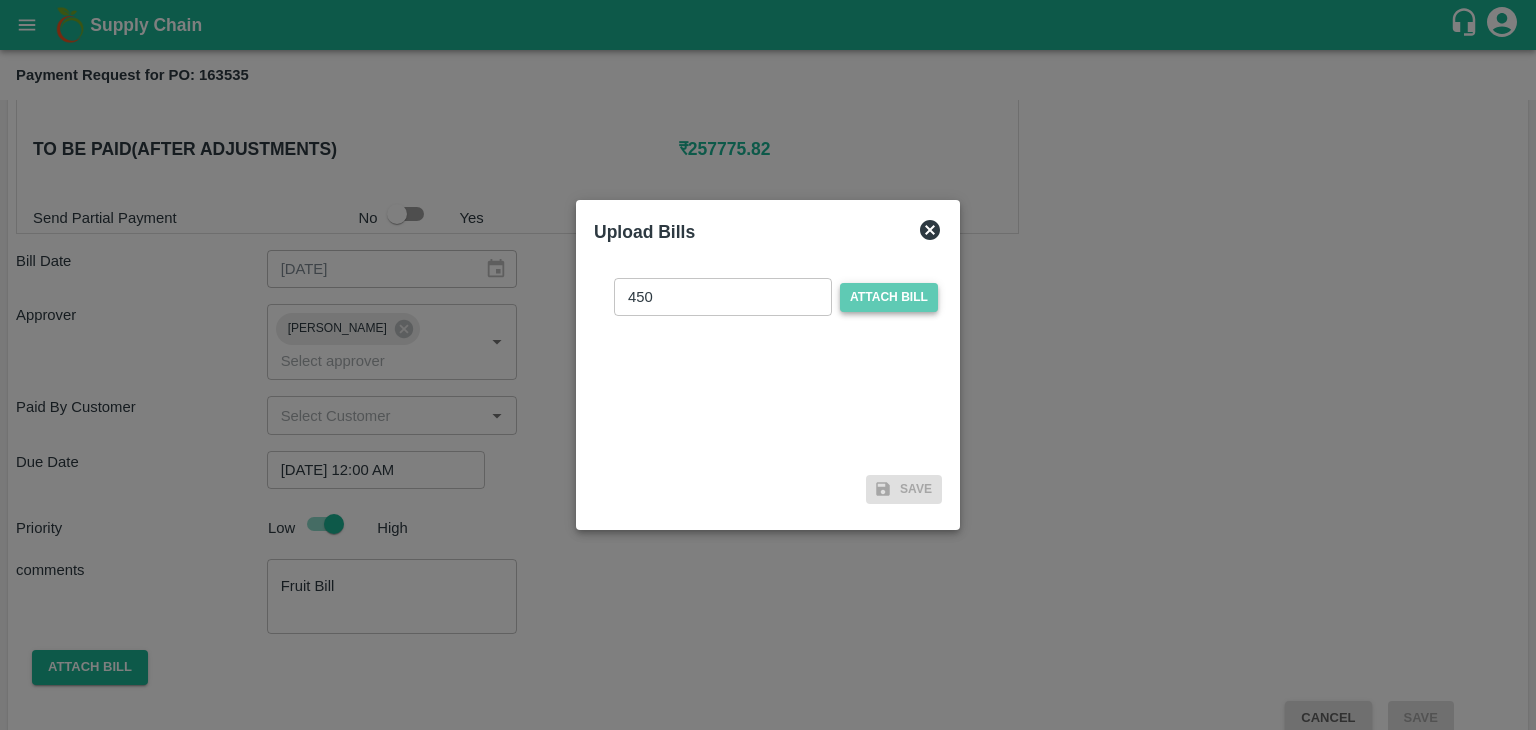 click on "Attach bill" at bounding box center (889, 297) 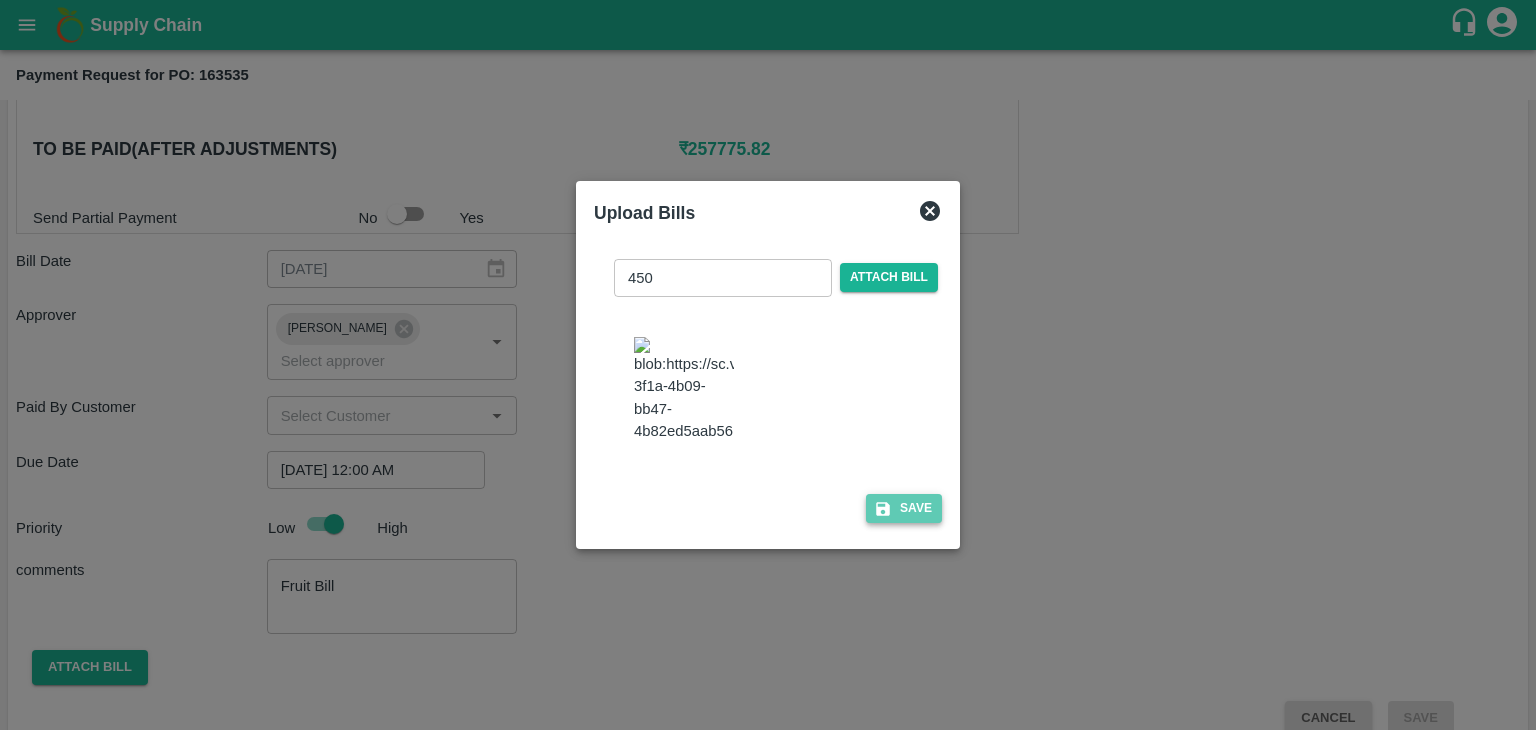 click on "Save" at bounding box center [904, 508] 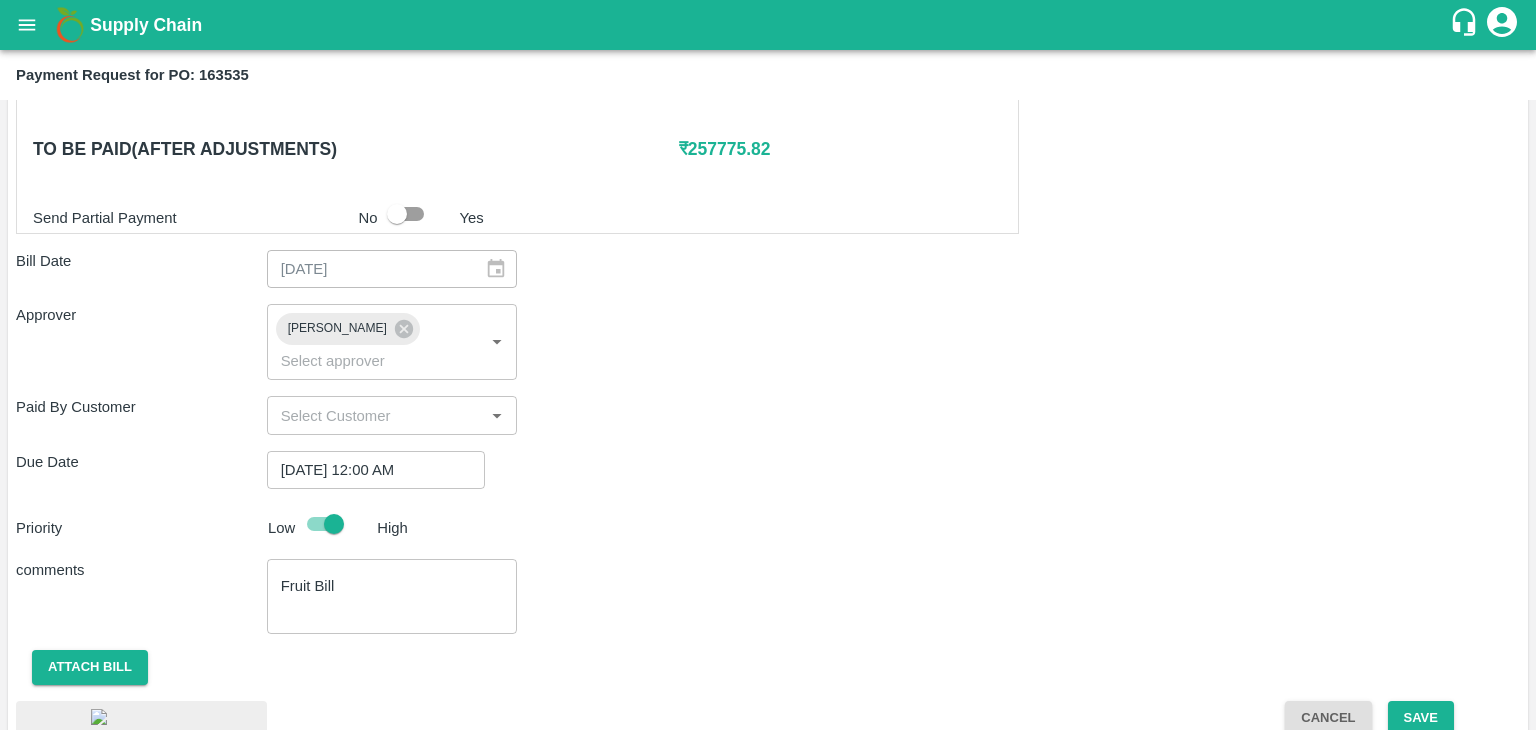 scroll, scrollTop: 1064, scrollLeft: 0, axis: vertical 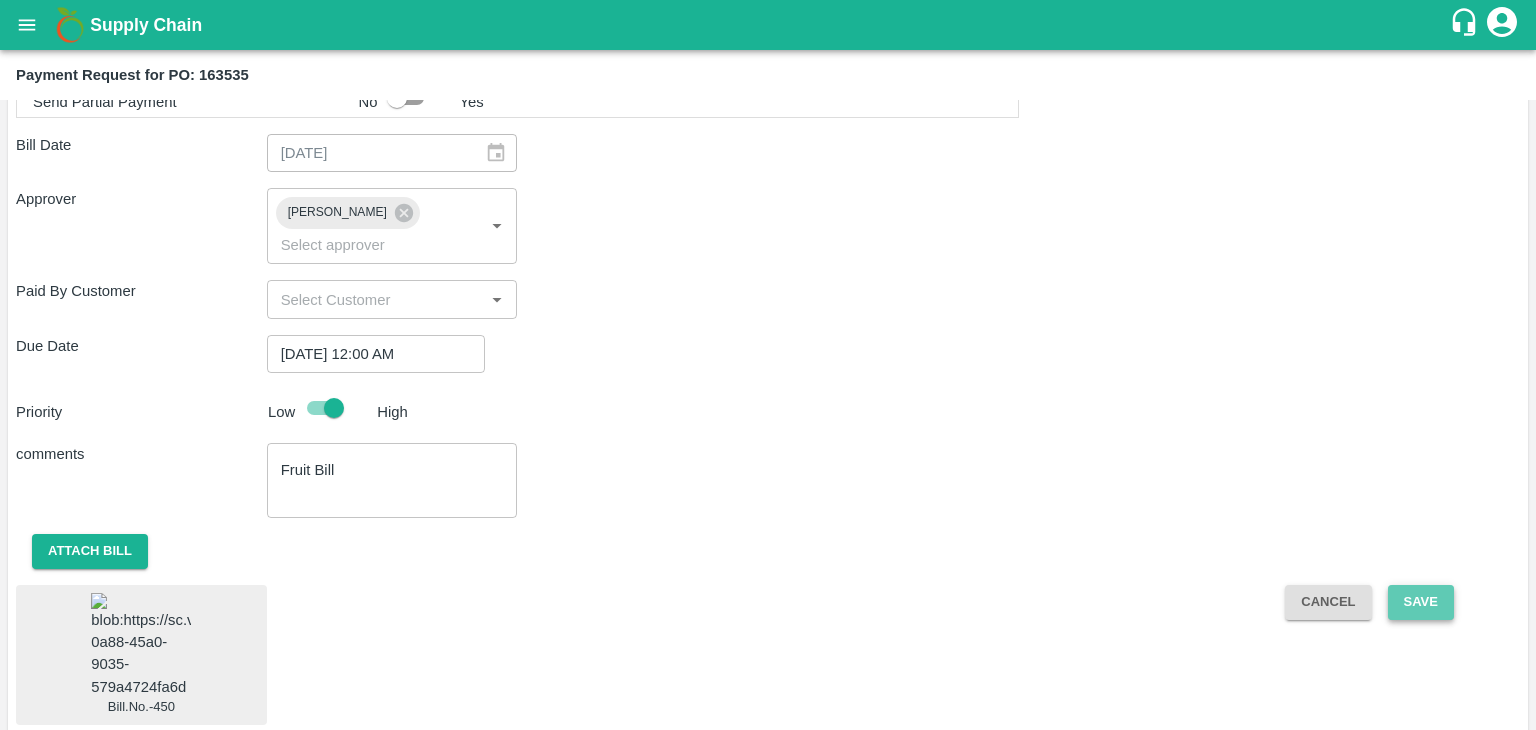 click on "Save" at bounding box center [1421, 602] 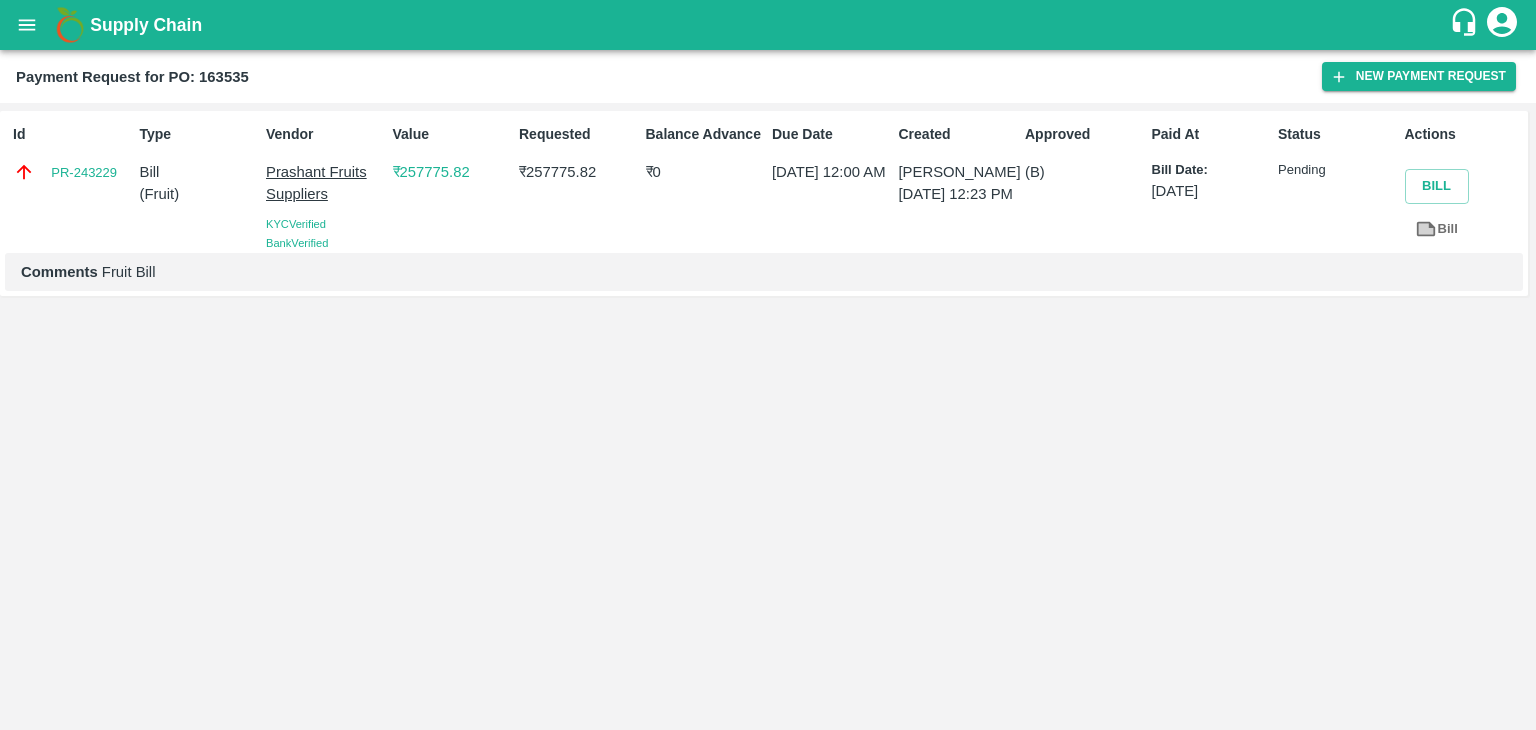 click 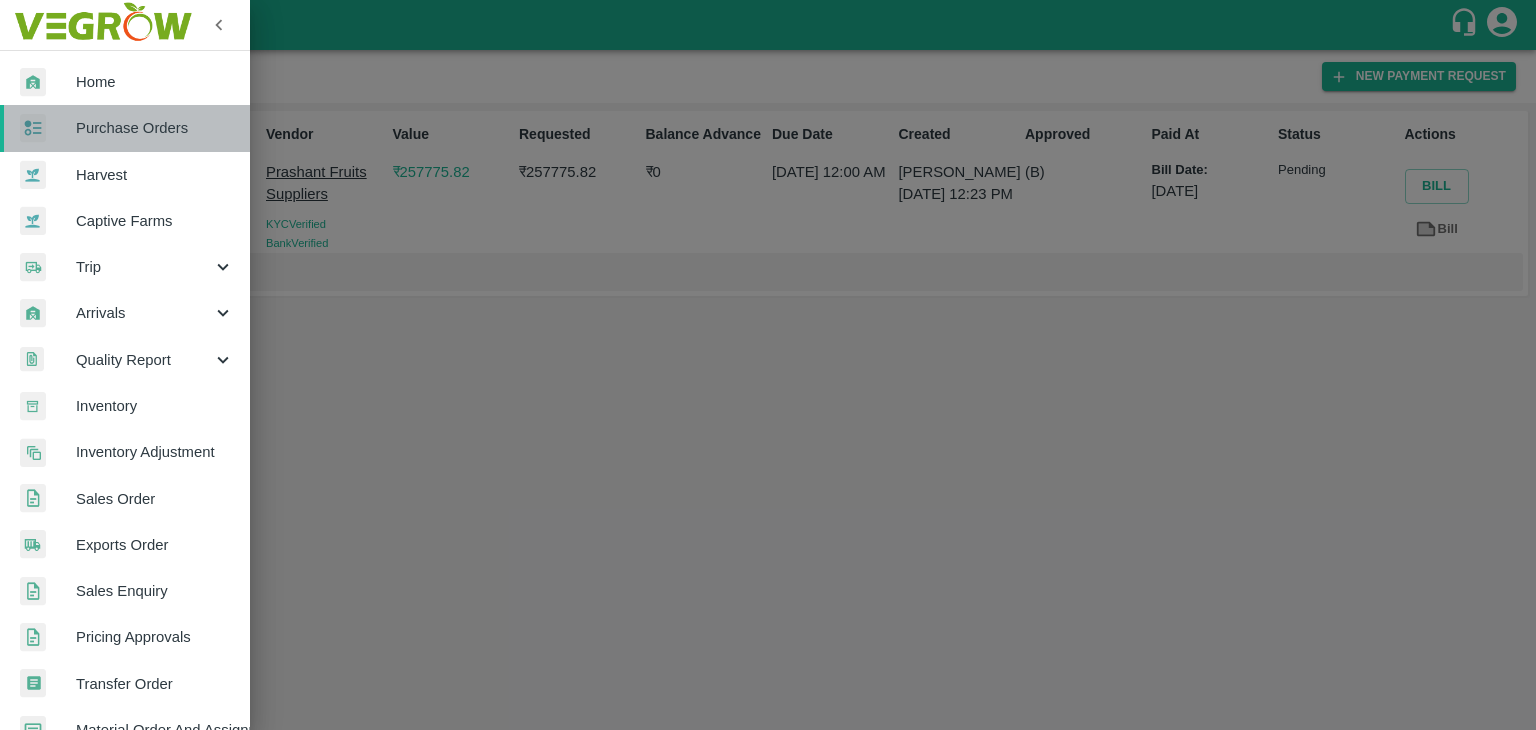 click on "Purchase Orders" at bounding box center (155, 128) 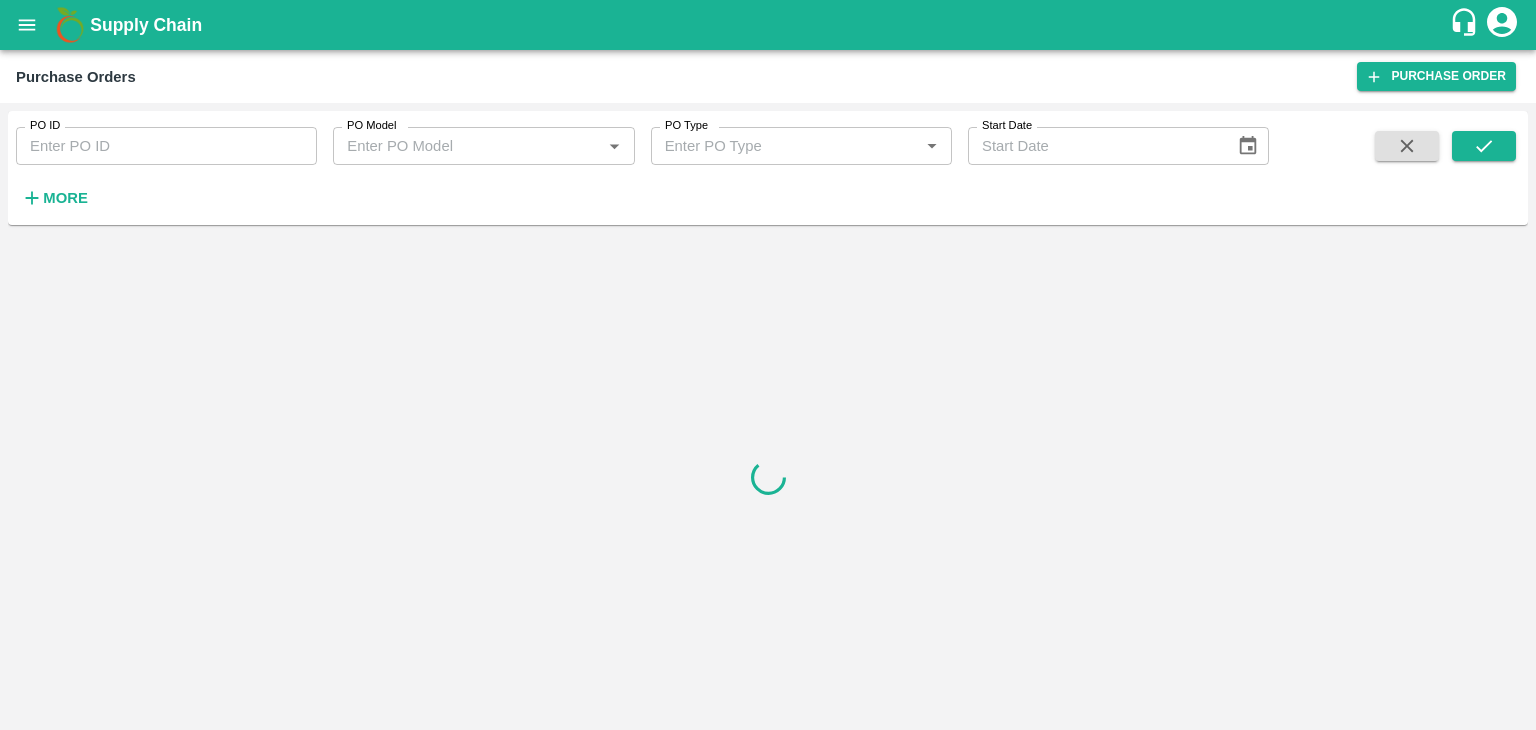 click on "PO ID" at bounding box center (166, 146) 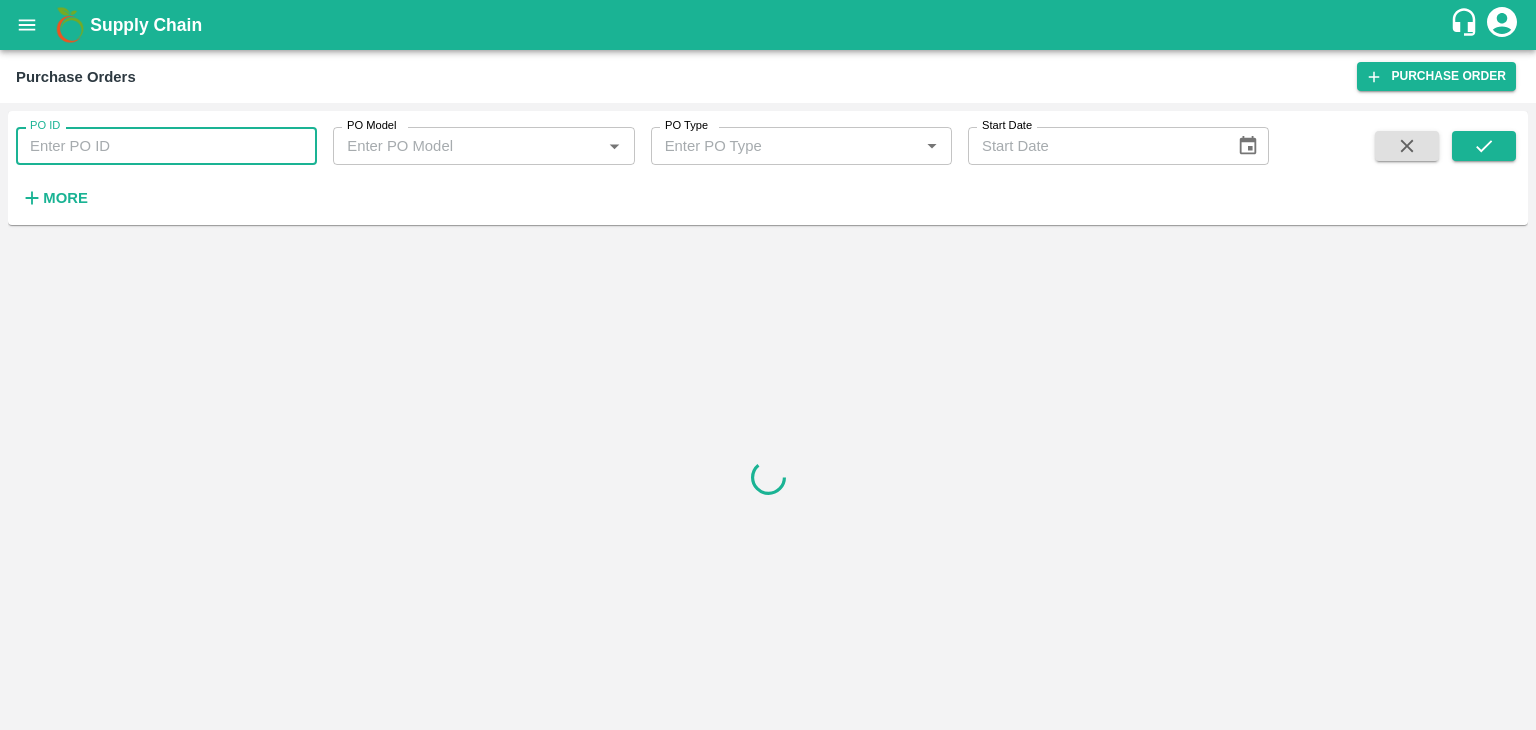 paste on "163422" 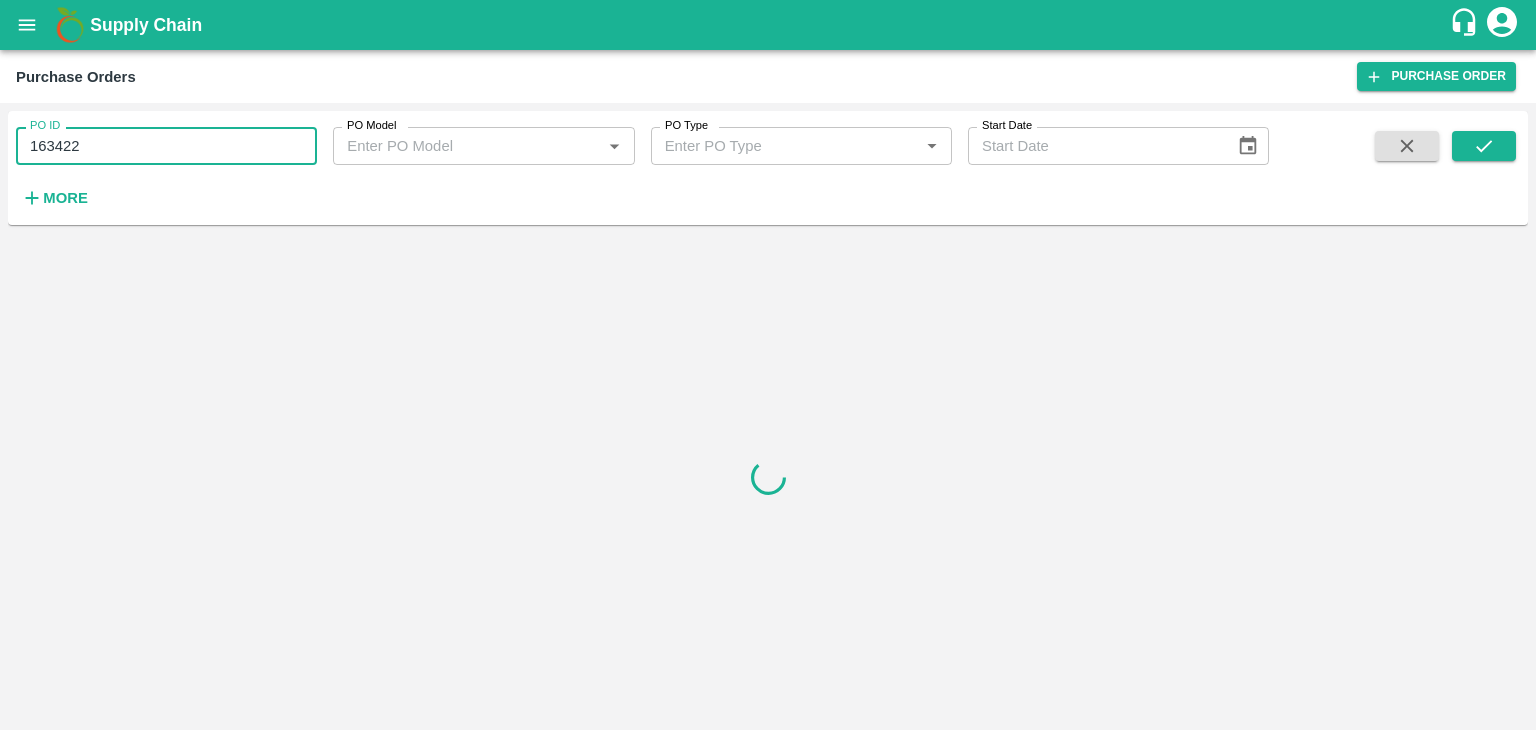 type on "163422" 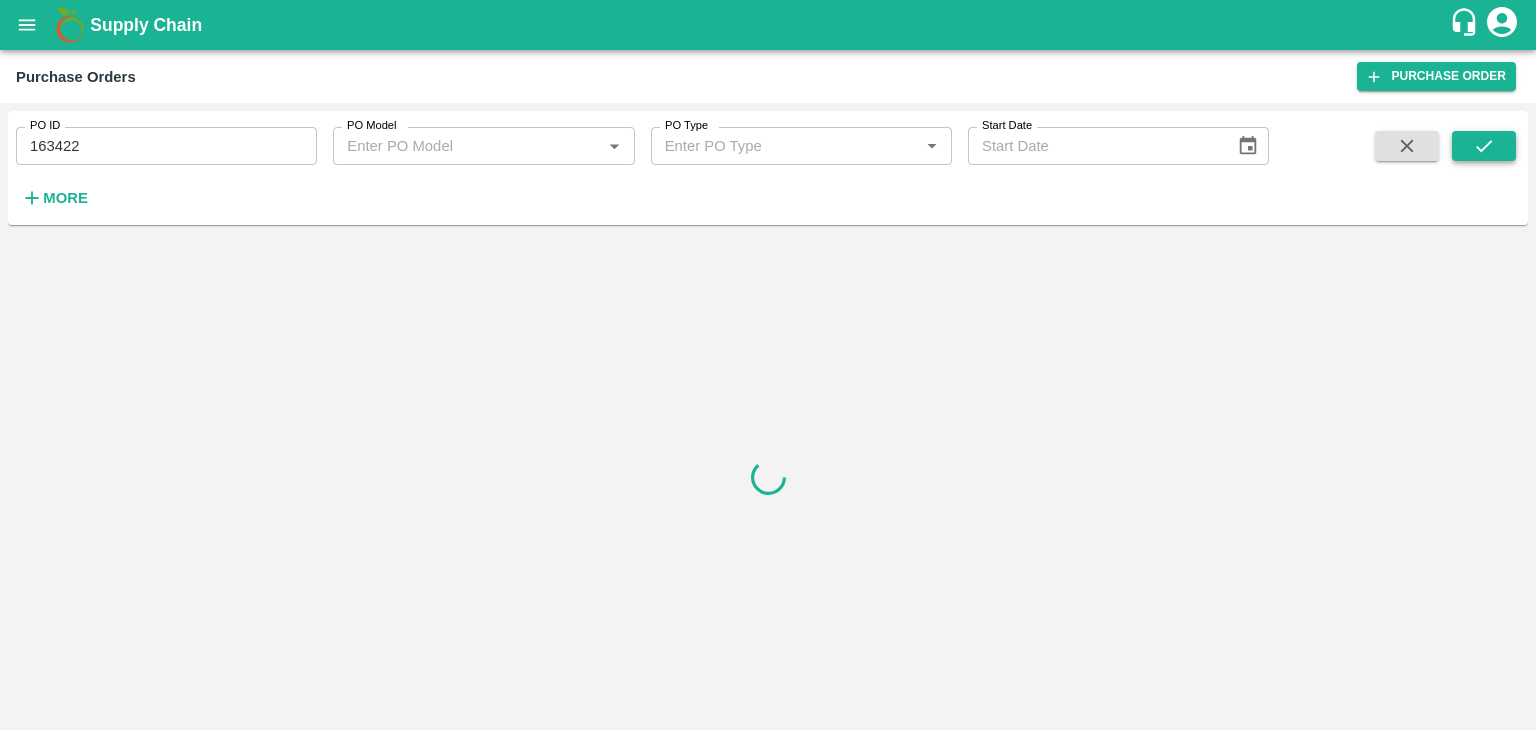 drag, startPoint x: 1516, startPoint y: 146, endPoint x: 1493, endPoint y: 146, distance: 23 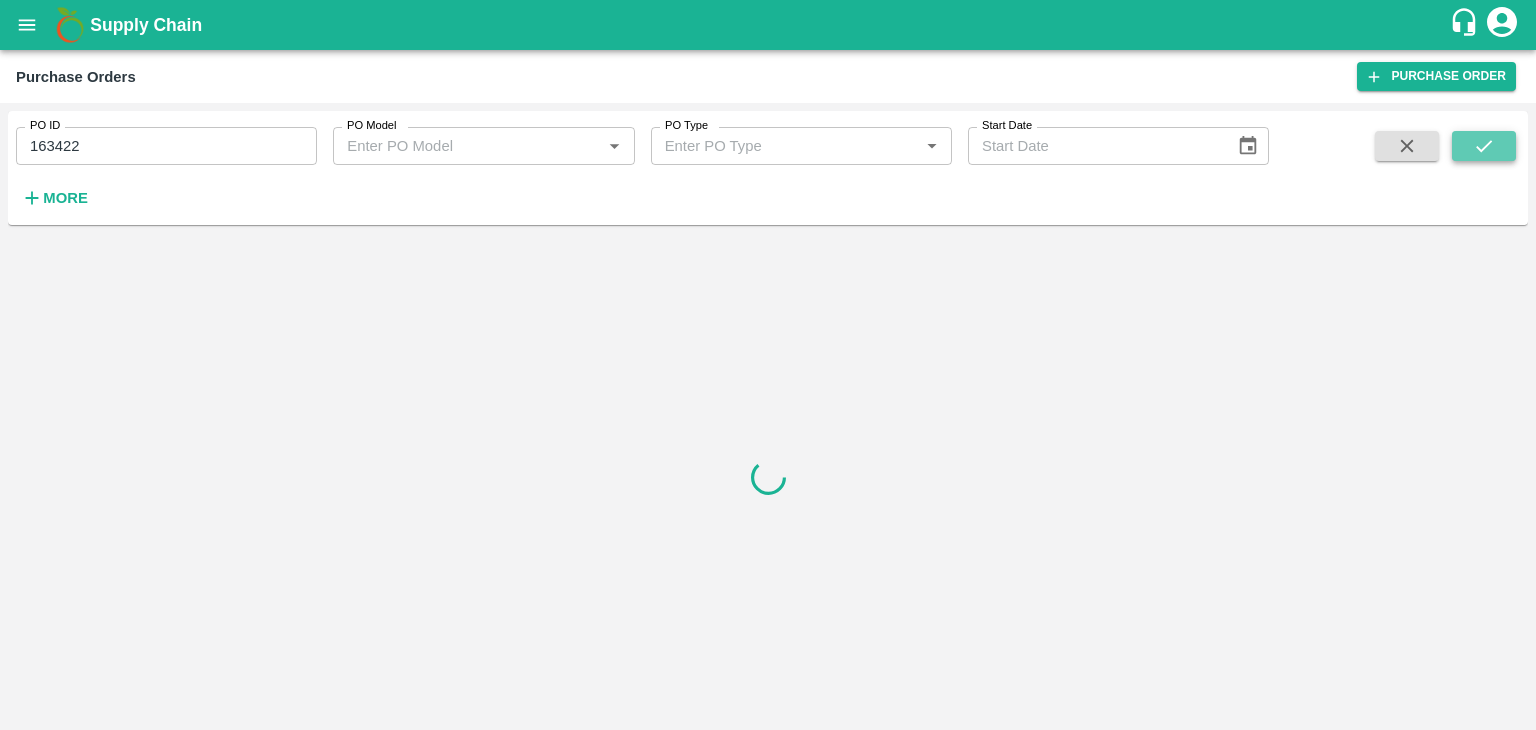 click 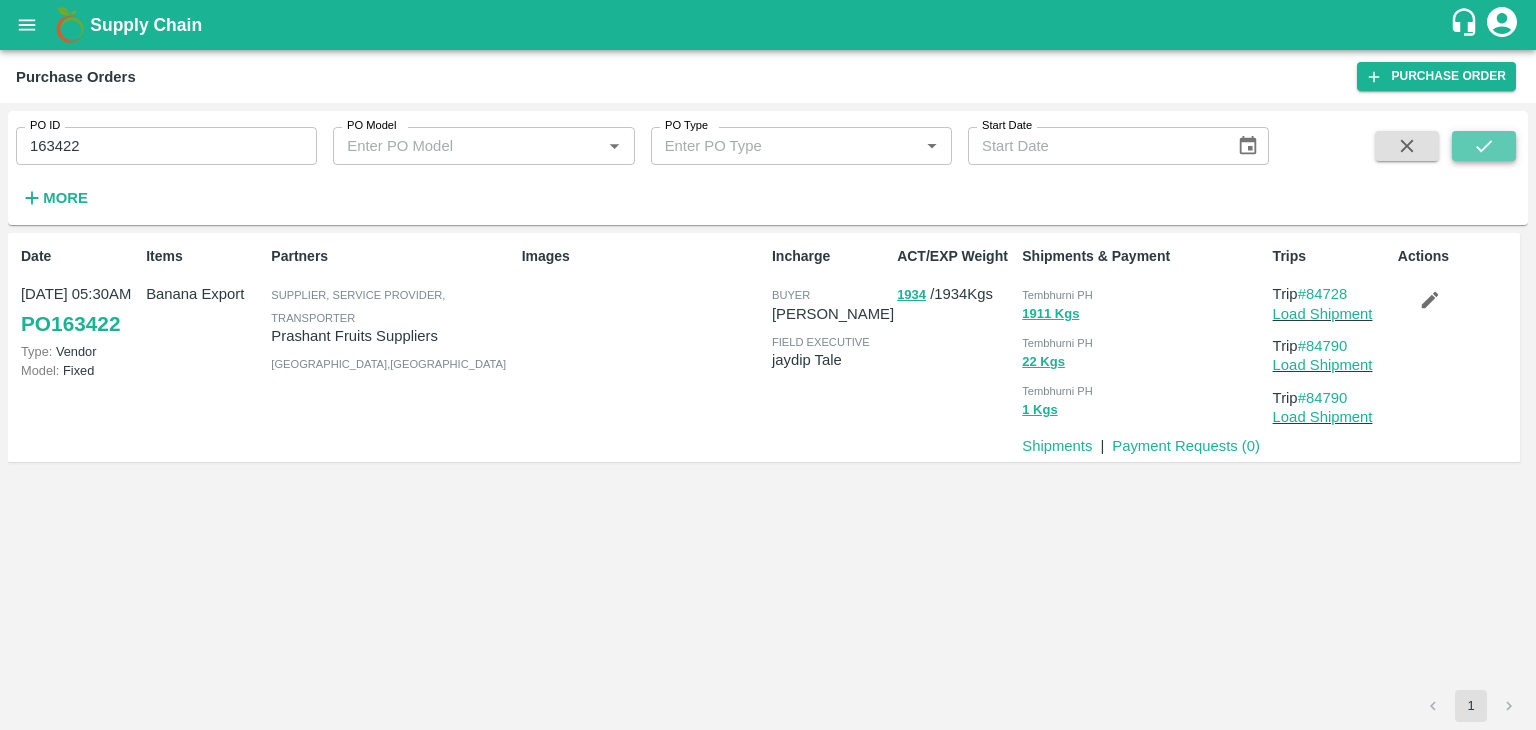 click 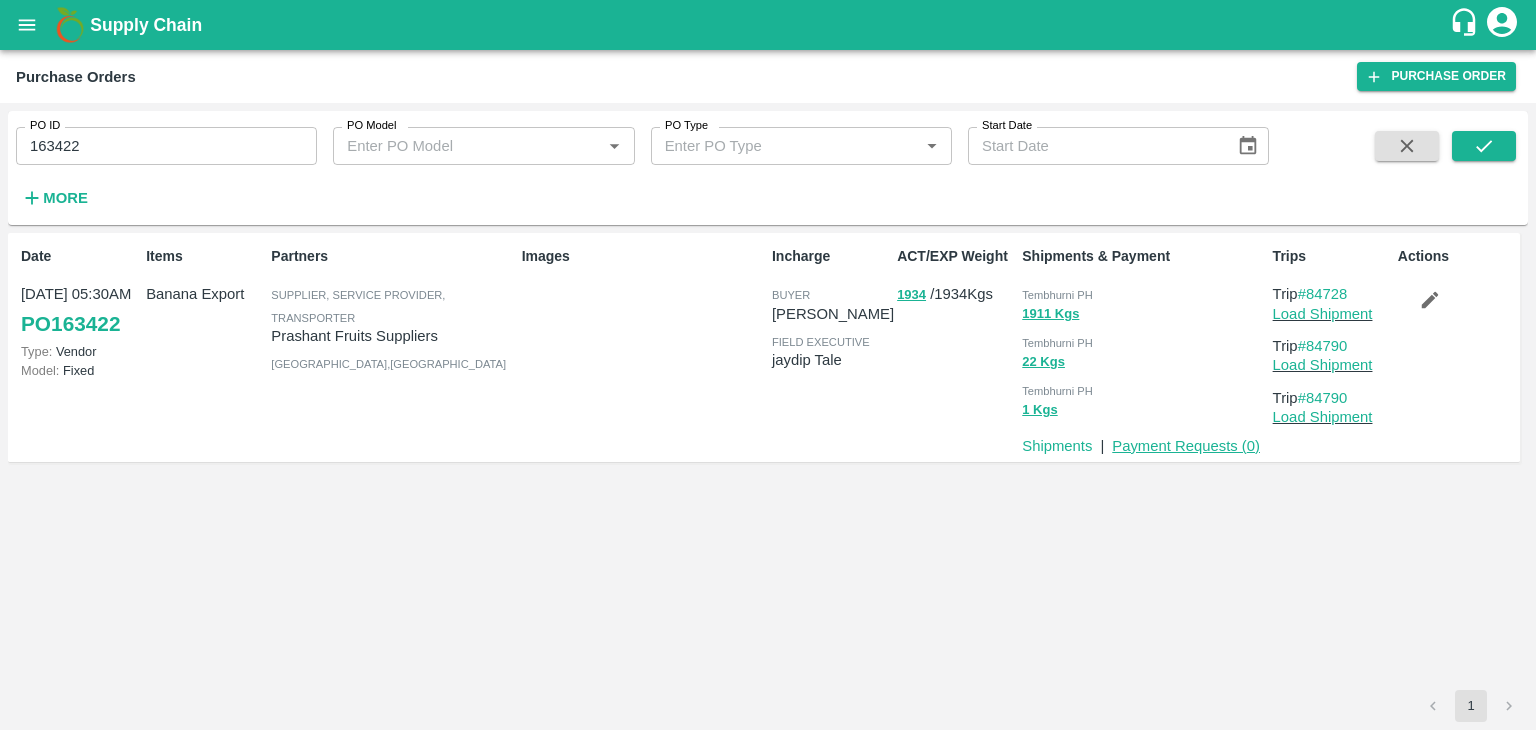 click on "Payment Requests ( 0 )" at bounding box center (1186, 446) 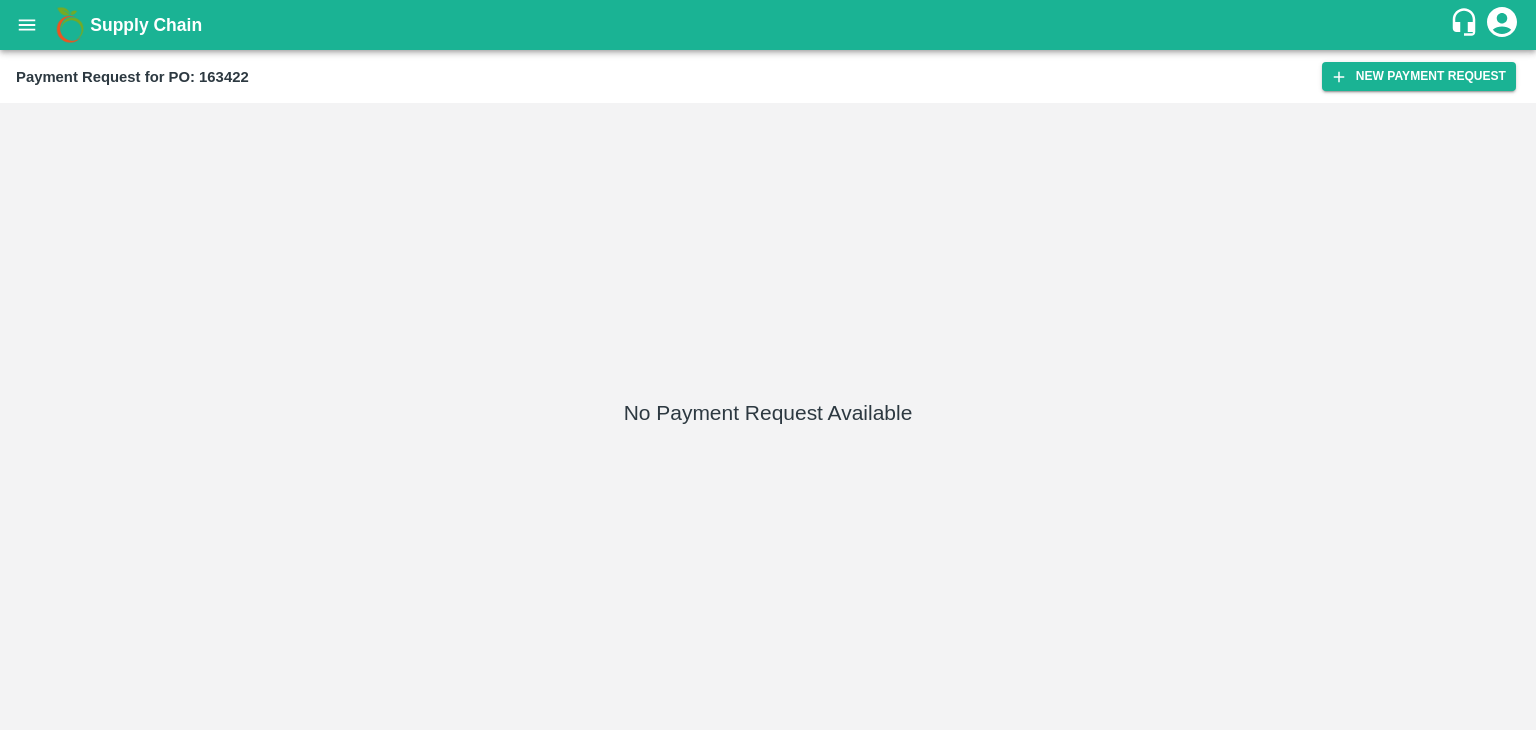 scroll, scrollTop: 0, scrollLeft: 0, axis: both 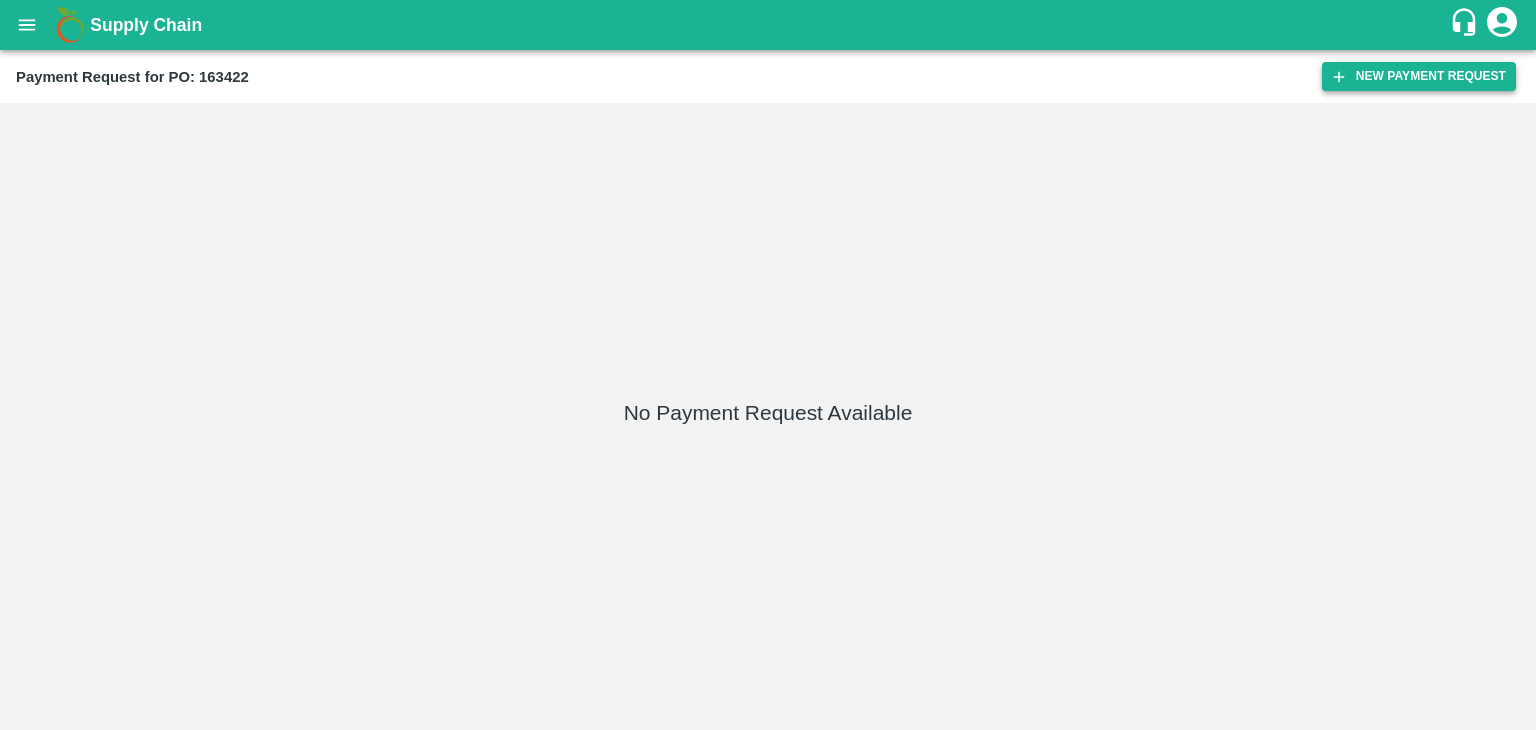 click on "New Payment Request" at bounding box center (1419, 76) 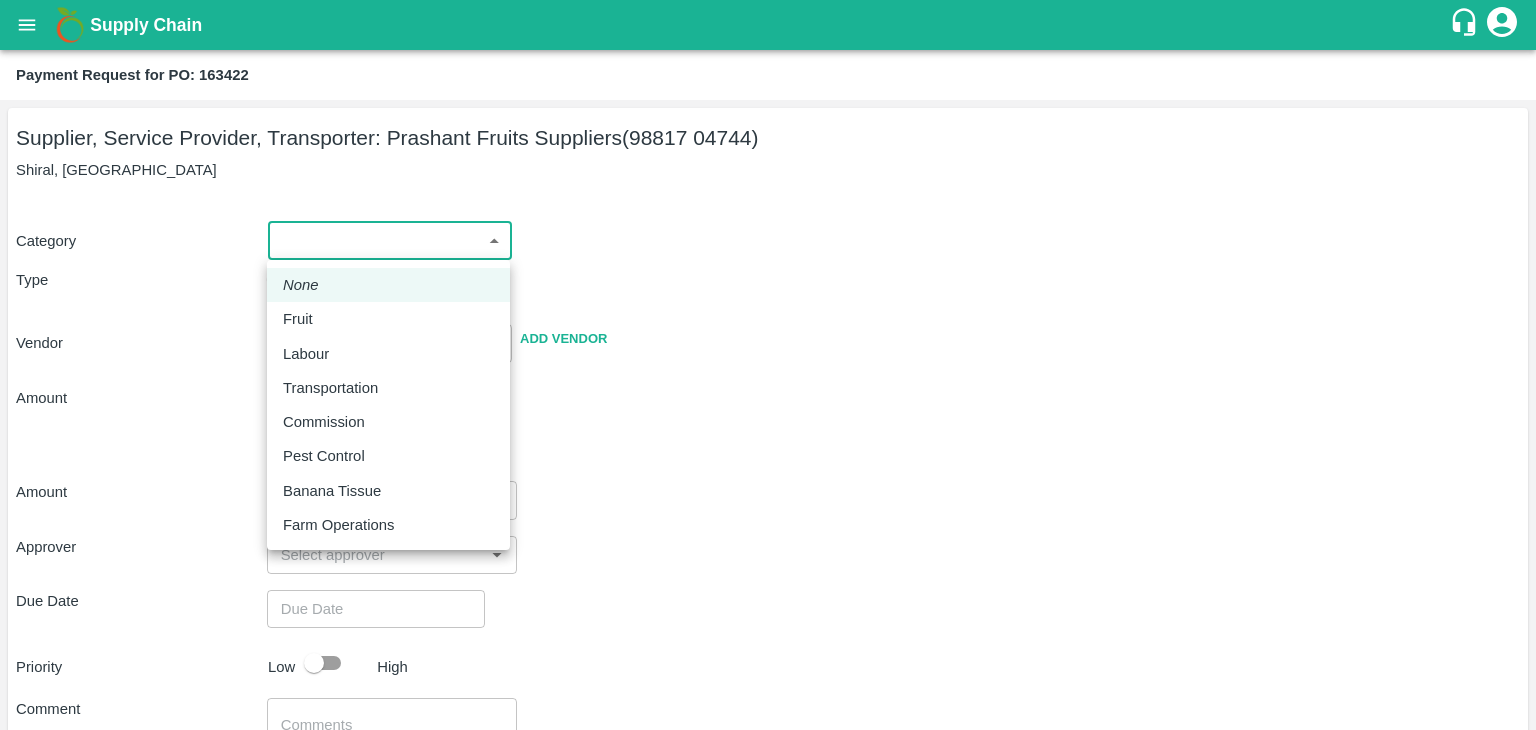 click on "Supply Chain Payment Request for PO: 163422 Supplier, Service Provider, Transporter:    Prashant Fruits Suppliers  (98817 04744) [GEOGRAPHIC_DATA], [GEOGRAPHIC_DATA] Category ​ ​ Type Advance Bill Vendor ​ Add Vendor Amount Total value Per Kg ​ Amount ​ Approver ​ Due Date ​  Priority  Low  High Comment x ​ Attach bill Cancel Save Tembhurni PH Nashik CC Shahada Banana Export PH Savda Banana Export PH Nashik Banana CS [PERSON_NAME] Logout None Fruit Labour Transportation Commission Pest Control Banana Tissue Farm Operations" at bounding box center (768, 365) 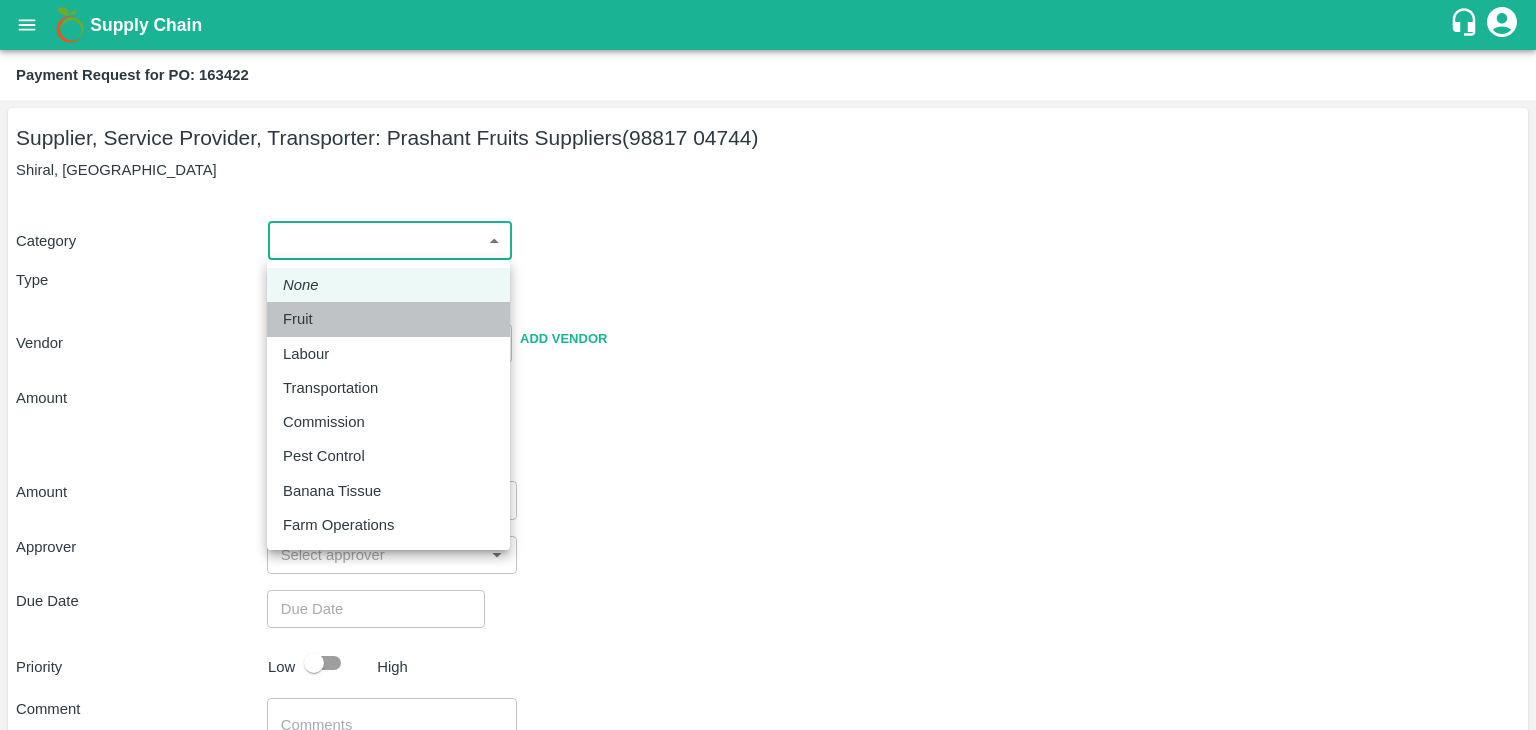click on "Fruit" at bounding box center [388, 319] 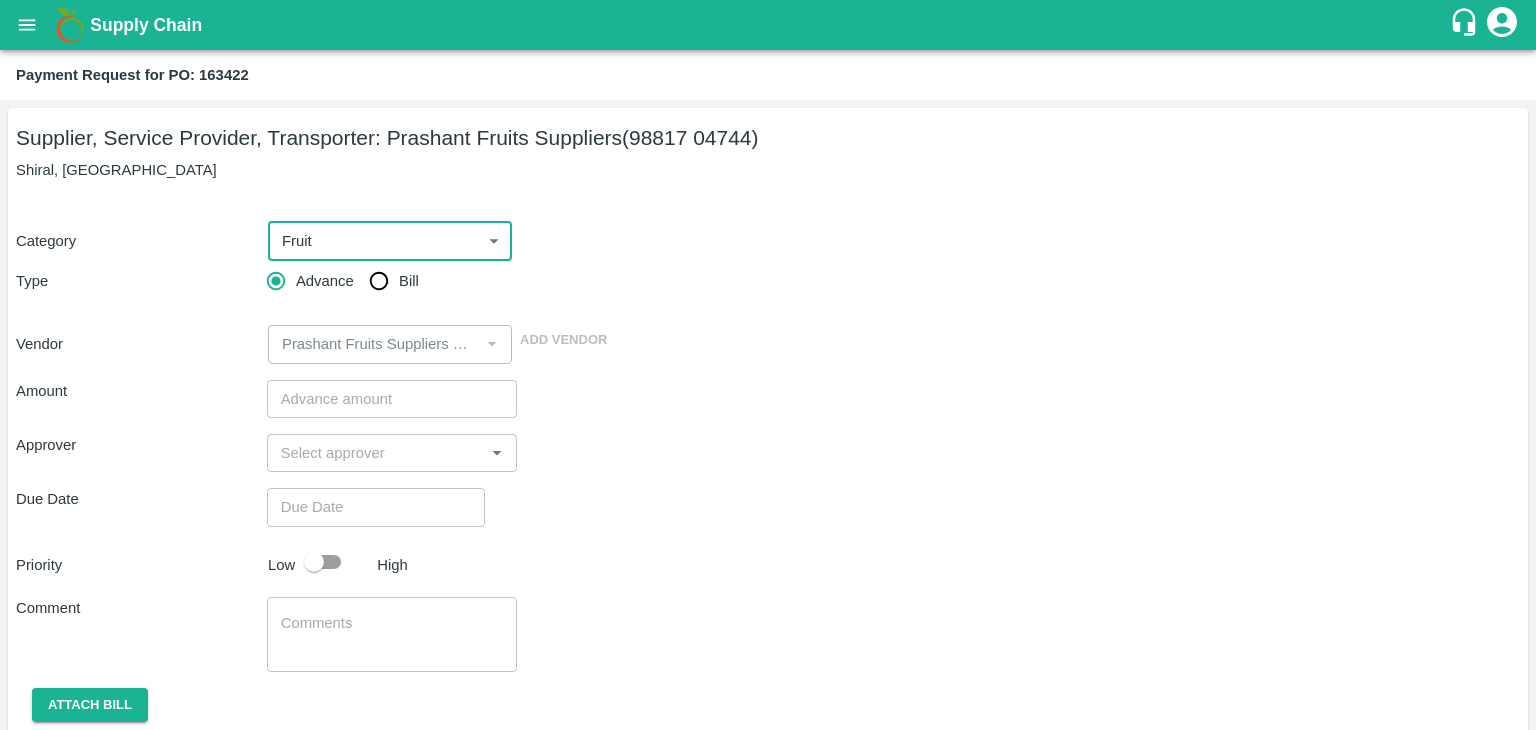 click on "Bill" at bounding box center (379, 281) 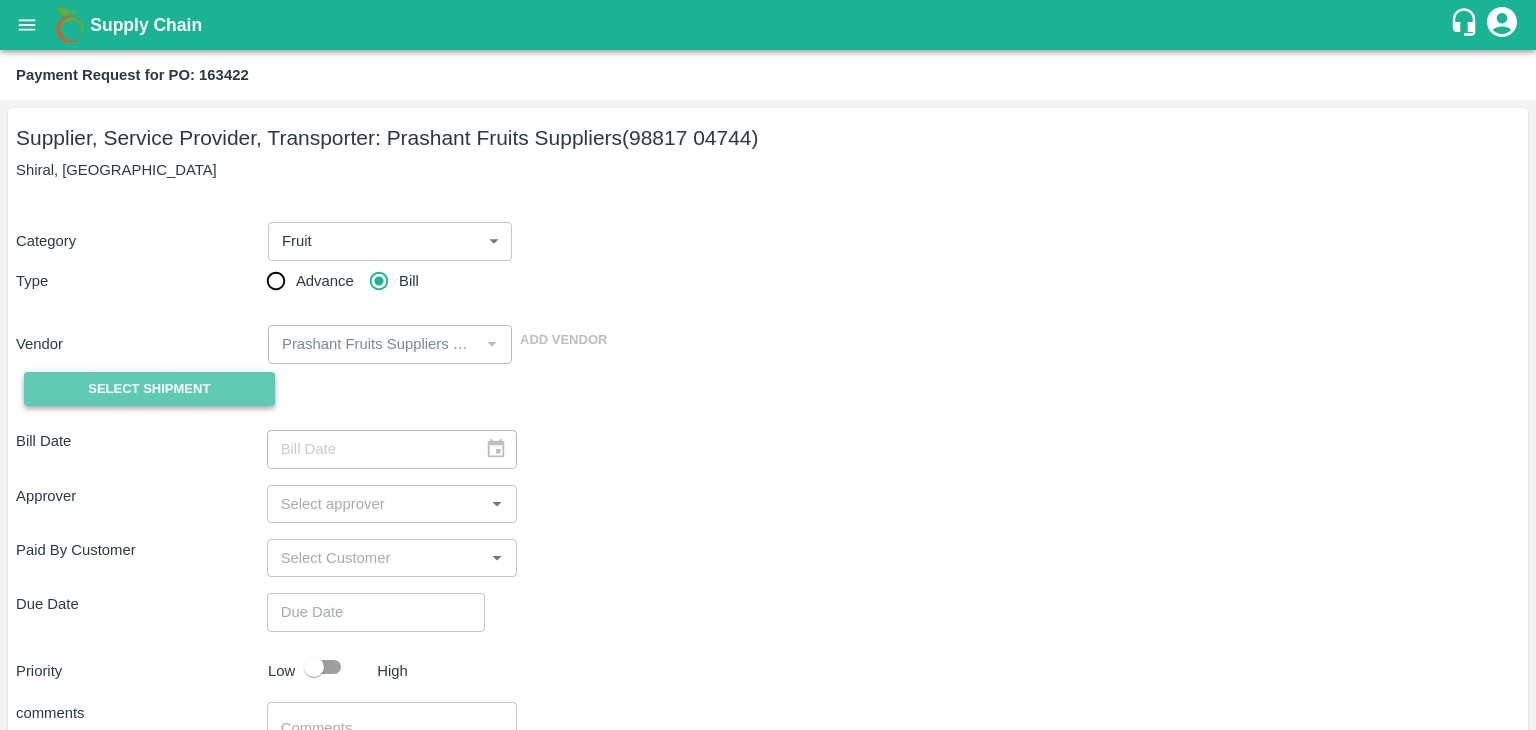 click on "Select Shipment" at bounding box center [149, 389] 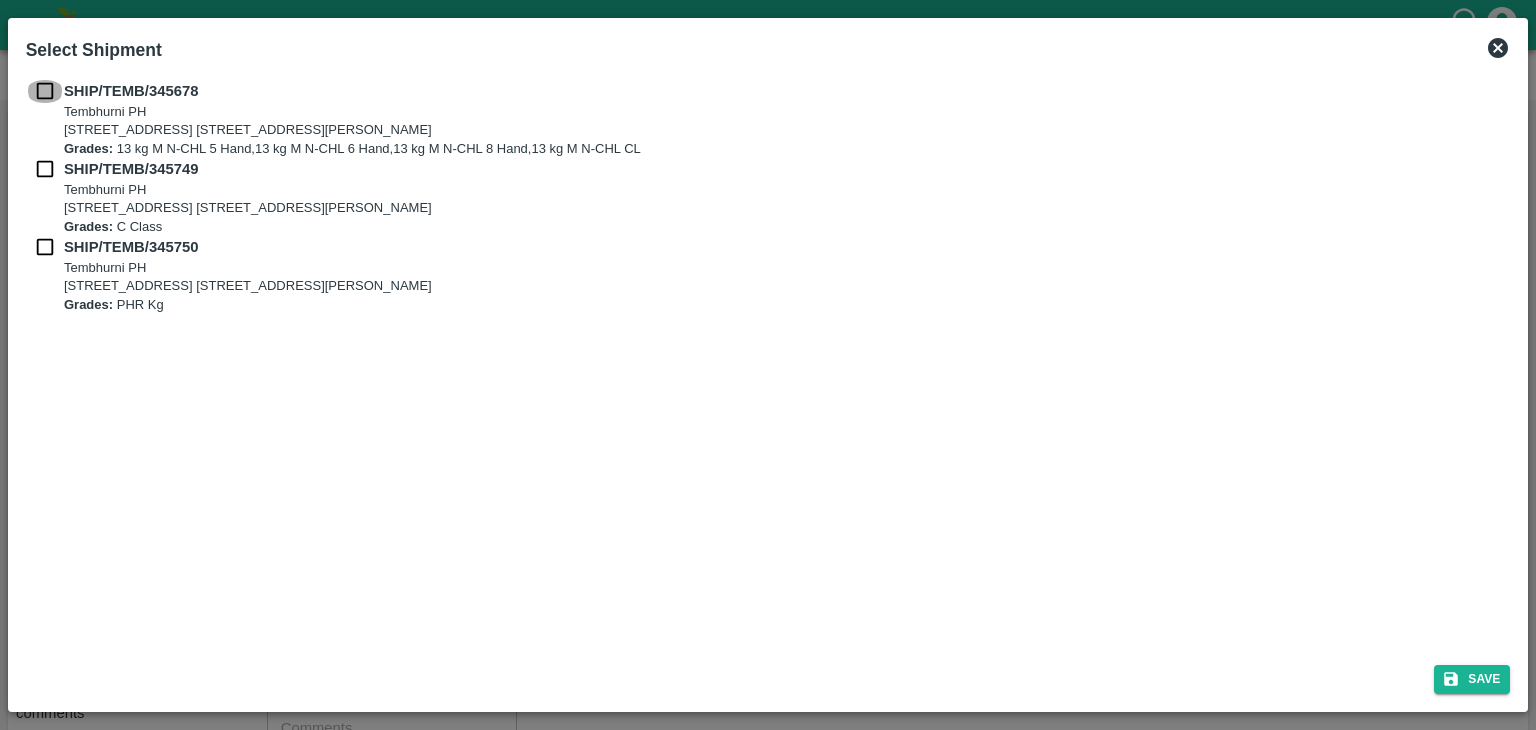 click at bounding box center [45, 91] 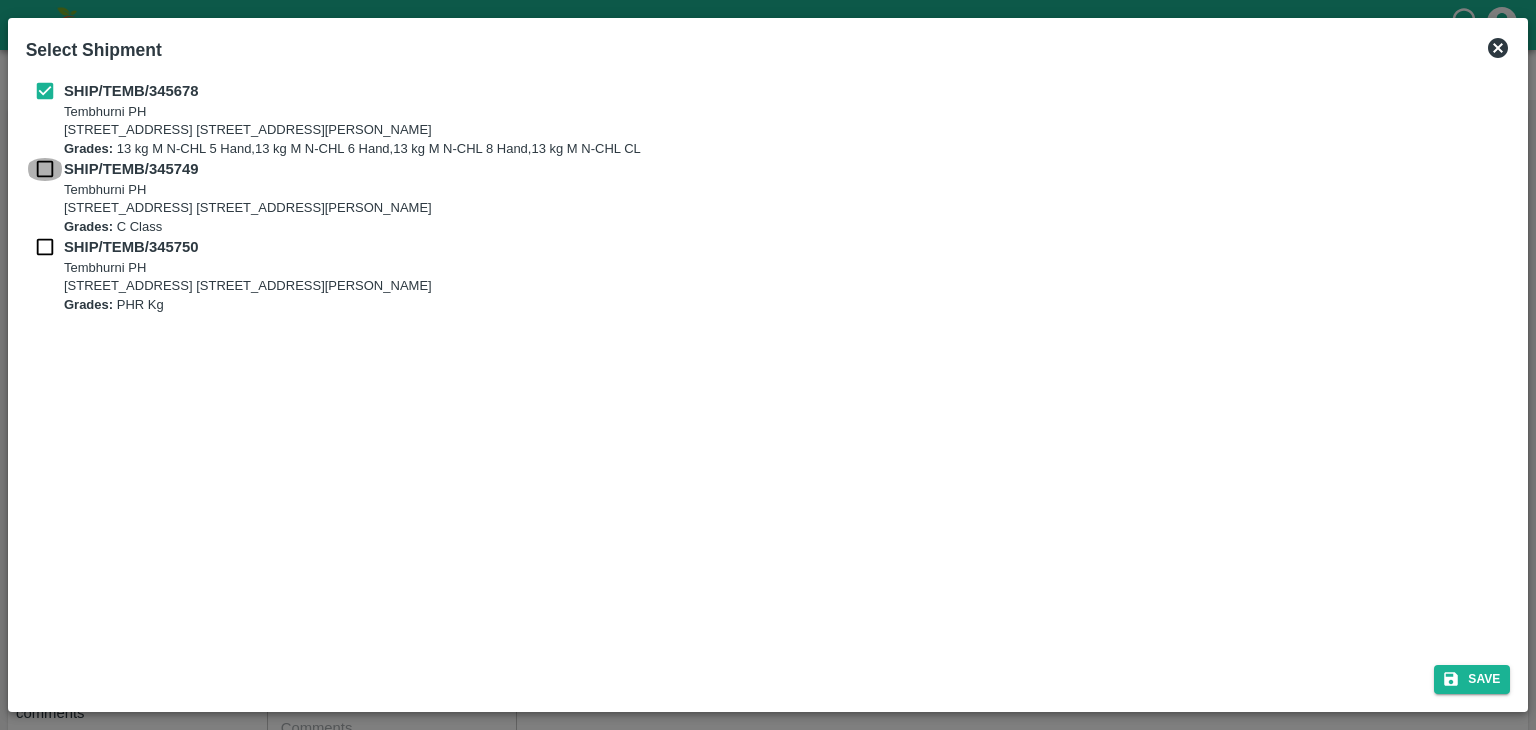 click at bounding box center [45, 169] 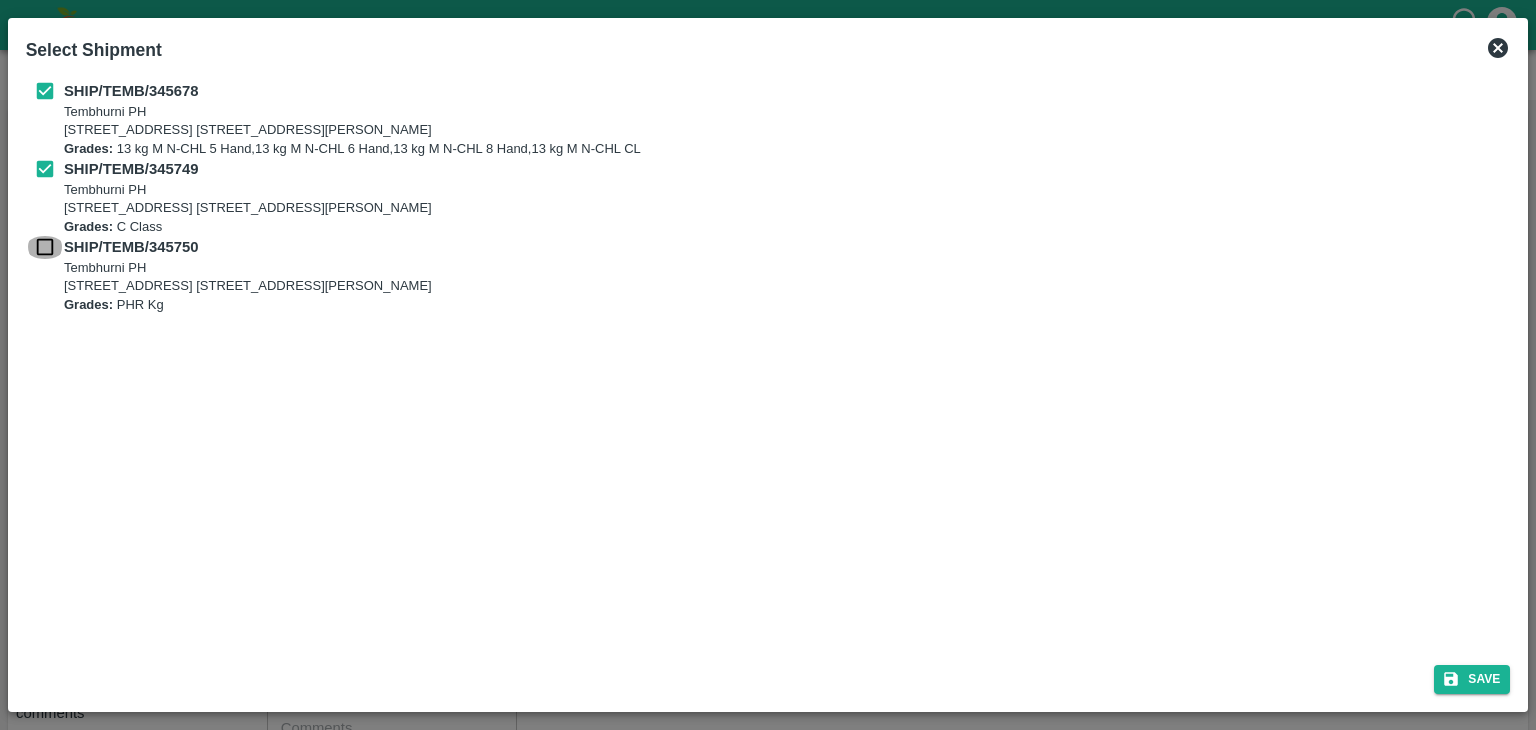 click at bounding box center [45, 247] 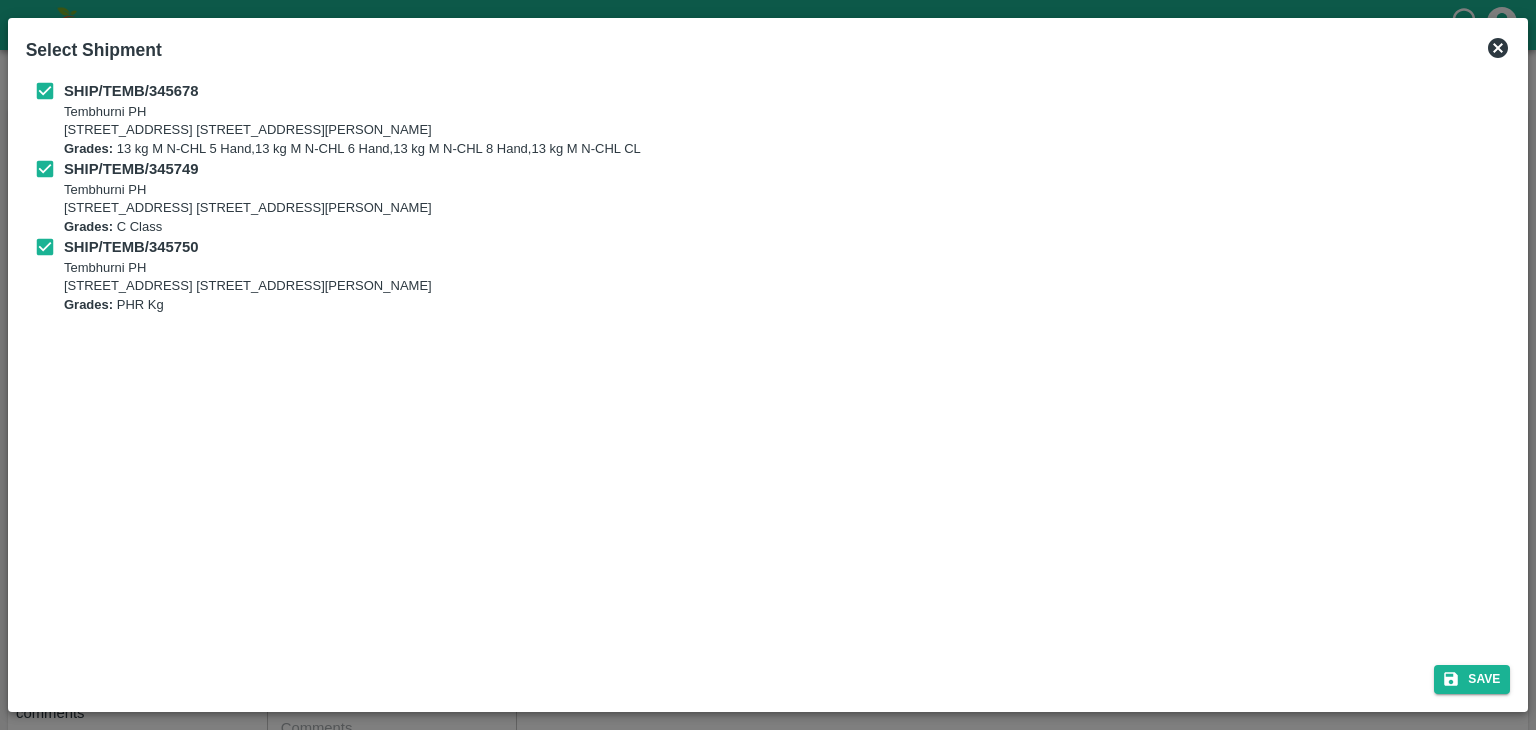 click on "Save" at bounding box center (768, 675) 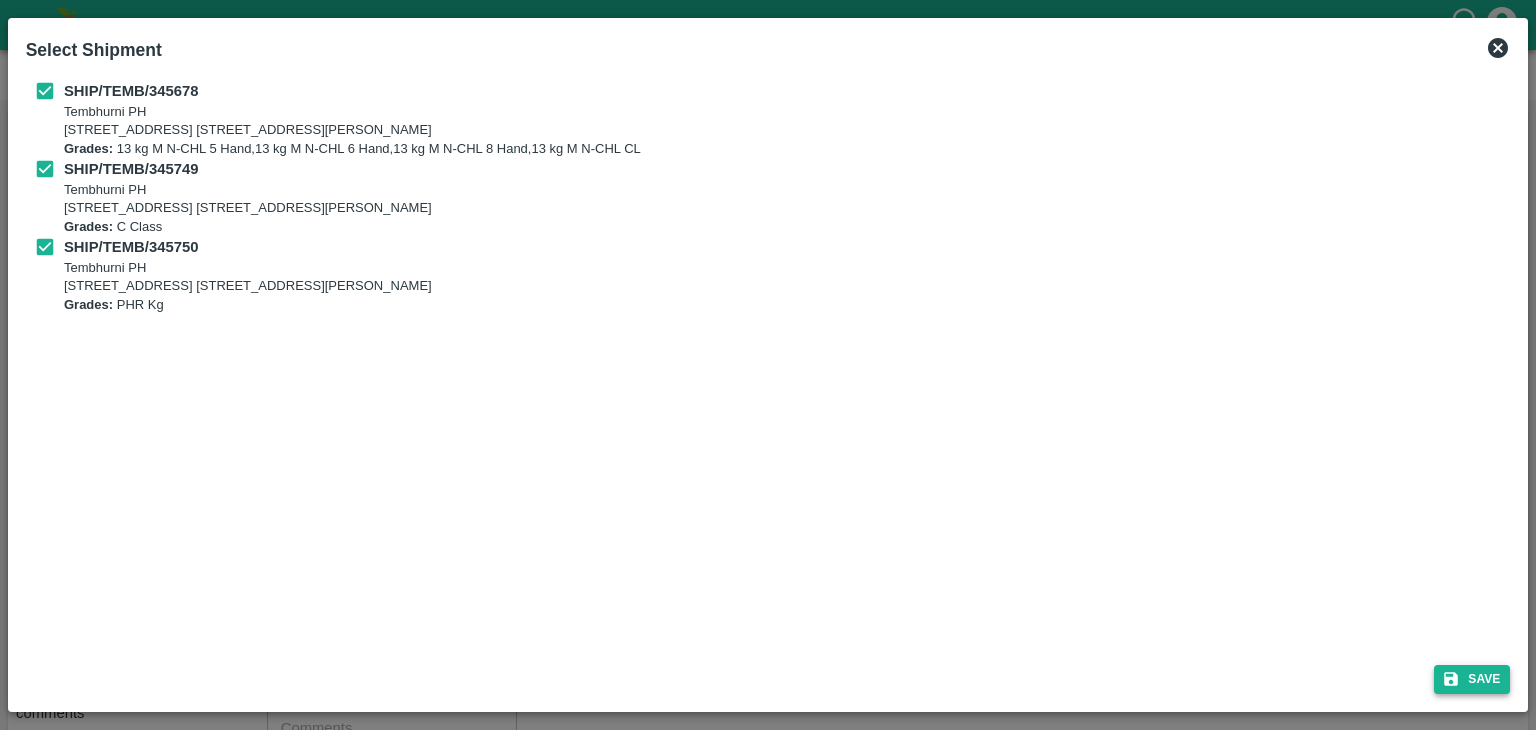 click on "Save" at bounding box center [1472, 679] 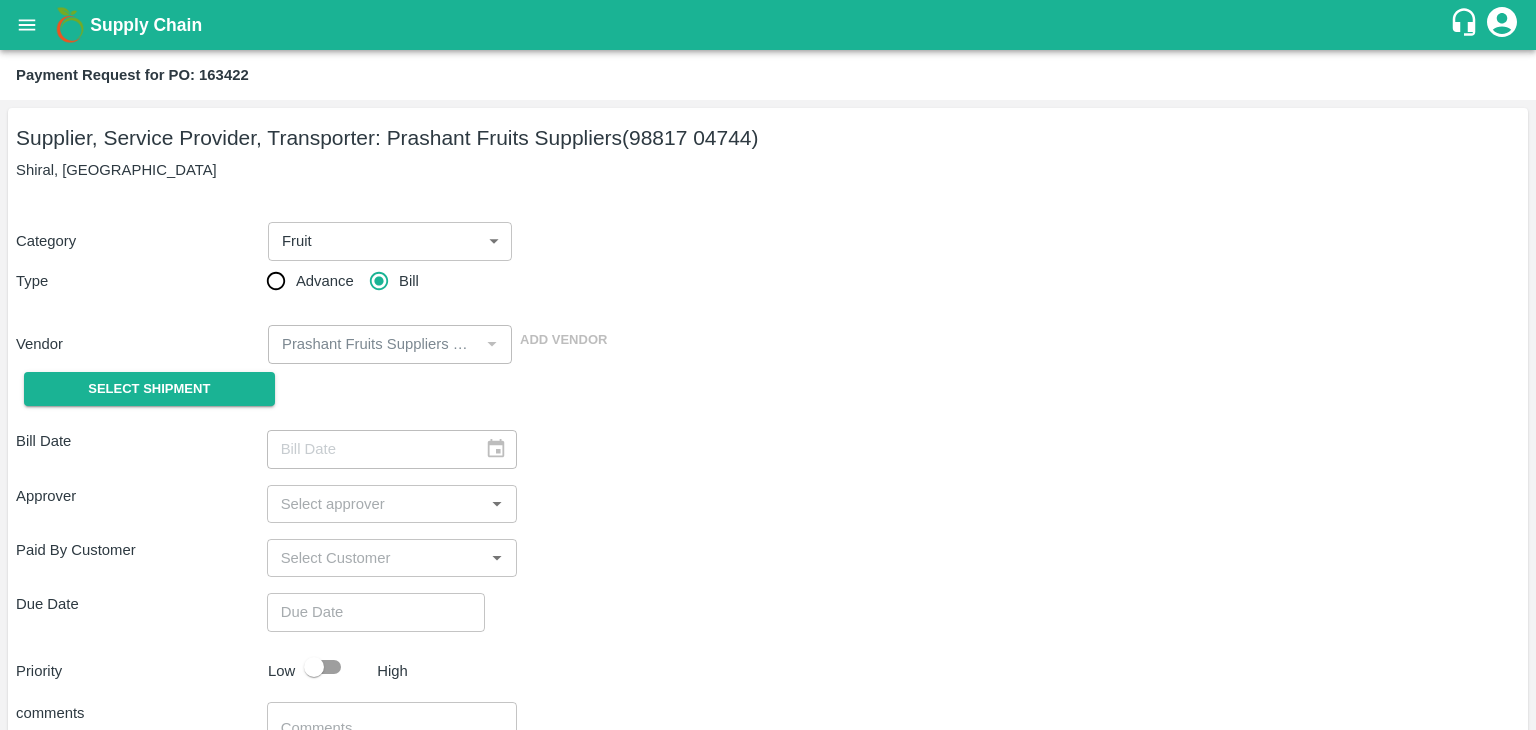 type on "[DATE]" 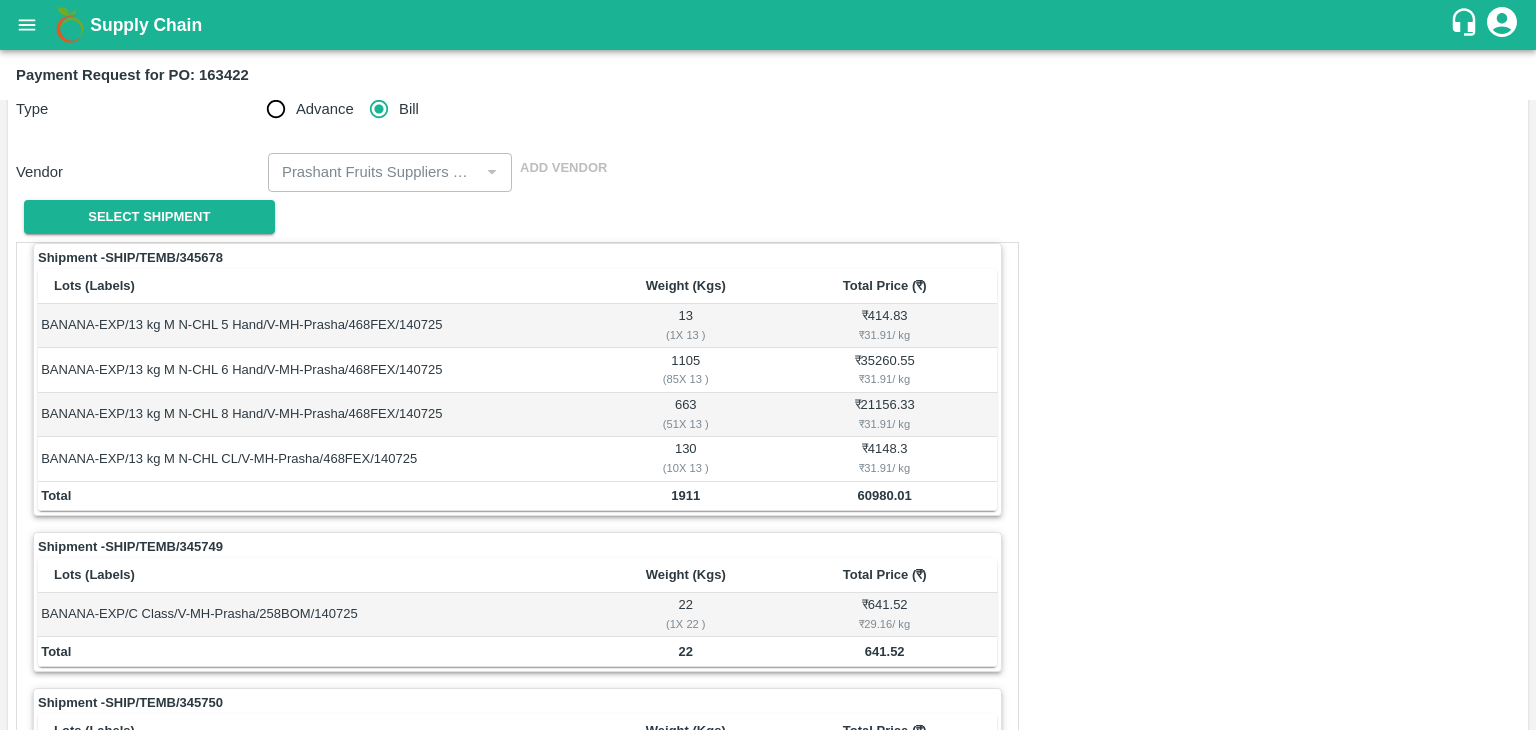 scroll, scrollTop: 936, scrollLeft: 0, axis: vertical 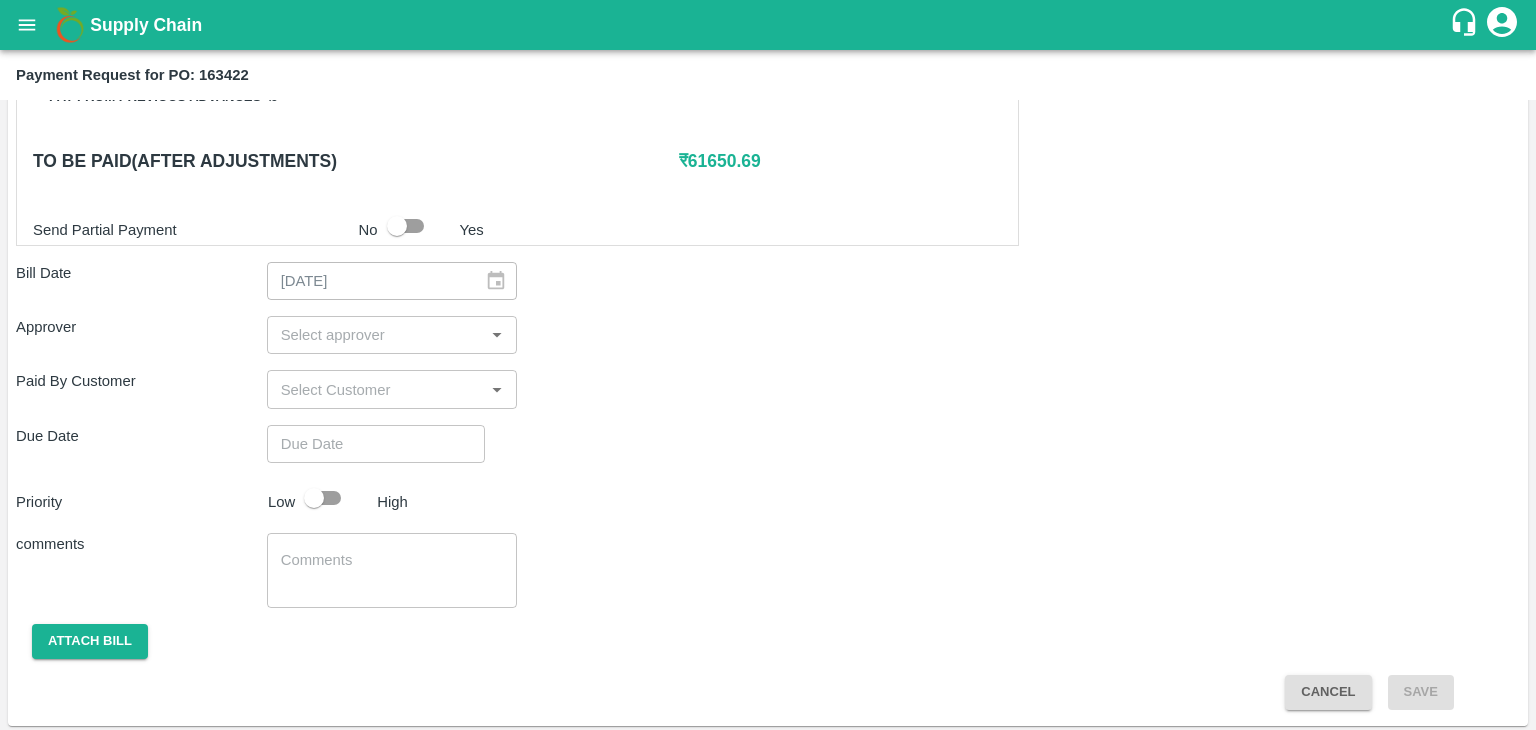 click at bounding box center [376, 335] 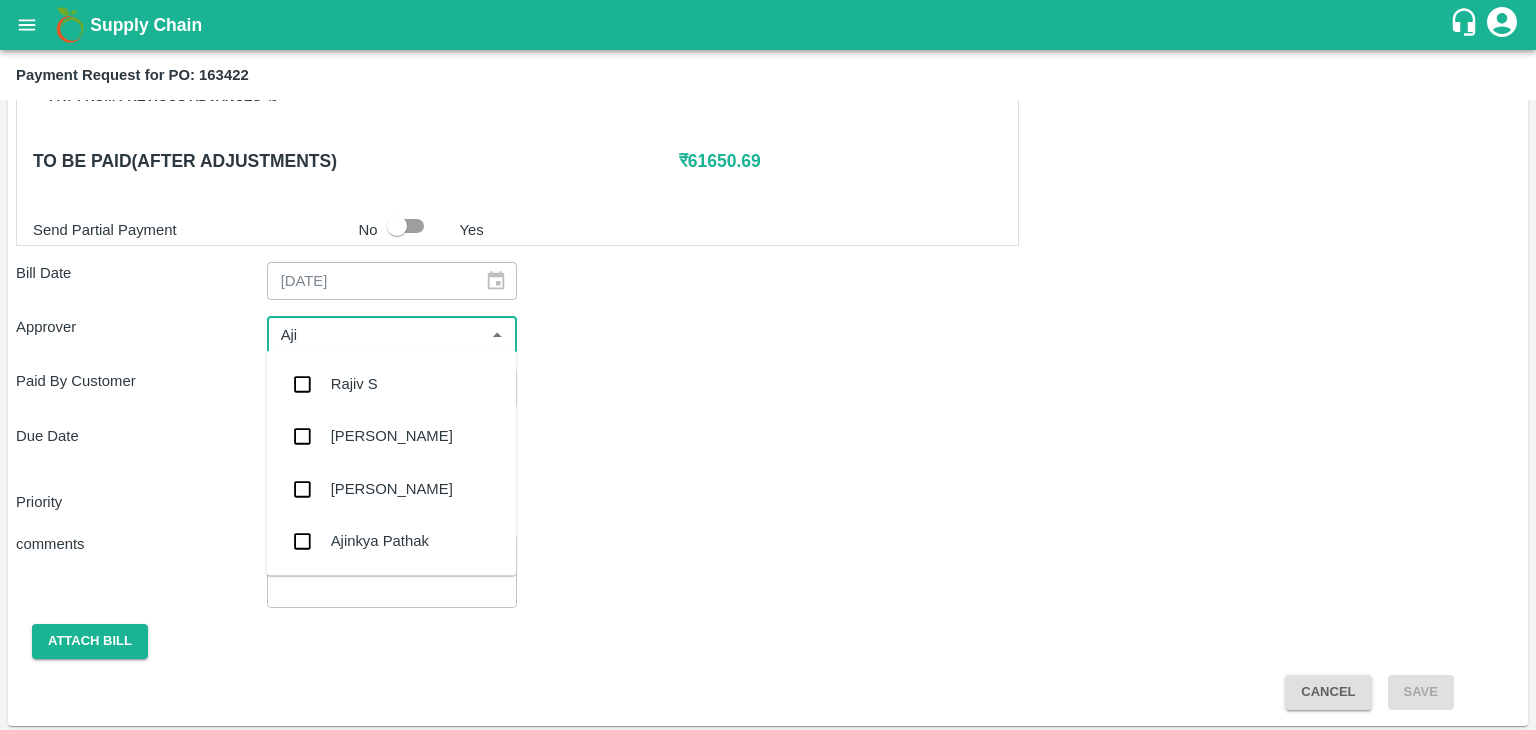 type on "Ajit" 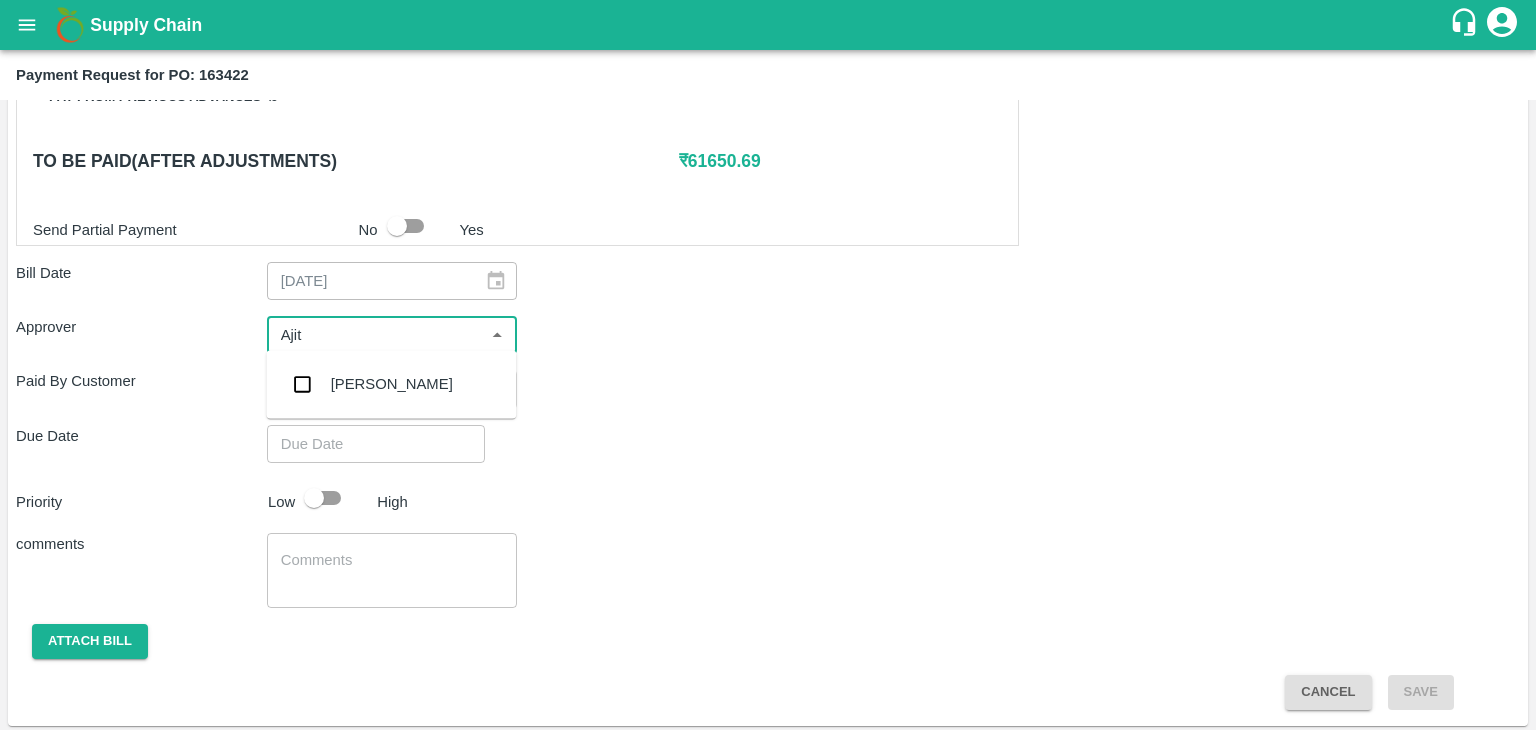 click on "[PERSON_NAME]" at bounding box center (392, 384) 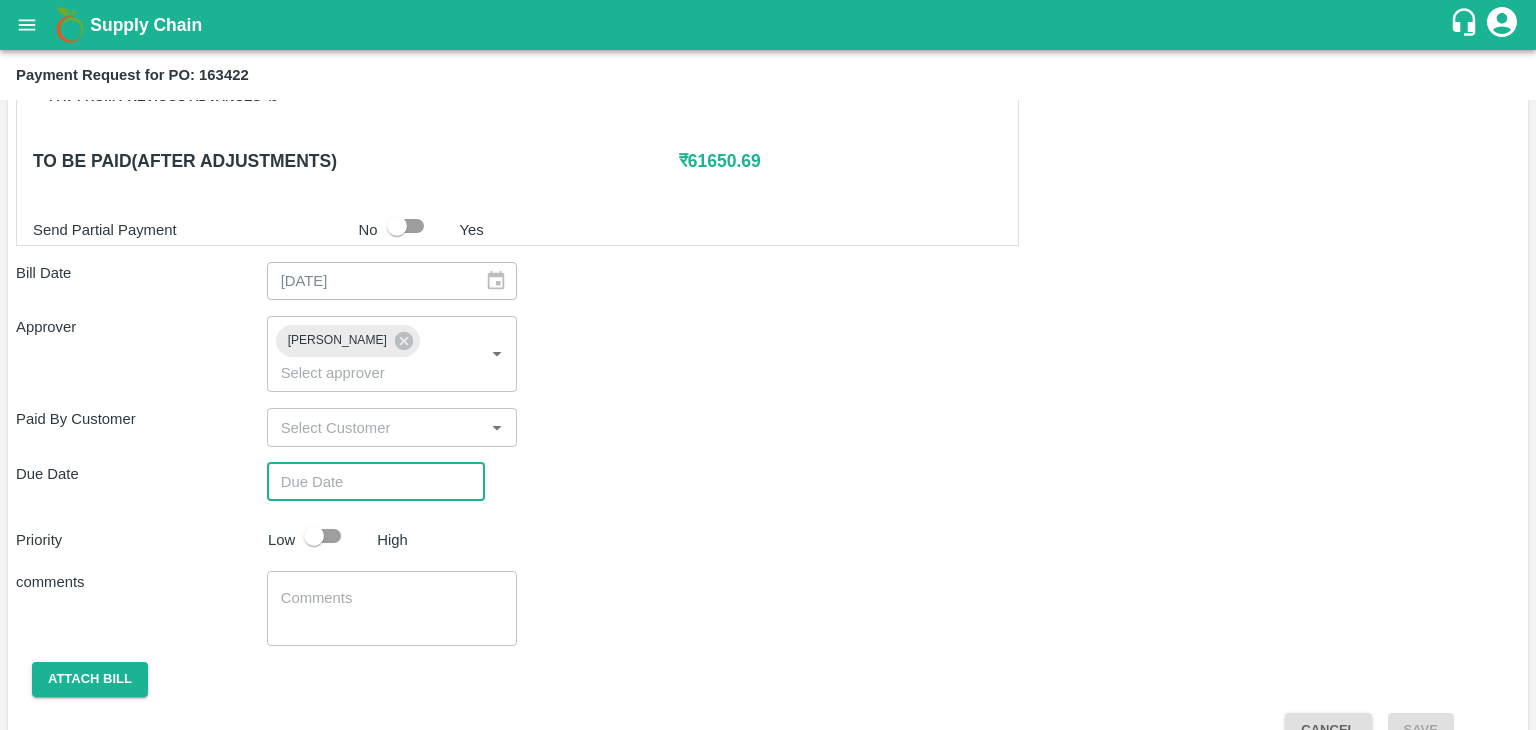 type on "DD/MM/YYYY hh:mm aa" 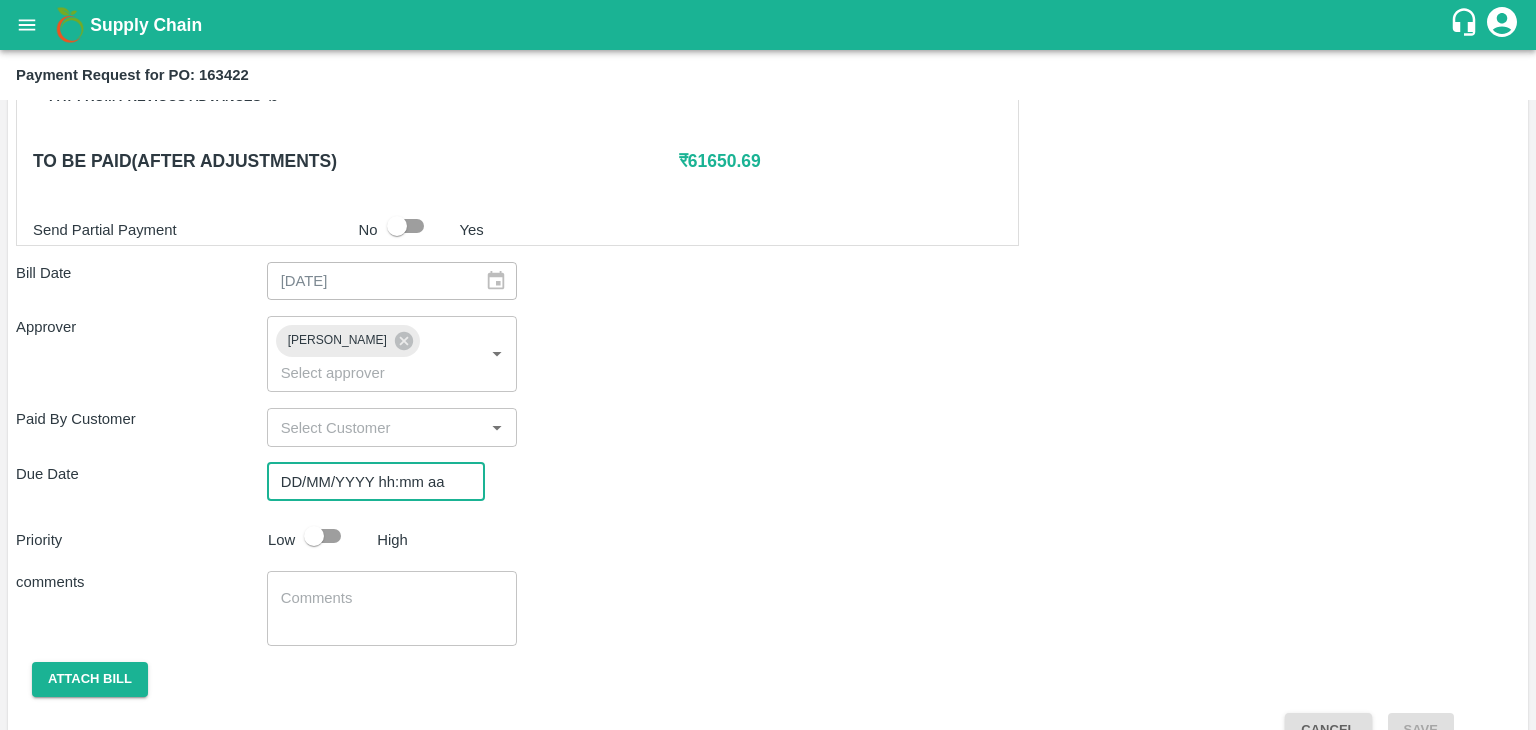 click on "DD/MM/YYYY hh:mm aa" at bounding box center [369, 482] 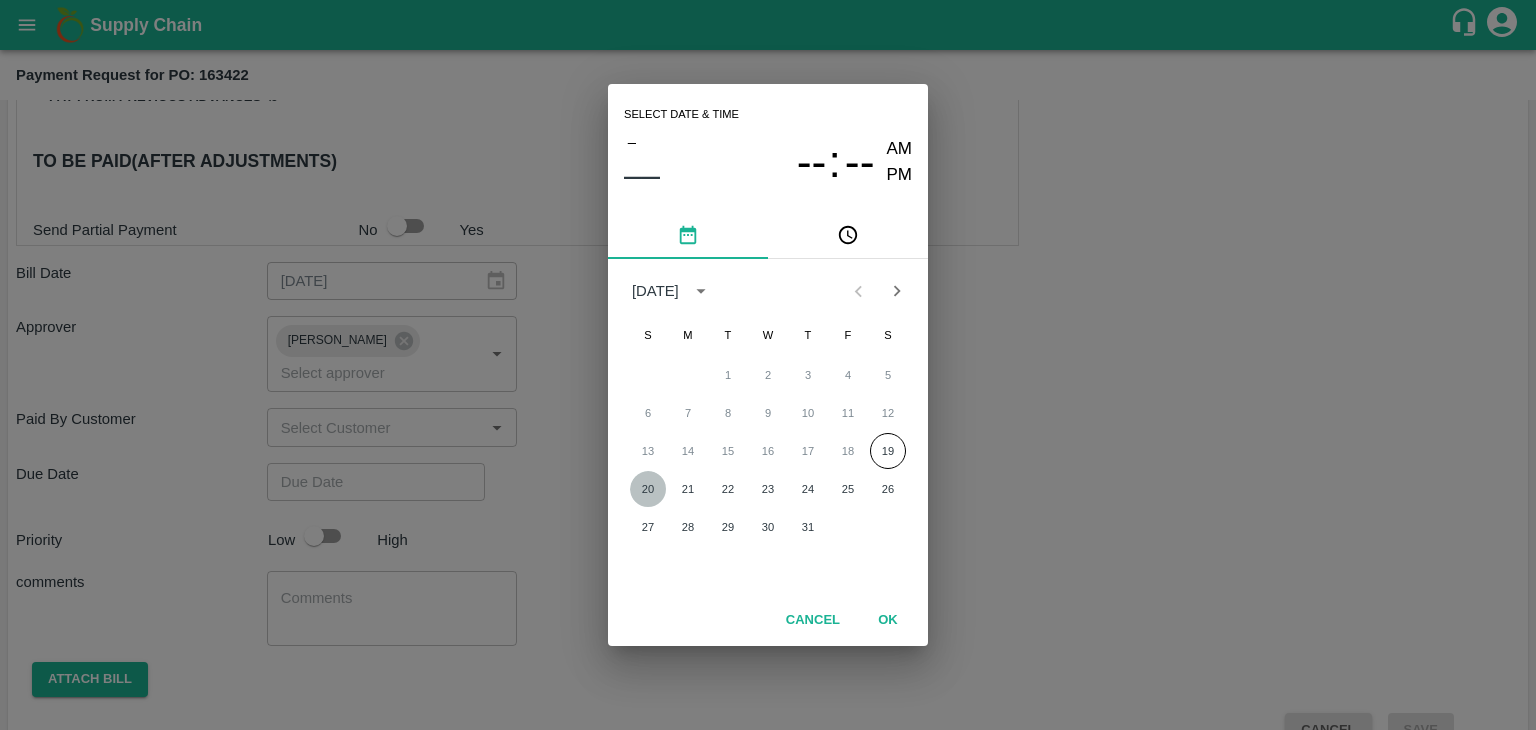 click on "20" at bounding box center (648, 489) 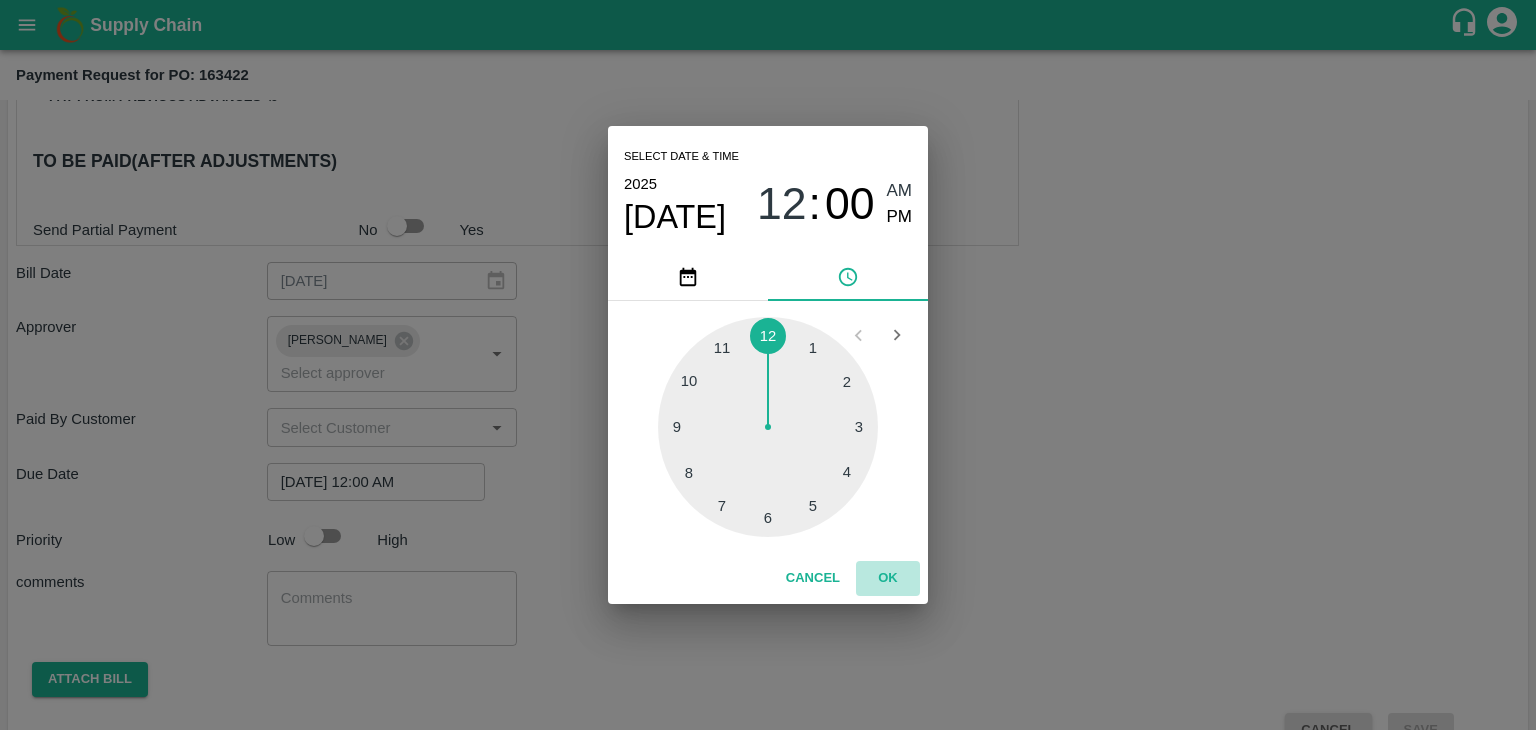 click on "OK" at bounding box center (888, 578) 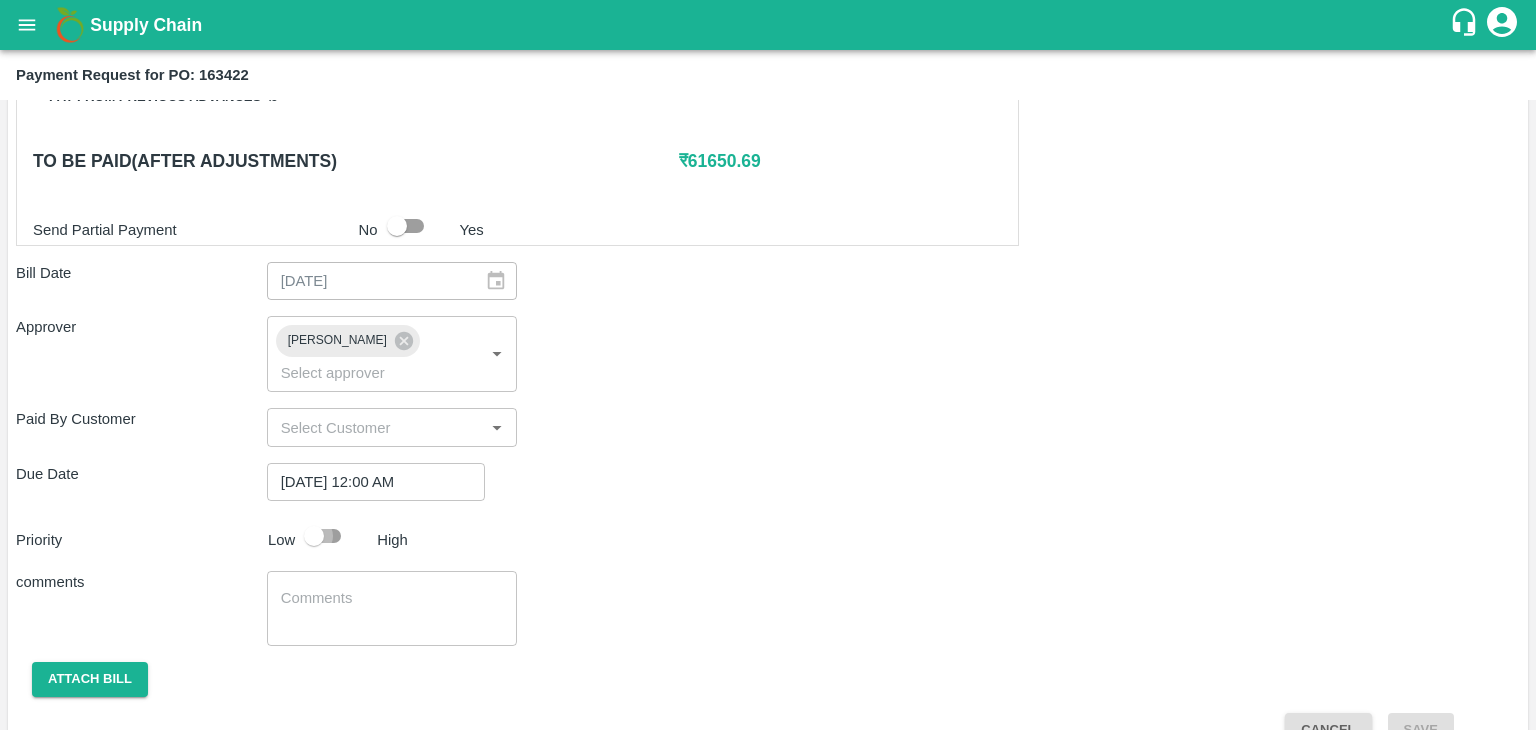 click at bounding box center (314, 536) 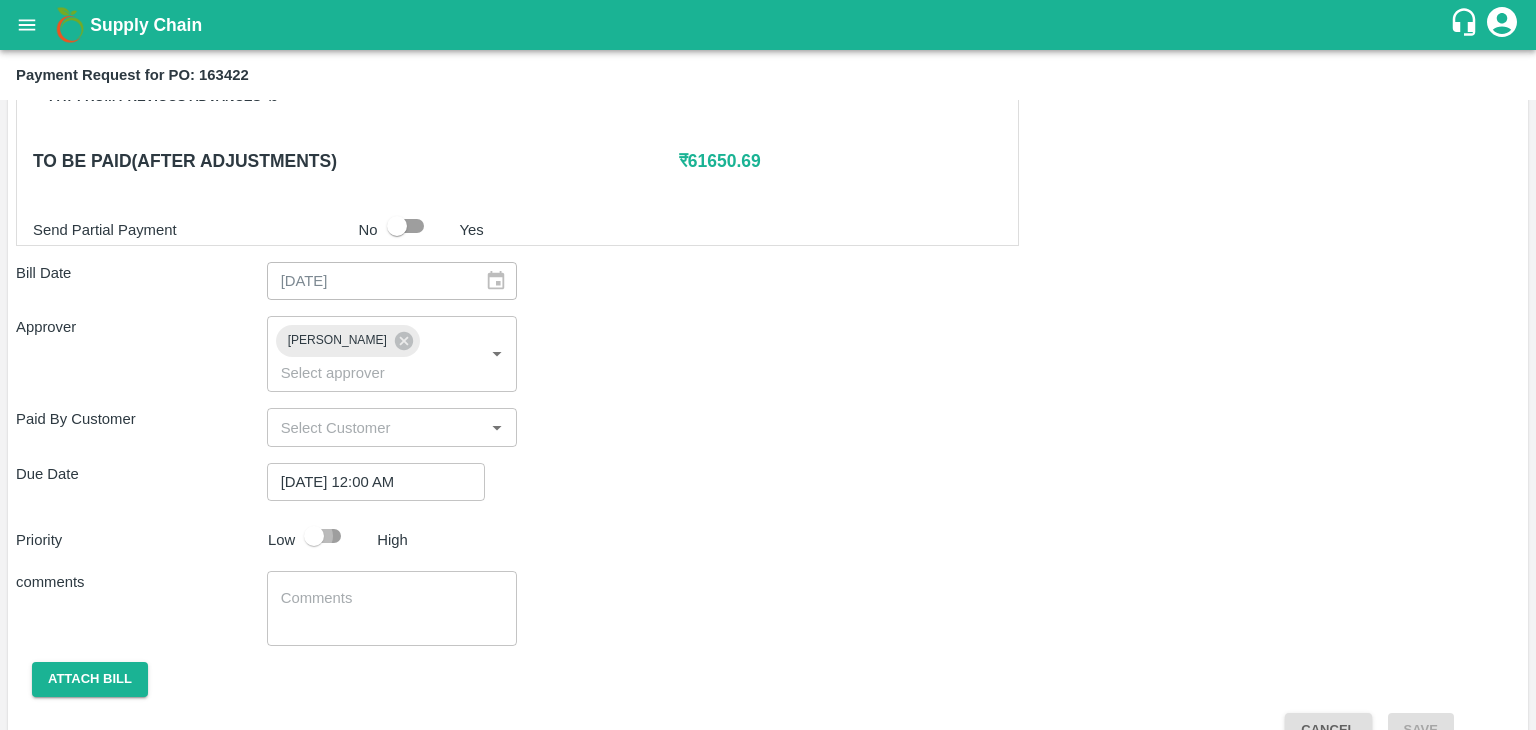 checkbox on "true" 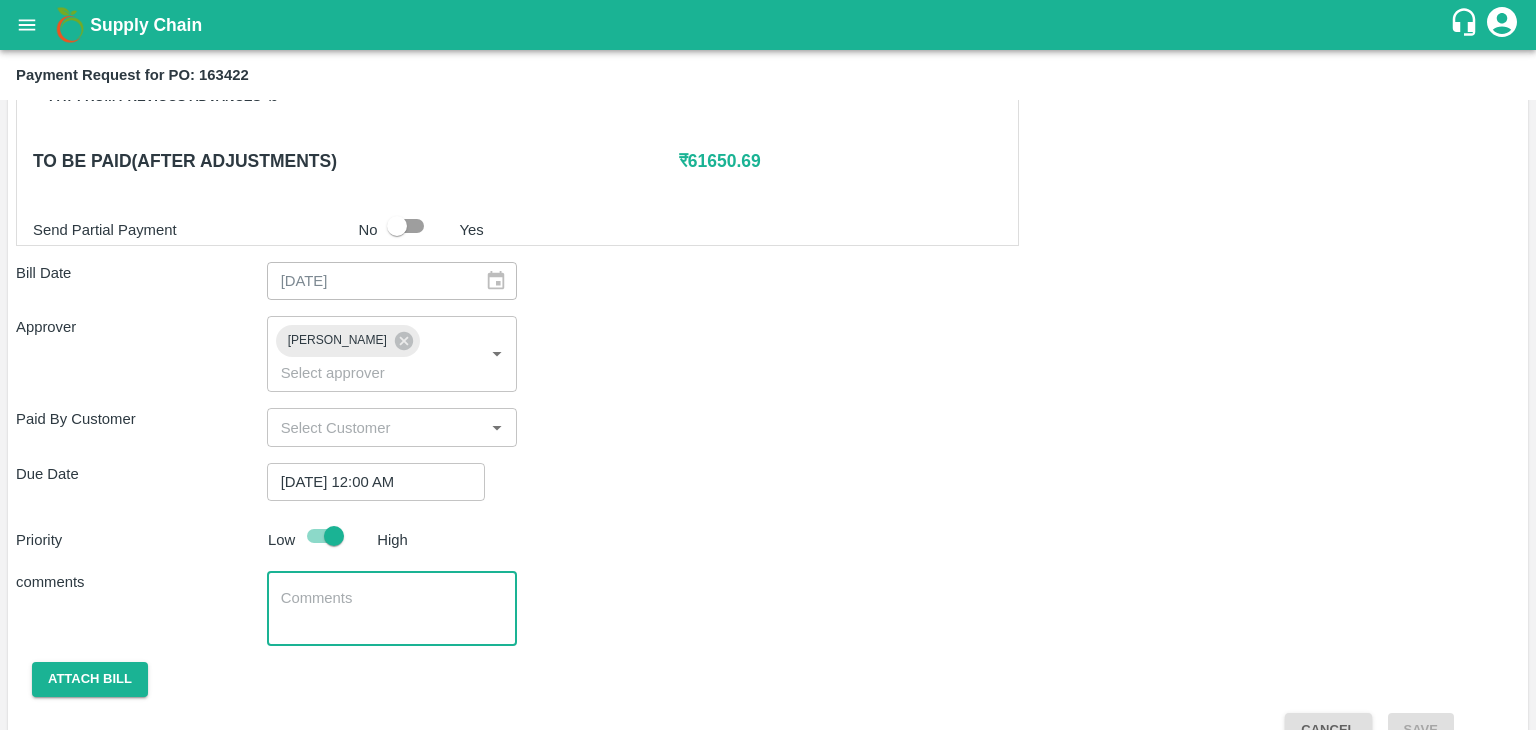 click at bounding box center (392, 609) 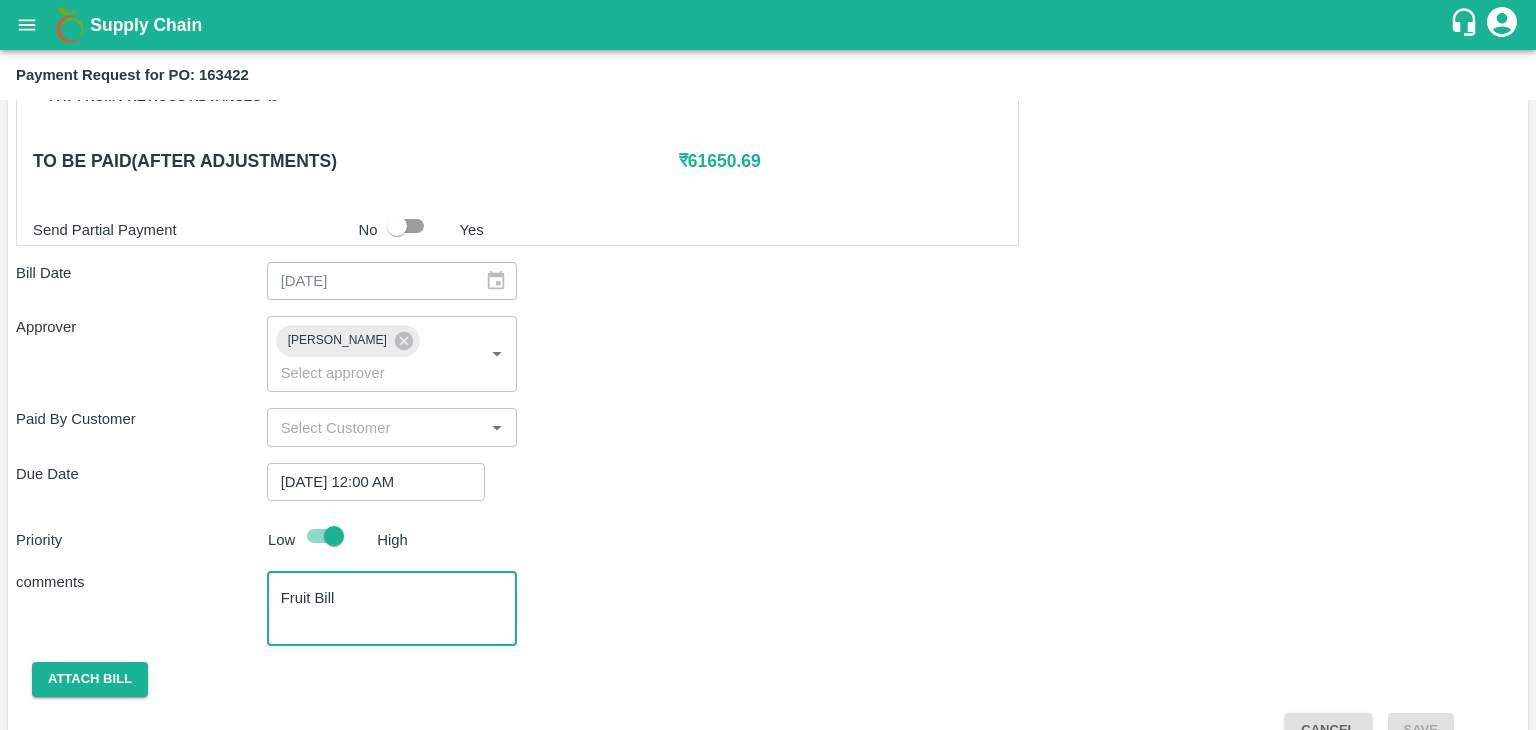 scroll, scrollTop: 948, scrollLeft: 0, axis: vertical 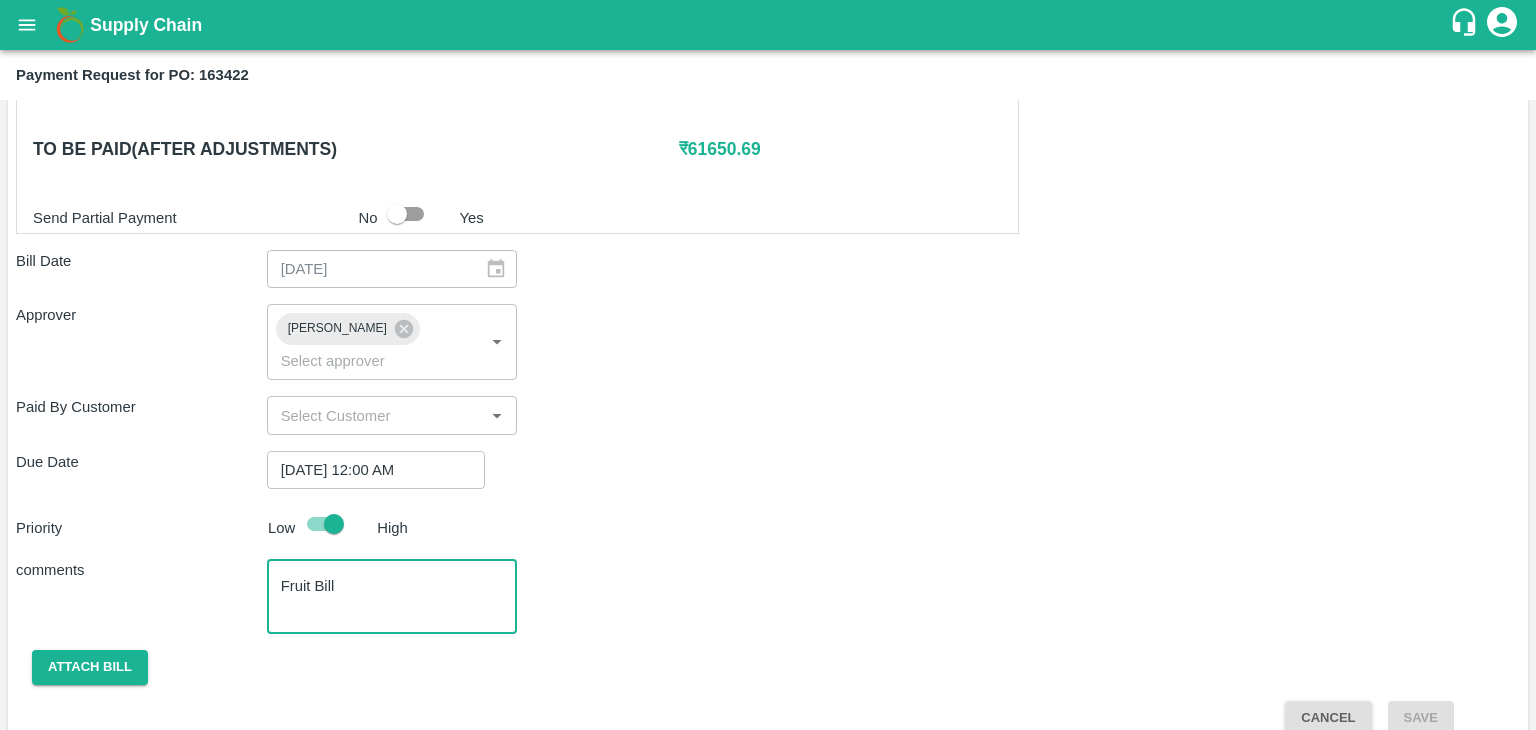 type on "Fruit Bill" 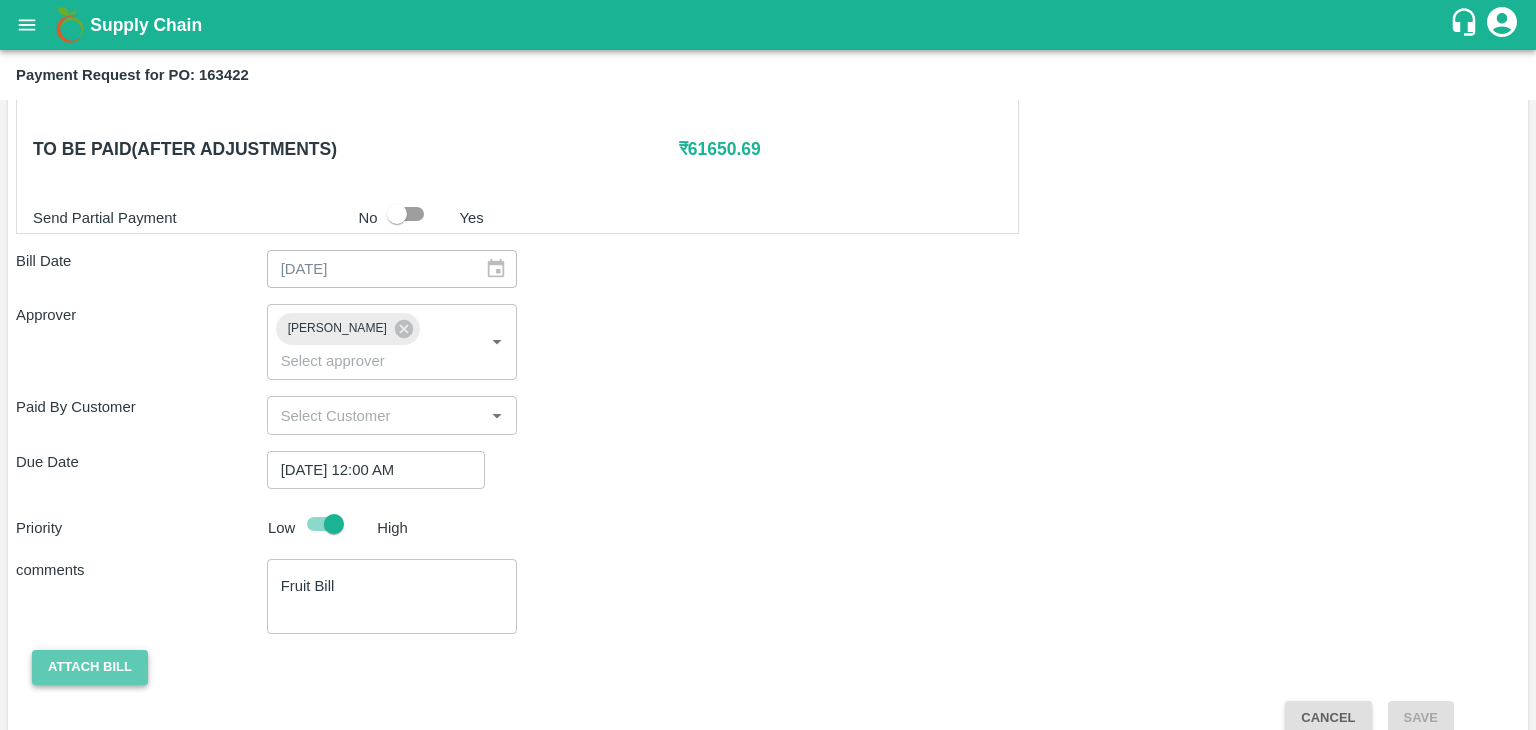 click on "Attach bill" at bounding box center (90, 667) 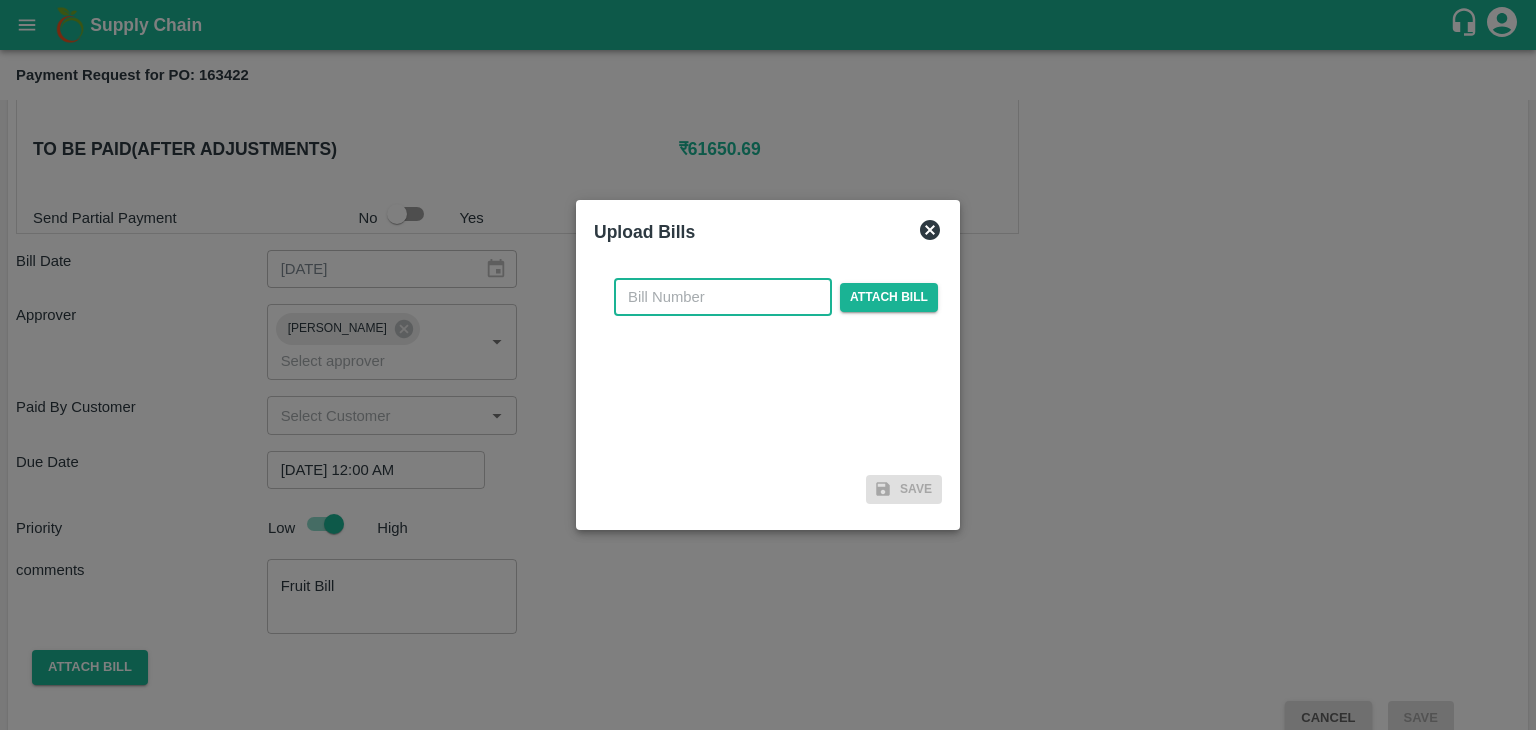 click at bounding box center (723, 297) 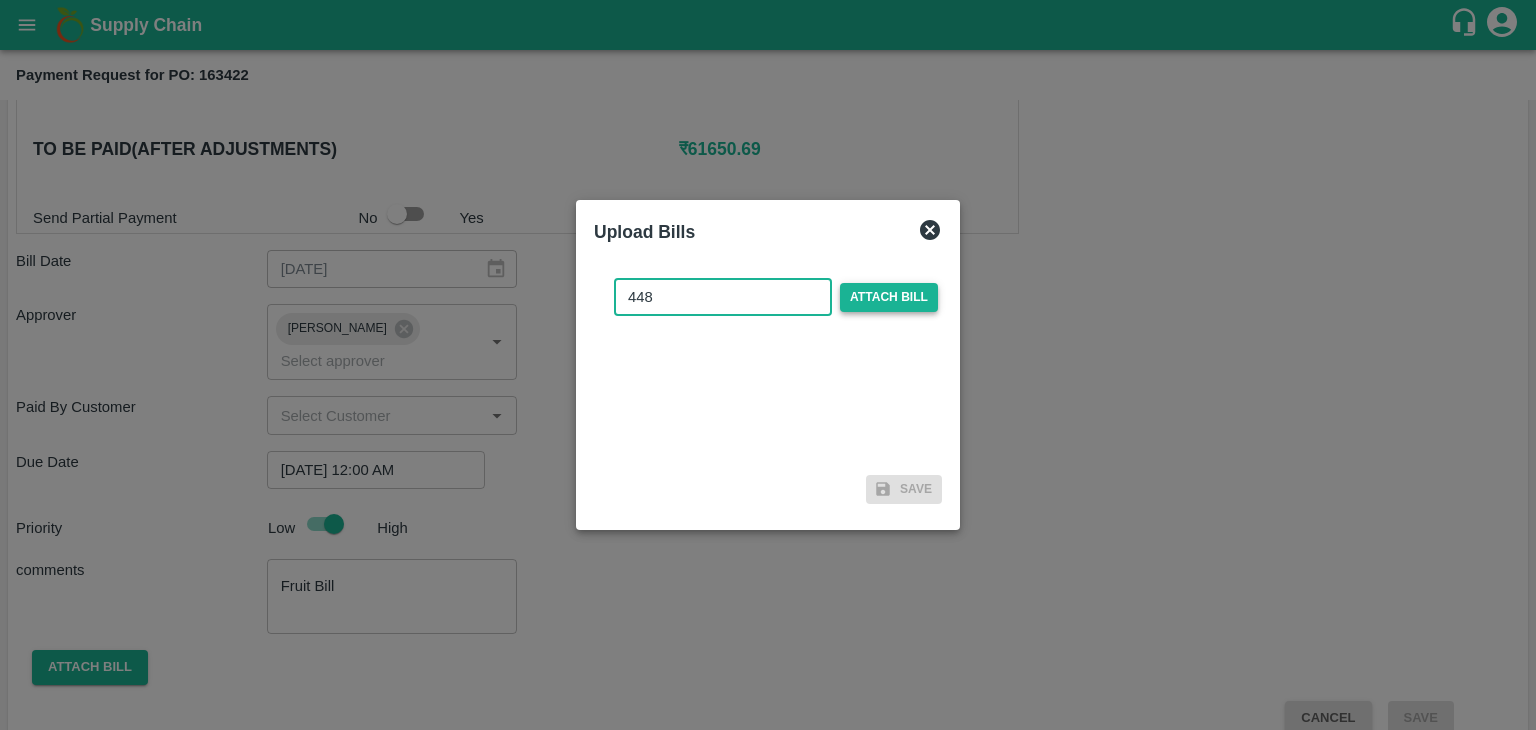 type on "448" 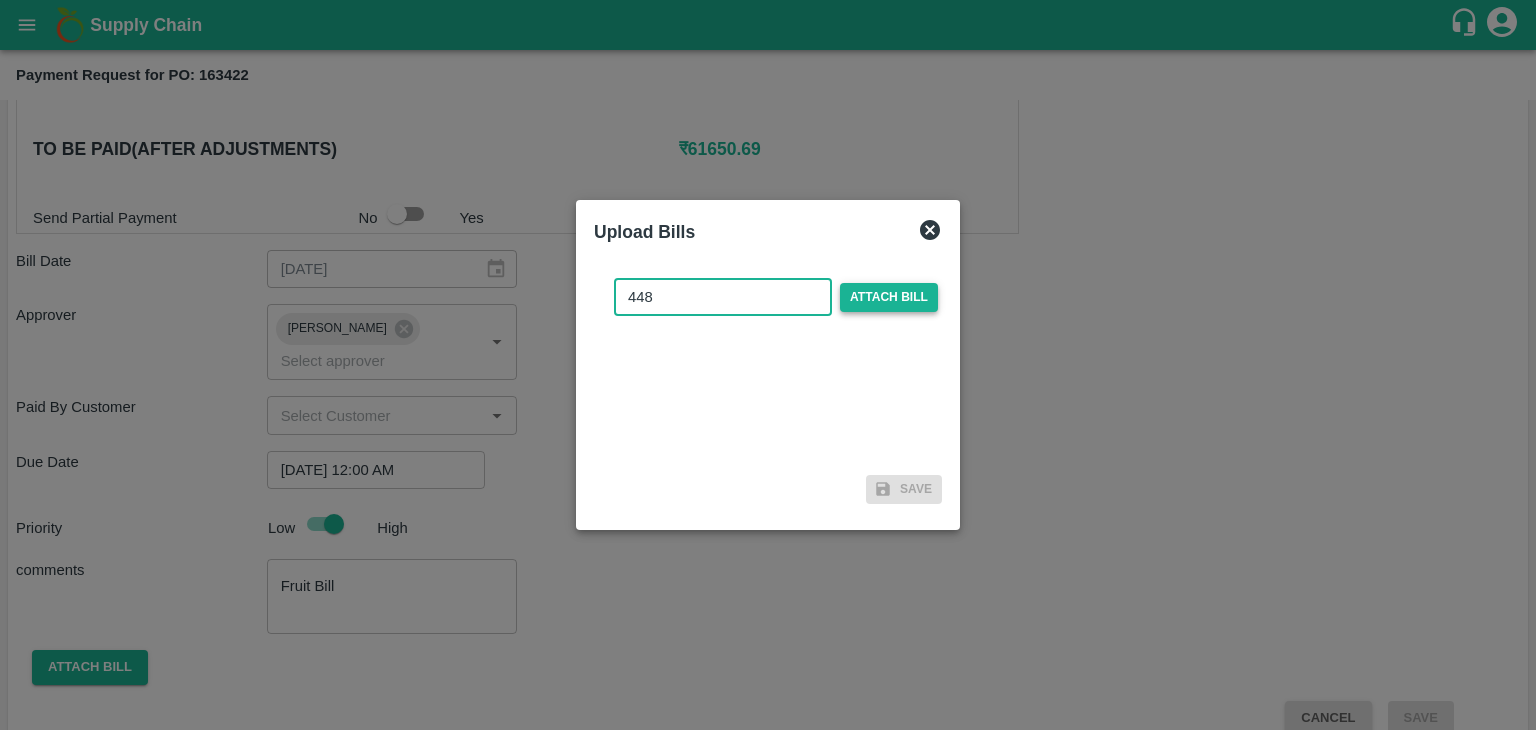 click on "Attach bill" at bounding box center (889, 297) 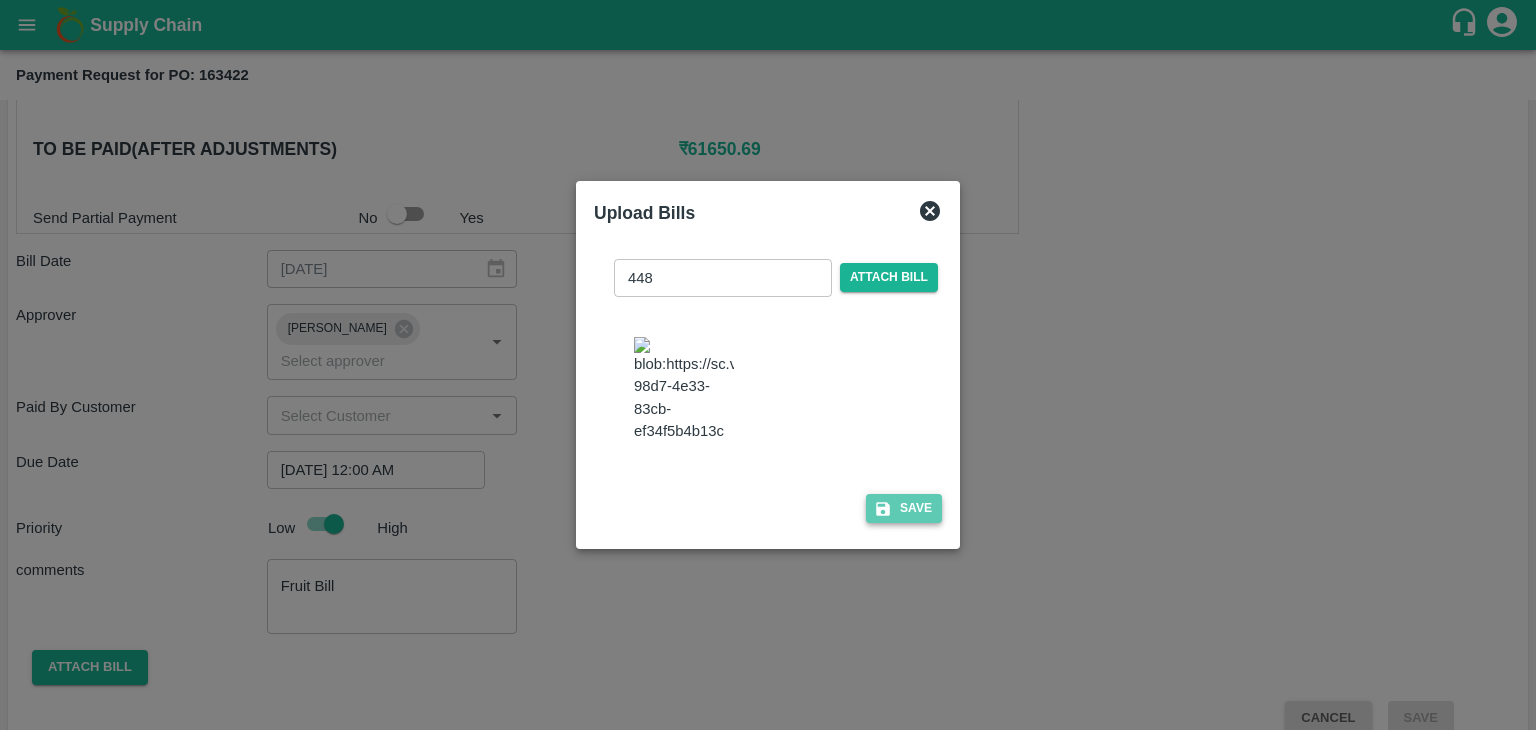 click on "Save" at bounding box center (904, 508) 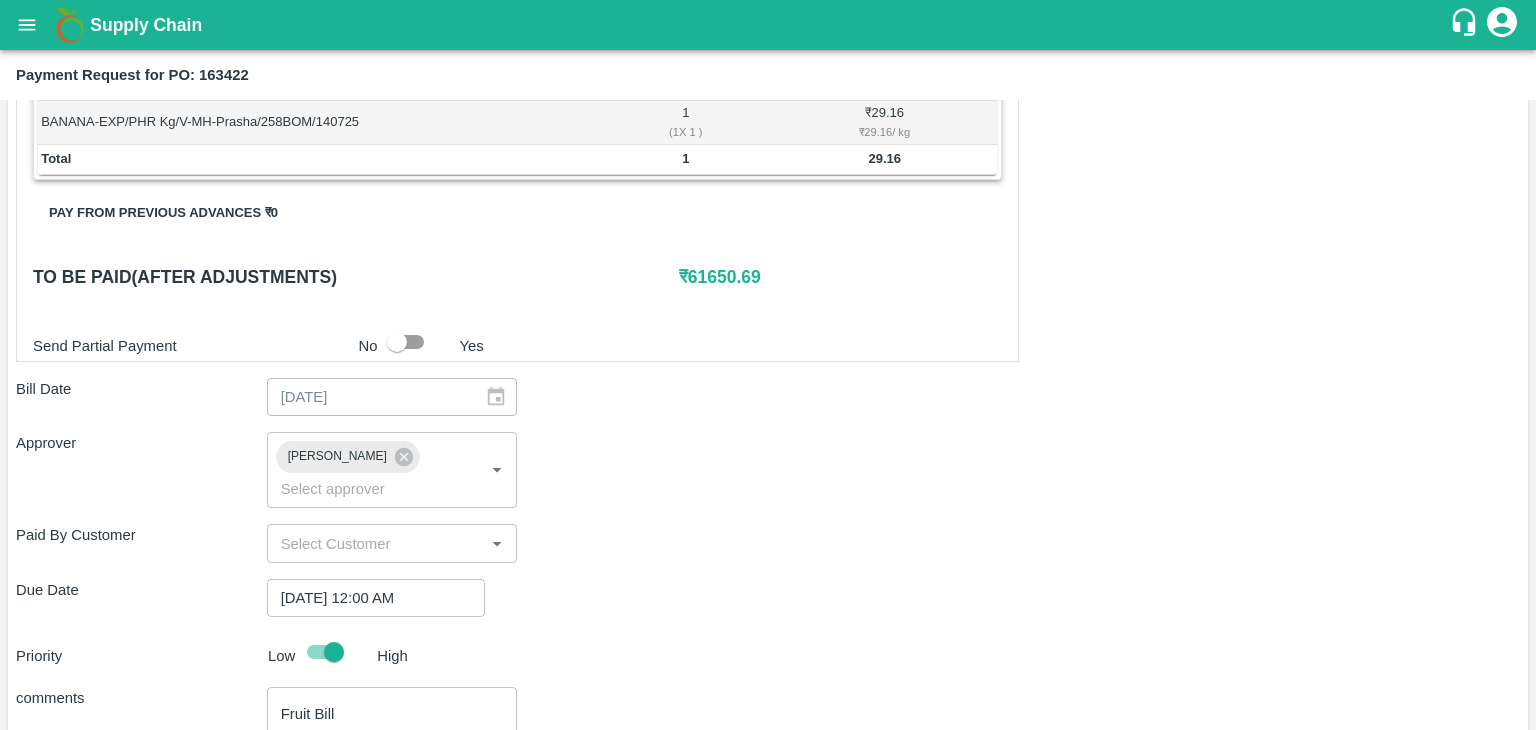 scroll, scrollTop: 1057, scrollLeft: 0, axis: vertical 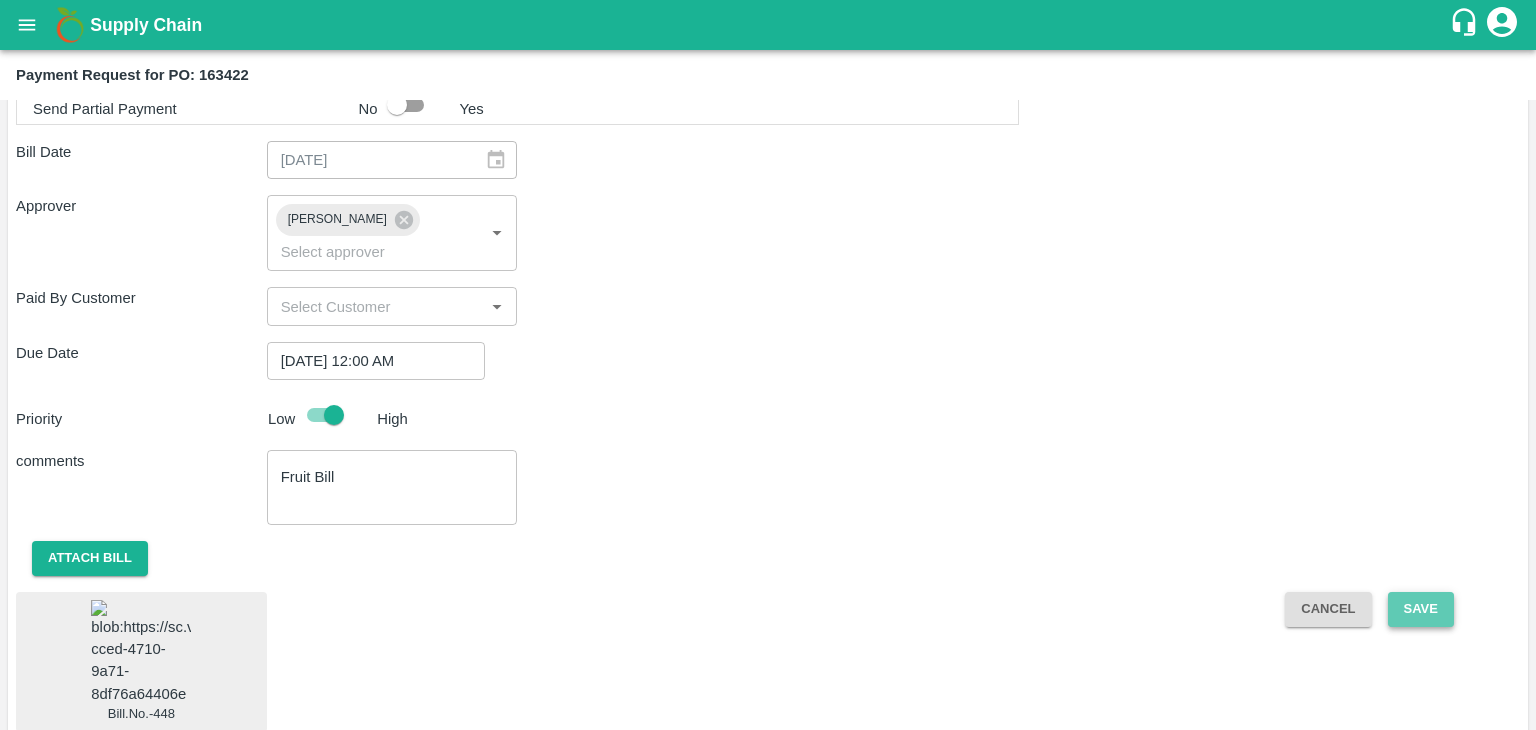click on "Save" at bounding box center [1421, 609] 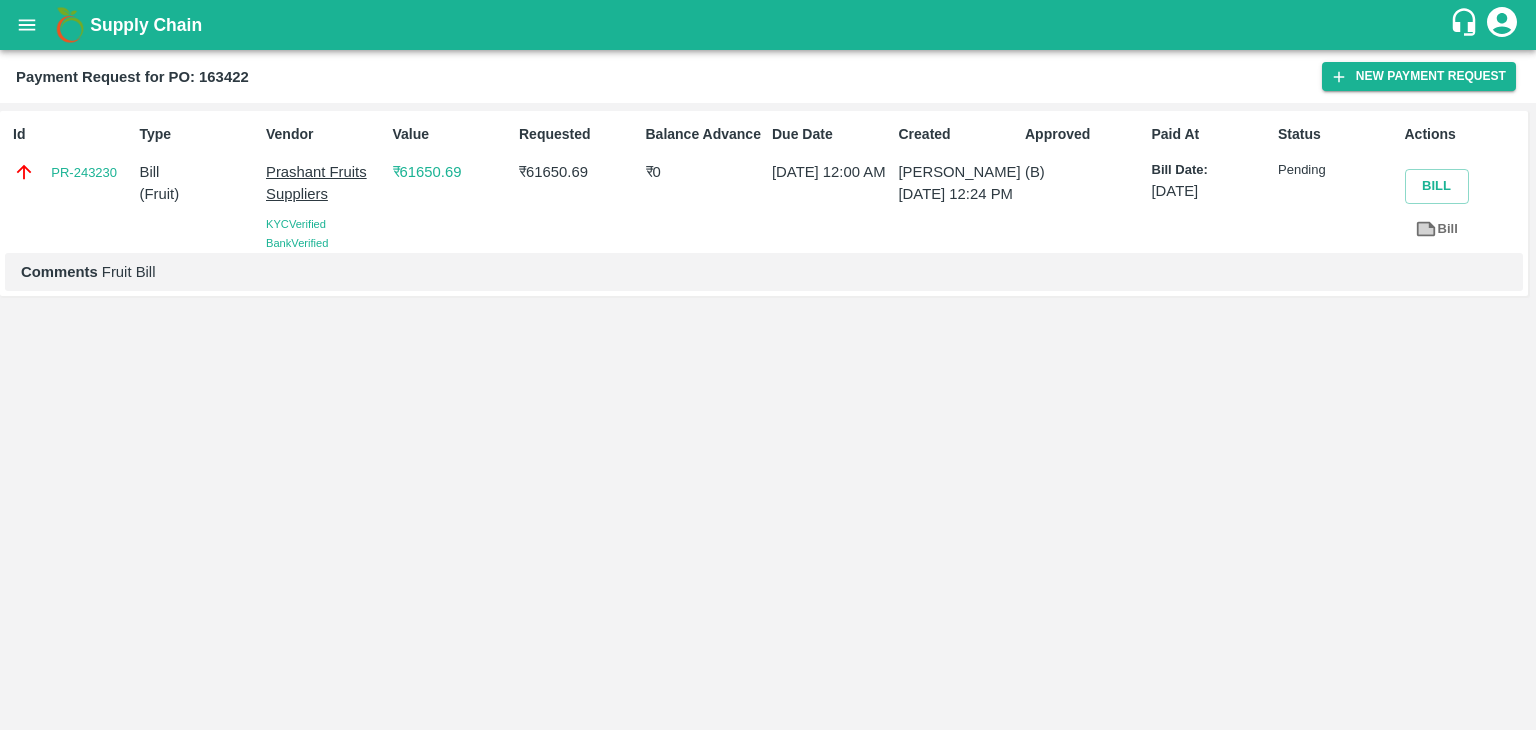 drag, startPoint x: 0, startPoint y: 17, endPoint x: 11, endPoint y: 24, distance: 13.038404 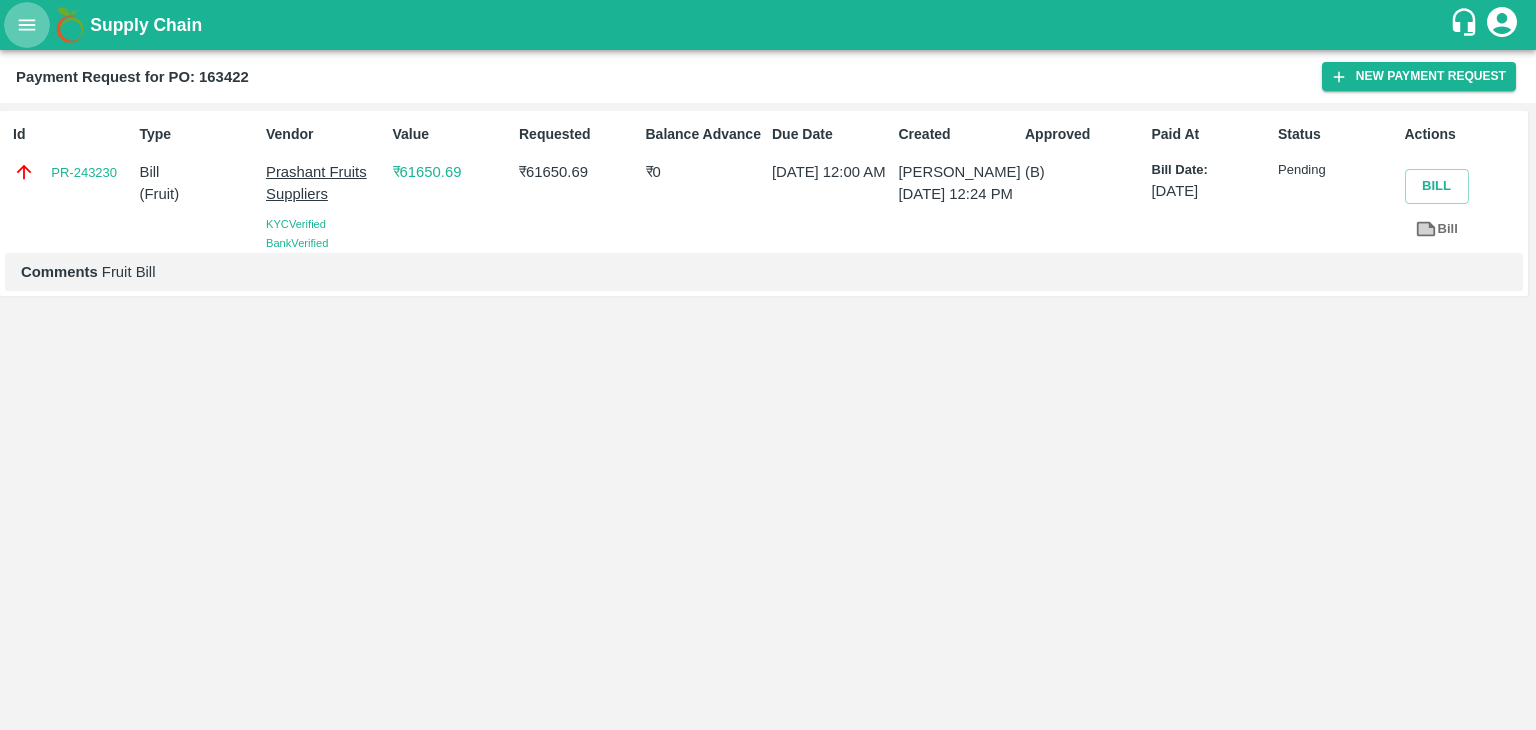 click at bounding box center [27, 25] 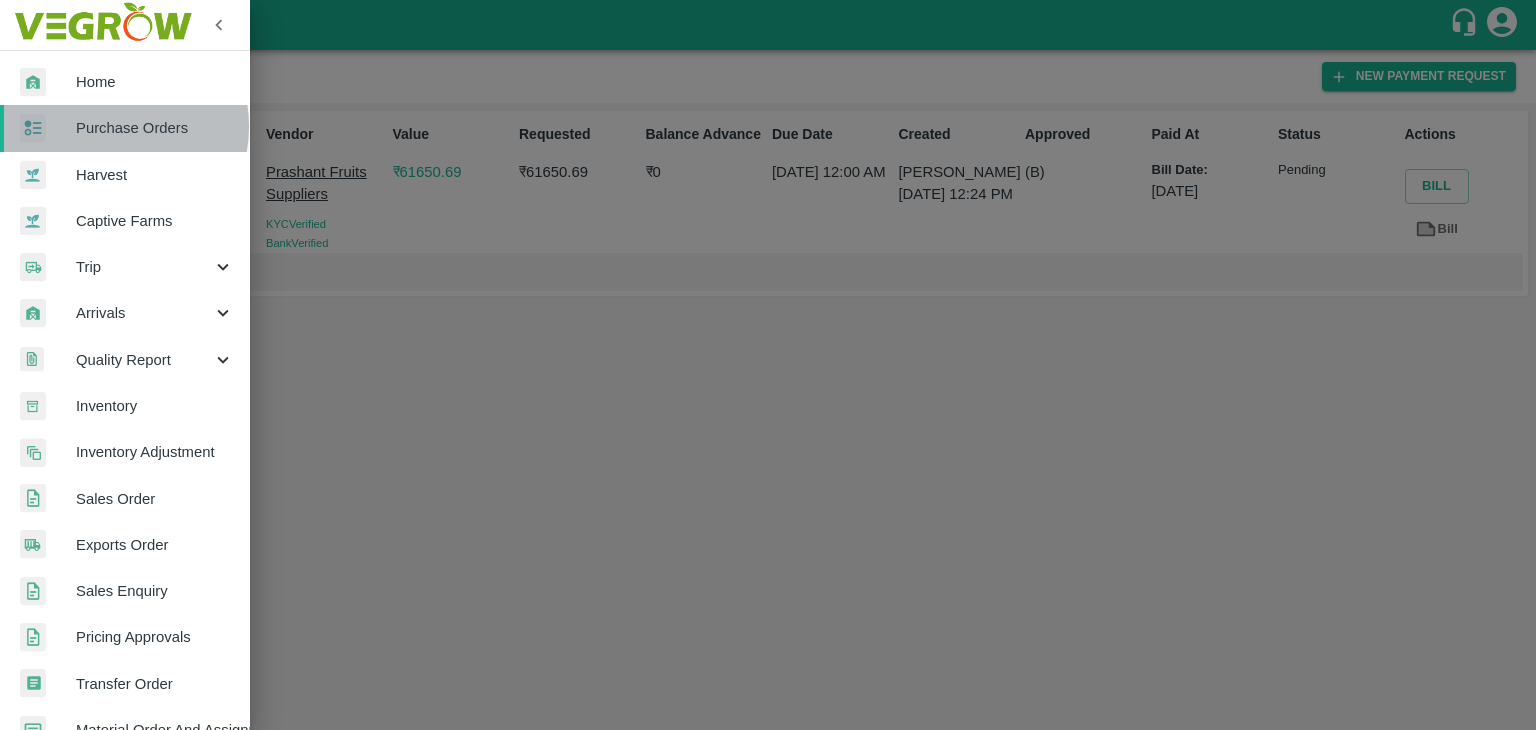 click on "Purchase Orders" at bounding box center (155, 128) 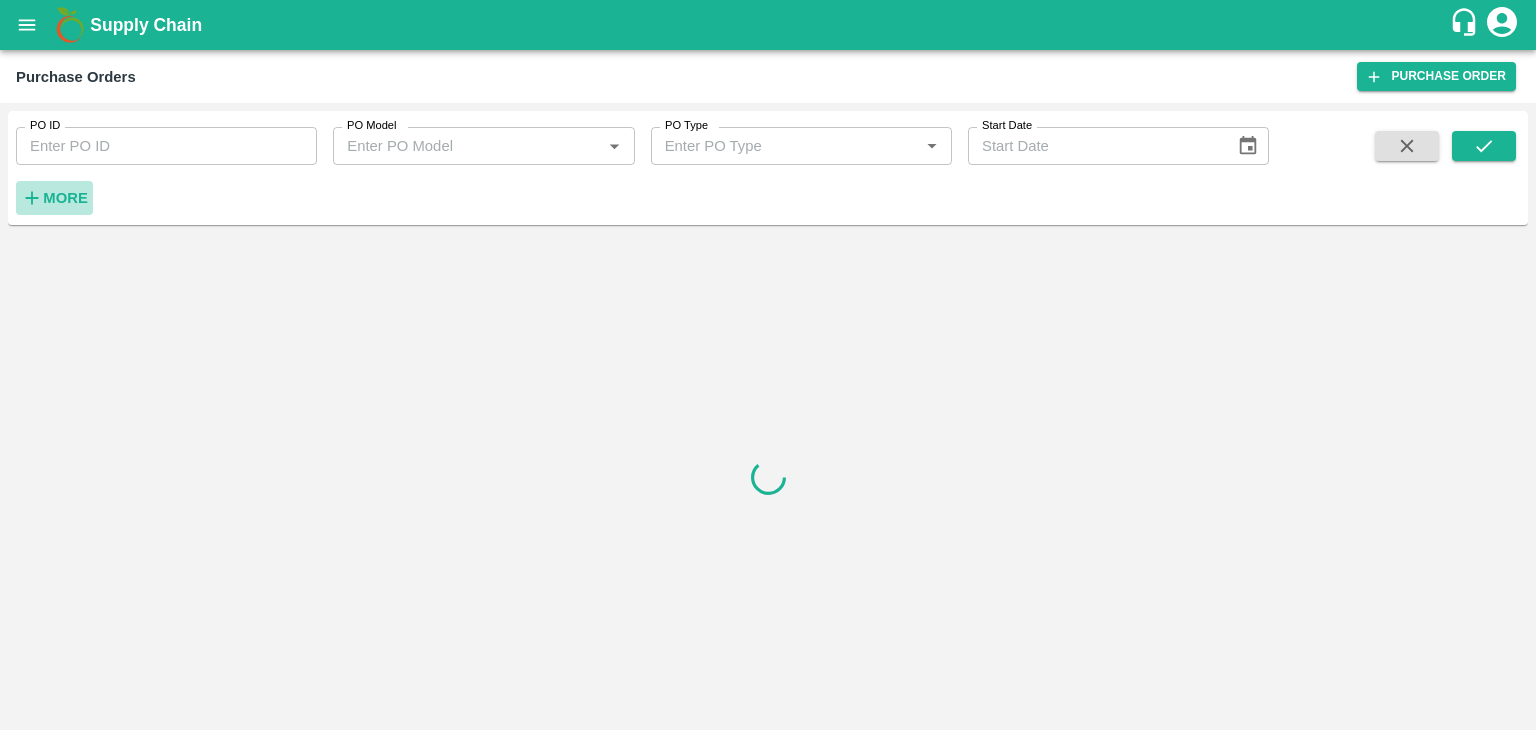 click on "More" at bounding box center (65, 198) 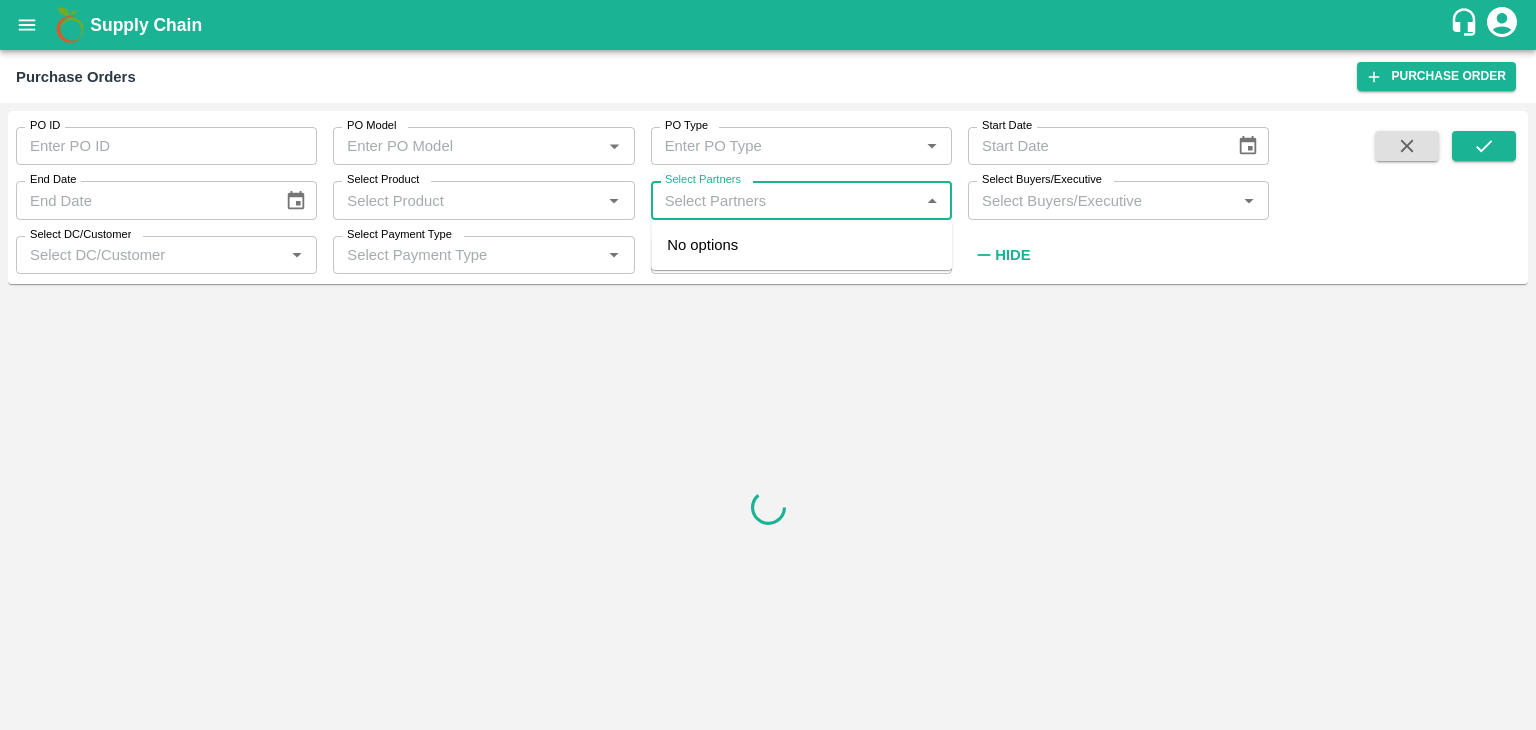 click on "Select Partners" at bounding box center (785, 200) 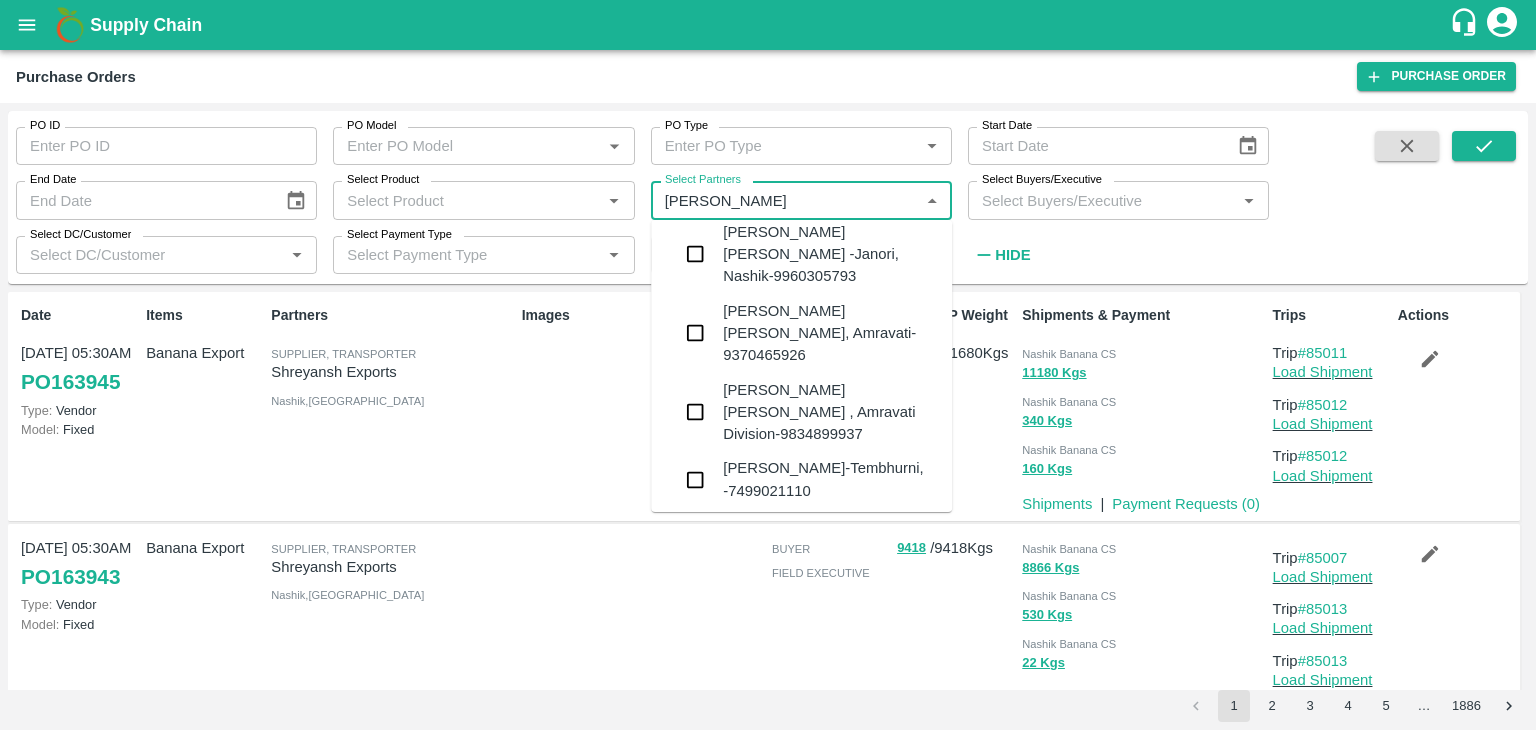 scroll, scrollTop: 187, scrollLeft: 0, axis: vertical 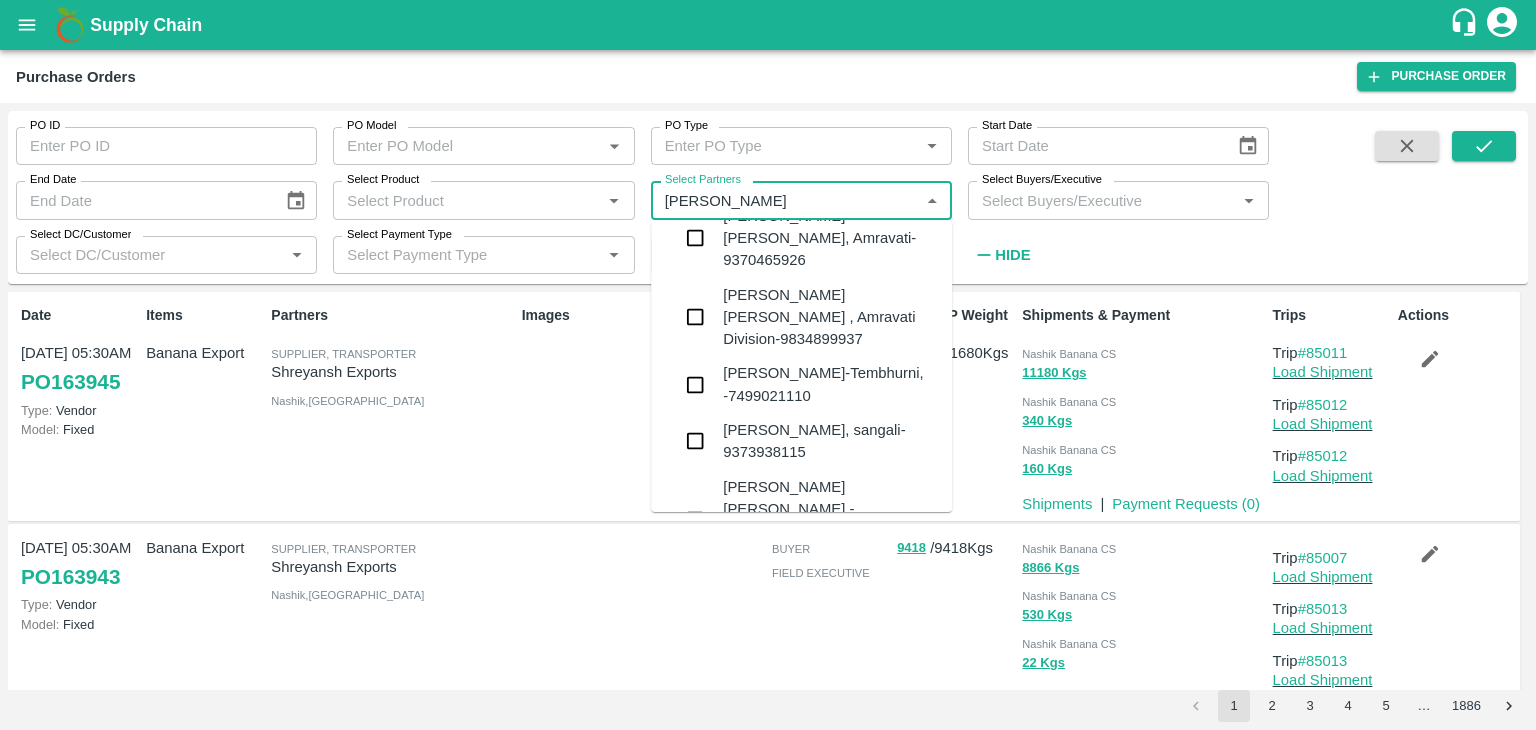 click on "Select Partners" at bounding box center [785, 200] 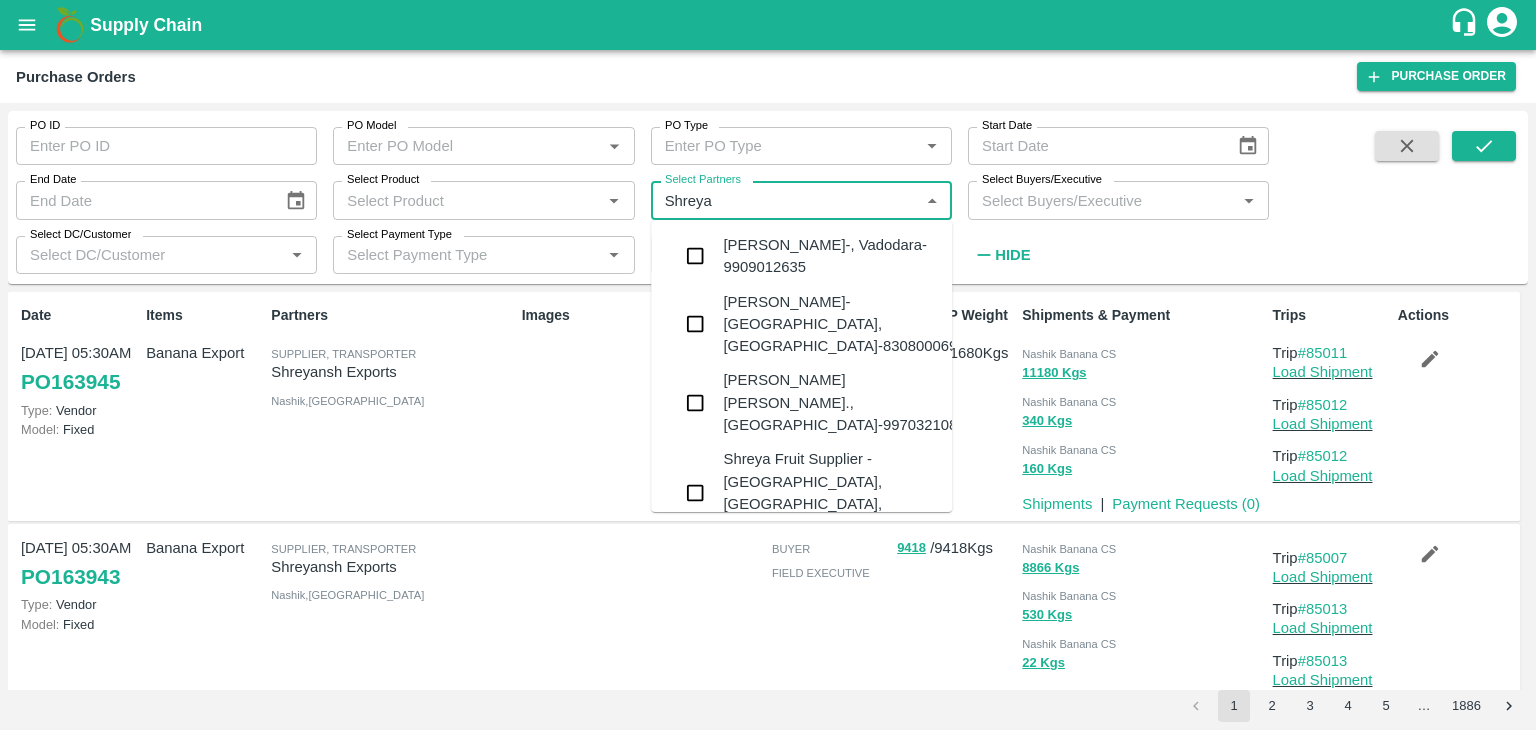 type on "[PERSON_NAME]" 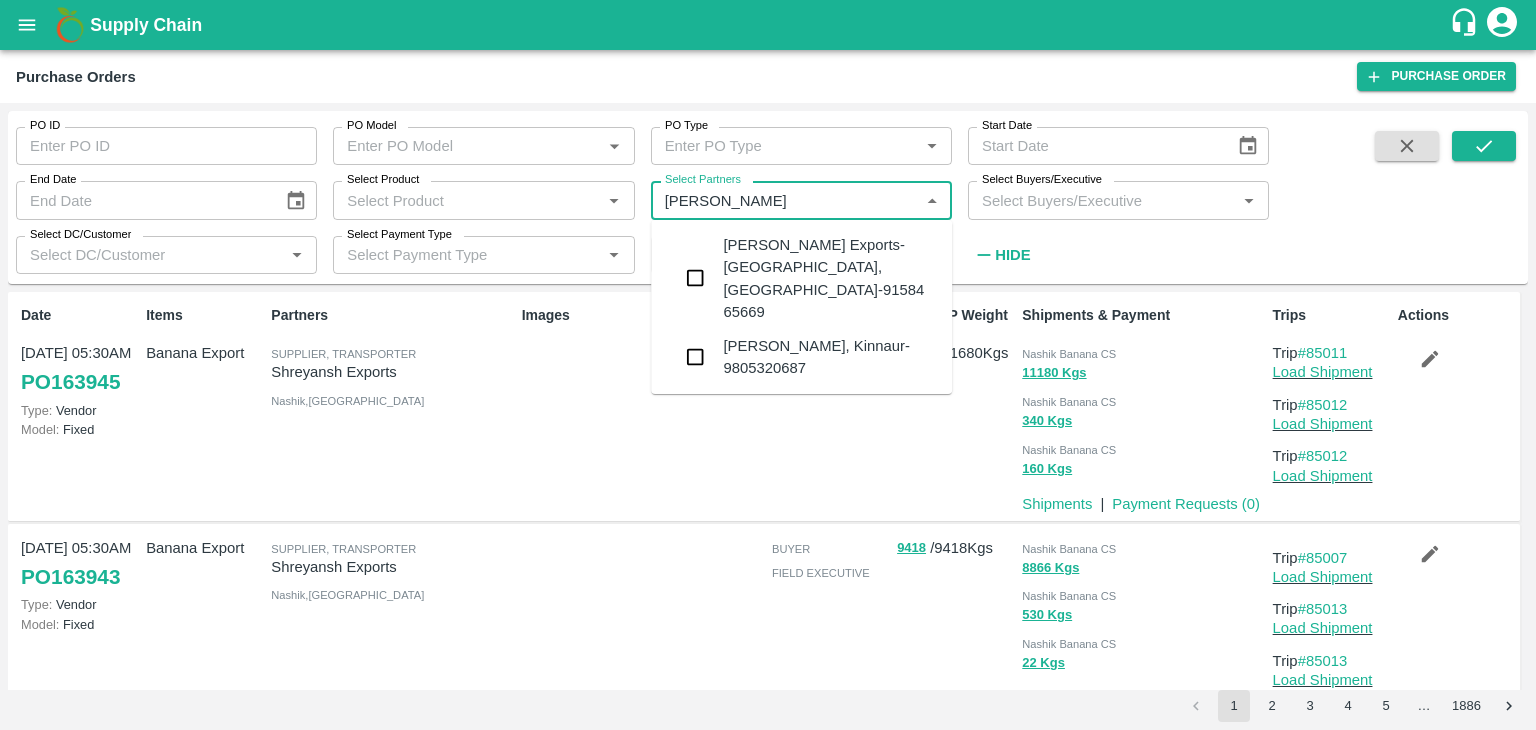 click on "[PERSON_NAME] Exports-[GEOGRAPHIC_DATA], [GEOGRAPHIC_DATA]-91584 65669" at bounding box center [829, 278] 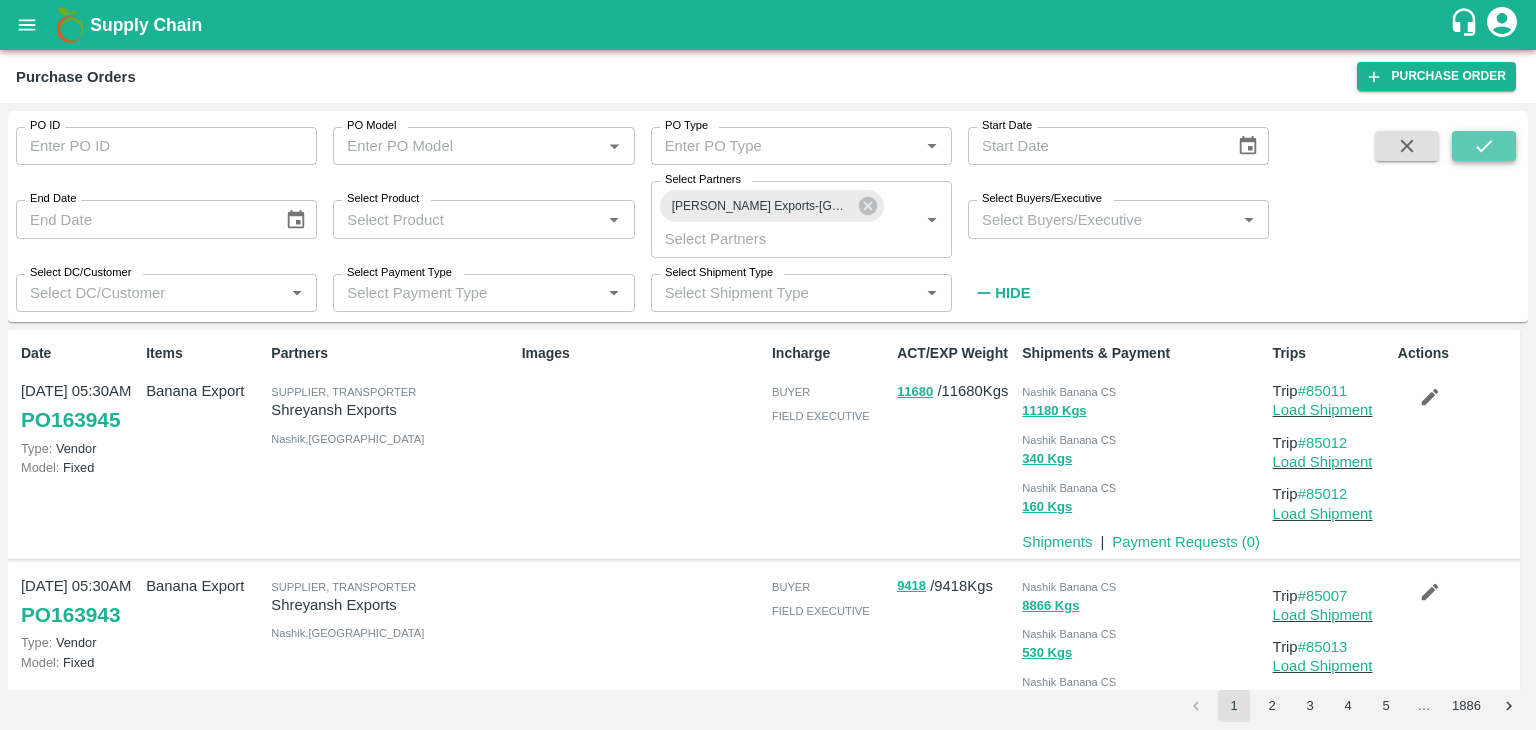 click 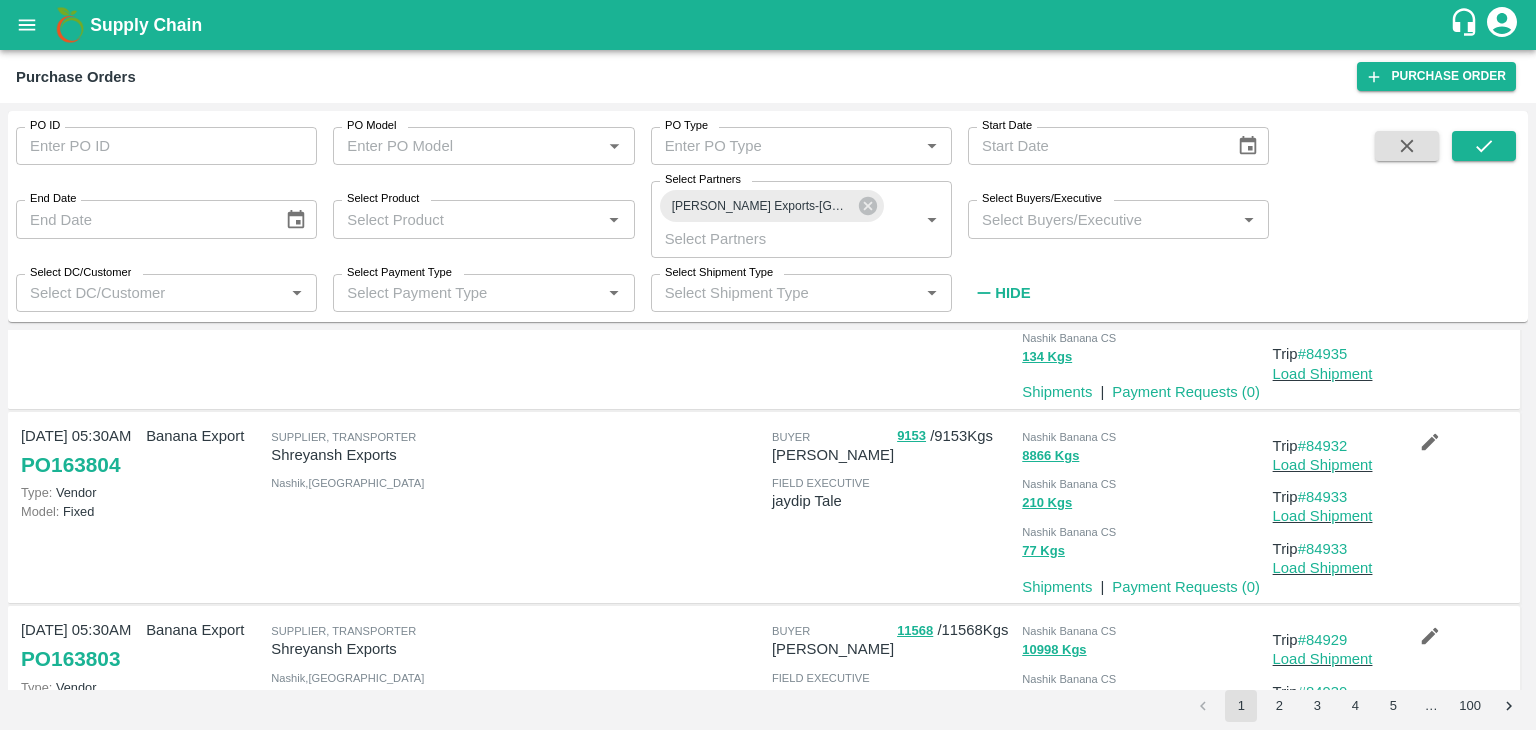 scroll, scrollTop: 0, scrollLeft: 0, axis: both 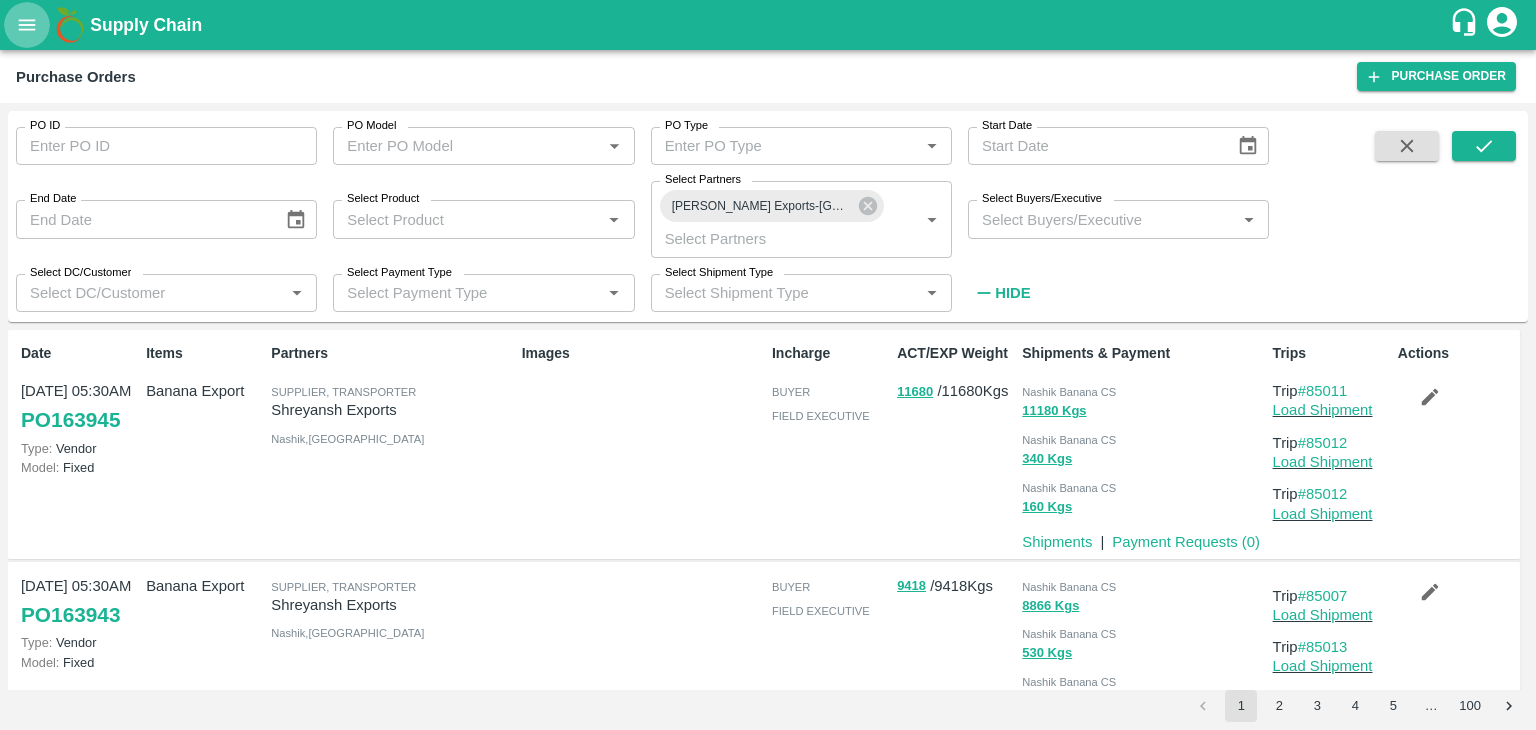 click 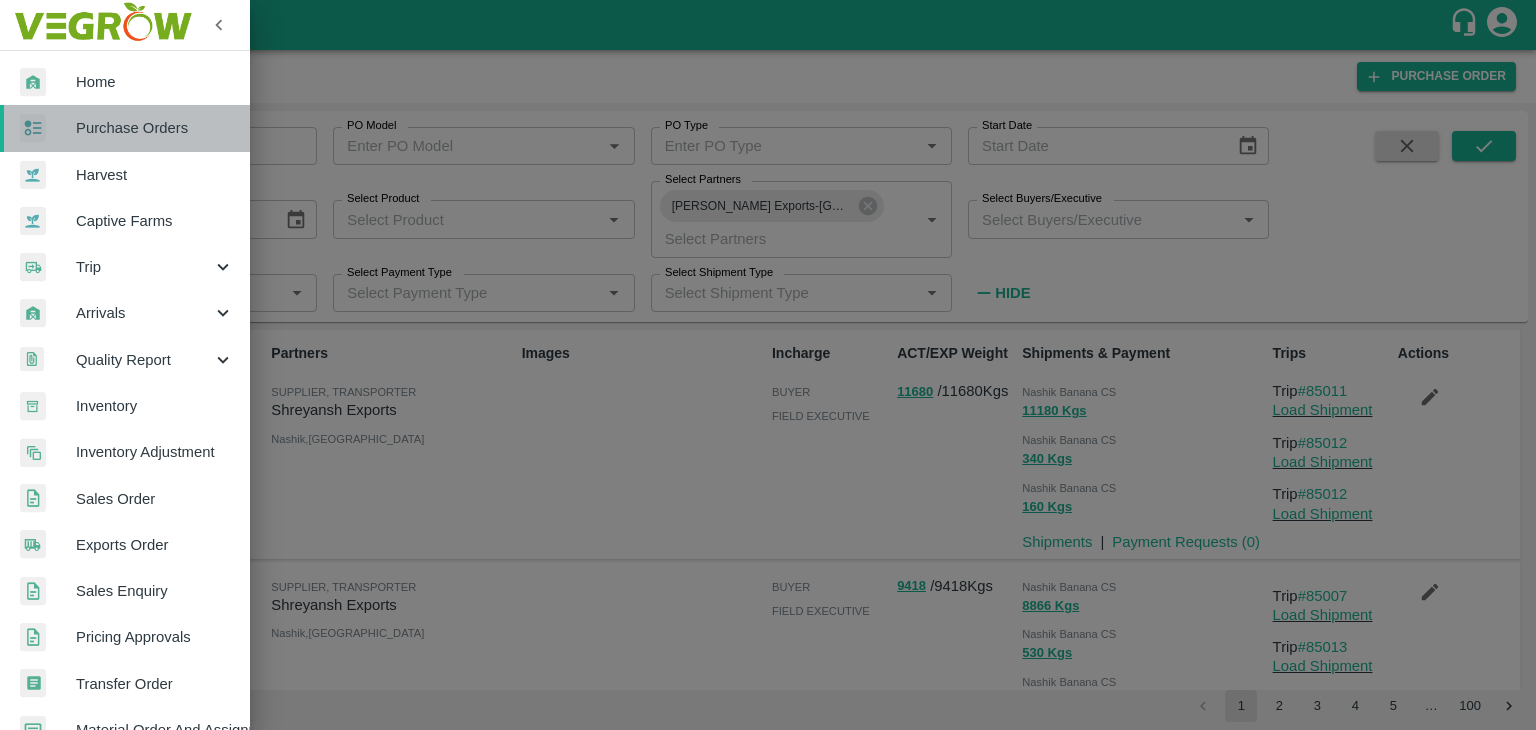 click on "Purchase Orders" at bounding box center [155, 128] 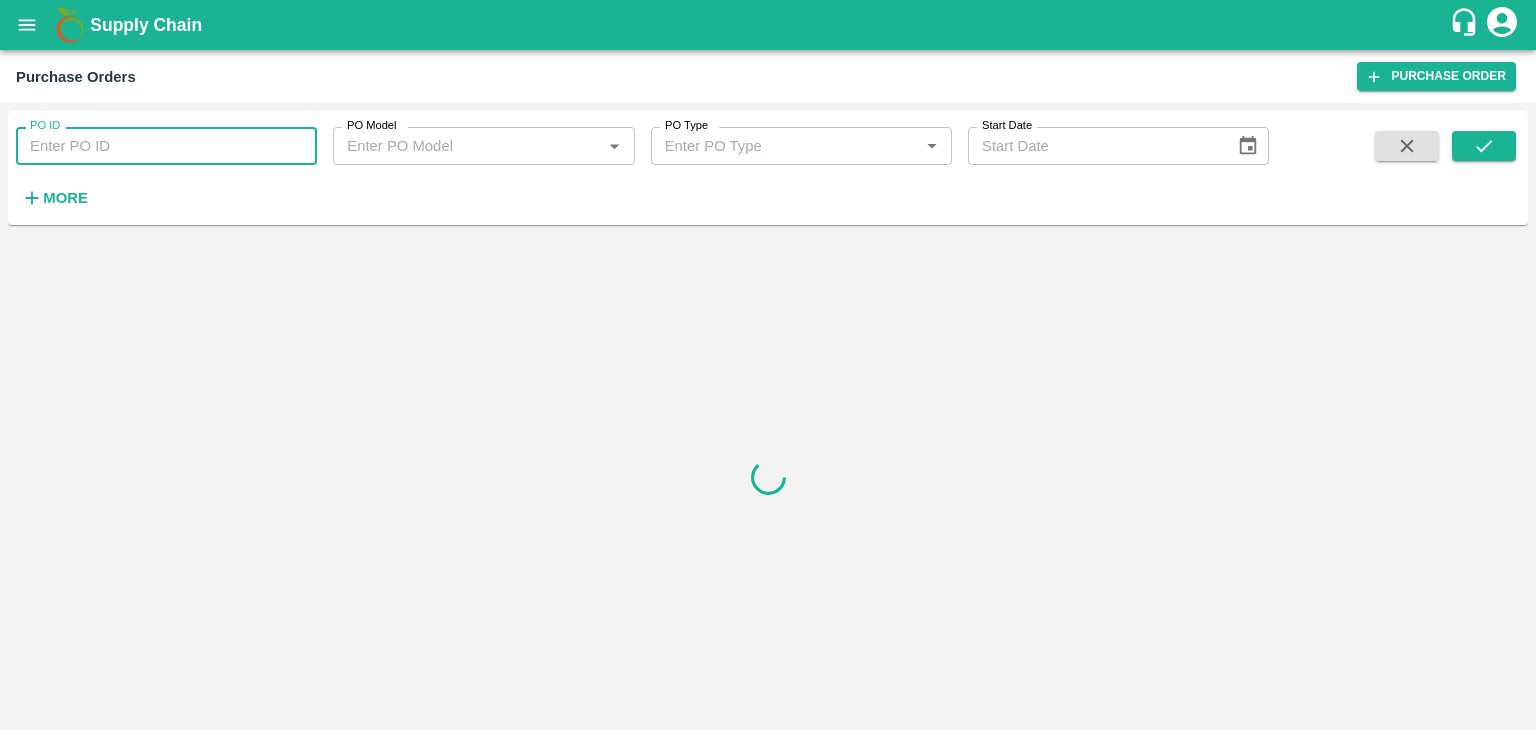 click on "PO ID" at bounding box center (166, 146) 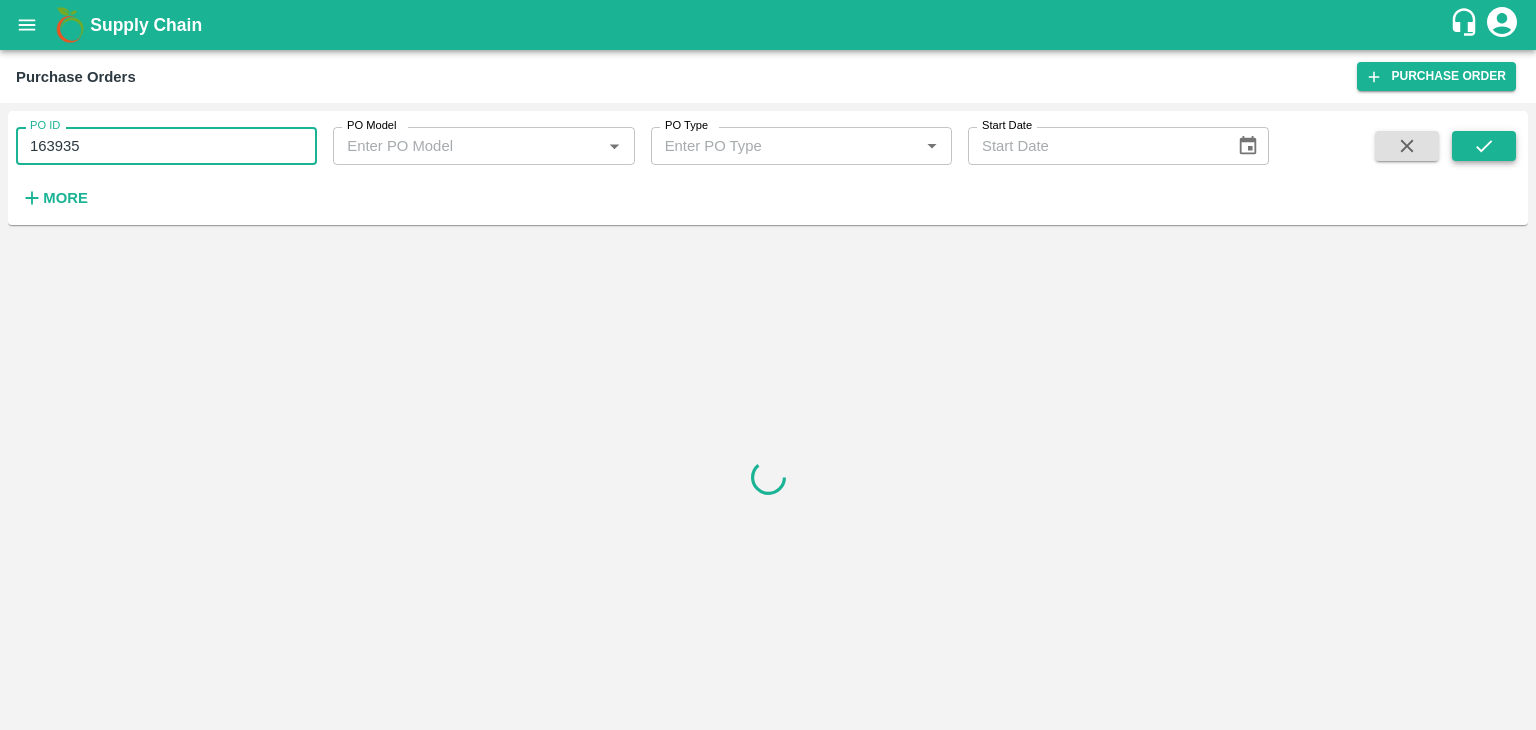 type on "163935" 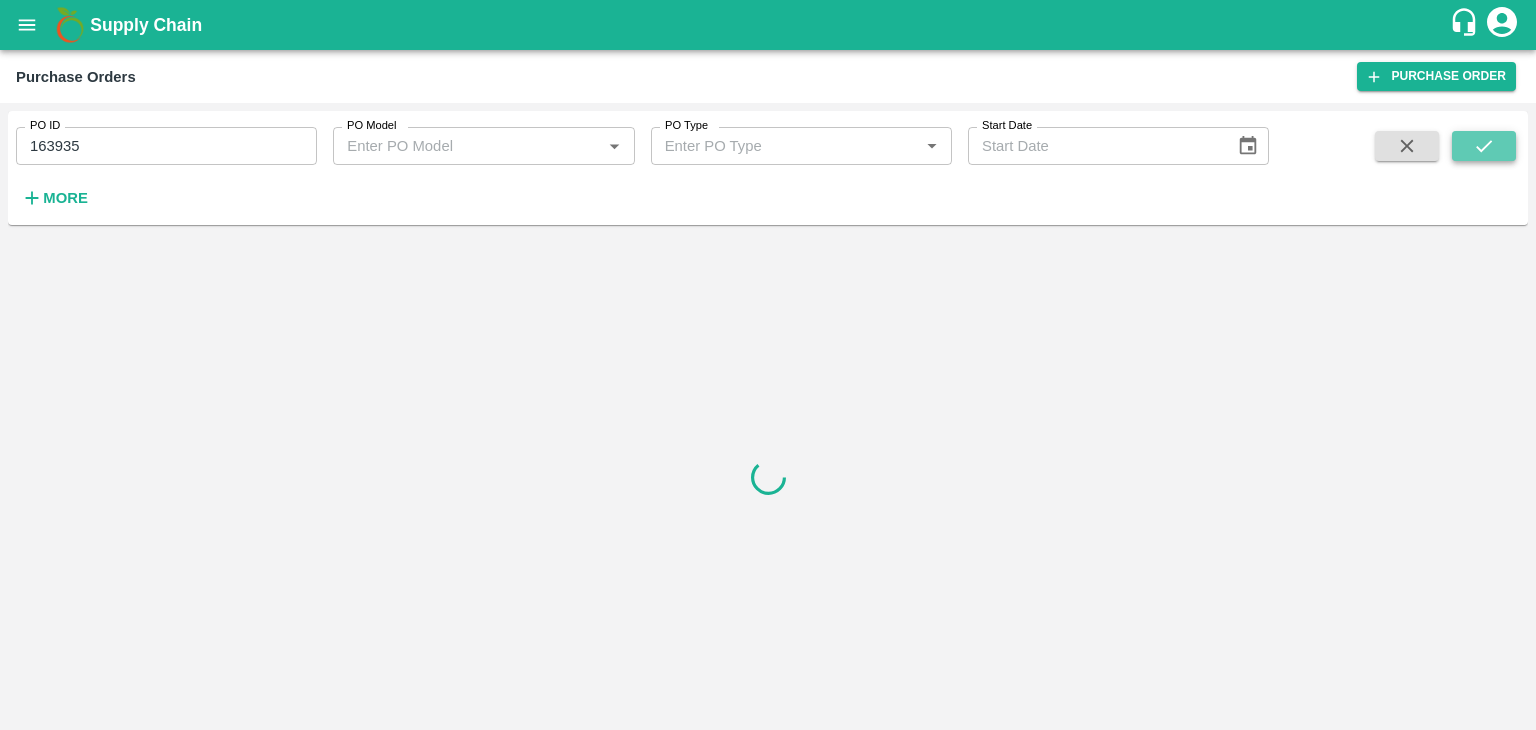 click at bounding box center (1484, 146) 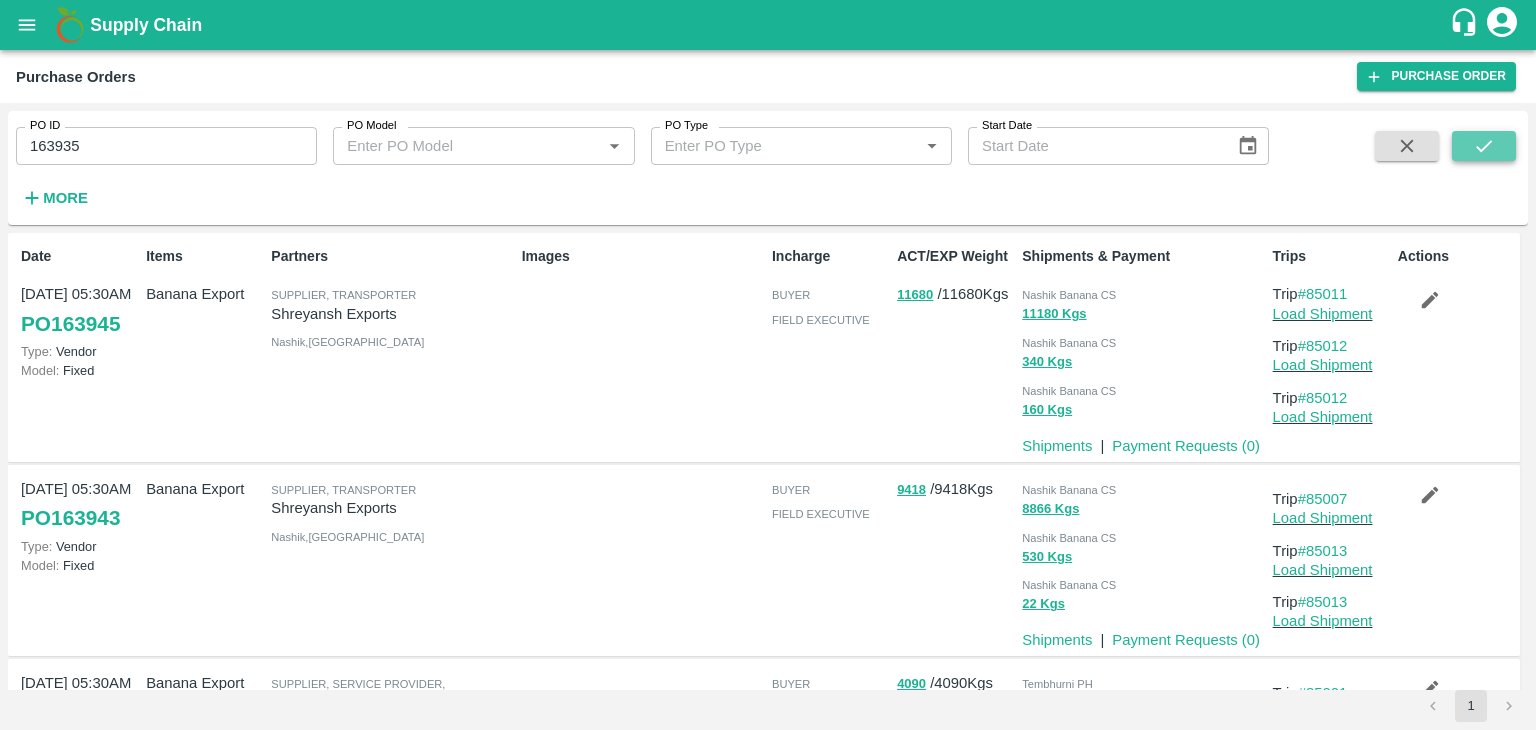 click 